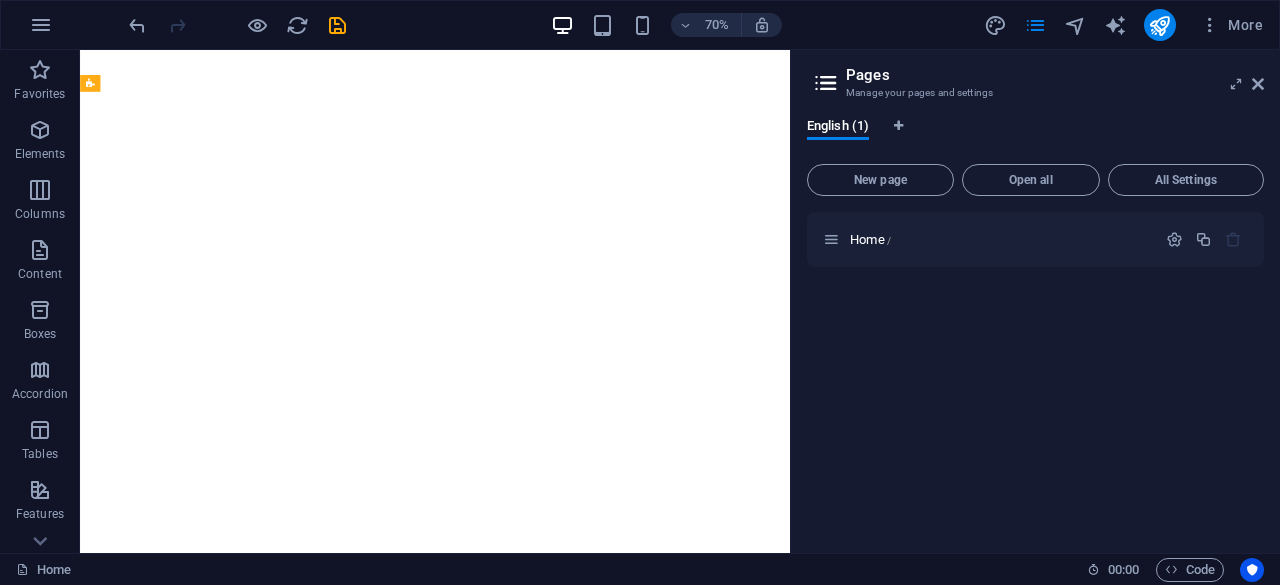 scroll, scrollTop: 0, scrollLeft: 0, axis: both 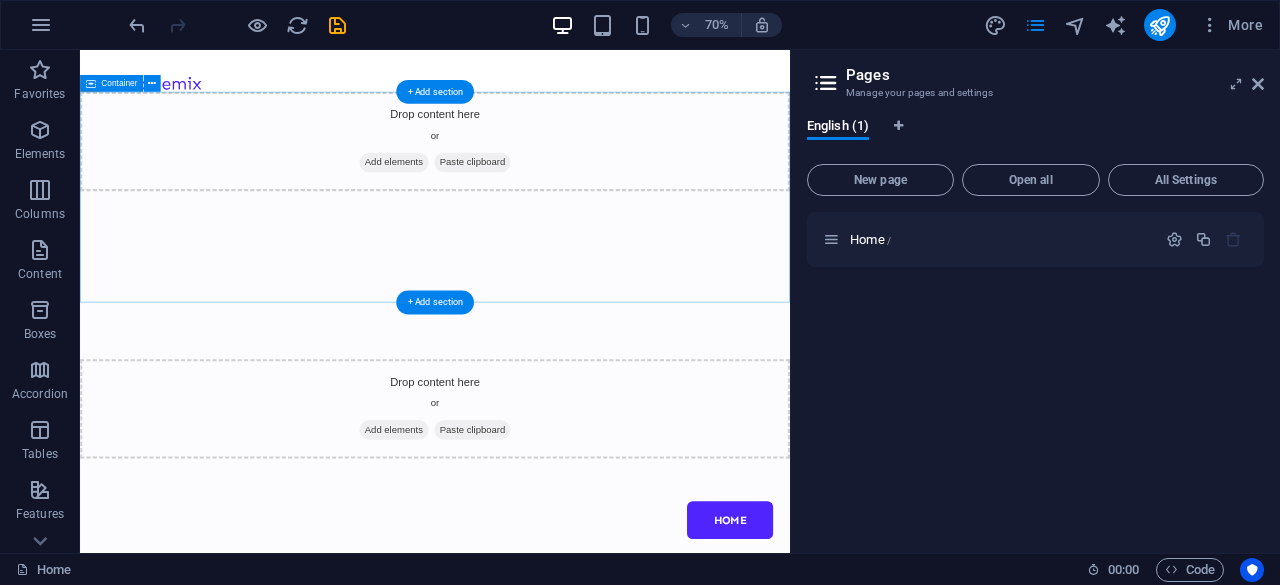 click on "Drop content here or  Add elements  Paste clipboard" at bounding box center [587, 261] 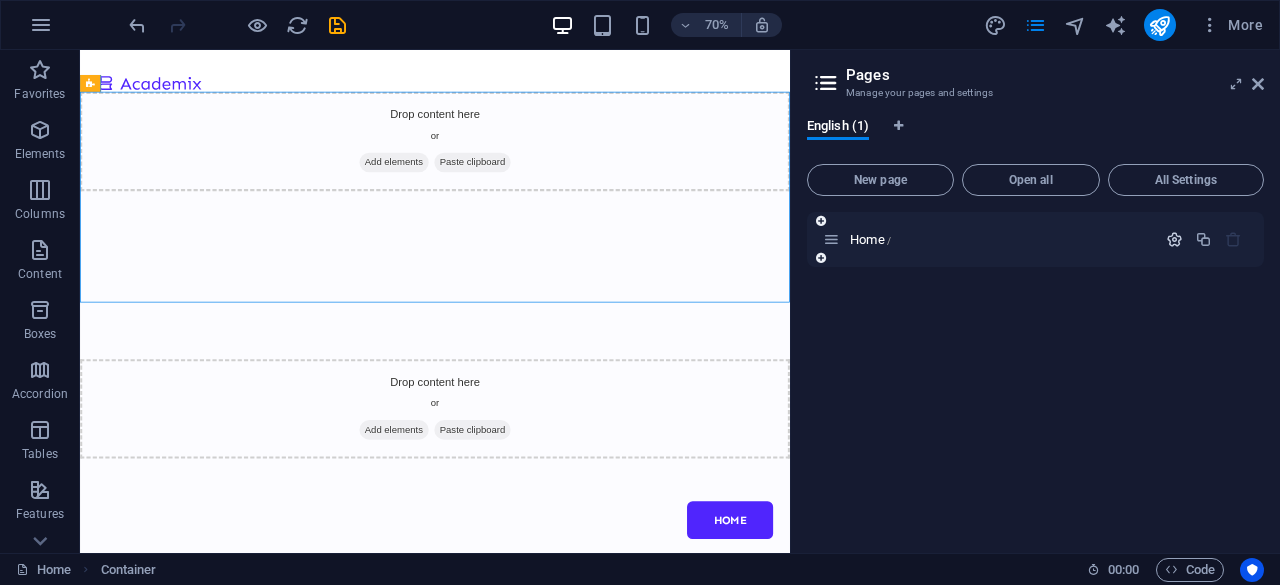 click at bounding box center [1174, 239] 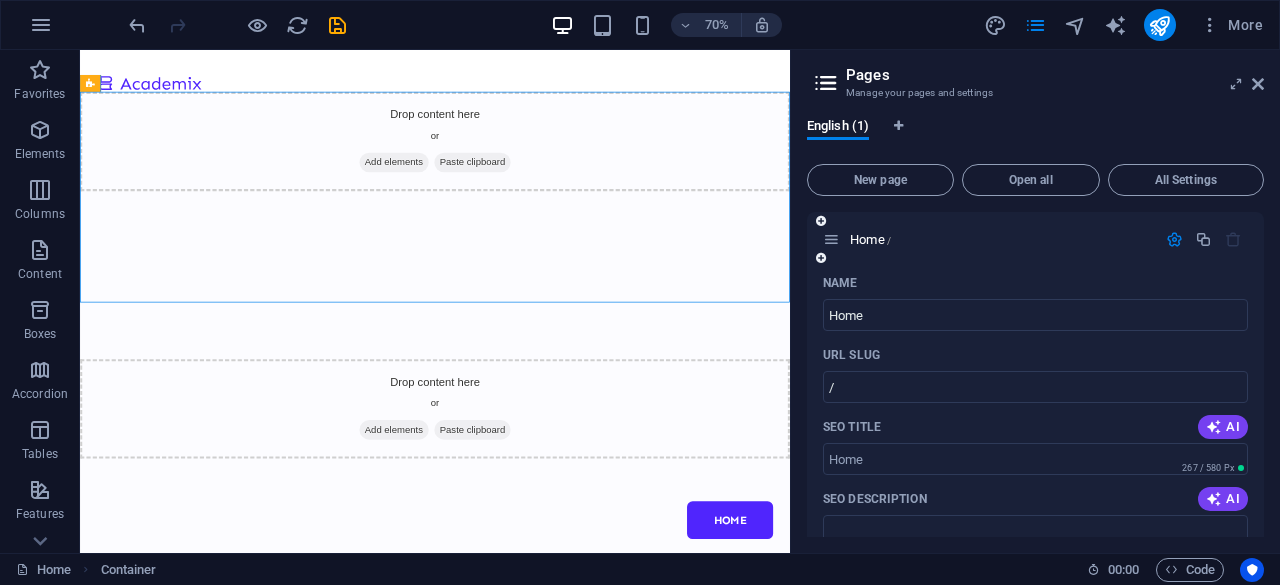 click at bounding box center (1174, 239) 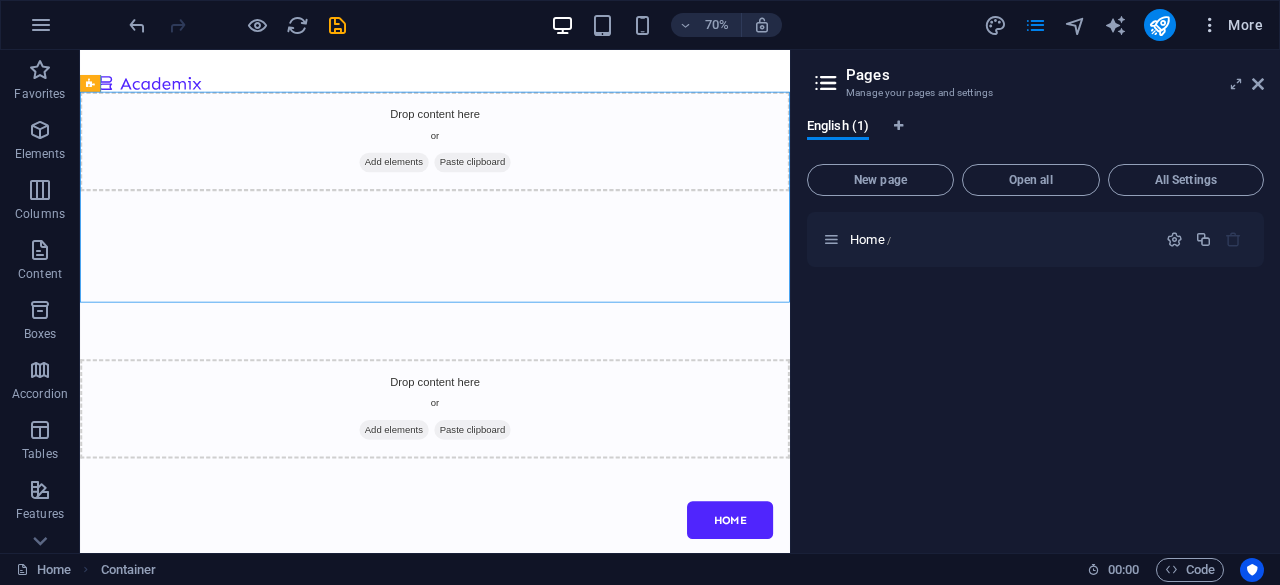 click at bounding box center (1210, 25) 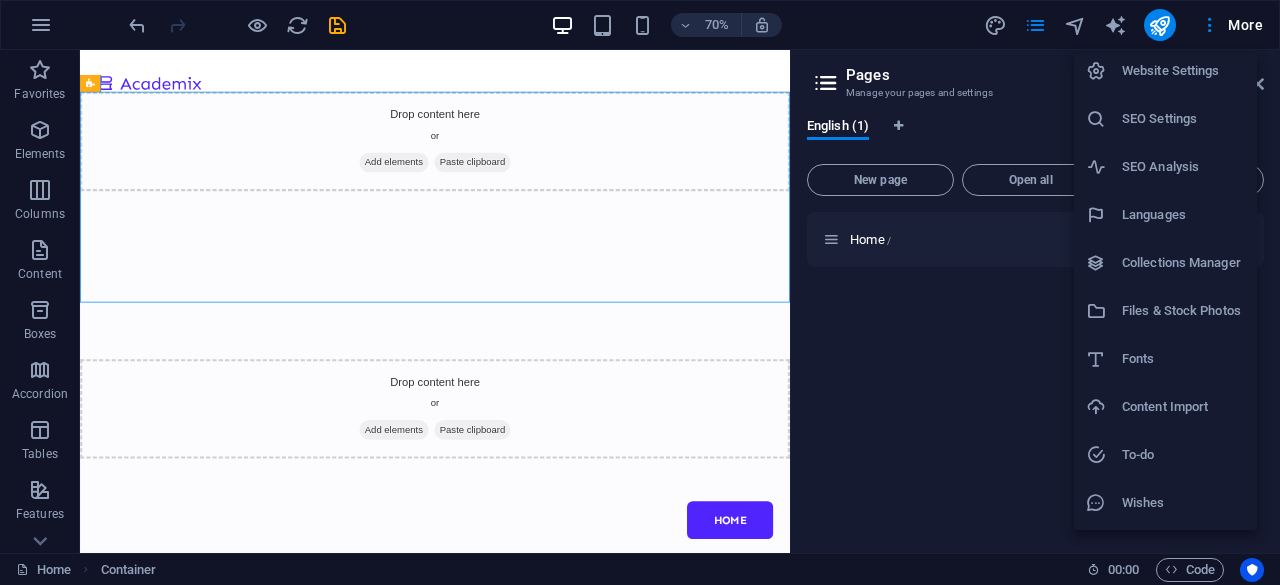 scroll, scrollTop: 0, scrollLeft: 0, axis: both 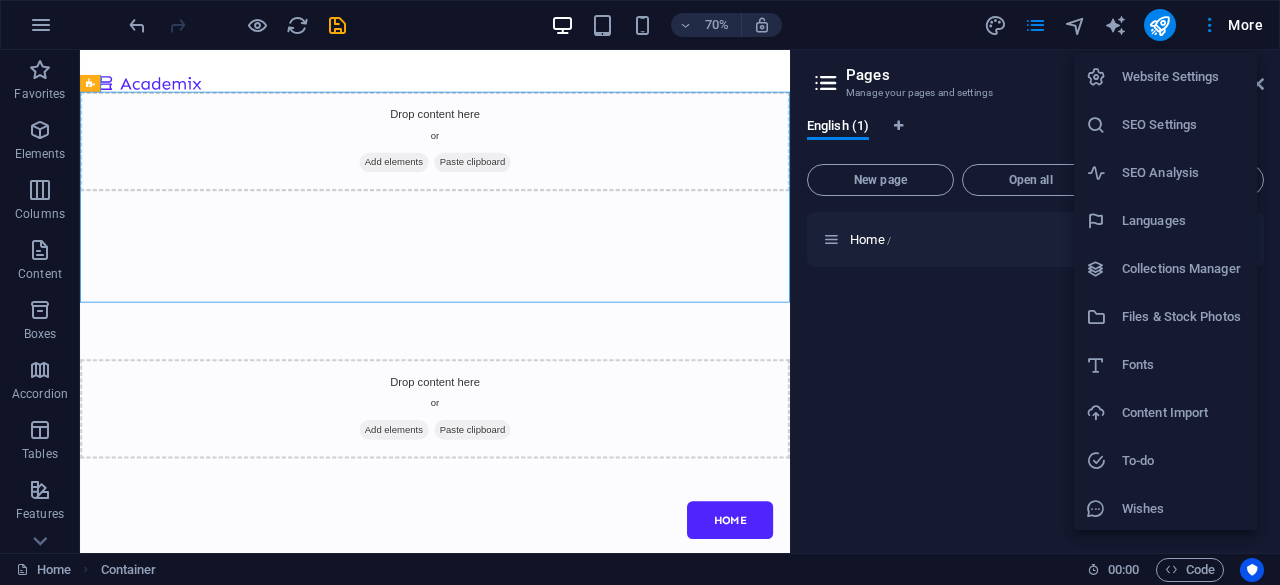 click on "Website Settings" at bounding box center [1183, 77] 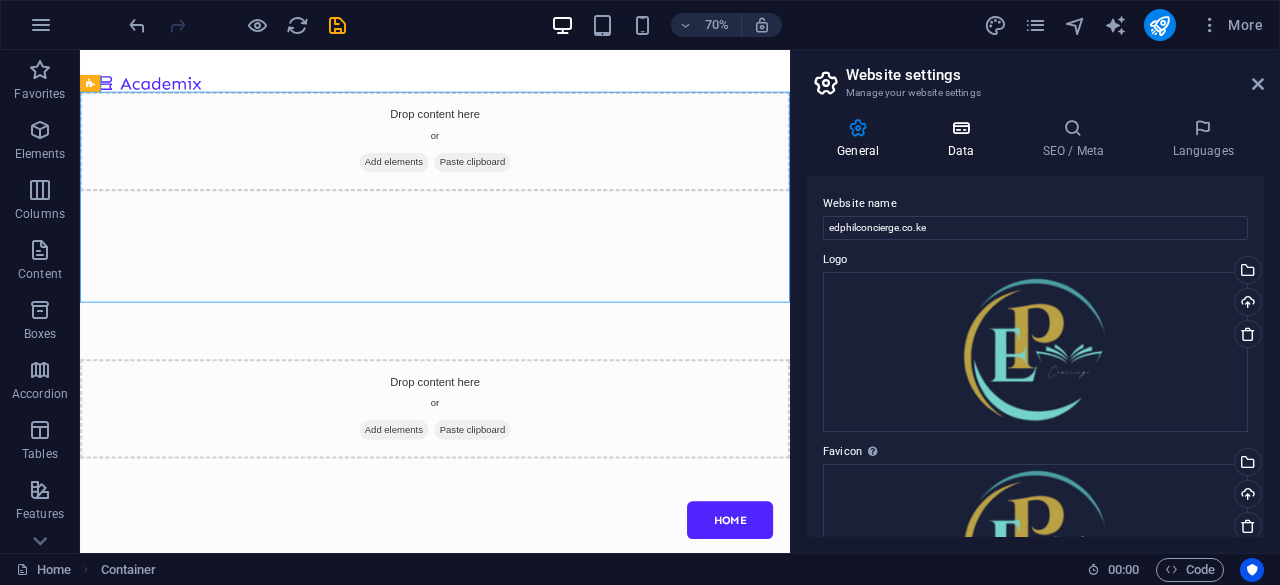 click at bounding box center [960, 128] 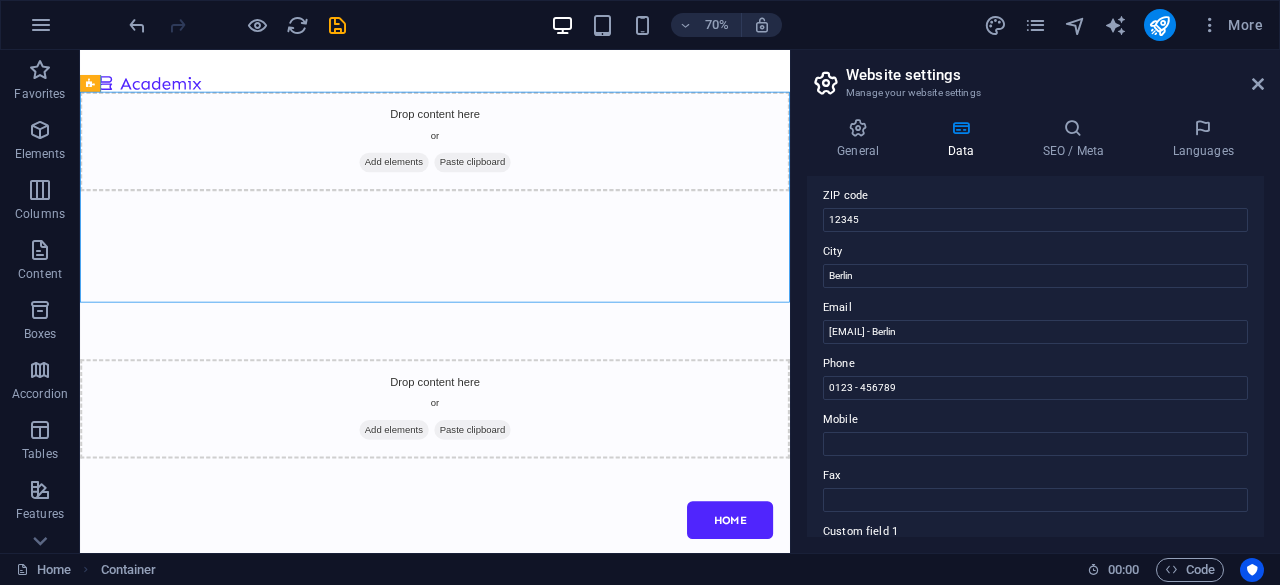 scroll, scrollTop: 0, scrollLeft: 0, axis: both 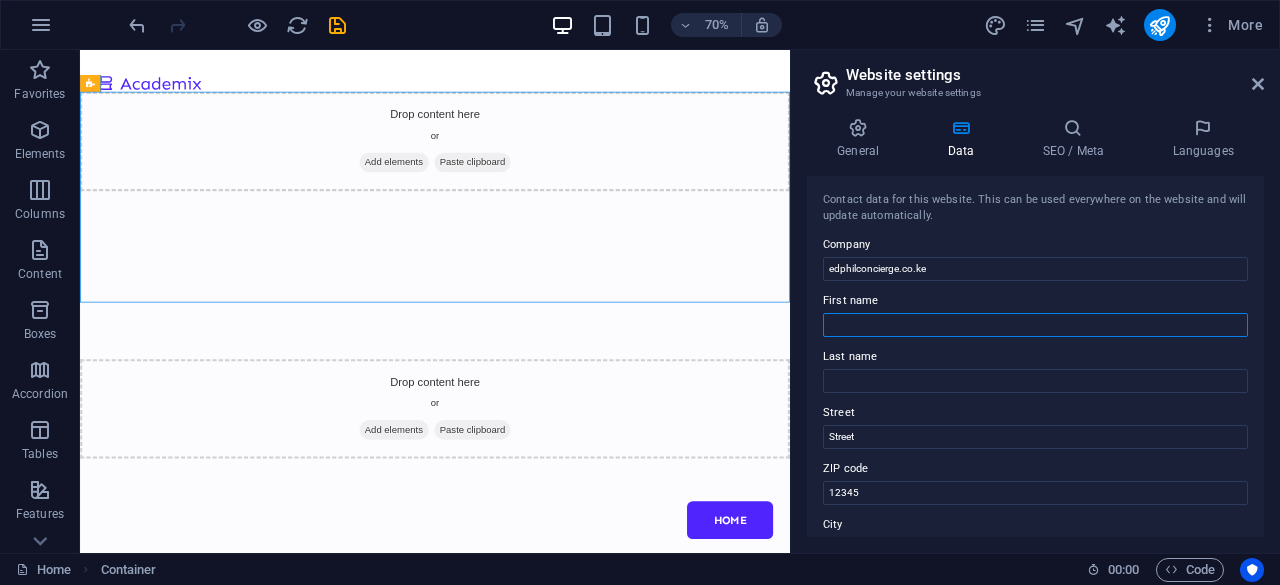 click on "First name" at bounding box center [1035, 325] 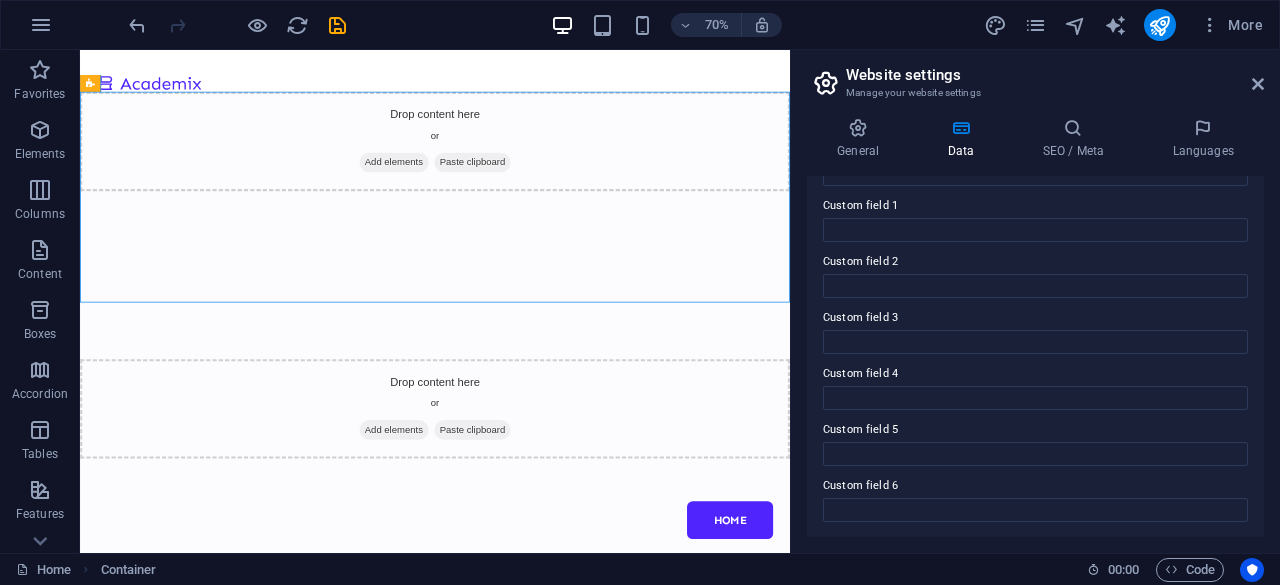 scroll, scrollTop: 0, scrollLeft: 0, axis: both 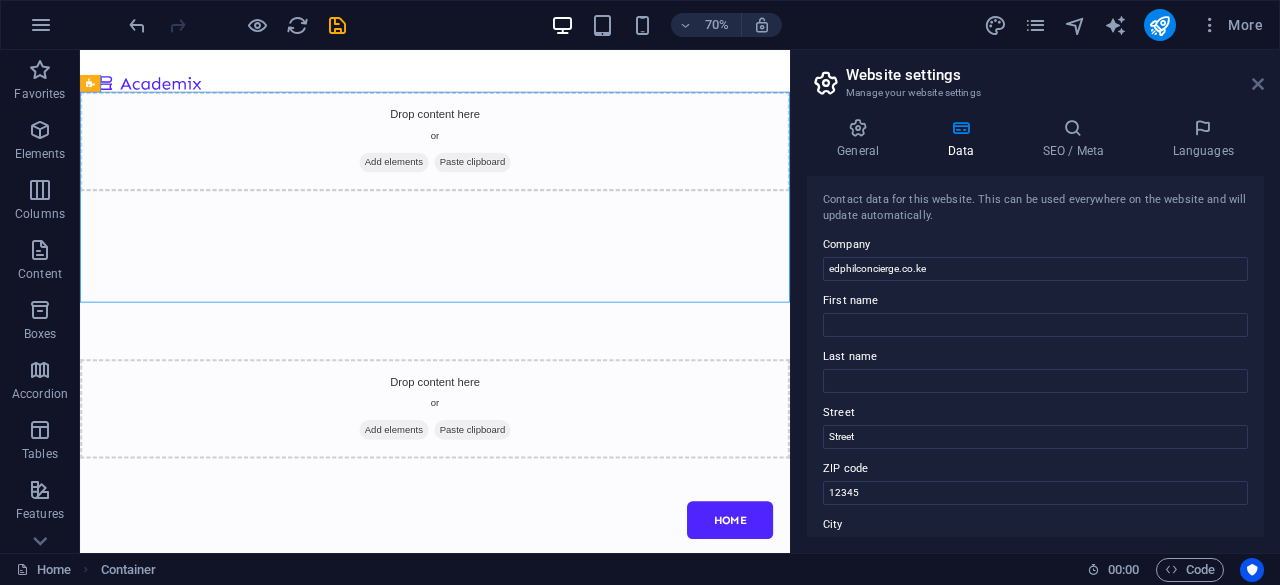 click at bounding box center (1258, 84) 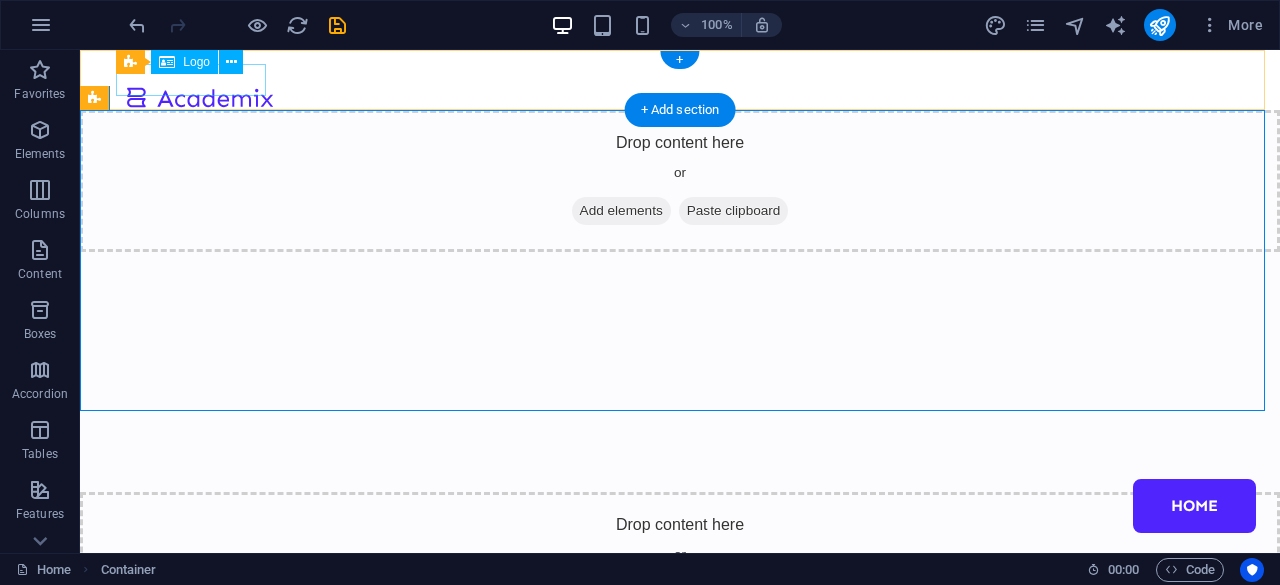click at bounding box center (199, 96) 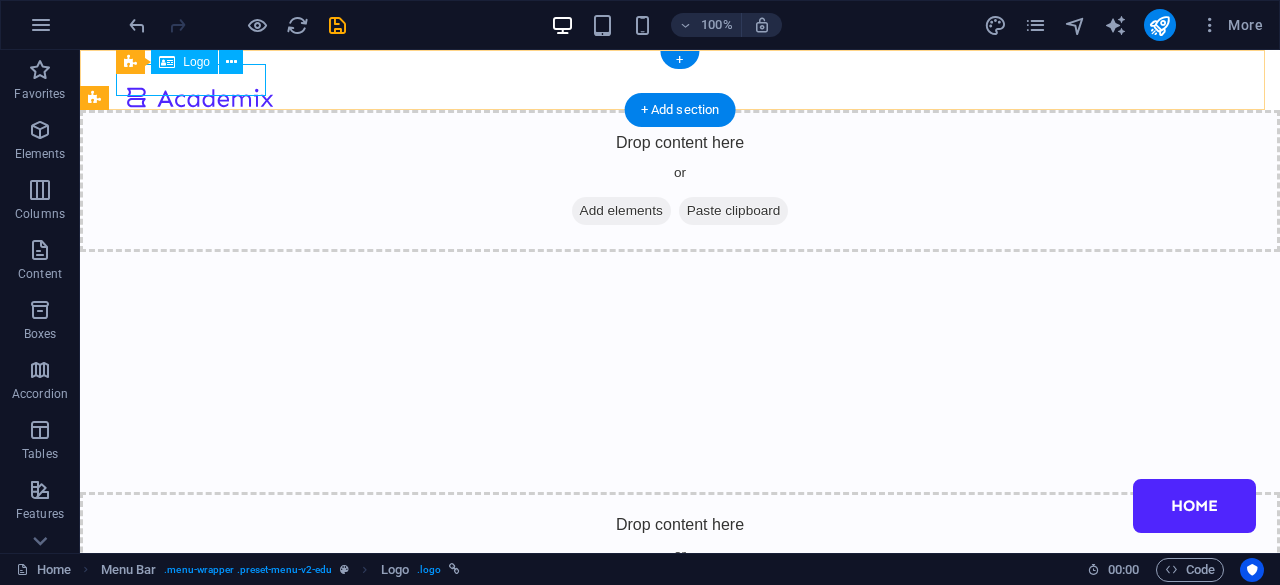 click at bounding box center [199, 96] 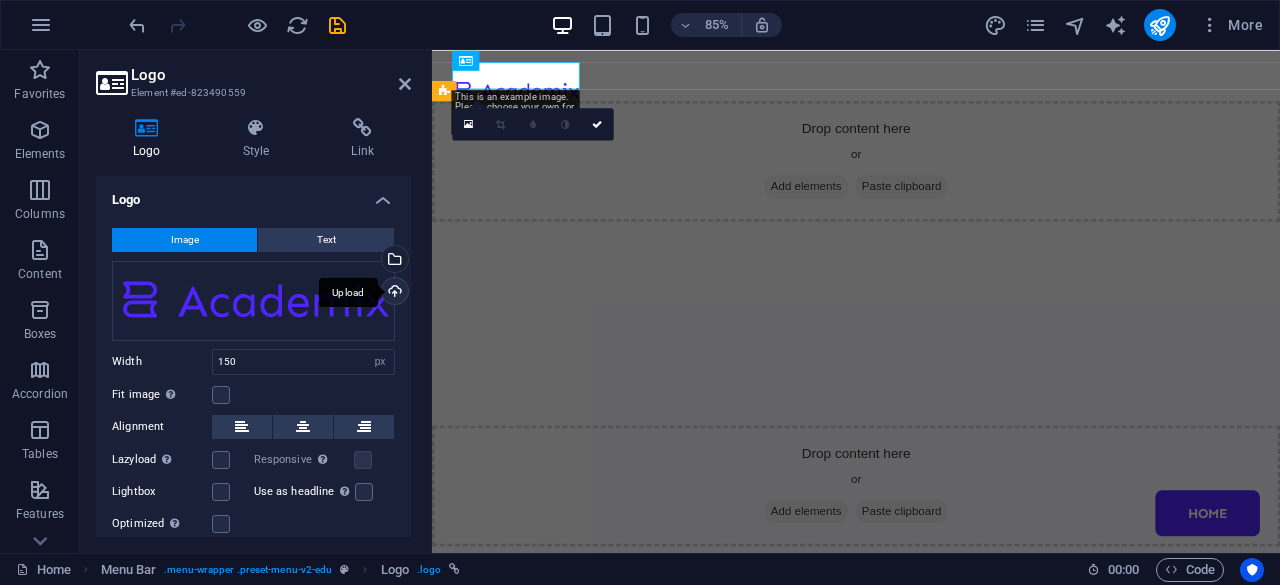 click on "Upload" at bounding box center [393, 293] 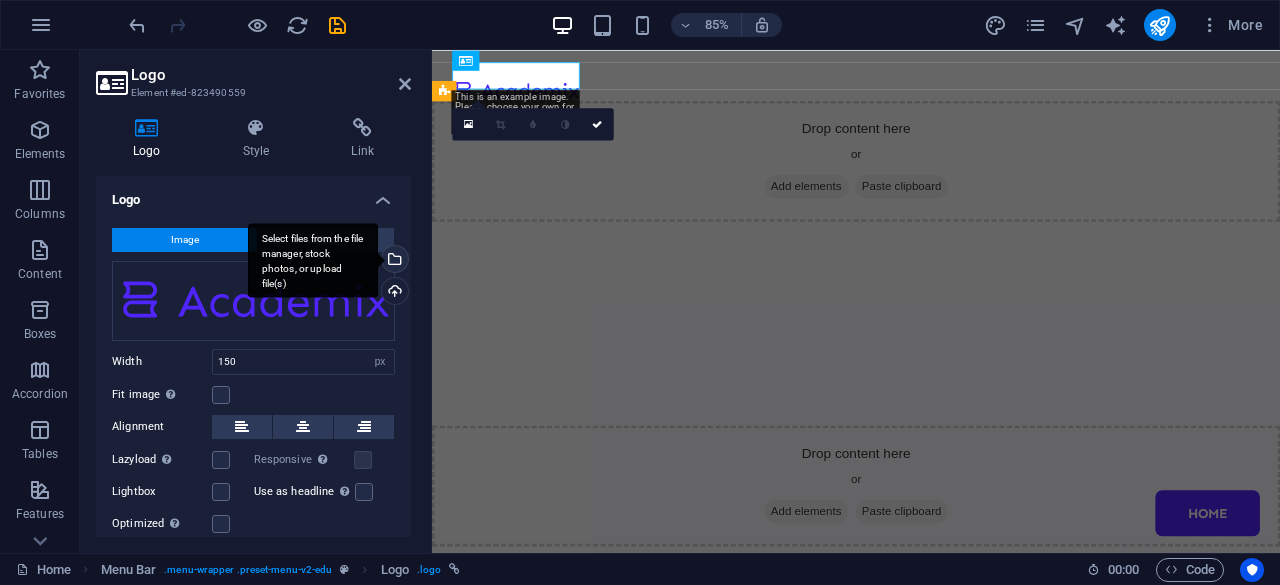 click on "Select files from the file manager, stock photos, or upload file(s)" at bounding box center [393, 261] 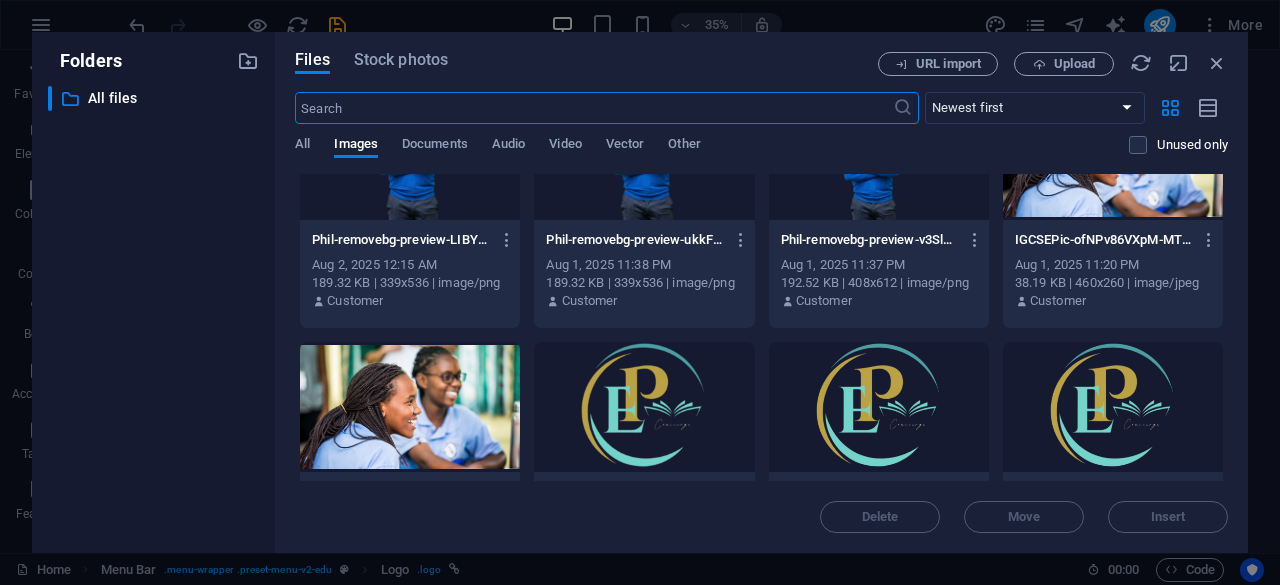 scroll, scrollTop: 100, scrollLeft: 0, axis: vertical 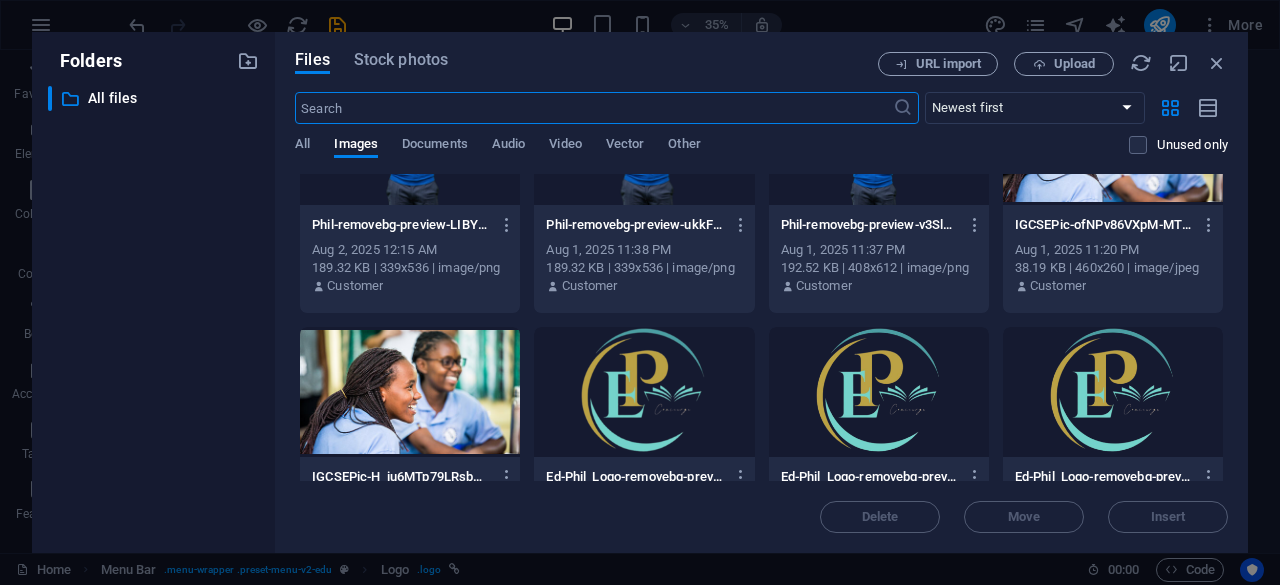 click at bounding box center [644, 392] 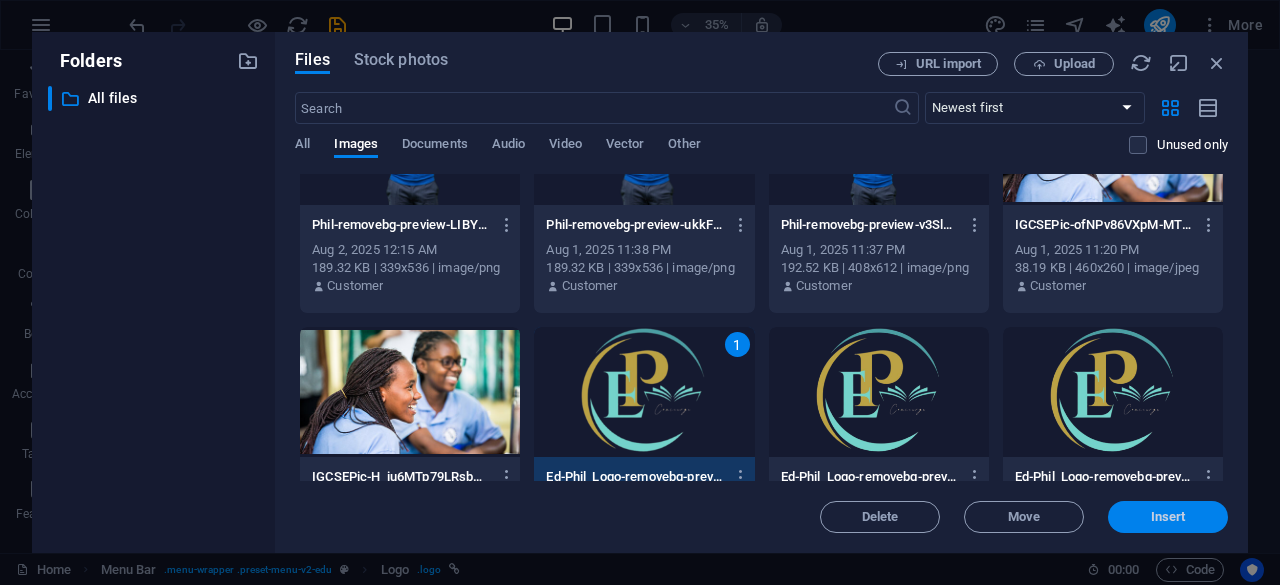 click on "Insert" at bounding box center [1168, 517] 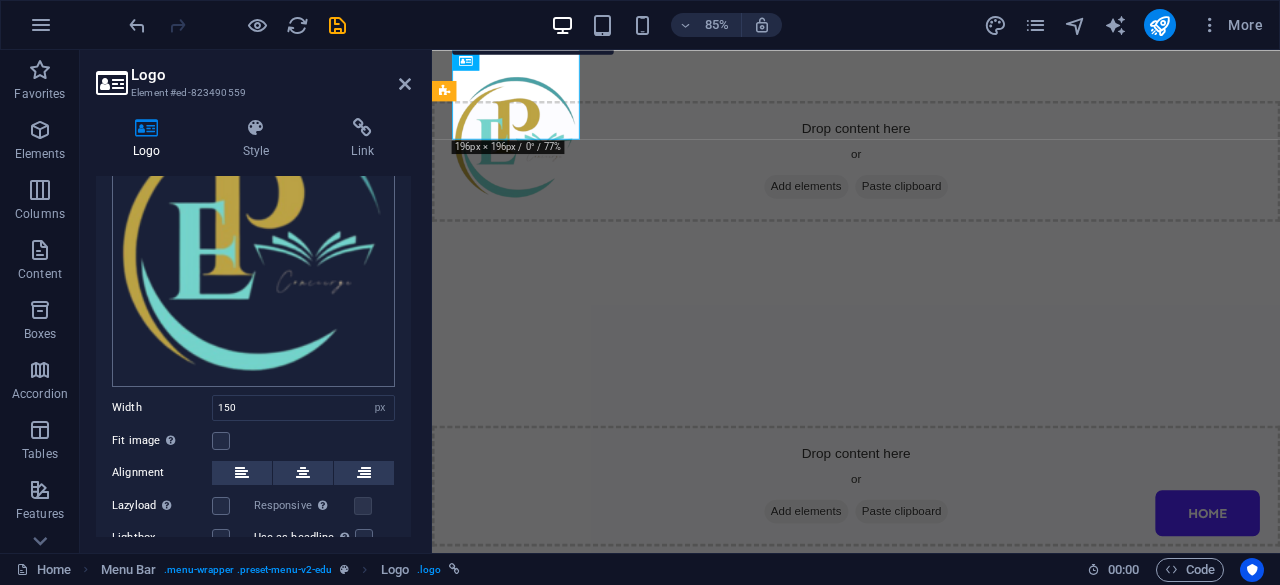 scroll, scrollTop: 200, scrollLeft: 0, axis: vertical 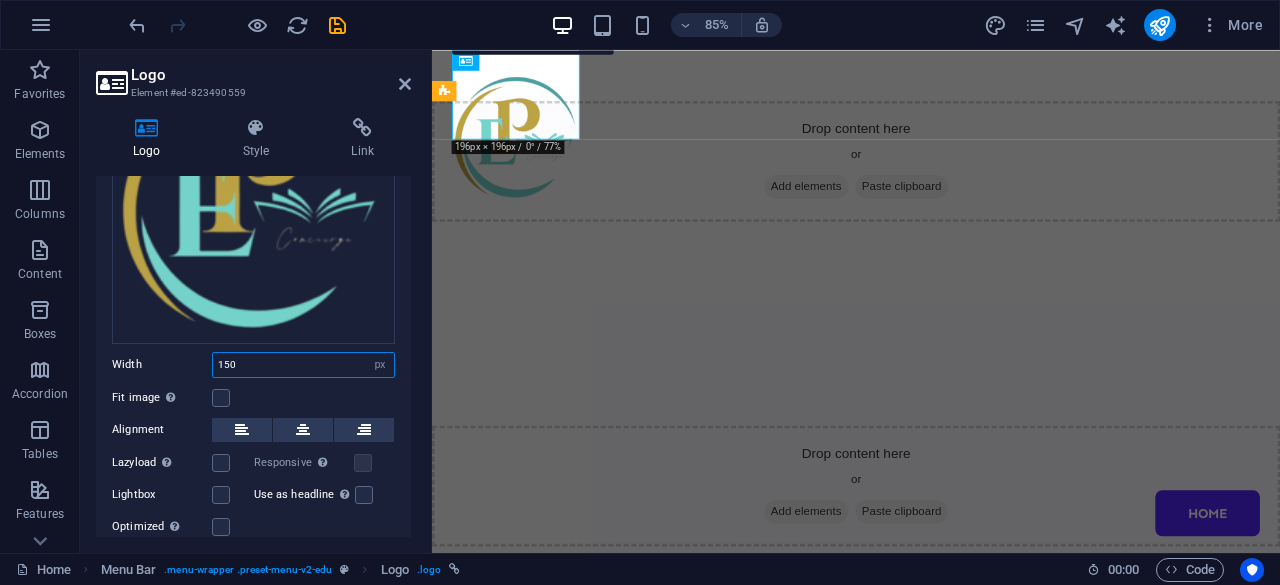 click on "150" at bounding box center [303, 365] 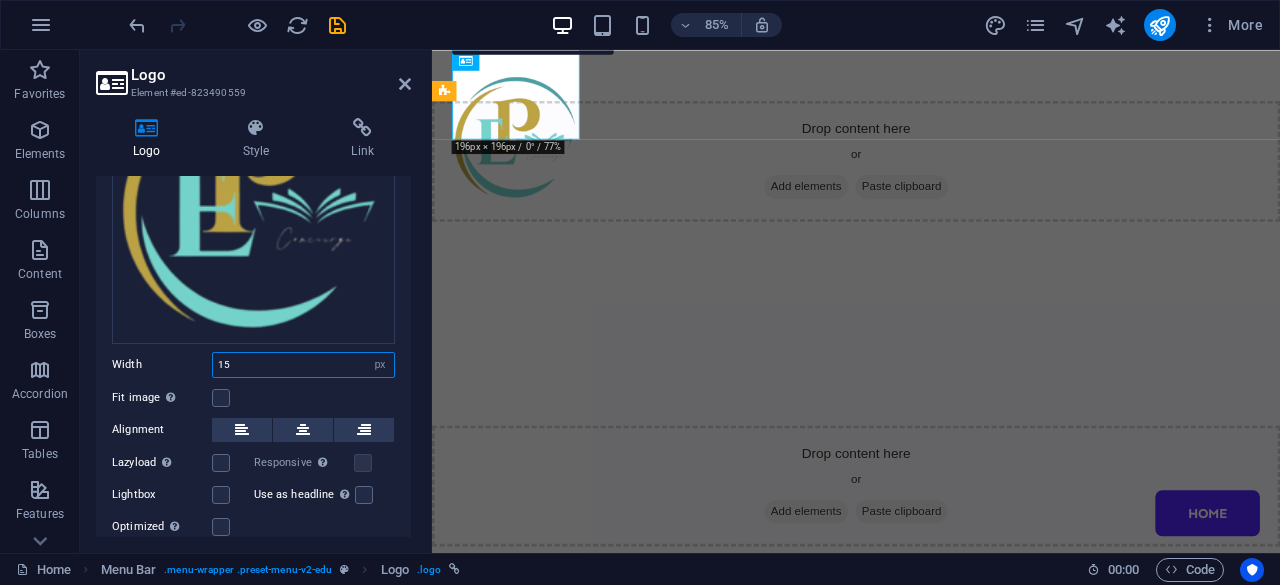 type on "1" 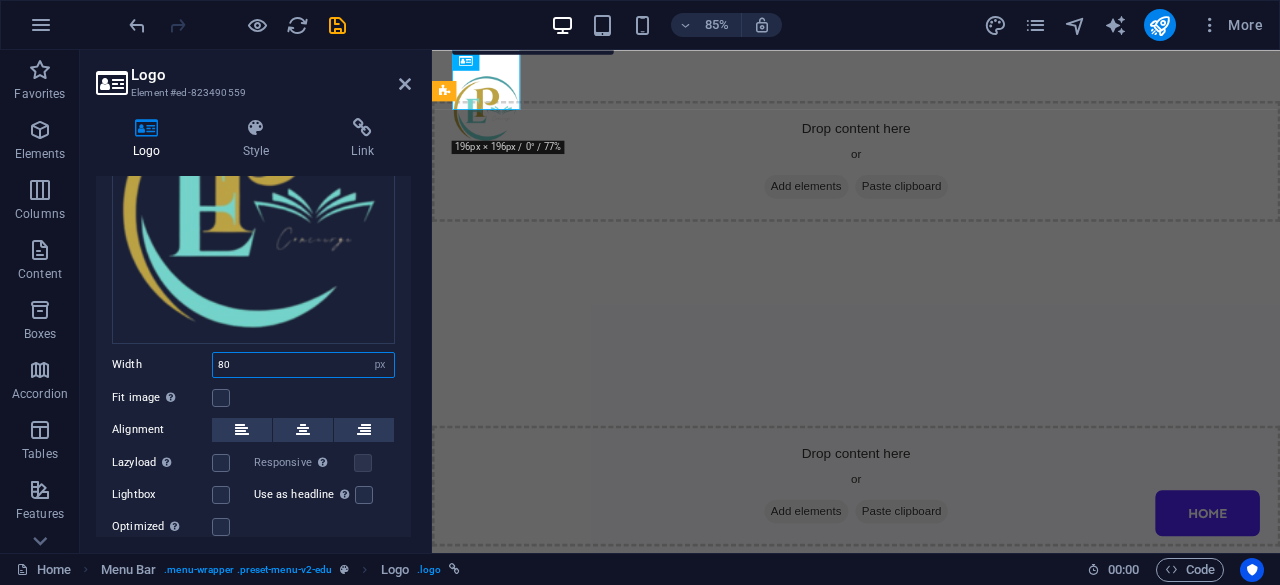 click on "80" at bounding box center (303, 365) 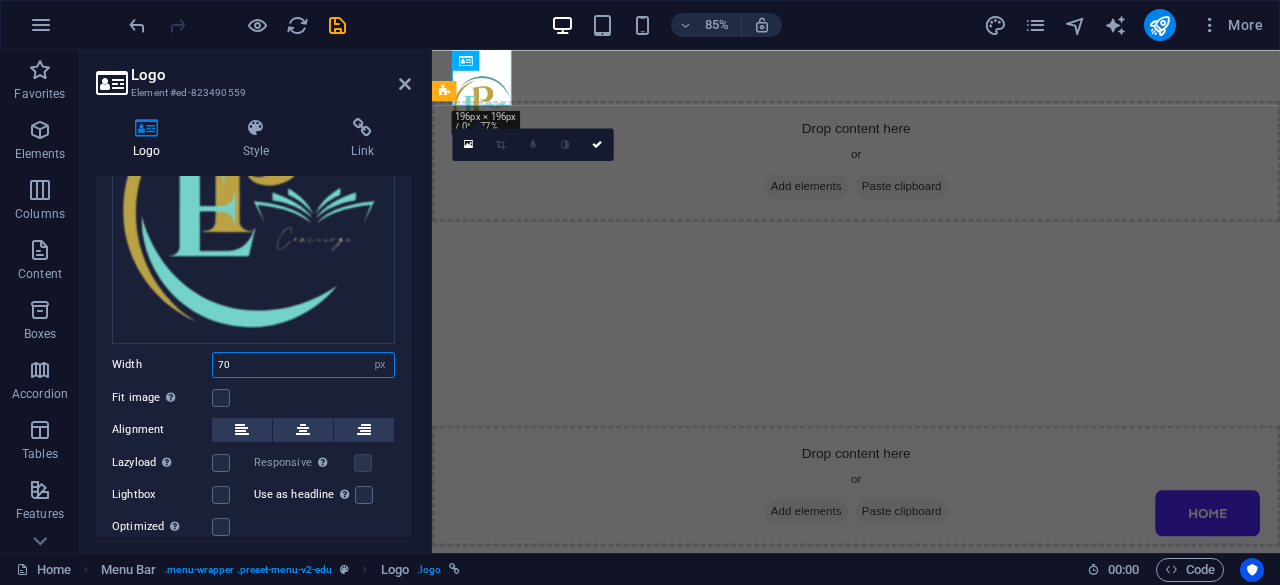 type on "7" 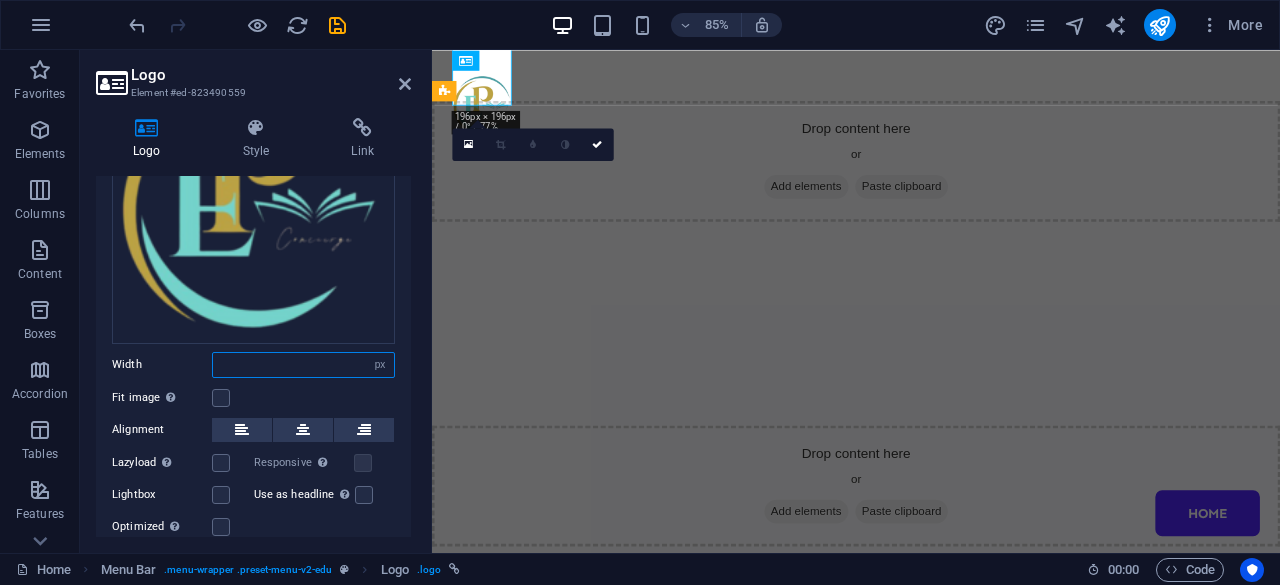 type on "6" 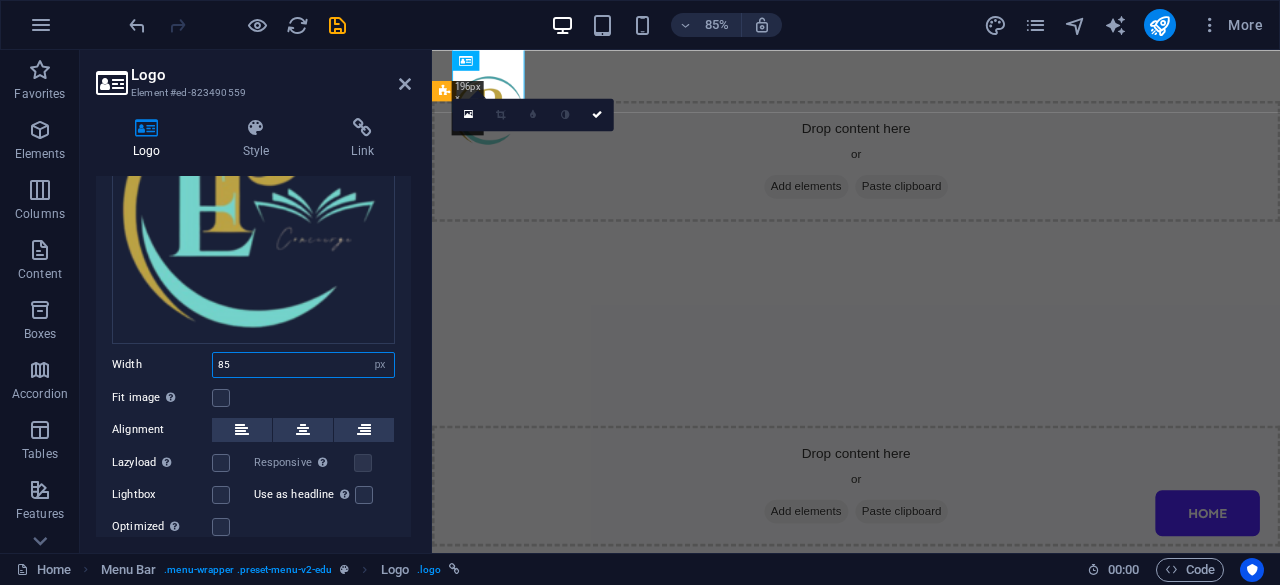 type on "85" 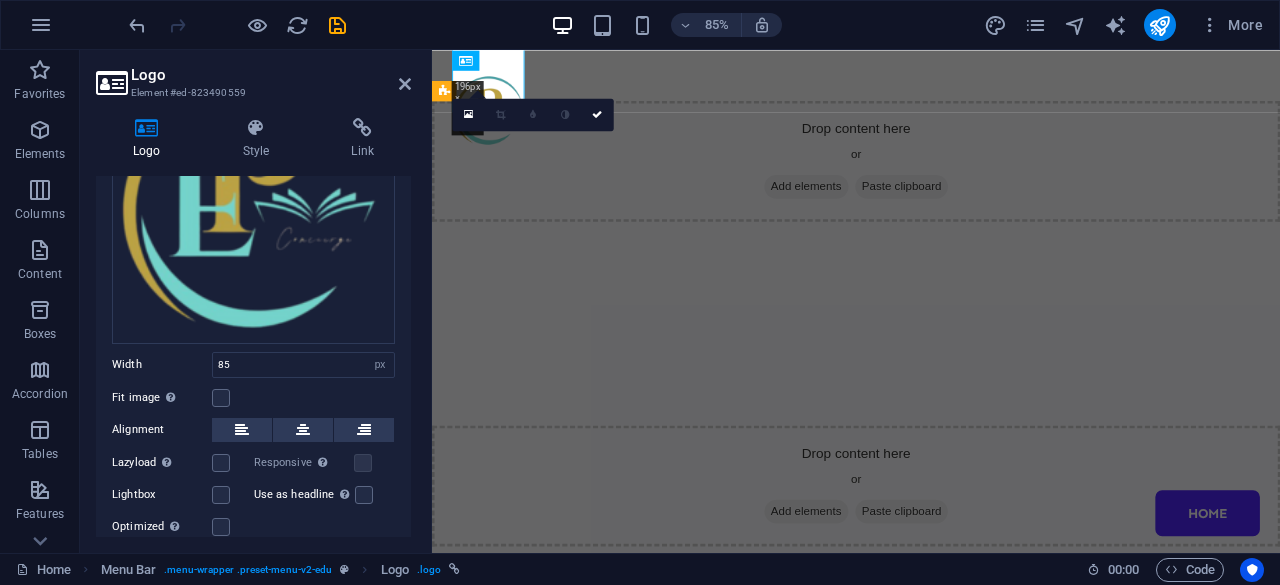 click on "Fit image Automatically fit image to a fixed width and height" at bounding box center [253, 398] 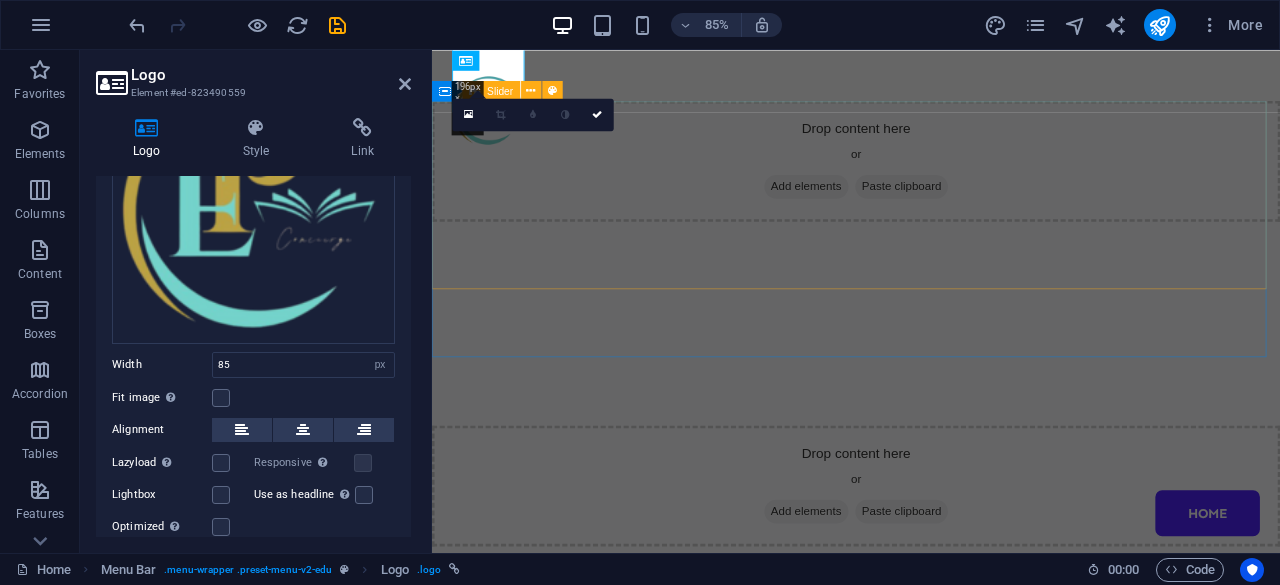 click on "Drop content here or  Add elements  Paste clipboard" at bounding box center [931, 181] 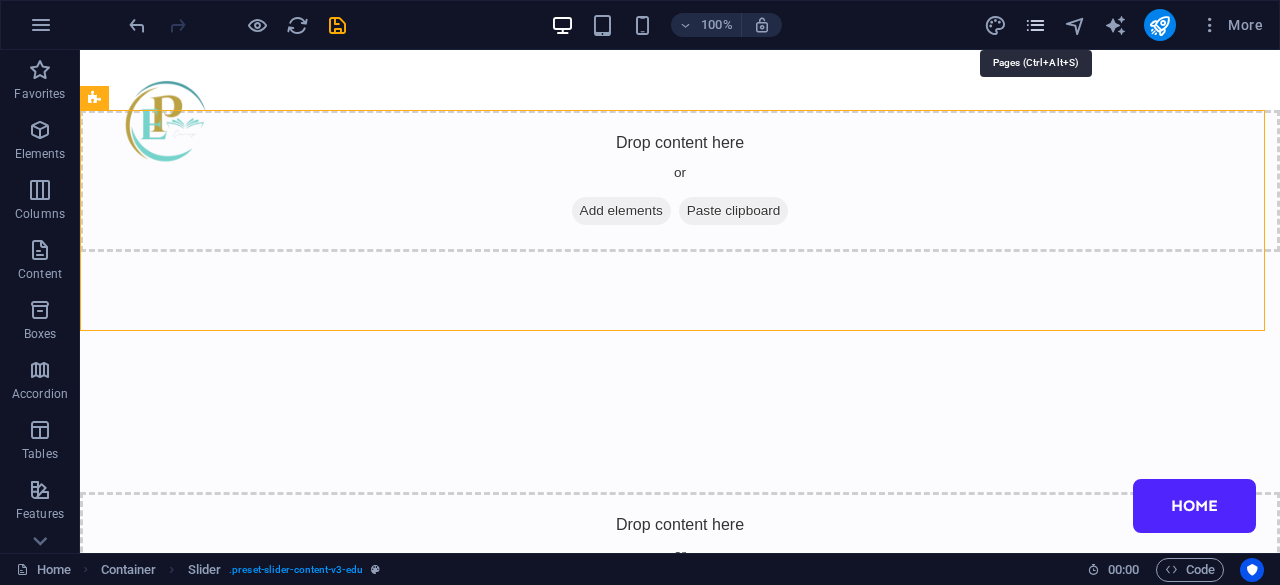 click at bounding box center [1035, 25] 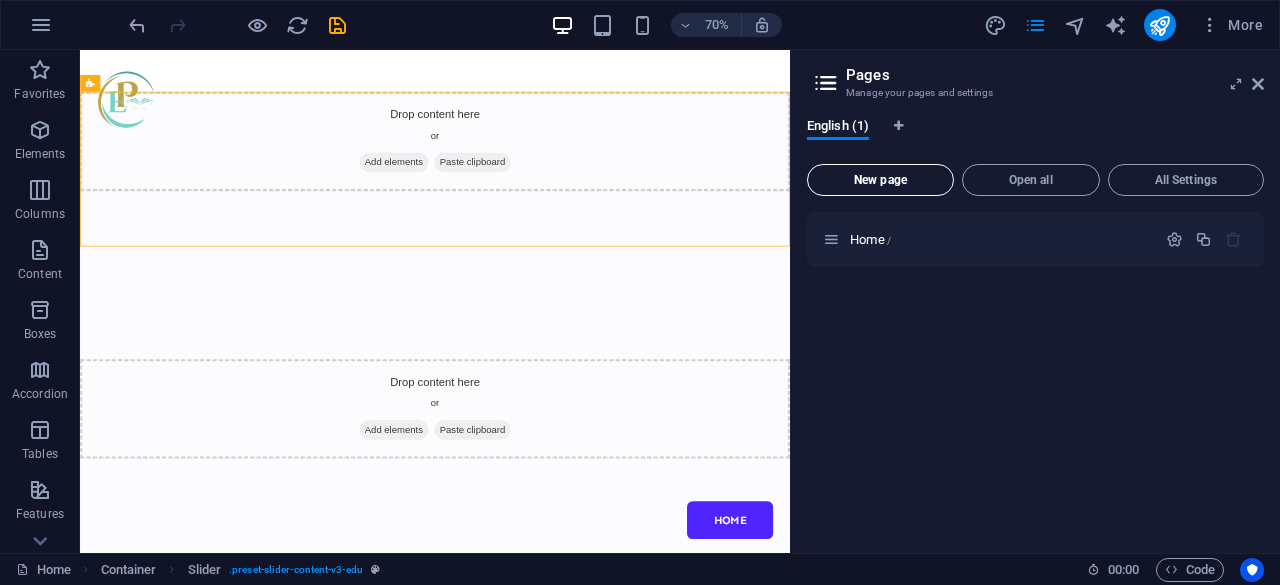 click on "New page" at bounding box center [880, 180] 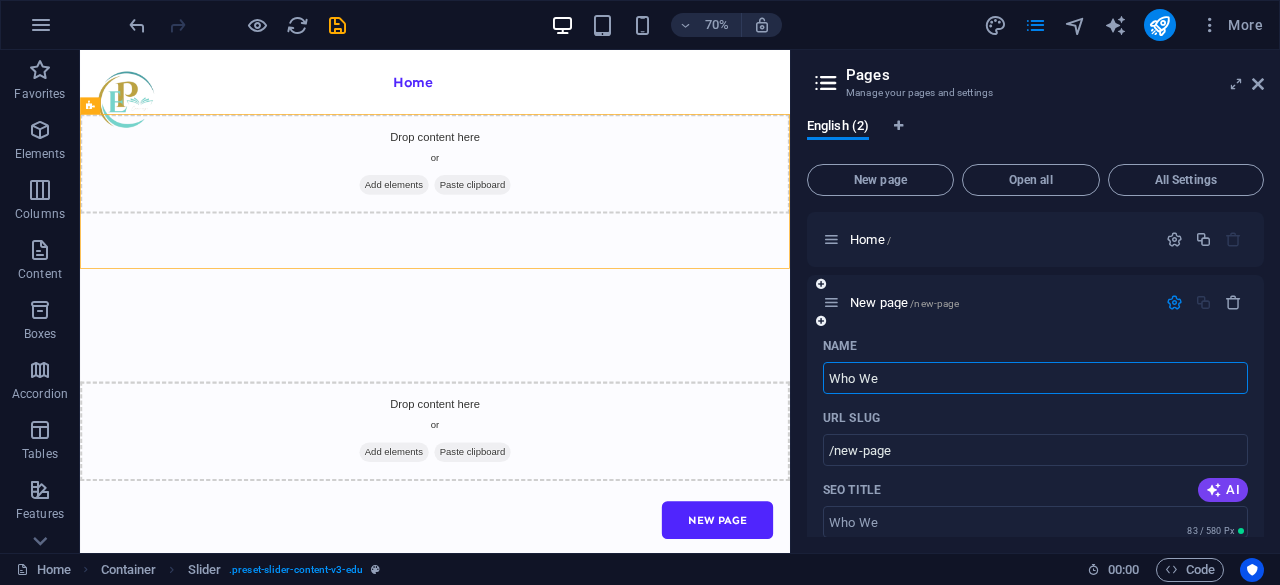 type on "Who We" 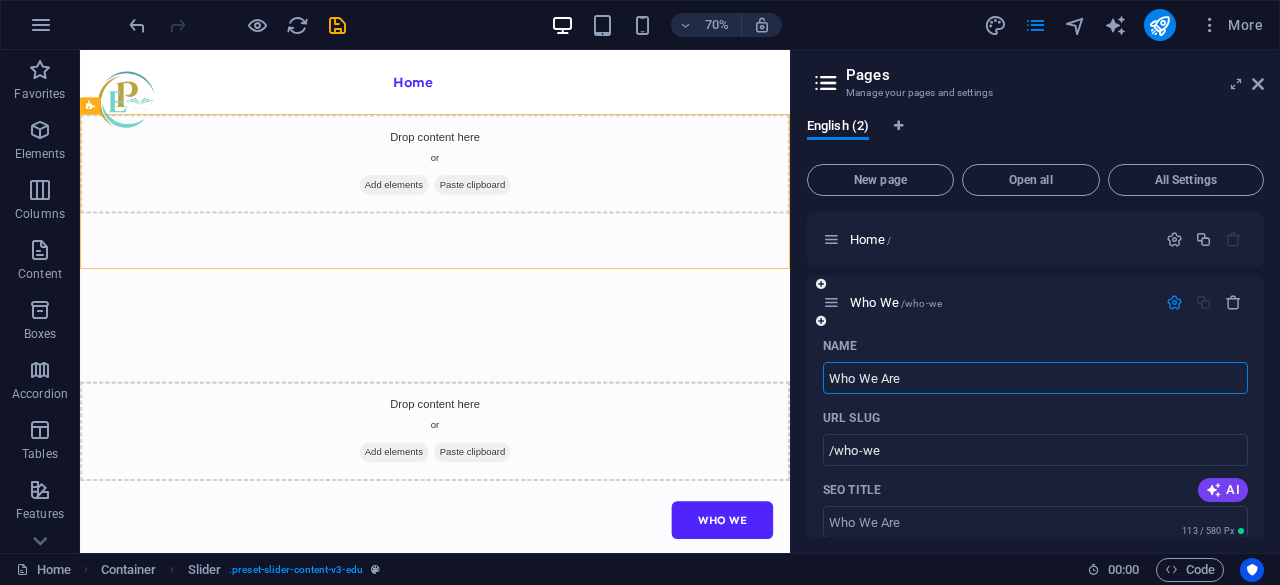 type on "Who We Are" 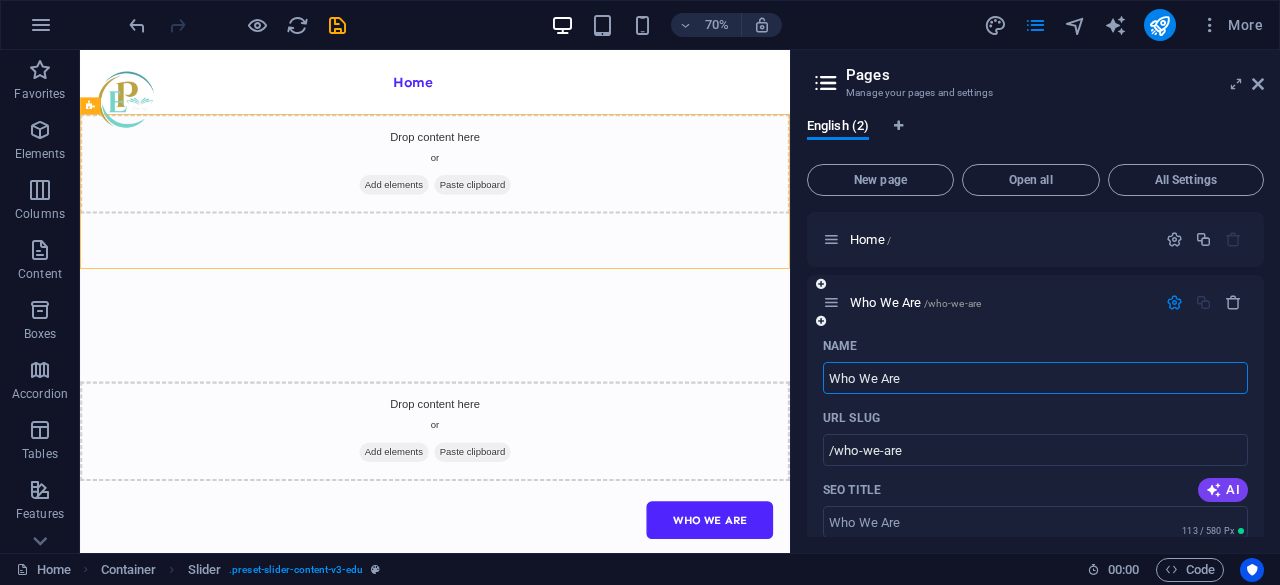 type on "Who We Are" 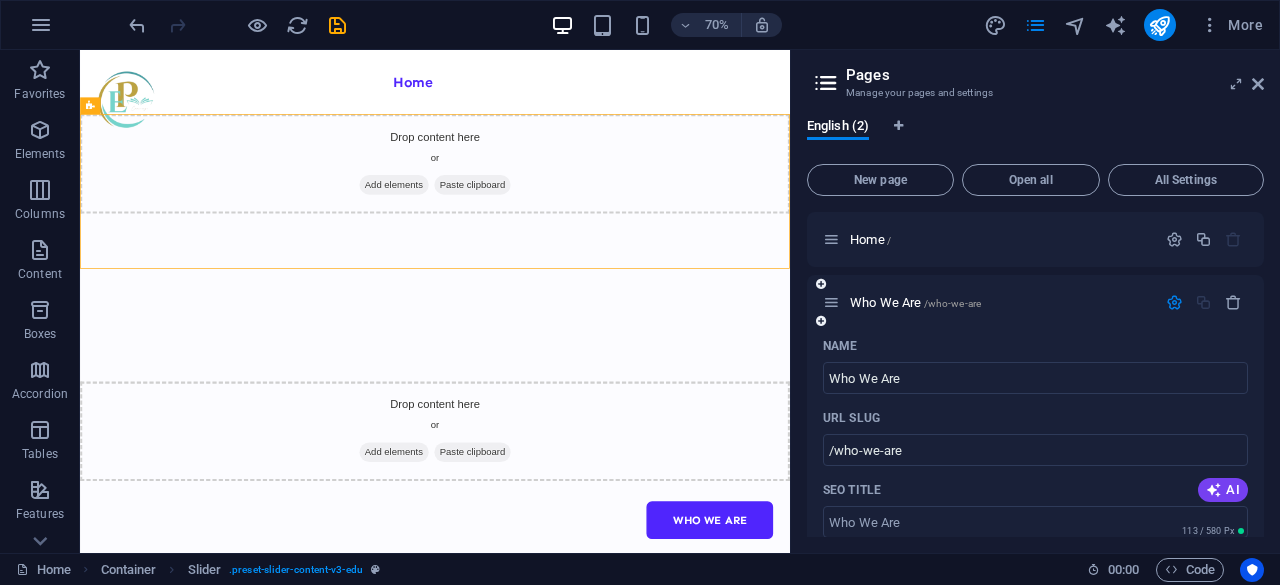 click at bounding box center (1174, 302) 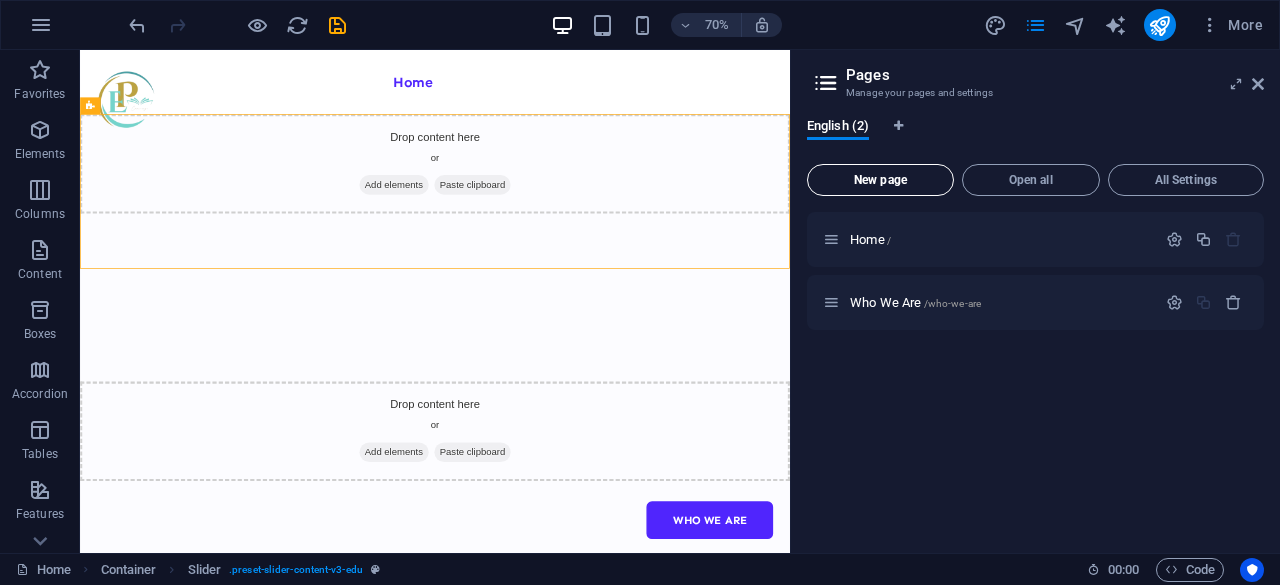 click on "New page" at bounding box center [880, 180] 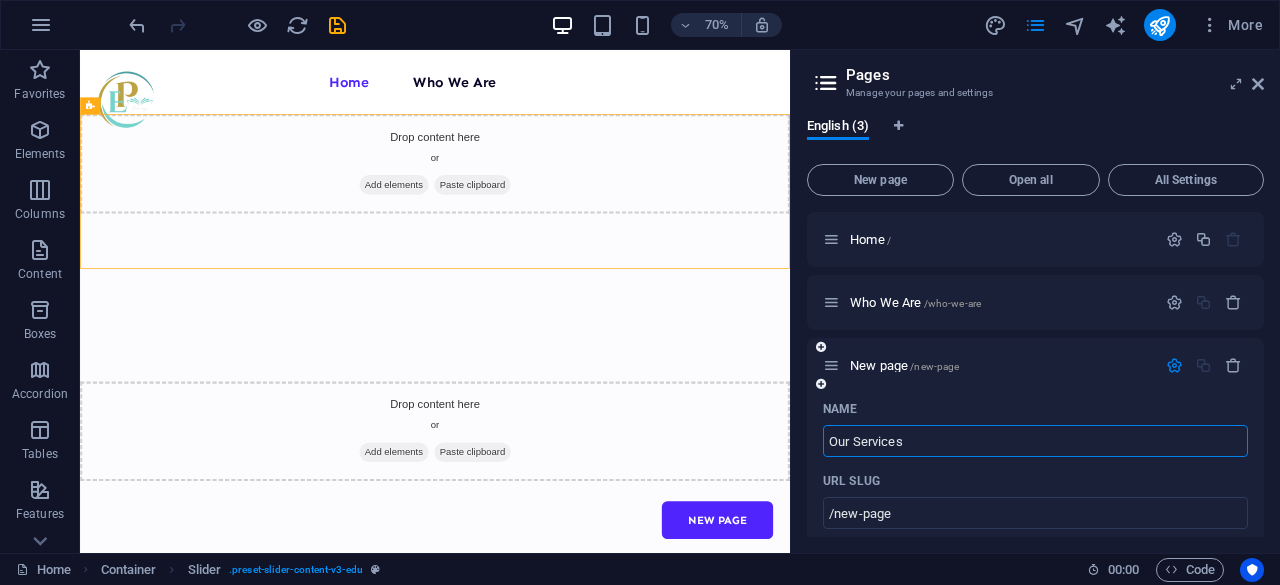 type on "Our Services" 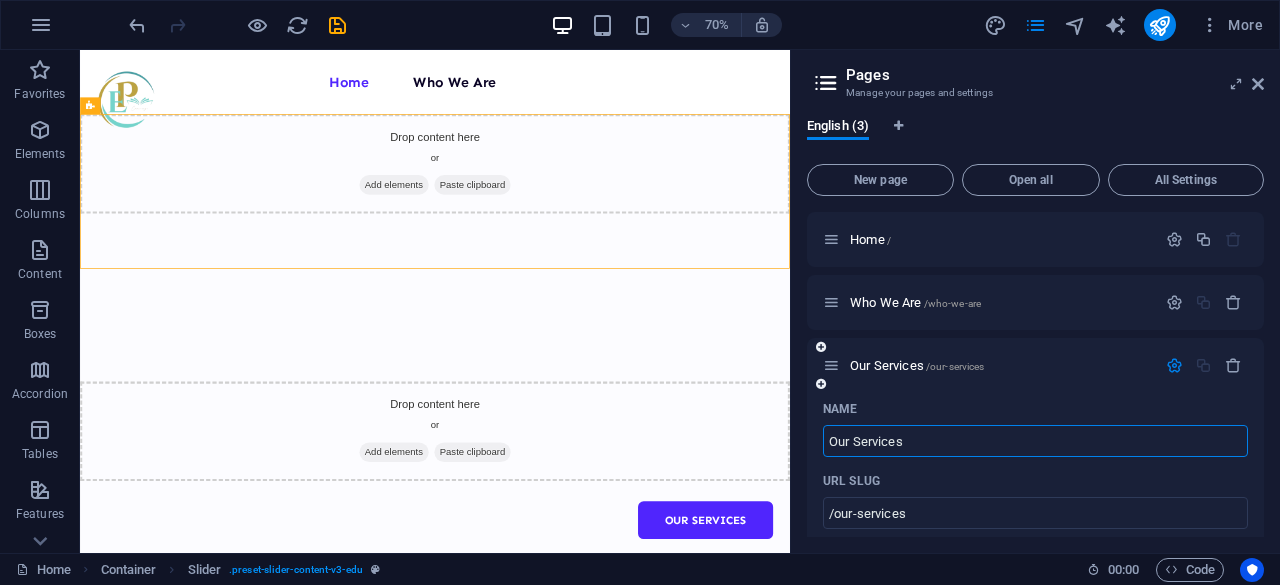 type on "Our Services" 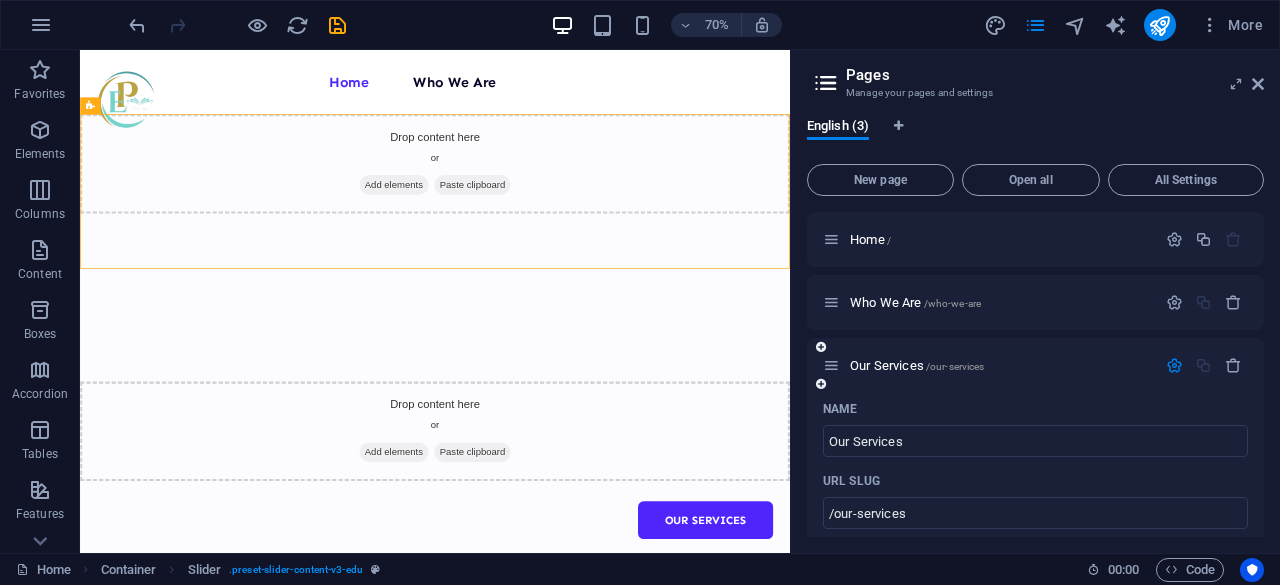 click at bounding box center (1174, 365) 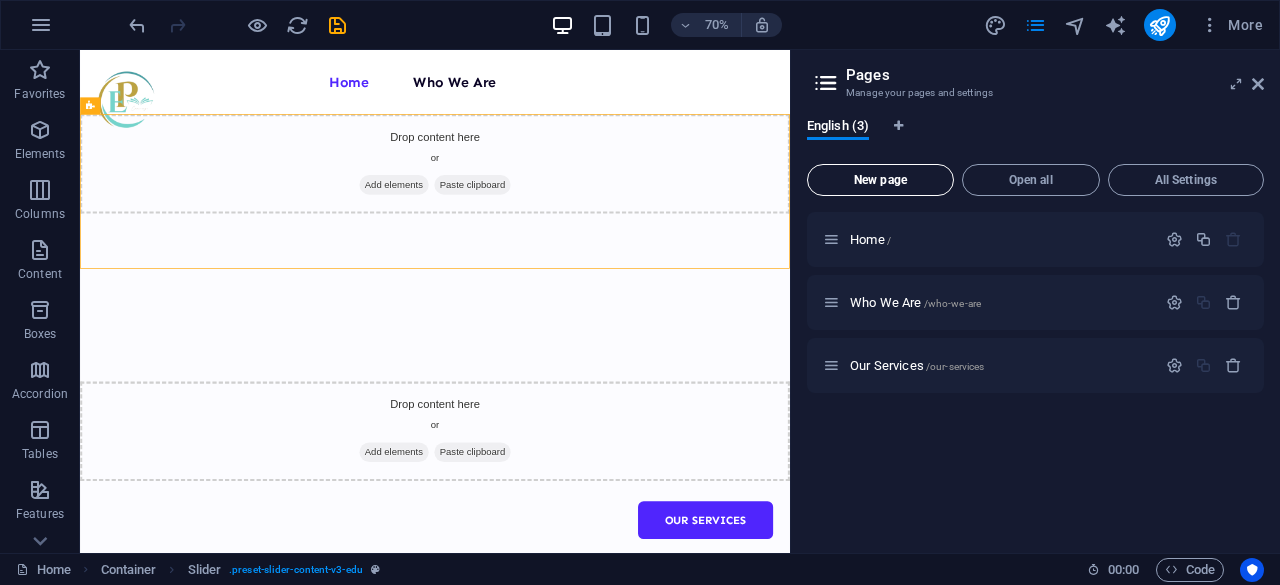 click on "New page" at bounding box center (880, 180) 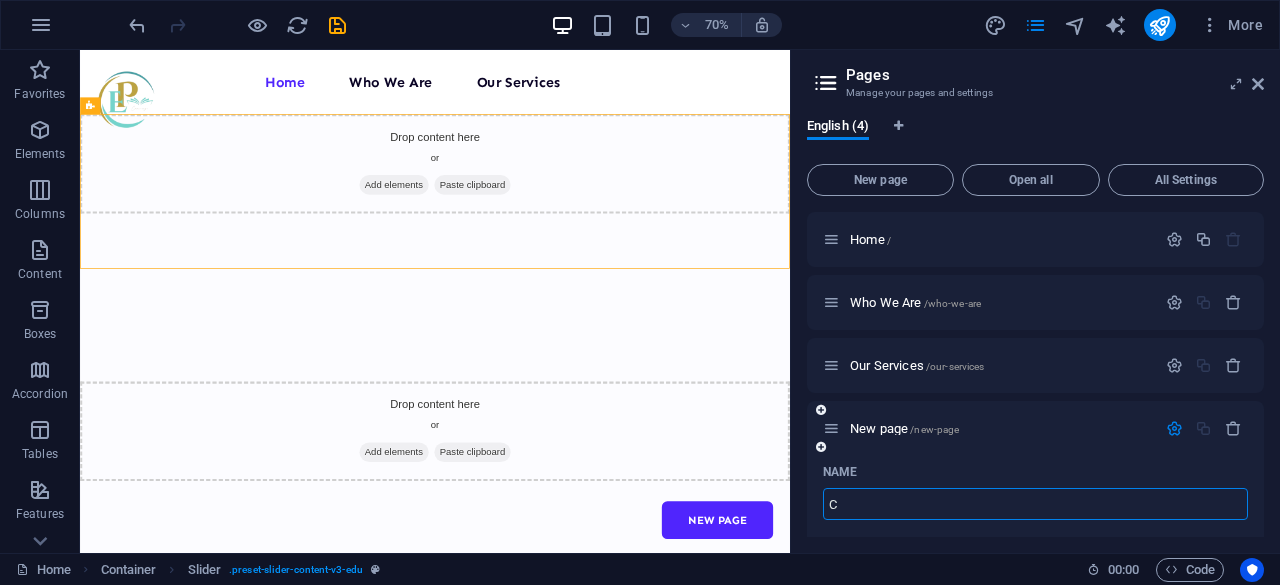 type on "C" 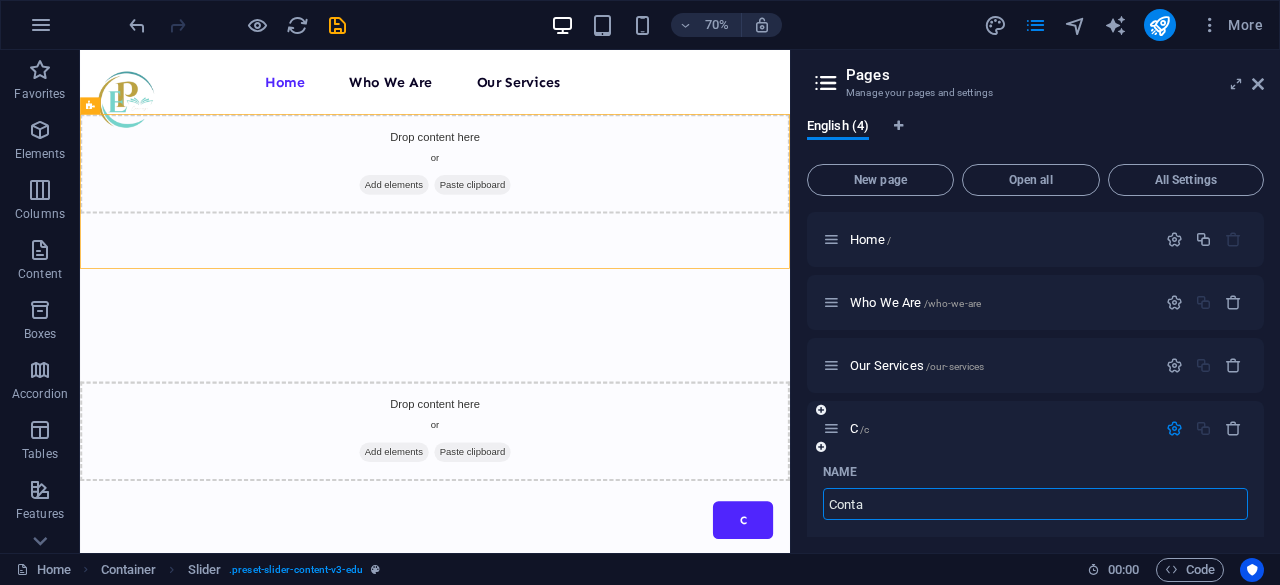 type on "Contac" 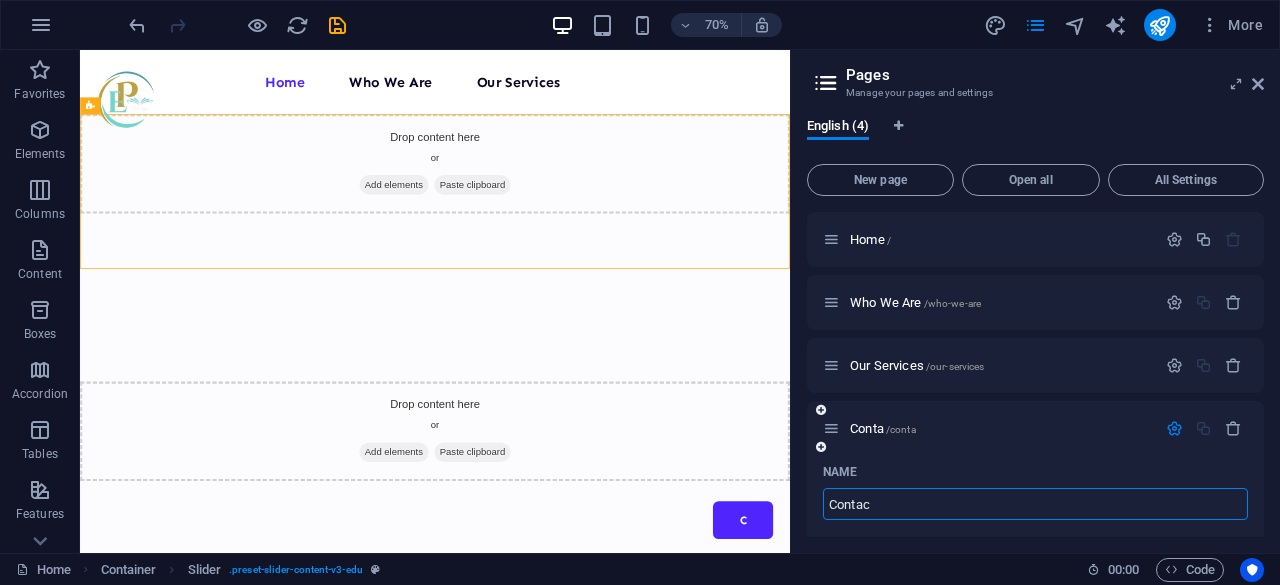 type on "/conta" 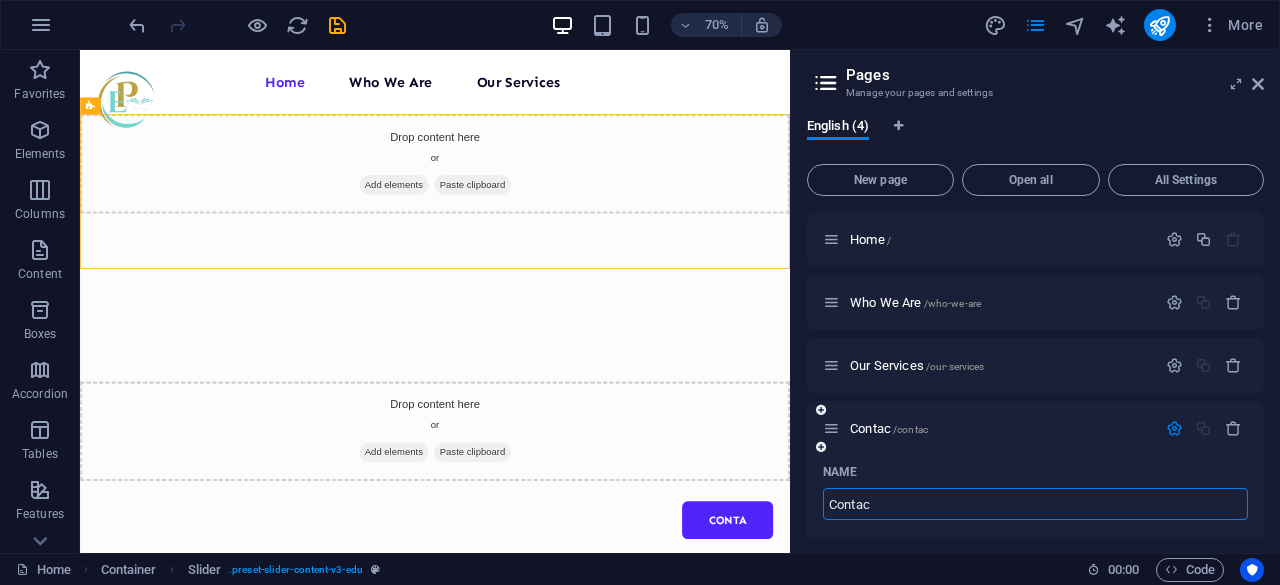 type on "Contac" 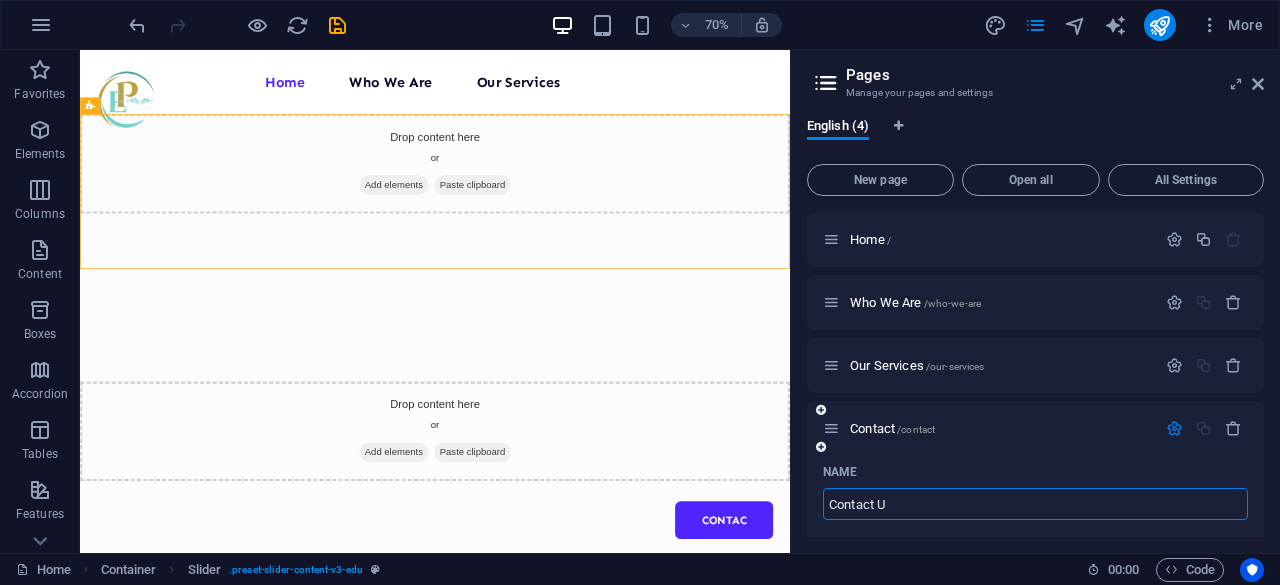type on "Contact Us" 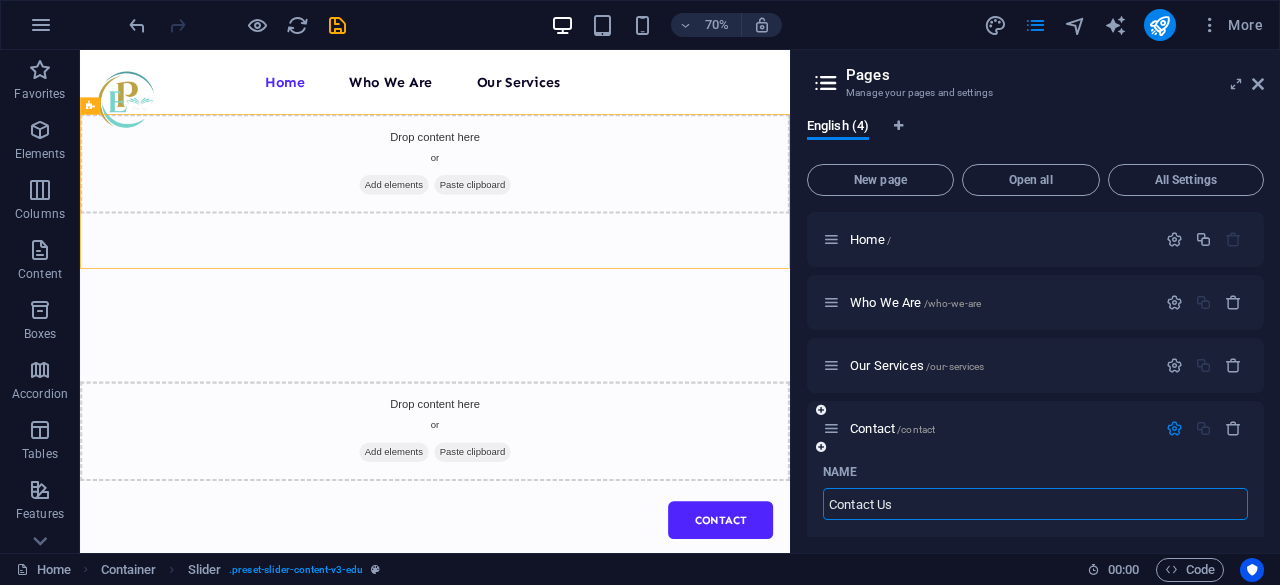 type on "Contact Us" 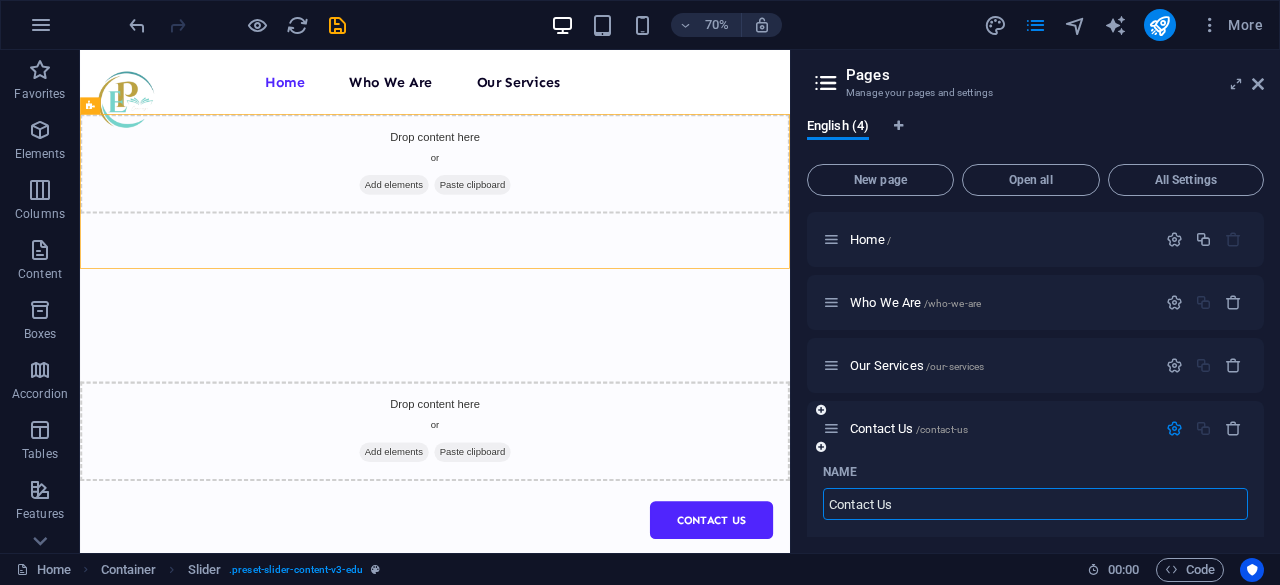 type on "Contact Us" 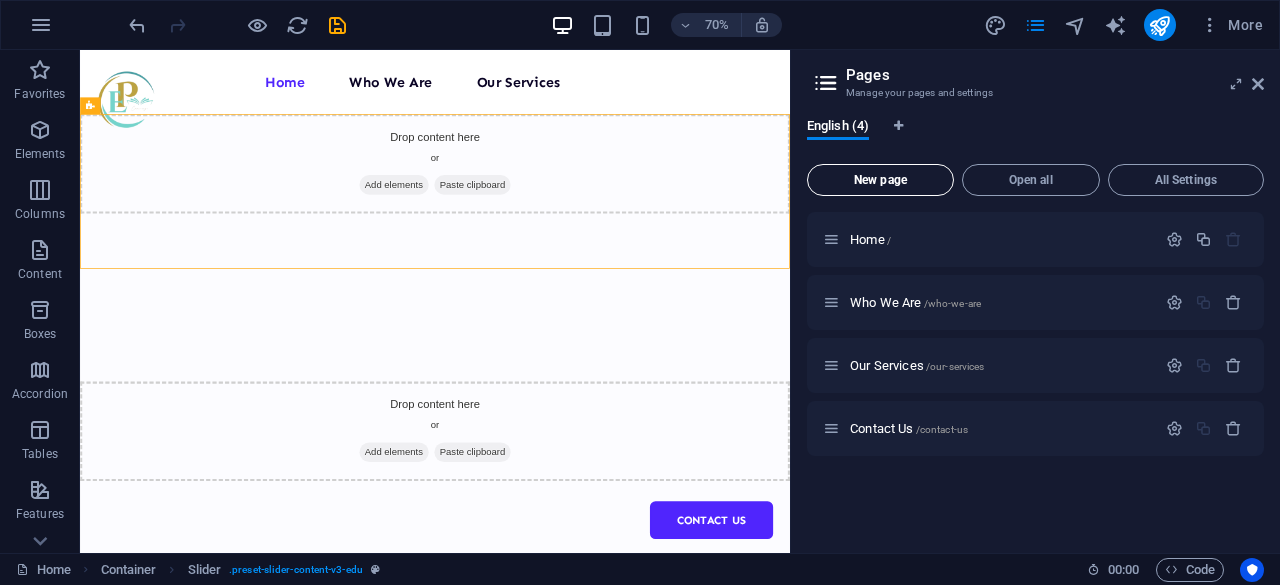 click on "New page" at bounding box center (880, 180) 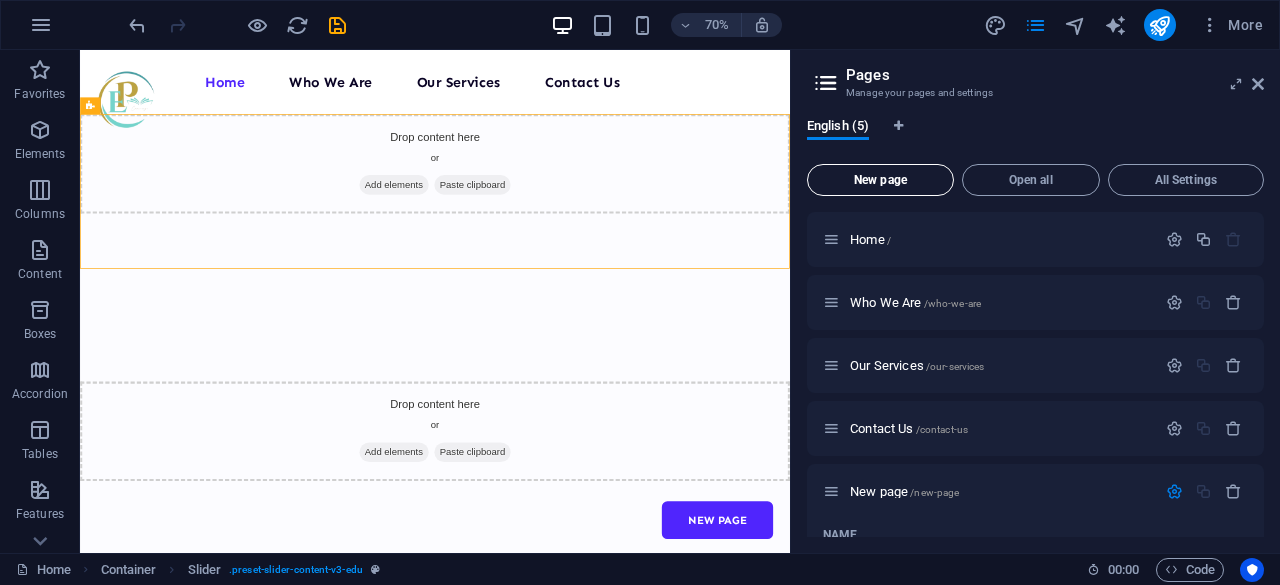 scroll, scrollTop: 192, scrollLeft: 0, axis: vertical 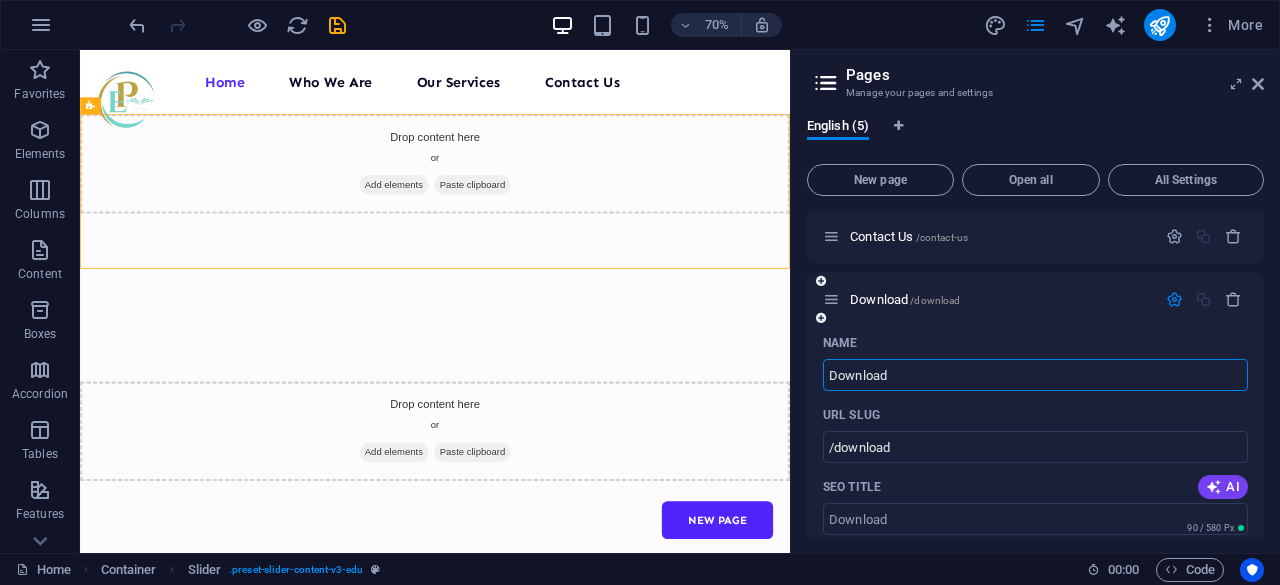 type on "Download" 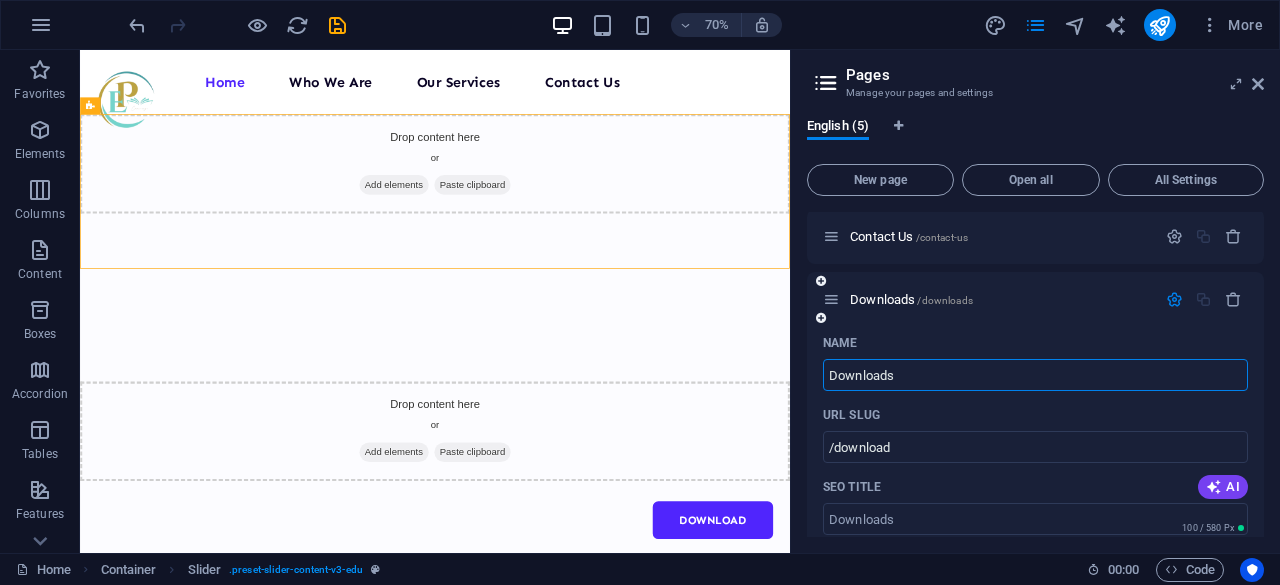type on "Downloads" 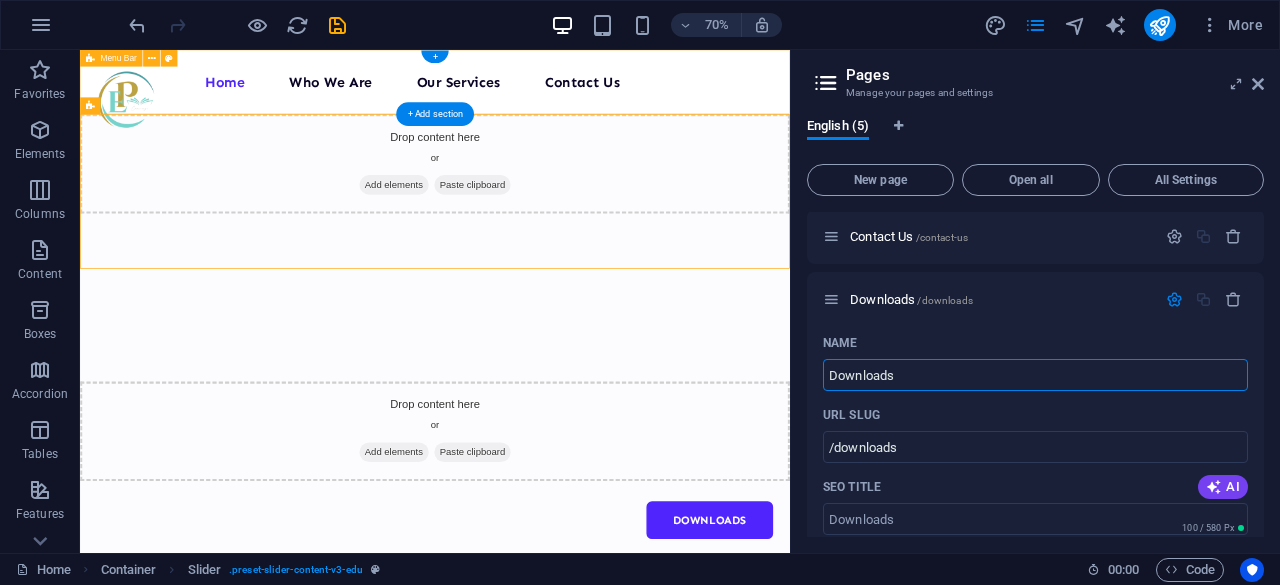 type on "Downloads" 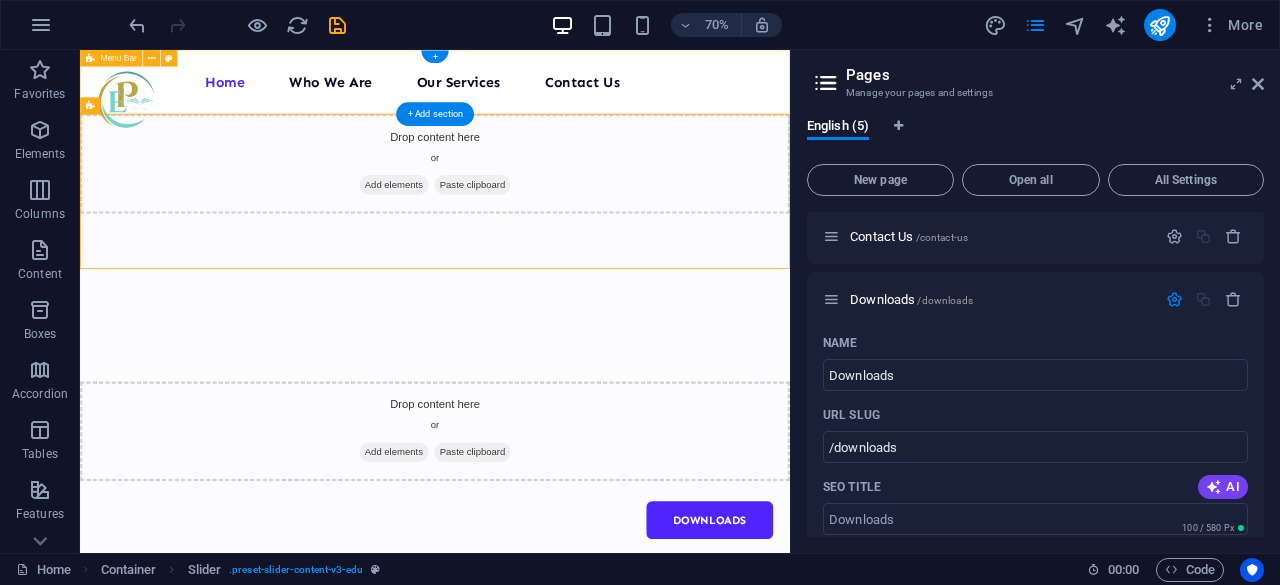 click on "Home Who We Are Our Services Contact Us Downloads" at bounding box center (587, 96) 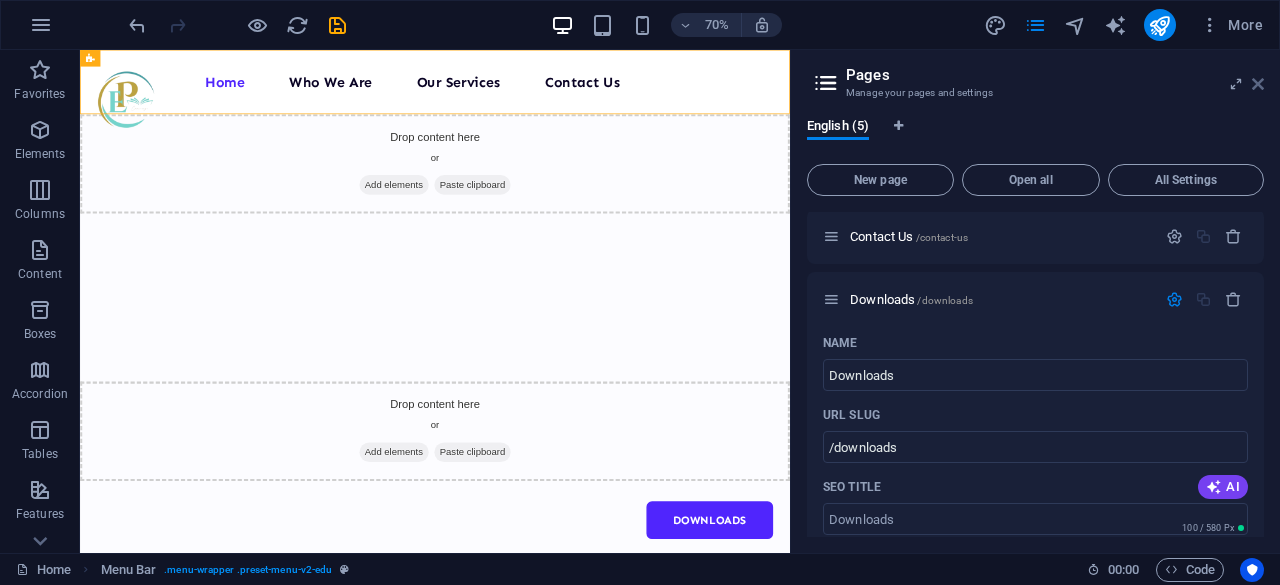 click at bounding box center (1258, 84) 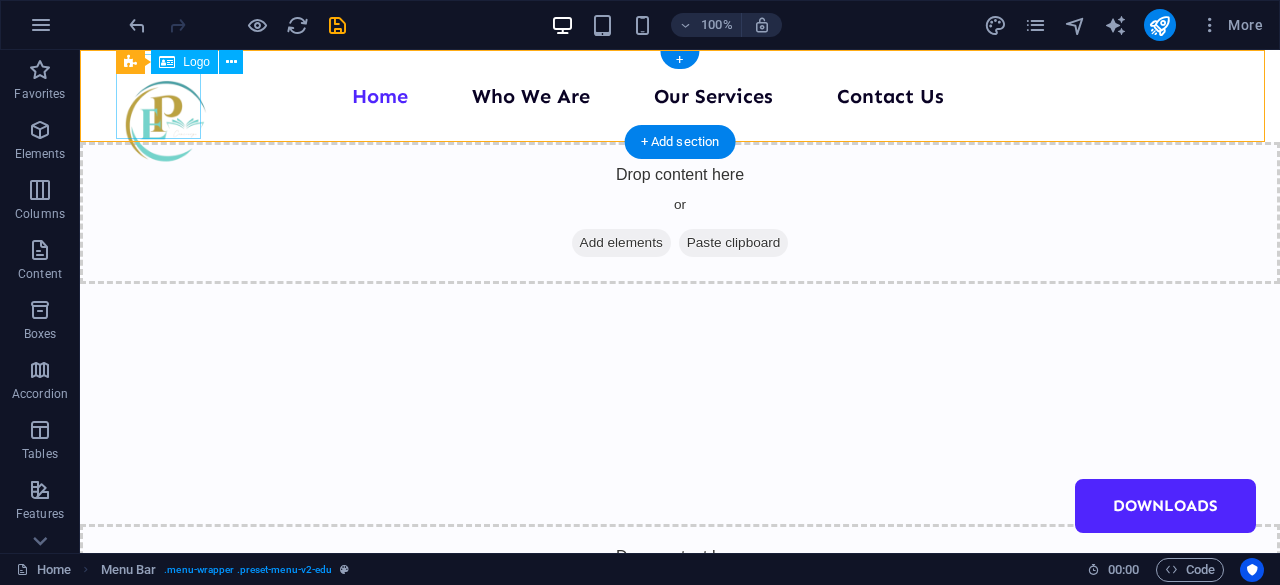 click at bounding box center [166, 122] 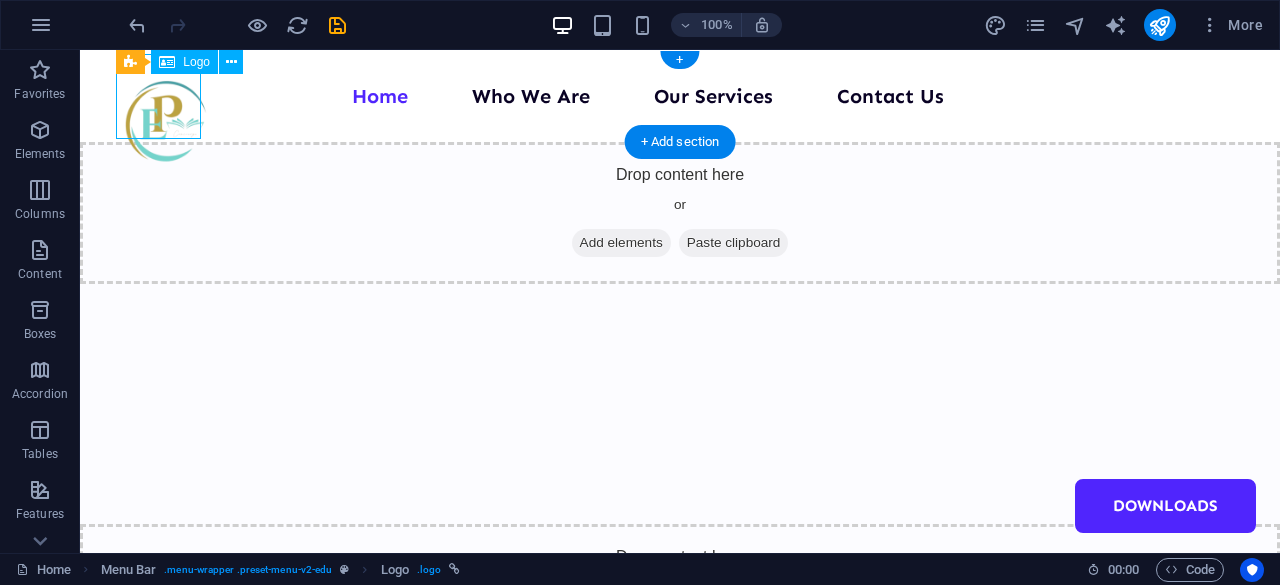 click at bounding box center (166, 122) 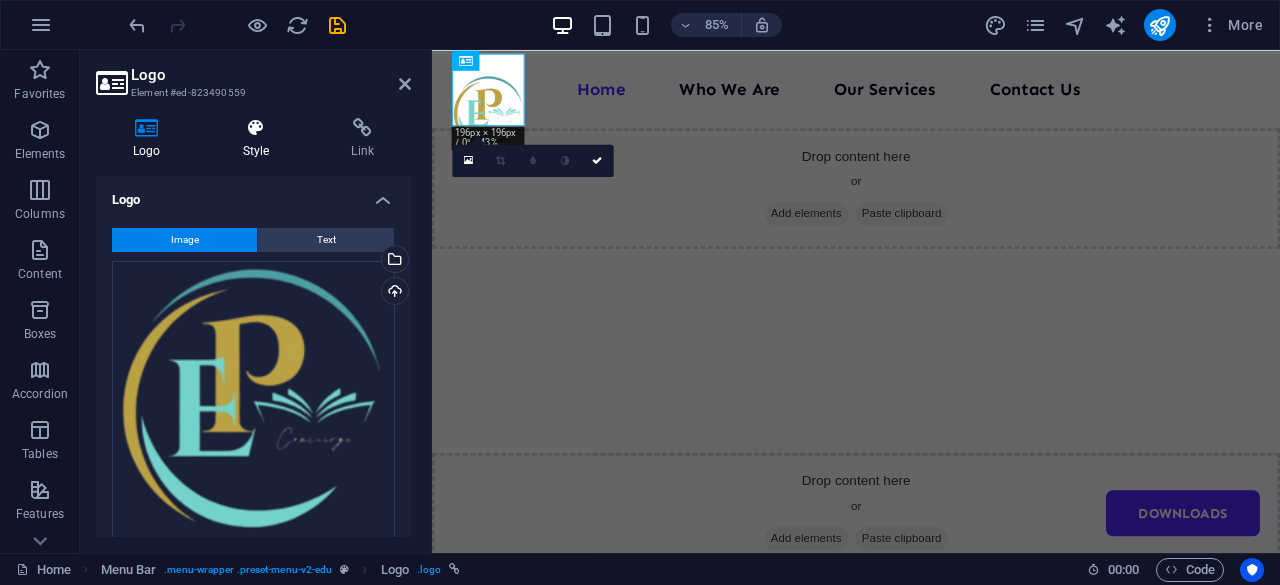 click at bounding box center (256, 128) 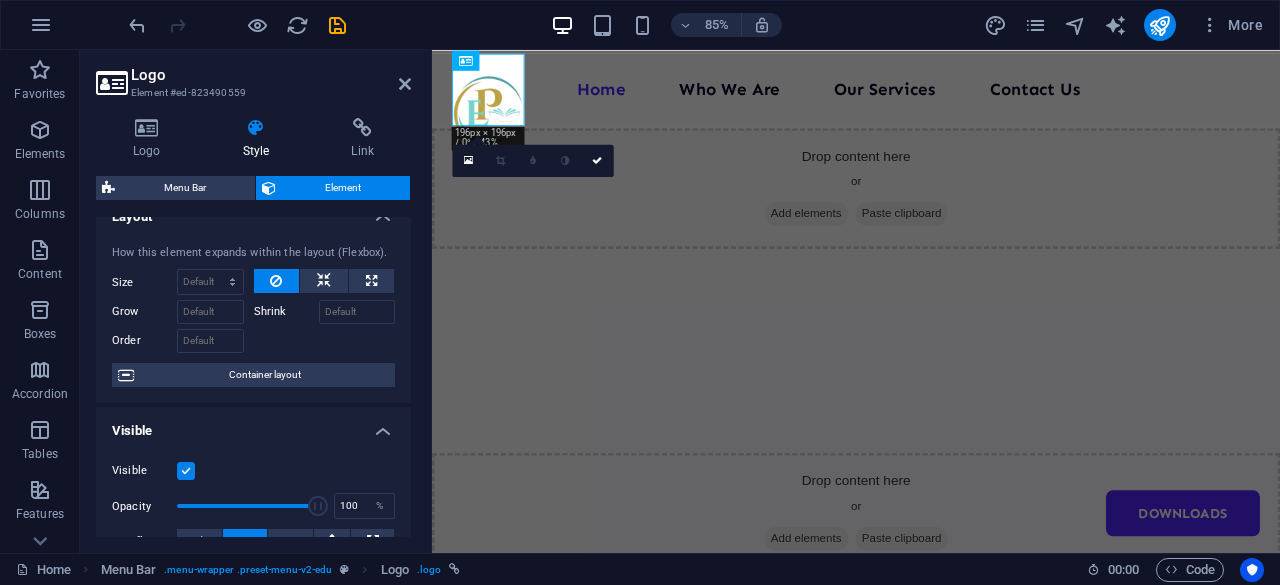 scroll, scrollTop: 0, scrollLeft: 0, axis: both 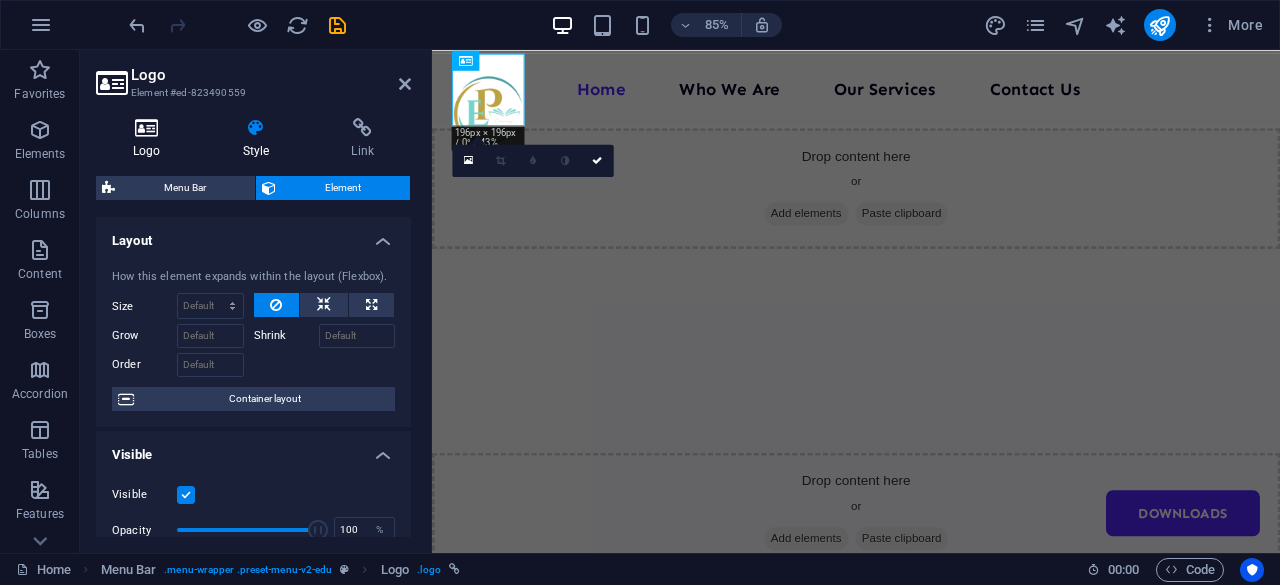 click at bounding box center [147, 128] 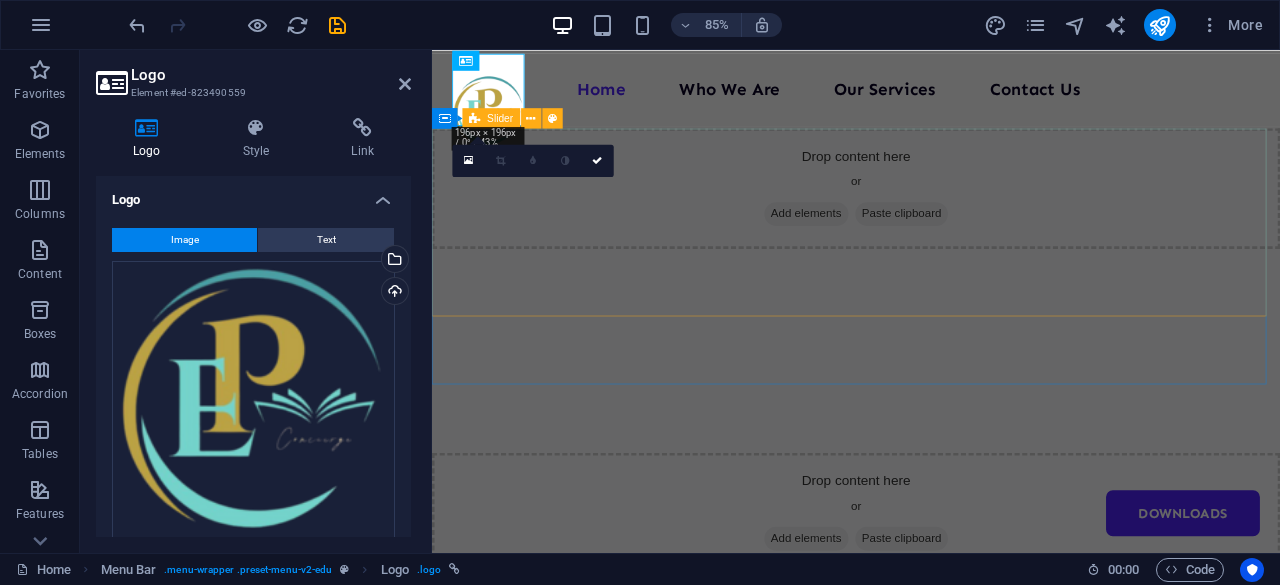 click on "Drop content here or  Add elements  Paste clipboard" at bounding box center [931, 213] 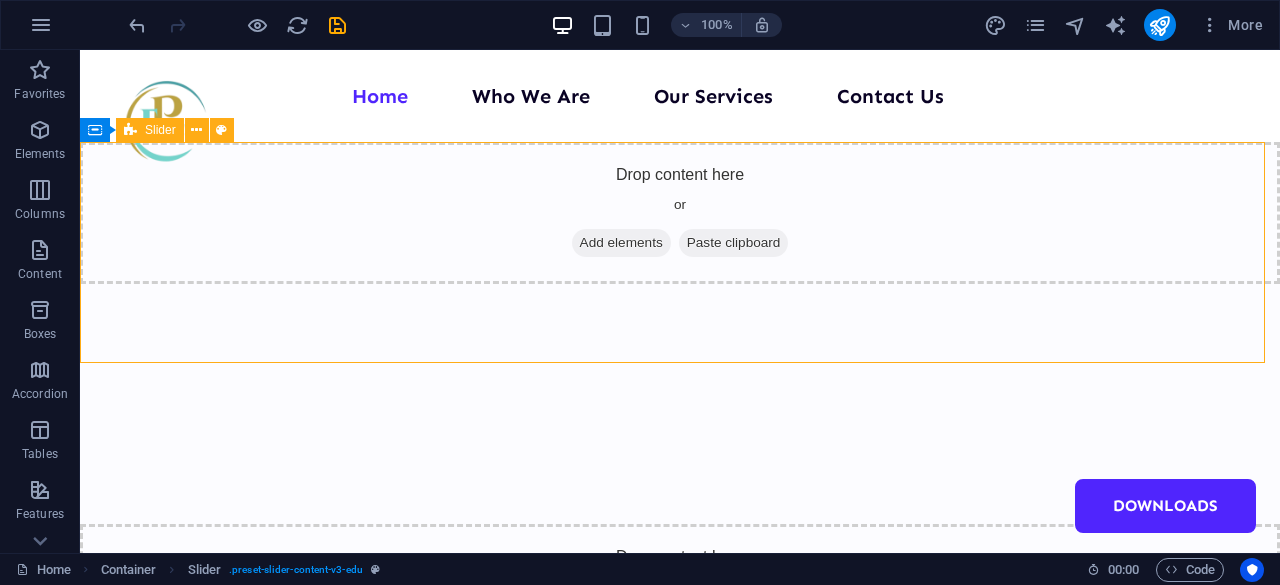 click on "Add elements" at bounding box center (621, 243) 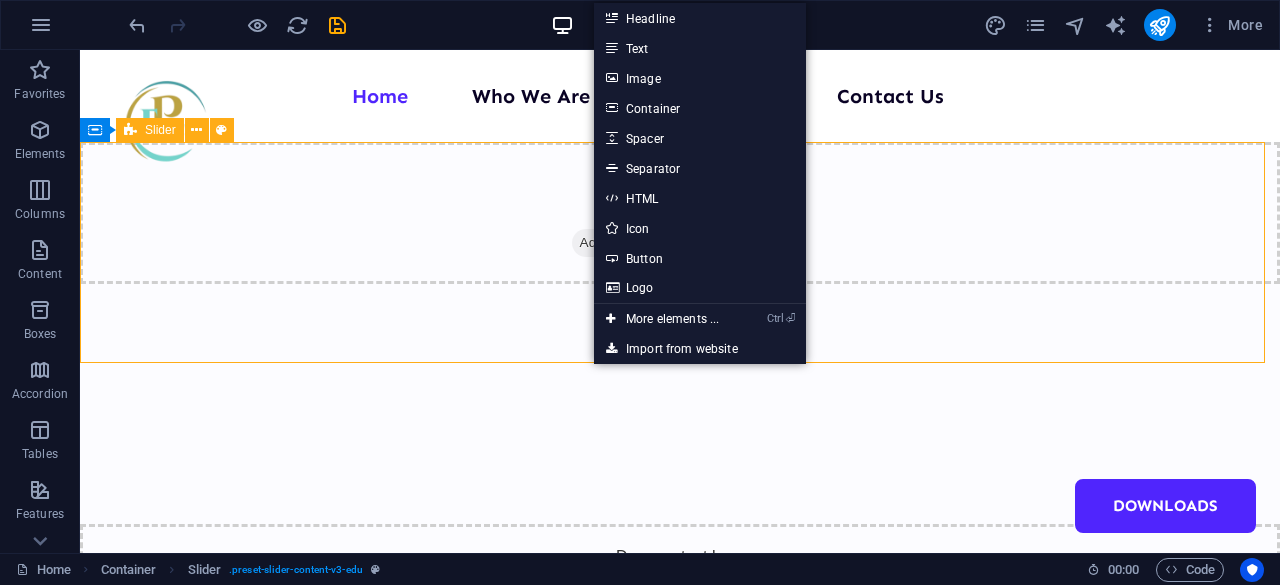 click on "Drop content here or  Add elements  Paste clipboard" at bounding box center (680, 213) 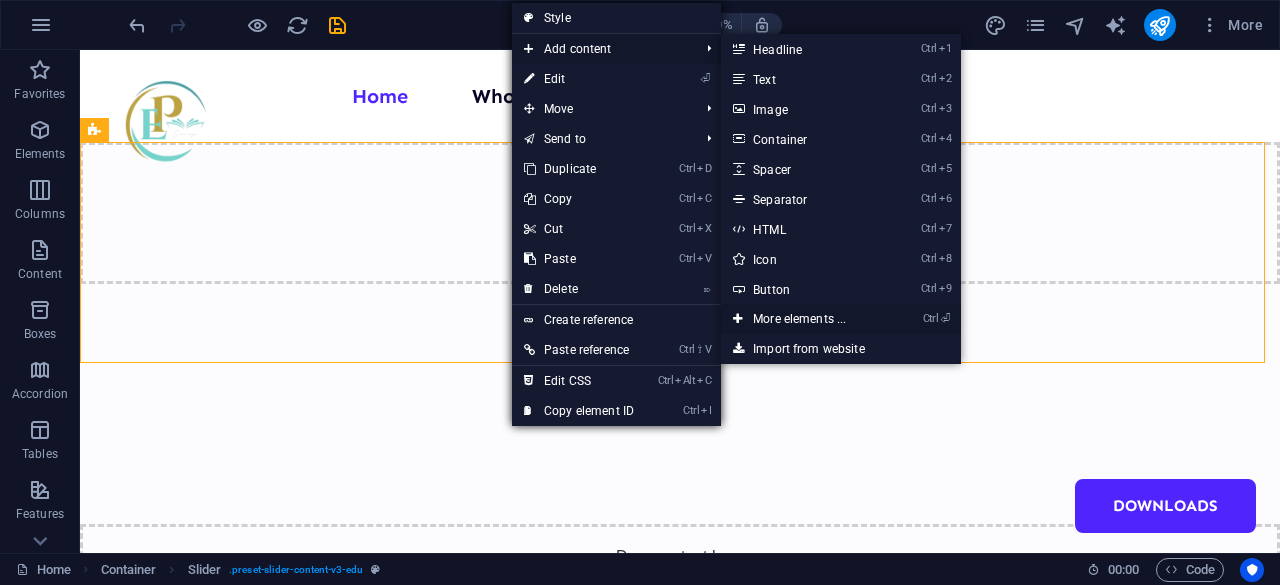 click on "Ctrl ⏎  More elements ..." at bounding box center (803, 319) 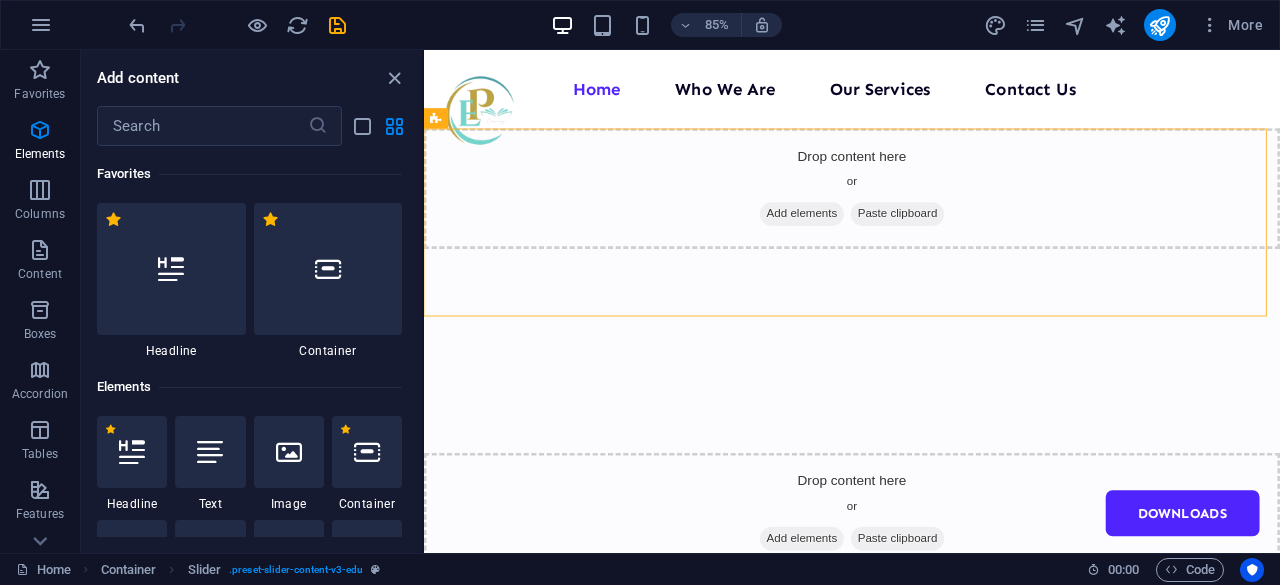 scroll, scrollTop: 213, scrollLeft: 0, axis: vertical 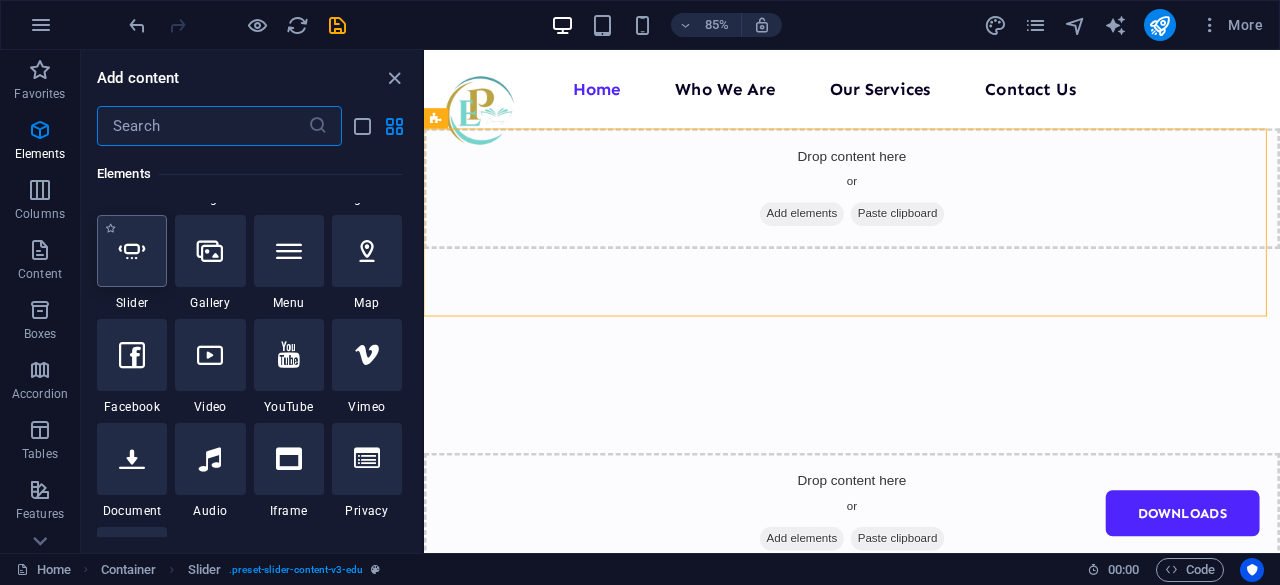 click at bounding box center [132, 251] 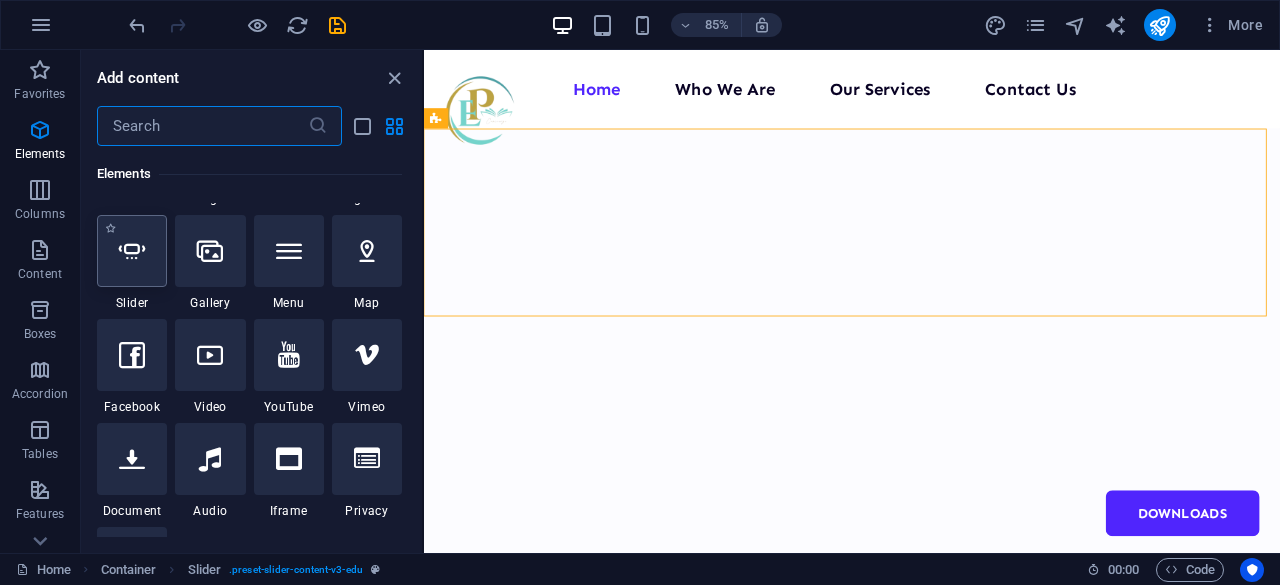 select on "ms" 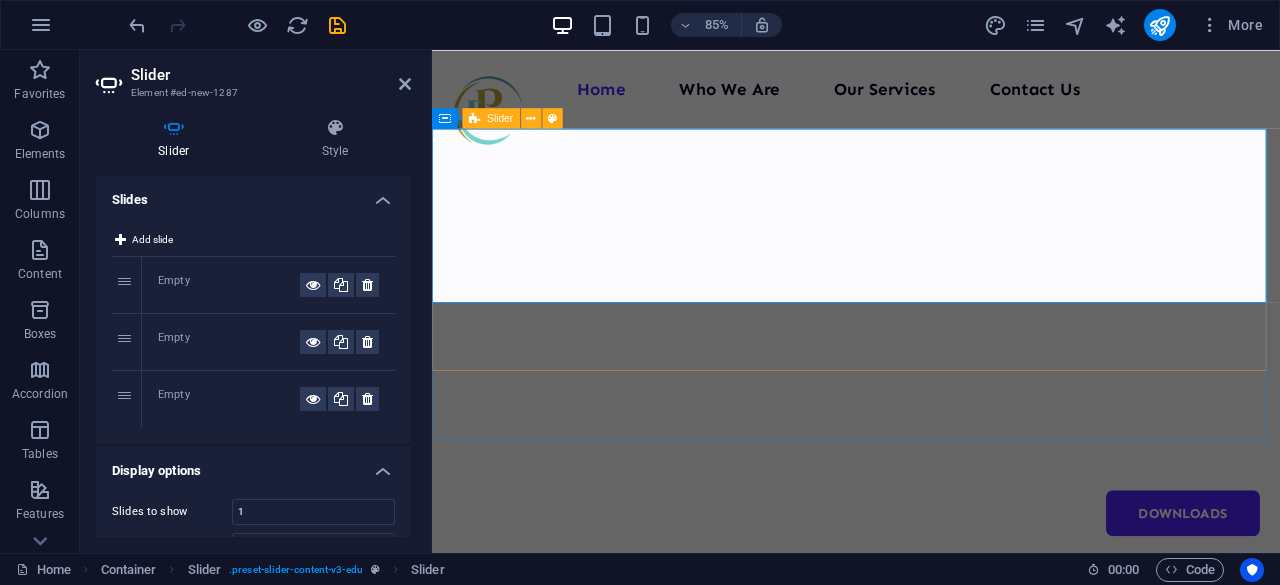 scroll, scrollTop: 100, scrollLeft: 0, axis: vertical 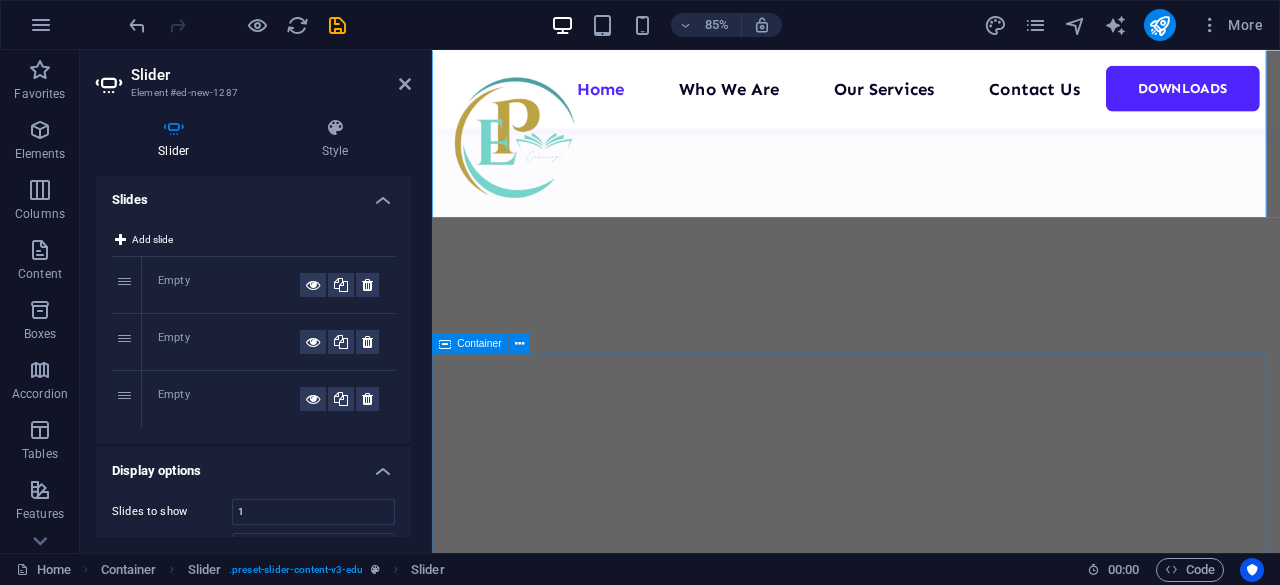 click on "Drop content here or  Add elements  Paste clipboard" at bounding box center (931, 1463) 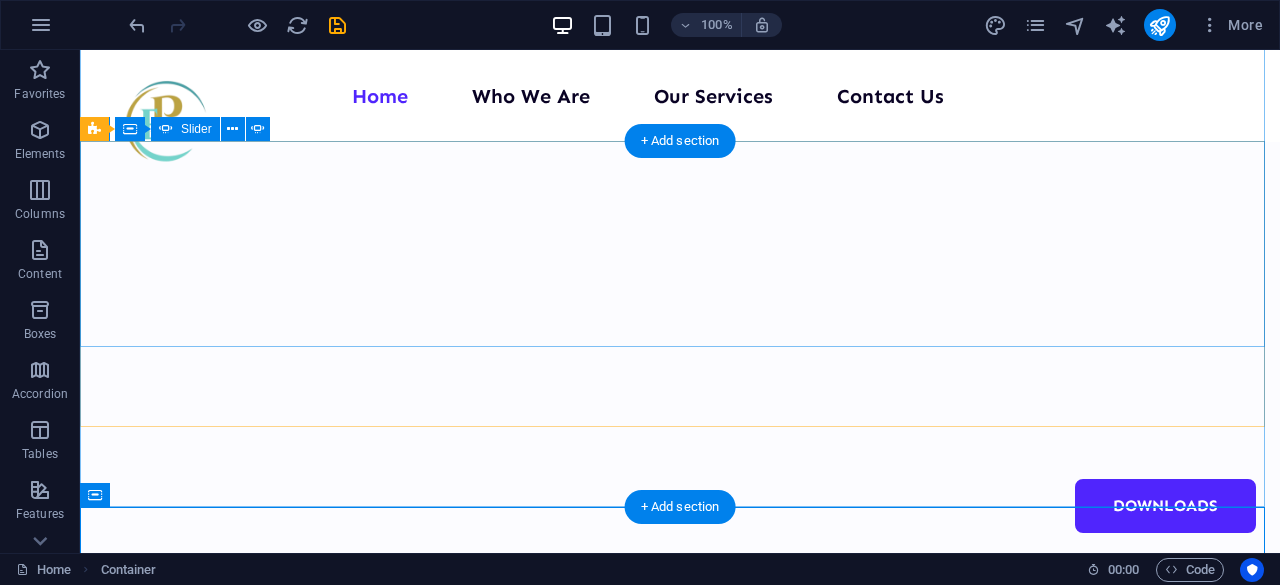 scroll, scrollTop: 0, scrollLeft: 0, axis: both 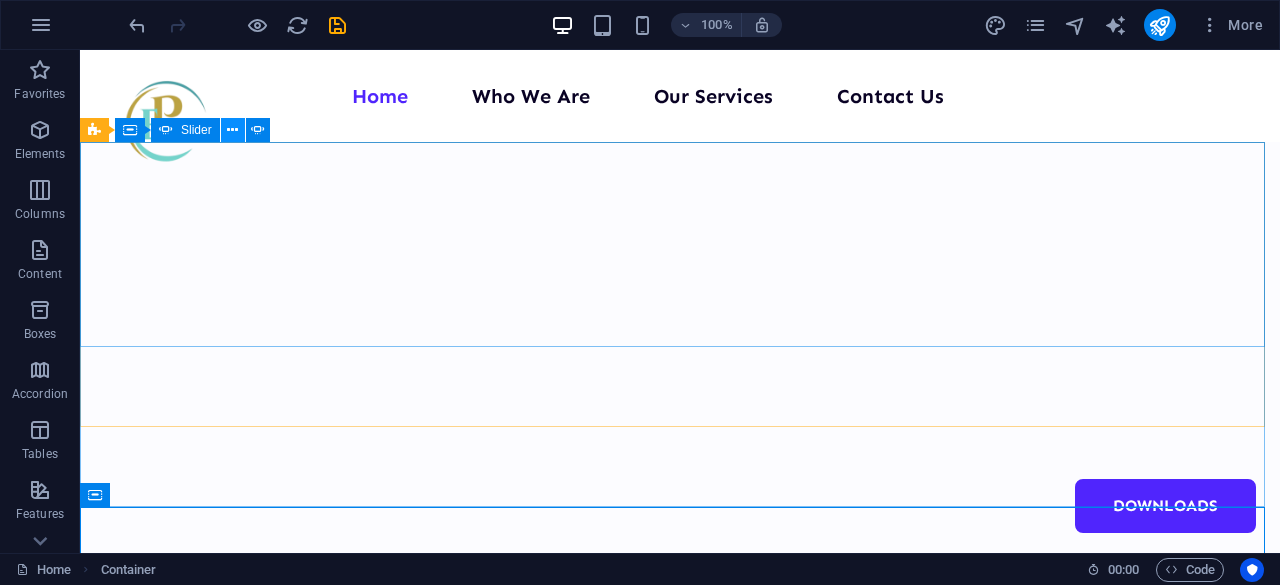 click at bounding box center (232, 130) 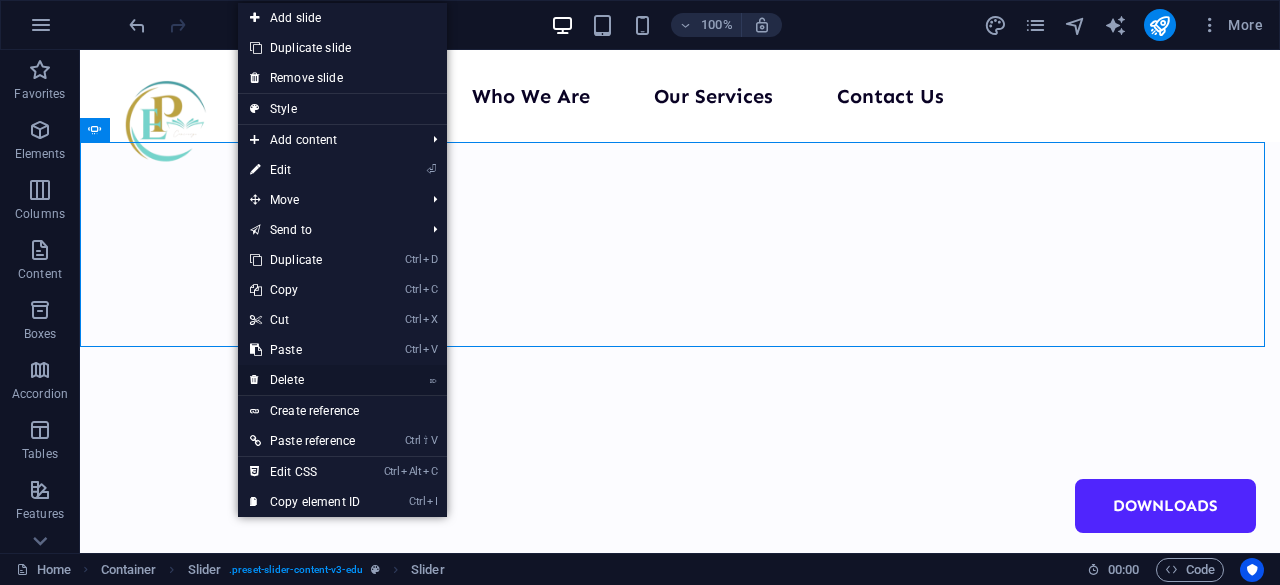 click on "⌦  Delete" at bounding box center (305, 380) 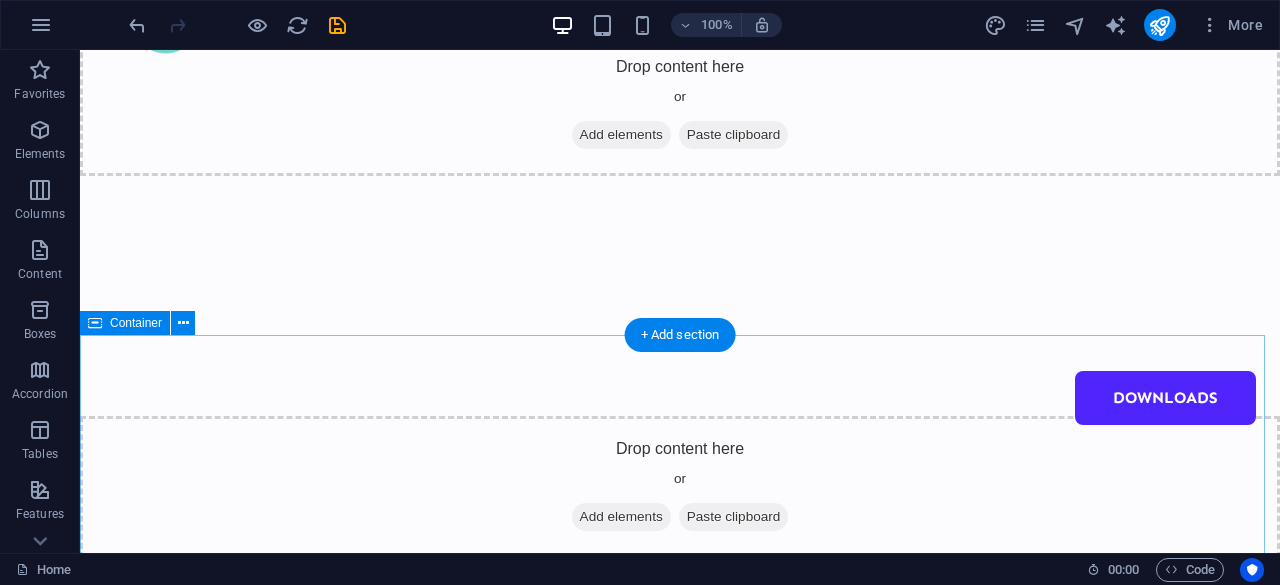 scroll, scrollTop: 0, scrollLeft: 0, axis: both 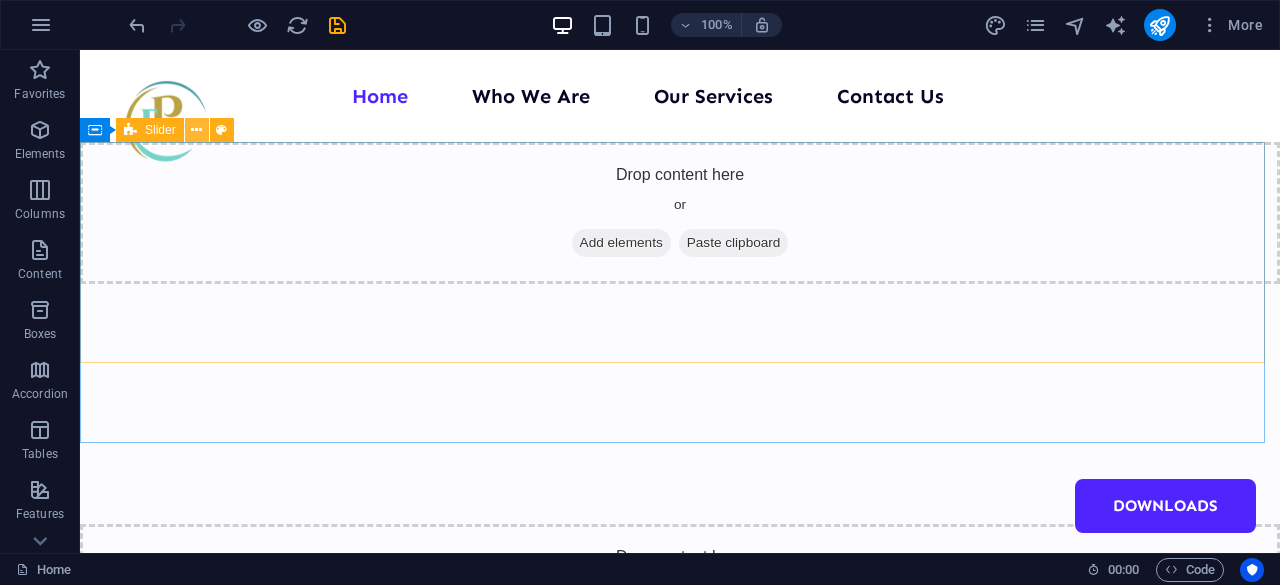 click at bounding box center [196, 130] 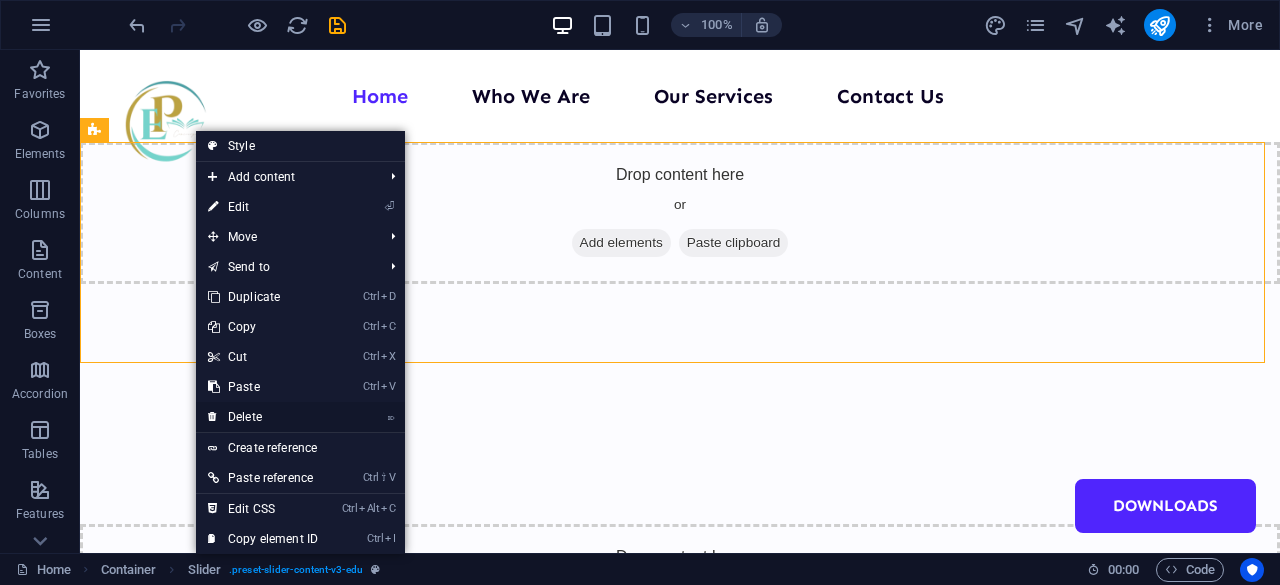 click on "⌦  Delete" at bounding box center [263, 417] 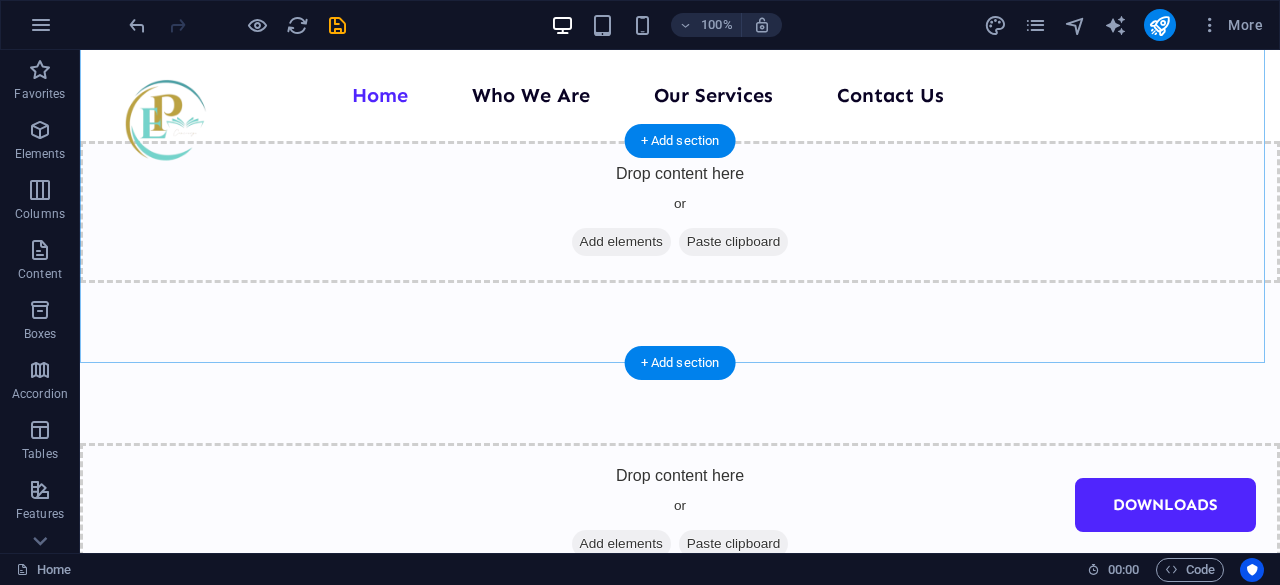 scroll, scrollTop: 0, scrollLeft: 0, axis: both 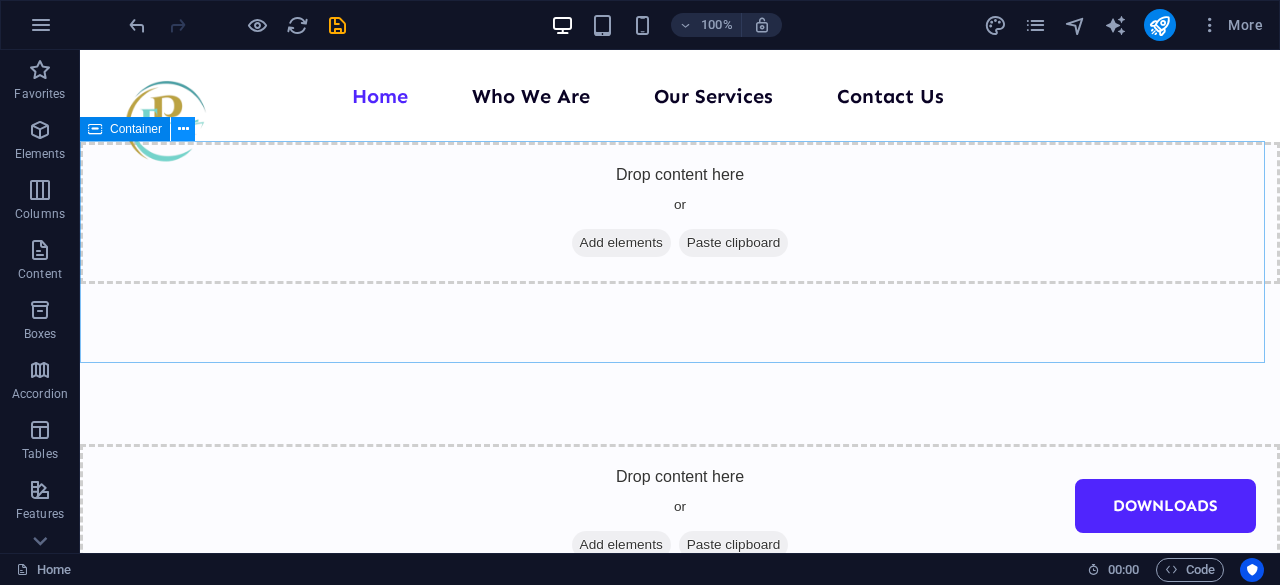 click at bounding box center (183, 129) 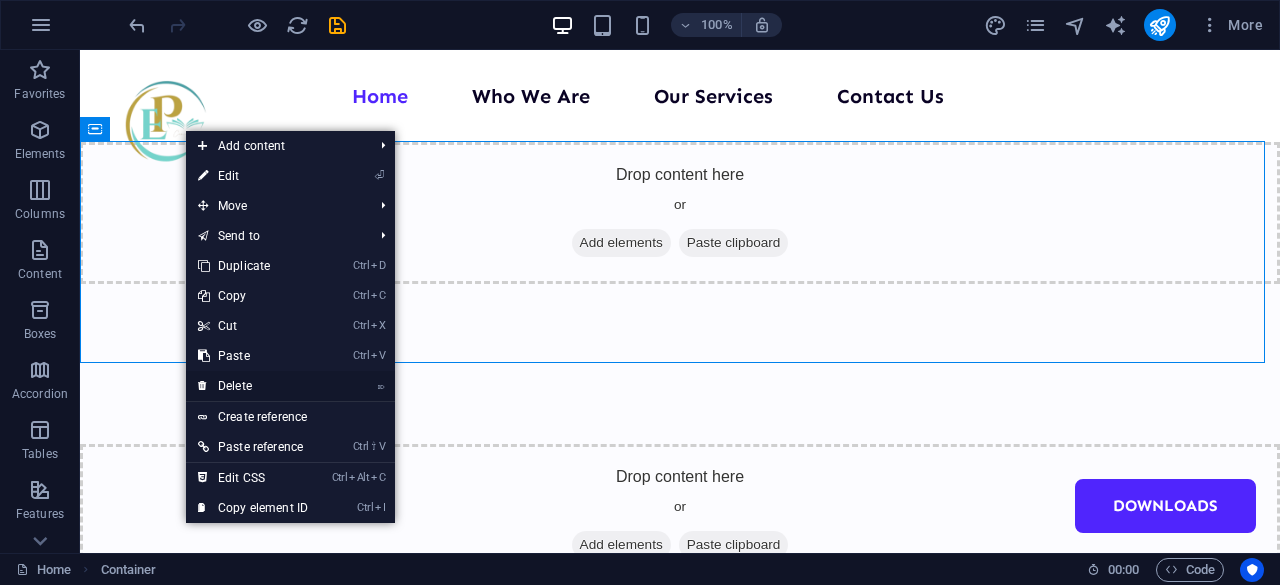 click on "⌦  Delete" at bounding box center (253, 386) 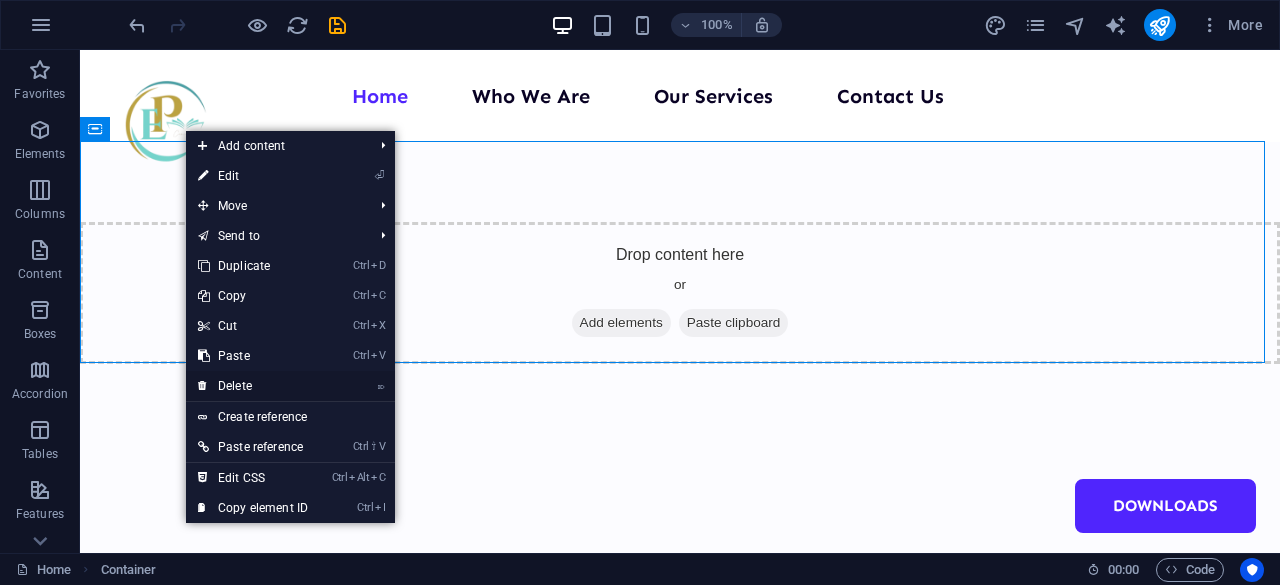 scroll, scrollTop: 0, scrollLeft: 0, axis: both 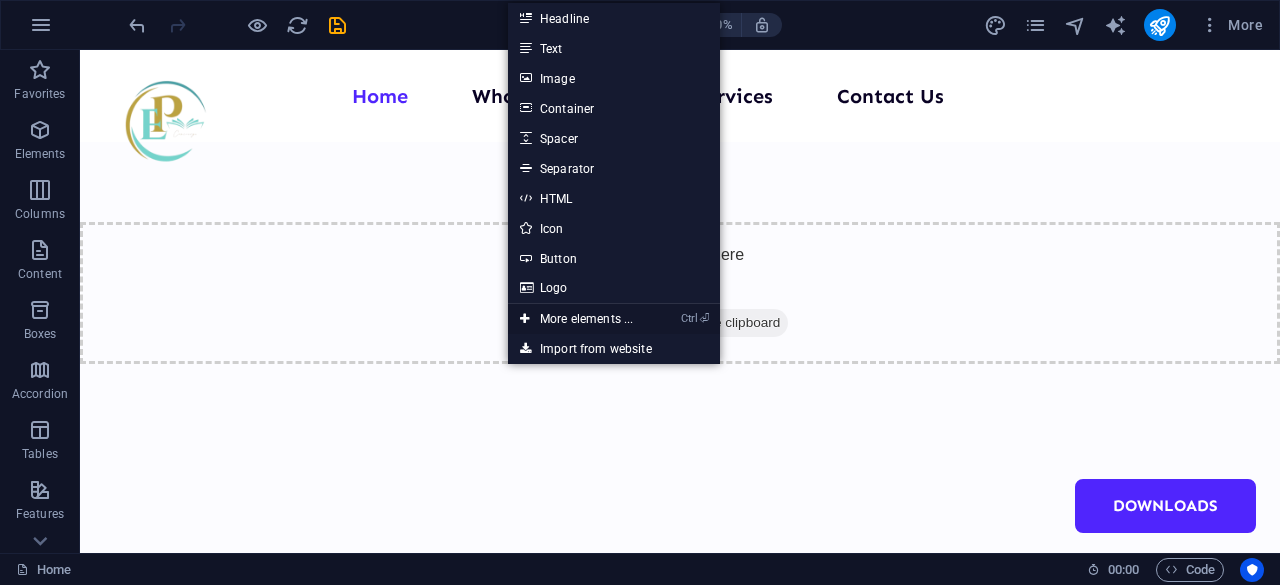 click on "Ctrl ⏎  More elements ..." at bounding box center [576, 319] 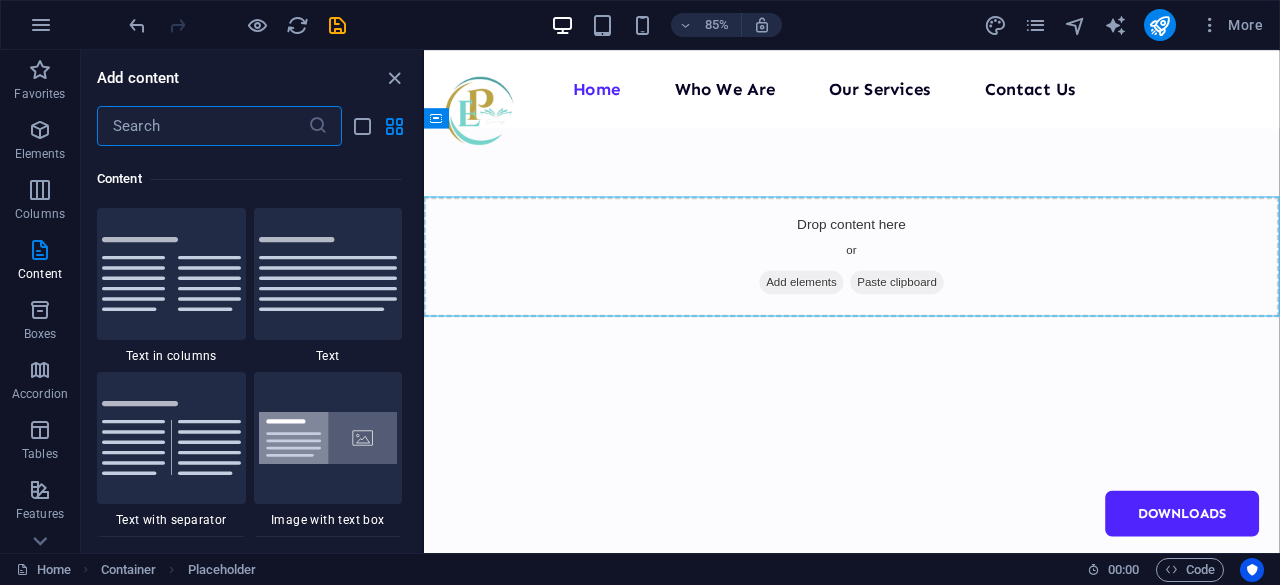 scroll, scrollTop: 3513, scrollLeft: 0, axis: vertical 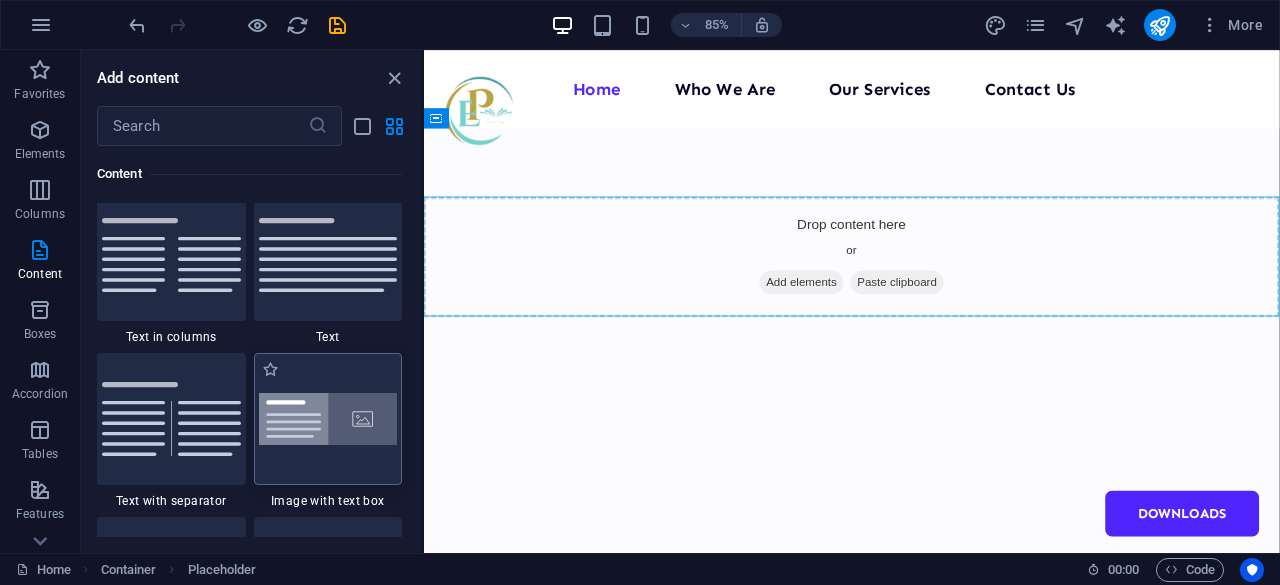 click at bounding box center (328, 419) 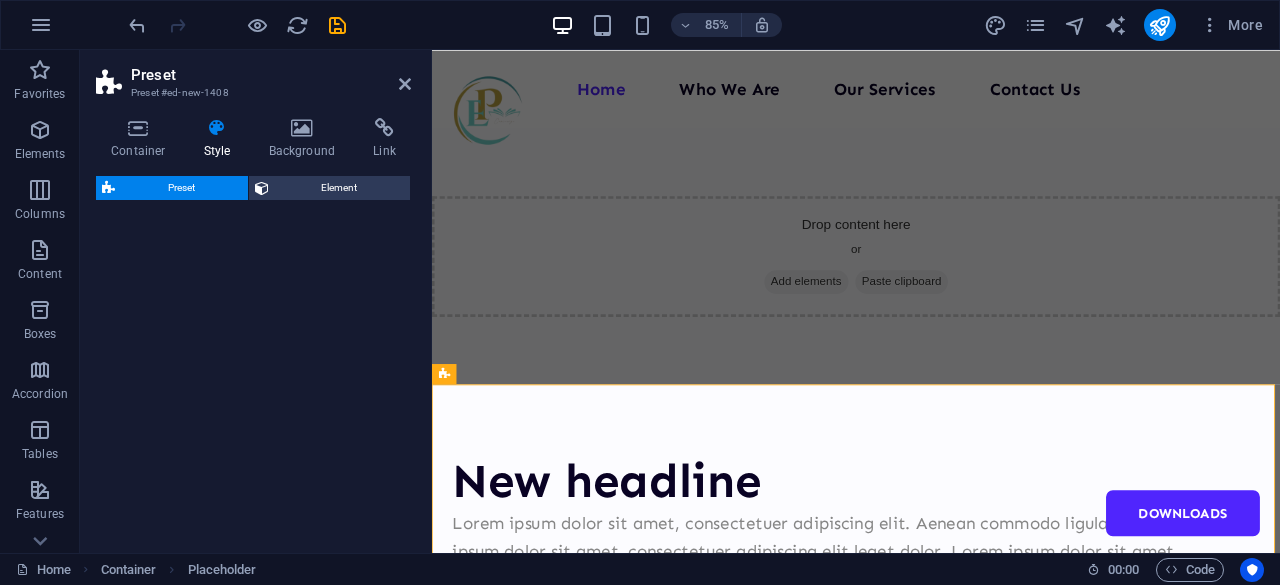 select on "rem" 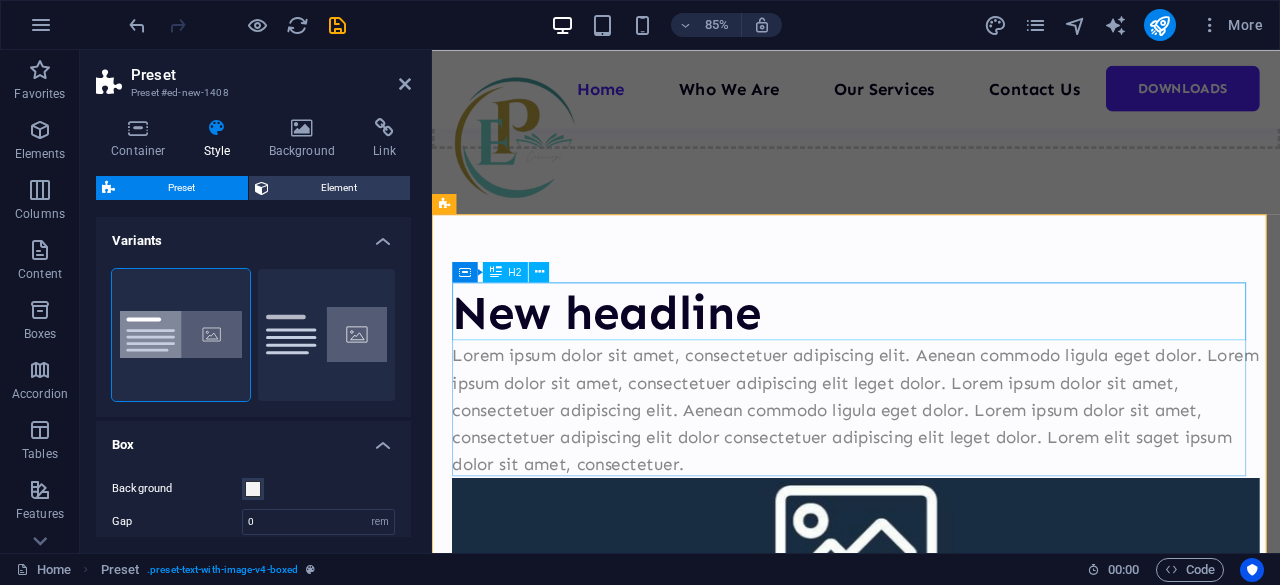 scroll, scrollTop: 200, scrollLeft: 0, axis: vertical 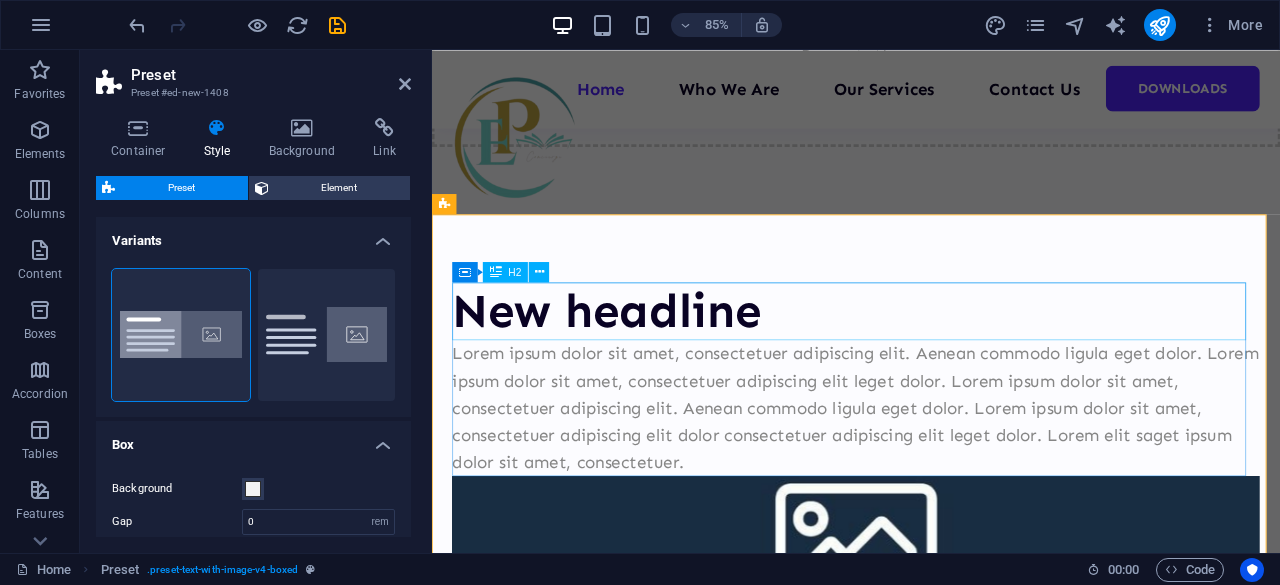 click on "New headline" at bounding box center [931, 357] 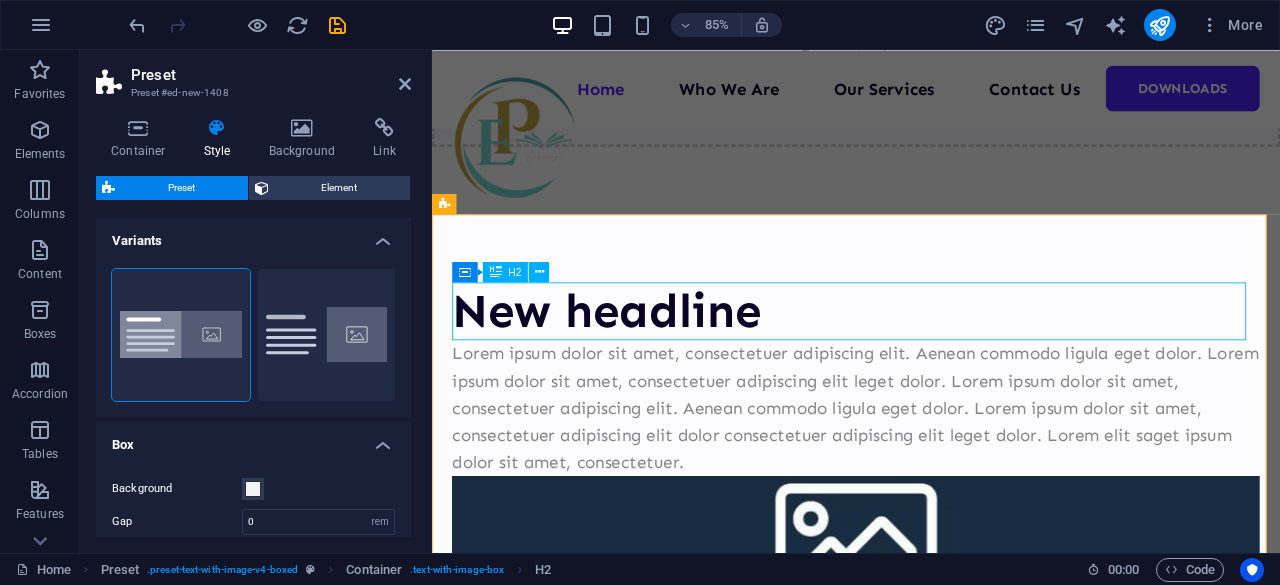 click on "New headline" at bounding box center (931, 357) 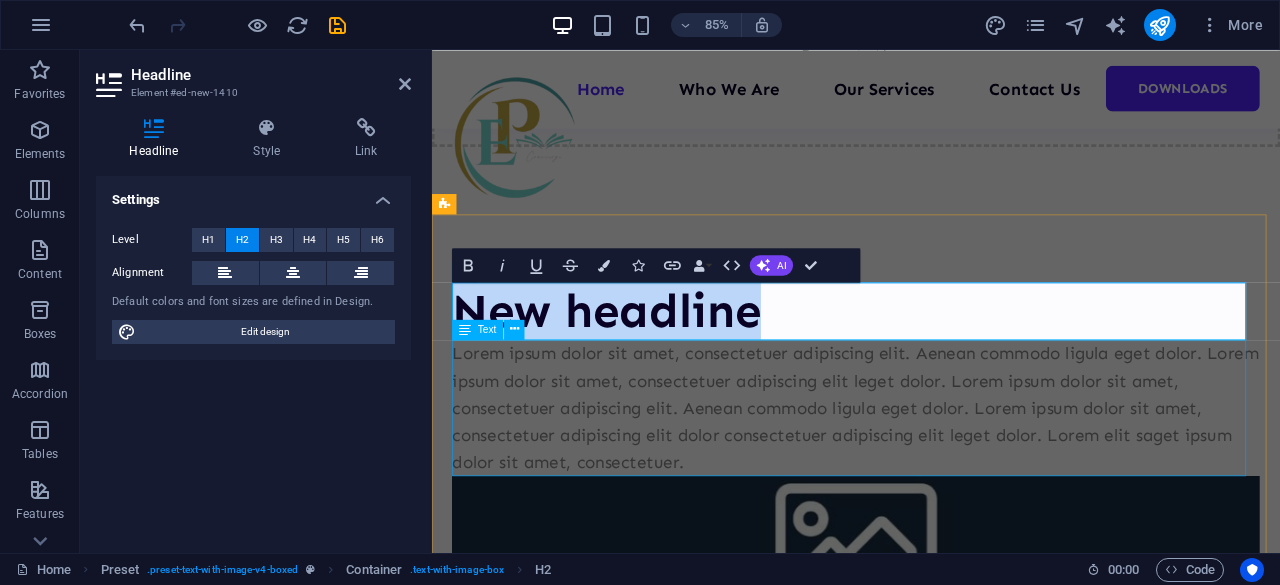 type 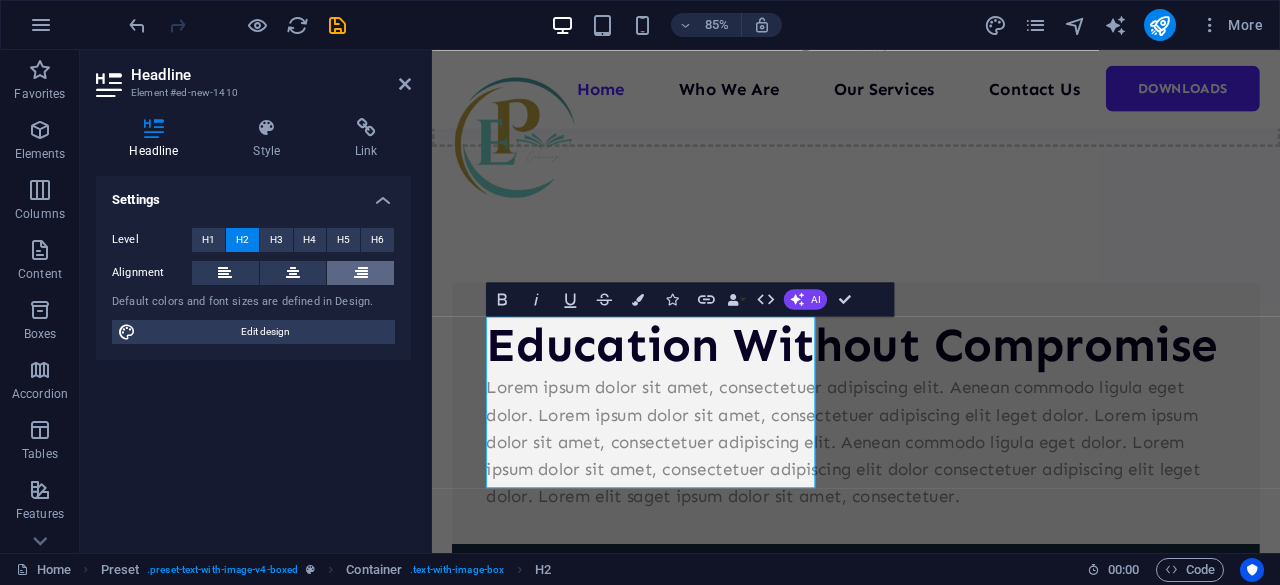 drag, startPoint x: 216, startPoint y: 273, endPoint x: 370, endPoint y: 265, distance: 154.20766 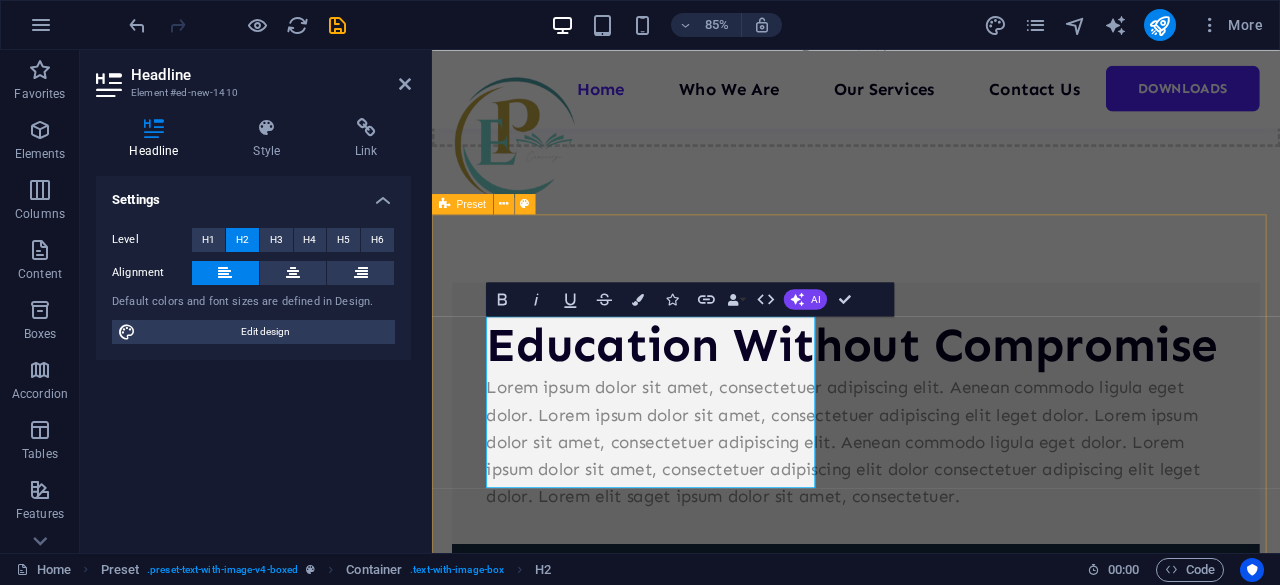 click on "Education Without Compromise Lorem ipsum dolor sit amet, consectetuer adipiscing elit. Aenean commodo ligula eget dolor. Lorem ipsum dolor sit amet, consectetuer adipiscing elit leget dolor. Lorem ipsum dolor sit amet, consectetuer adipiscing elit. Aenean commodo ligula eget dolor. Lorem ipsum dolor sit amet, consectetuer adipiscing elit dolor consectetuer adipiscing elit leget dolor. Lorem elit saget ipsum dolor sit amet, consectetuer. Drop content here or  Add elements  Paste clipboard" at bounding box center (931, 881) 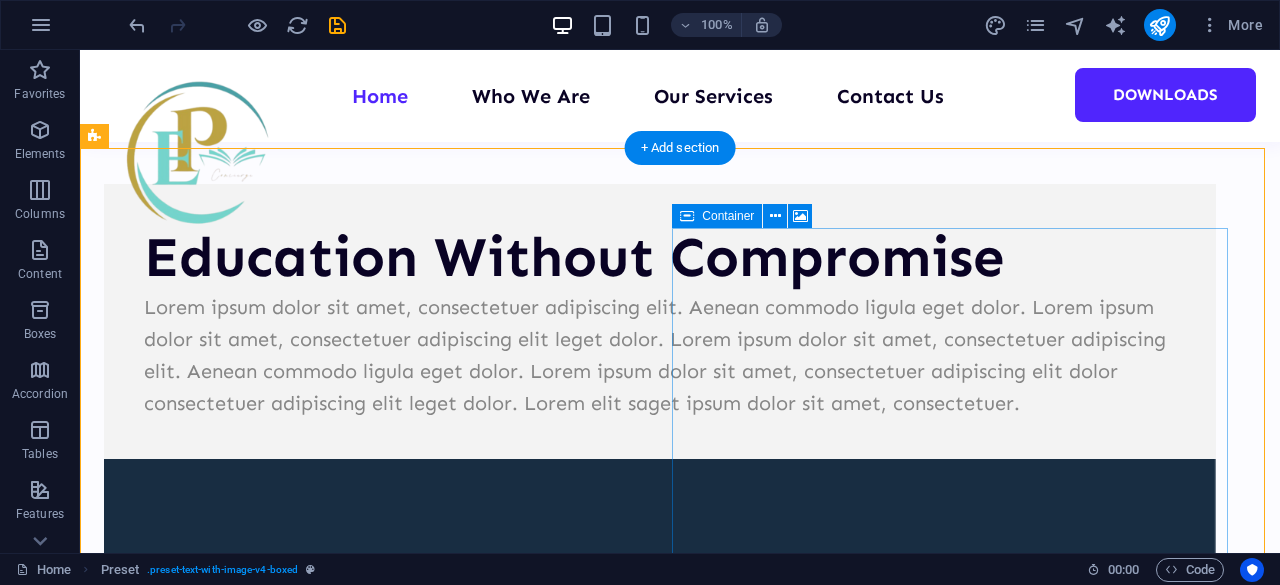 scroll, scrollTop: 400, scrollLeft: 0, axis: vertical 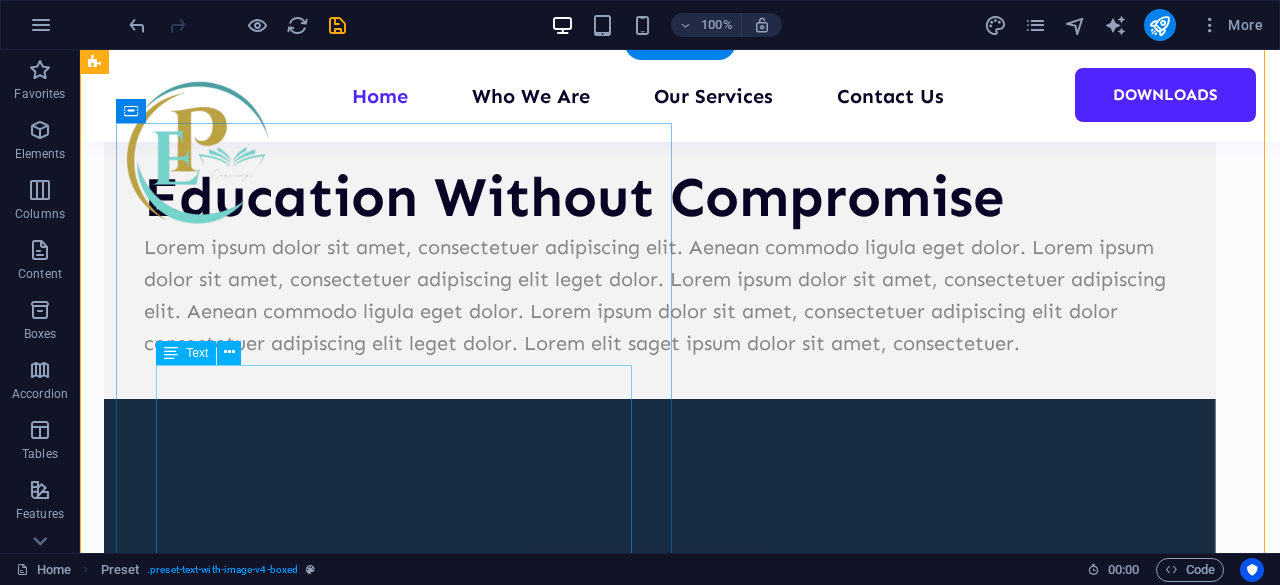 click on "Lorem ipsum dolor sit amet, consectetuer adipiscing elit. Aenean commodo ligula eget dolor. Lorem ipsum dolor sit amet, consectetuer adipiscing elit leget dolor. Lorem ipsum dolor sit amet, consectetuer adipiscing elit. Aenean commodo ligula eget dolor. Lorem ipsum dolor sit amet, consectetuer adipiscing elit dolor consectetuer adipiscing elit leget dolor. Lorem elit saget ipsum dolor sit amet, consectetuer." at bounding box center [660, 295] 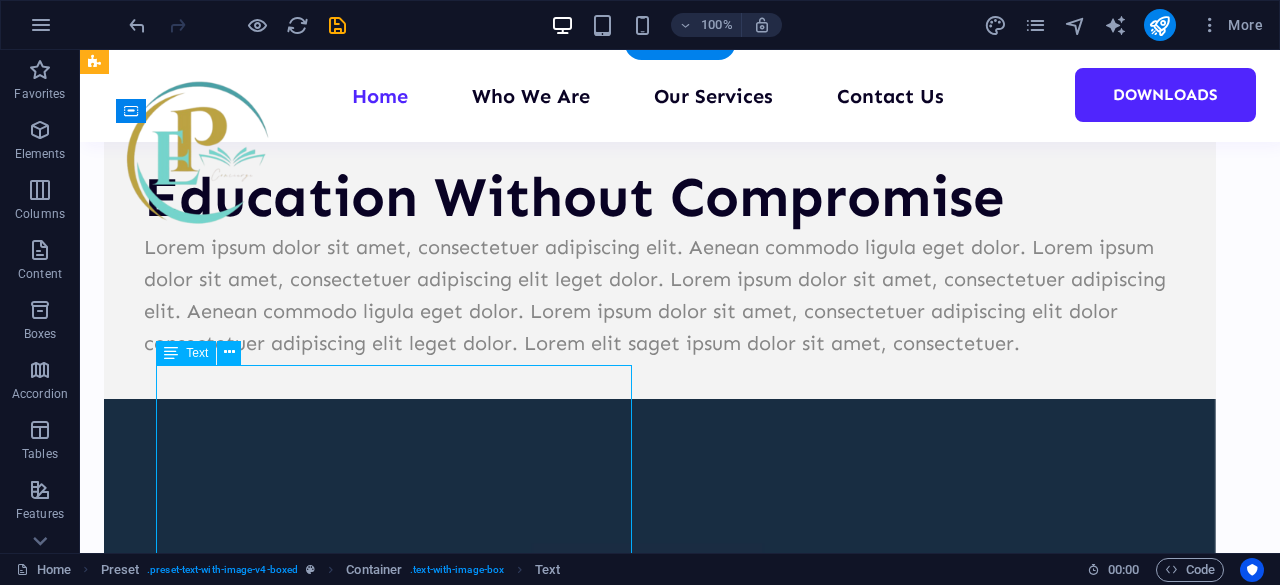 click on "Lorem ipsum dolor sit amet, consectetuer adipiscing elit. Aenean commodo ligula eget dolor. Lorem ipsum dolor sit amet, consectetuer adipiscing elit leget dolor. Lorem ipsum dolor sit amet, consectetuer adipiscing elit. Aenean commodo ligula eget dolor. Lorem ipsum dolor sit amet, consectetuer adipiscing elit dolor consectetuer adipiscing elit leget dolor. Lorem elit saget ipsum dolor sit amet, consectetuer." at bounding box center (660, 295) 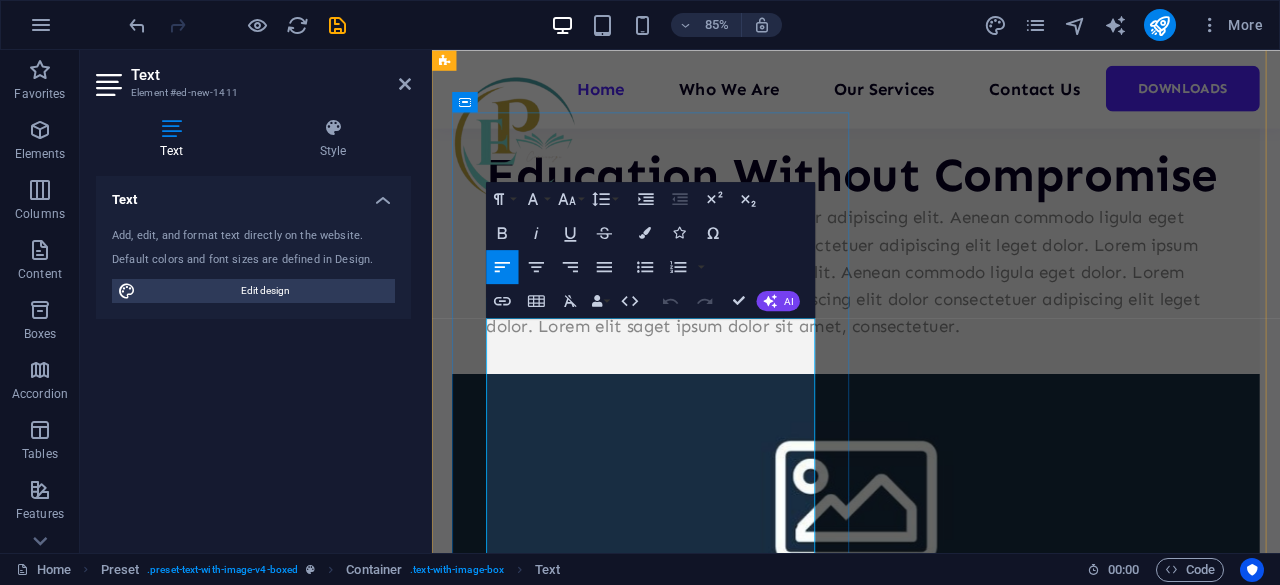 click on "Lorem ipsum dolor sit amet, consectetuer adipiscing elit. Aenean commodo ligula eget dolor. Lorem ipsum dolor sit amet, consectetuer adipiscing elit leget dolor. Lorem ipsum dolor sit amet, consectetuer adipiscing elit. Aenean commodo ligula eget dolor. Lorem ipsum dolor sit amet, consectetuer adipiscing elit dolor consectetuer adipiscing elit leget dolor. Lorem elit saget ipsum dolor sit amet, consectetuer." at bounding box center (931, 311) 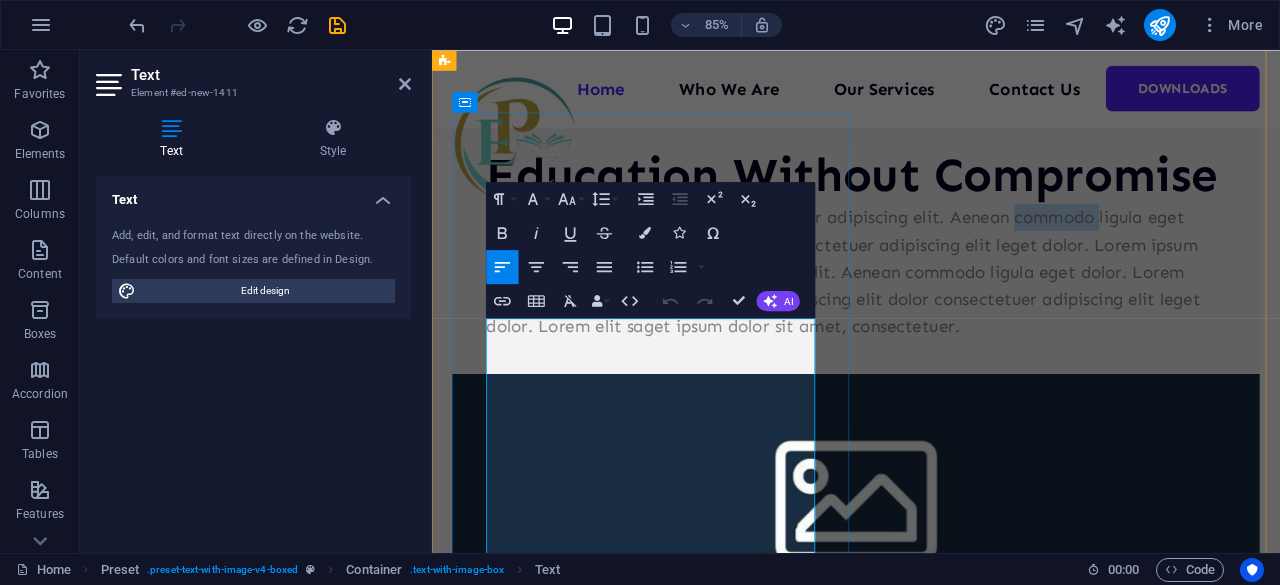 click on "Lorem ipsum dolor sit amet, consectetuer adipiscing elit. Aenean commodo ligula eget dolor. Lorem ipsum dolor sit amet, consectetuer adipiscing elit leget dolor. Lorem ipsum dolor sit amet, consectetuer adipiscing elit. Aenean commodo ligula eget dolor. Lorem ipsum dolor sit amet, consectetuer adipiscing elit dolor consectetuer adipiscing elit leget dolor. Lorem elit saget ipsum dolor sit amet, consectetuer." at bounding box center [931, 311] 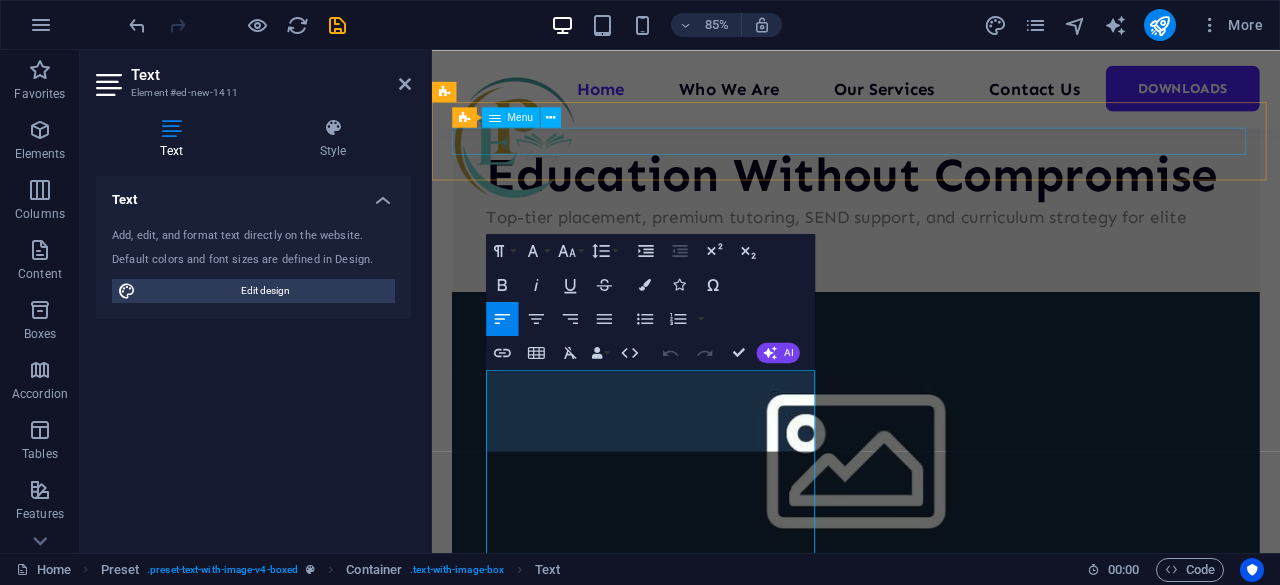 scroll, scrollTop: 338, scrollLeft: 0, axis: vertical 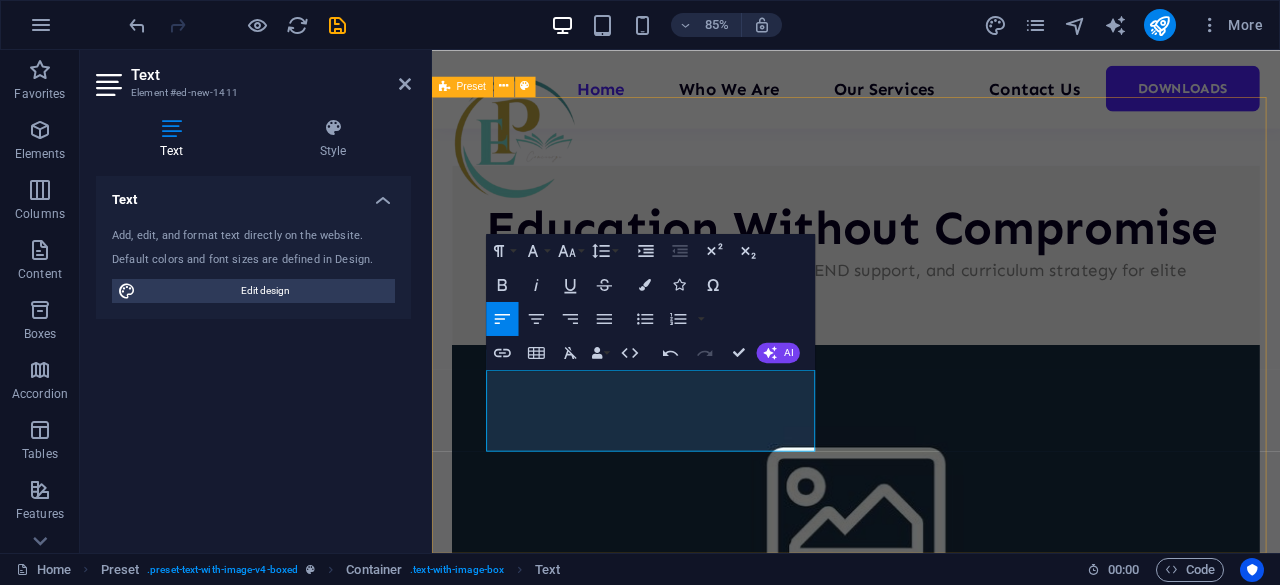 click on "Education Without Compromise Top-tier placement, premium tutoring, SEND support, and curriculum strategy for elite learners. Top-tier placement, premium tutoring, SEND support, and curriculum strategy for elite learners. Drop content here or  Add elements  Paste clipboard" at bounding box center (931, 551) 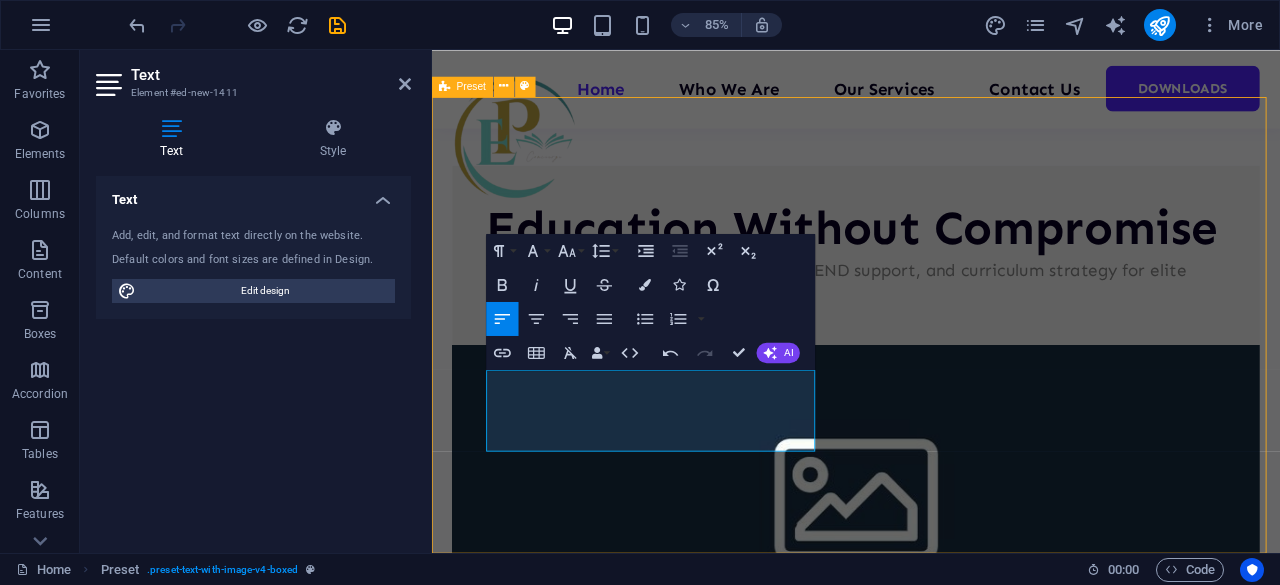 scroll, scrollTop: 395, scrollLeft: 0, axis: vertical 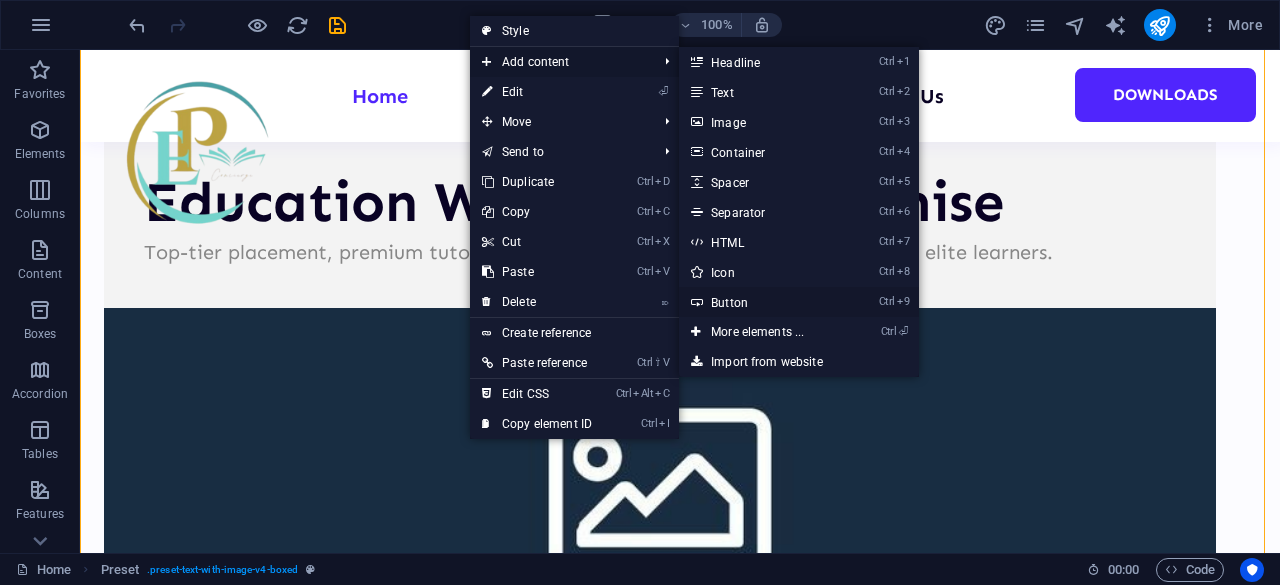 click on "Ctrl 9  Button" at bounding box center [761, 302] 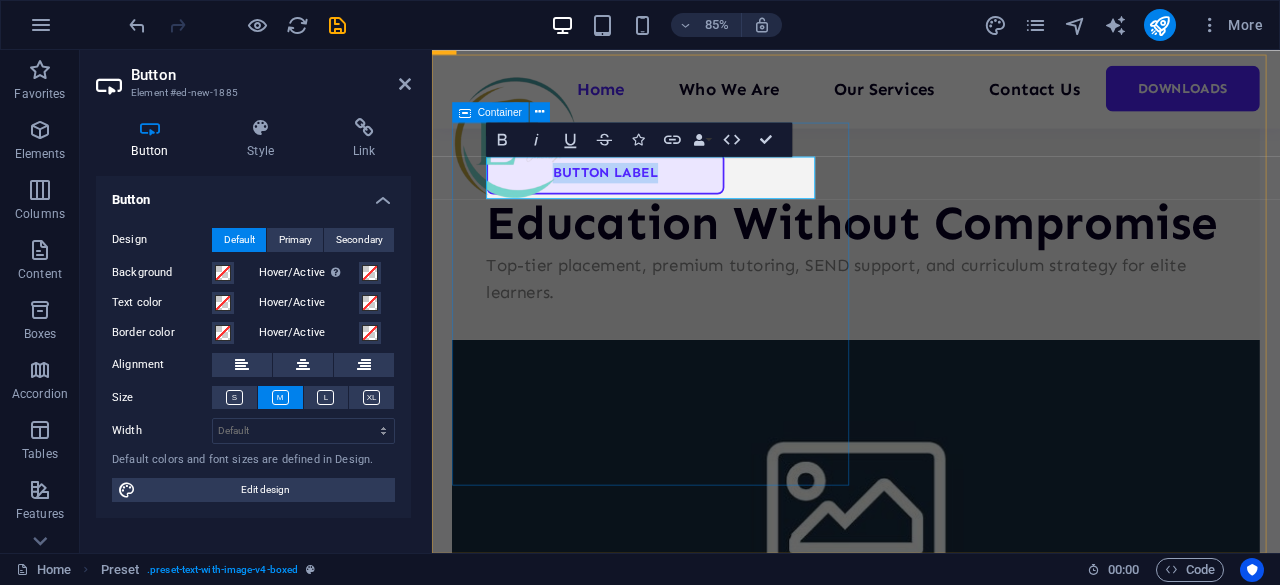 scroll, scrollTop: 388, scrollLeft: 0, axis: vertical 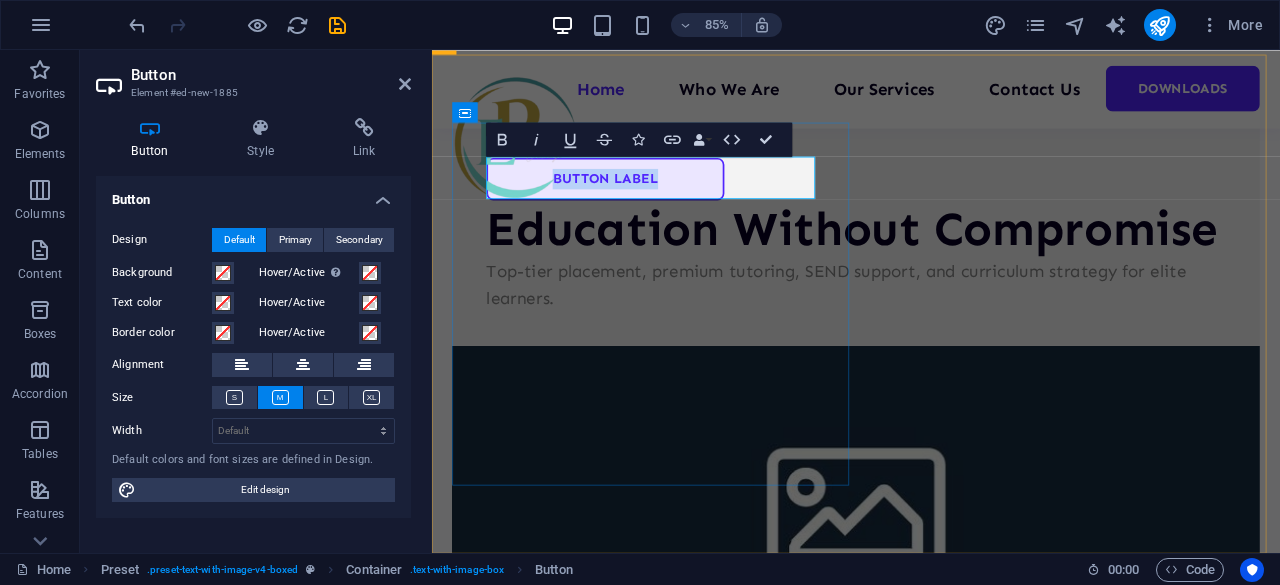 click on "Button label" at bounding box center (636, 201) 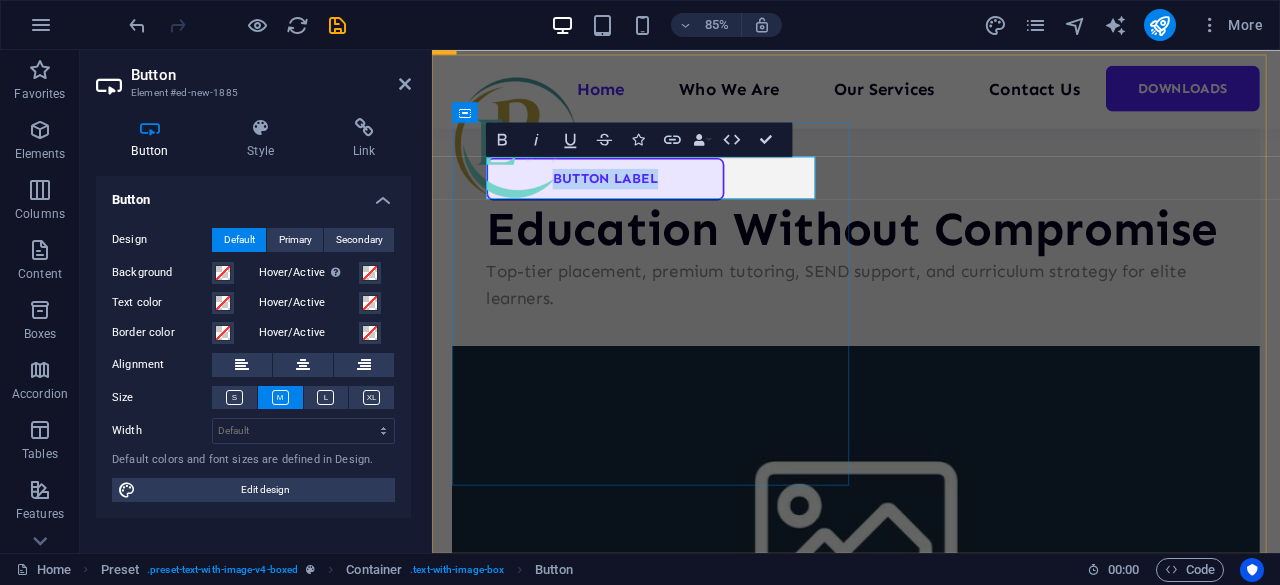 type 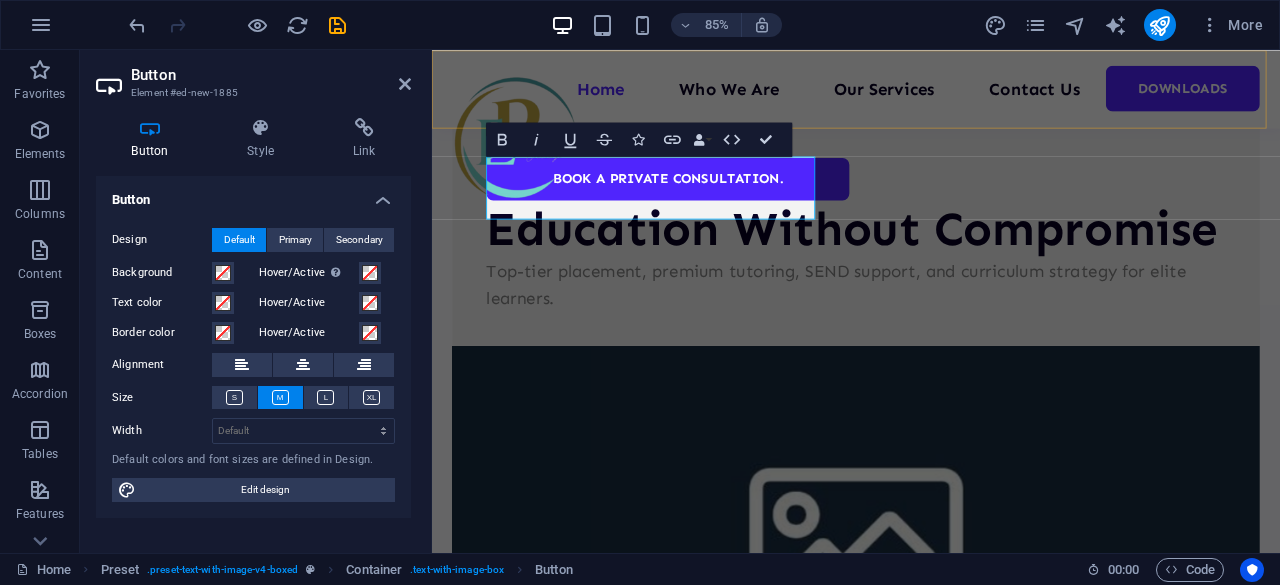 click on "Home Who We Are Our Services Contact Us Downloads" at bounding box center [931, 96] 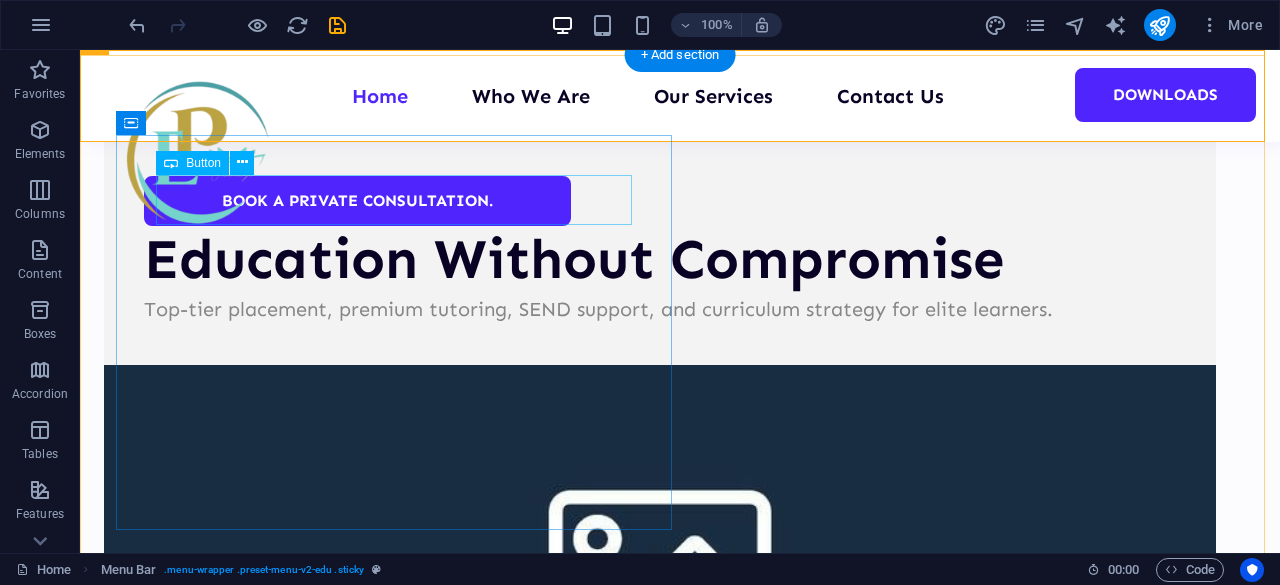 click on "Book a Private Consultation." at bounding box center (660, 201) 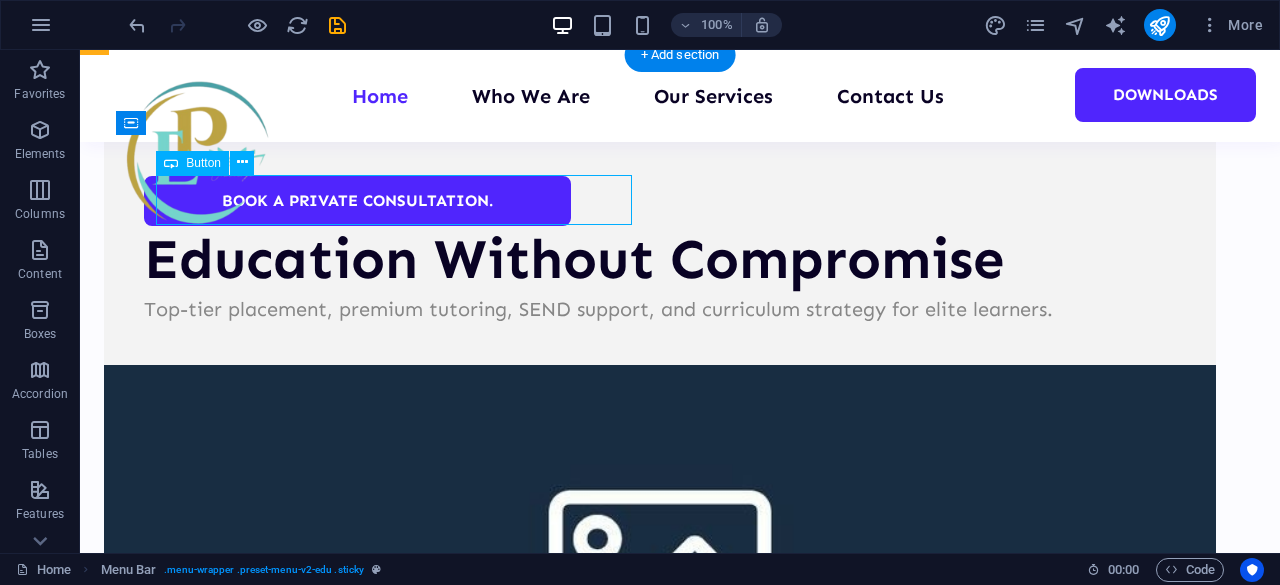 click on "Book a Private Consultation." at bounding box center (660, 201) 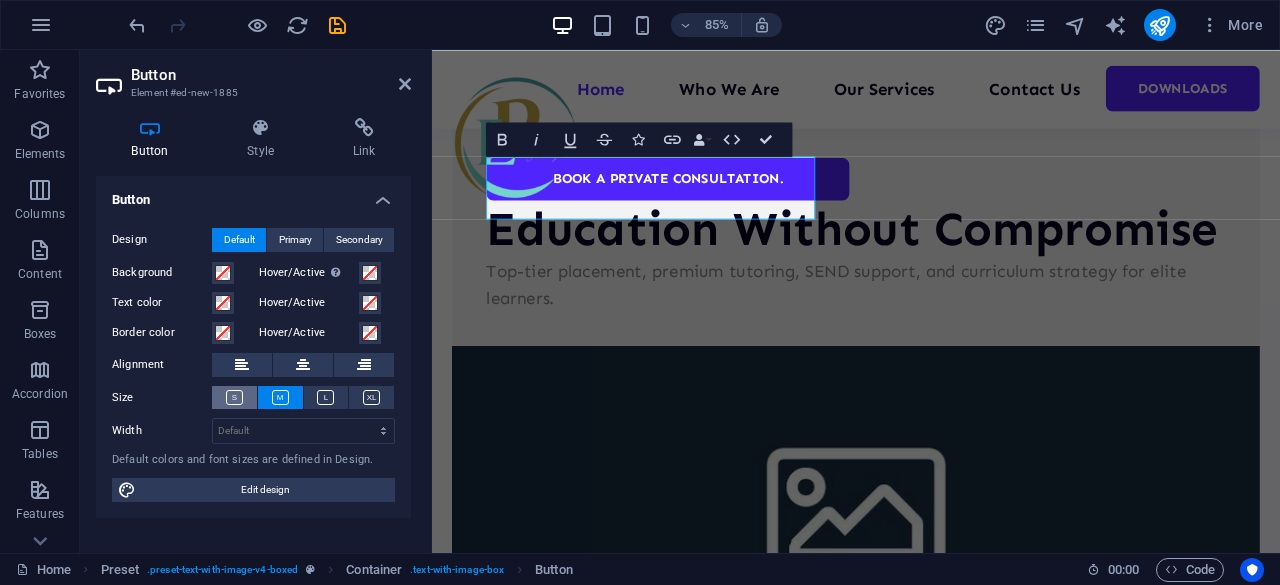 click at bounding box center [234, 397] 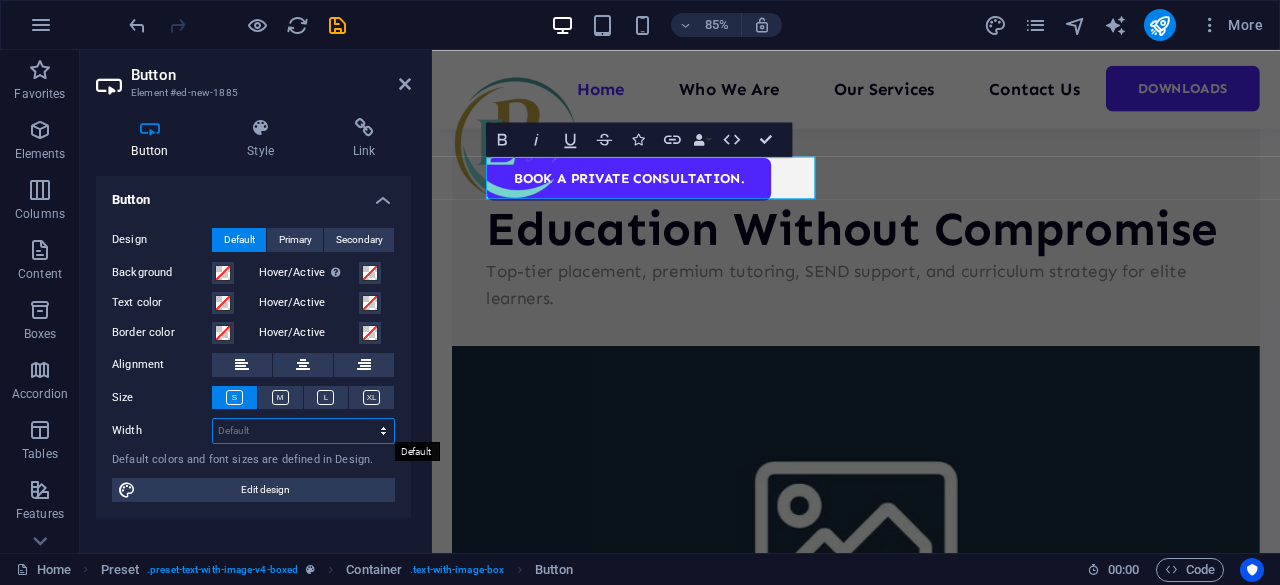 click on "Default px rem % em vh vw" at bounding box center [303, 431] 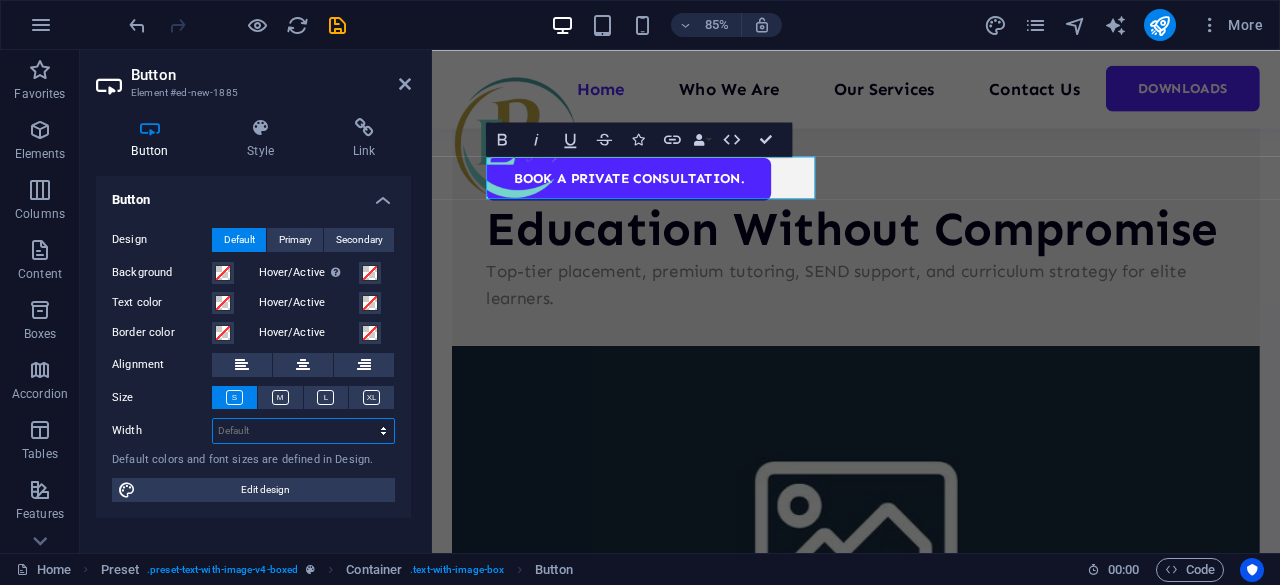 select on "px" 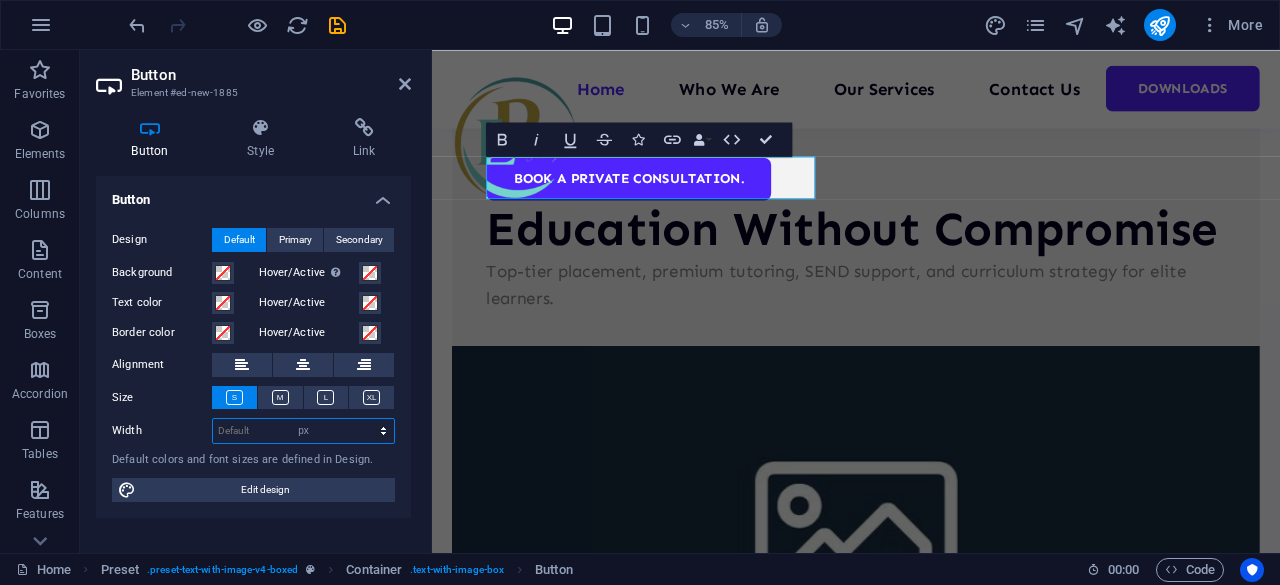 click on "Default px rem % em vh vw" at bounding box center (303, 431) 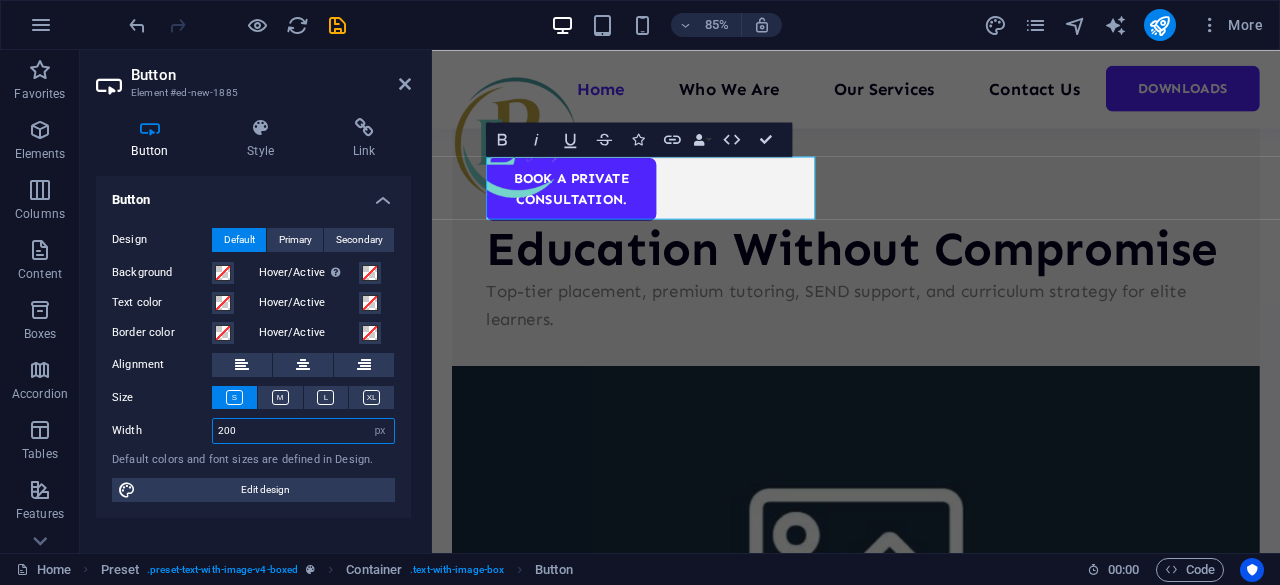 type on "200" 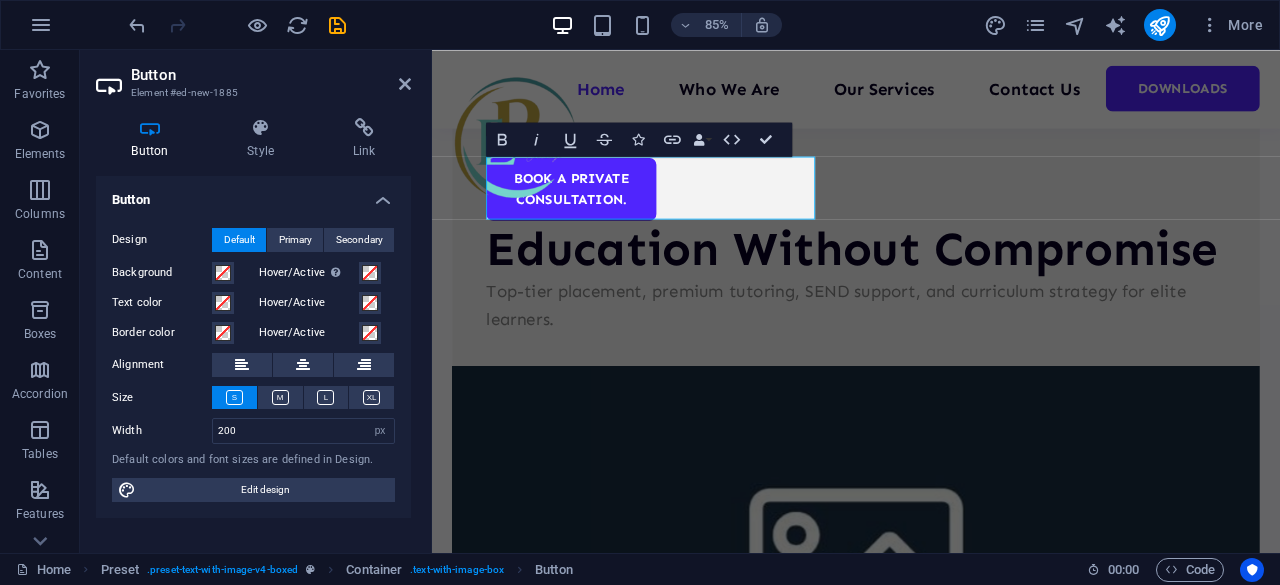 click on "Design Default Primary Secondary Background Hover/Active Switch to preview mode to test the active/hover state Text color Hover/Active Border color Hover/Active Alignment Size Width 200 Default px rem % em vh vw Default colors and font sizes are defined in Design. Edit design" at bounding box center [253, 365] 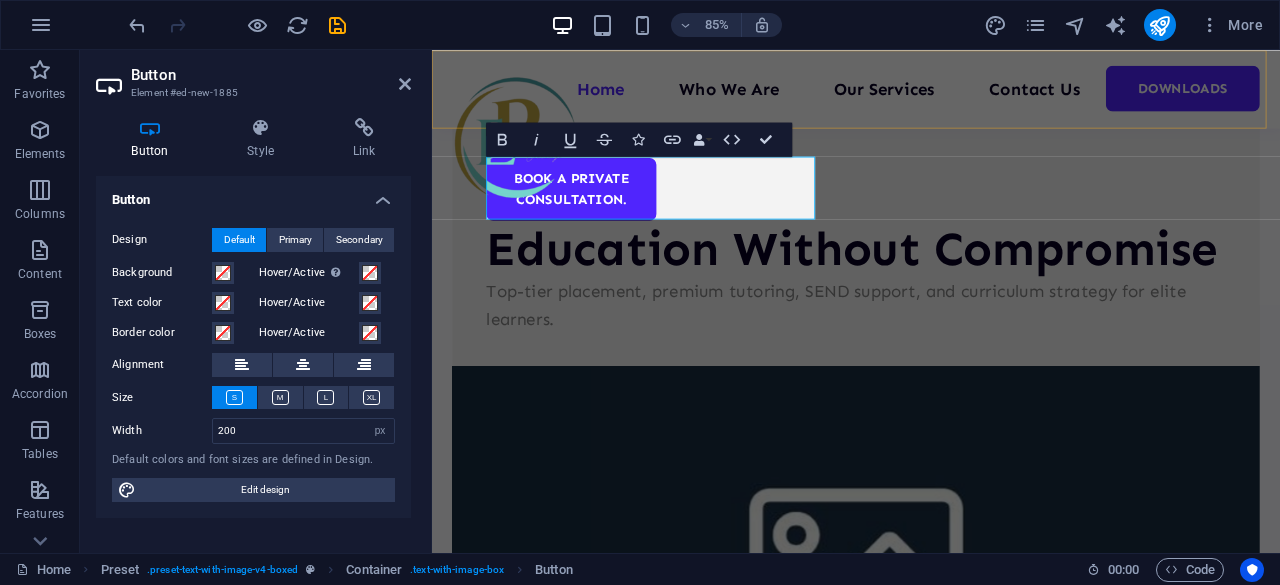 click on "Home Who We Are Our Services Contact Us Downloads" at bounding box center (931, 96) 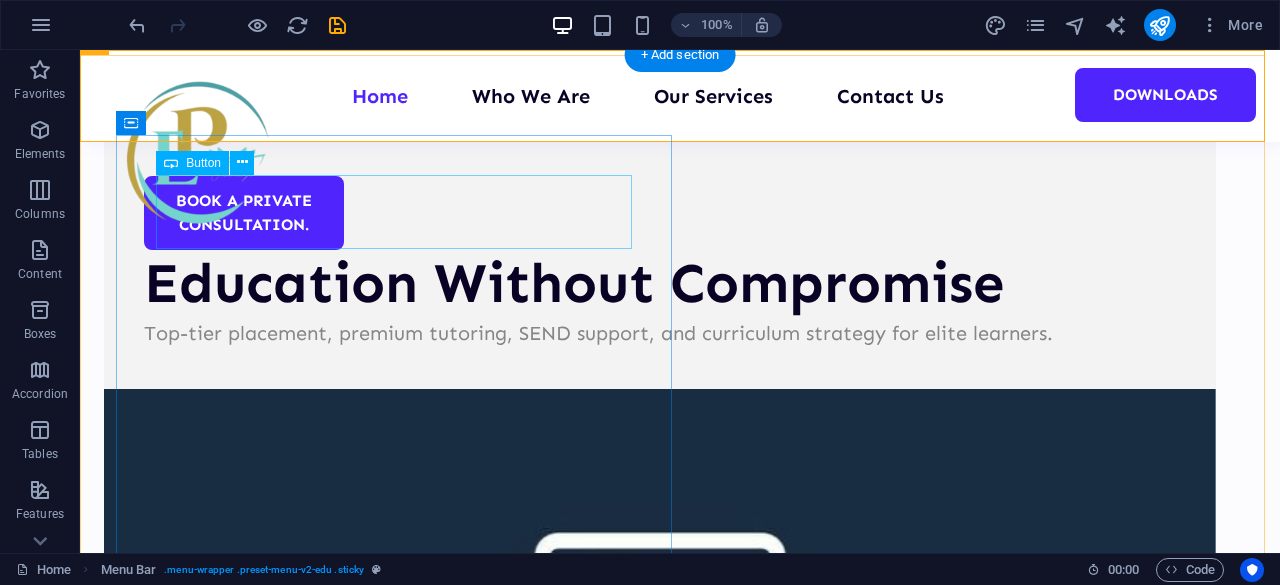 click on "Book a Private Consultation." at bounding box center (660, 213) 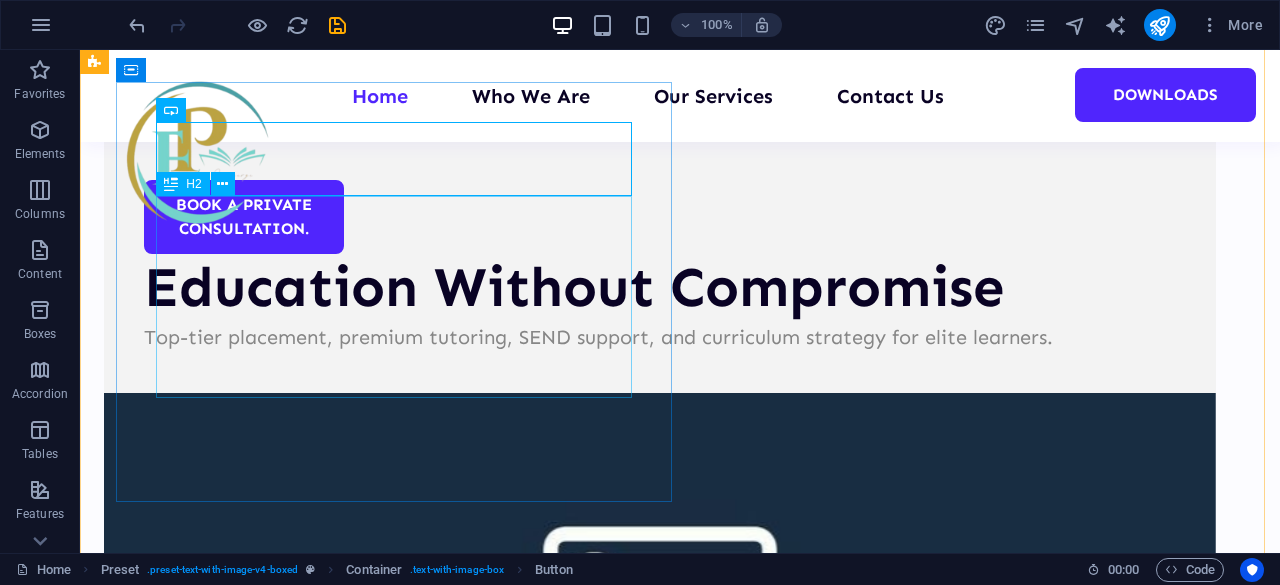 scroll, scrollTop: 369, scrollLeft: 0, axis: vertical 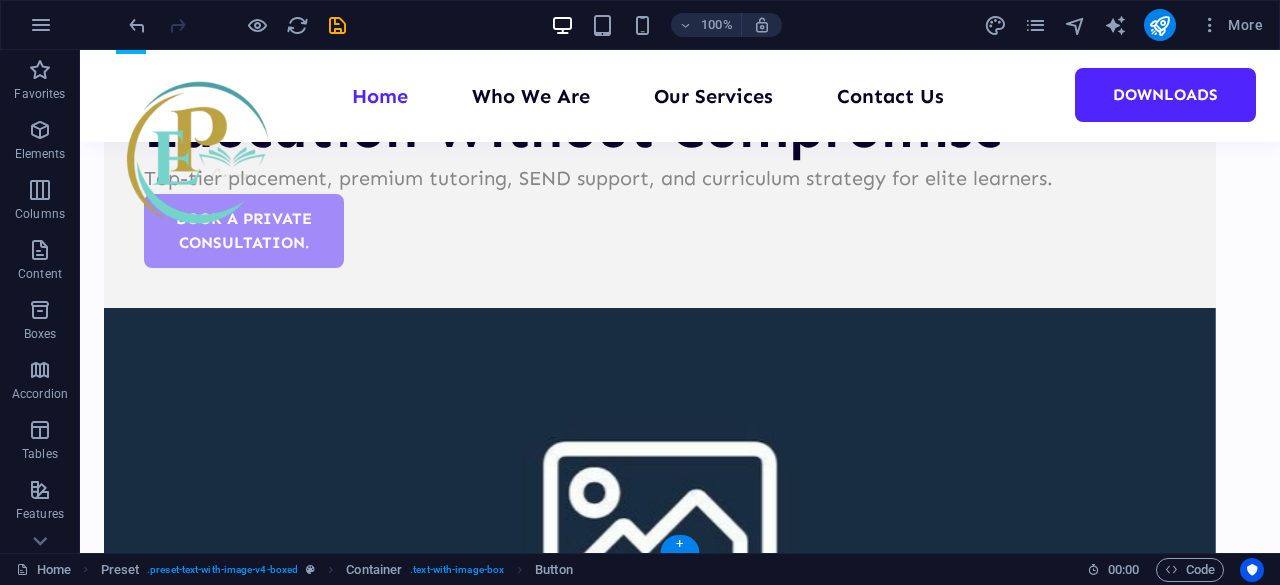 drag, startPoint x: 279, startPoint y: 236, endPoint x: 187, endPoint y: 464, distance: 245.86176 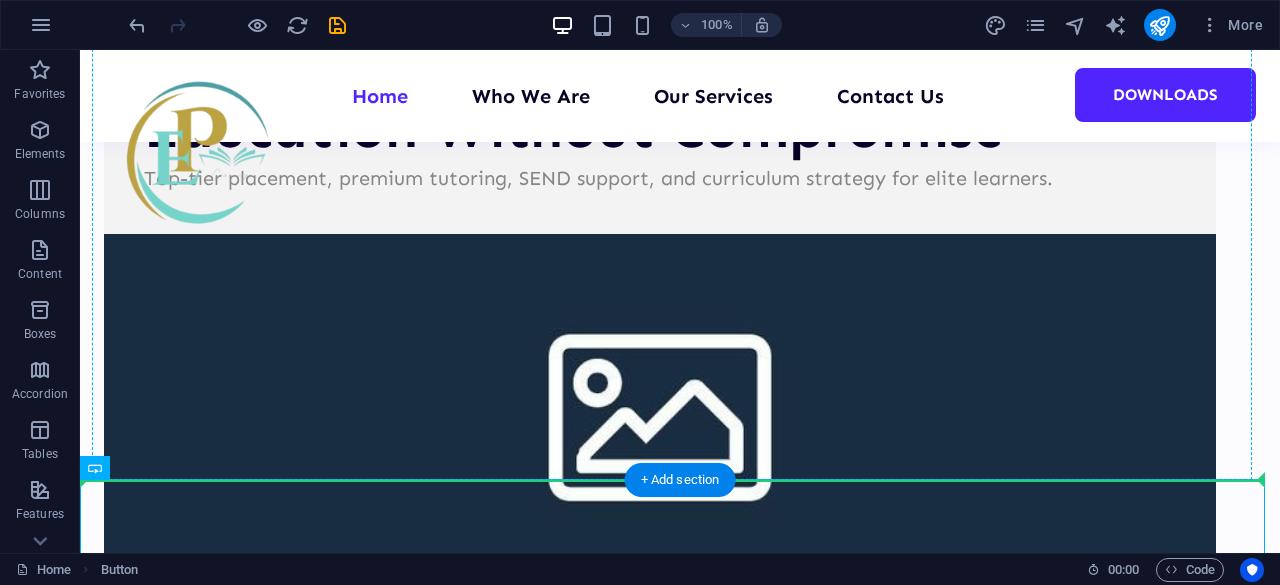 drag, startPoint x: 188, startPoint y: 522, endPoint x: 184, endPoint y: 378, distance: 144.05554 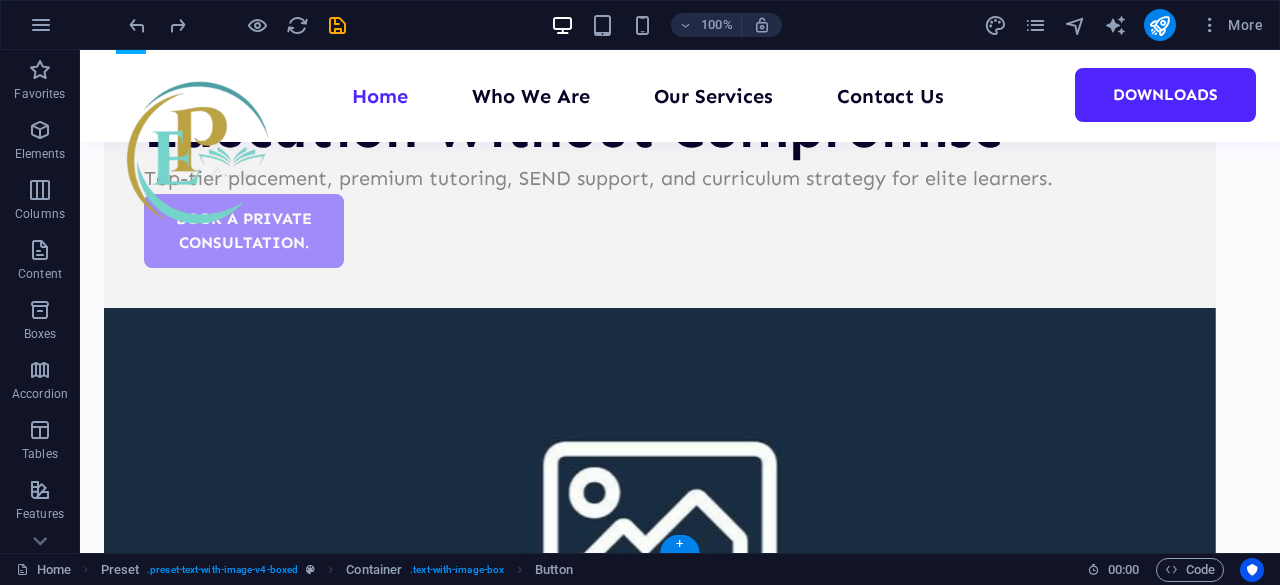 drag, startPoint x: 288, startPoint y: 153, endPoint x: 280, endPoint y: 384, distance: 231.13849 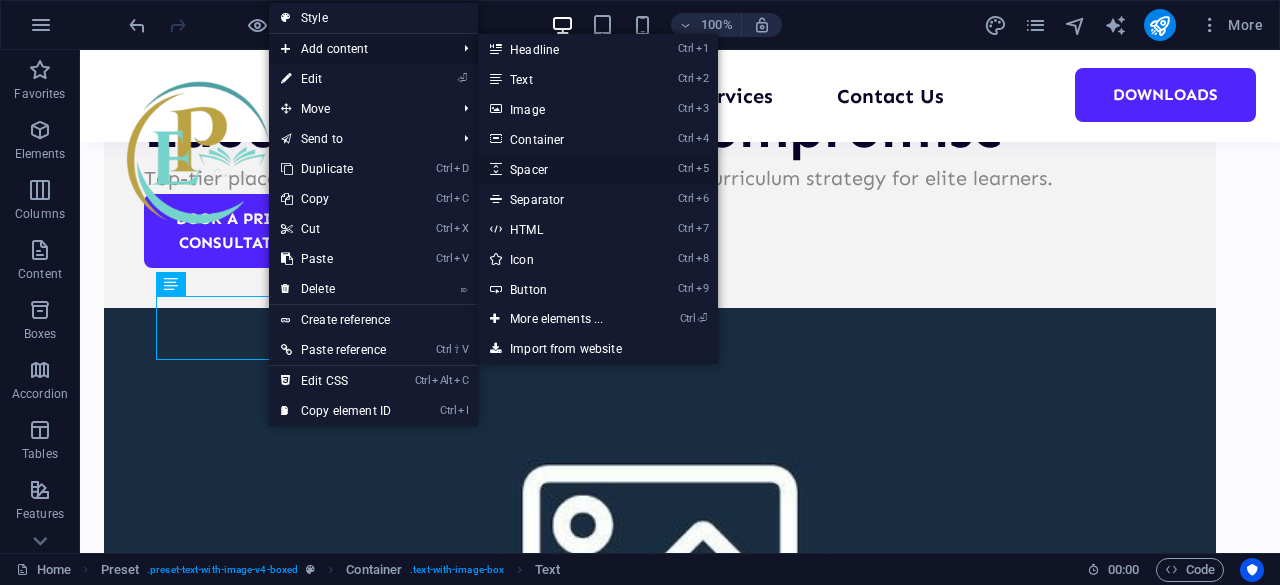 click on "Ctrl 5  Spacer" at bounding box center [560, 169] 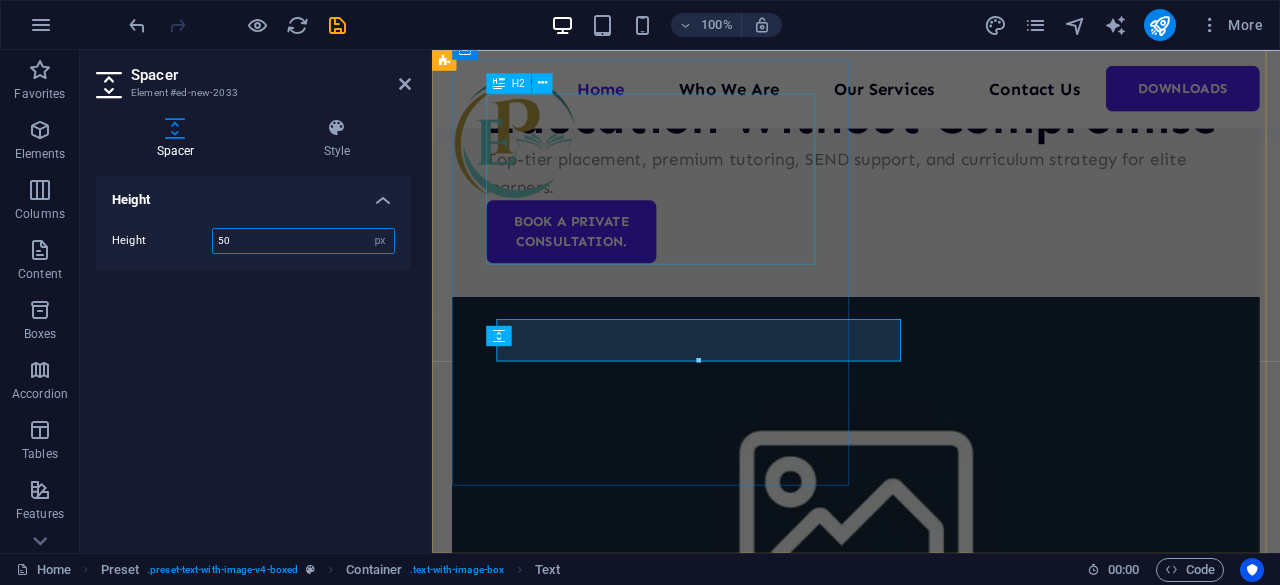 scroll, scrollTop: 462, scrollLeft: 0, axis: vertical 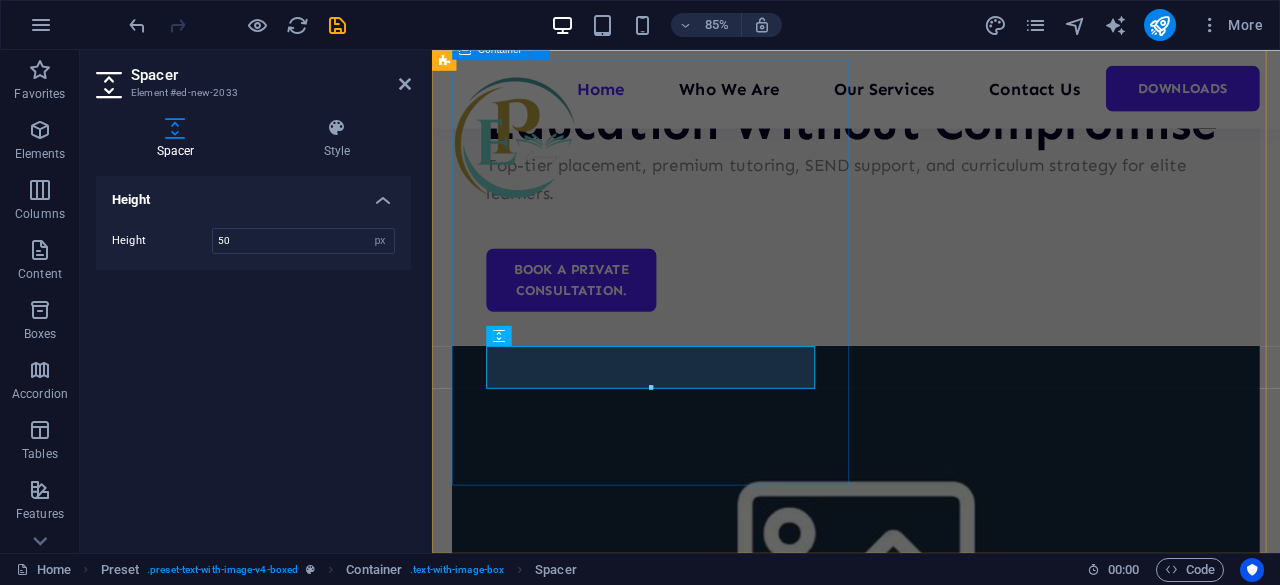 click on "Education Without Compromise Top-tier placement, premium tutoring, SEND support, and curriculum strategy for elite learners. Book a Private Consultation." at bounding box center [931, 229] 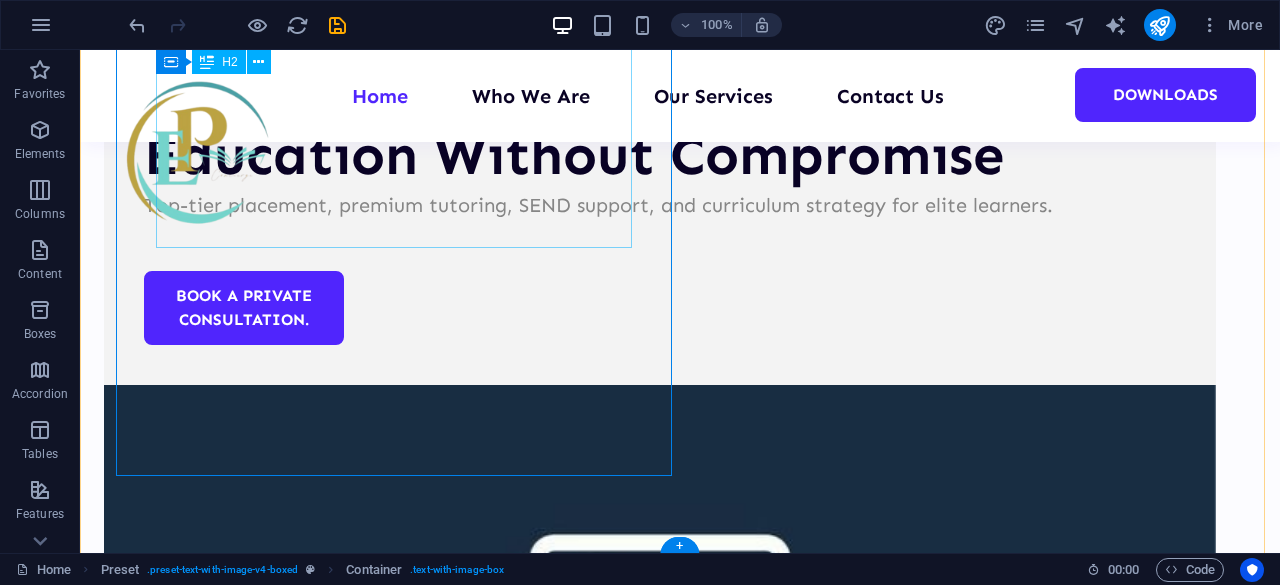 scroll, scrollTop: 419, scrollLeft: 0, axis: vertical 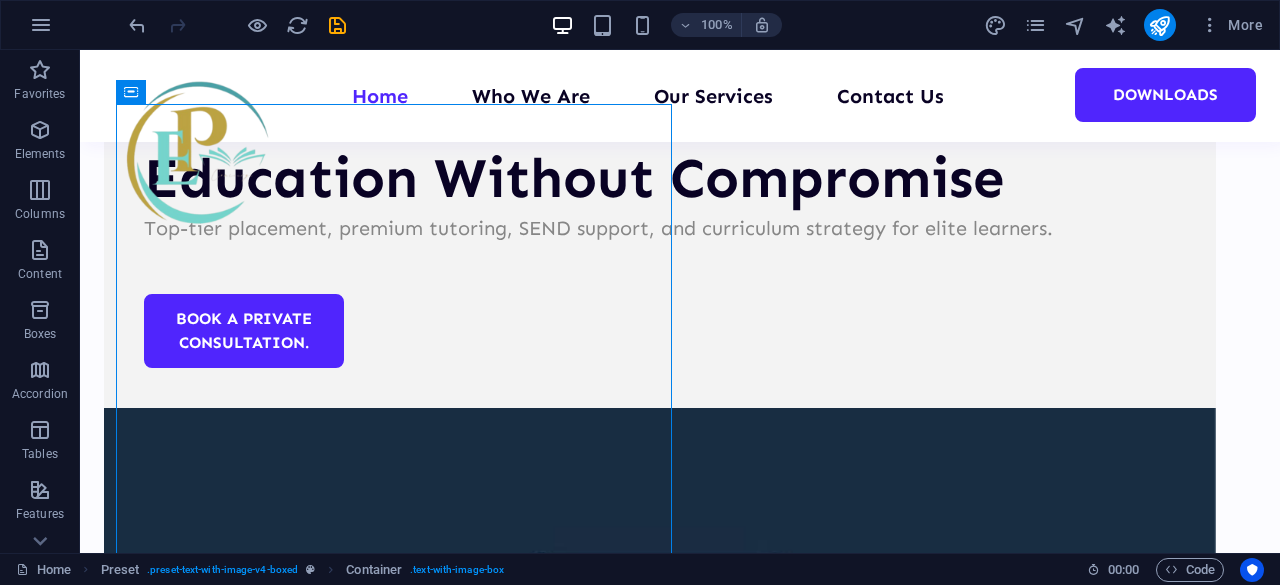 click at bounding box center (660, 643) 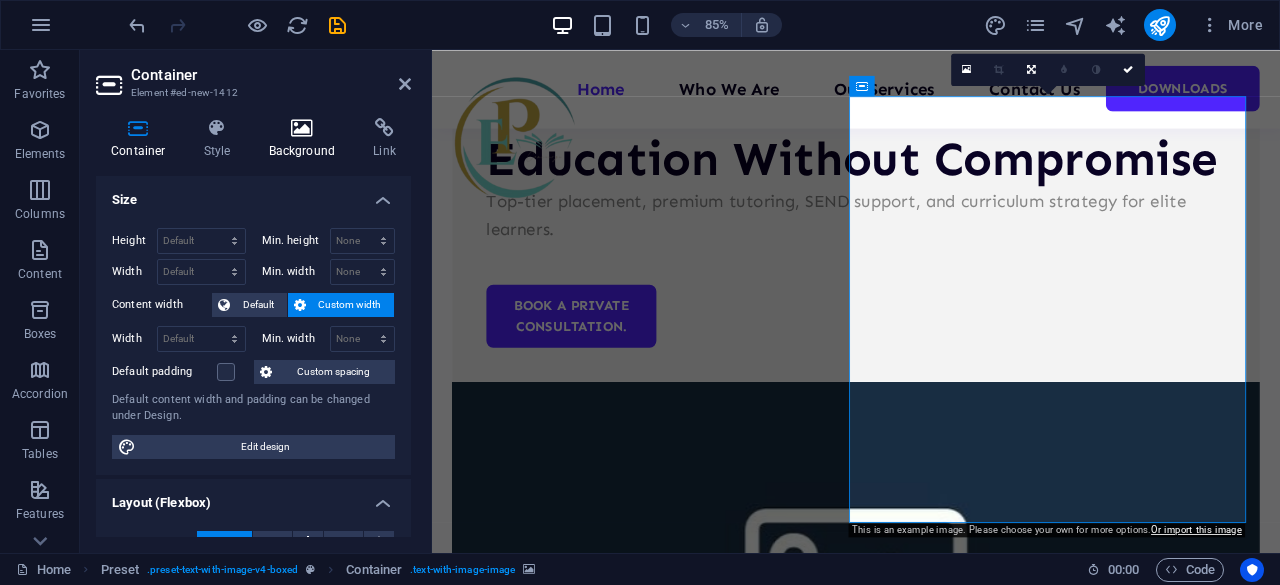 click at bounding box center [302, 128] 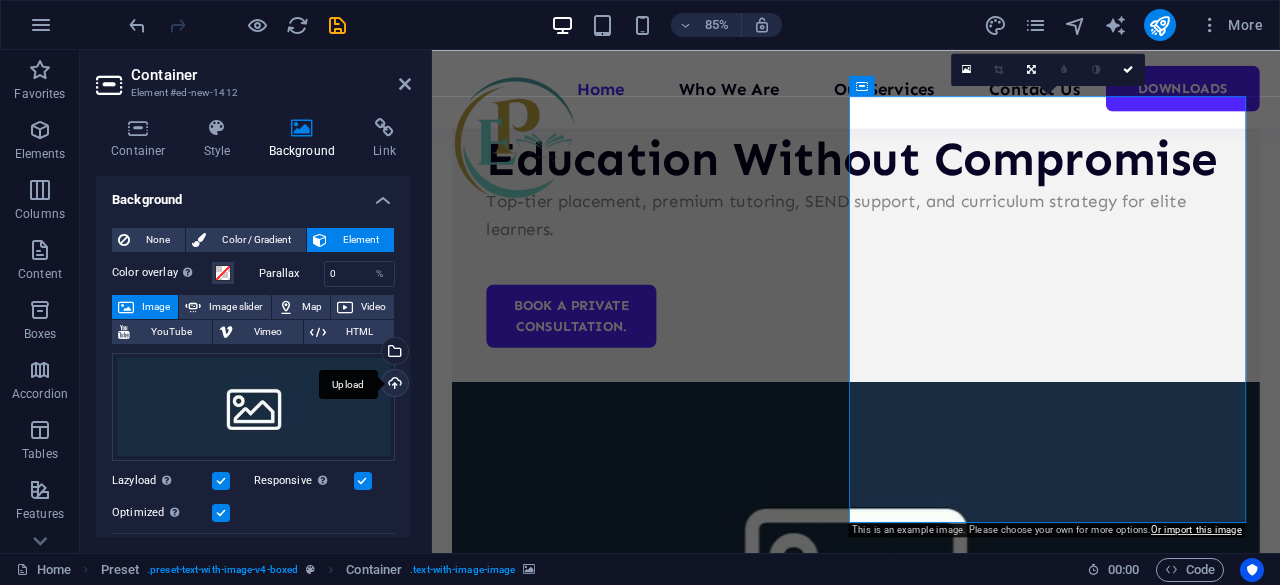 click on "Upload" at bounding box center (393, 385) 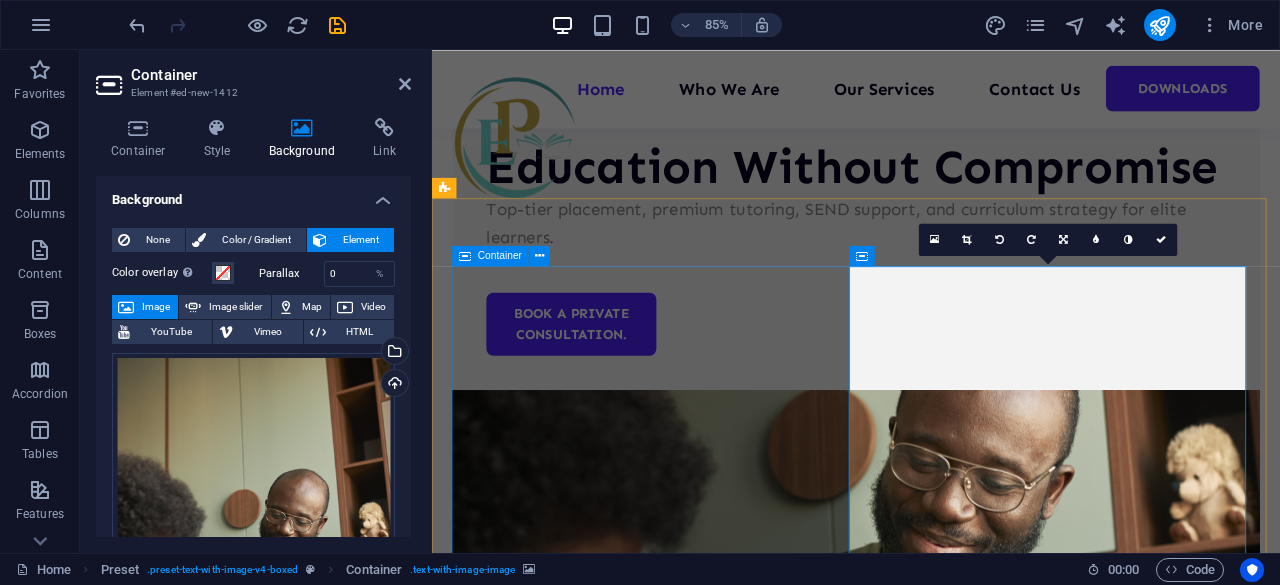 scroll, scrollTop: 219, scrollLeft: 0, axis: vertical 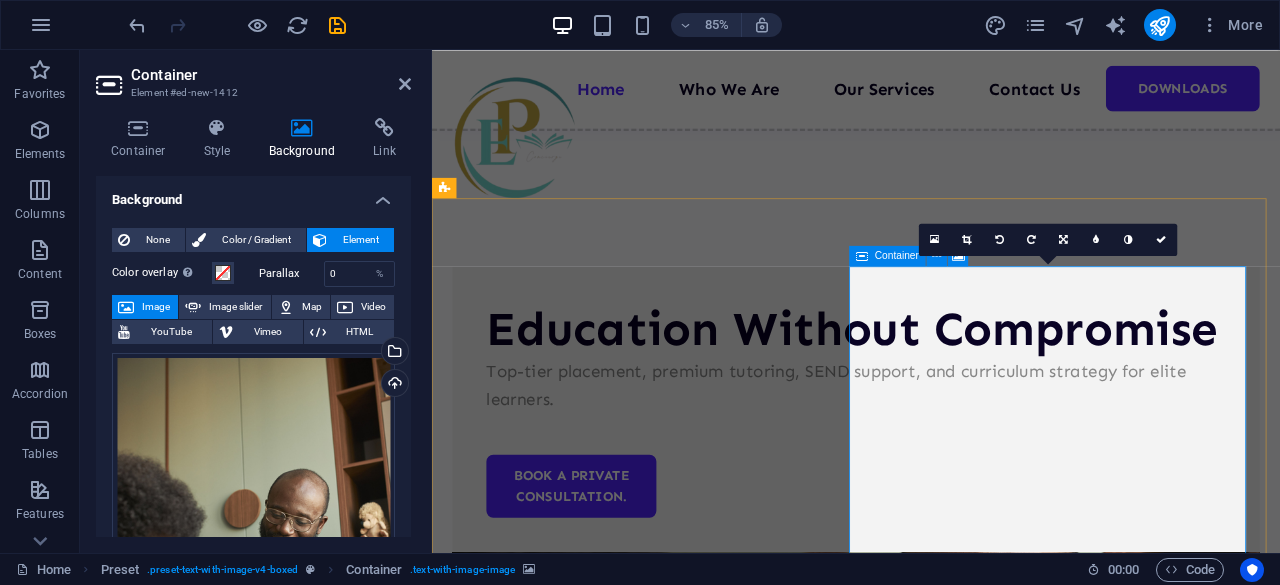 drag, startPoint x: 874, startPoint y: 255, endPoint x: 900, endPoint y: 253, distance: 26.076809 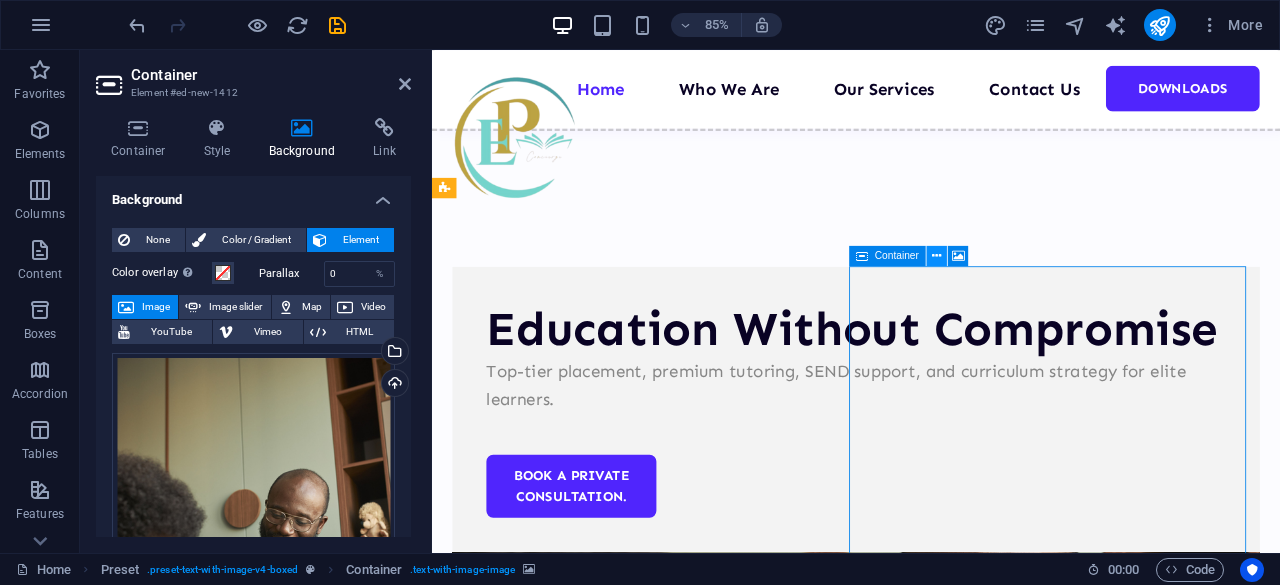 click at bounding box center (936, 256) 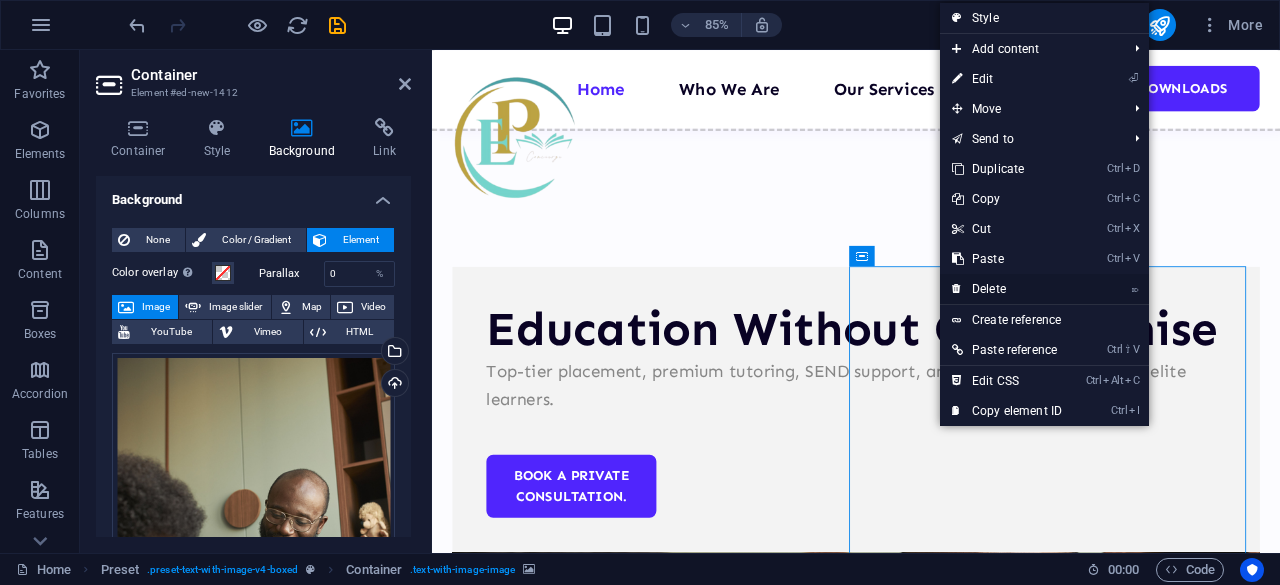 click on "⌦  Delete" at bounding box center (1007, 289) 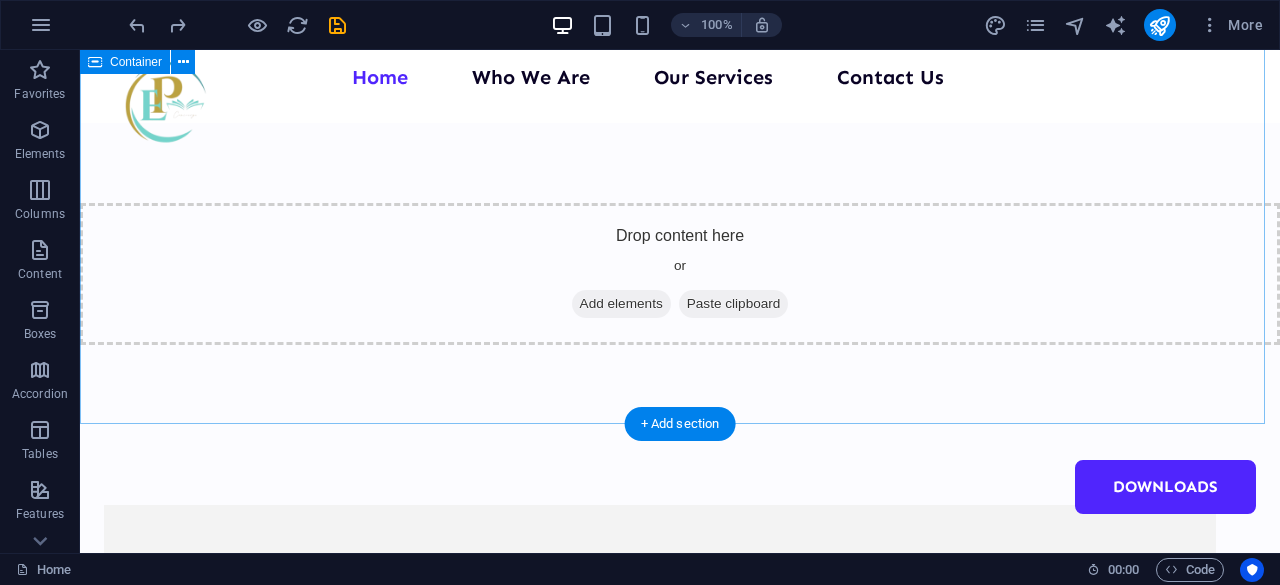 scroll, scrollTop: 0, scrollLeft: 0, axis: both 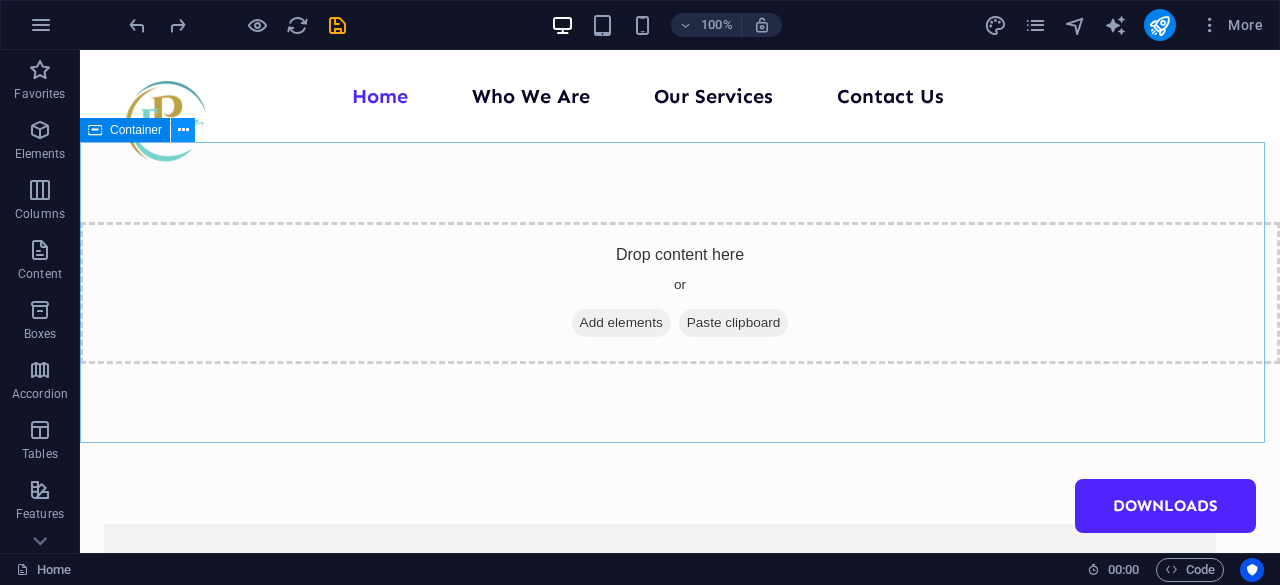 click at bounding box center [183, 130] 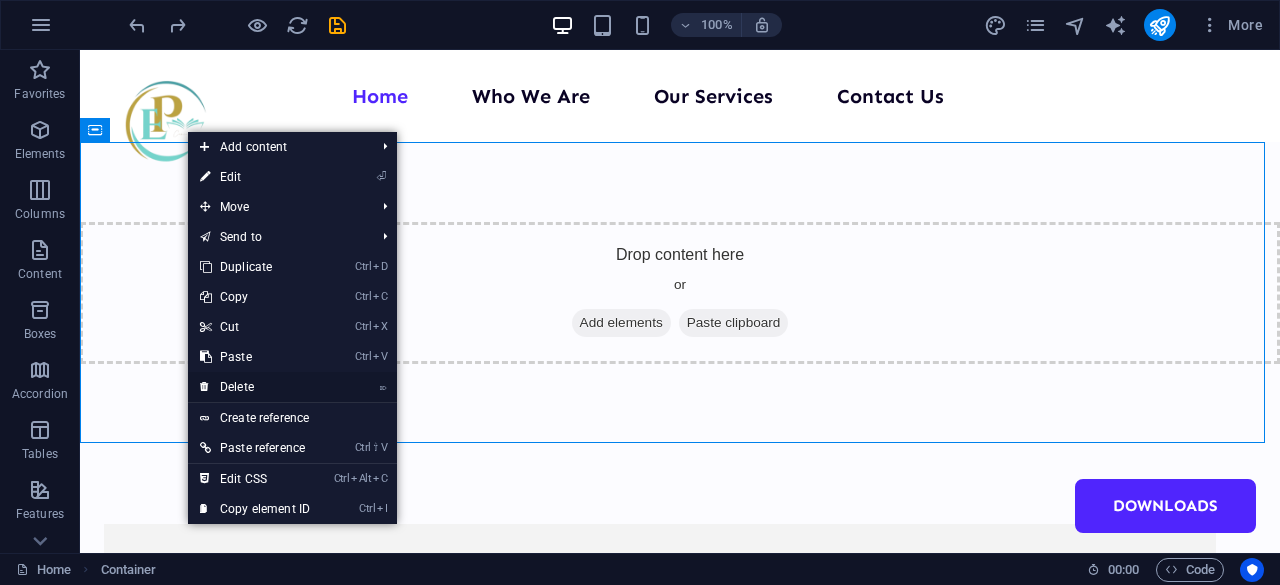 click on "⌦  Delete" at bounding box center [255, 387] 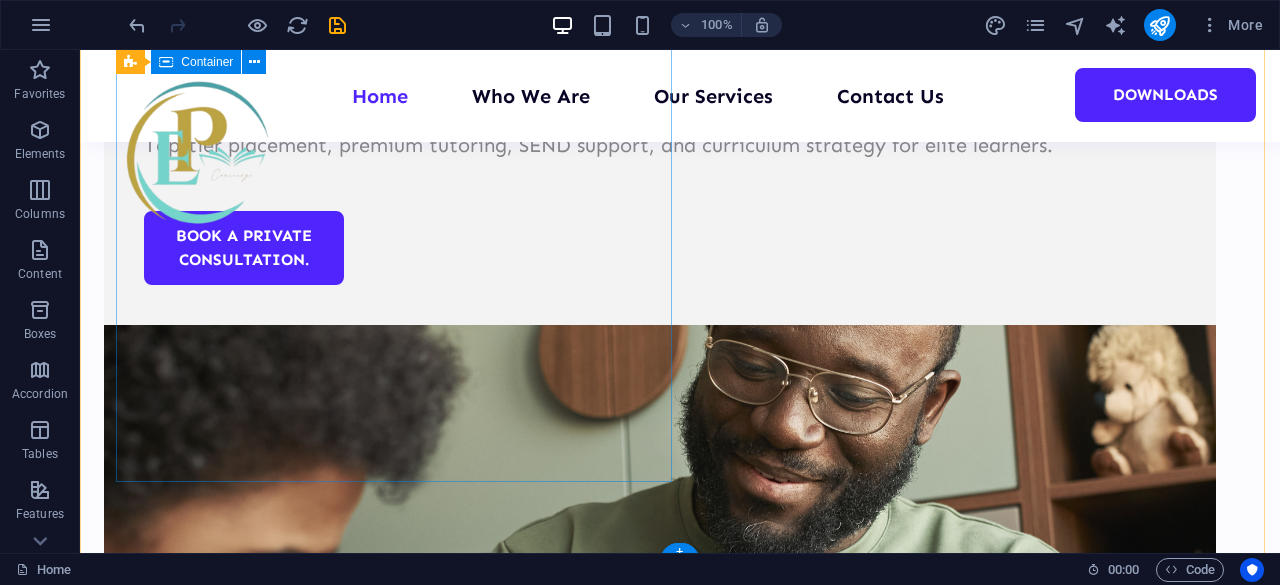 scroll, scrollTop: 218, scrollLeft: 0, axis: vertical 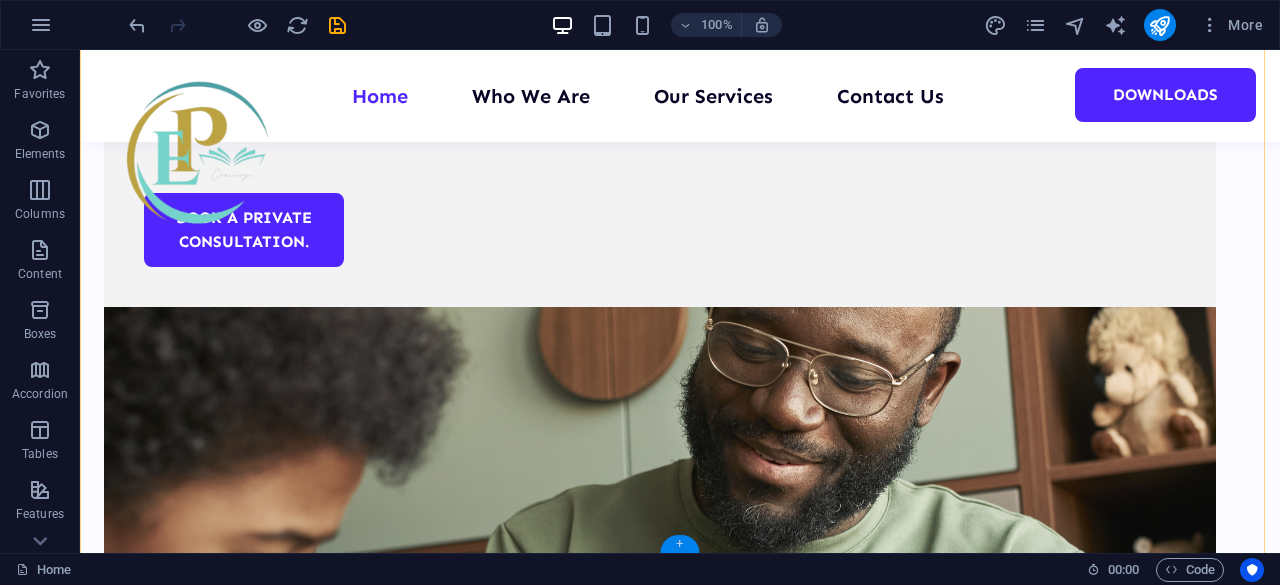 click on "+" at bounding box center (679, 544) 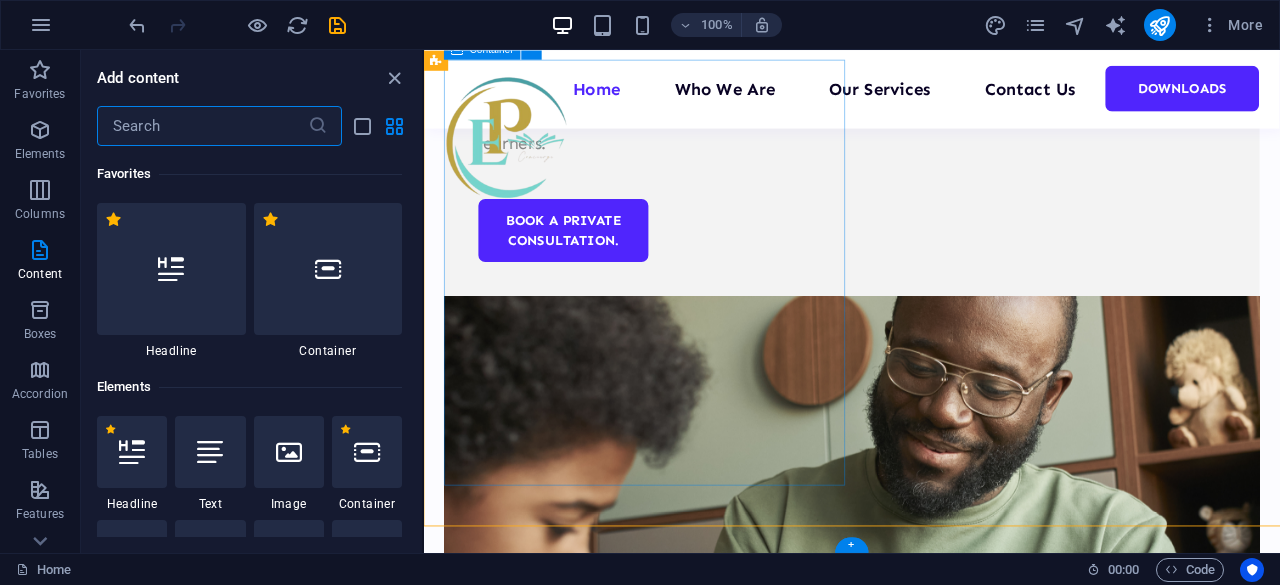 scroll, scrollTop: 161, scrollLeft: 0, axis: vertical 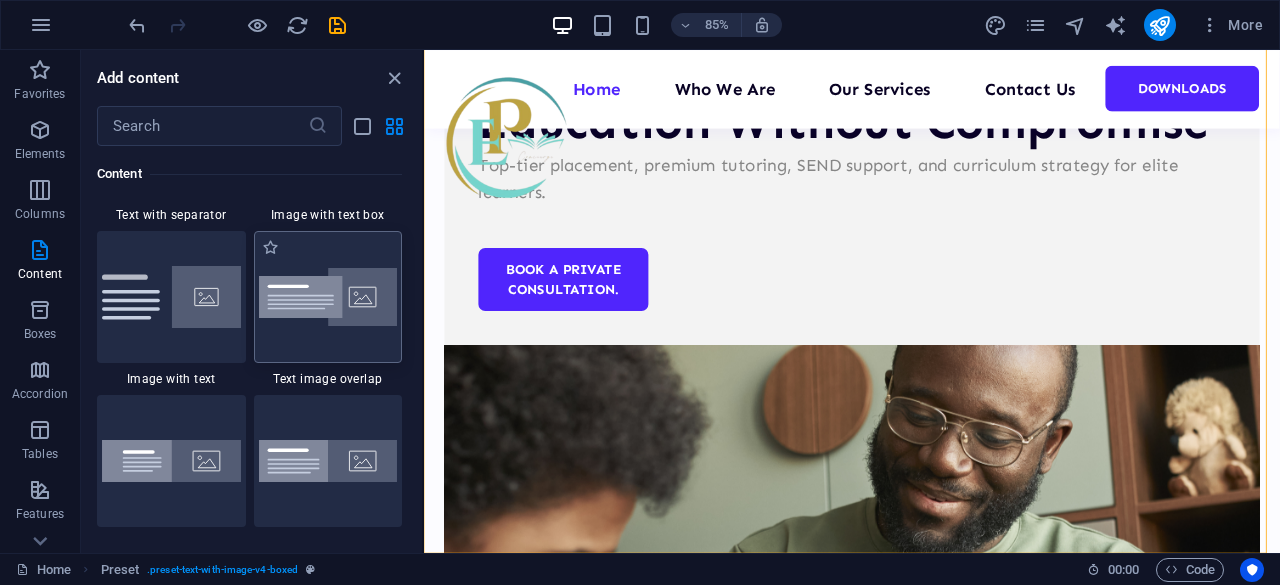 click at bounding box center (328, 297) 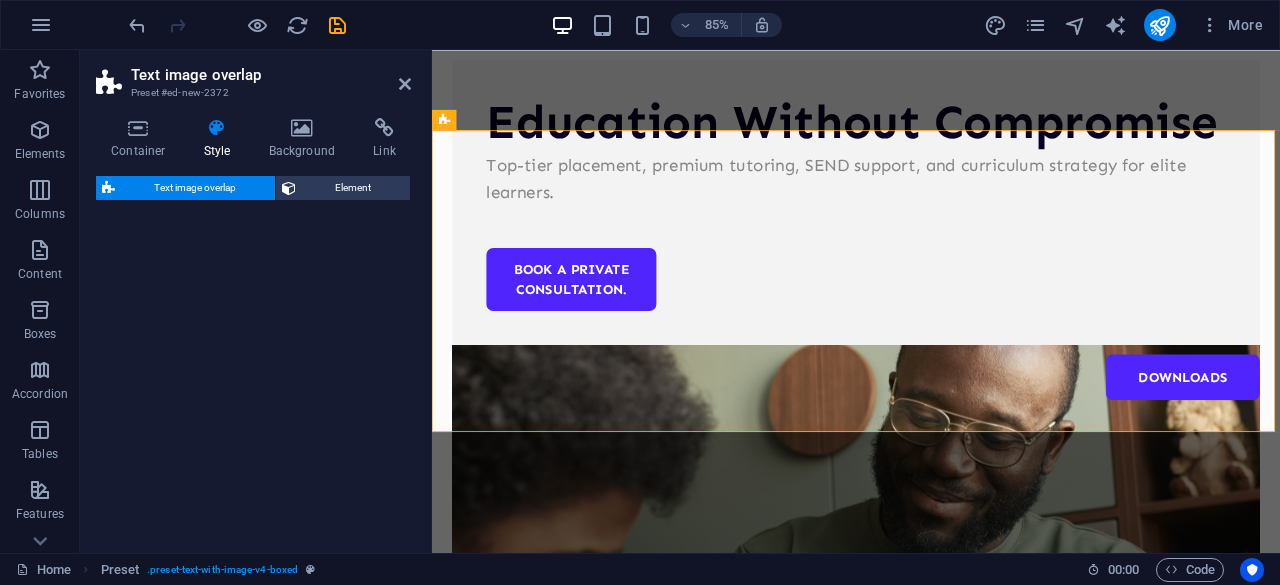select on "rem" 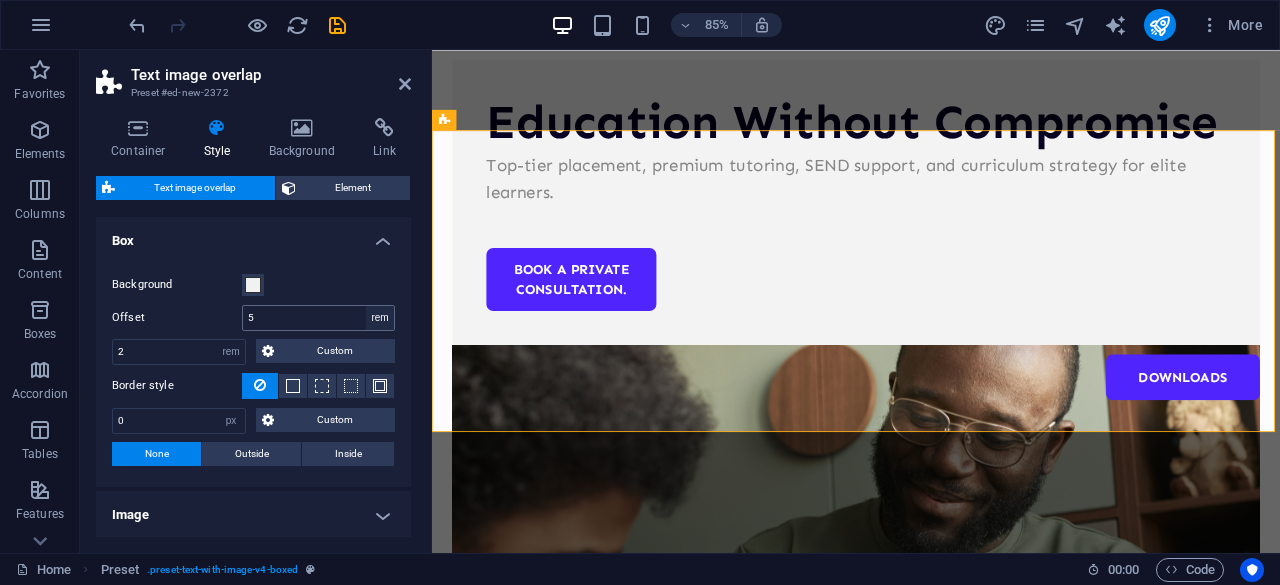 scroll, scrollTop: 659, scrollLeft: 0, axis: vertical 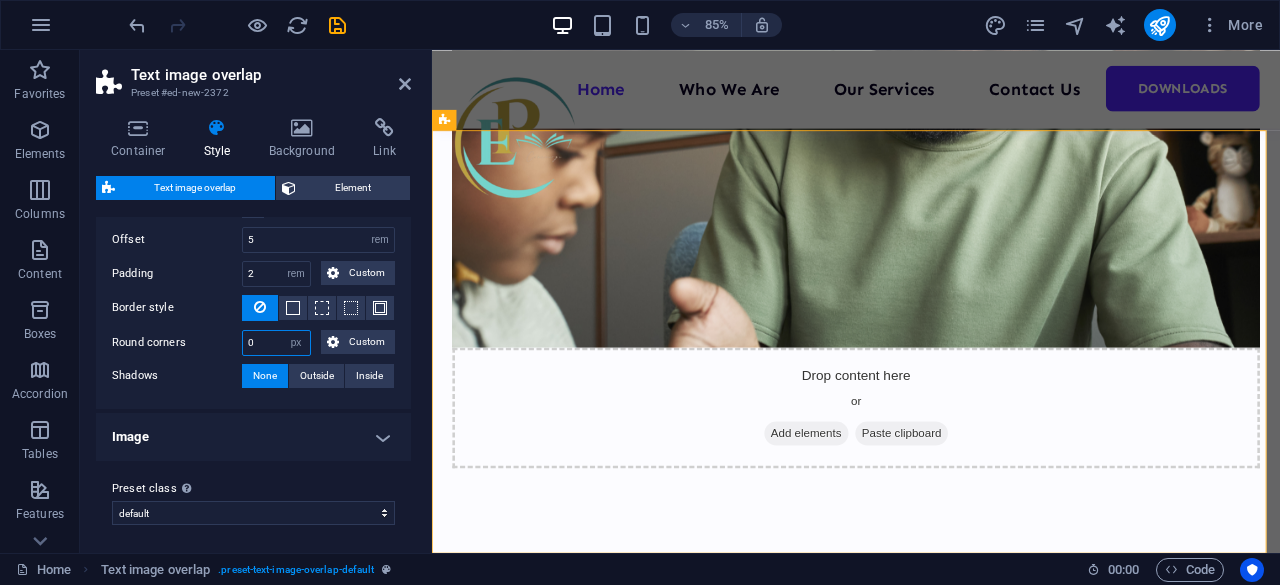 click on "0" at bounding box center [276, 343] 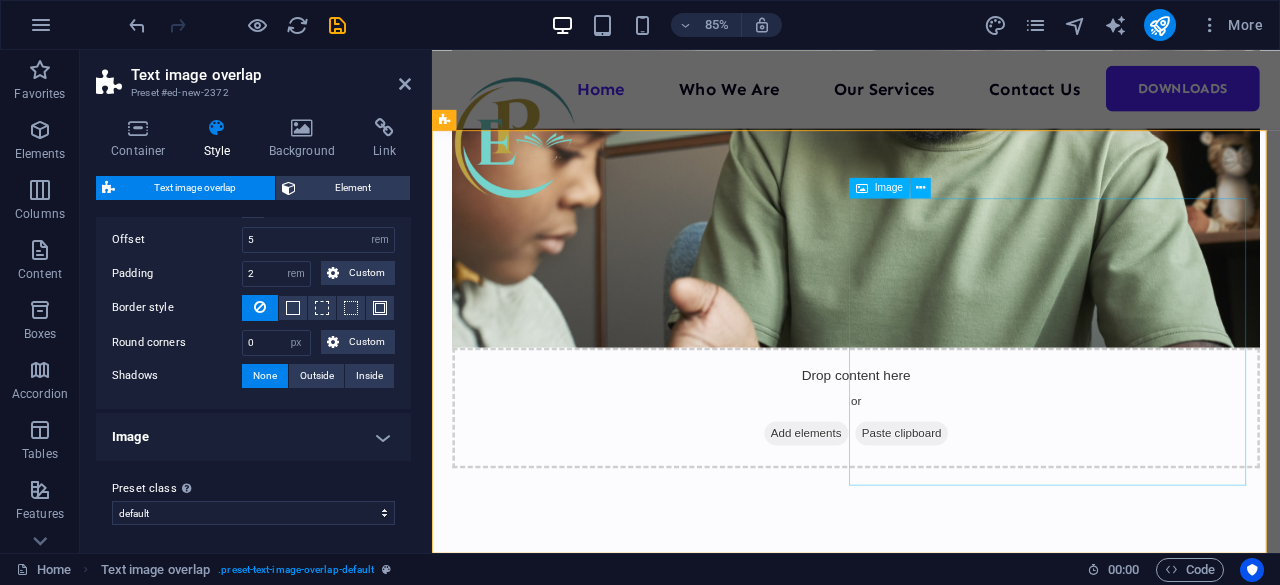 click at bounding box center (931, 1272) 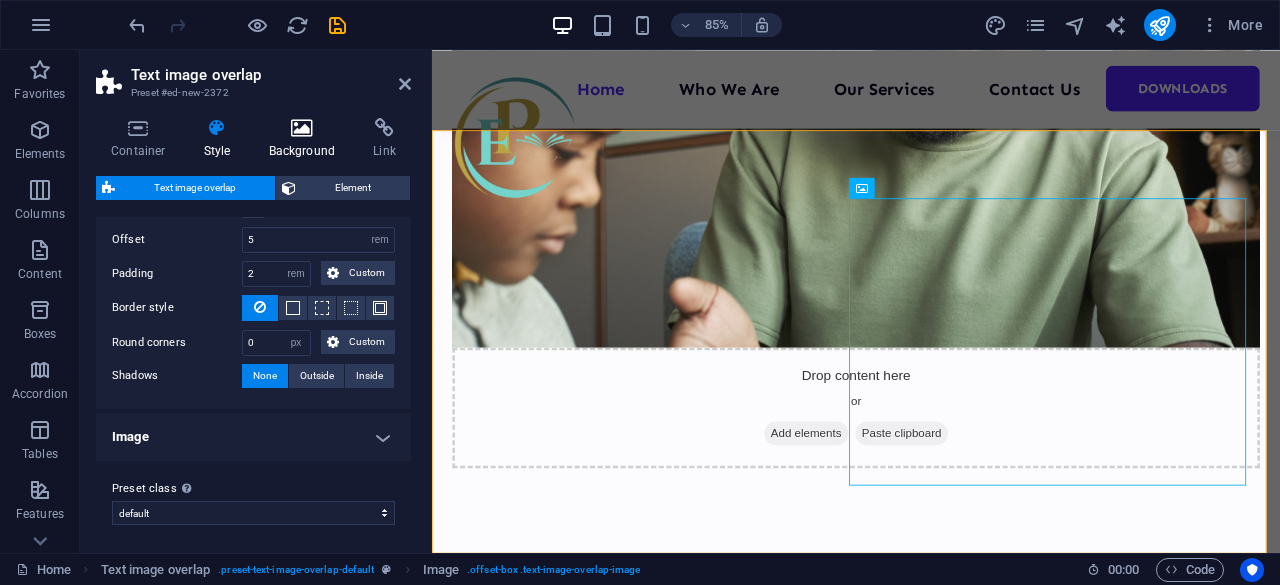 click at bounding box center [302, 128] 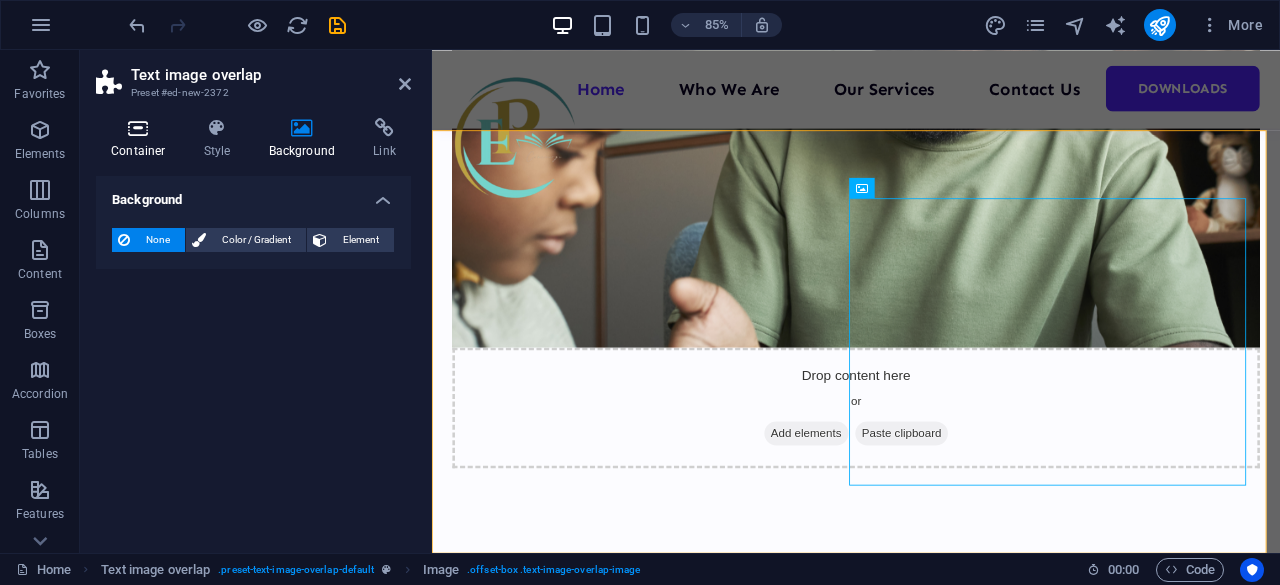 click at bounding box center (138, 128) 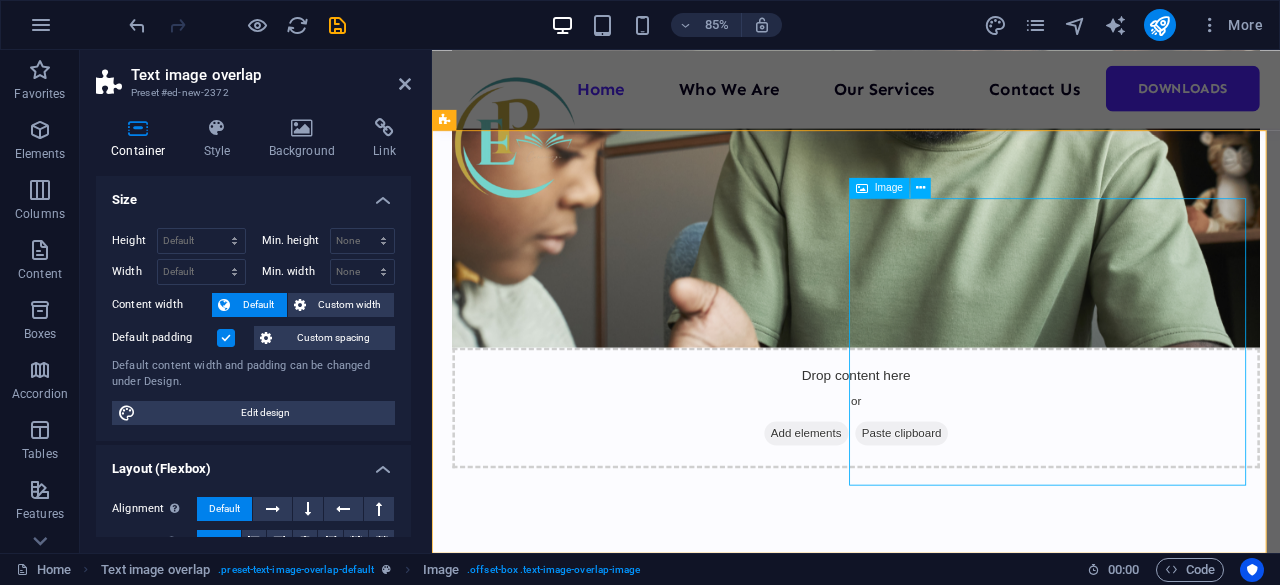 click at bounding box center [931, 1272] 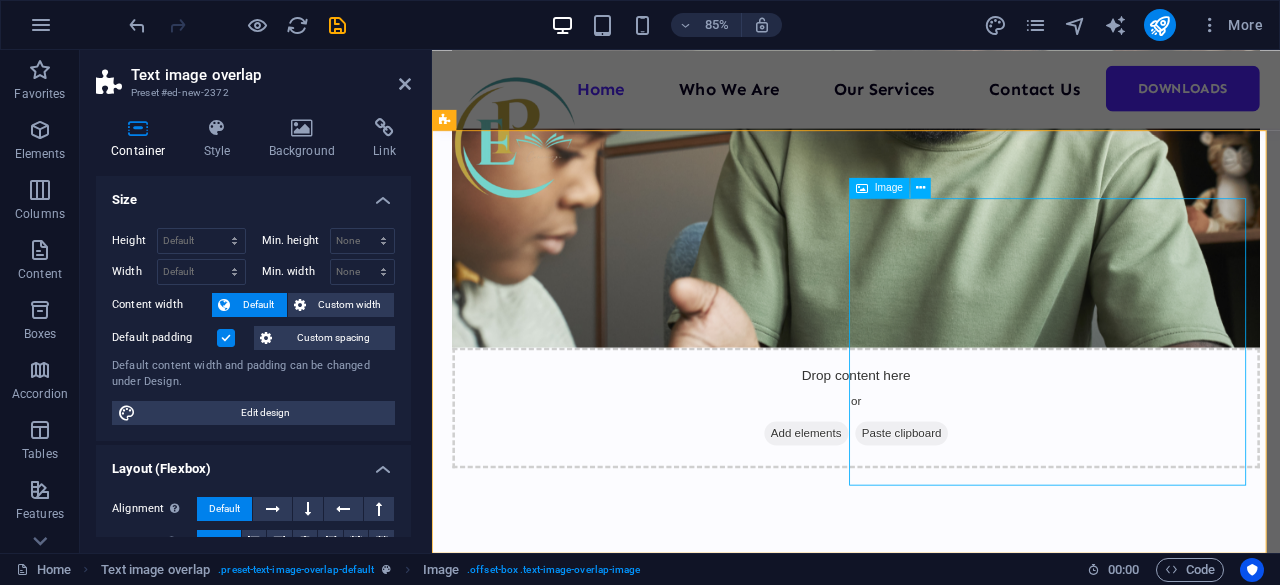 click at bounding box center (931, 1272) 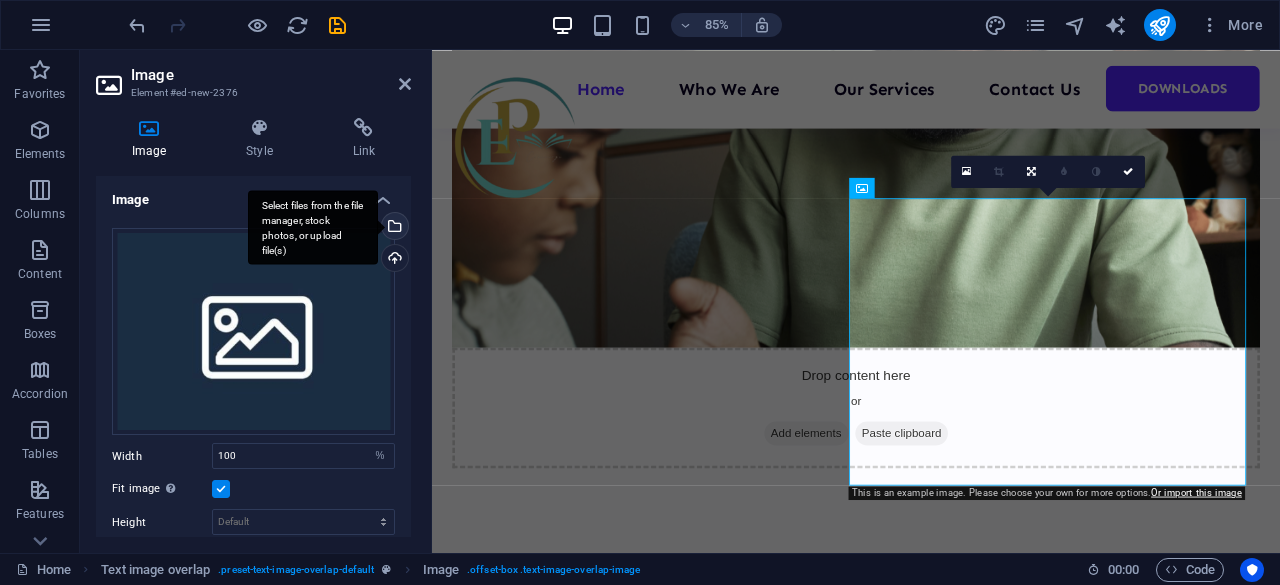 click on "Select files from the file manager, stock photos, or upload file(s)" at bounding box center (393, 228) 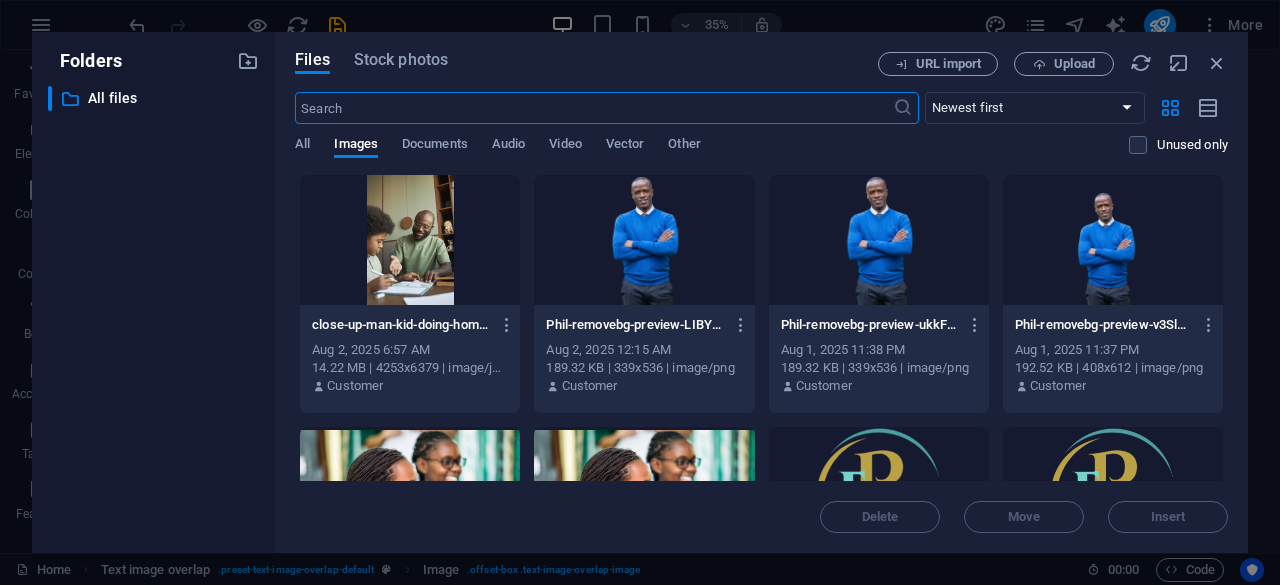 scroll, scrollTop: 0, scrollLeft: 0, axis: both 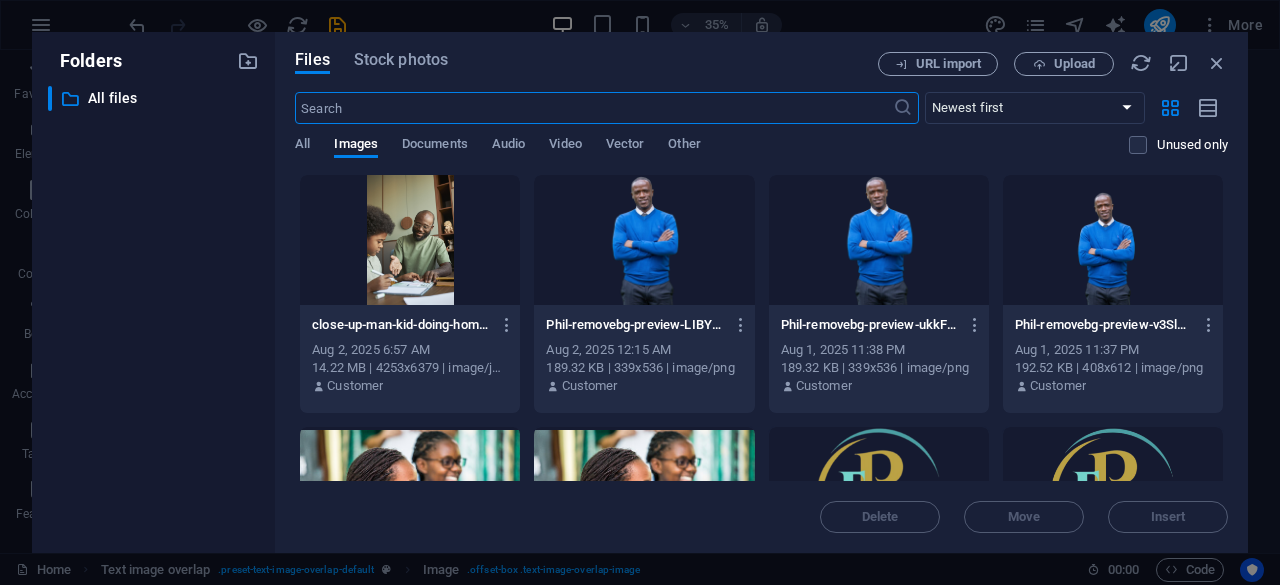 click at bounding box center (644, 240) 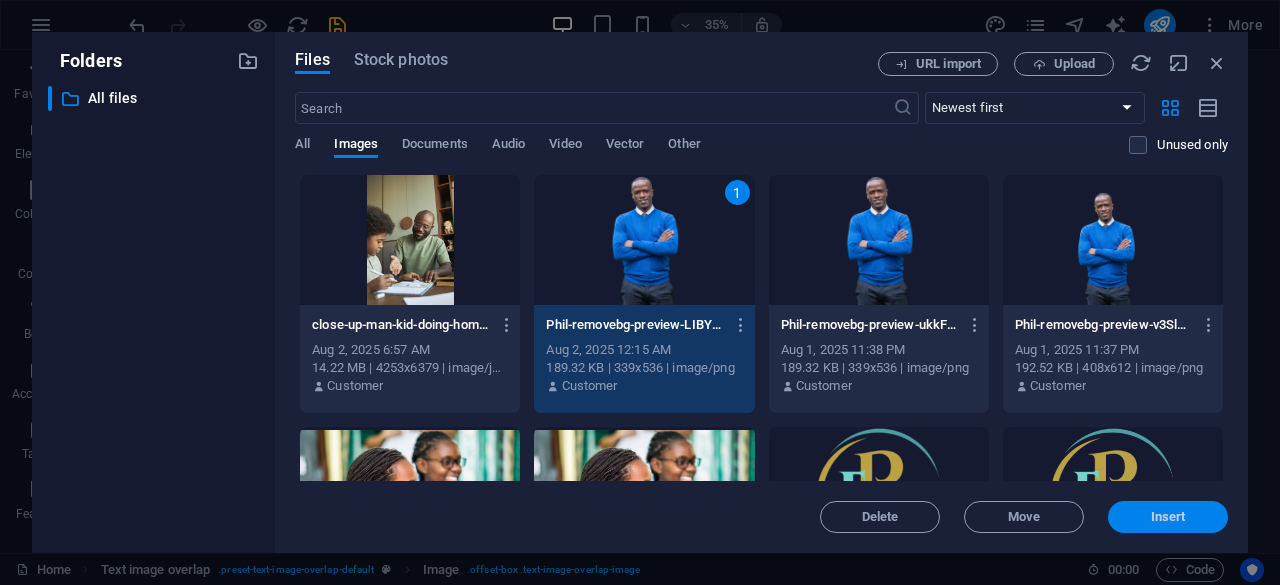 click on "Insert" at bounding box center (1168, 517) 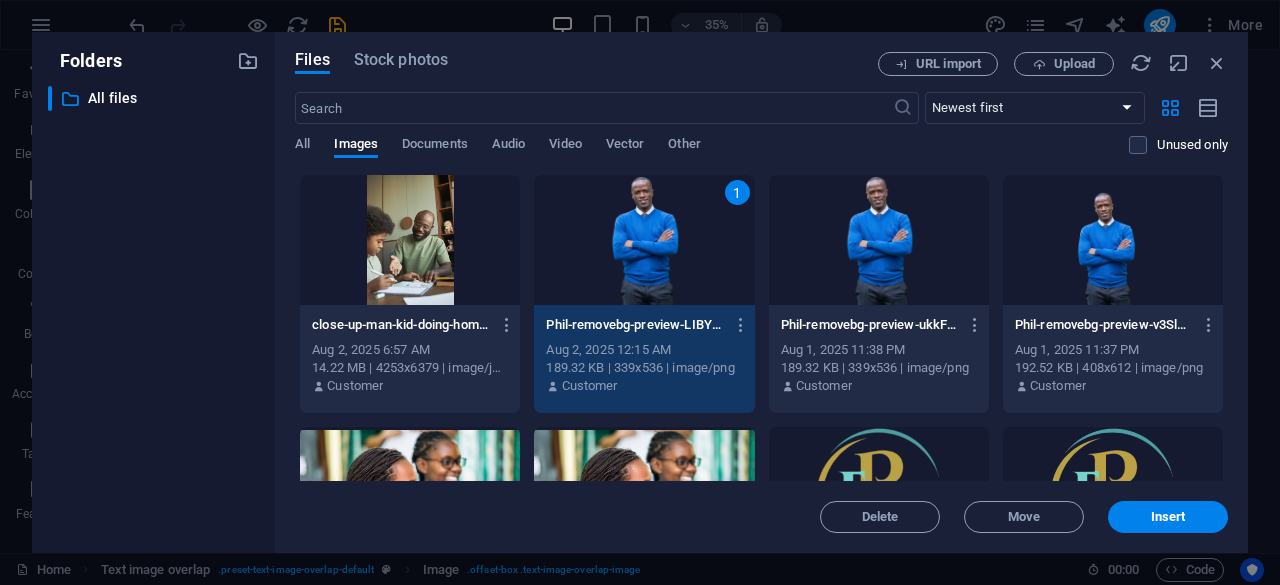 scroll, scrollTop: 659, scrollLeft: 0, axis: vertical 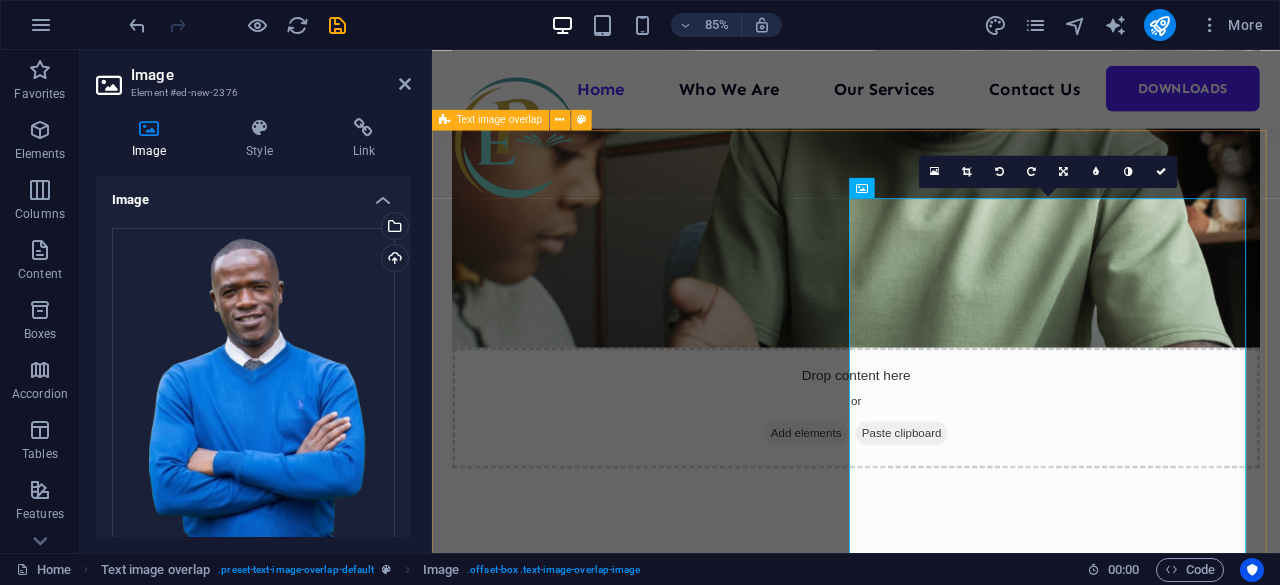 click on "New headline Lorem ipsum dolor sit amet, consectetuer adipiscing elit. Aenean commodo ligula eget dolor. Lorem ipsum dolor sit amet, consectetuer adipiscing elit leget dolor. Lorem ipsum dolor sit amet, consectetuer adipiscing elit. Aenean commodo ligula eget dolor." at bounding box center [931, 1566] 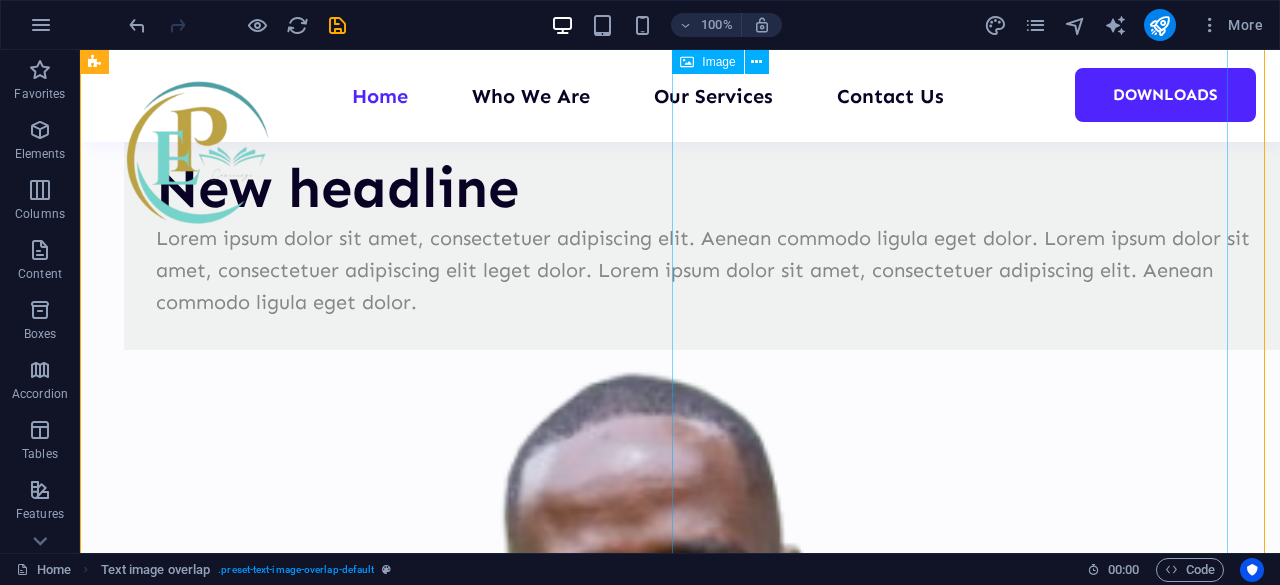 scroll, scrollTop: 957, scrollLeft: 0, axis: vertical 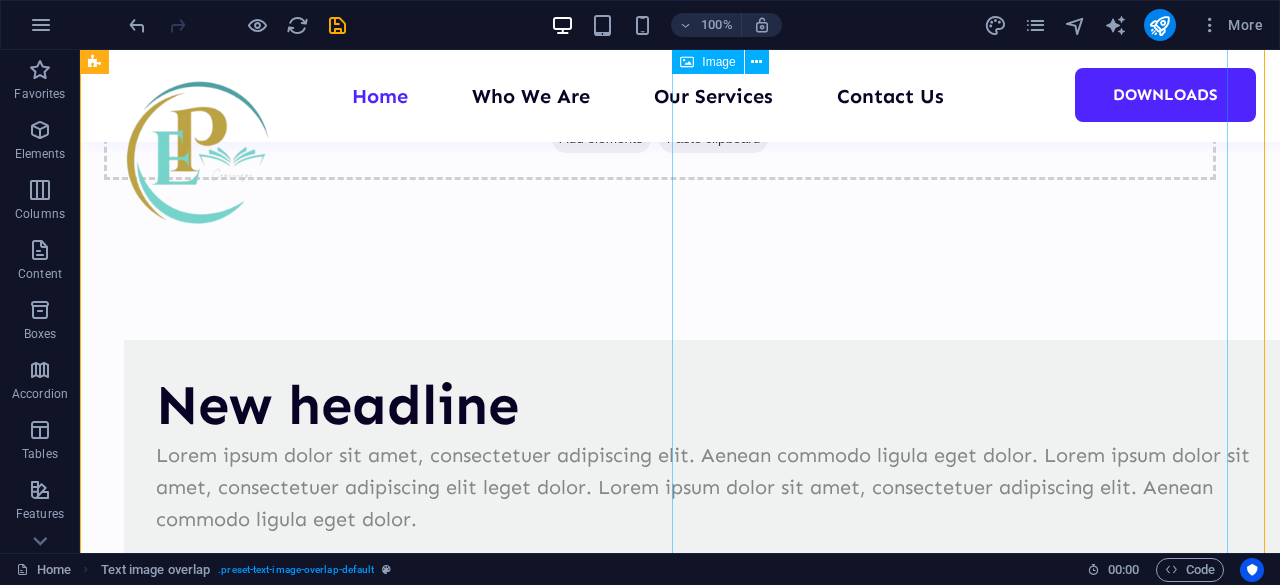 click at bounding box center [680, 1446] 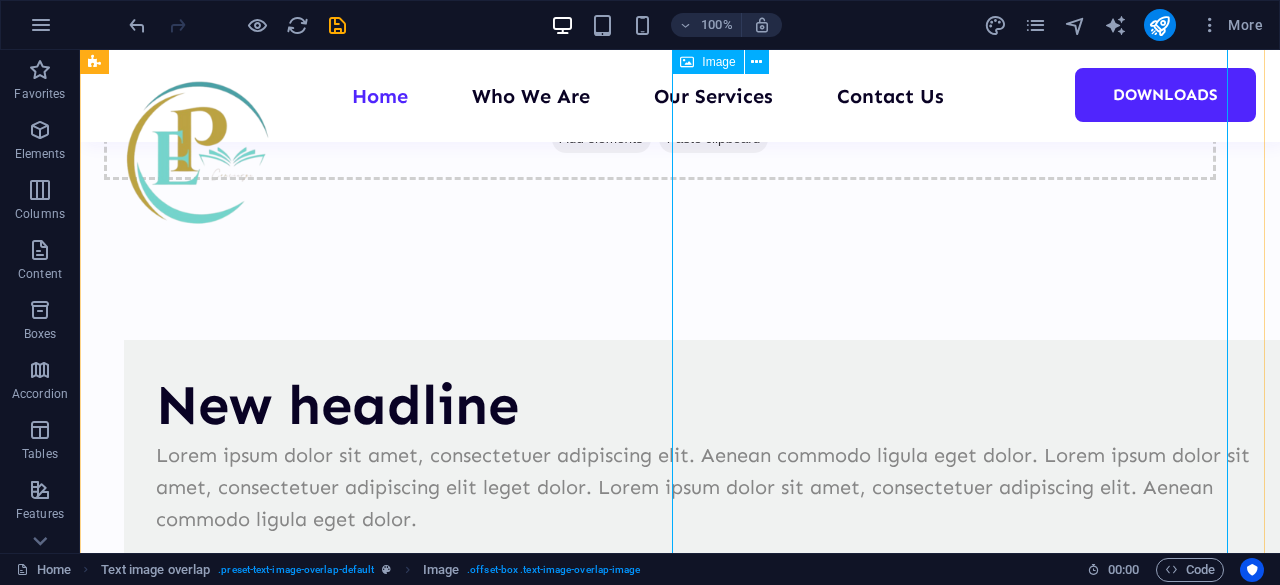 click at bounding box center [680, 1446] 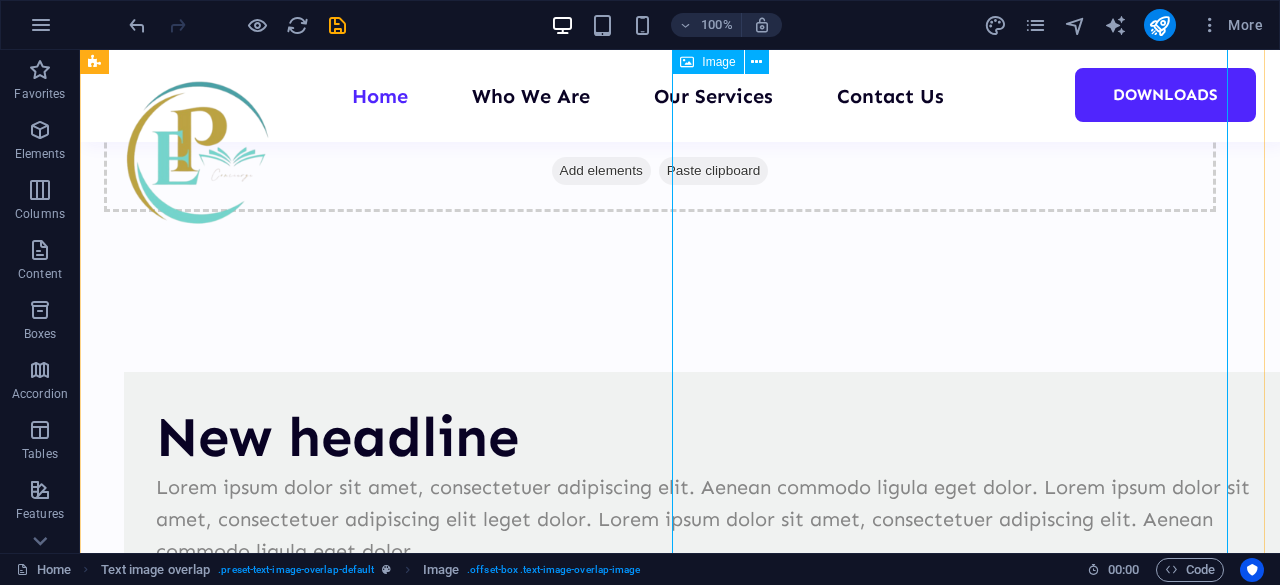 scroll, scrollTop: 903, scrollLeft: 0, axis: vertical 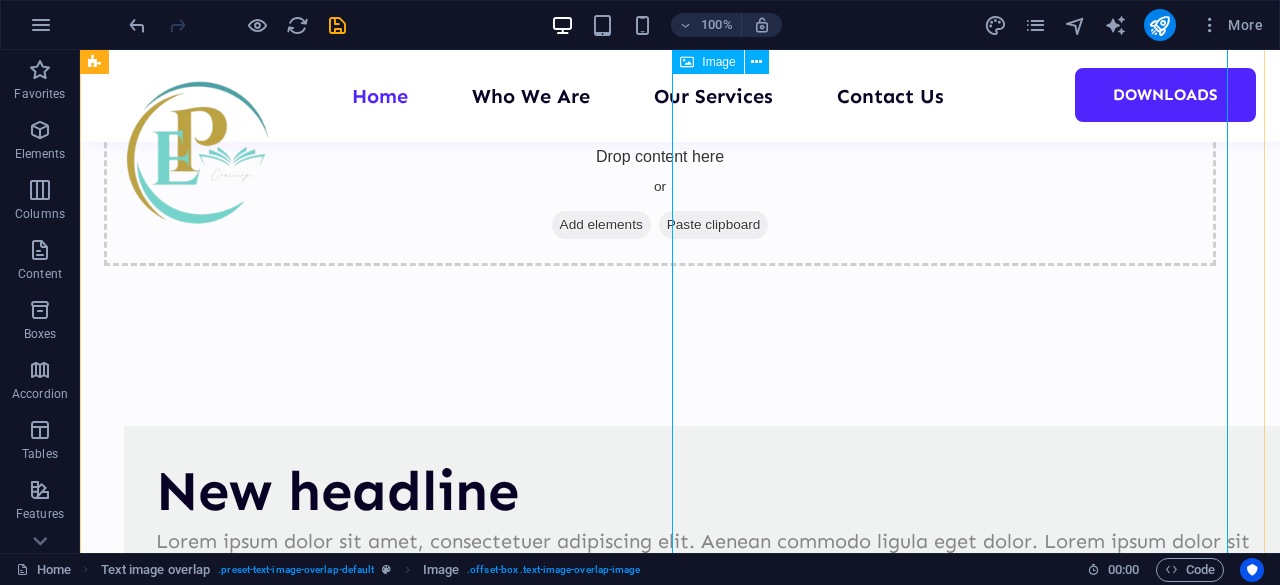 select on "%" 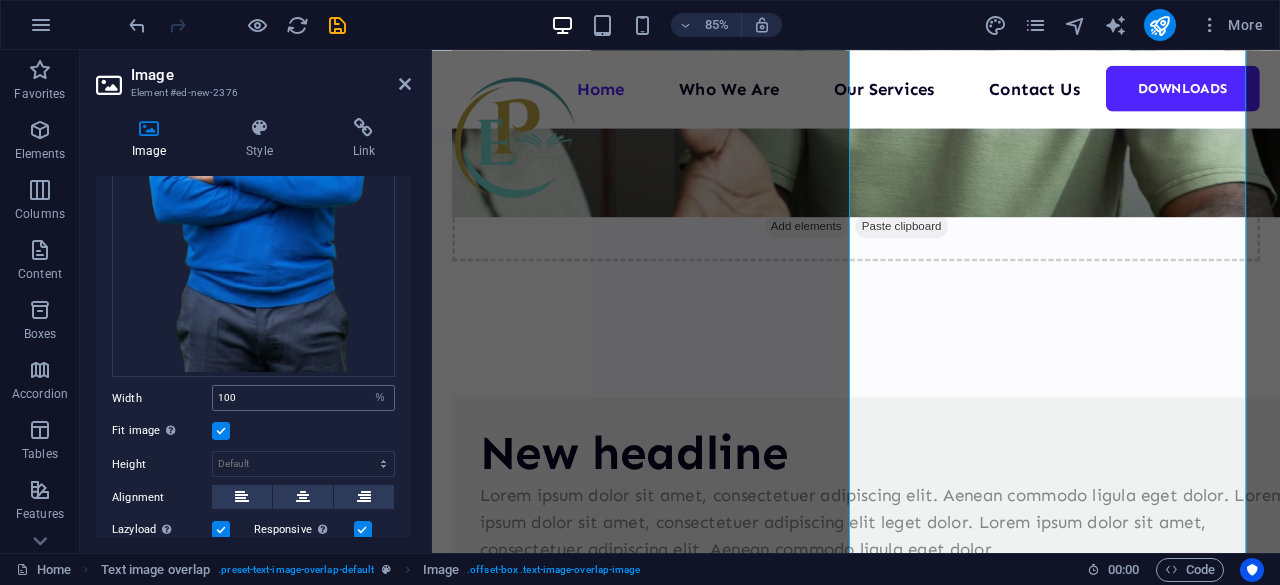 scroll, scrollTop: 300, scrollLeft: 0, axis: vertical 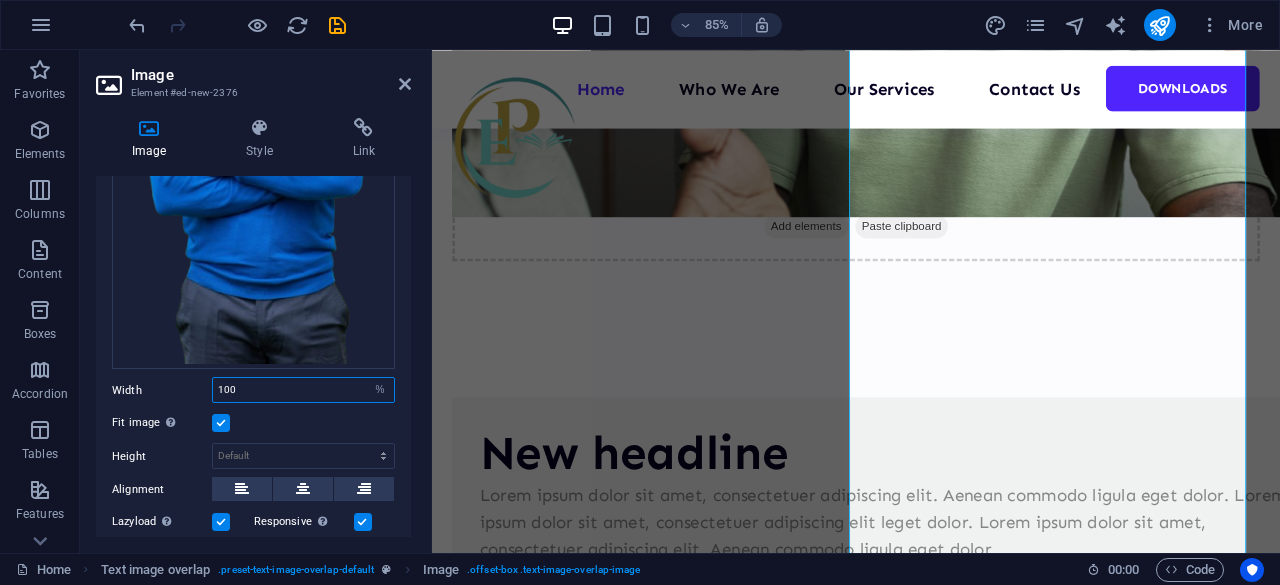 click on "100" at bounding box center [303, 390] 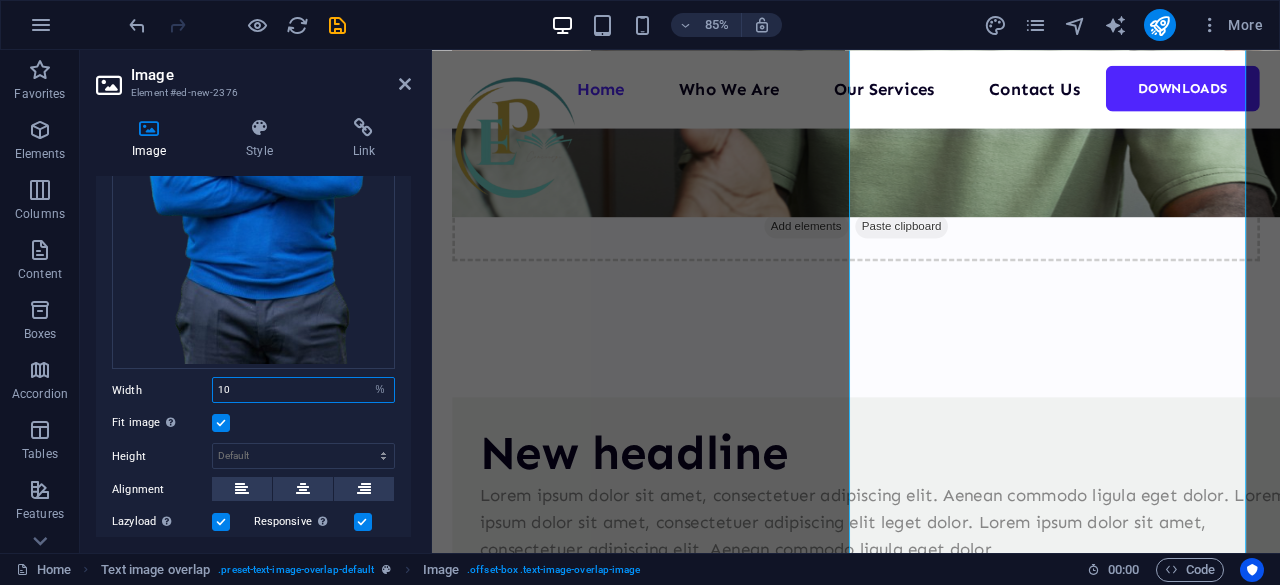 type on "1" 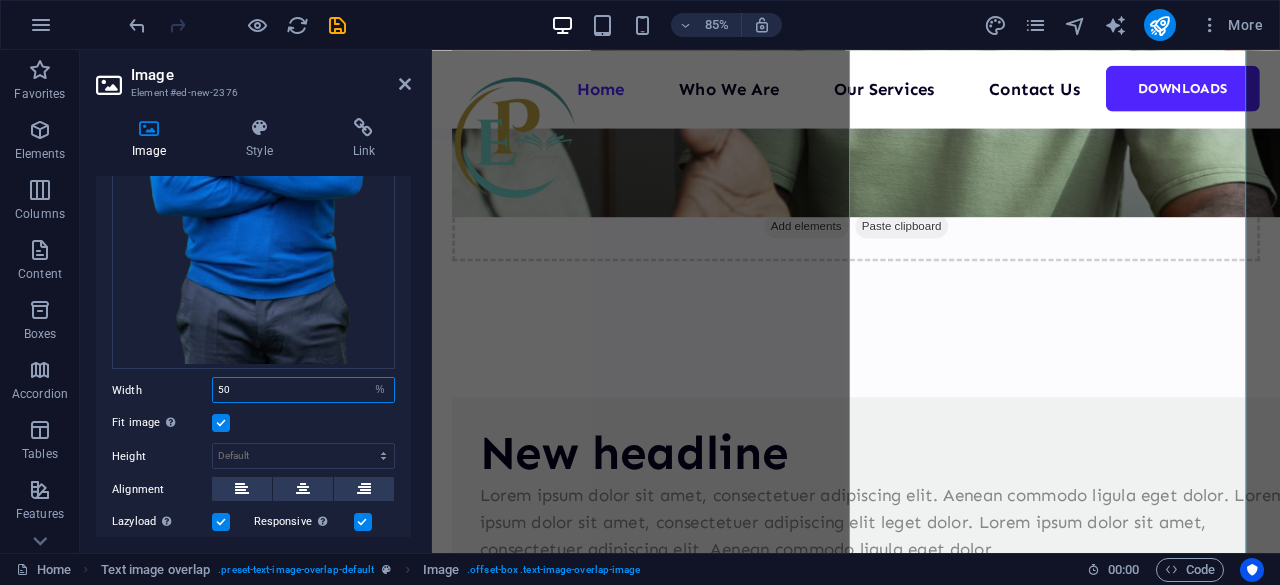 type on "50" 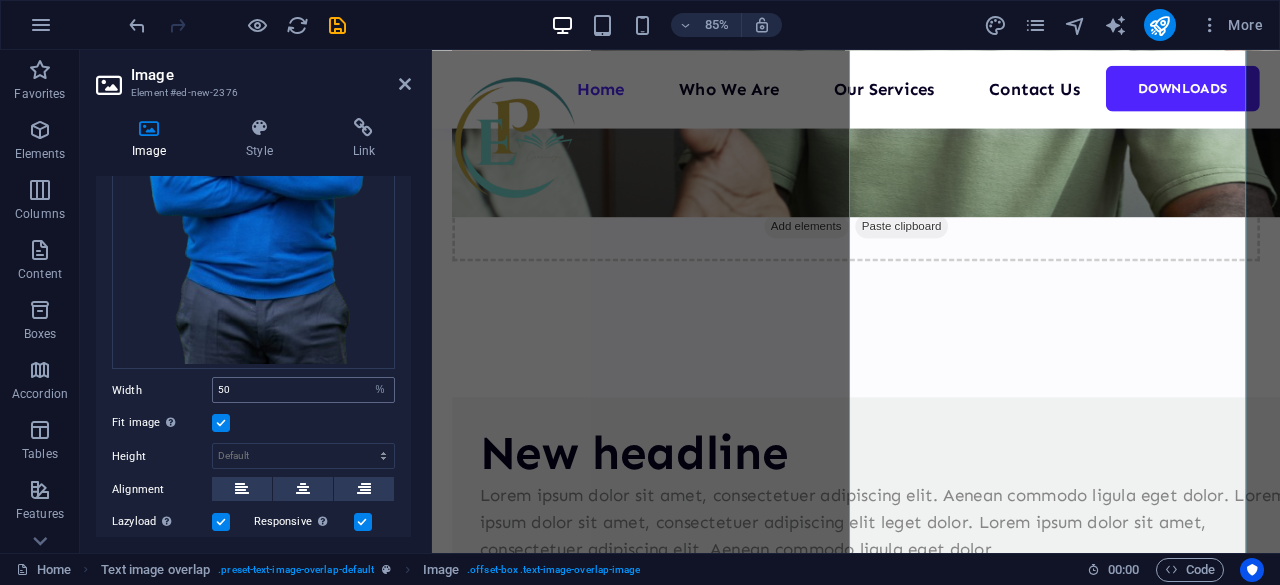 scroll, scrollTop: 690, scrollLeft: 0, axis: vertical 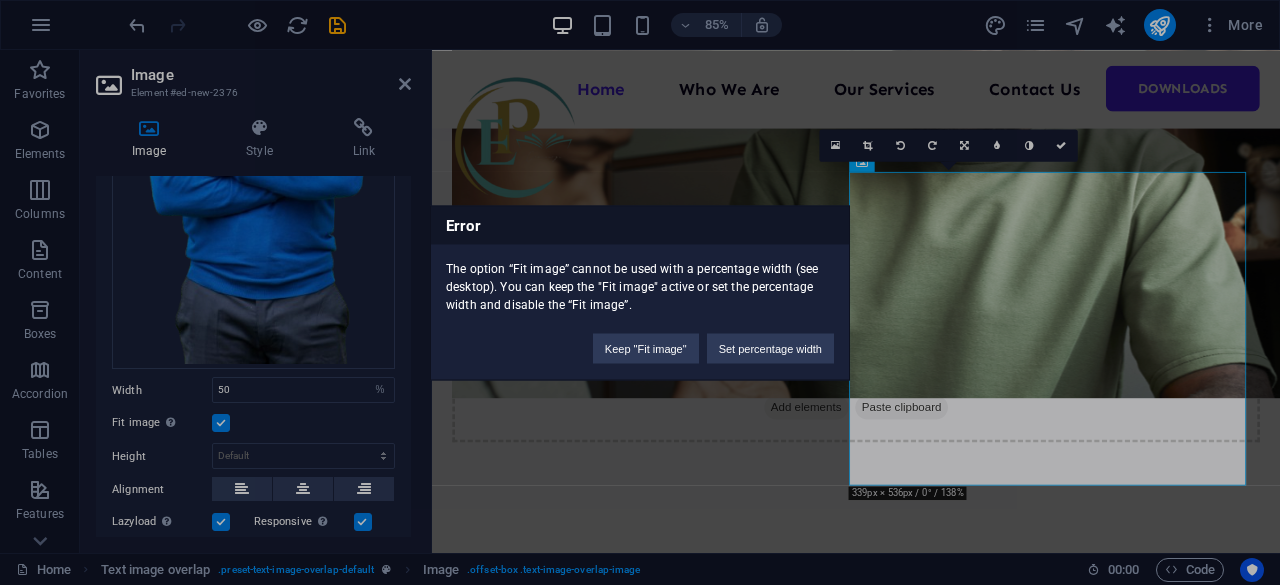 click on "Error The option “Fit image” cannot be used with a percentage width (see desktop). You can keep the "Fit image" active or set the percentage width and disable the “Fit image”. Keep "Fit image" Set percentage width" at bounding box center (640, 292) 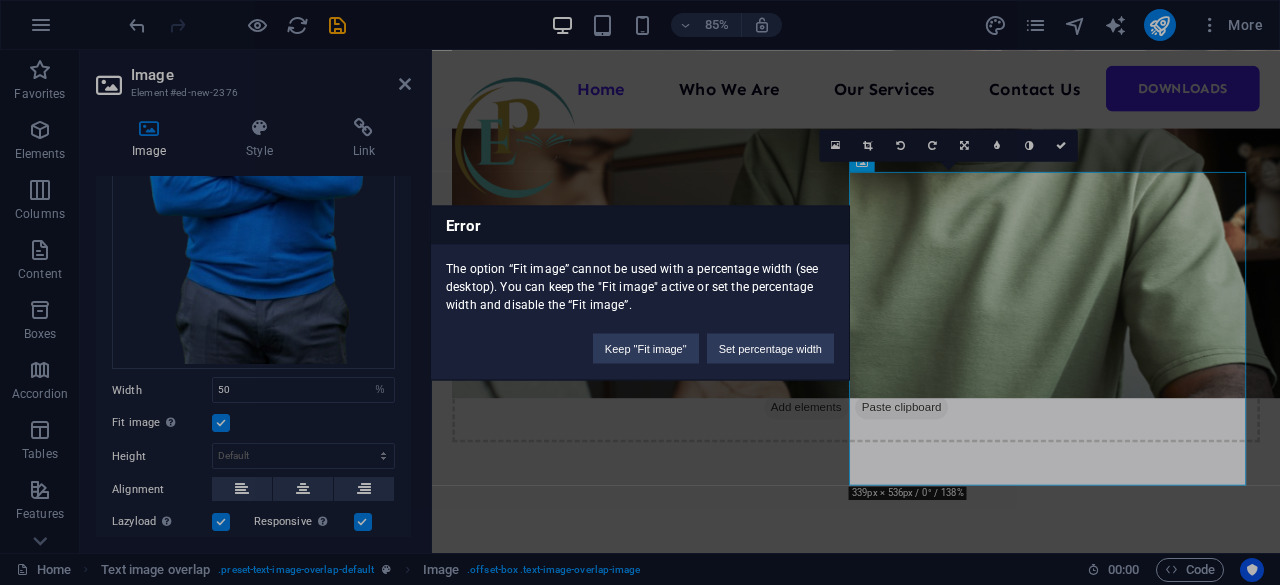 click on "Error The option “Fit image” cannot be used with a percentage width (see desktop). You can keep the "Fit image" active or set the percentage width and disable the “Fit image”. Keep "Fit image" Set percentage width" at bounding box center (640, 292) 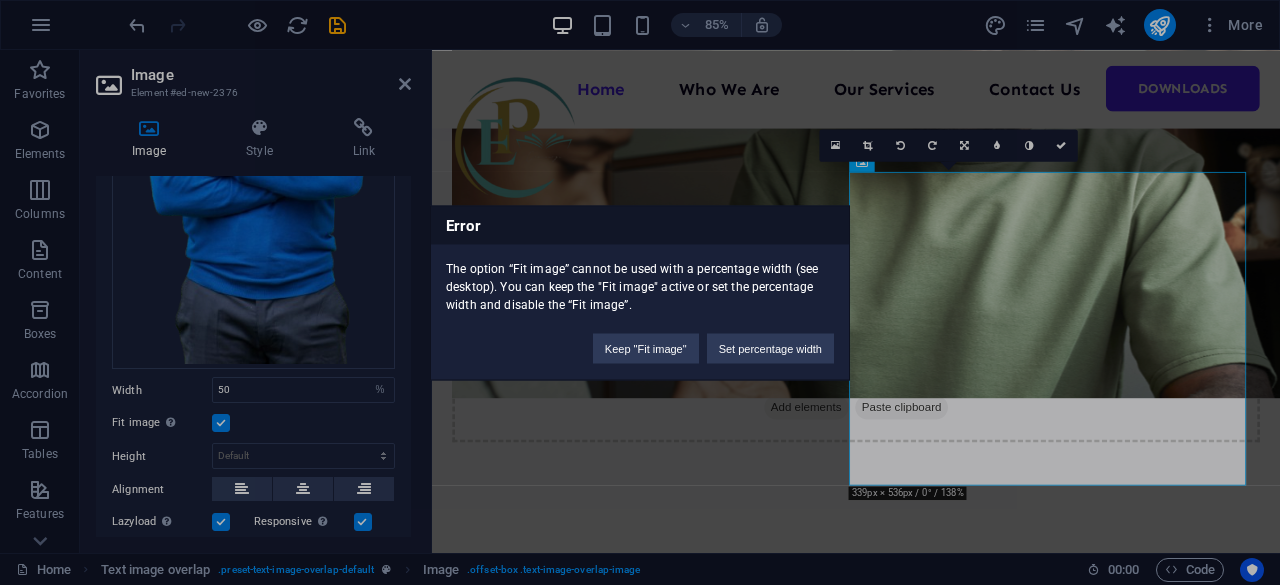 click on "Error The option “Fit image” cannot be used with a percentage width (see desktop). You can keep the "Fit image" active or set the percentage width and disable the “Fit image”. Keep "Fit image" Set percentage width" at bounding box center [640, 292] 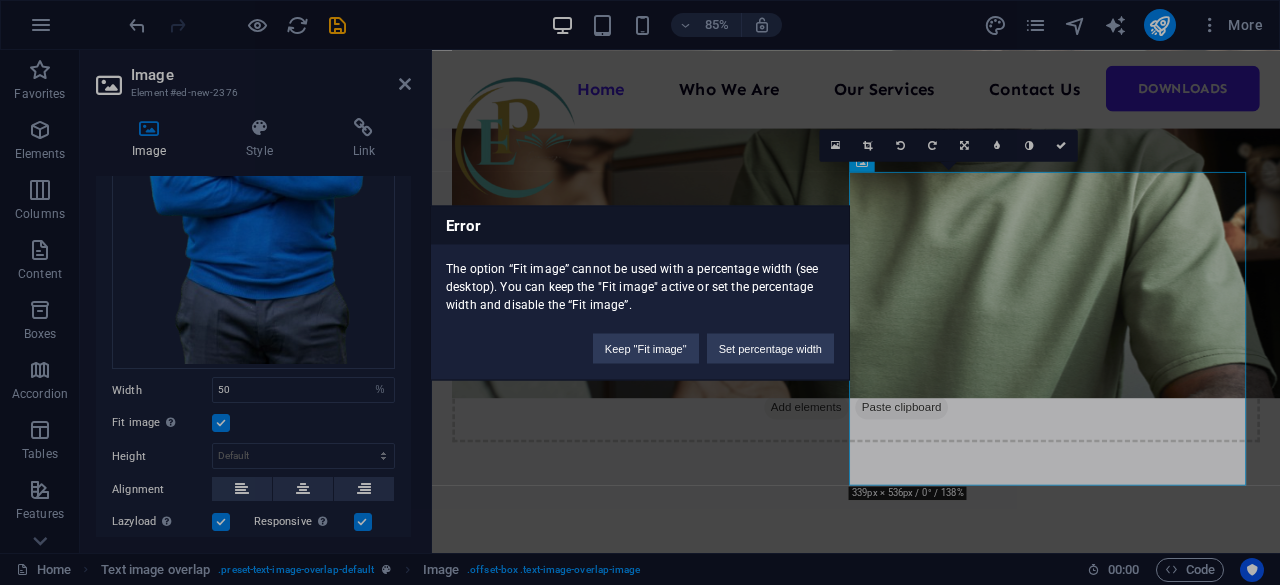 click on "Error The option “Fit image” cannot be used with a percentage width (see desktop). You can keep the "Fit image" active or set the percentage width and disable the “Fit image”. Keep "Fit image" Set percentage width" at bounding box center (640, 292) 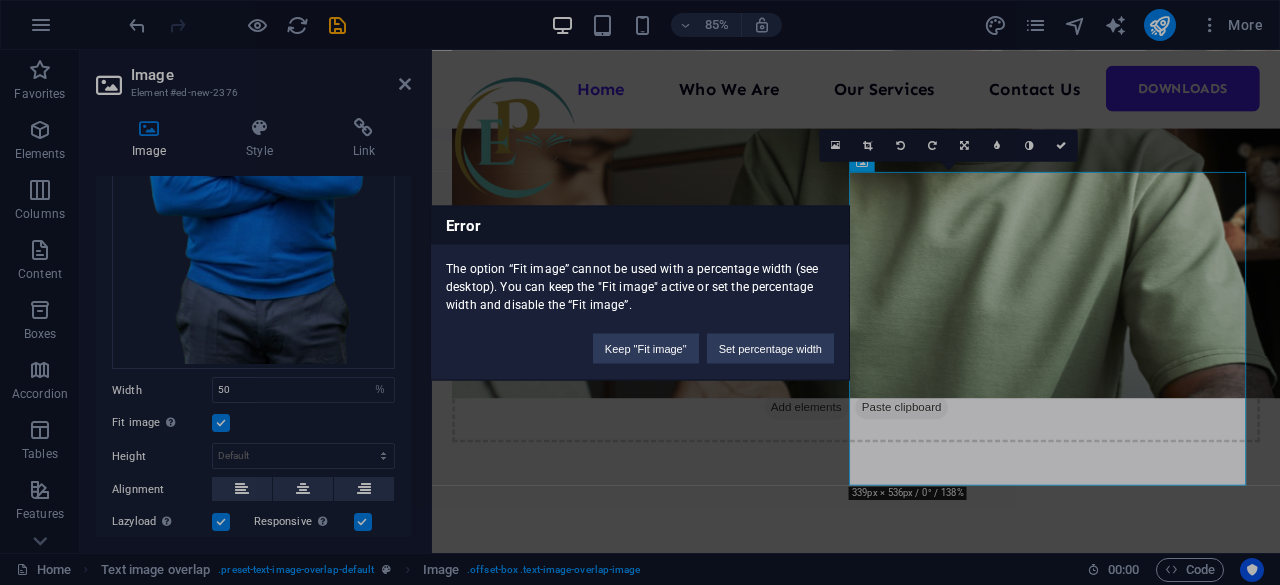 click on "Error The option “Fit image” cannot be used with a percentage width (see desktop). You can keep the "Fit image" active or set the percentage width and disable the “Fit image”. Keep "Fit image" Set percentage width" at bounding box center [640, 292] 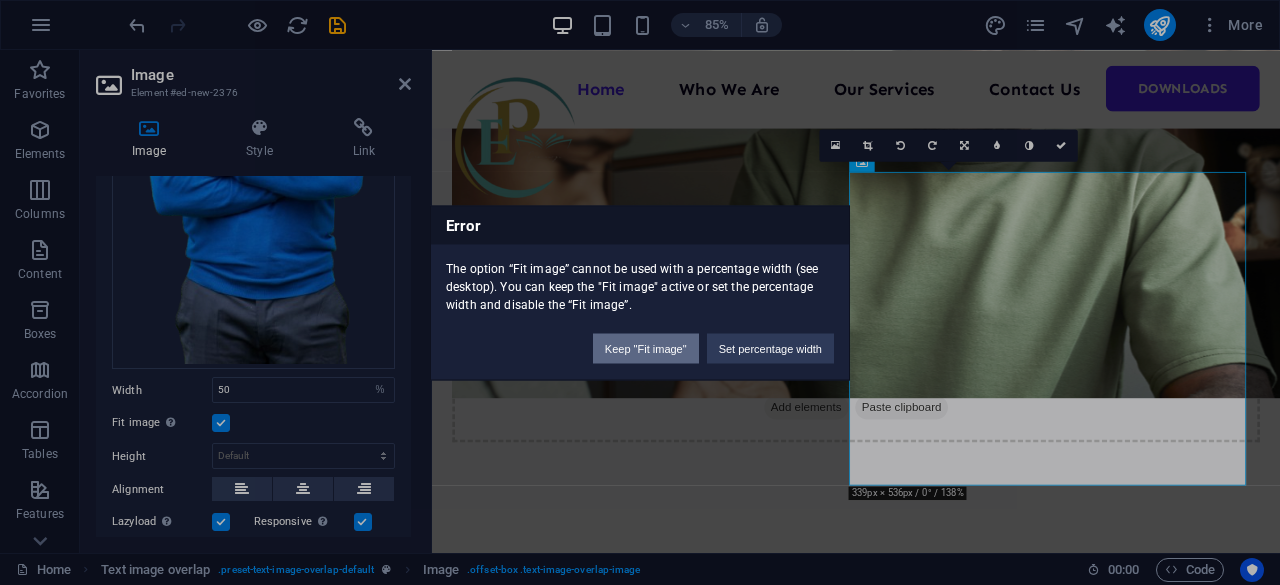 click on "Keep "Fit image"" at bounding box center [646, 348] 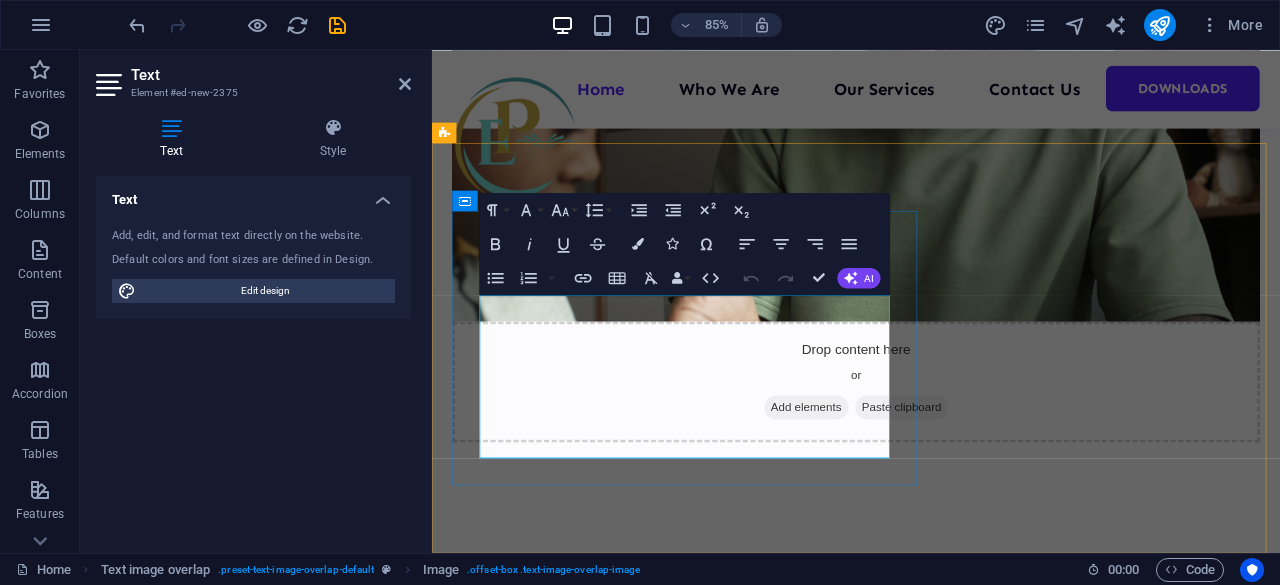 scroll, scrollTop: 644, scrollLeft: 0, axis: vertical 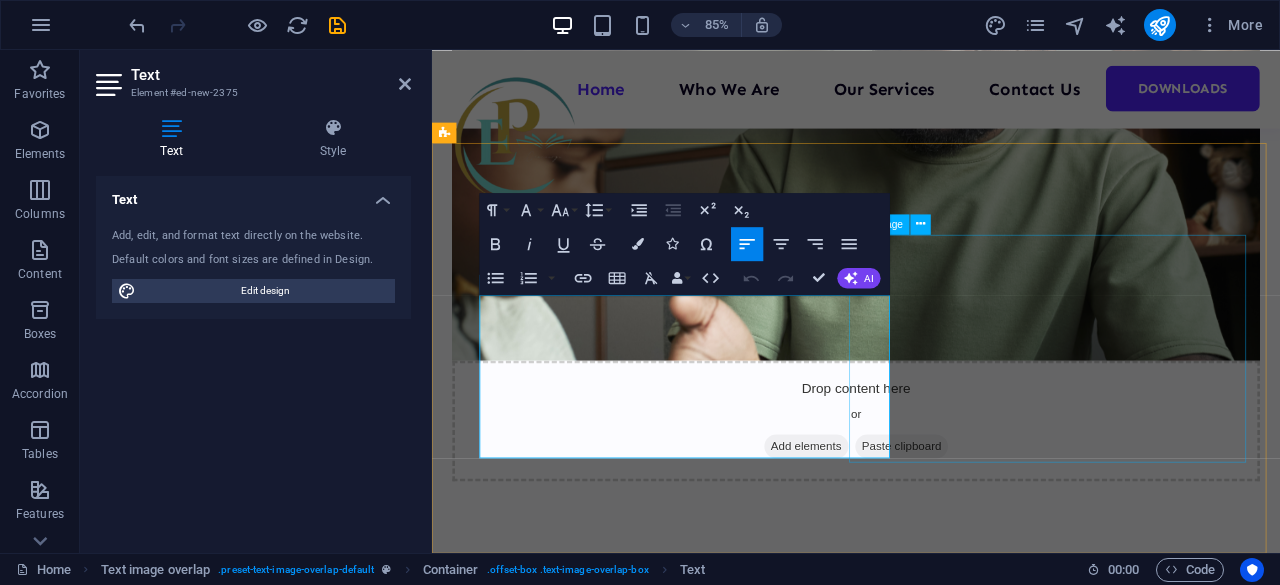 click at bounding box center (931, 1212) 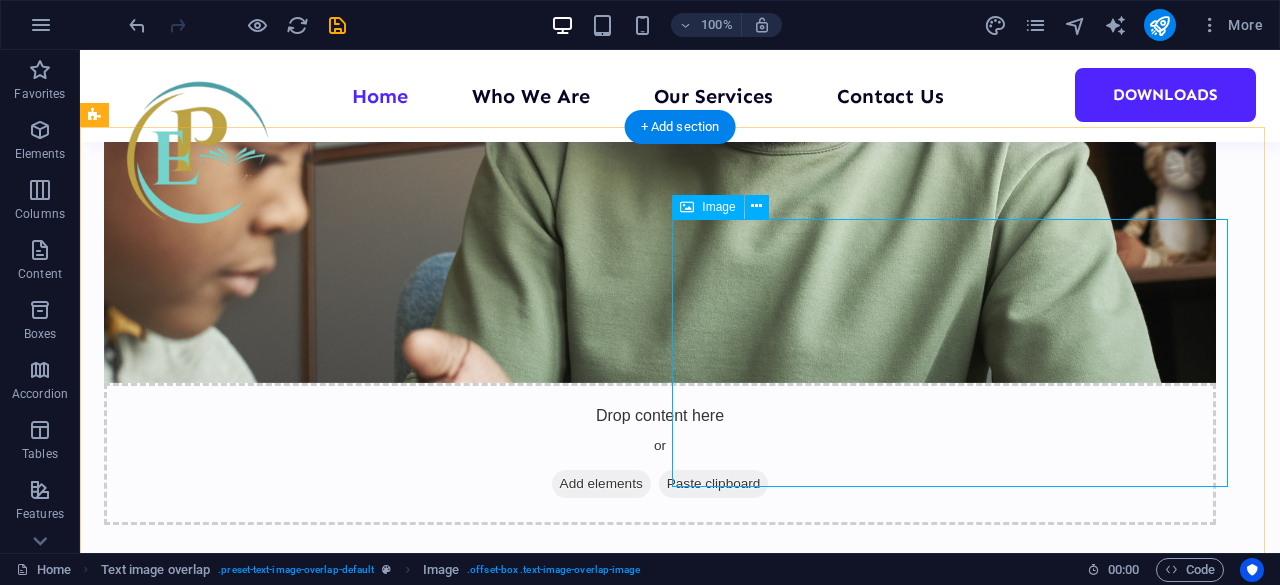 click at bounding box center (680, 1180) 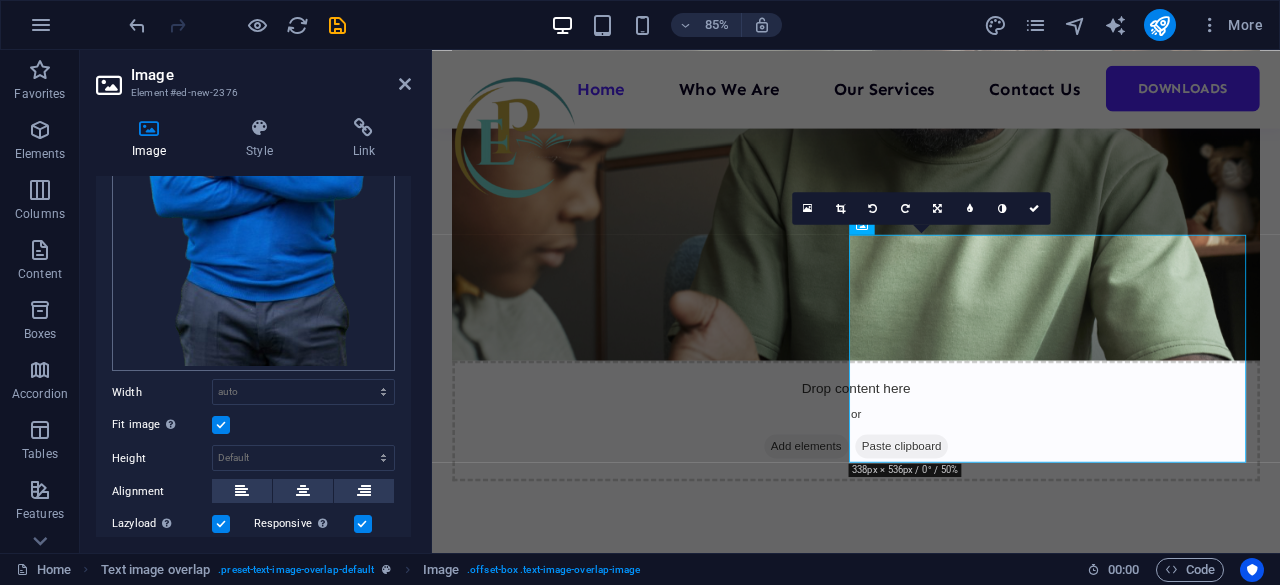 scroll, scrollTop: 300, scrollLeft: 0, axis: vertical 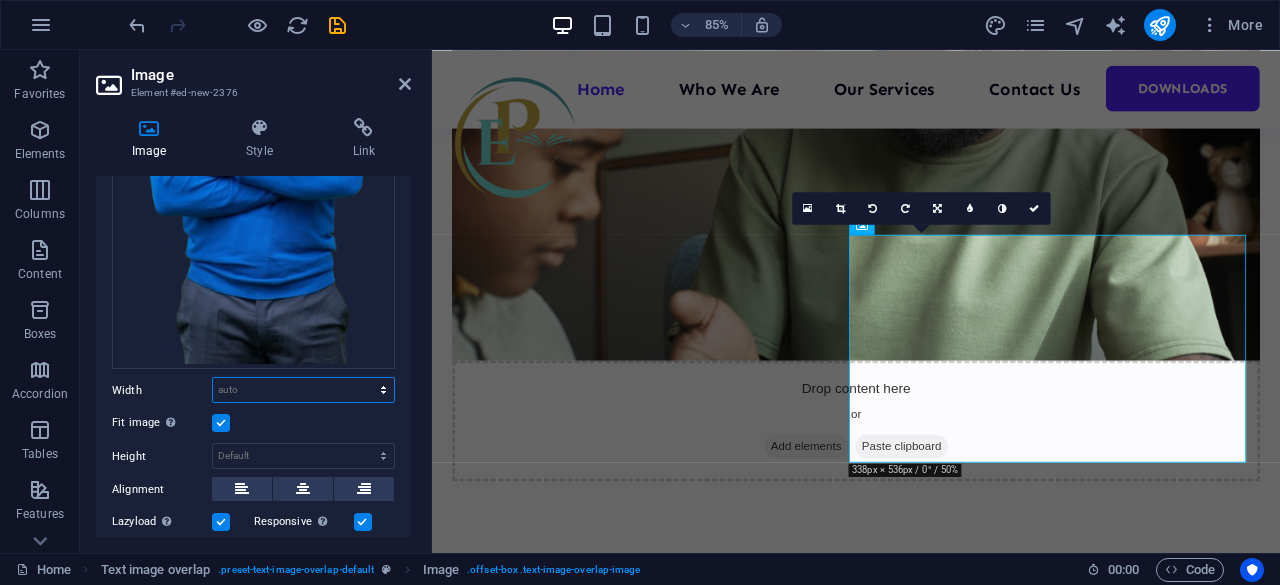 click on "Default auto px rem % em vh vw" at bounding box center (303, 390) 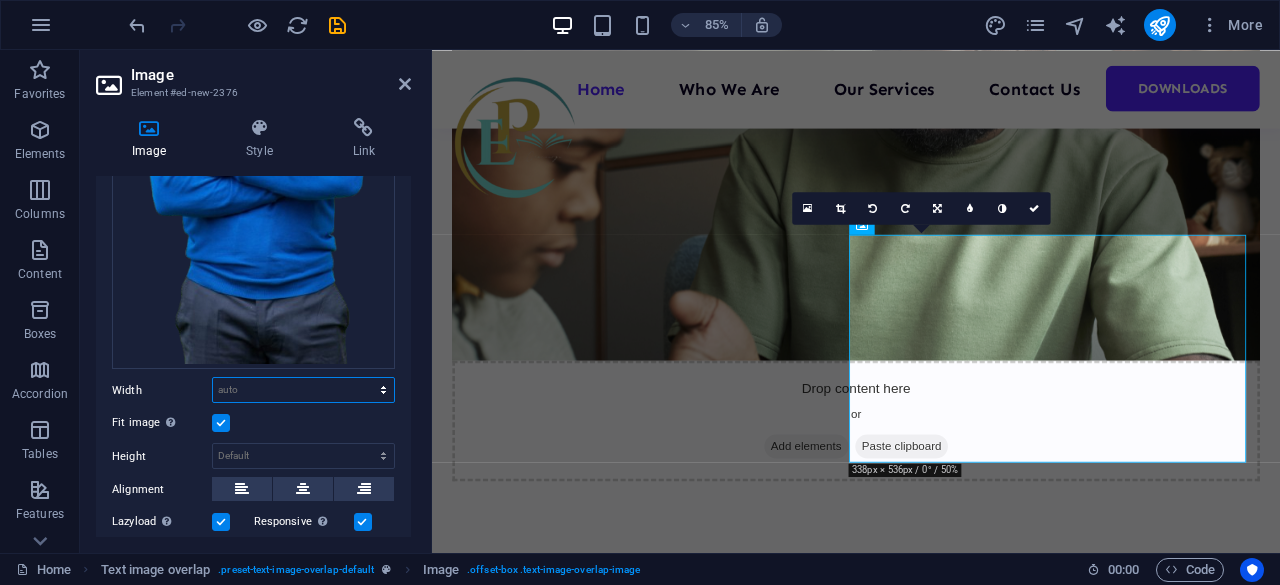 select on "px" 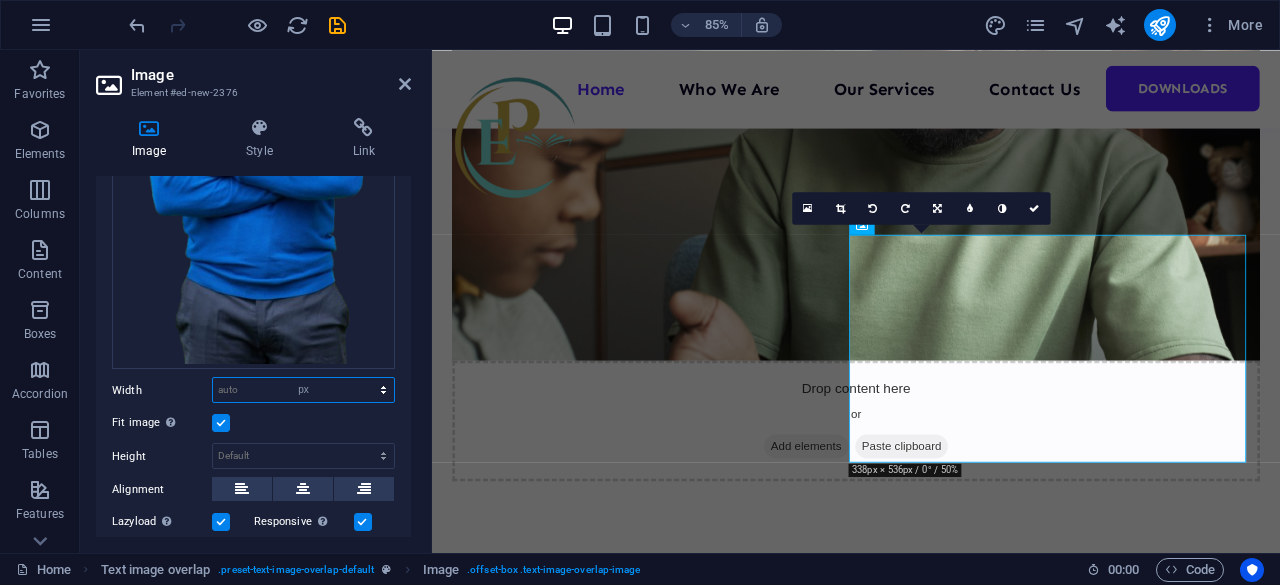 click on "Default auto px rem % em vh vw" at bounding box center [303, 390] 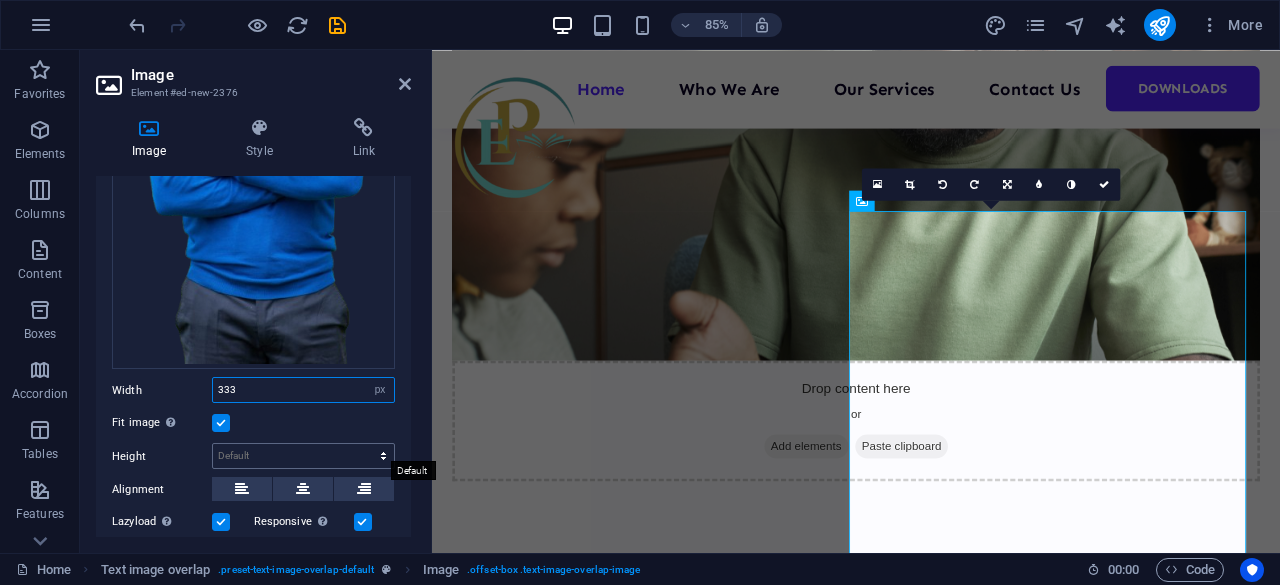 type on "333" 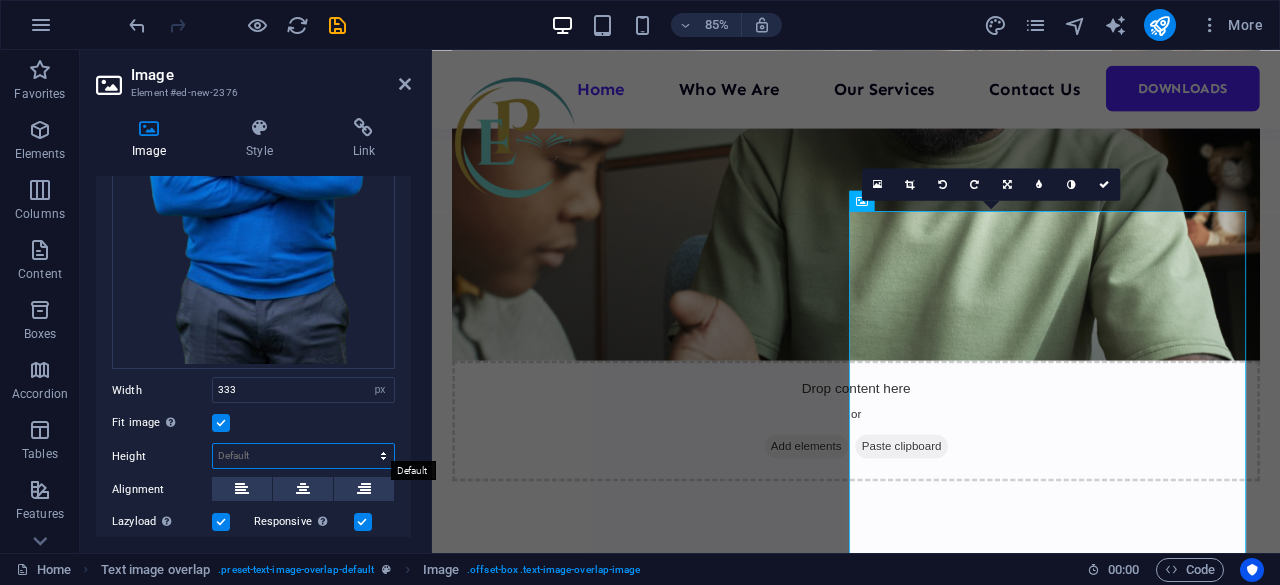 click on "Default auto px" at bounding box center [303, 456] 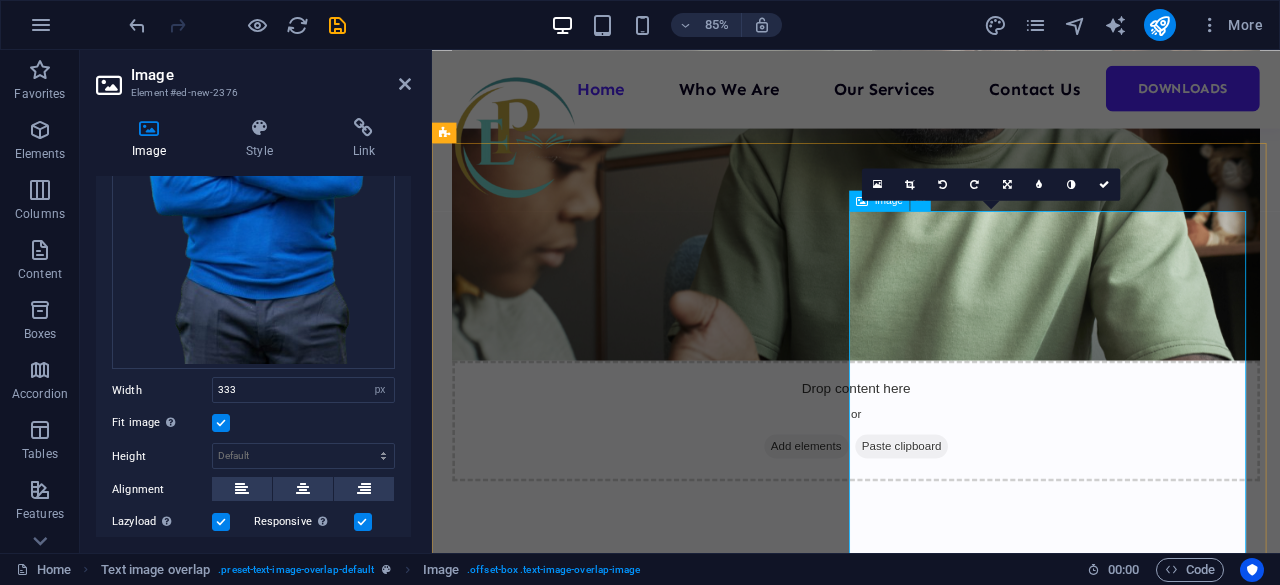 click at bounding box center (931, 1207) 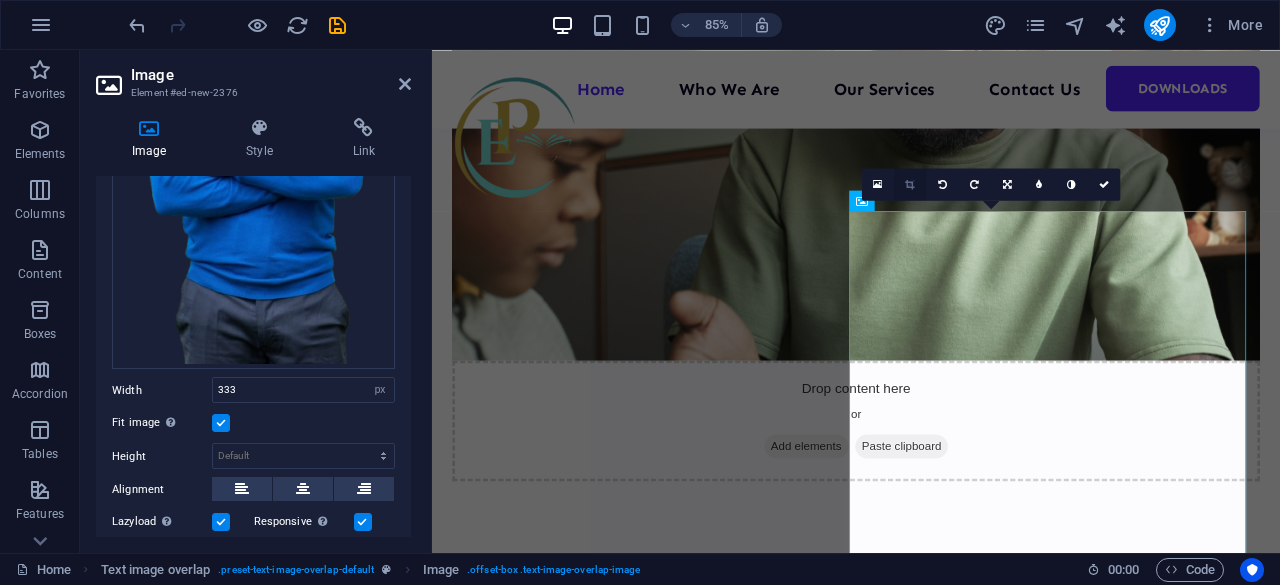 click at bounding box center (909, 184) 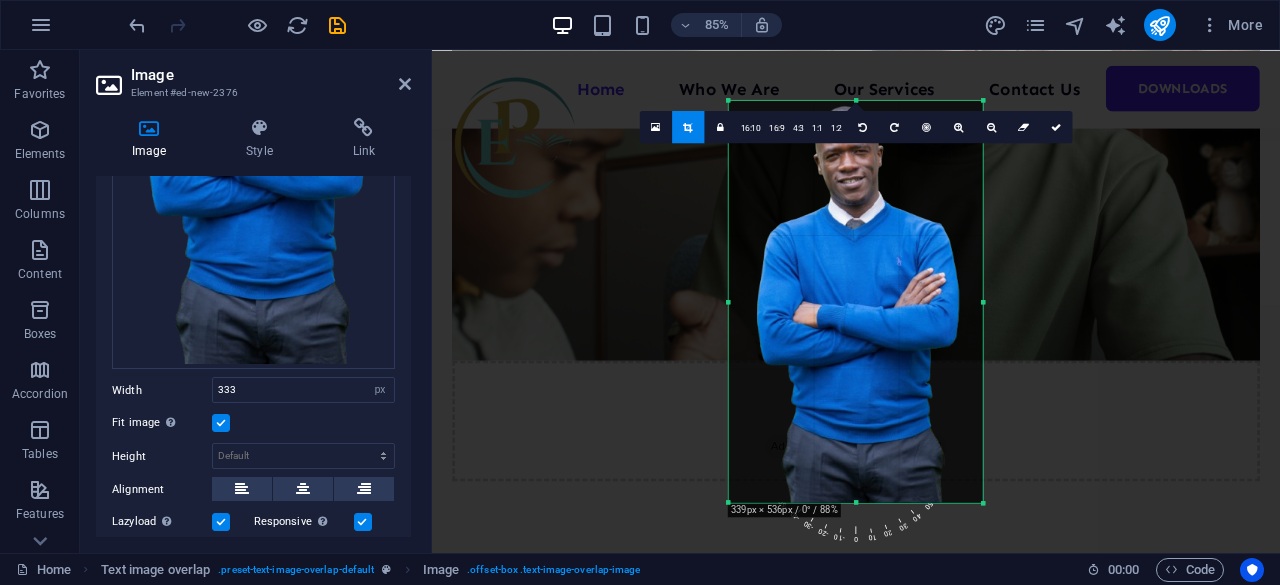 click at bounding box center (855, 301) 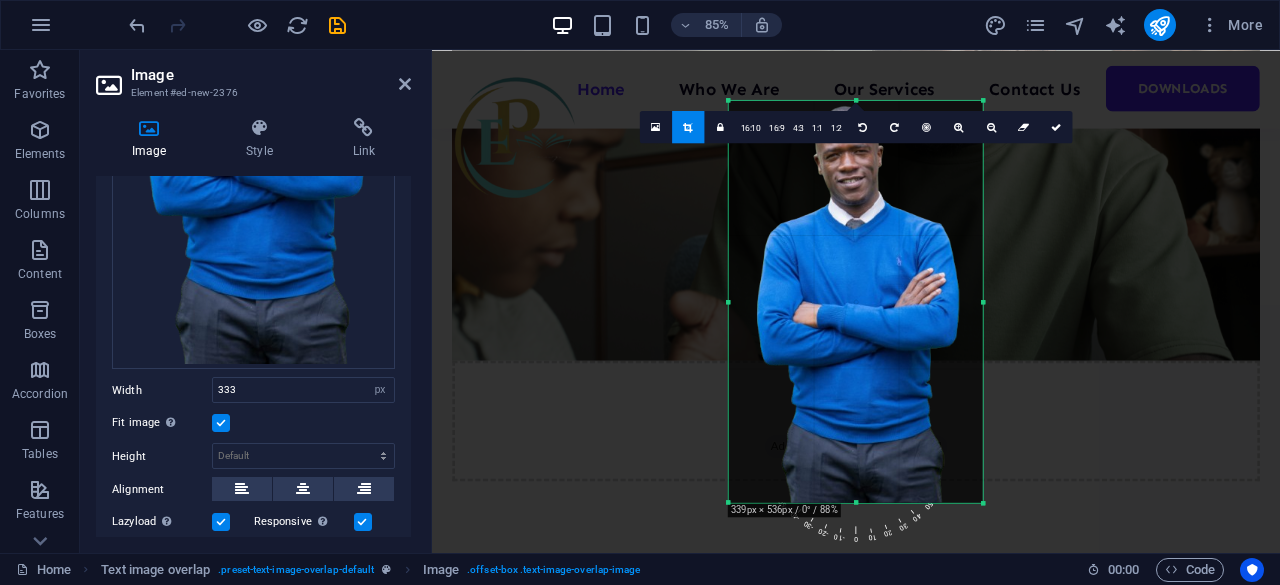 drag, startPoint x: 857, startPoint y: 503, endPoint x: 842, endPoint y: 503, distance: 15 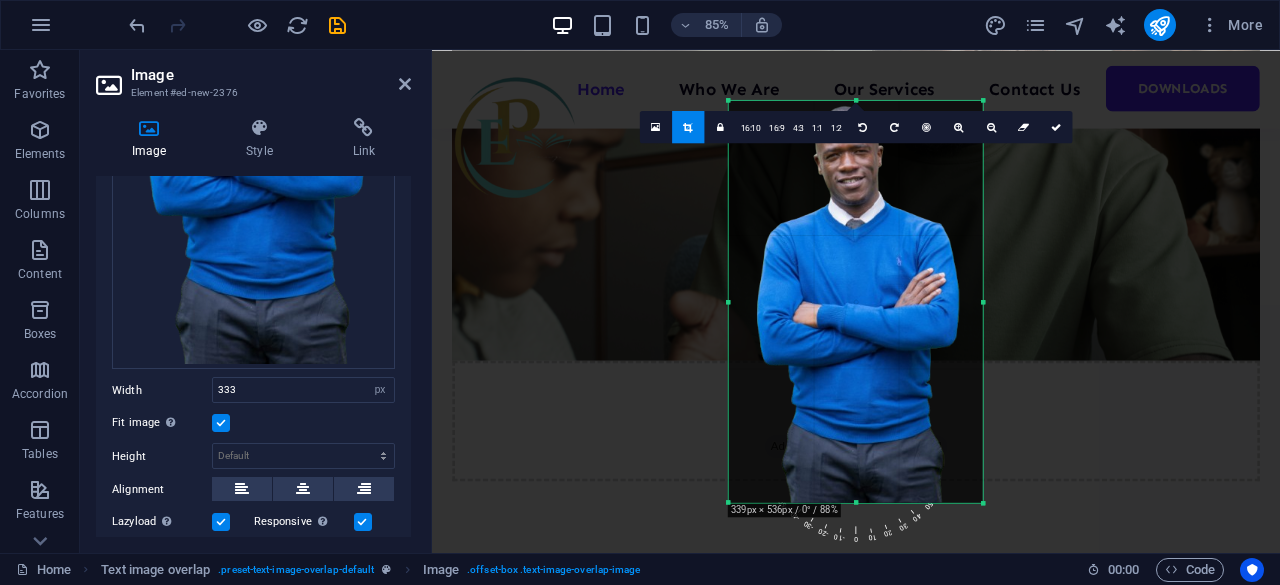 click at bounding box center [856, 503] 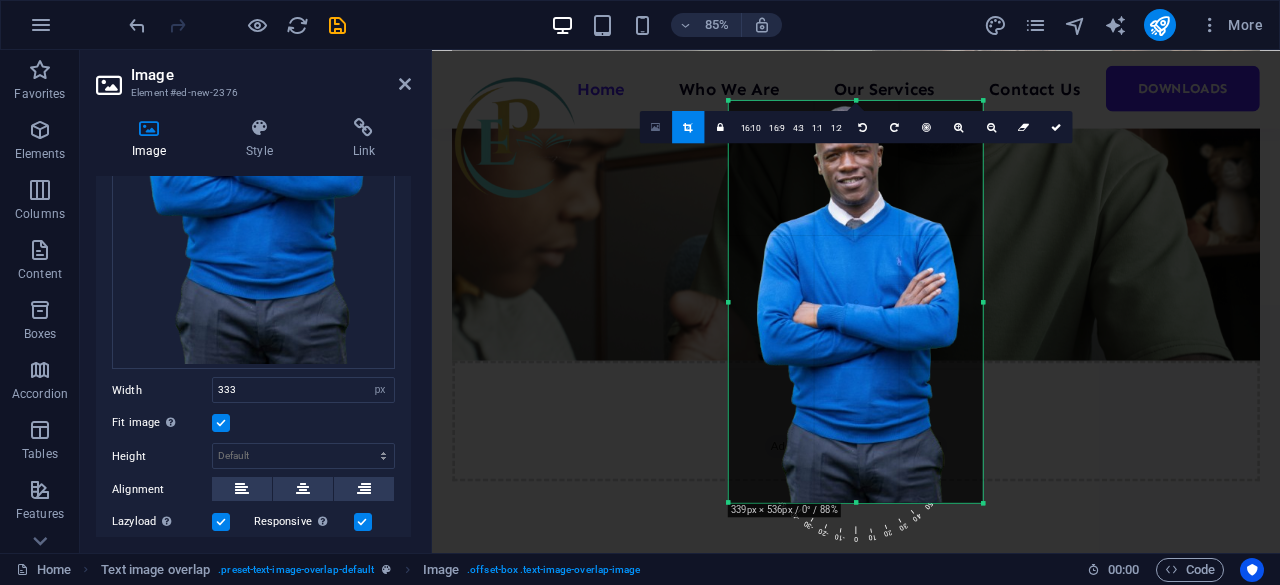click at bounding box center (655, 127) 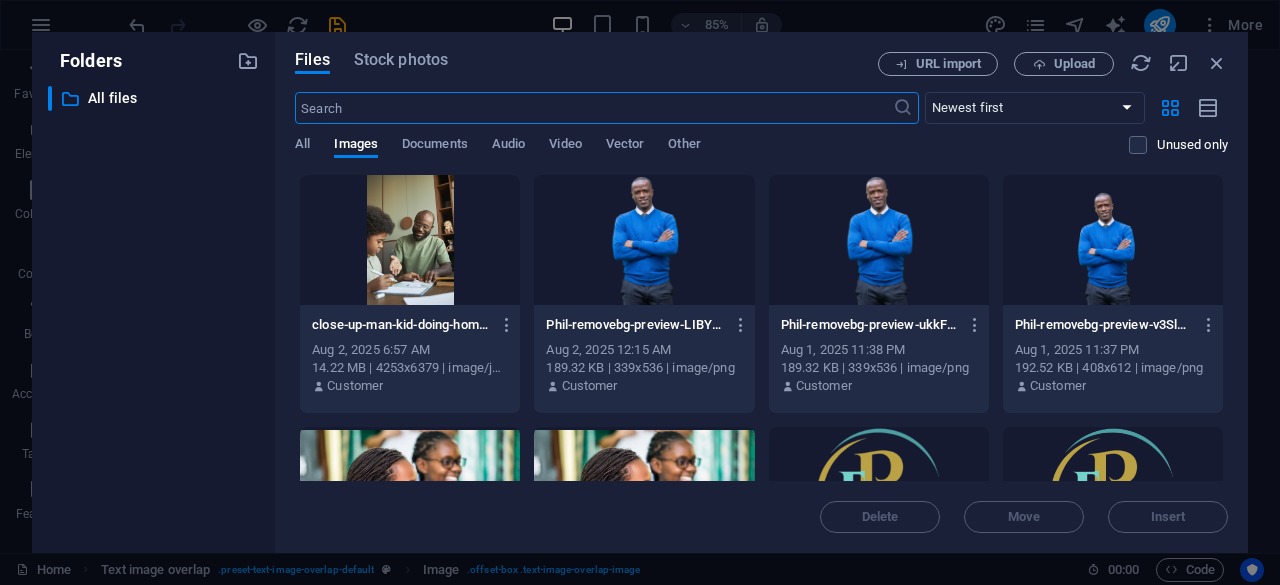 scroll, scrollTop: 0, scrollLeft: 0, axis: both 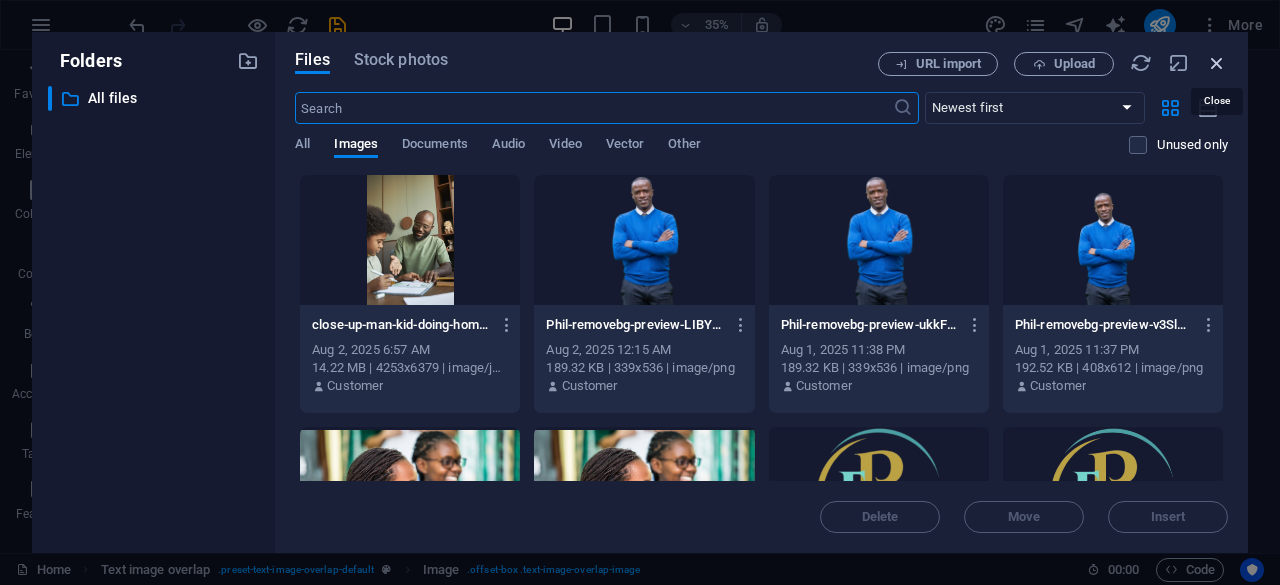 click at bounding box center [1217, 63] 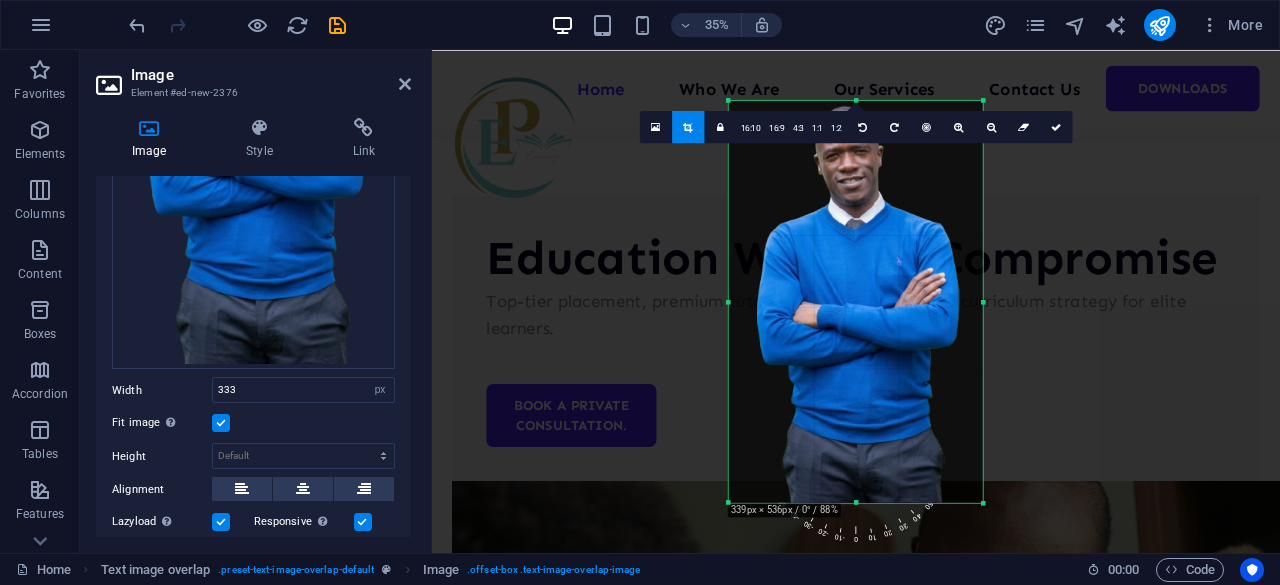scroll, scrollTop: 774, scrollLeft: 0, axis: vertical 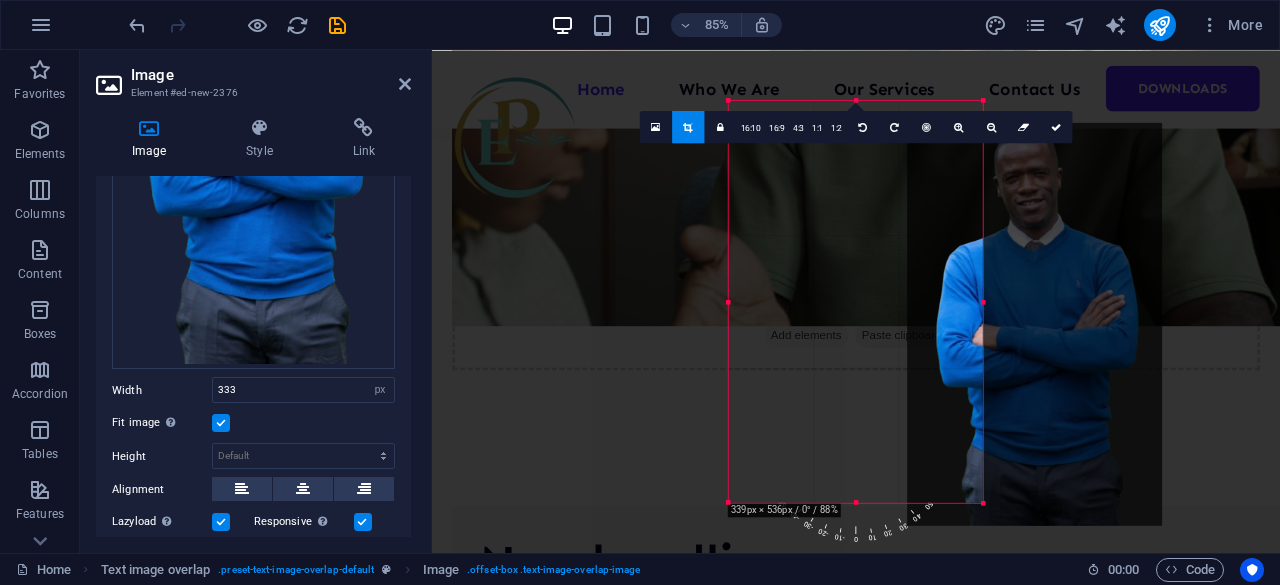 drag, startPoint x: 867, startPoint y: 289, endPoint x: 1078, endPoint y: 315, distance: 212.59586 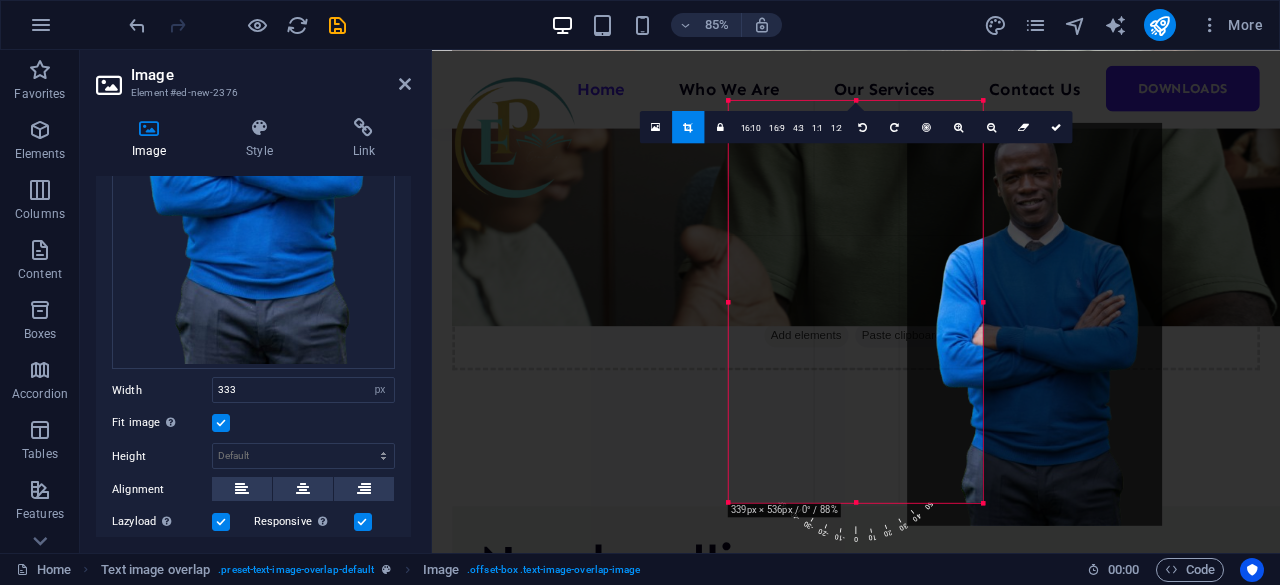 click at bounding box center (1035, 323) 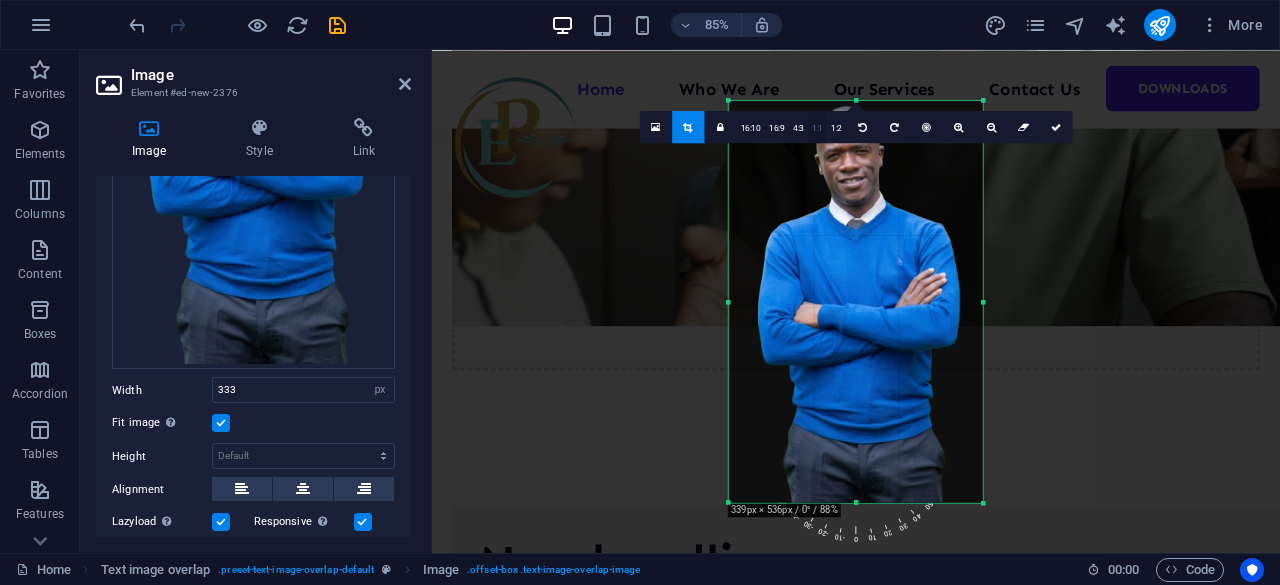 click on "1:1" at bounding box center [817, 127] 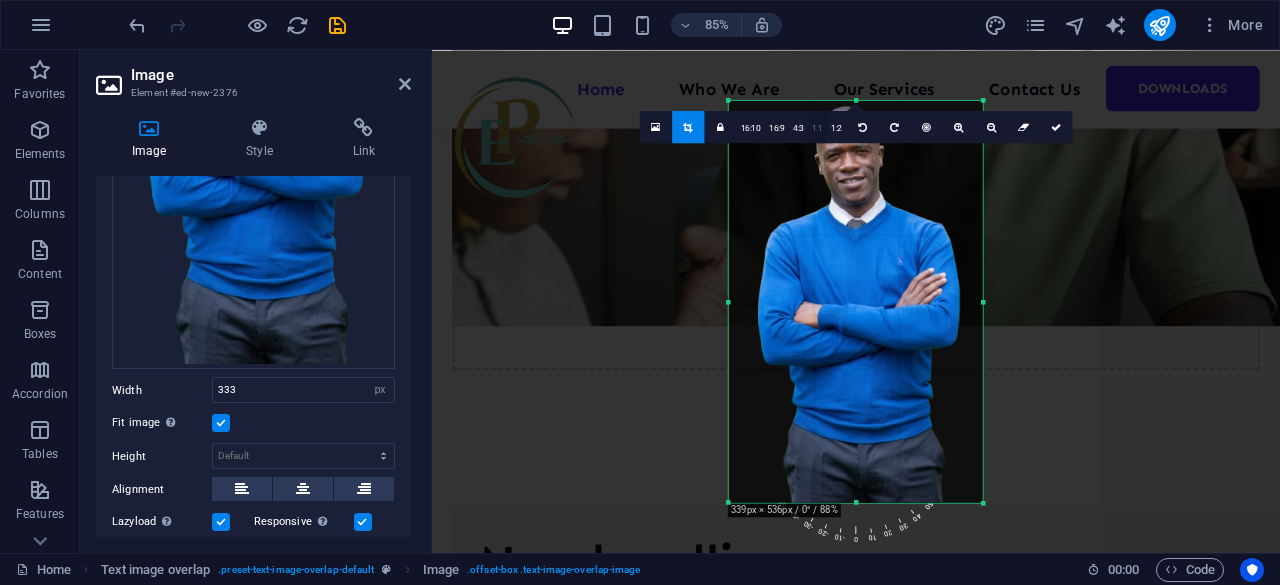 scroll, scrollTop: 644, scrollLeft: 0, axis: vertical 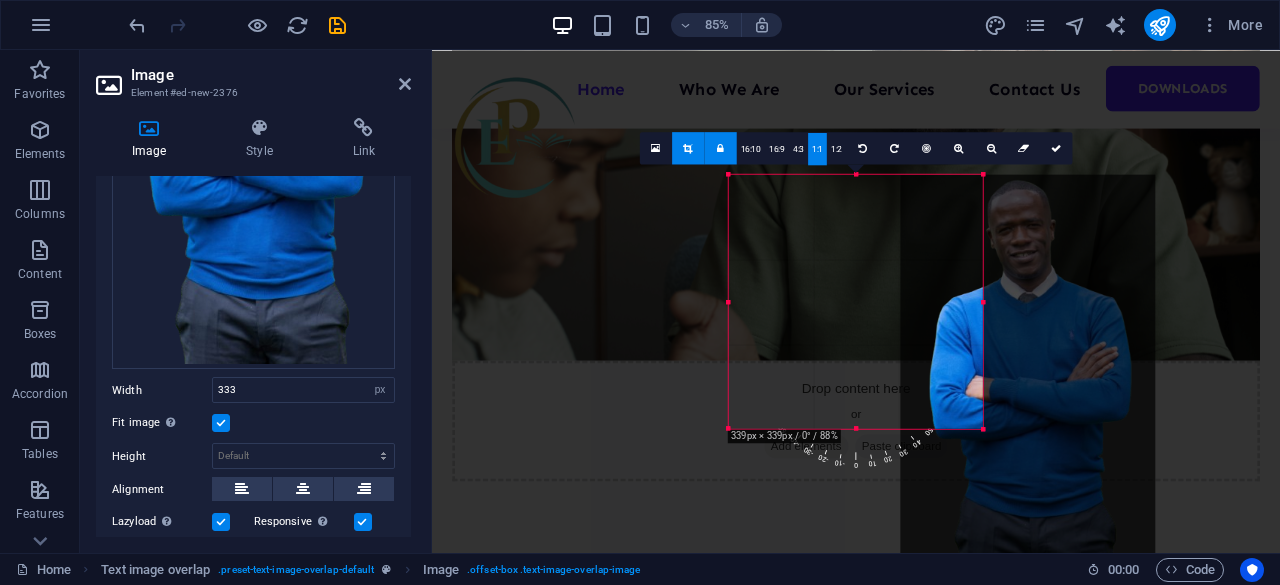 drag, startPoint x: 828, startPoint y: 237, endPoint x: 1030, endPoint y: 243, distance: 202.0891 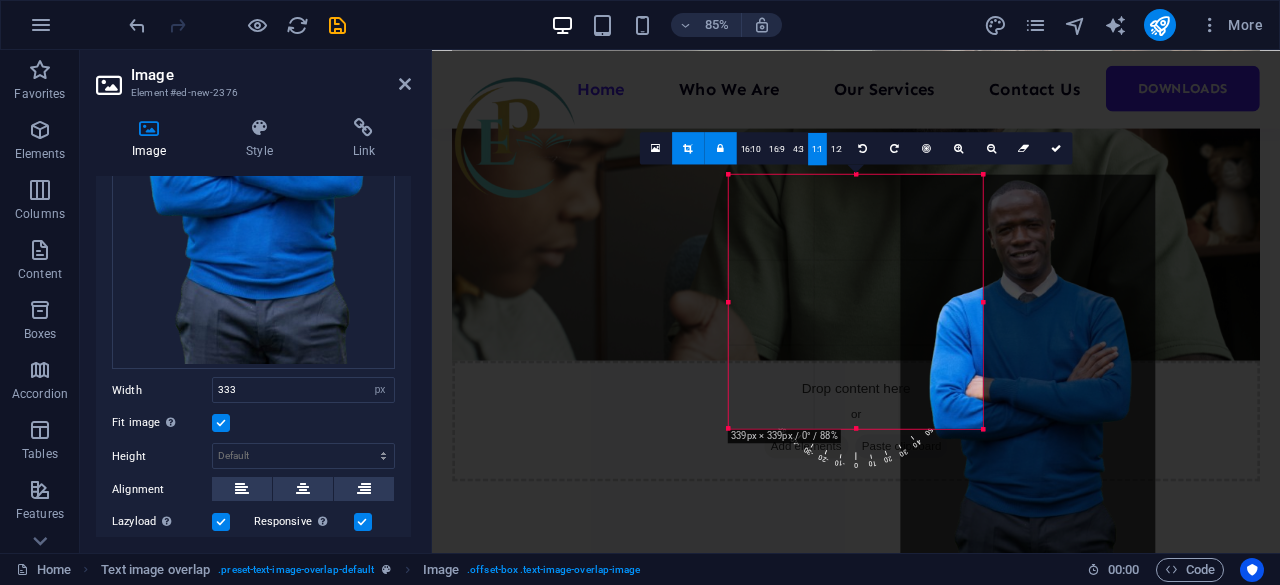 click at bounding box center [1027, 375] 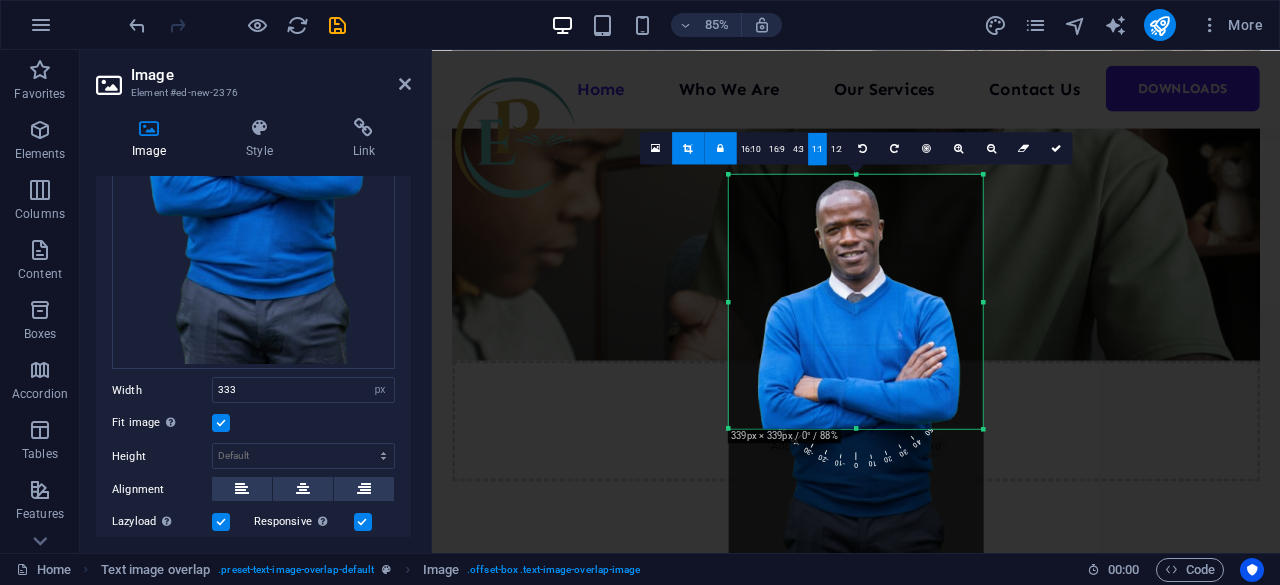 click at bounding box center [856, 404] 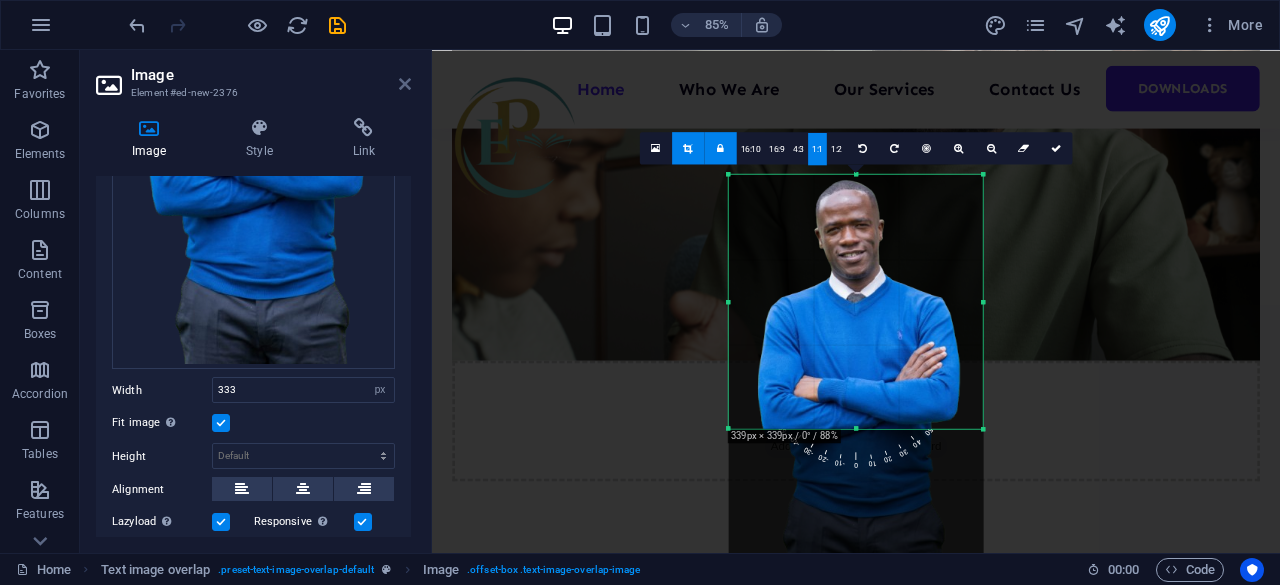 click at bounding box center [405, 84] 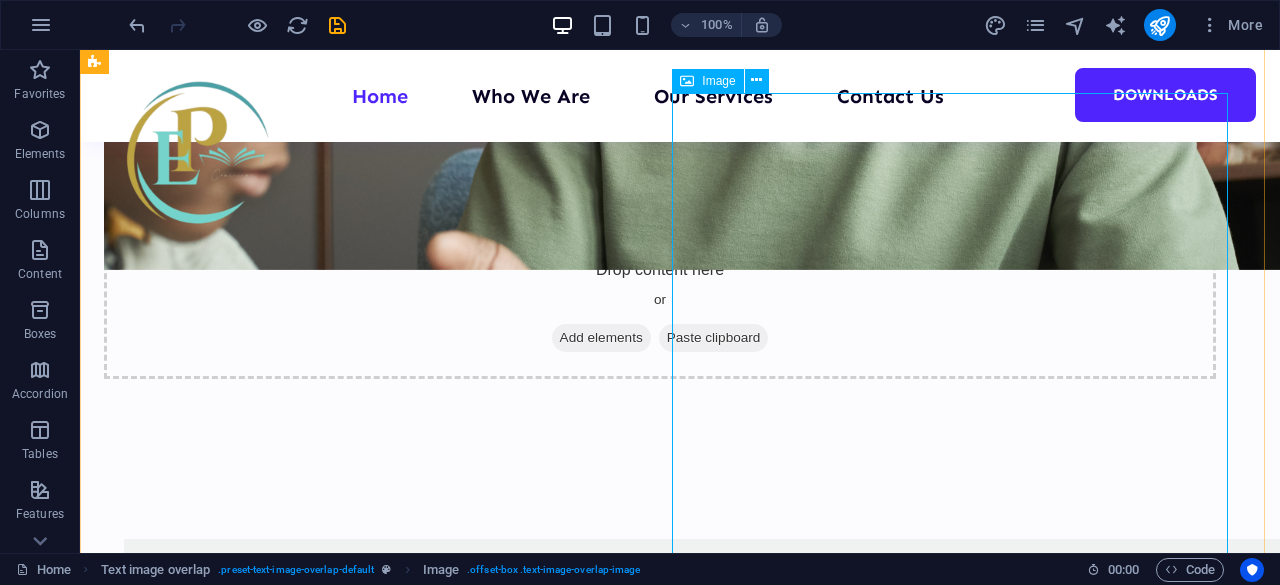 scroll, scrollTop: 671, scrollLeft: 0, axis: vertical 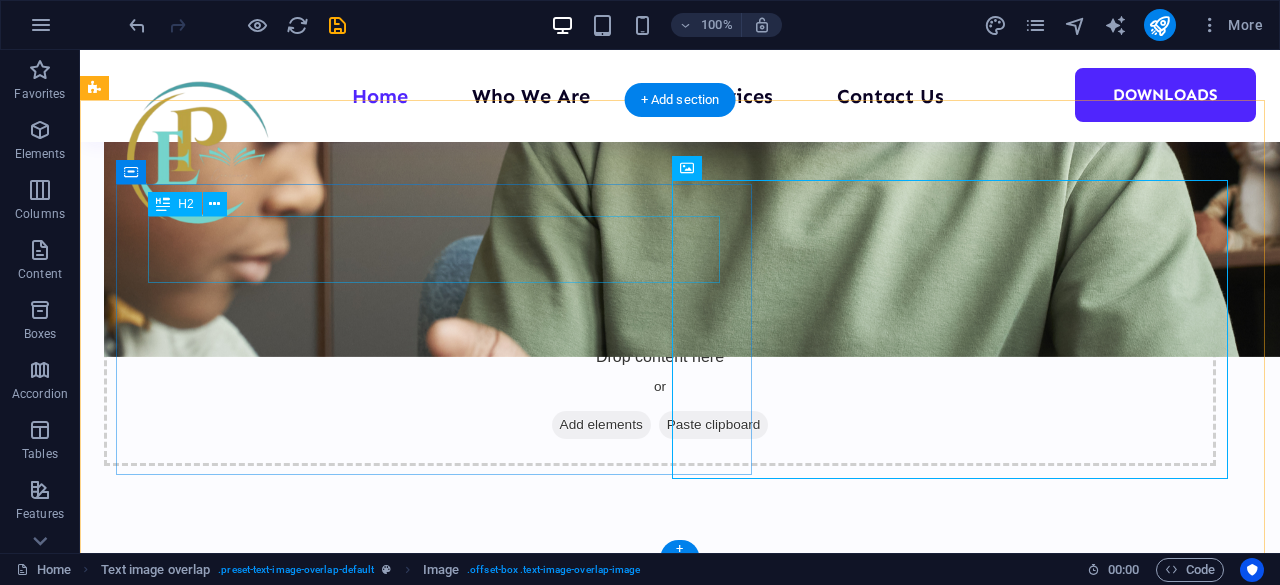 click on "New headline" at bounding box center (720, 691) 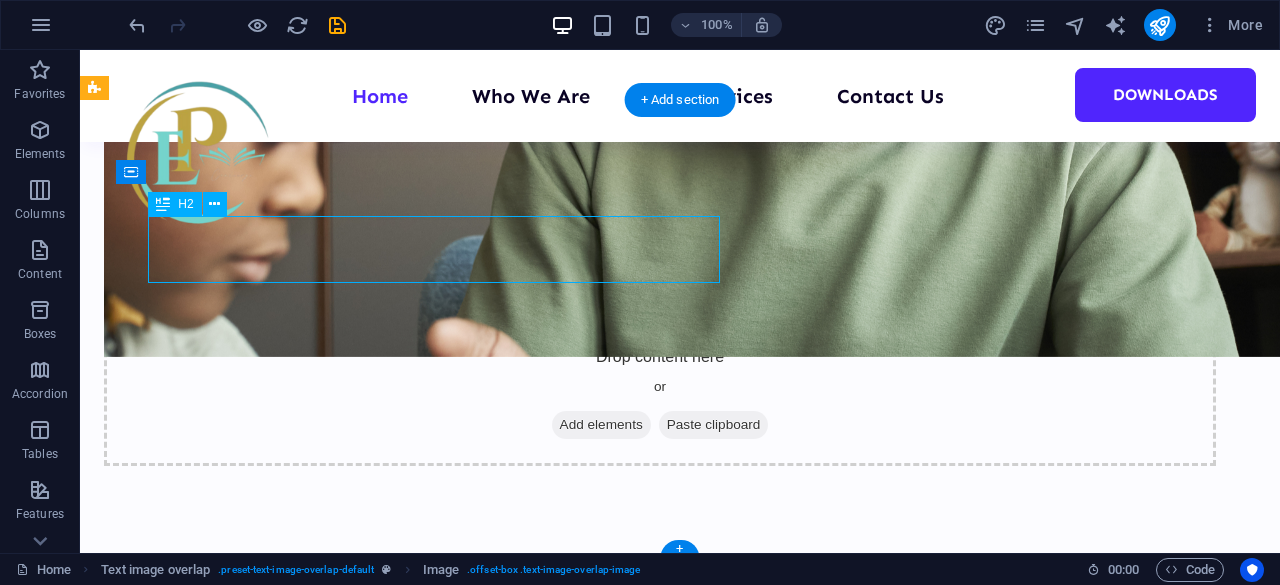 click on "New headline" at bounding box center (720, 691) 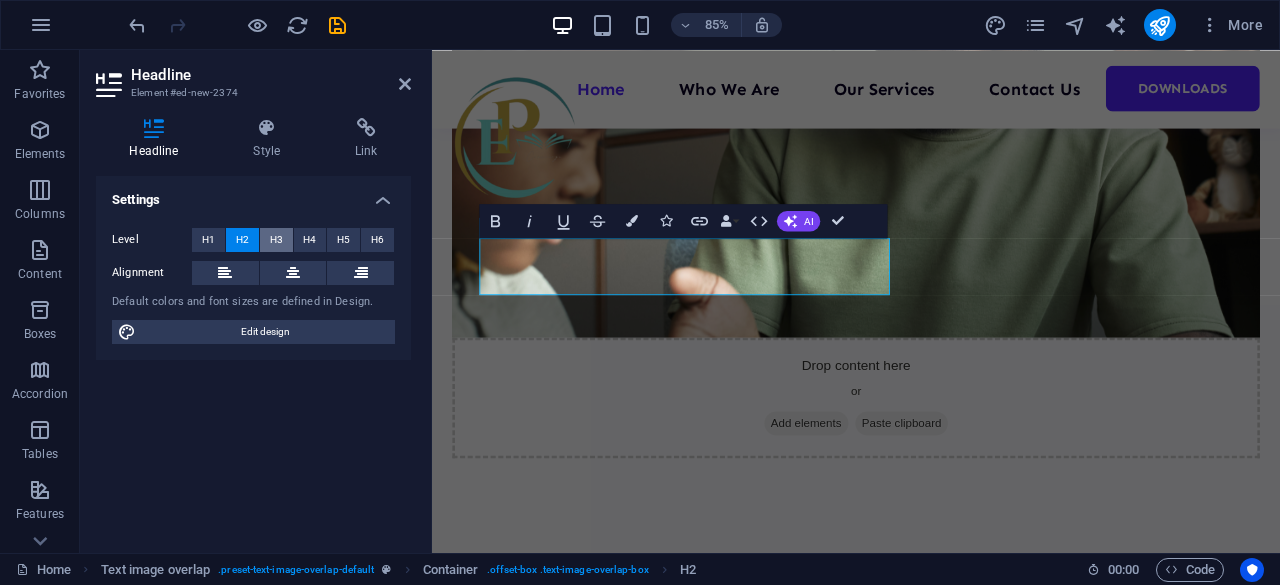 click on "H3" at bounding box center [276, 240] 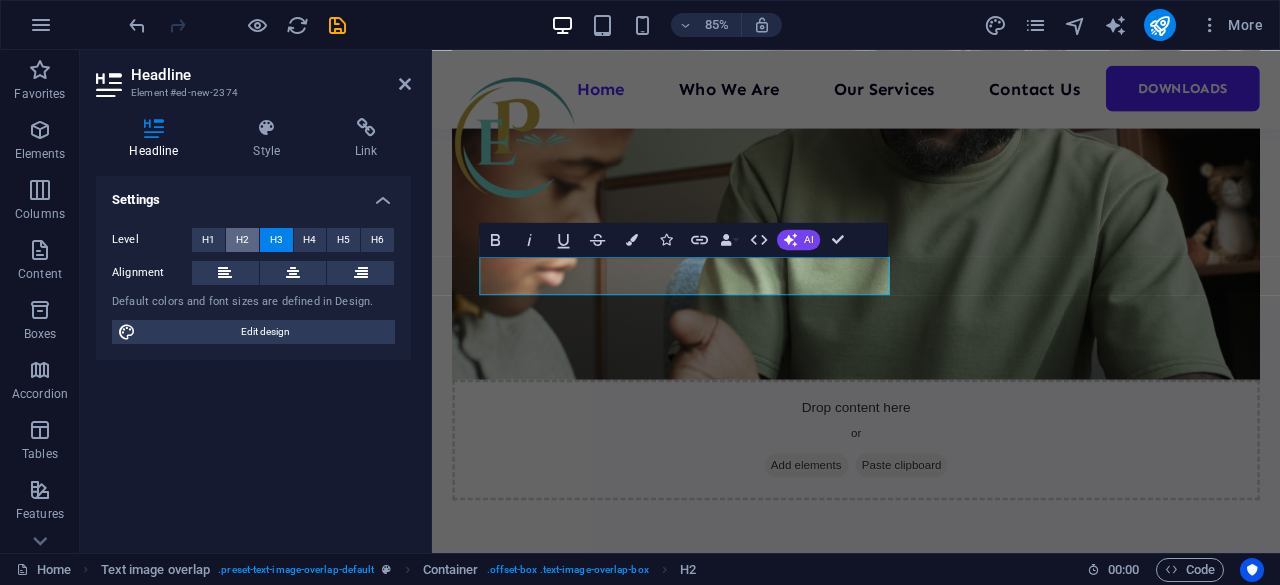 click on "H2" at bounding box center [242, 240] 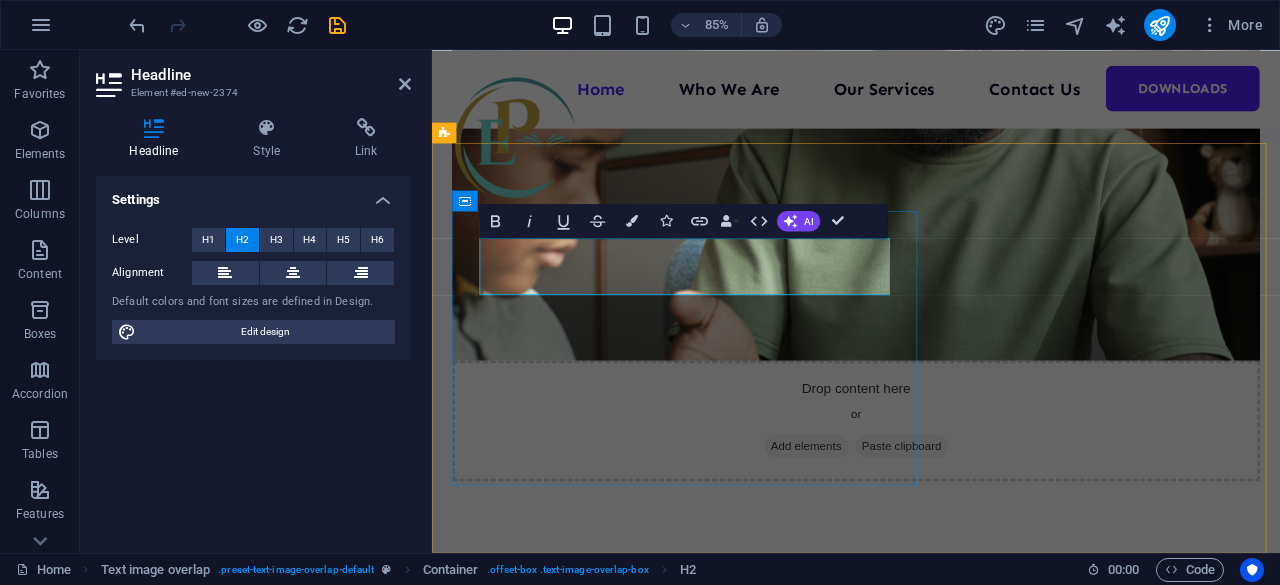 click on "New headline" at bounding box center (971, 782) 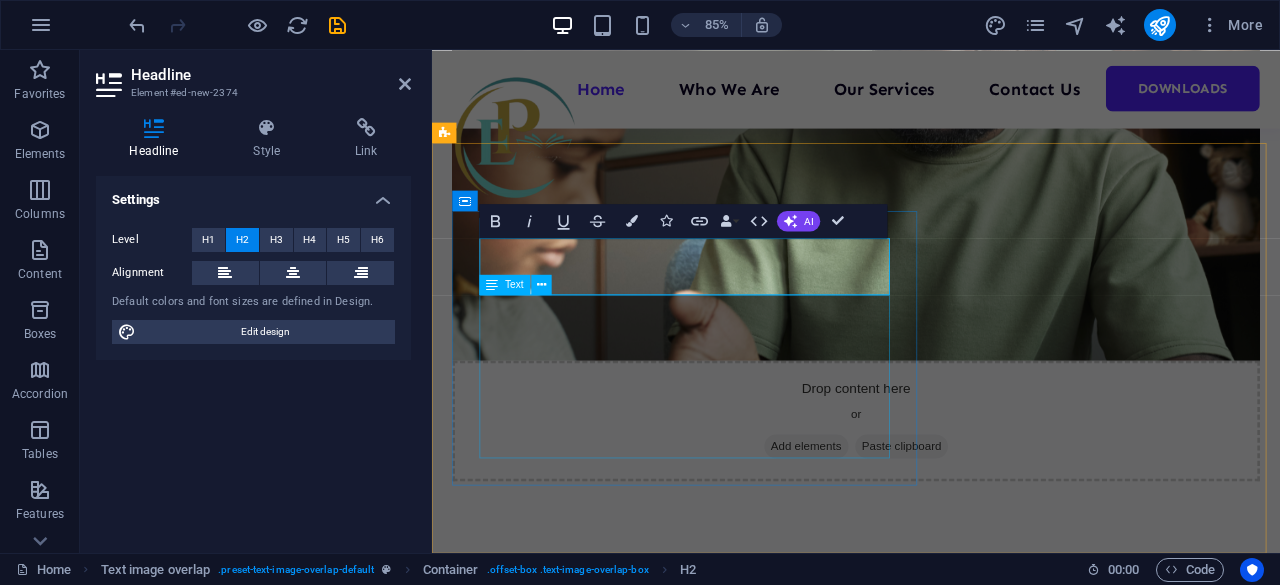 click on "Lorem ipsum dolor sit amet, consectetuer adipiscing elit. Aenean commodo ligula eget dolor. Lorem ipsum dolor sit amet, consectetuer adipiscing elit leget dolor. Lorem ipsum dolor sit amet, consectetuer adipiscing elit. Aenean commodo ligula eget dolor." at bounding box center [971, 864] 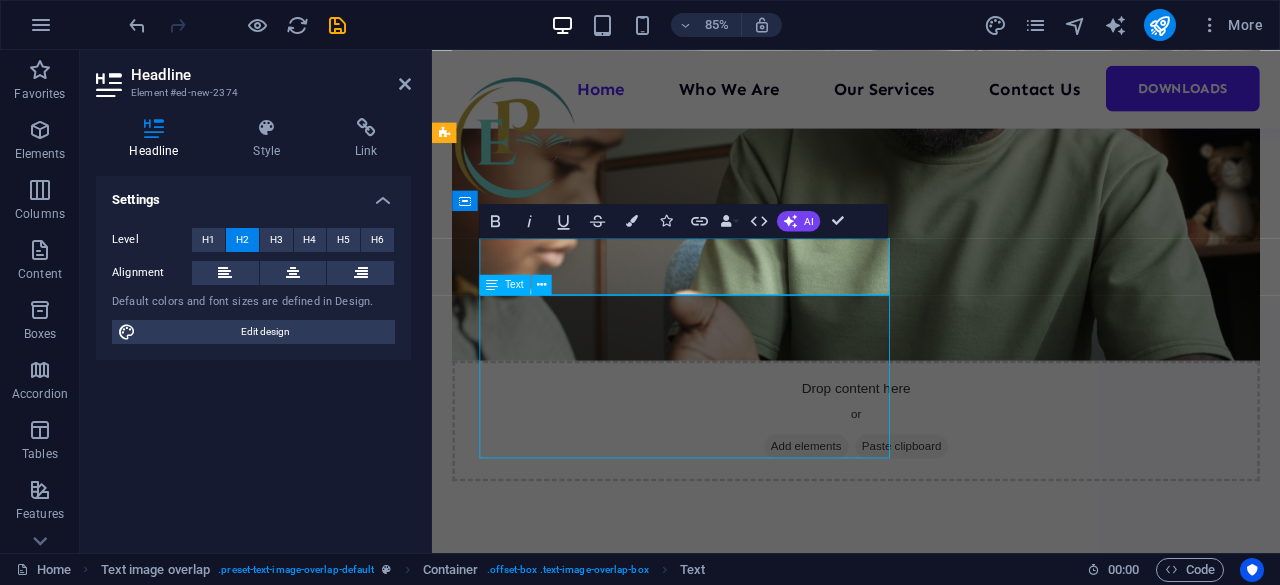 click on "Lorem ipsum dolor sit amet, consectetuer adipiscing elit. Aenean commodo ligula eget dolor. Lorem ipsum dolor sit amet, consectetuer adipiscing elit leget dolor. Lorem ipsum dolor sit amet, consectetuer adipiscing elit. Aenean commodo ligula eget dolor." at bounding box center [971, 864] 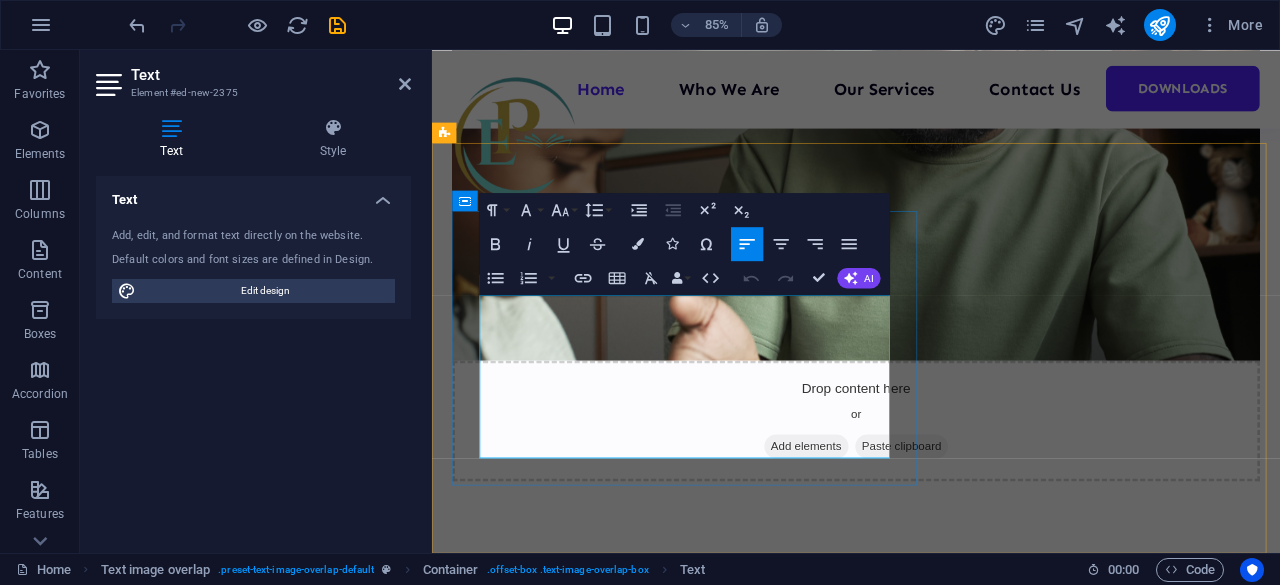 click on "Lorem ipsum dolor sit amet, consectetuer adipiscing elit. Aenean commodo ligula eget dolor. Lorem ipsum dolor sit amet, consectetuer adipiscing elit leget dolor. Lorem ipsum dolor sit amet, consectetuer adipiscing elit. Aenean commodo ligula eget dolor." at bounding box center (971, 864) 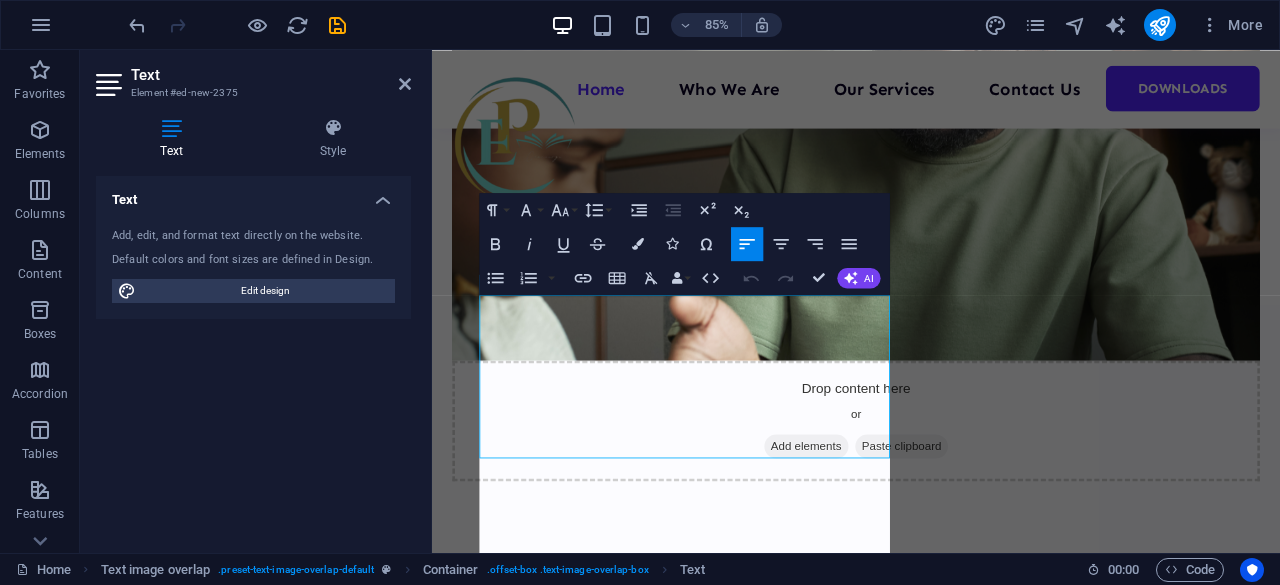 scroll, scrollTop: 14890, scrollLeft: 4, axis: both 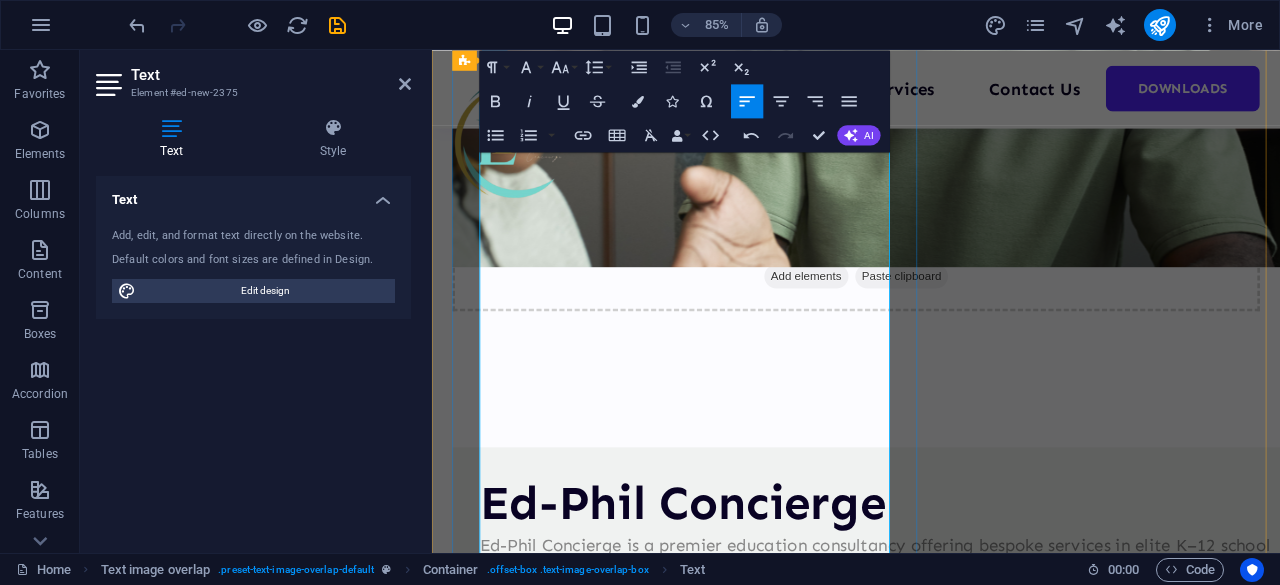 type 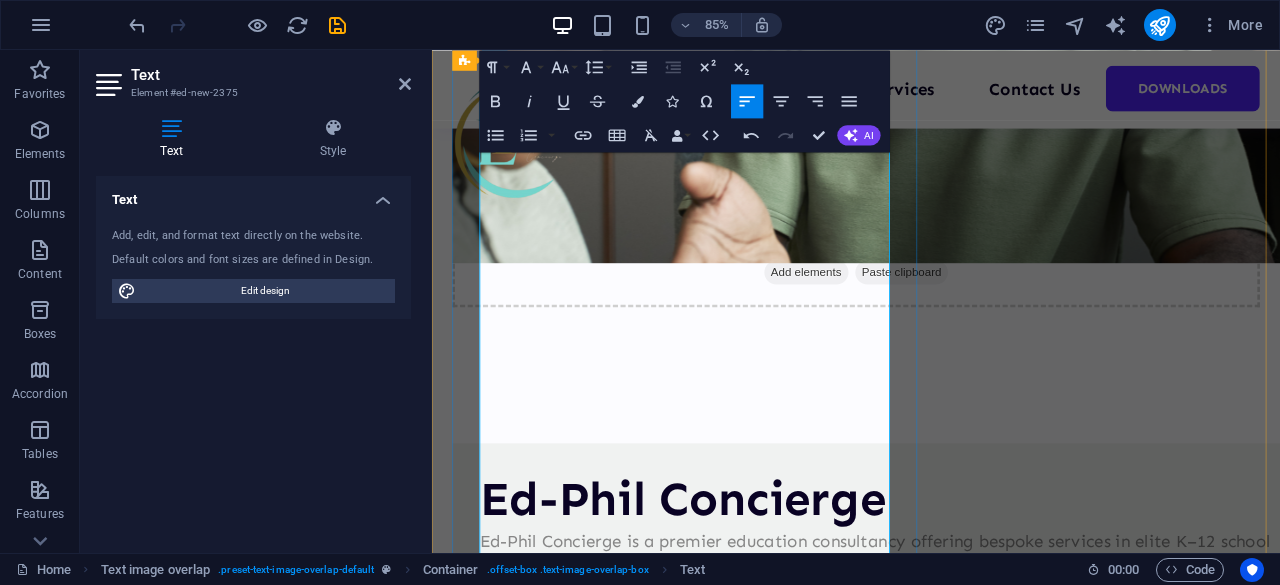 drag, startPoint x: 618, startPoint y: 629, endPoint x: 493, endPoint y: 634, distance: 125.09996 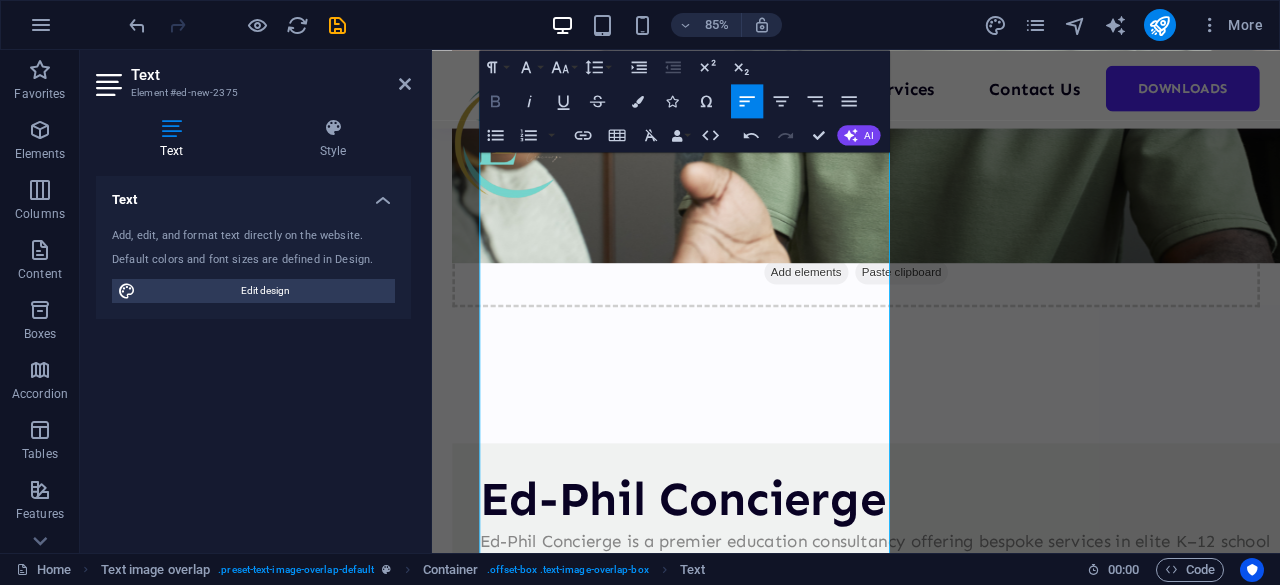 click 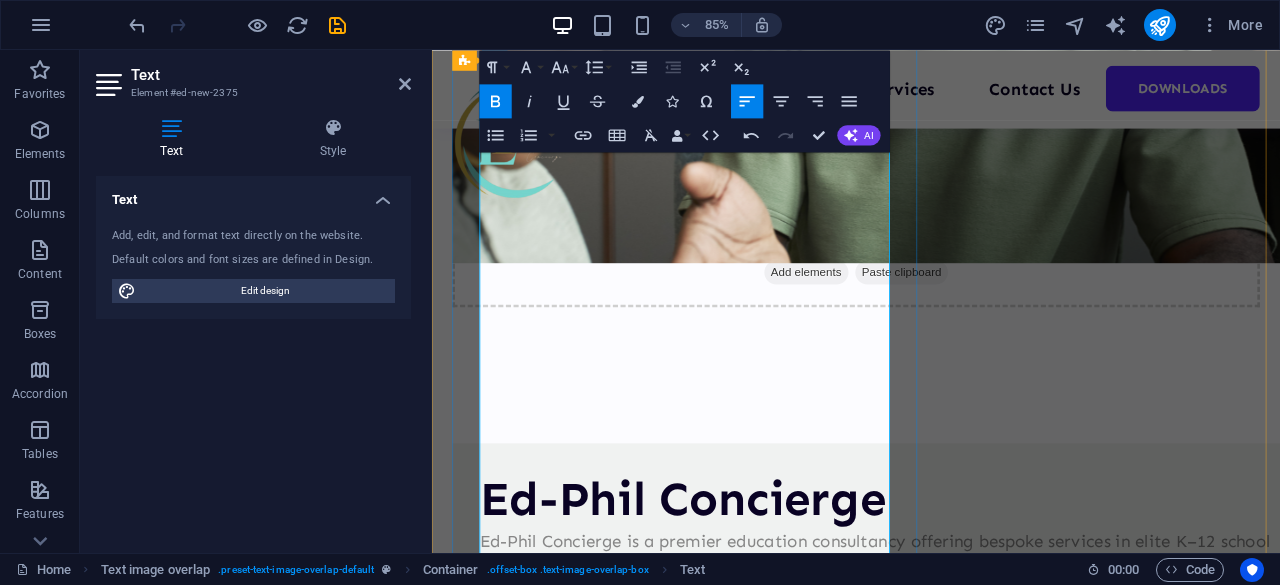 click on "​ Philip Nyalele  (Ed-Phil Concierge Founder)" at bounding box center [971, 883] 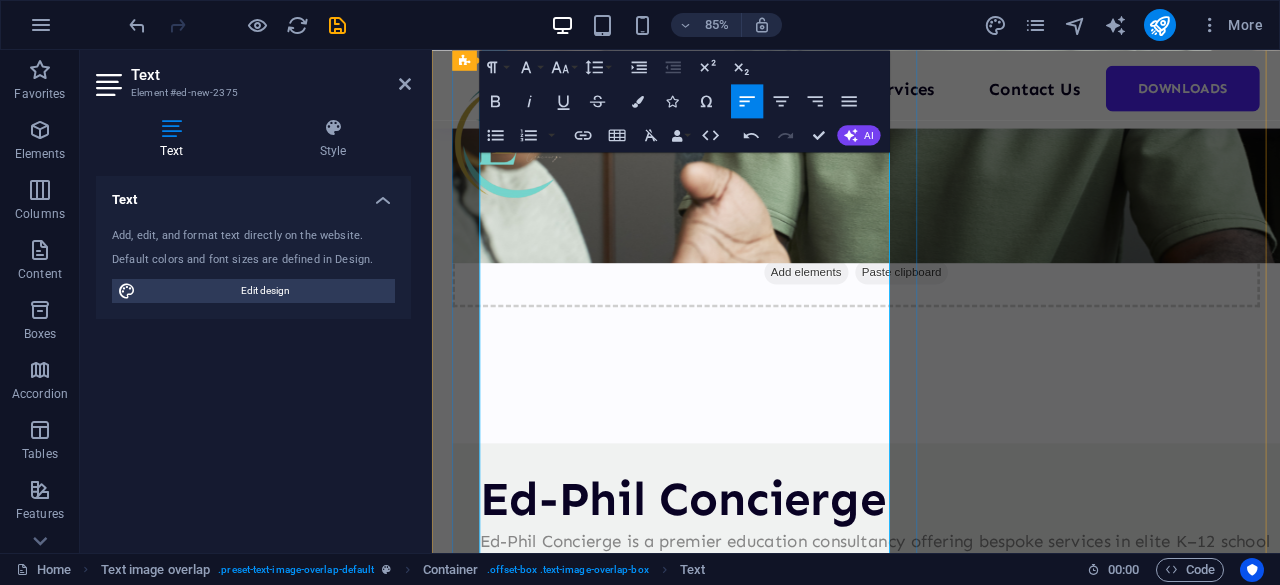 drag, startPoint x: 903, startPoint y: 631, endPoint x: 728, endPoint y: 630, distance: 175.00285 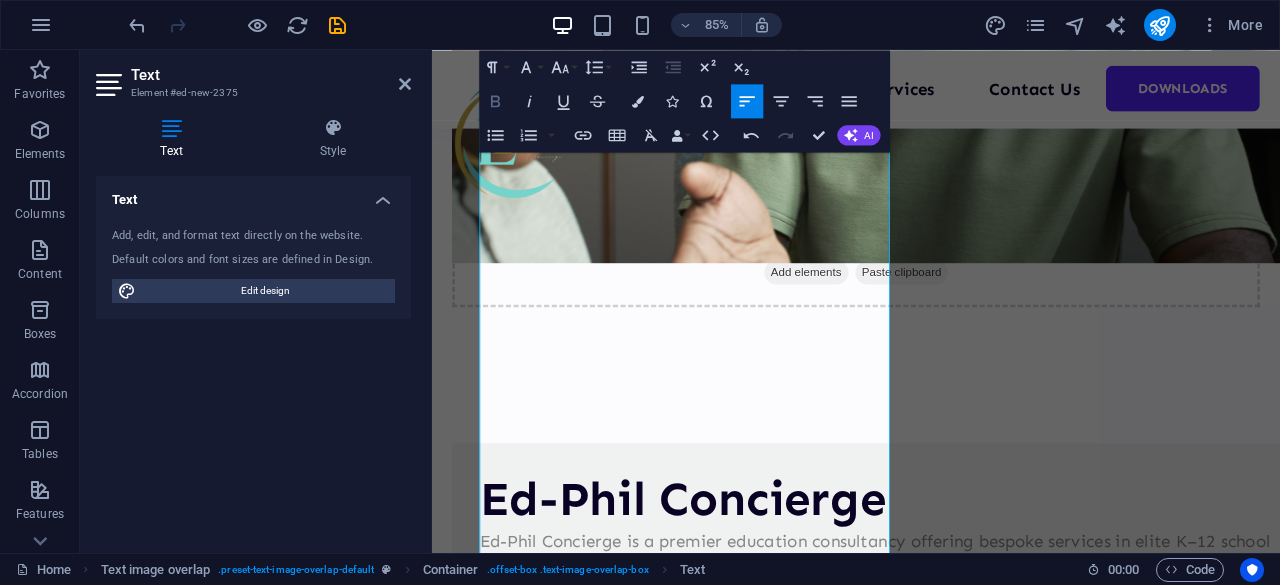 click 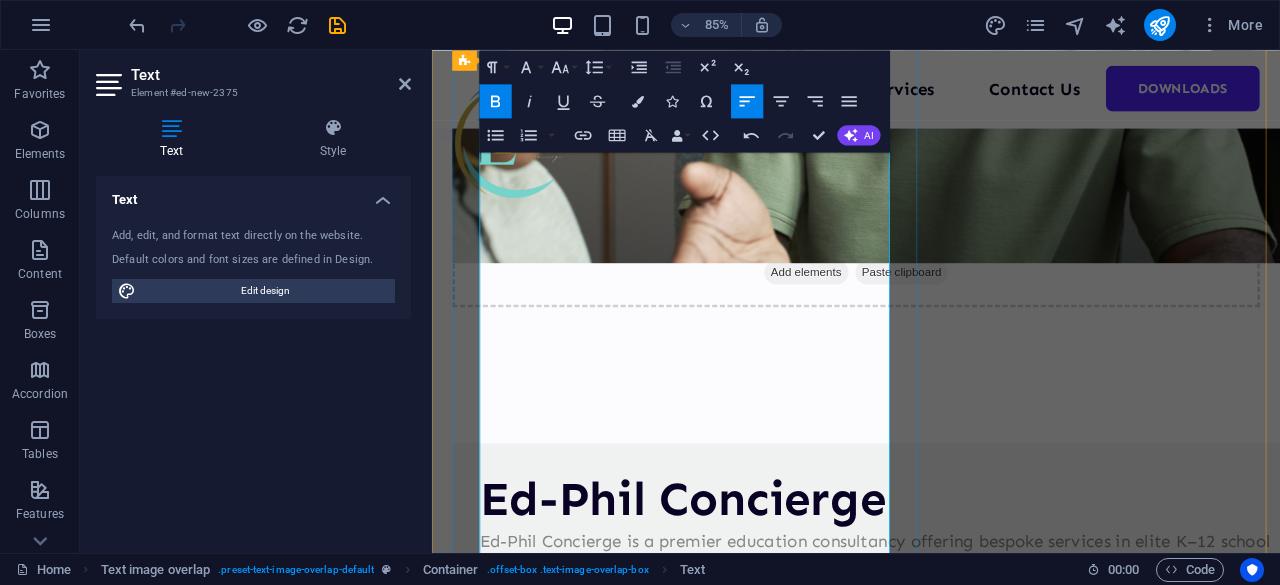 click on "[FIRST] [LAST]" at bounding box center [552, 883] 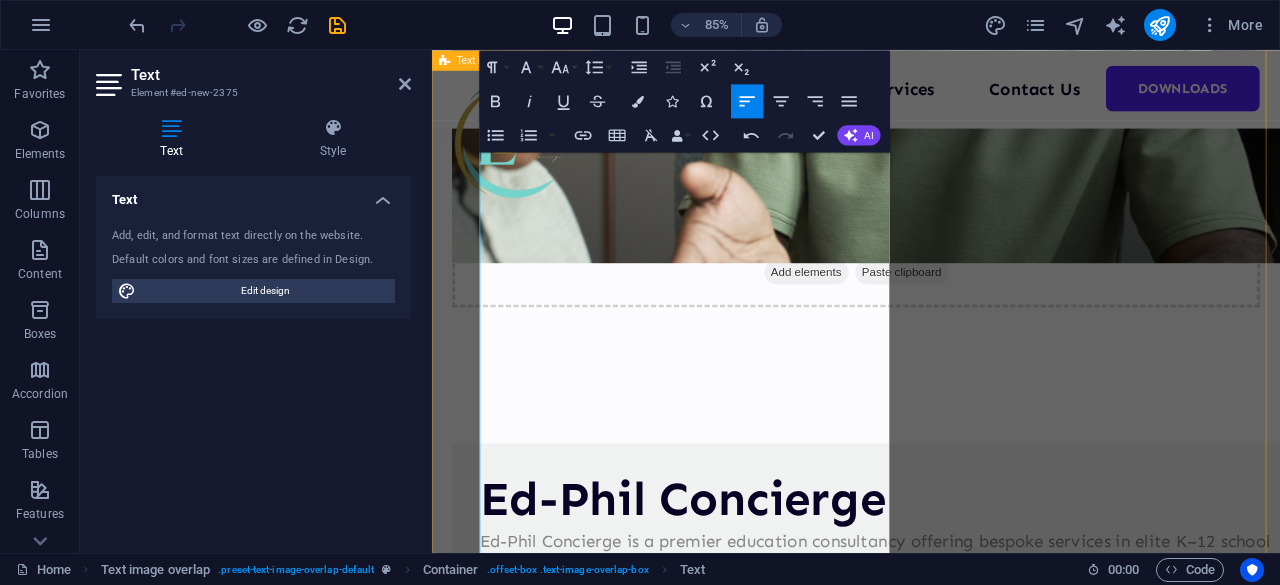 click on "Ed-Phil Concierge Ed-Phil Concierge is a premier education consultancy offering bespoke services in elite K–12 school placement, personalized tutoring, curriculum design, and SEND support. We partner with families, learners, and institutions to provide tailored academic solutions grounded in global best practices and delivered with discretion and precision. With expertise across British, American, and IB curricula, our concierge model ensures every client receives personalized guidance, strategic planning, and exceptional results. We are committed to helping learners unlock their full potential through curated, high-impact educational pathways. ​ Philip Ochieng  ( Ed-Phil Concierge Founder )" at bounding box center [931, 871] 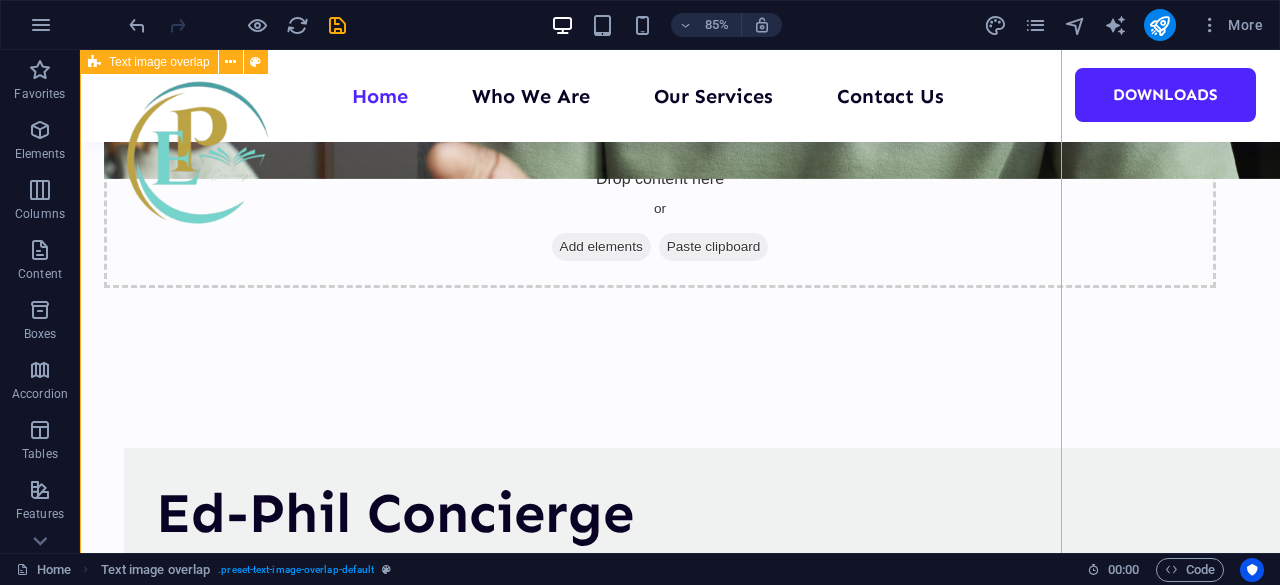 scroll, scrollTop: 817, scrollLeft: 0, axis: vertical 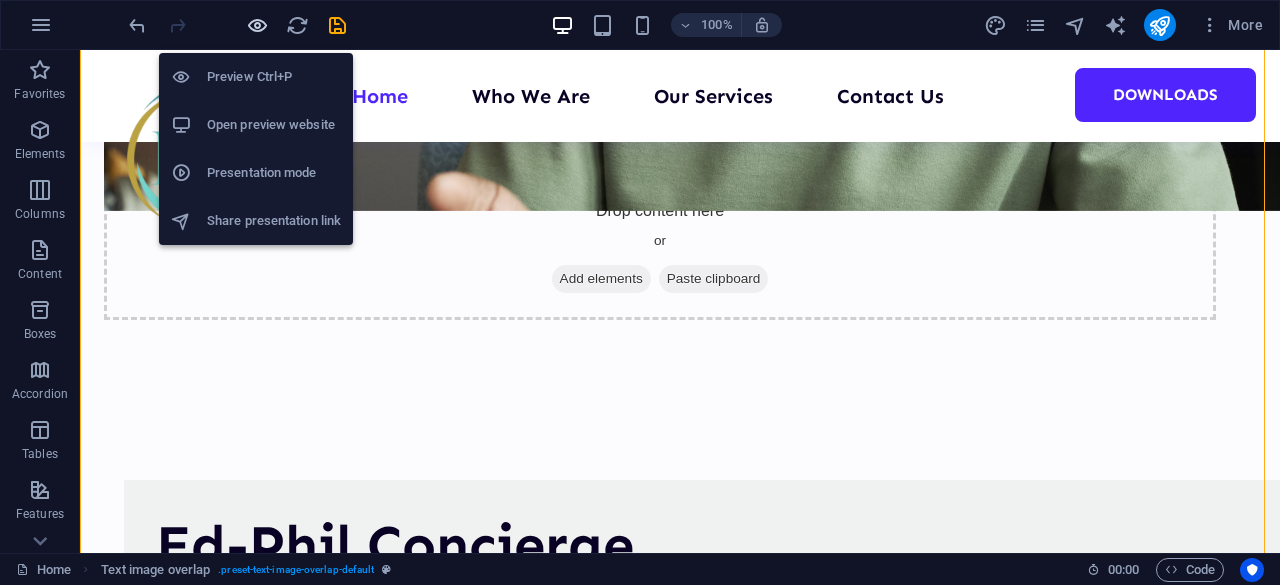 click at bounding box center (257, 25) 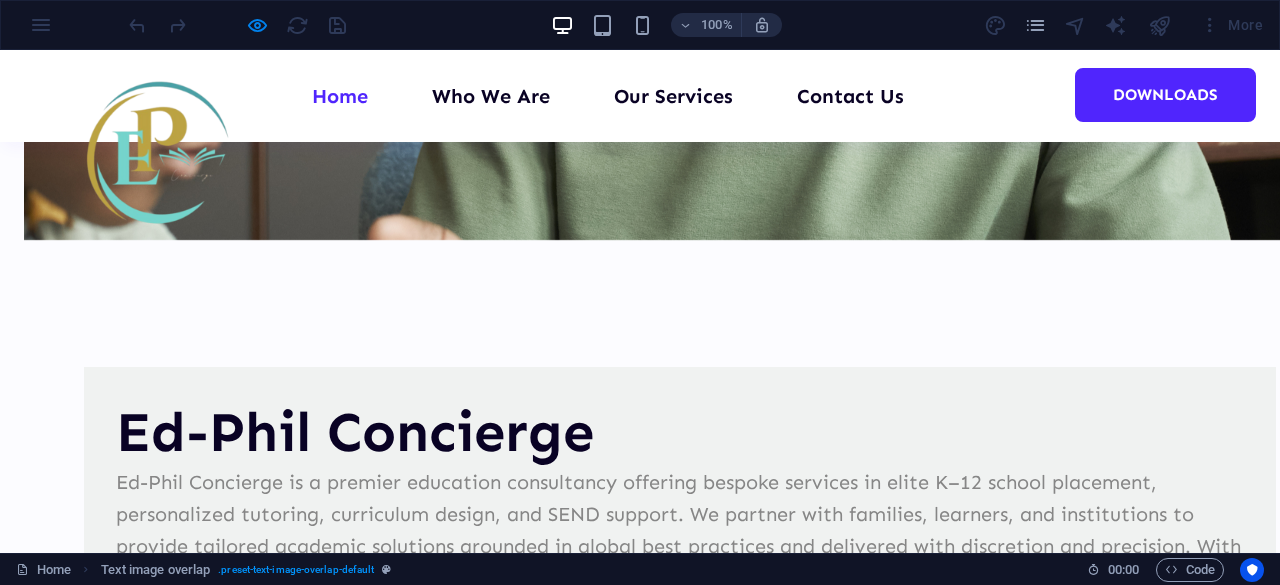 scroll, scrollTop: 817, scrollLeft: 0, axis: vertical 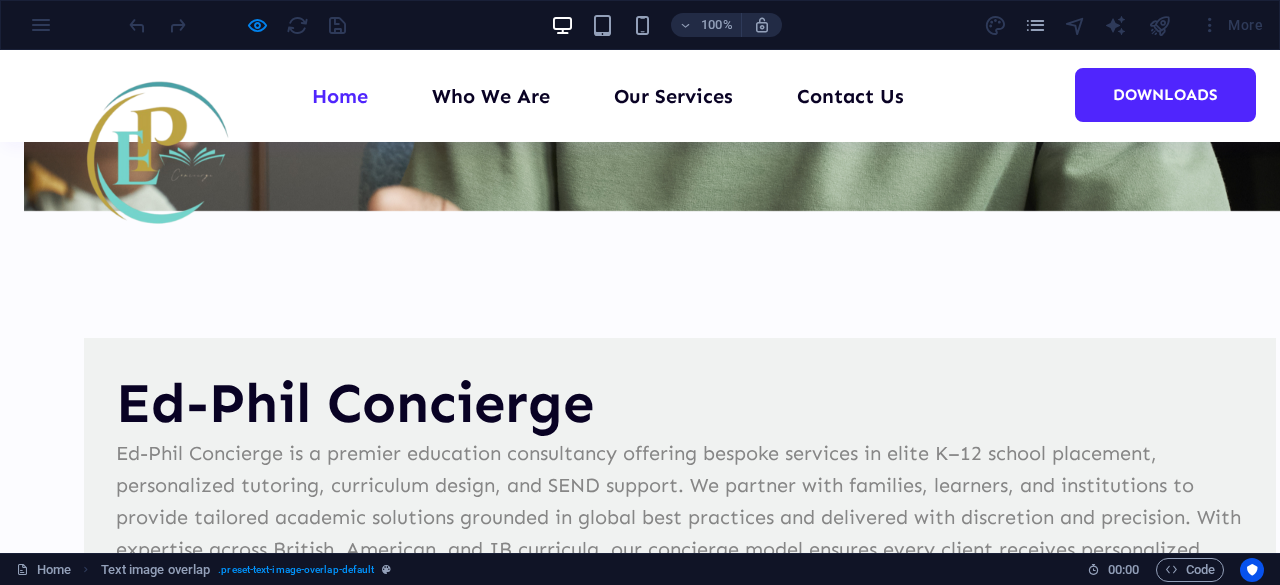 click at bounding box center (233, 874) 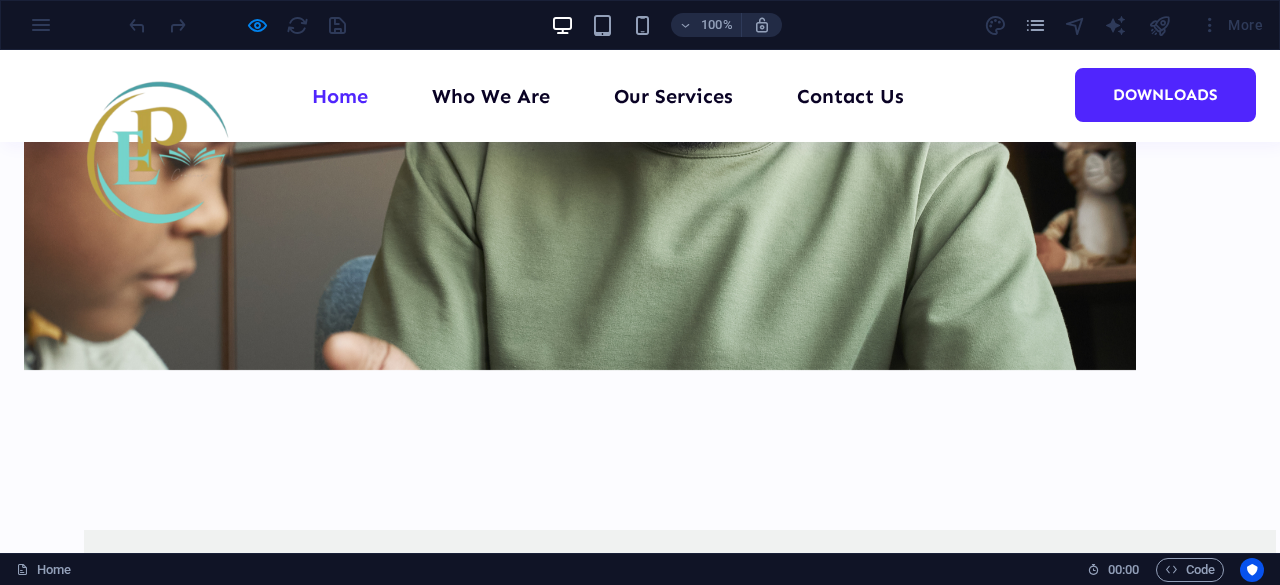 scroll, scrollTop: 725, scrollLeft: 0, axis: vertical 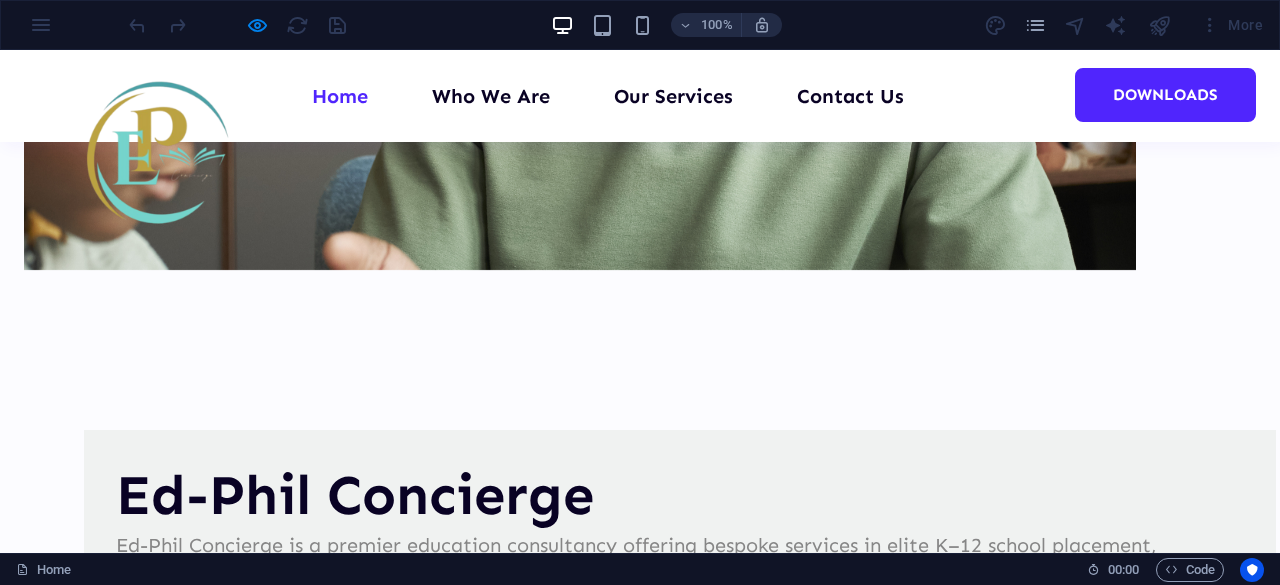 click at bounding box center [233, 966] 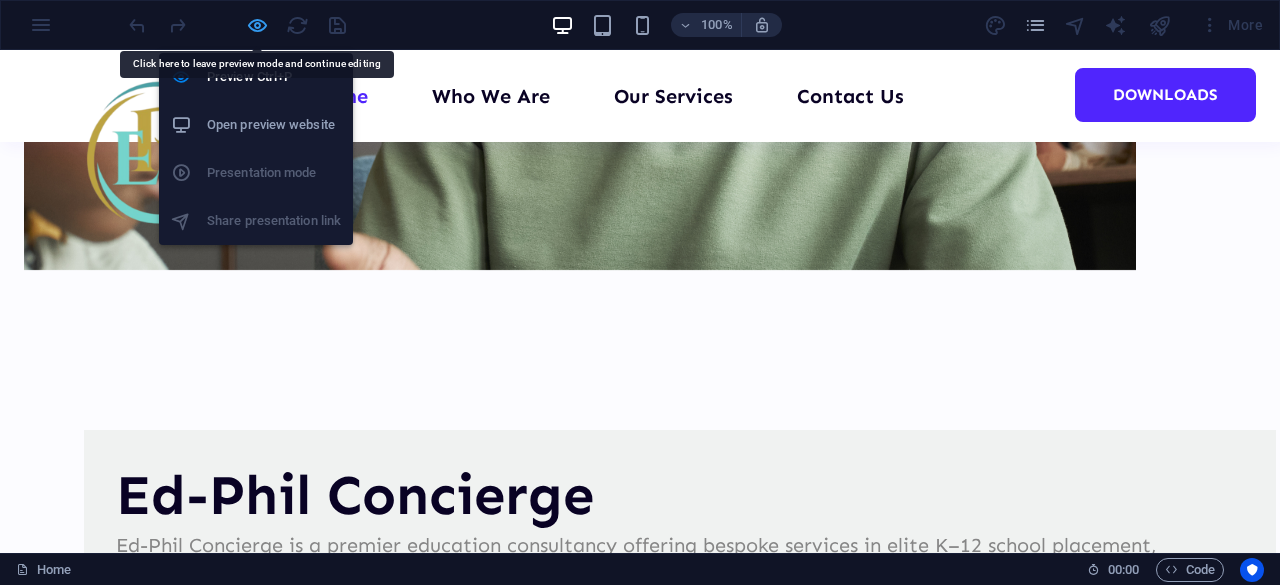 click at bounding box center (257, 25) 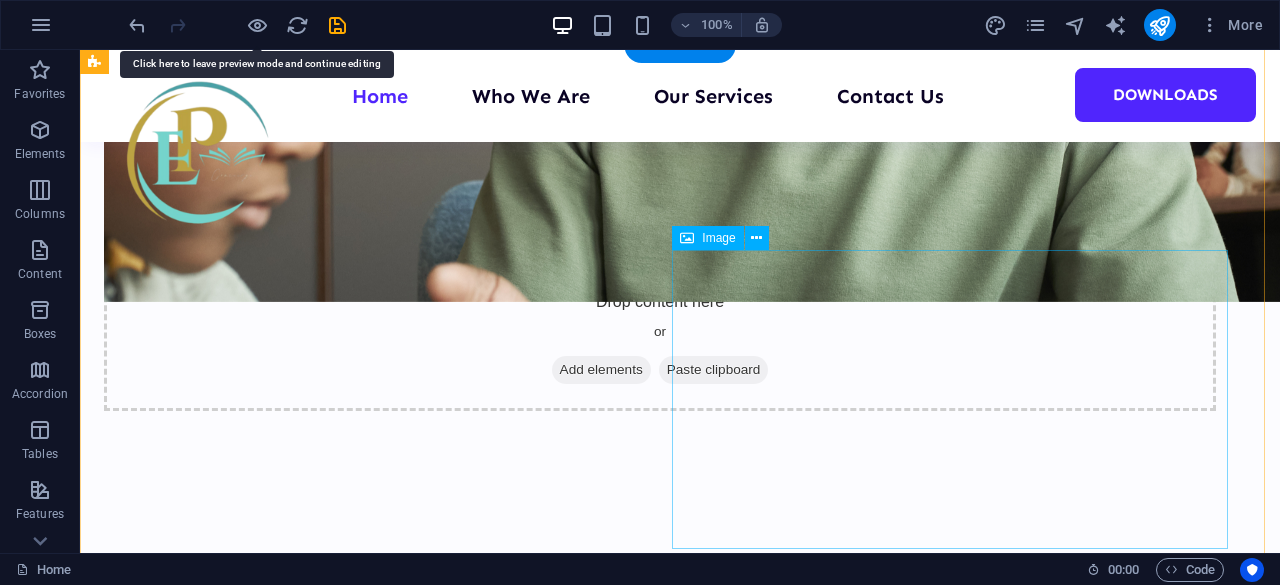 scroll, scrollTop: 725, scrollLeft: 0, axis: vertical 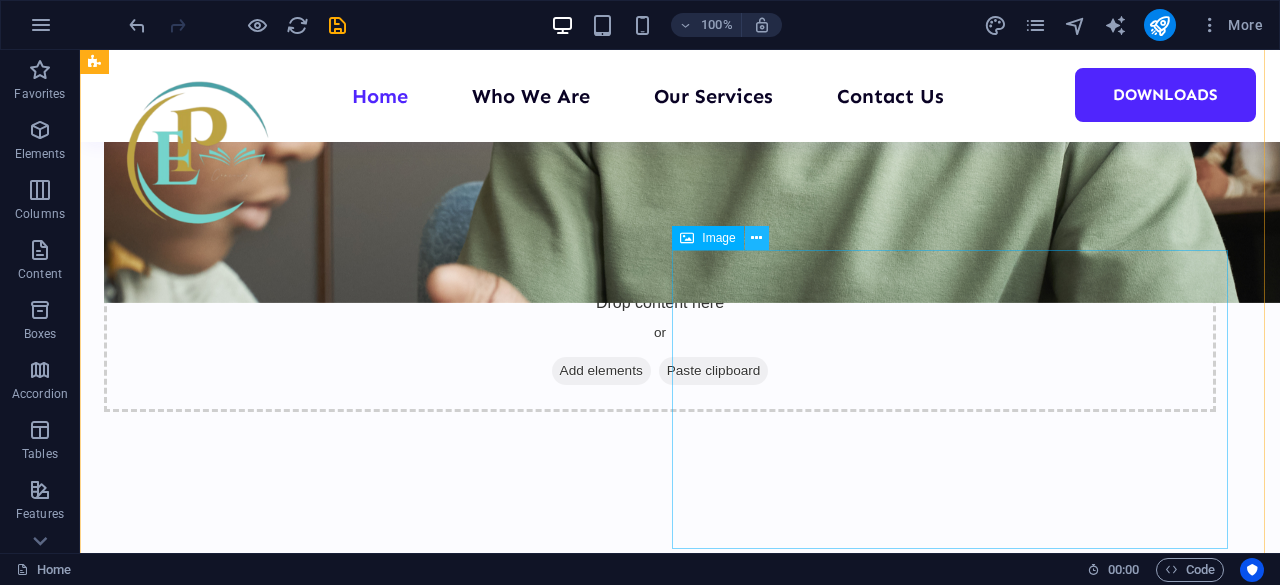 click at bounding box center (756, 238) 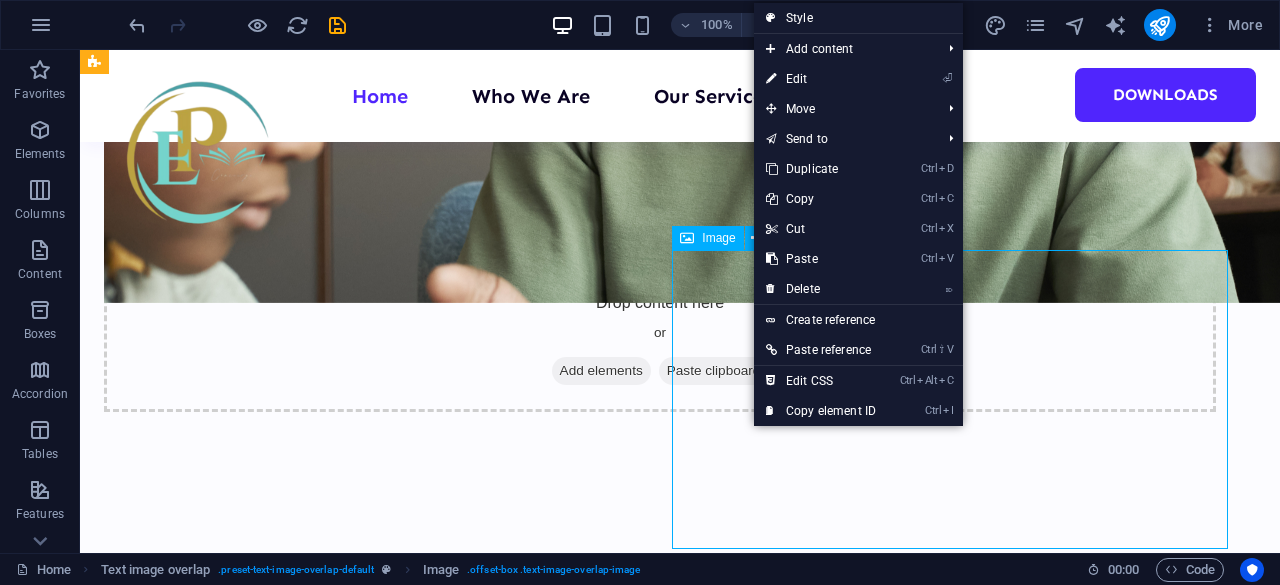 click on "Image" at bounding box center [718, 238] 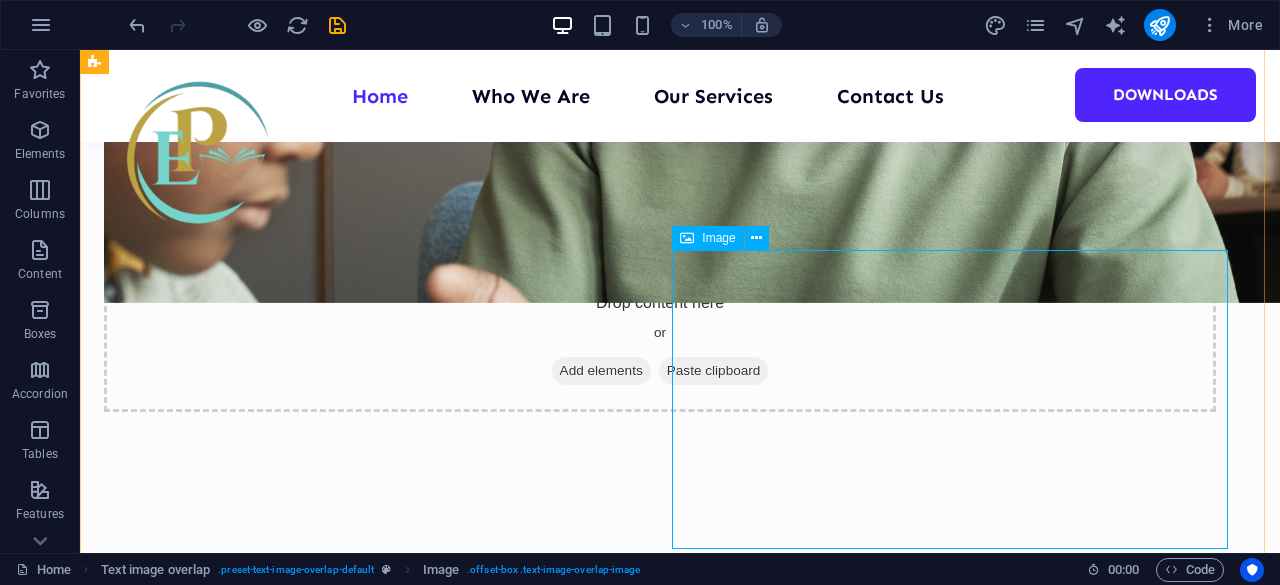 click at bounding box center [687, 238] 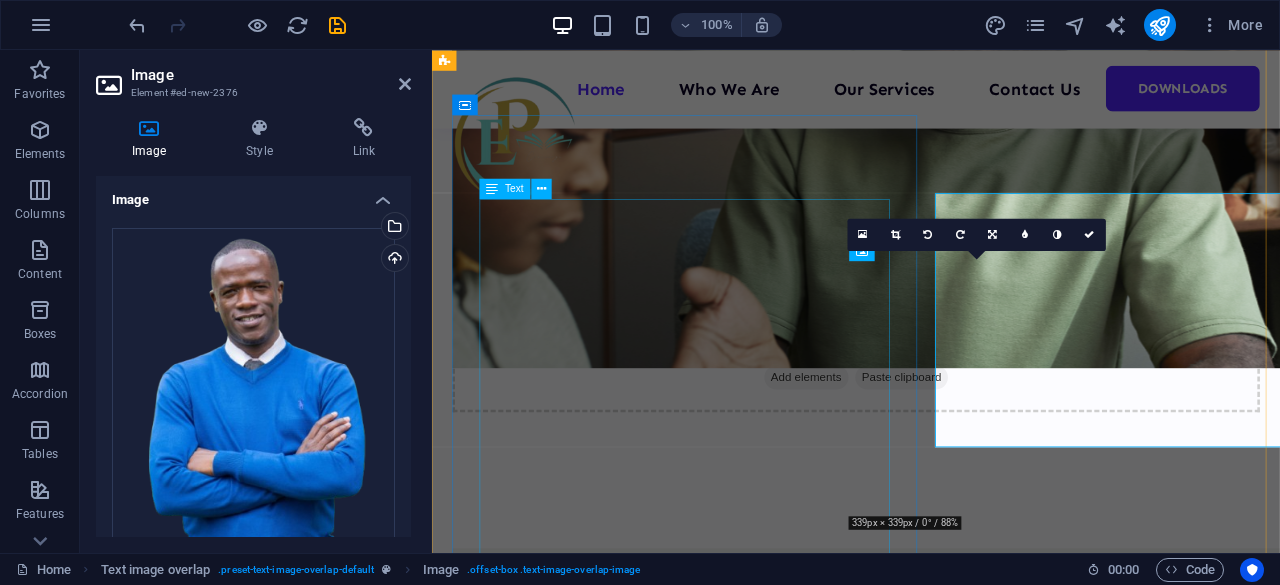 scroll, scrollTop: 757, scrollLeft: 0, axis: vertical 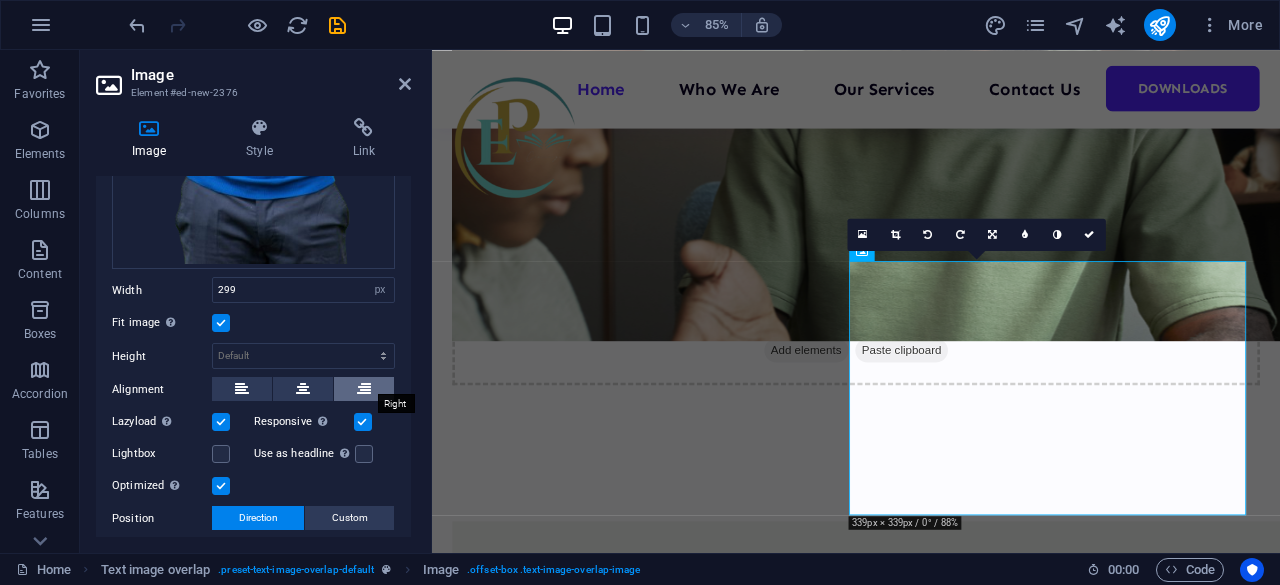 click at bounding box center [364, 389] 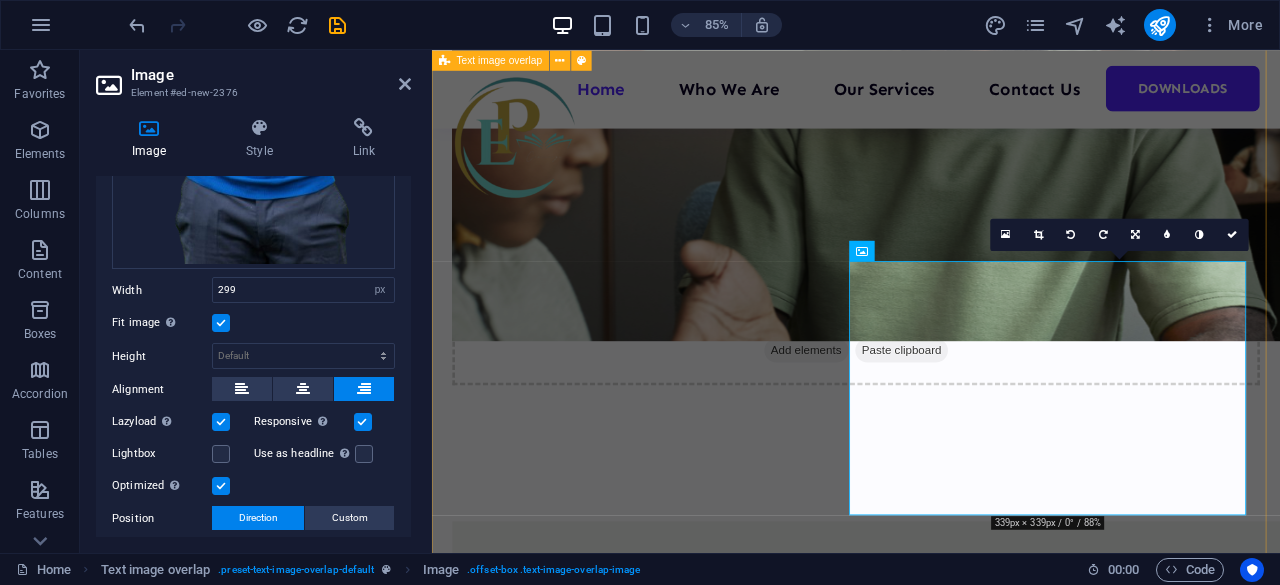 click on "Ed-Phil Concierge Ed-Phil Concierge is a premier education consultancy offering bespoke services in elite K–12 school placement, personalized tutoring, curriculum design, and SEND support. We partner with families, learners, and institutions to provide tailored academic solutions grounded in global best practices and delivered with discretion and precision. With expertise across British, American, and IB curricula, our concierge model ensures every client receives personalized guidance, strategic planning, and exceptional results. We are committed to helping learners unlock their full potential through curated, high-impact educational pathways. Philip Ochieng  ( Ed-Phil Concierge Founder )" at bounding box center (931, 963) 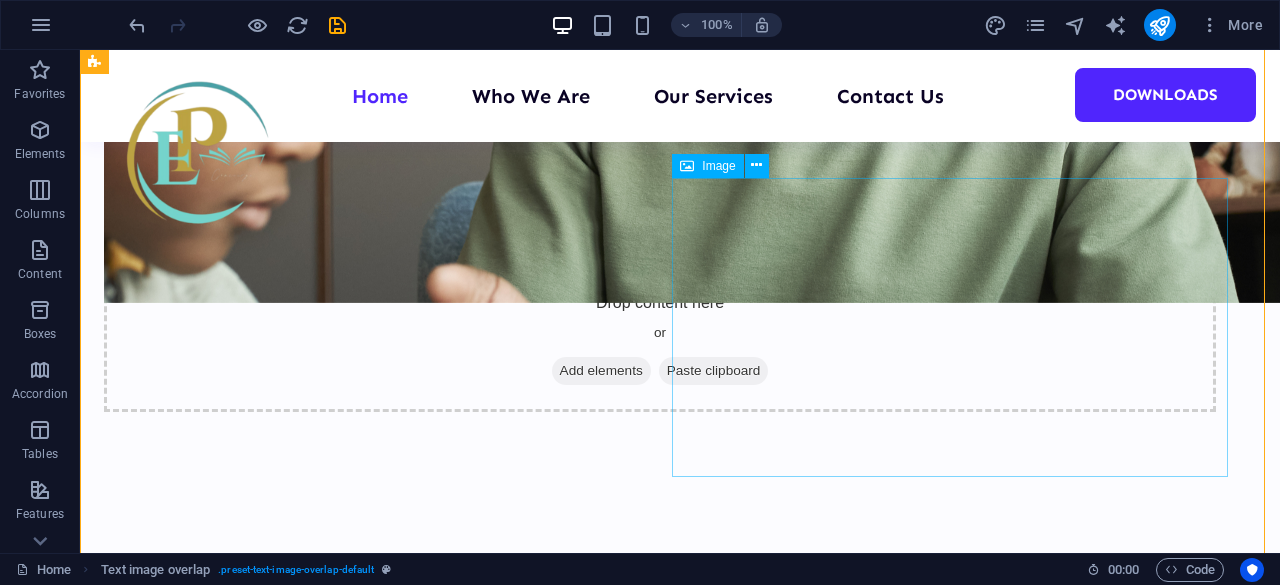 scroll, scrollTop: 825, scrollLeft: 0, axis: vertical 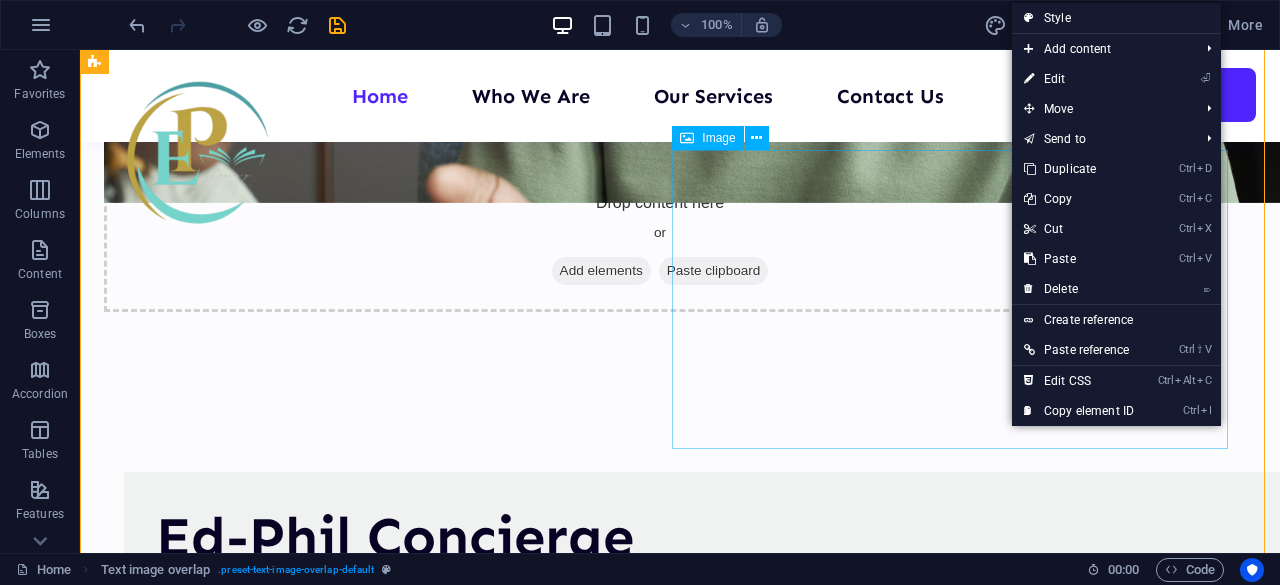 click at bounding box center (680, 1008) 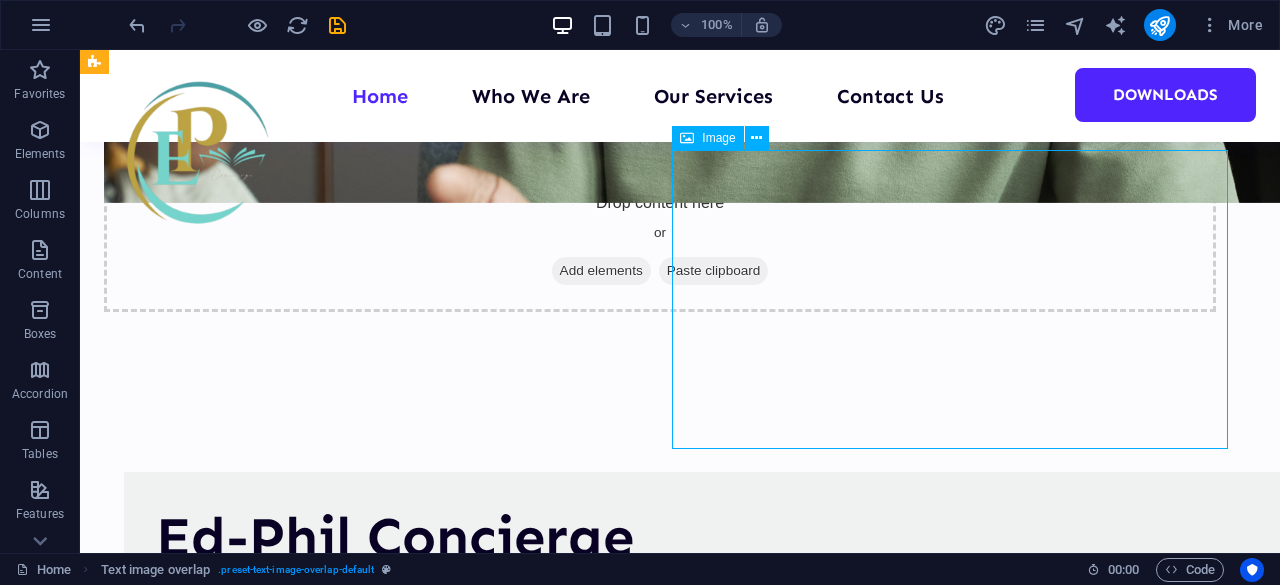 click at bounding box center (680, 1008) 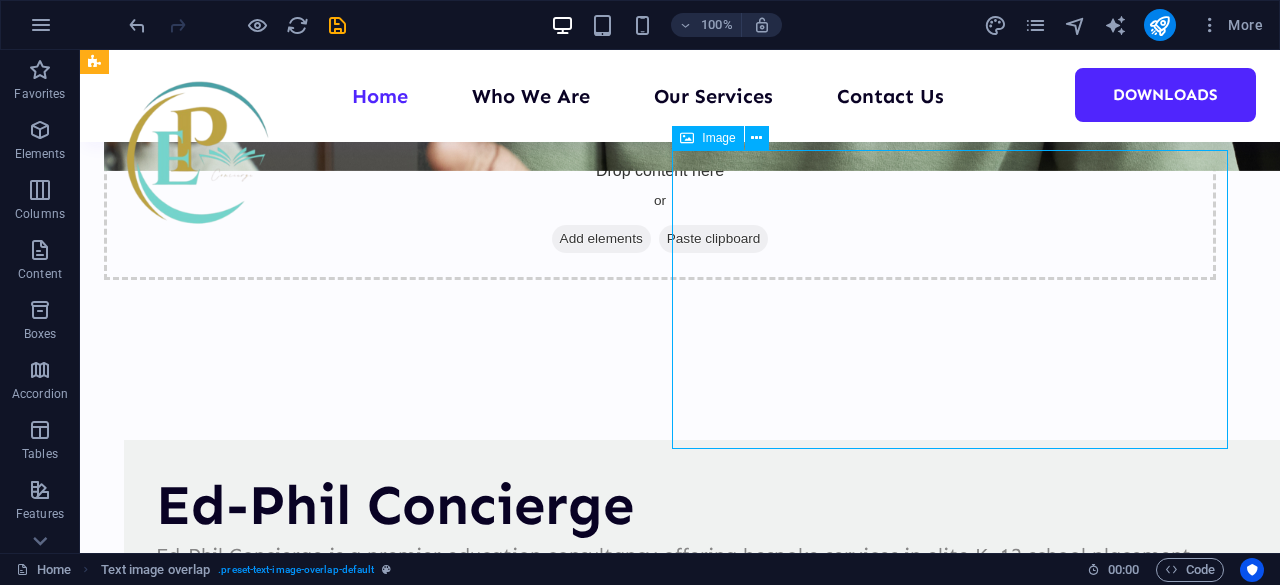 select on "px" 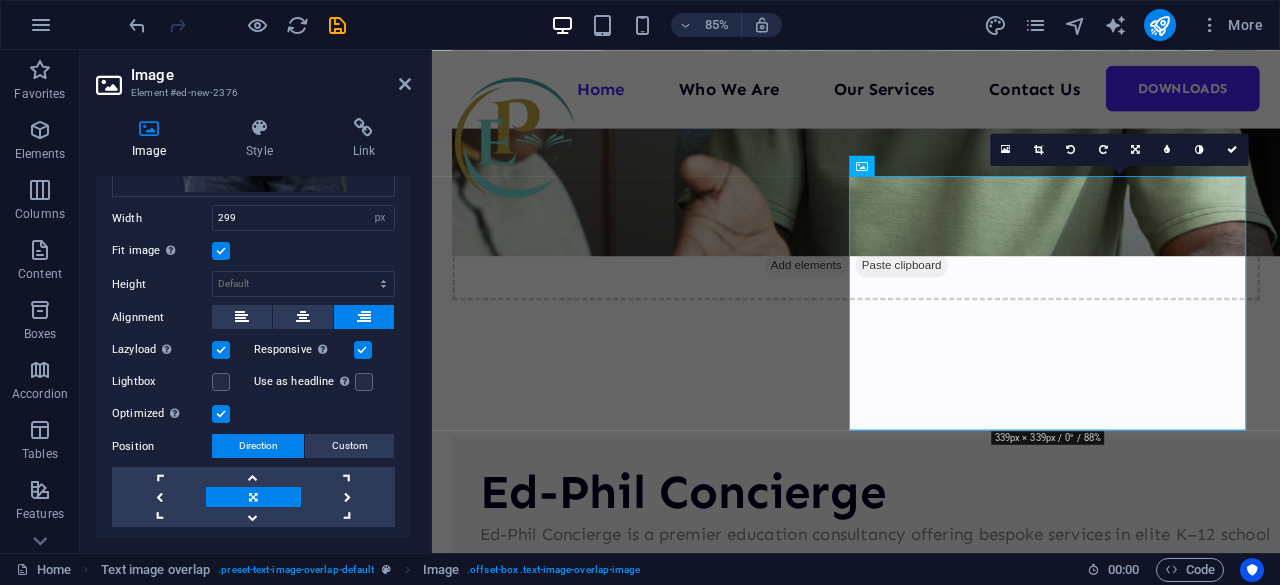 scroll, scrollTop: 518, scrollLeft: 0, axis: vertical 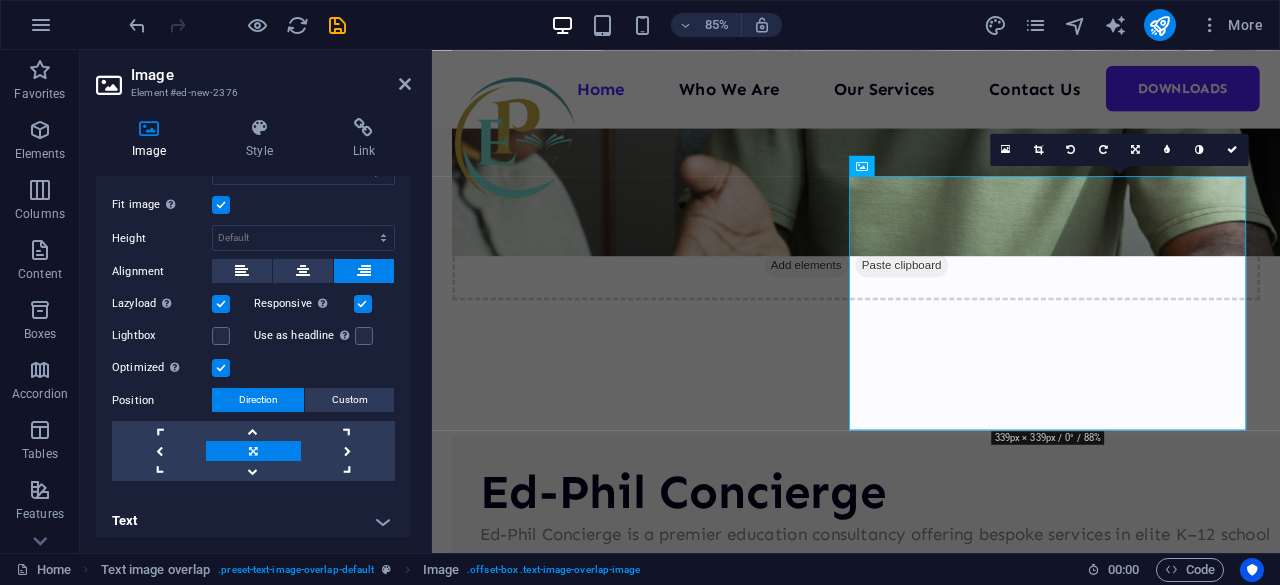 click on "Text" at bounding box center [253, 521] 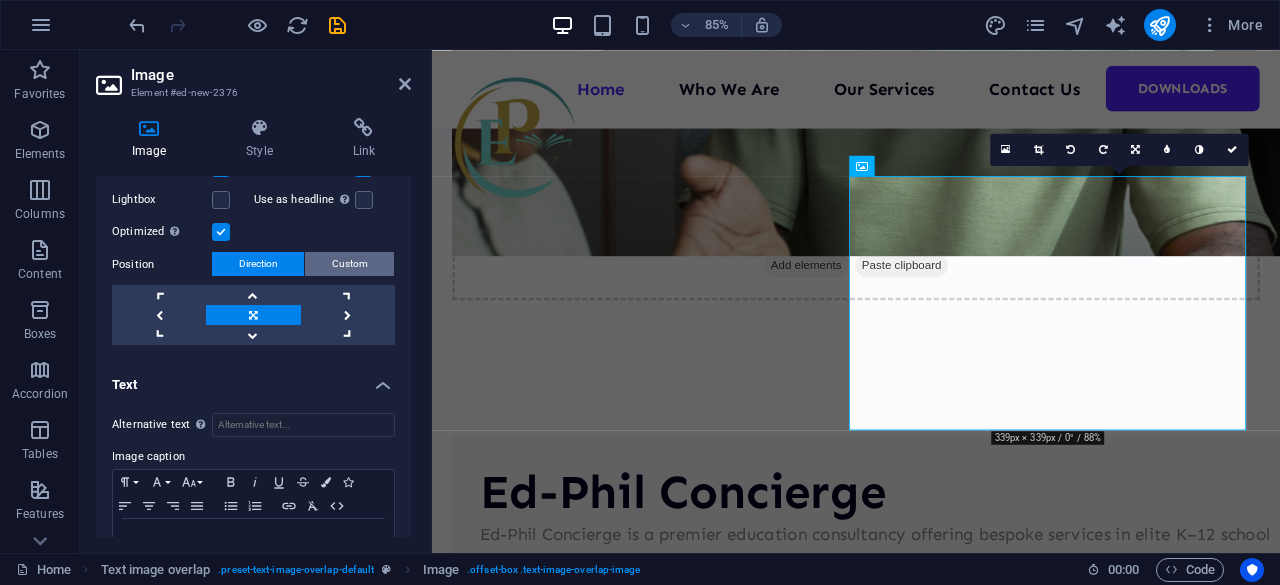 scroll, scrollTop: 706, scrollLeft: 0, axis: vertical 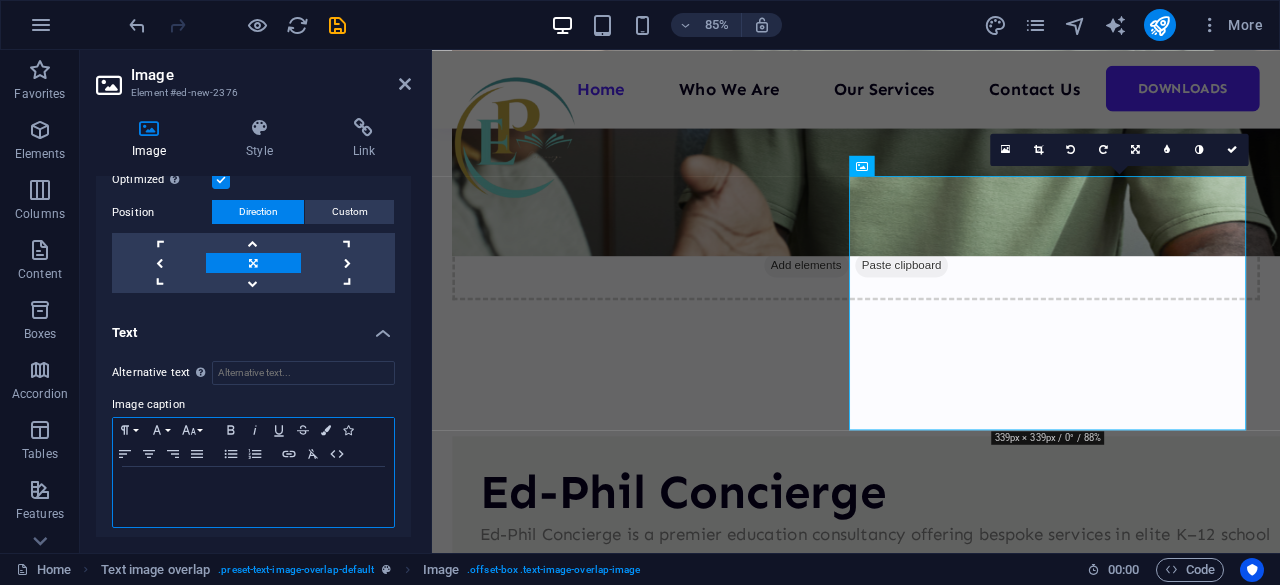 click at bounding box center [253, 486] 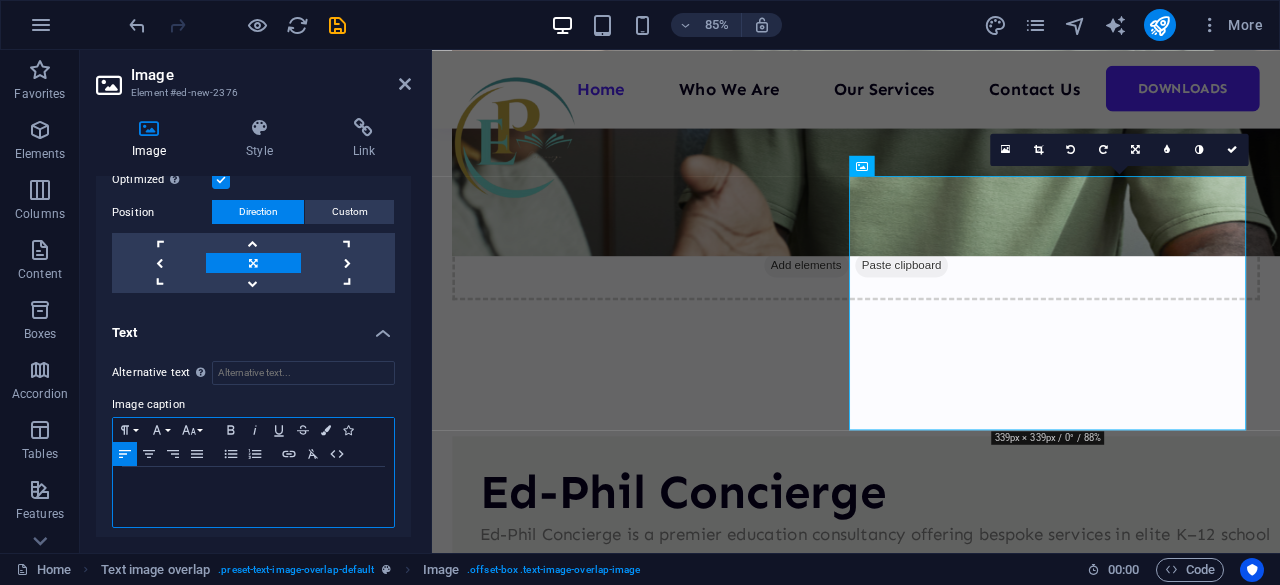type 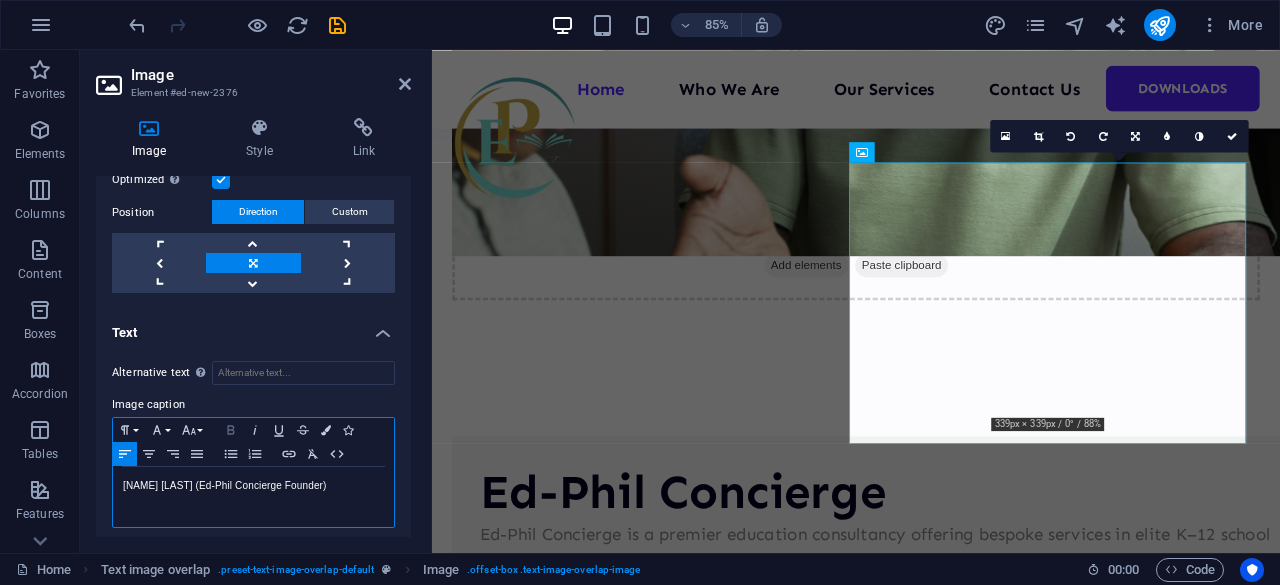 click 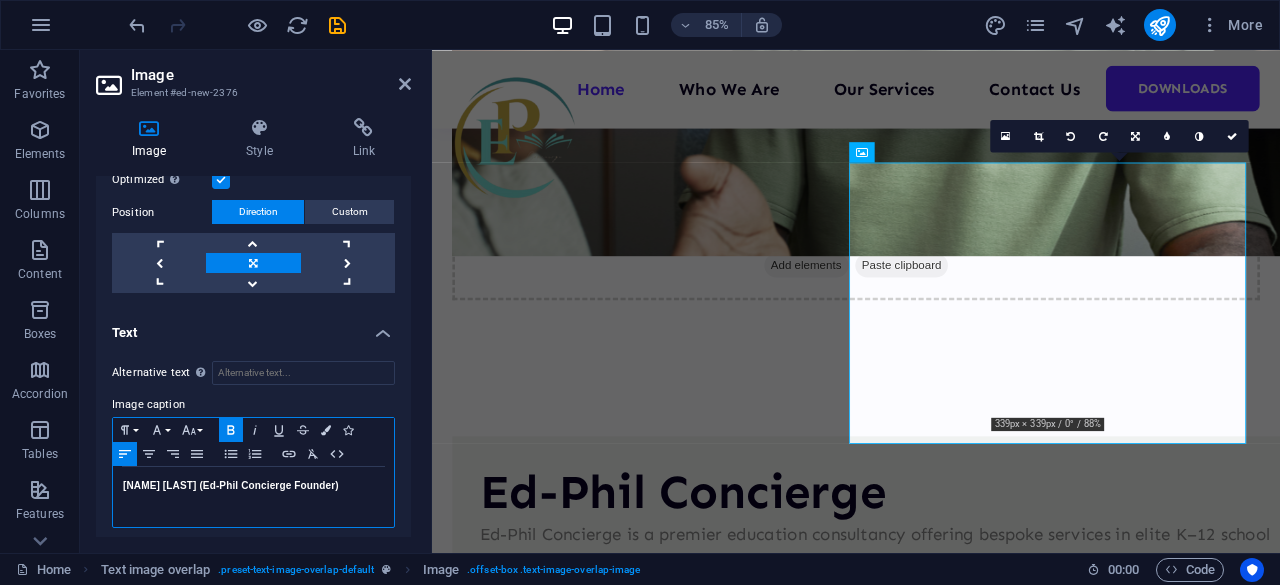 click on "Philip Nyalele (Ed-Phil Concierge Founder)" at bounding box center [253, 486] 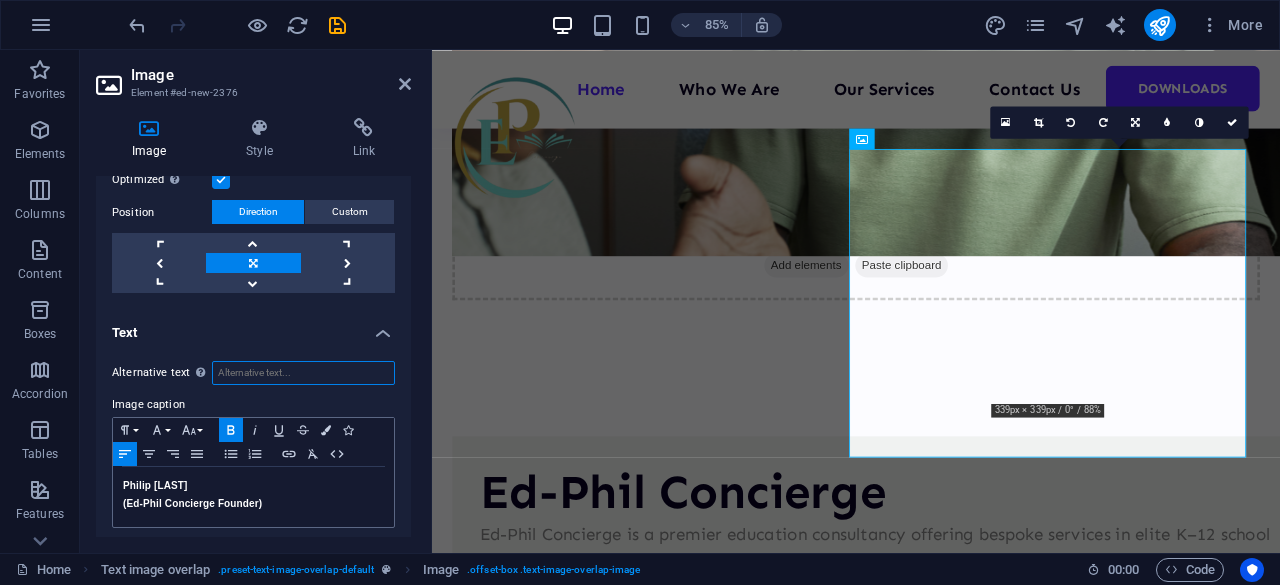 click on "Alternative text The alternative text is used by devices that cannot display images (e.g. image search engines) and should be added to every image to improve website accessibility." at bounding box center (303, 373) 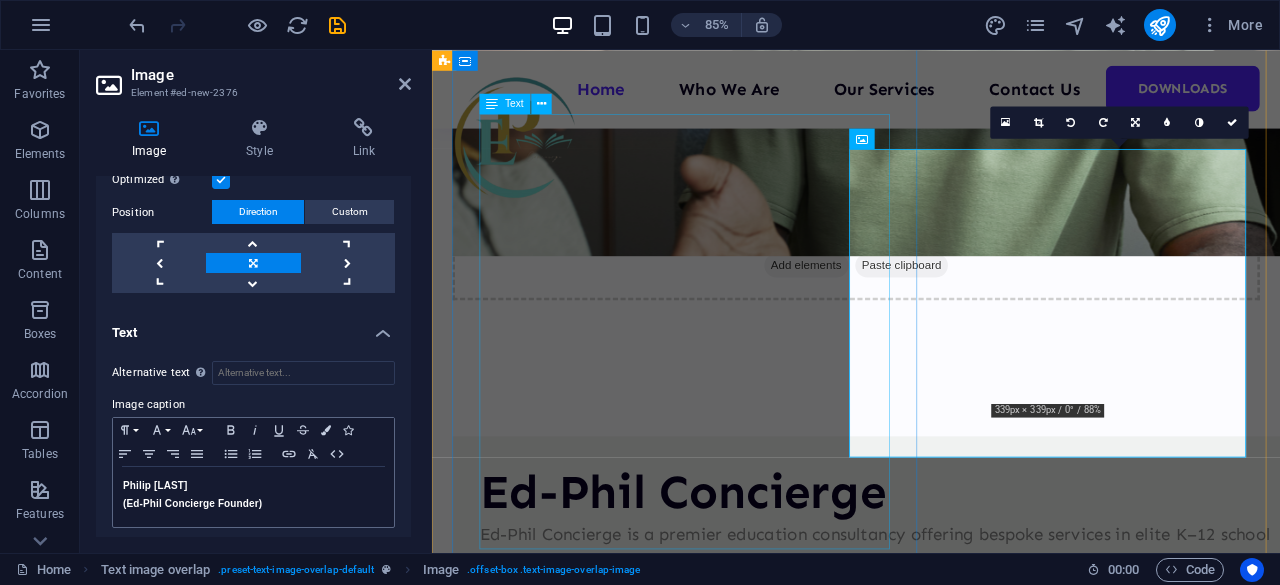 click on "Ed-Phil Concierge is a premier education consultancy offering bespoke services in elite K–12 school placement, personalized tutoring, curriculum design, and SEND support. We partner with families, learners, and institutions to provide tailored academic solutions grounded in global best practices and delivered with discretion and precision. With expertise across British, American, and IB curricula, our concierge model ensures every client receives personalized guidance, strategic planning, and exceptional results. We are committed to helping learners unlock their full potential through curated, high-impact educational pathways. Philip Ochieng  ( Ed-Phil Concierge Founder )" at bounding box center (971, 747) 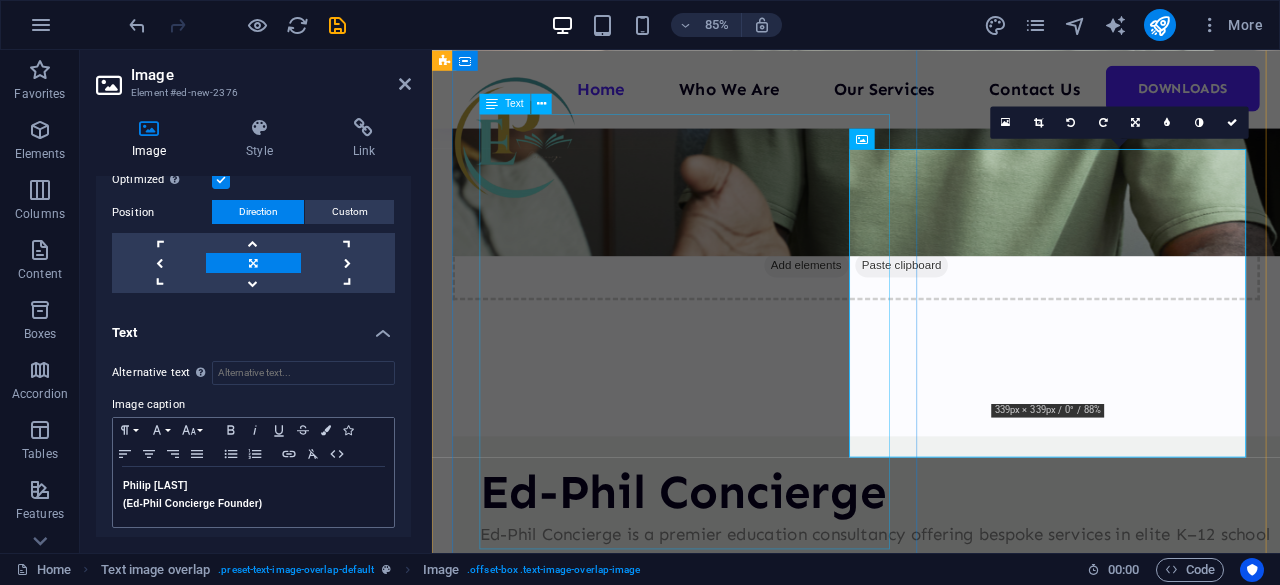 click on "Ed-Phil Concierge is a premier education consultancy offering bespoke services in elite K–12 school placement, personalized tutoring, curriculum design, and SEND support. We partner with families, learners, and institutions to provide tailored academic solutions grounded in global best practices and delivered with discretion and precision. With expertise across British, American, and IB curricula, our concierge model ensures every client receives personalized guidance, strategic planning, and exceptional results. We are committed to helping learners unlock their full potential through curated, high-impact educational pathways. Philip Ochieng  ( Ed-Phil Concierge Founder )" at bounding box center [971, 747] 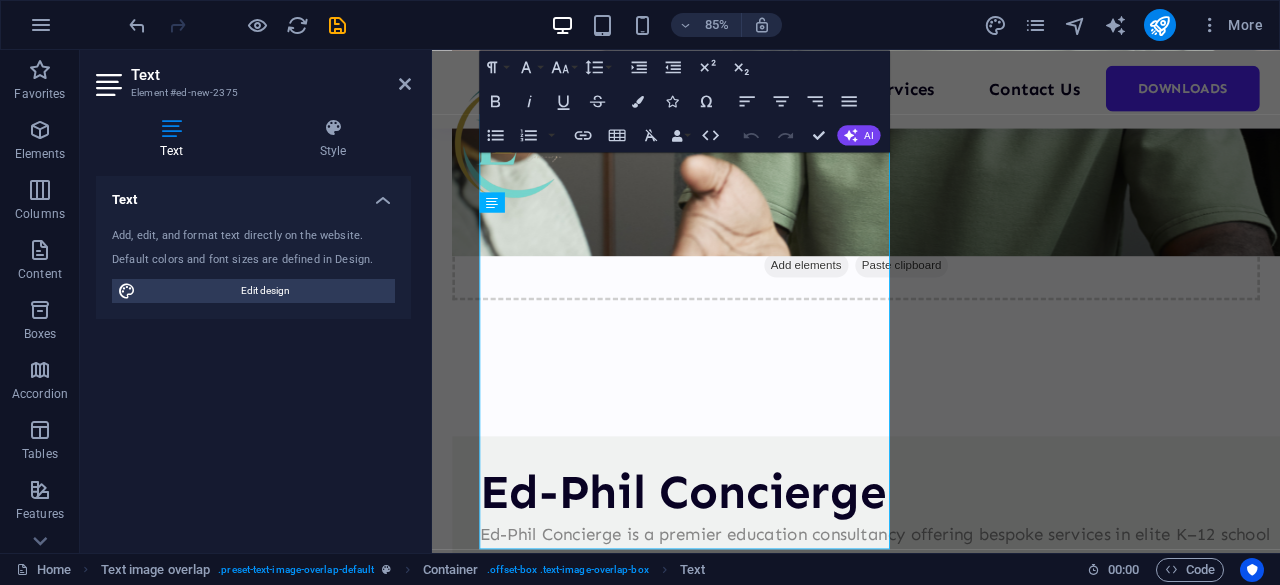 click on "Text Element #ed-new-2375" at bounding box center [253, 76] 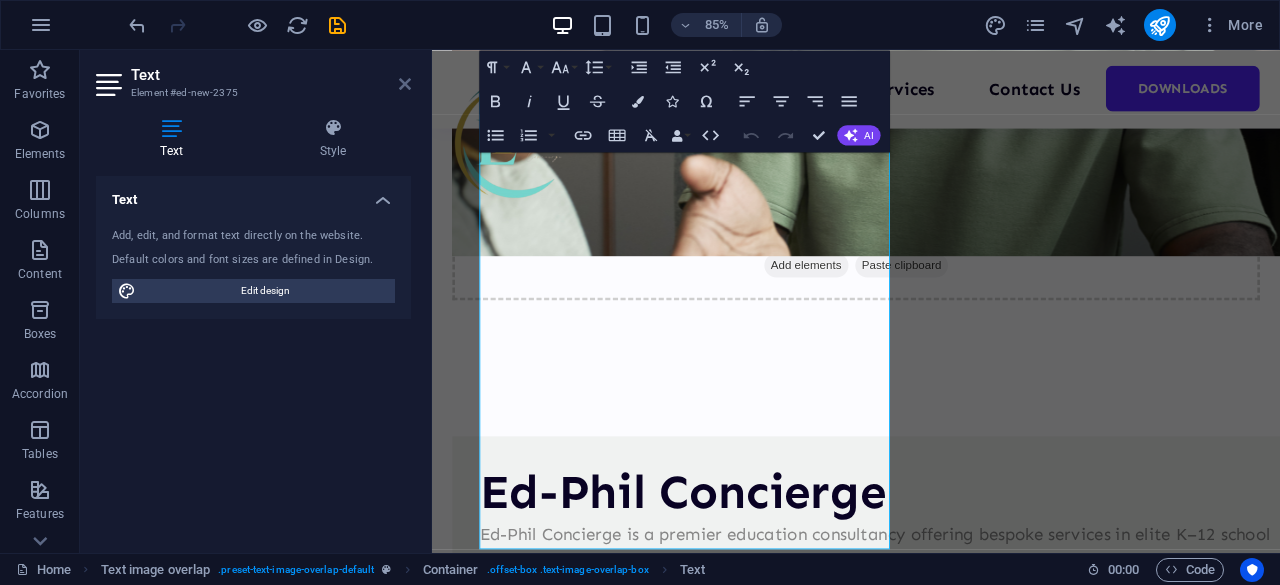 drag, startPoint x: 404, startPoint y: 83, endPoint x: 322, endPoint y: 33, distance: 96.04166 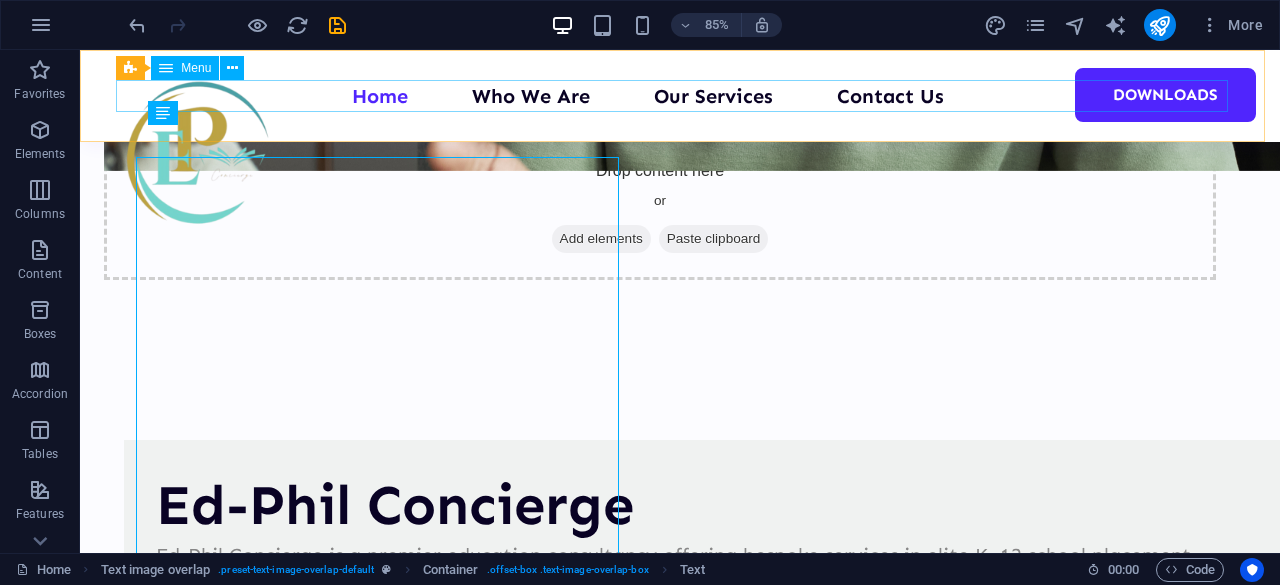 scroll, scrollTop: 825, scrollLeft: 0, axis: vertical 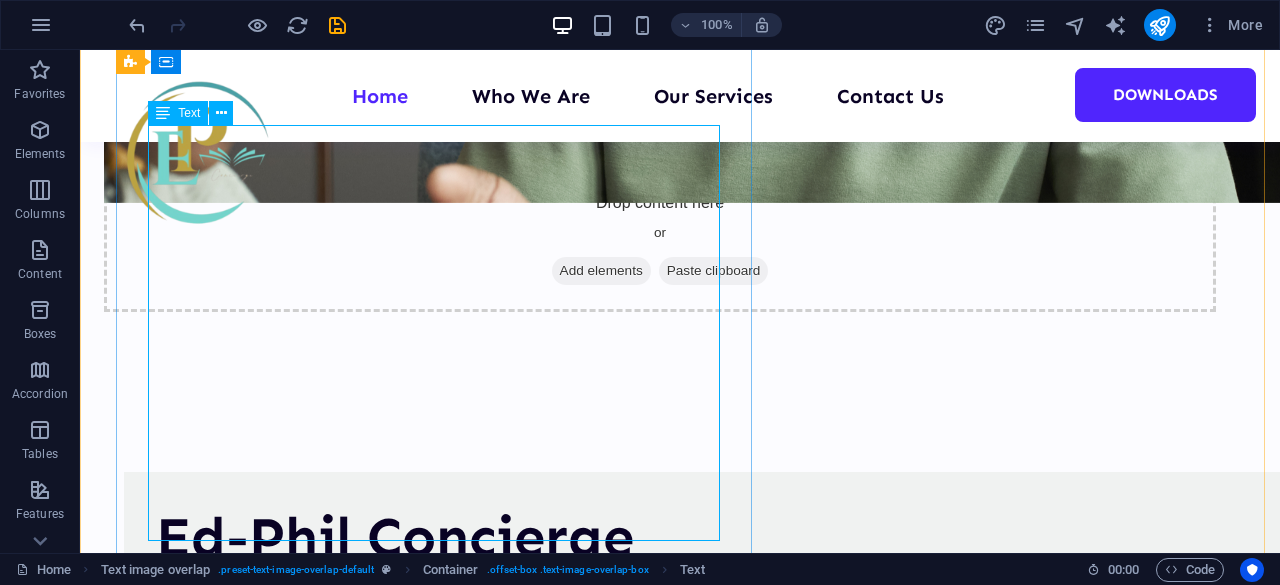 click on "Ed-Phil Concierge is a premier education consultancy offering bespoke services in elite K–12 school placement, personalized tutoring, curriculum design, and SEND support. We partner with families, learners, and institutions to provide tailored academic solutions grounded in global best practices and delivered with discretion and precision. With expertise across British, American, and IB curricula, our concierge model ensures every client receives personalized guidance, strategic planning, and exceptional results. We are committed to helping learners unlock their full potential through curated, high-impact educational pathways. Philip Ochieng  ( Ed-Phil Concierge Founder )" at bounding box center (720, 699) 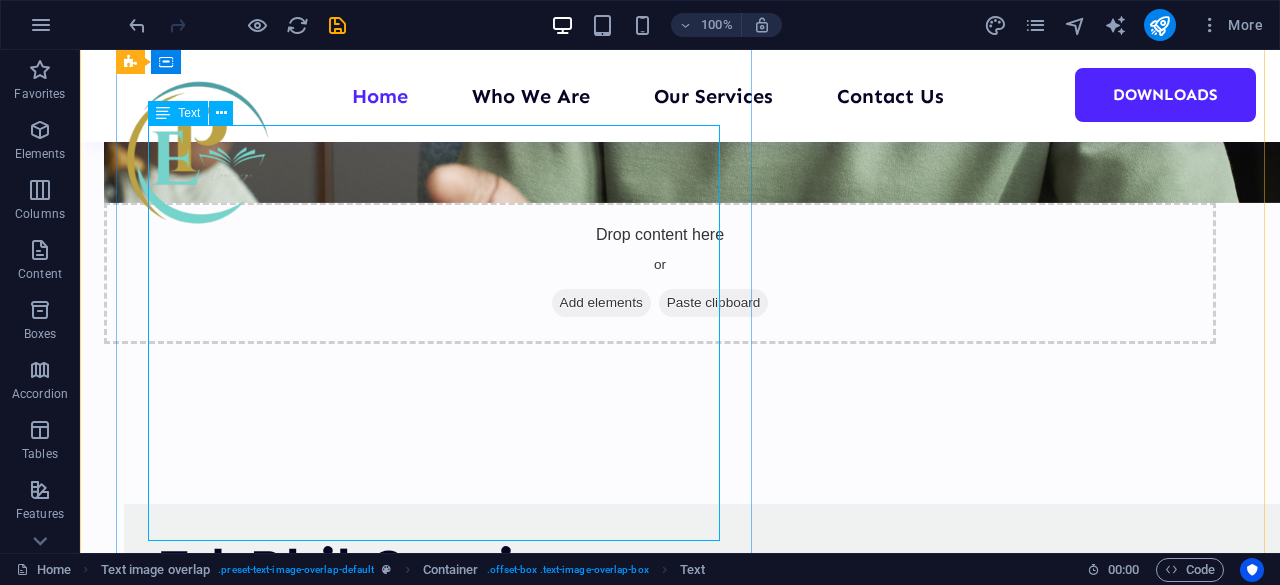 scroll, scrollTop: 857, scrollLeft: 0, axis: vertical 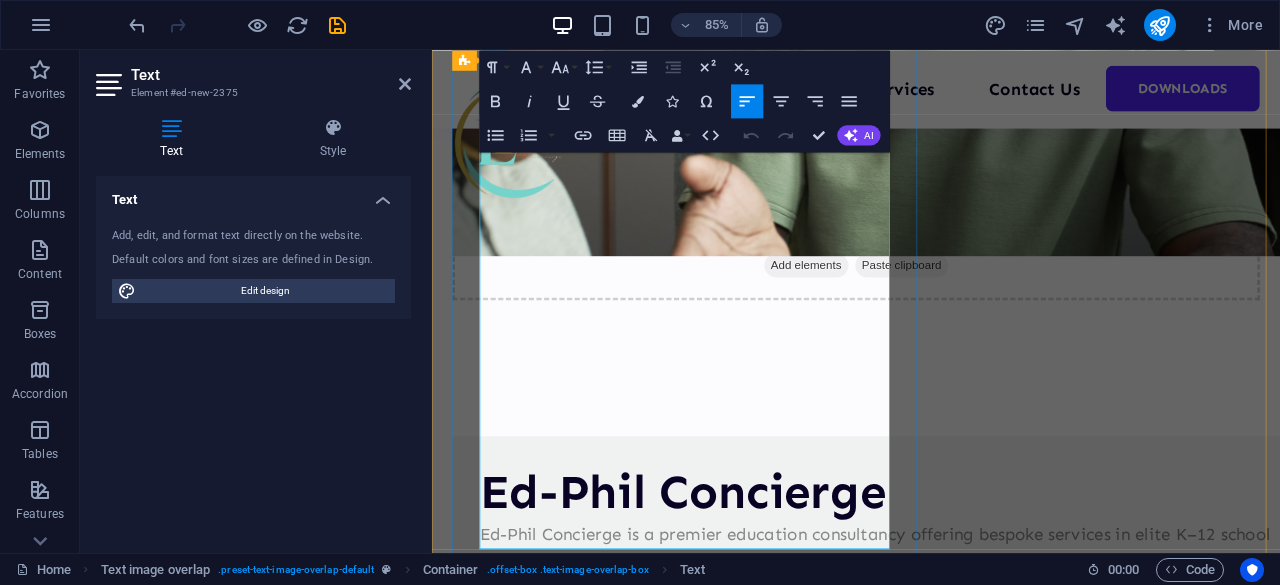 click on "Philip Ochieng  ( Ed-Phil Concierge Founder )" at bounding box center (971, 875) 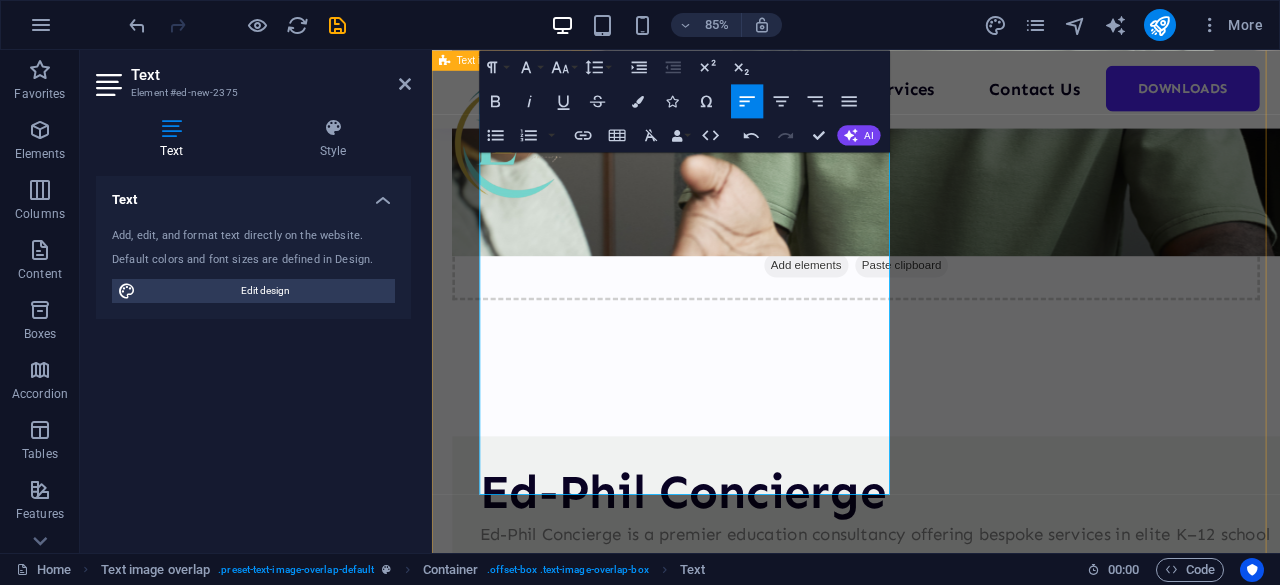 click on "Ed-Phil Concierge Ed-Phil Concierge is a premier education consultancy offering bespoke services in elite K–12 school placement, personalized tutoring, curriculum design, and SEND support. We partner with families, learners, and institutions to provide tailored academic solutions grounded in global best practices and delivered with discretion and precision. With expertise across British, American, and IB curricula, our concierge model ensures every client receives personalized guidance, strategic planning, and exceptional results. We are committed to helping learners unlock their full potential through curated, high-impact educational pathways. Philip Nyalele  (Ed-Phil Concierge Founder)" at bounding box center [931, 863] 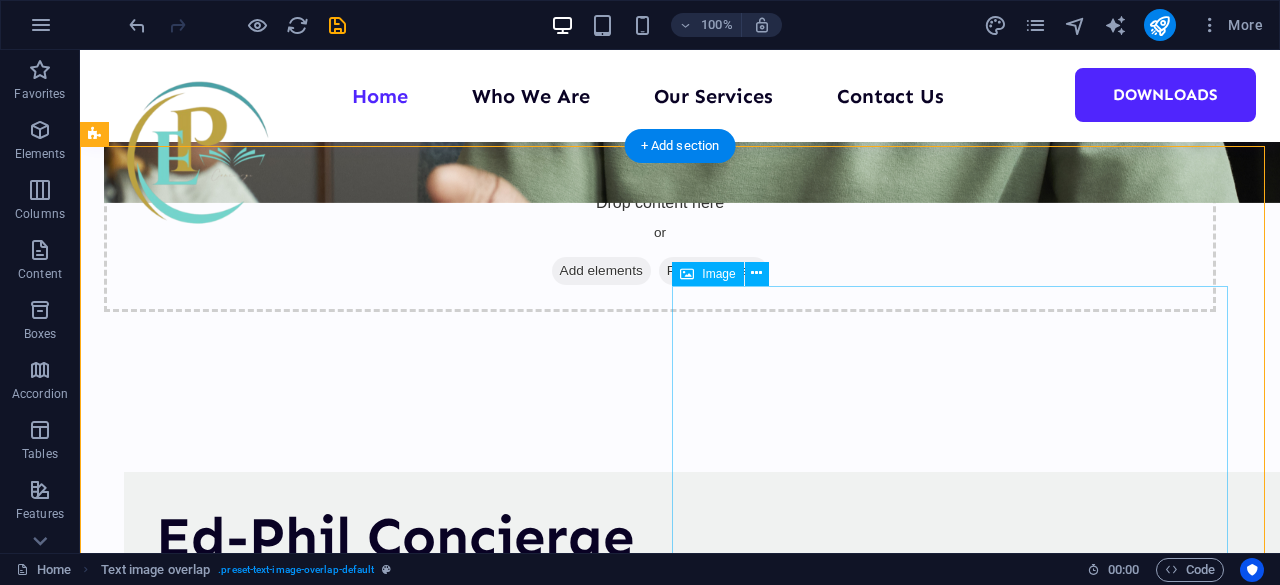 scroll, scrollTop: 625, scrollLeft: 0, axis: vertical 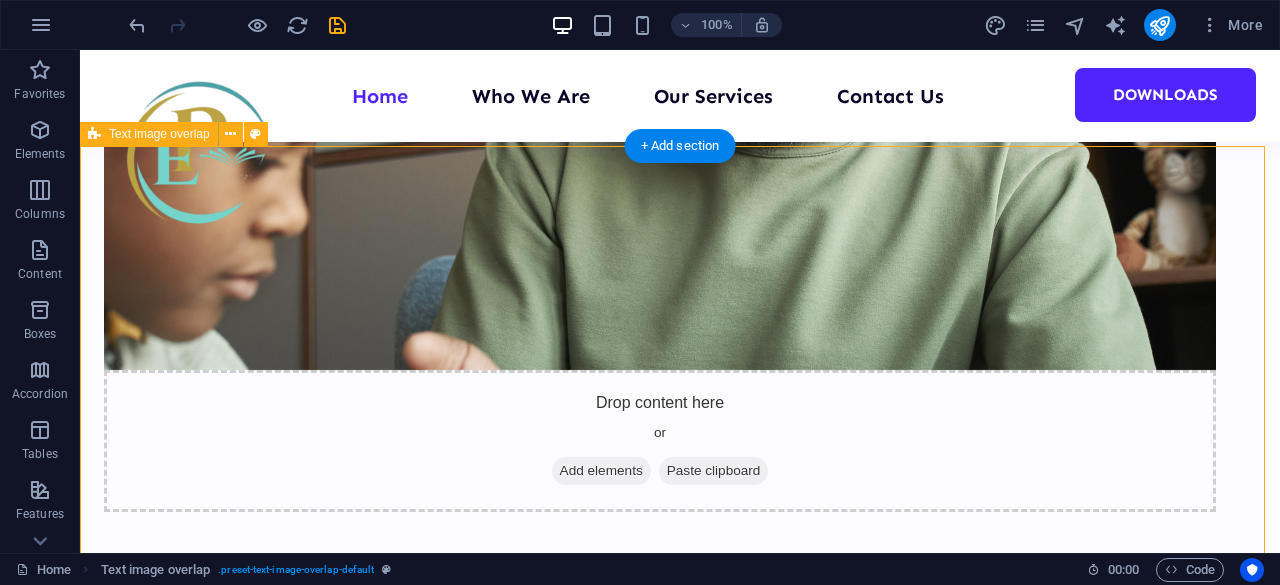 click on "Ed-Phil Concierge Ed-Phil Concierge is a premier education consultancy offering bespoke services in elite K–12 school placement, personalized tutoring, curriculum design, and SEND support. We partner with families, learners, and institutions to provide tailored academic solutions grounded in global best practices and delivered with discretion and precision. With expertise across British, American, and IB curricula, our concierge model ensures every client receives personalized guidance, strategic planning, and exceptional results. We are committed to helping learners unlock their full potential through curated, high-impact educational pathways. Philip Nyalele  (Ed-Phil Concierge Founder)" at bounding box center (680, 1015) 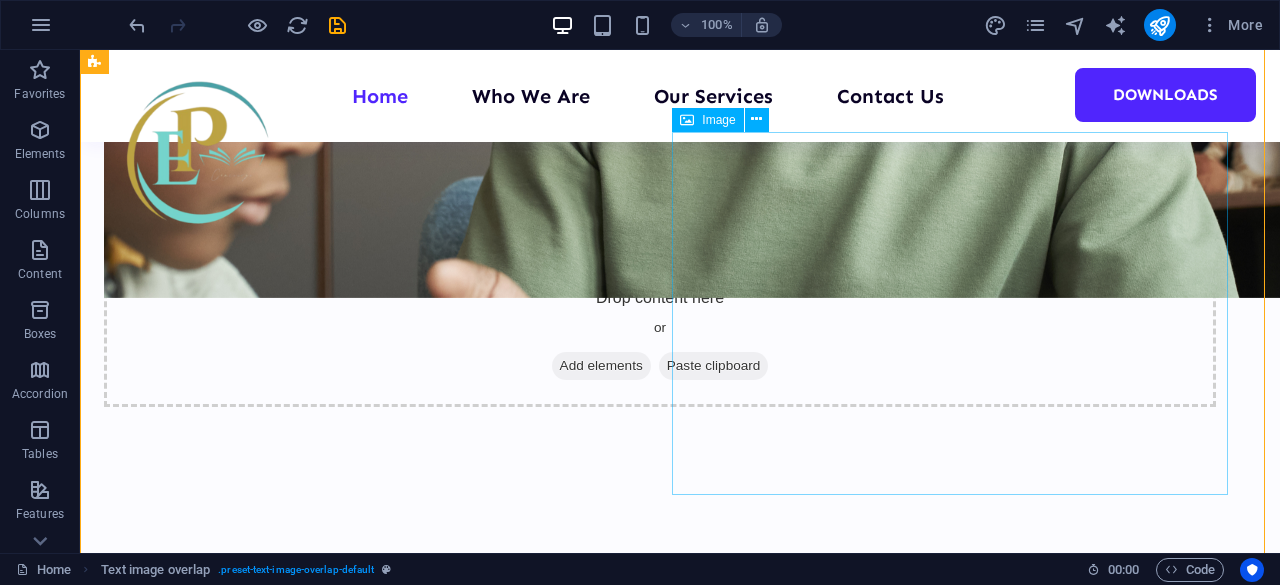 scroll, scrollTop: 725, scrollLeft: 0, axis: vertical 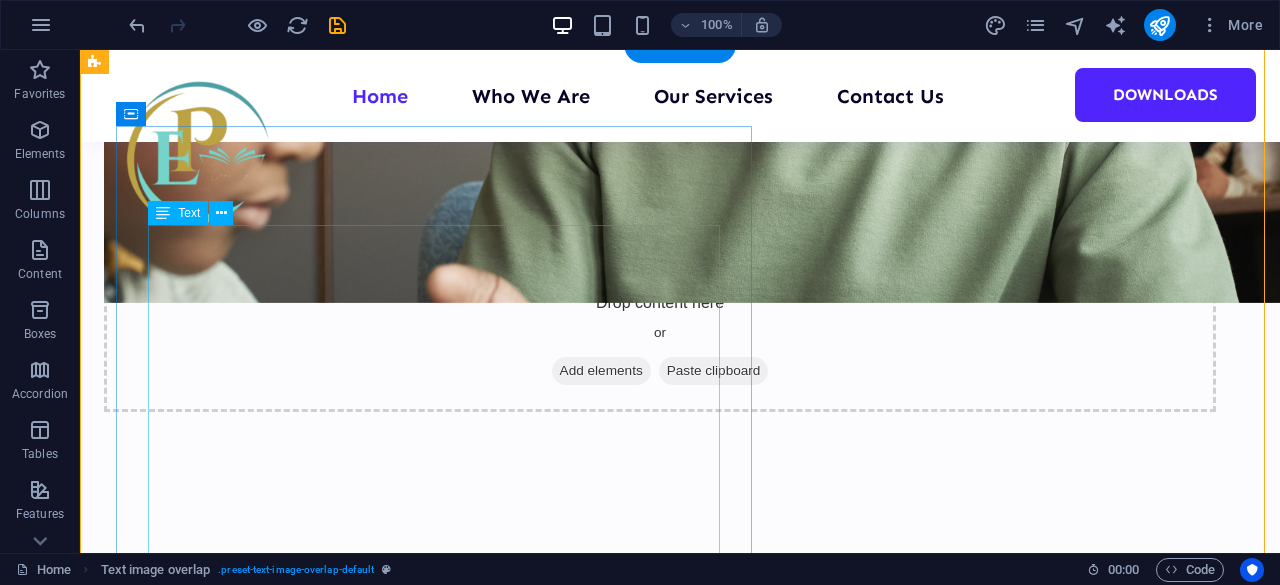 click on "Ed-Phil Concierge is a premier education consultancy offering bespoke services in elite K–12 school placement, personalized tutoring, curriculum design, and SEND support. We partner with families, learners, and institutions to provide tailored academic solutions grounded in global best practices and delivered with discretion and precision. With expertise across British, American, and IB curricula, our concierge model ensures every client receives personalized guidance, strategic planning, and exceptional results. We are committed to helping learners unlock their full potential through curated, high-impact educational pathways." at bounding box center (720, 767) 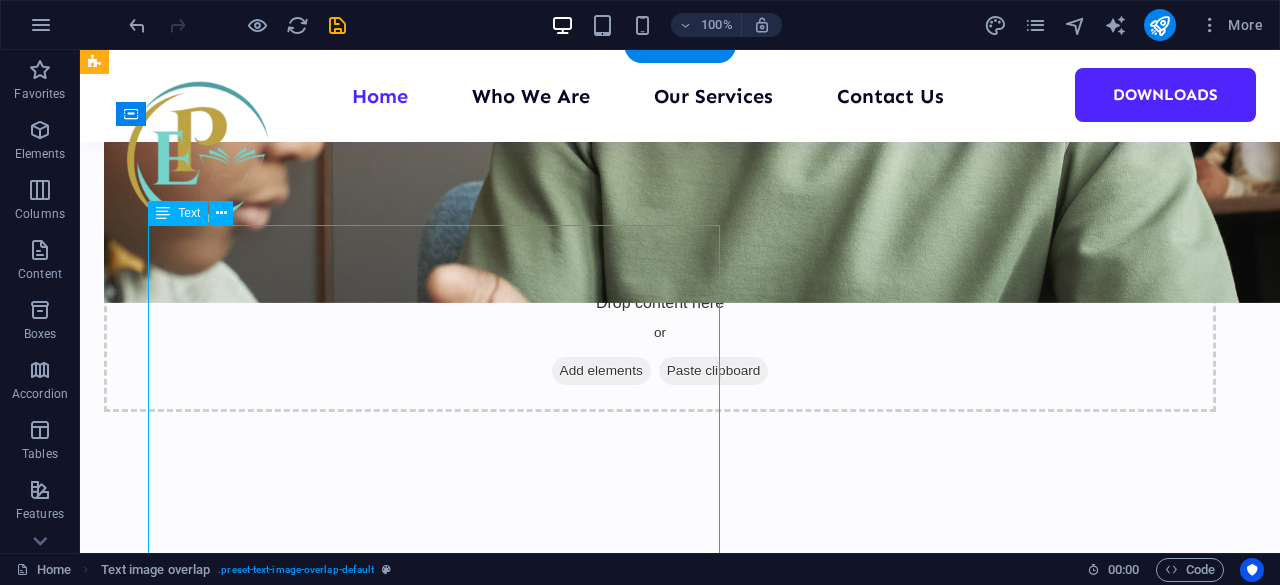 click on "Ed-Phil Concierge is a premier education consultancy offering bespoke services in elite K–12 school placement, personalized tutoring, curriculum design, and SEND support. We partner with families, learners, and institutions to provide tailored academic solutions grounded in global best practices and delivered with discretion and precision. With expertise across British, American, and IB curricula, our concierge model ensures every client receives personalized guidance, strategic planning, and exceptional results. We are committed to helping learners unlock their full potential through curated, high-impact educational pathways." at bounding box center [720, 767] 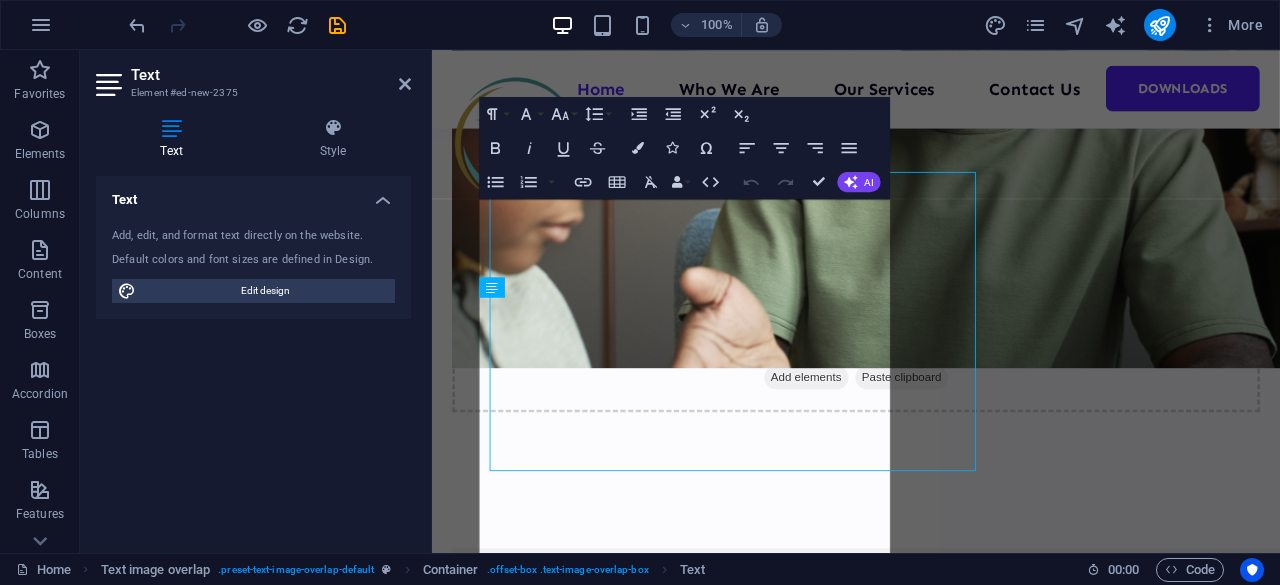 scroll, scrollTop: 757, scrollLeft: 0, axis: vertical 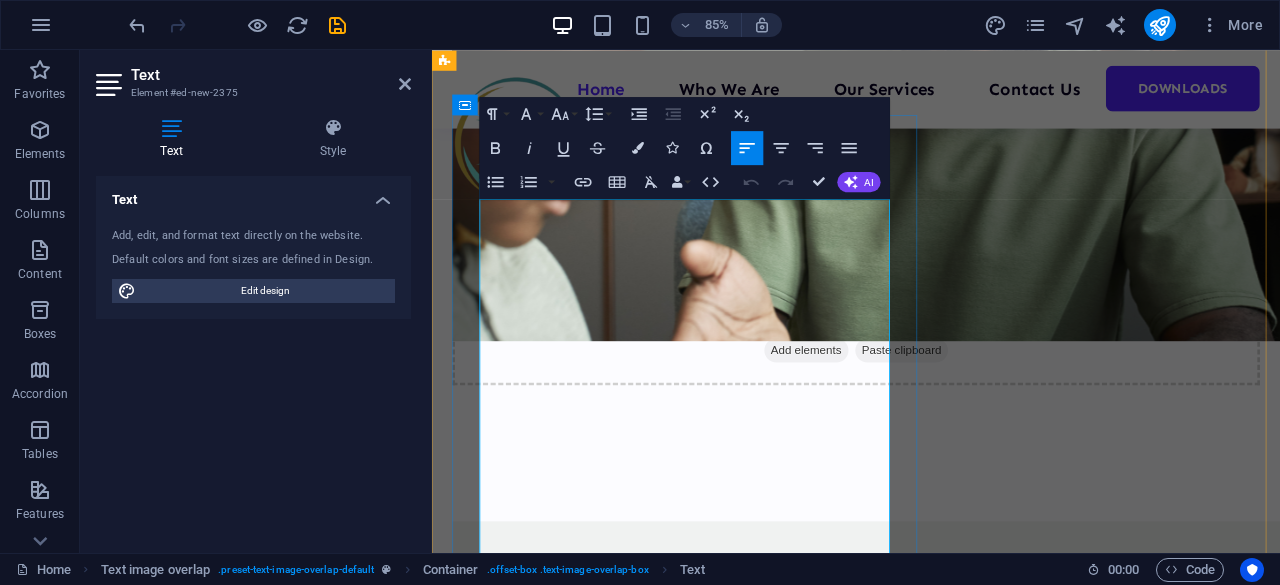 click on "Ed-Phil Concierge is a premier education consultancy offering bespoke services in elite K–12 school placement, personalized tutoring, curriculum design, and SEND support. We partner with families, learners, and institutions to provide tailored academic solutions grounded in global best practices and delivered with discretion and precision. With expertise across British, American, and IB curricula, our concierge model ensures every client receives personalized guidance, strategic planning, and exceptional results. We are committed to helping learners unlock their full potential through curated, high-impact educational pathways." at bounding box center [971, 815] 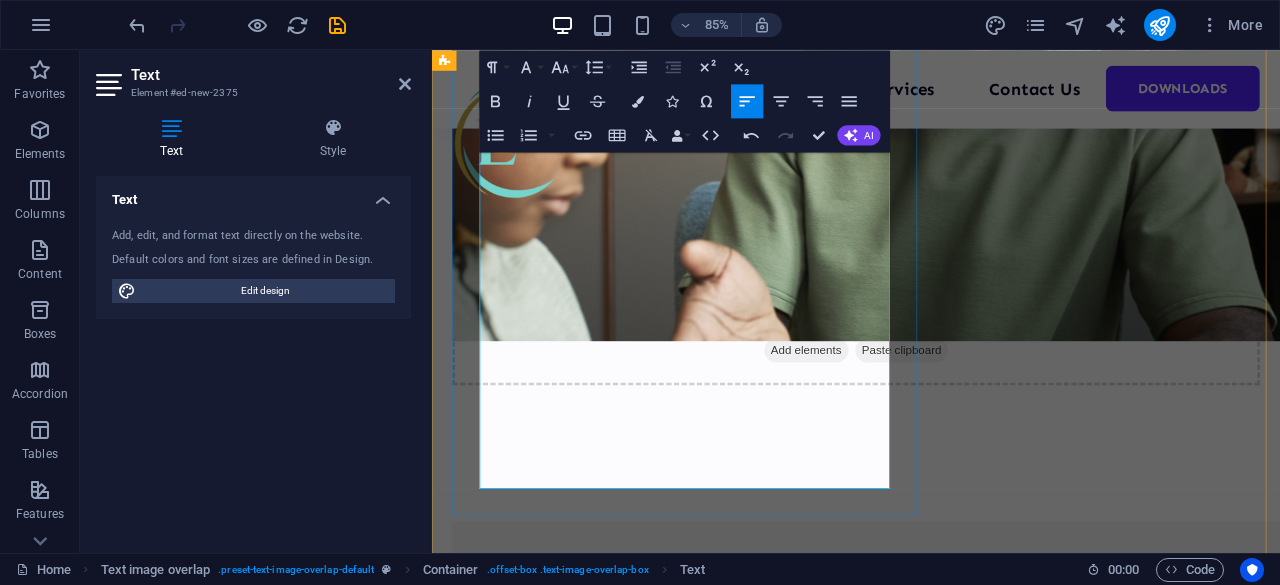 scroll, scrollTop: 900, scrollLeft: 0, axis: vertical 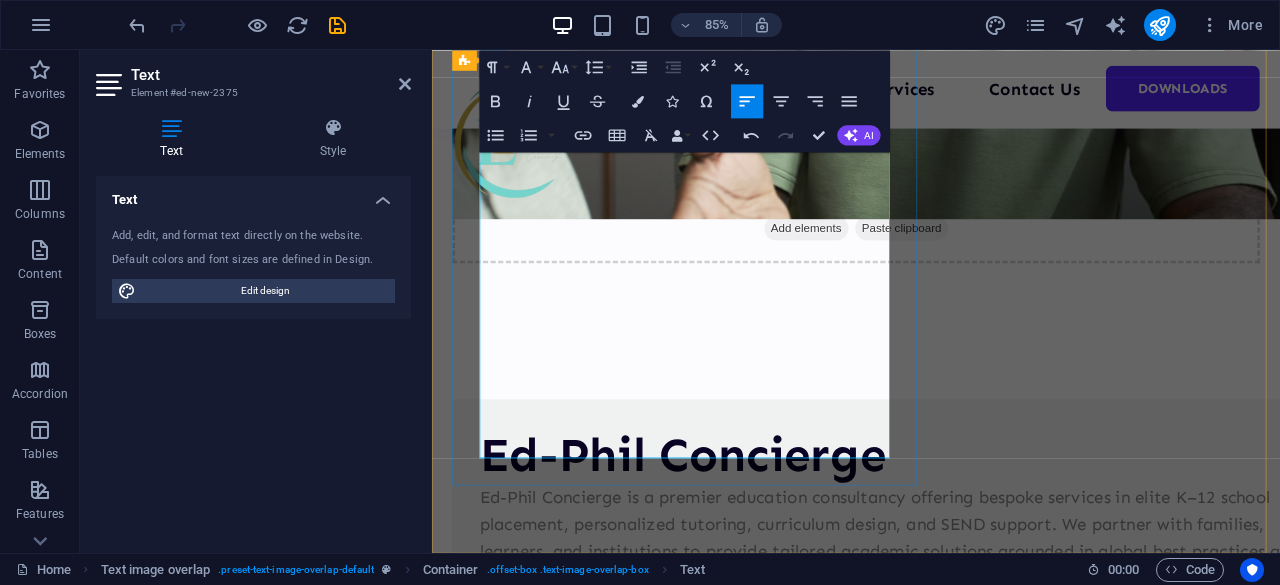 click on "Ed-Phil Concierge is a premier education consultancy offering bespoke services in elite K–12 school placement, personalized tutoring, curriculum design, and SEND support. We partner with families, learners, and institutions to provide tailored academic solutions grounded in global best practices and delivered with discretion and precision. With expertise across British, American, and IB curricula, our concierge model ensures every client receives personalized guidance, strategic planning, and exceptional results. We are committed to helping learners unlock their full potential through curated, high-impact educational pathways." at bounding box center (971, 672) 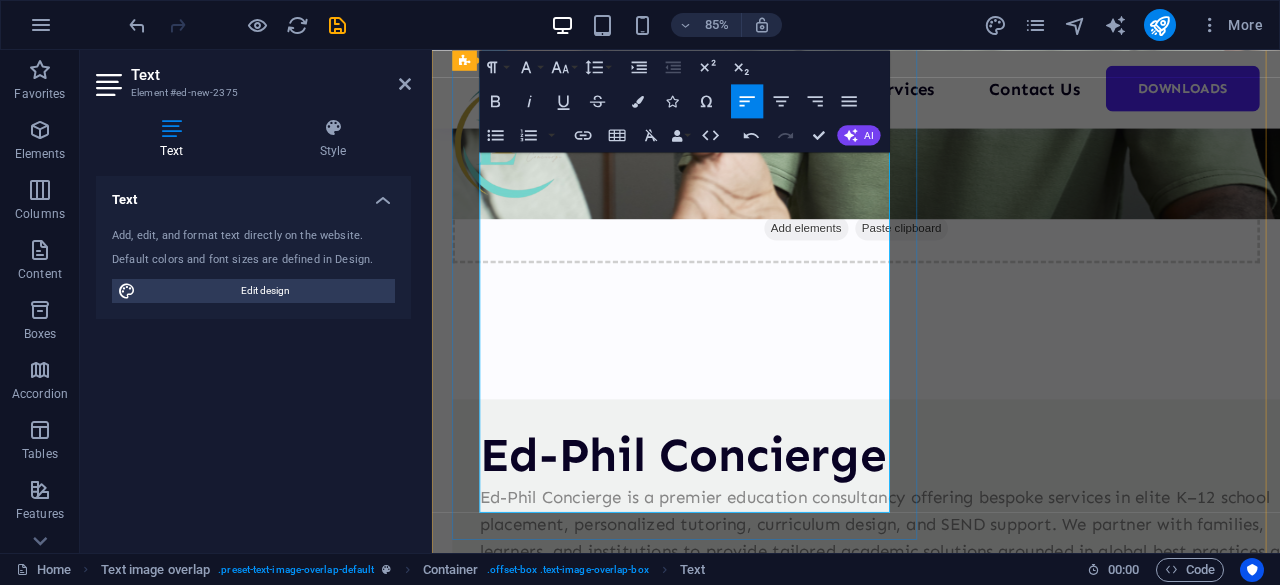 type 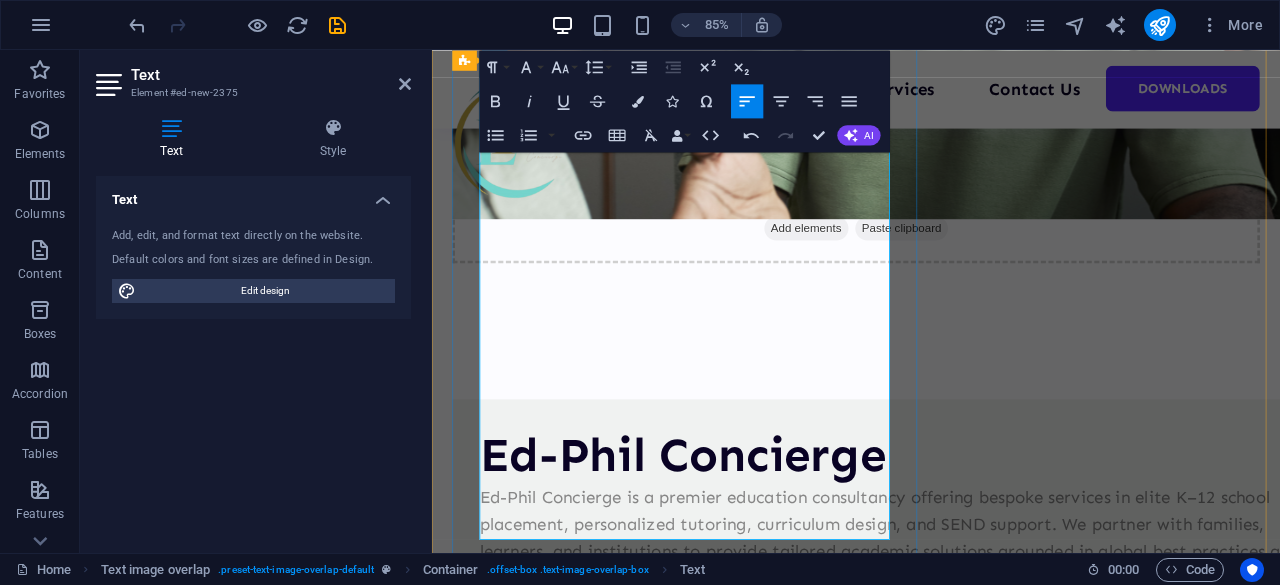 click on "Welcome to Ed-Phil Concierge. Let us help curate an academic experience for" at bounding box center [971, 832] 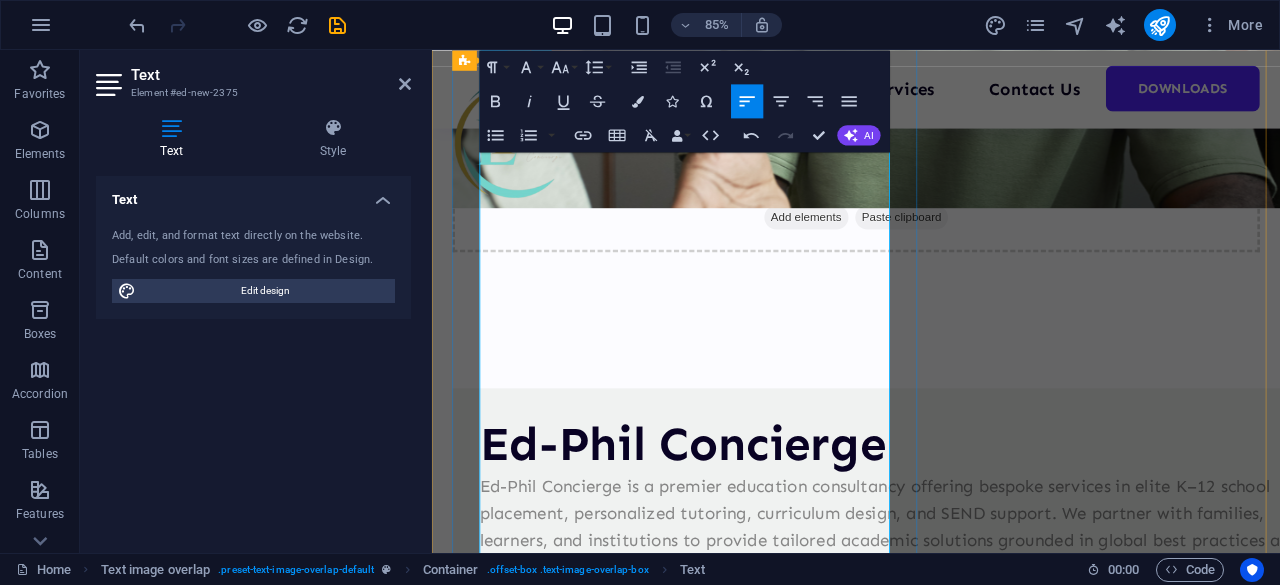 click on "Ed-Phil Concierge is a premier education consultancy offering bespoke services in elite K–12 school placement, personalized tutoring, curriculum design, and SEND support. We partner with families, learners, and institutions to provide tailored academic solutions grounded in global best practices and delivered with discretion and precision. With expertise across British, American, and IB curricula, our concierge model ensures every client receives personalized guidance, strategic planning, and exceptional results. We are committed to helping learners unlock their full potential through curated, high-impact educational pathways." at bounding box center (971, 659) 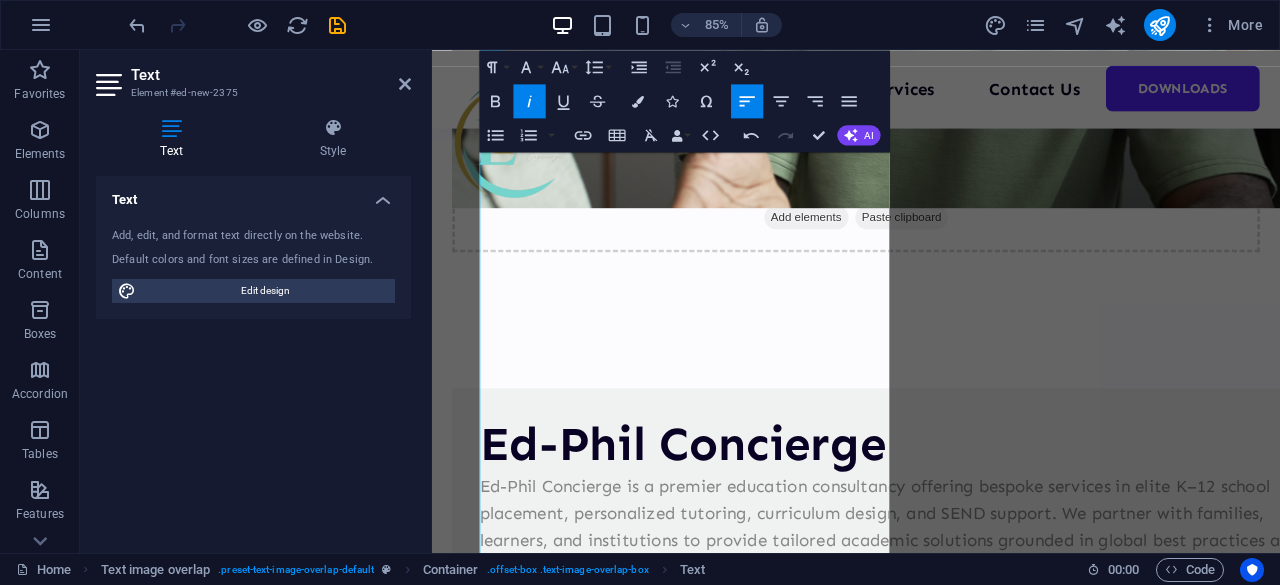scroll, scrollTop: 945, scrollLeft: 0, axis: vertical 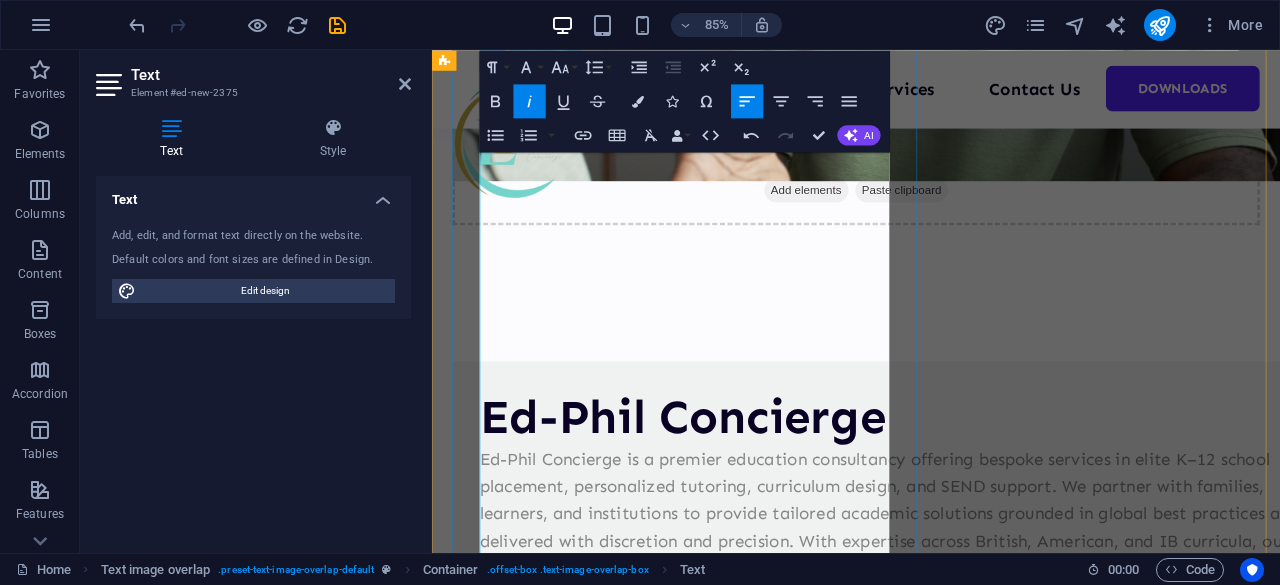 drag, startPoint x: 619, startPoint y: 600, endPoint x: 782, endPoint y: 593, distance: 163.15024 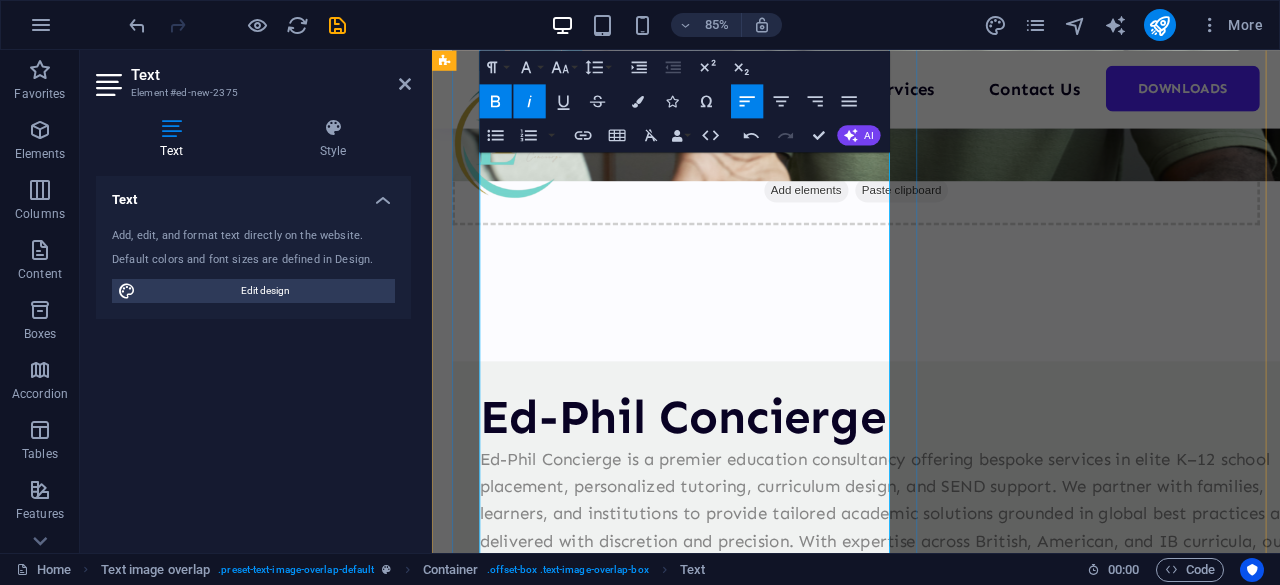drag, startPoint x: 845, startPoint y: 597, endPoint x: 545, endPoint y: 627, distance: 301.49628 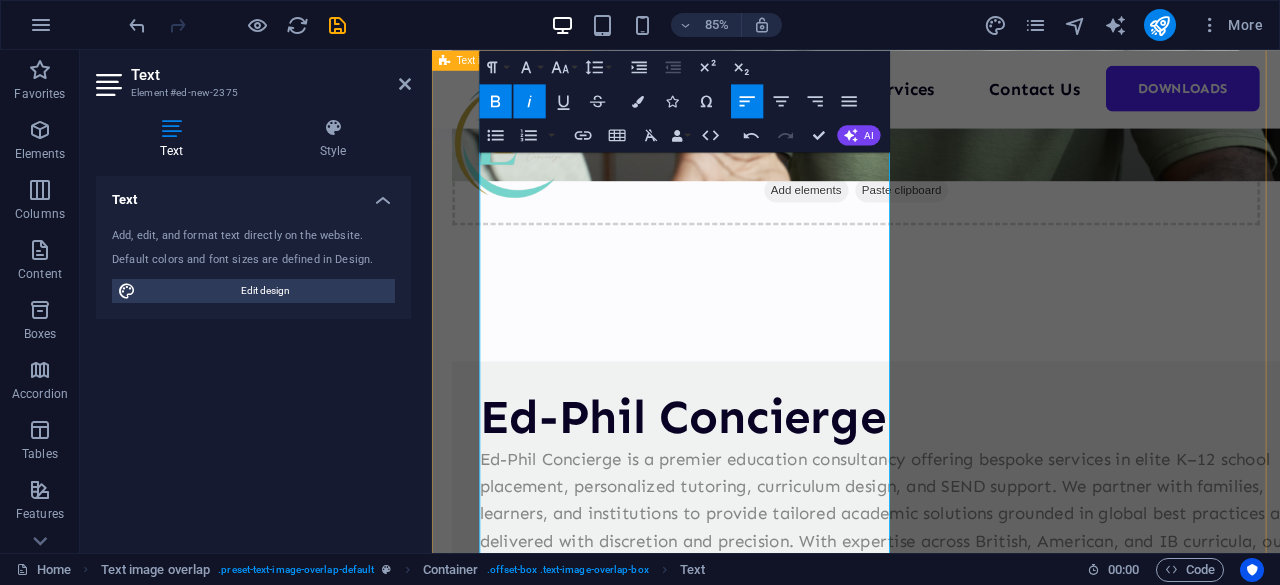 click on "Ed-Phil Concierge Ed-Phil Concierge is a premier education consultancy offering bespoke services in elite K–12 school placement, personalized tutoring, curriculum design, and SEND support. We partner with families, learners, and institutions to provide tailored academic solutions grounded in global best practices and delivered with discretion and precision. With expertise across British, American, and IB curricula, our concierge model ensures every client receives personalized guidance, strategic planning, and exceptional results. We are committed to helping learners unlock their full potential through curated, high-impact educational pathways. Welcome to Ed-Phil Concierge. Let us help you curate a deserving academic experience for your child through  Bespoke Learning  for a  Boundless Future . Philip Nyalele  (Ed-Phil Concierge Founder)" at bounding box center (931, 823) 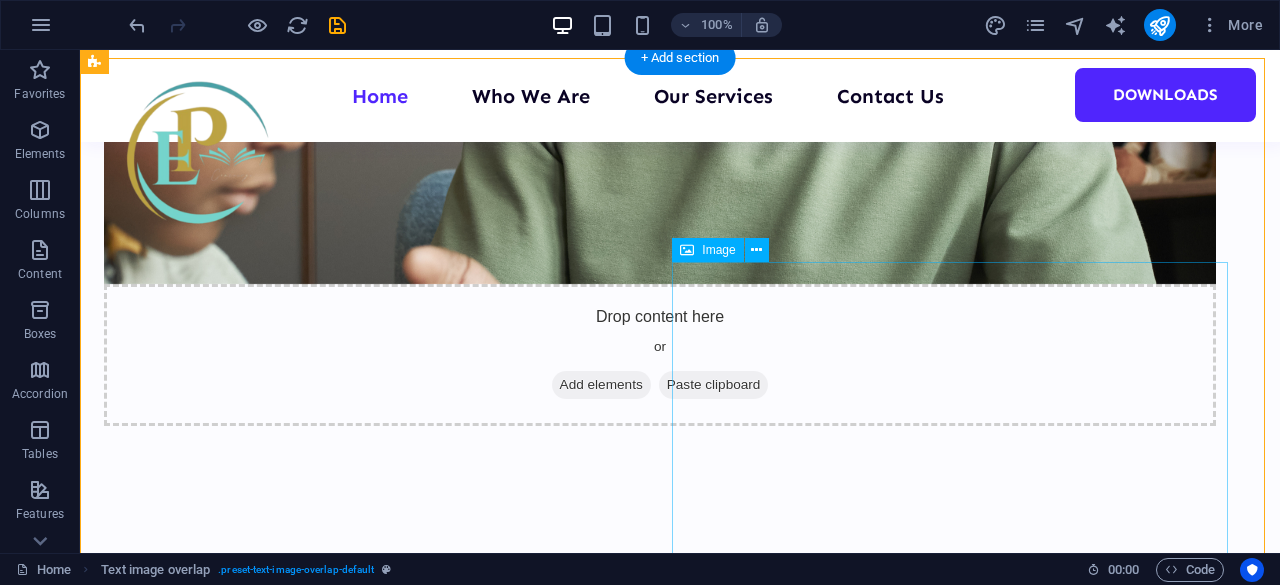 scroll, scrollTop: 913, scrollLeft: 0, axis: vertical 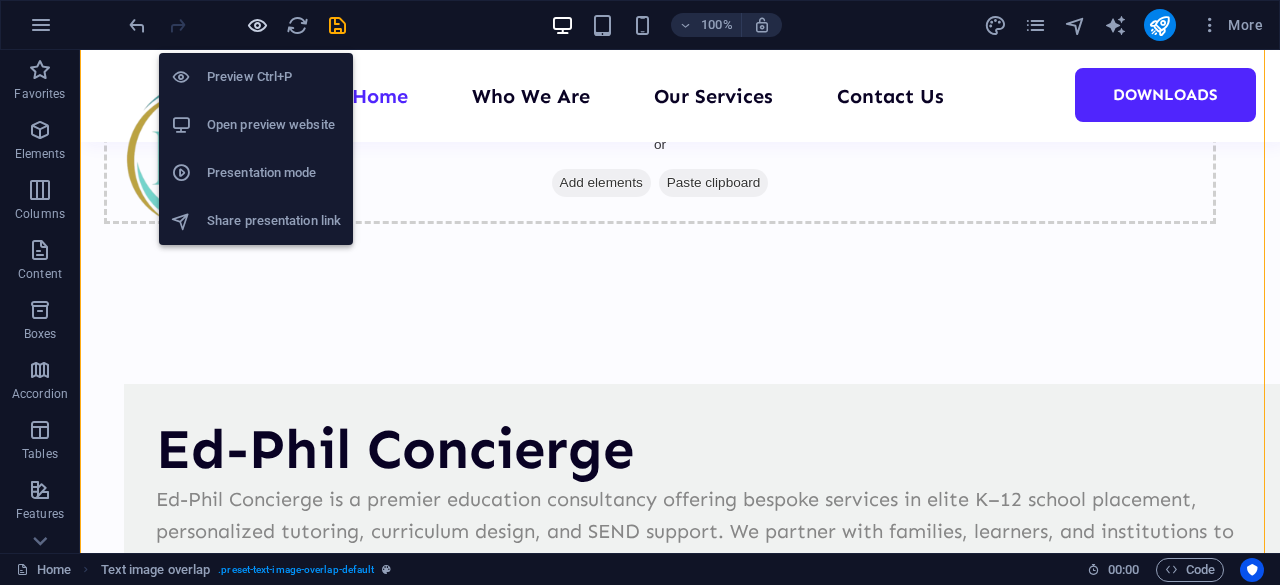 click at bounding box center [257, 25] 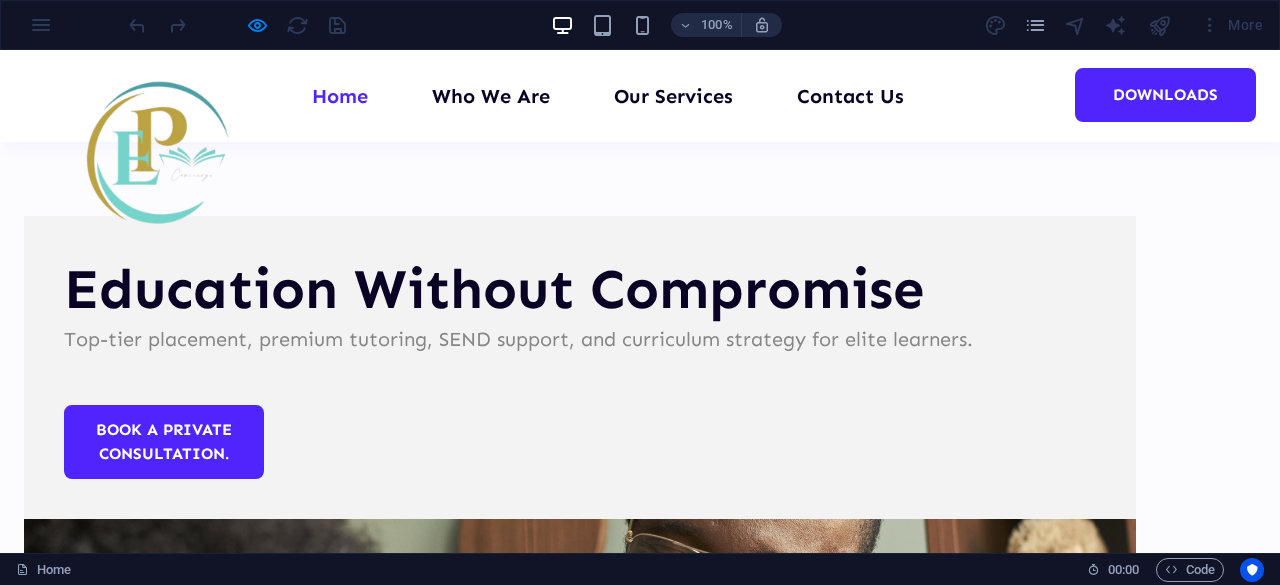 scroll, scrollTop: 0, scrollLeft: 0, axis: both 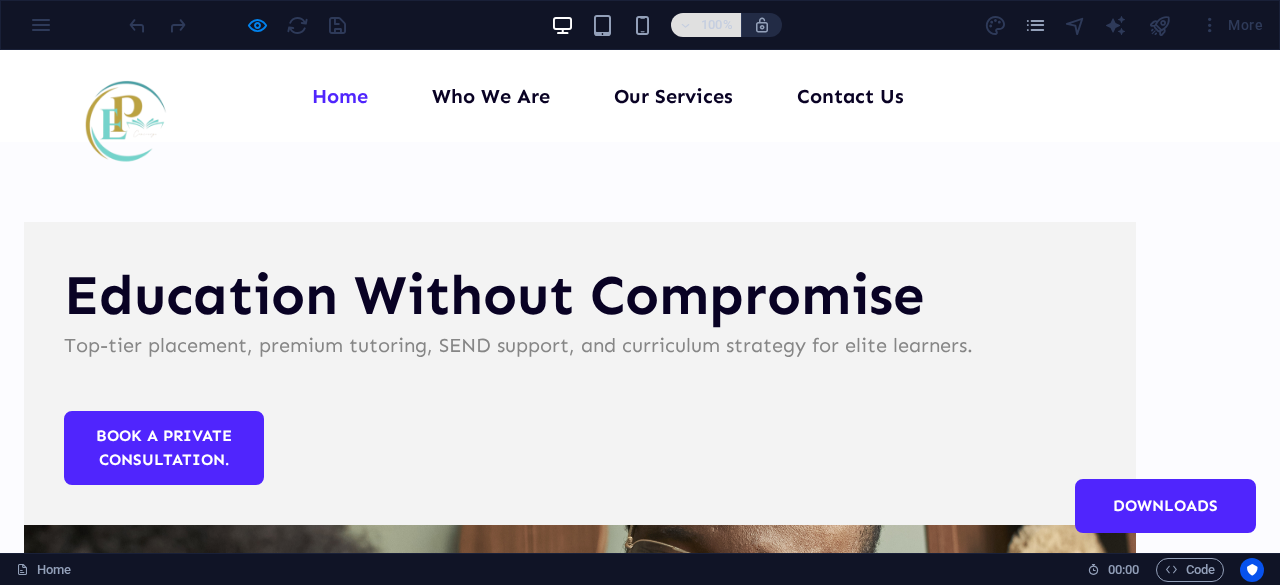 click at bounding box center (686, 25) 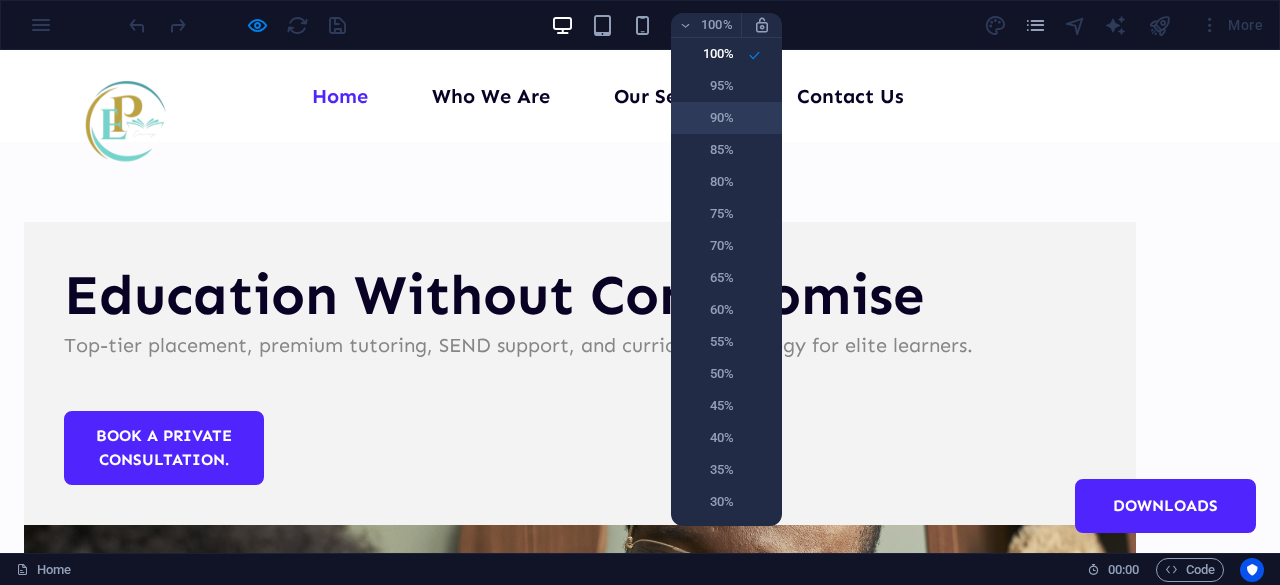 click on "90%" at bounding box center [708, 118] 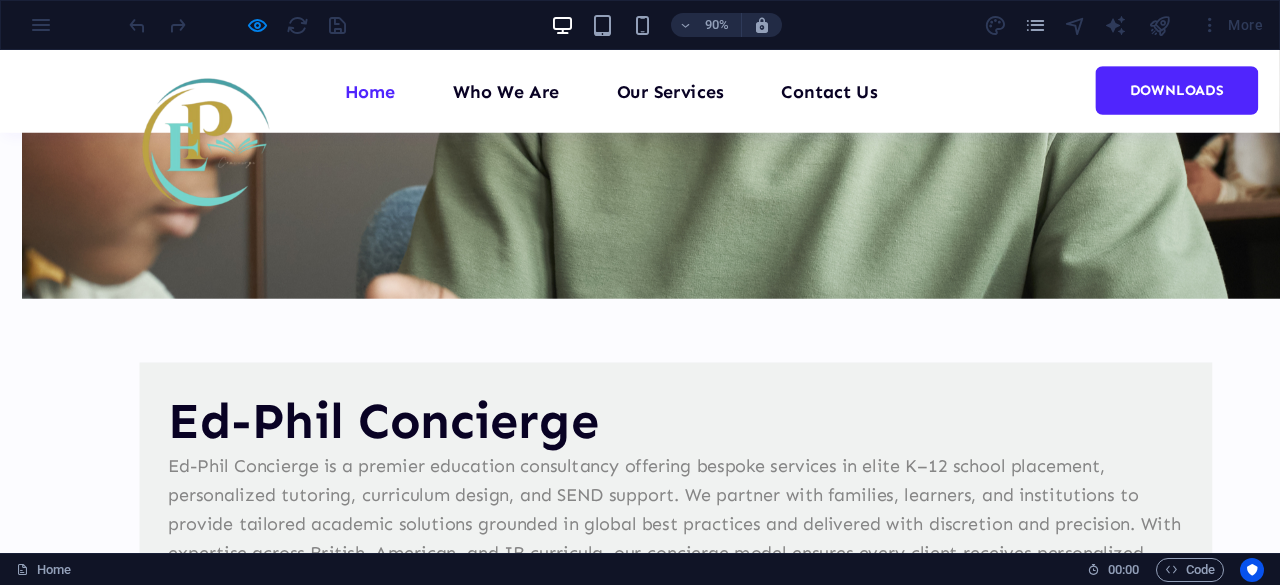 scroll, scrollTop: 733, scrollLeft: 0, axis: vertical 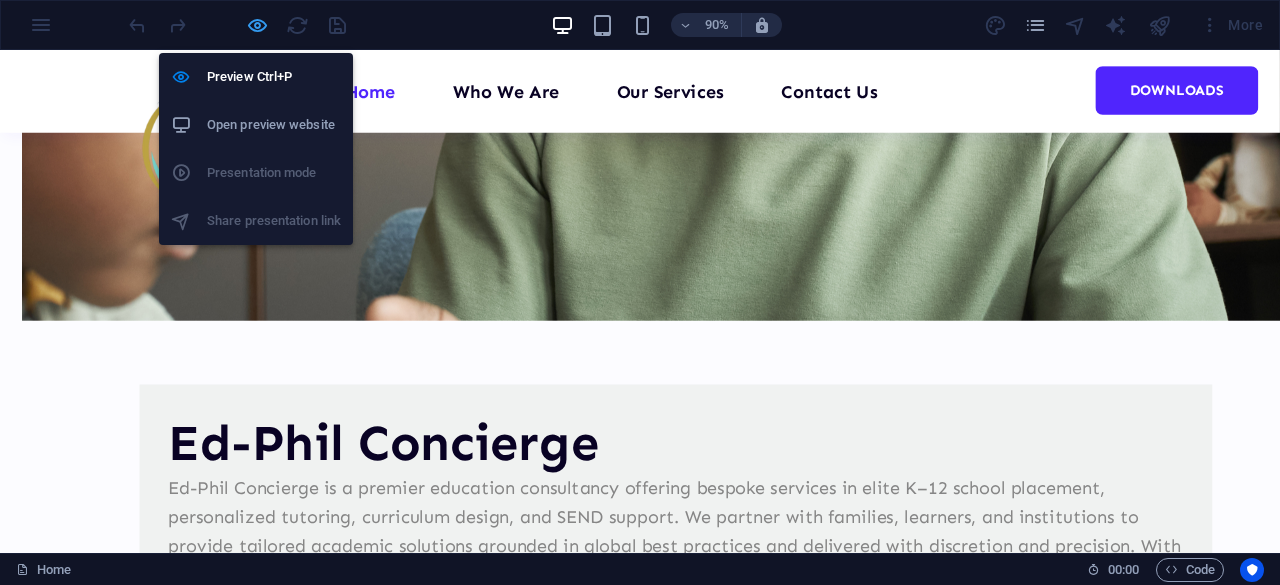 click at bounding box center [257, 25] 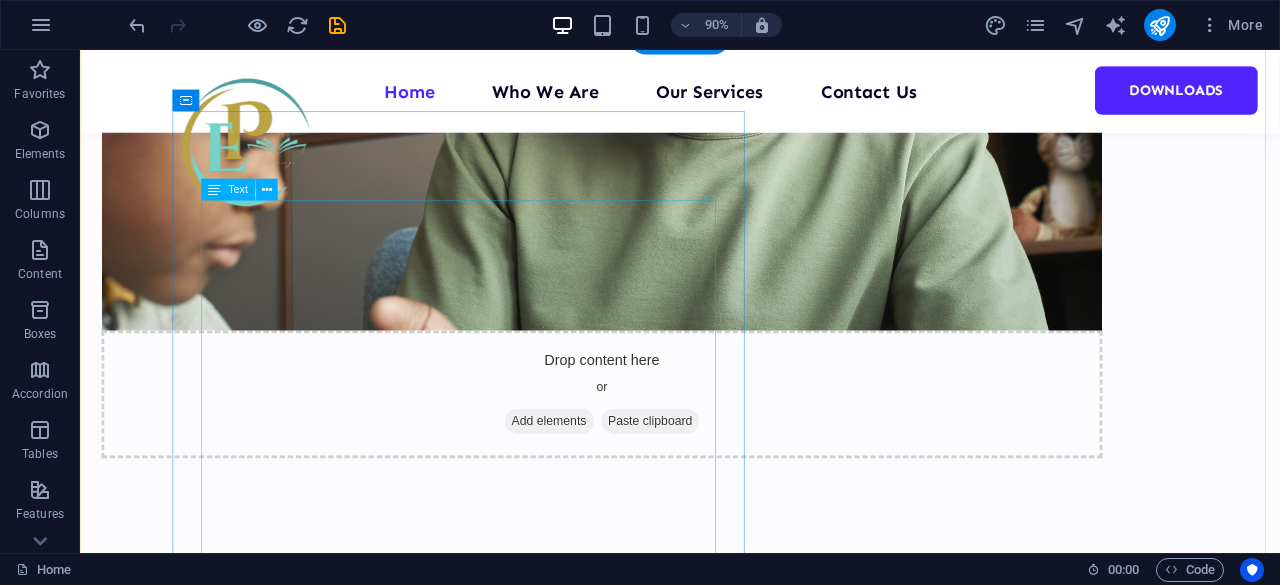 scroll, scrollTop: 933, scrollLeft: 0, axis: vertical 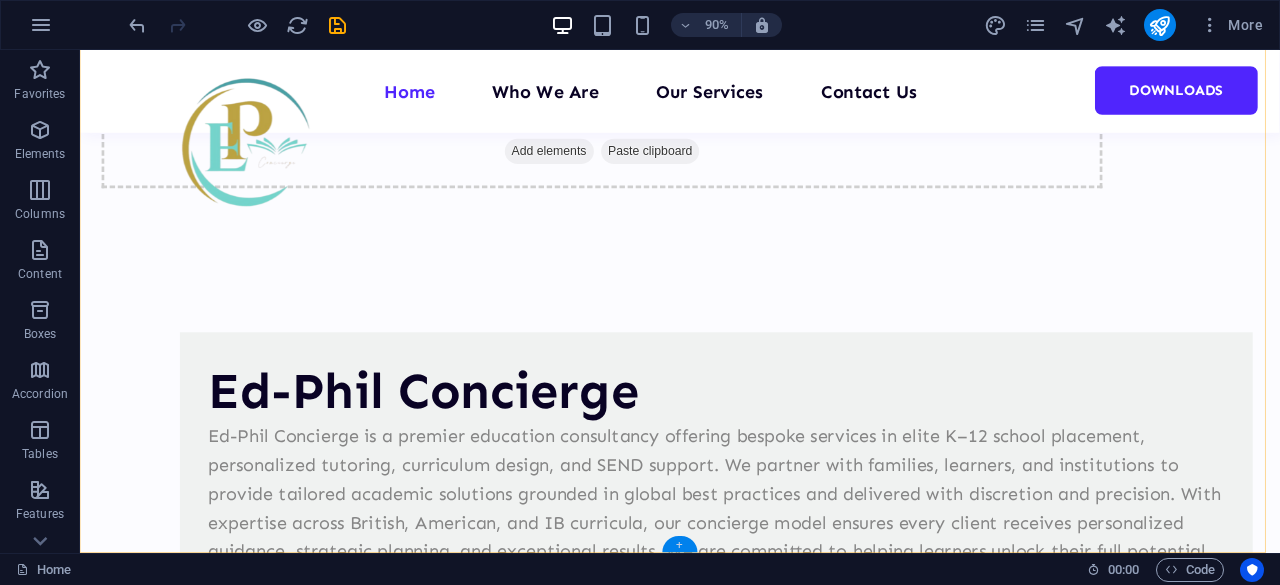 click on "+" at bounding box center [679, 544] 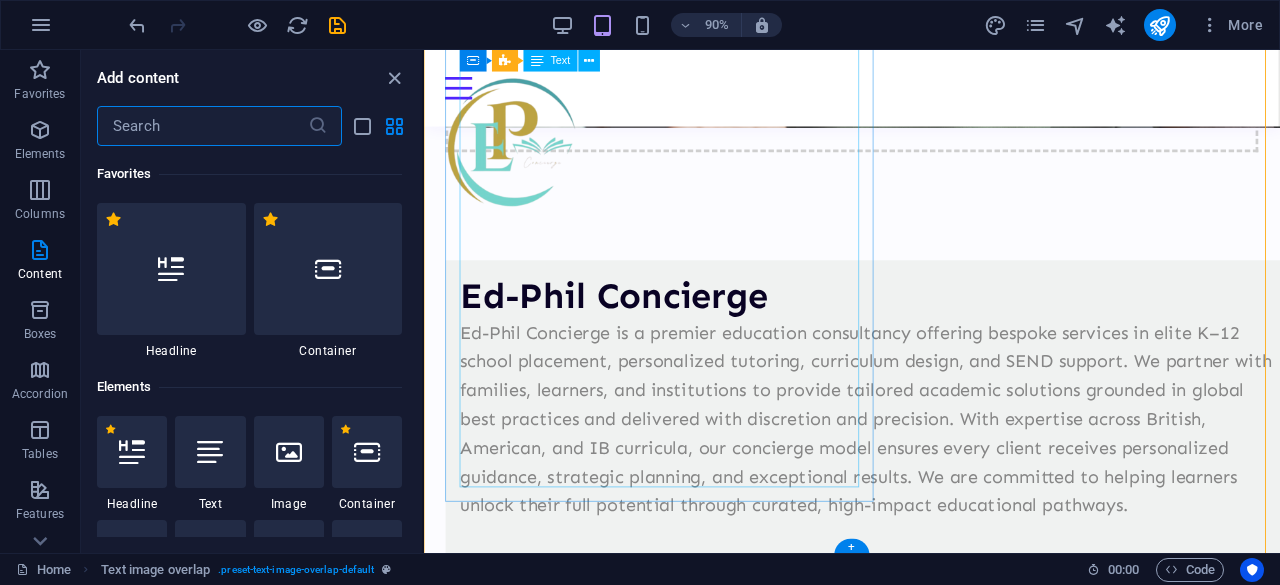 scroll, scrollTop: 926, scrollLeft: 0, axis: vertical 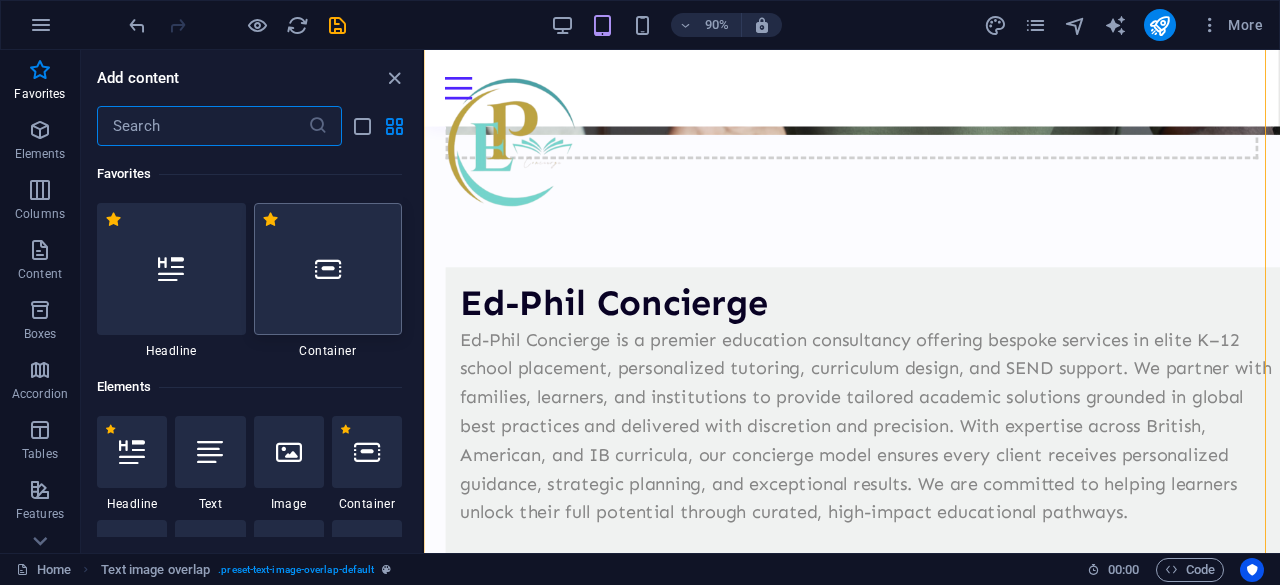 click at bounding box center [328, 269] 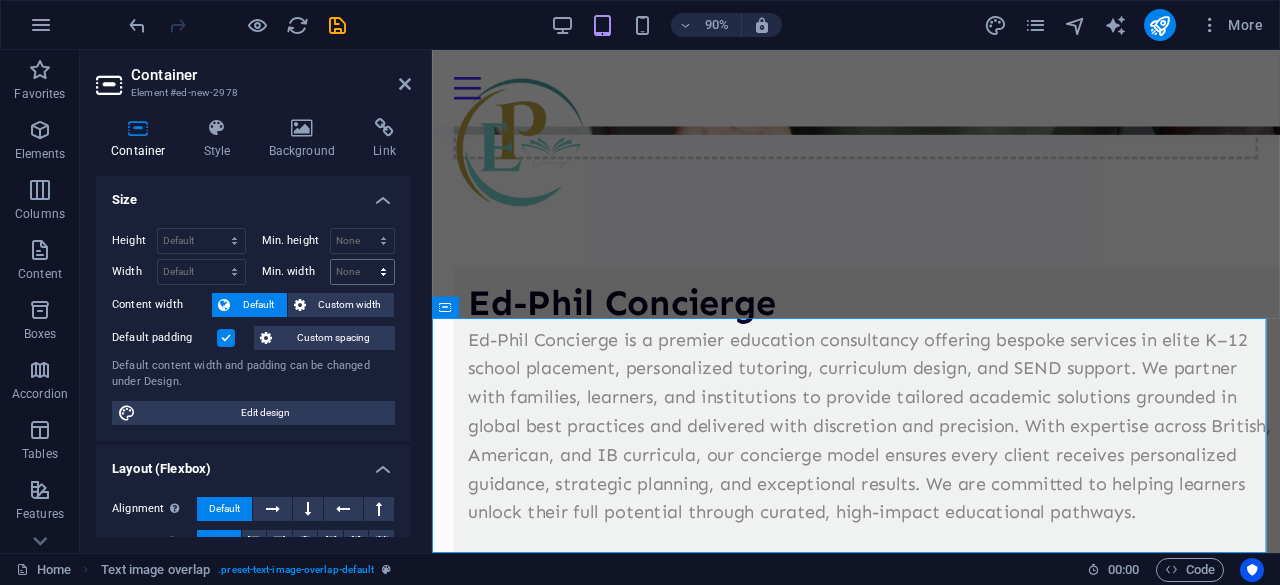 scroll, scrollTop: 1191, scrollLeft: 0, axis: vertical 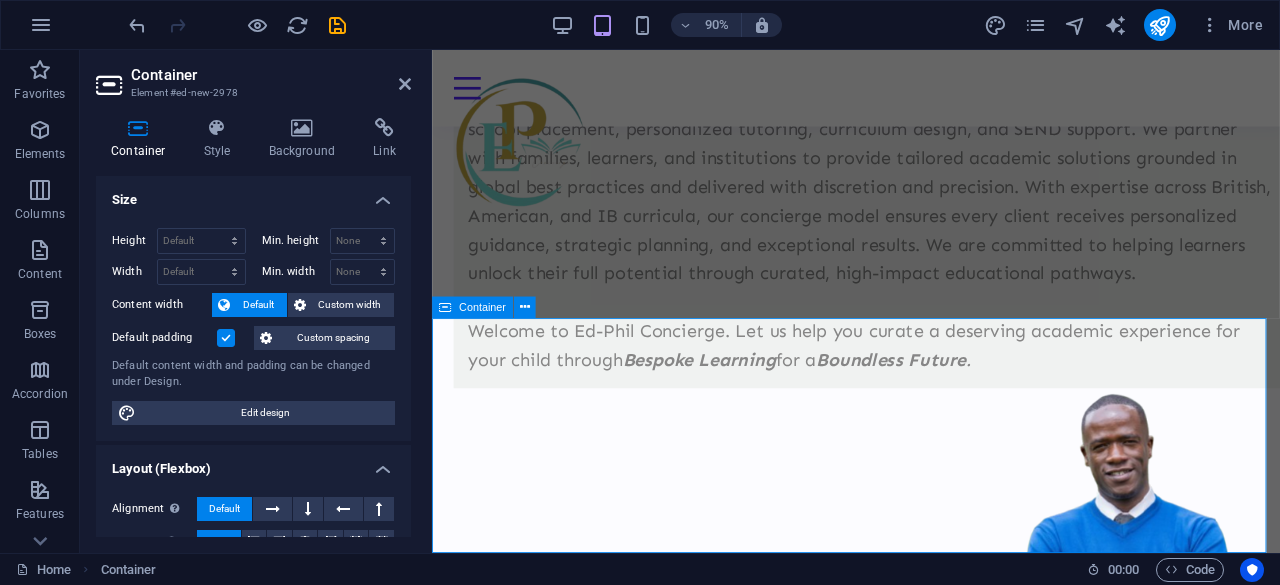 click on "Drop content here or  Add elements  Paste clipboard" at bounding box center [903, 980] 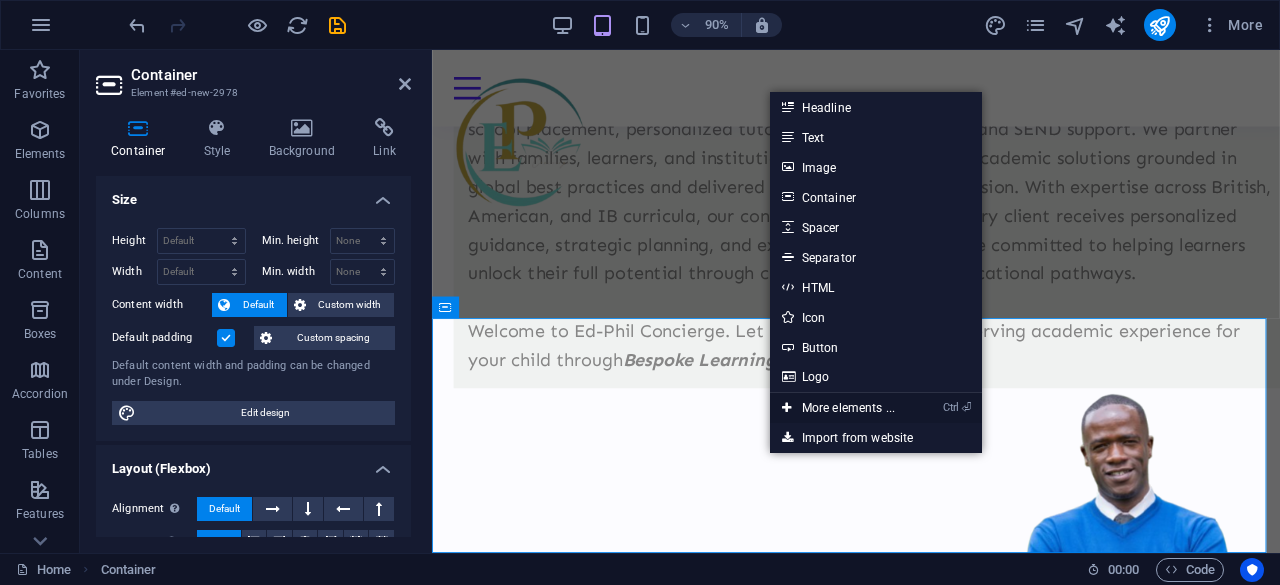 click on "Ctrl ⏎  More elements ..." at bounding box center (838, 408) 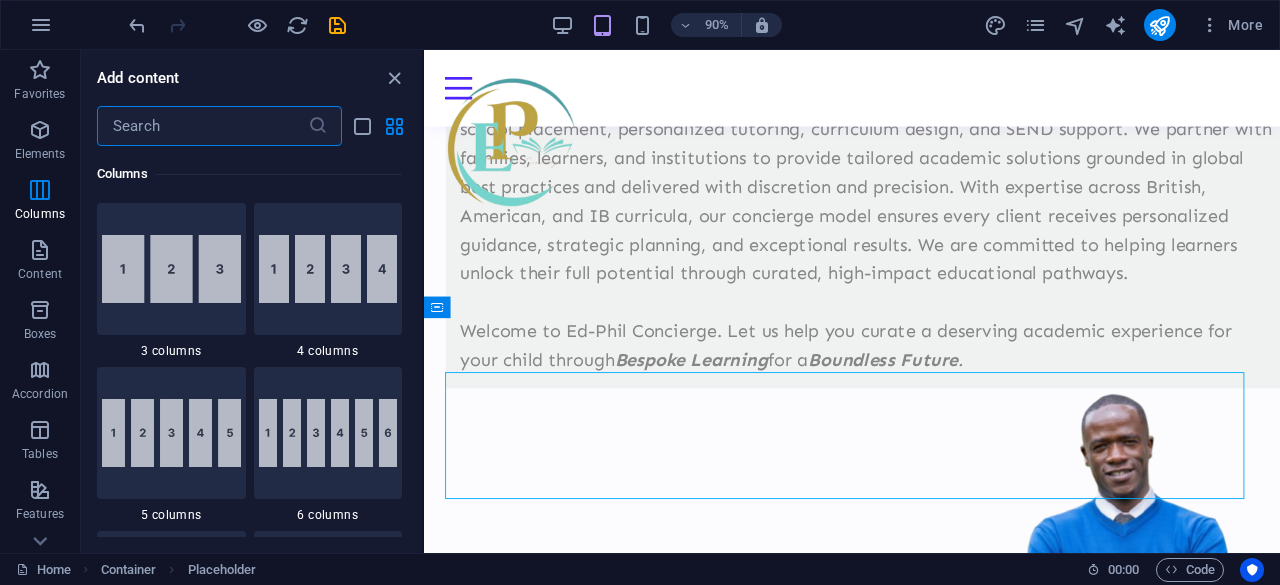 scroll, scrollTop: 1113, scrollLeft: 0, axis: vertical 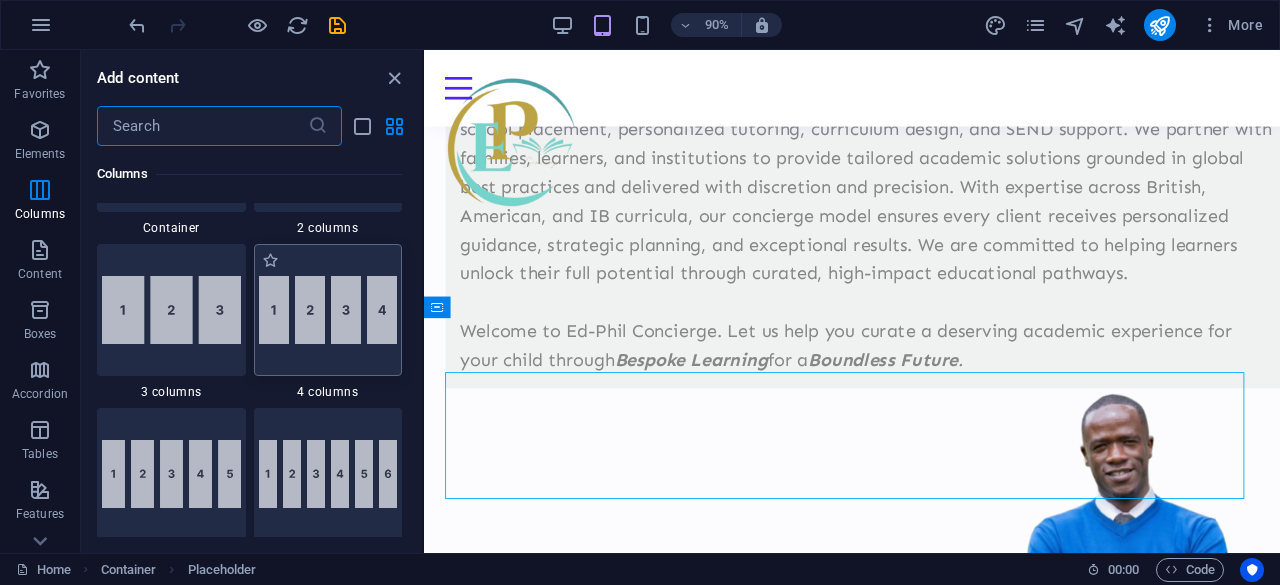 click at bounding box center (328, 310) 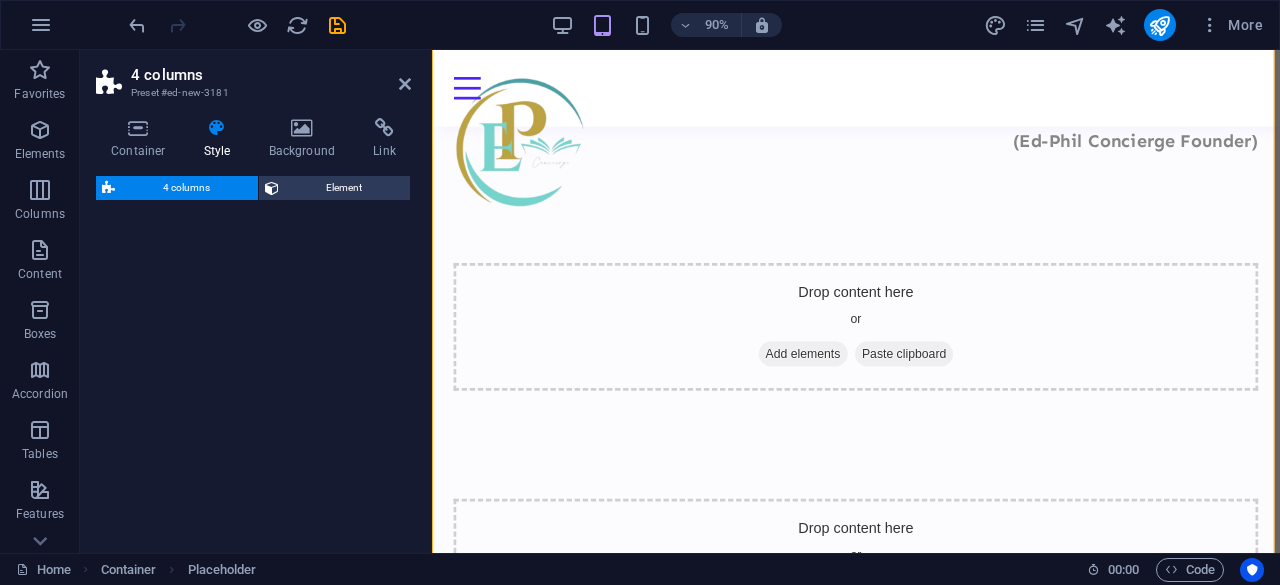 select on "rem" 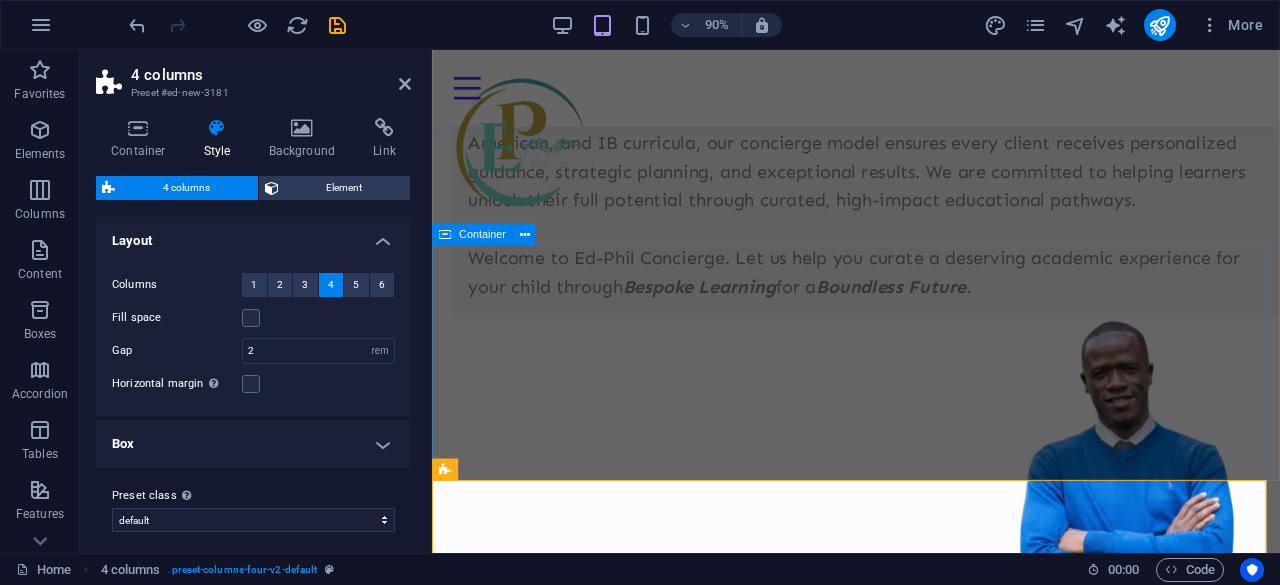 scroll, scrollTop: 1488, scrollLeft: 0, axis: vertical 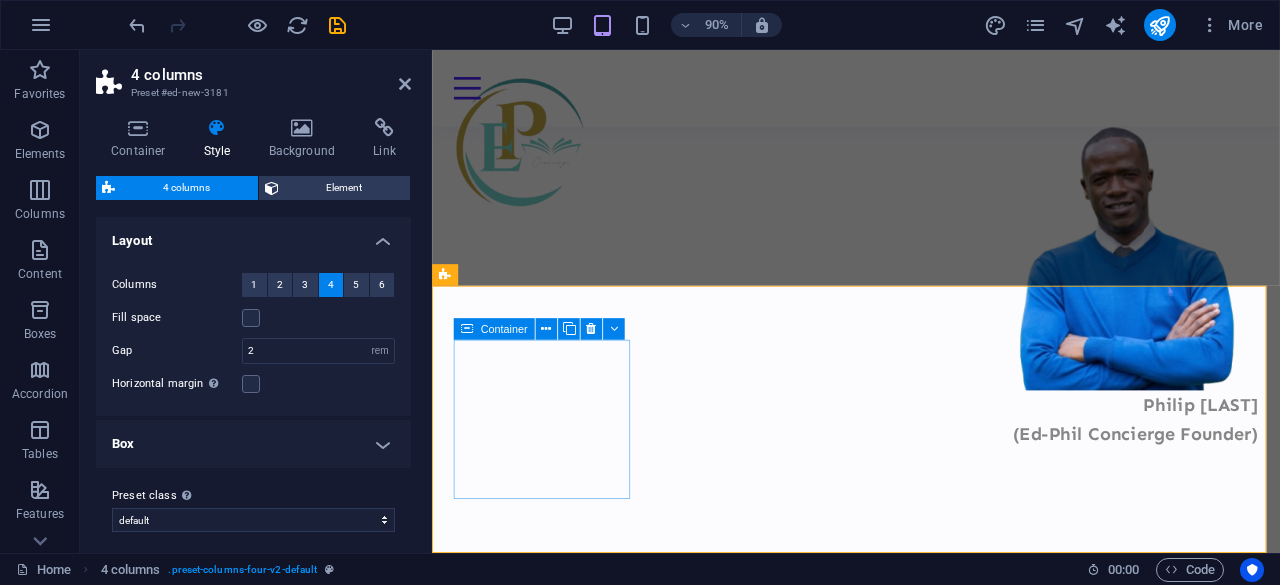 click on "Paste clipboard" at bounding box center (556, 1011) 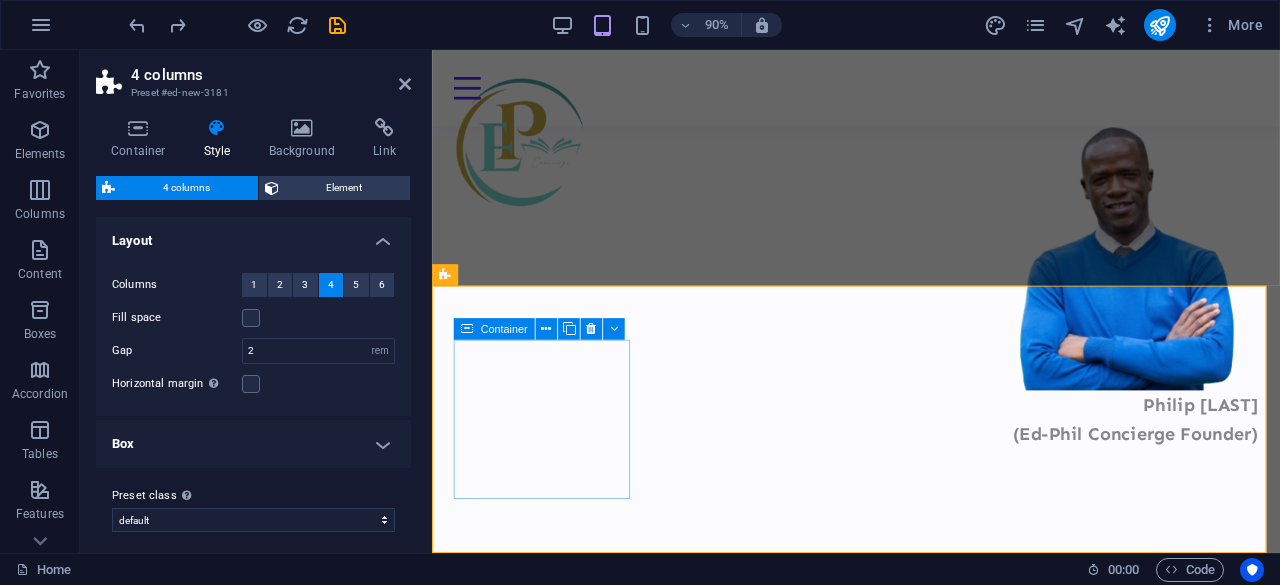 click on "Paste clipboard" at bounding box center [556, 1011] 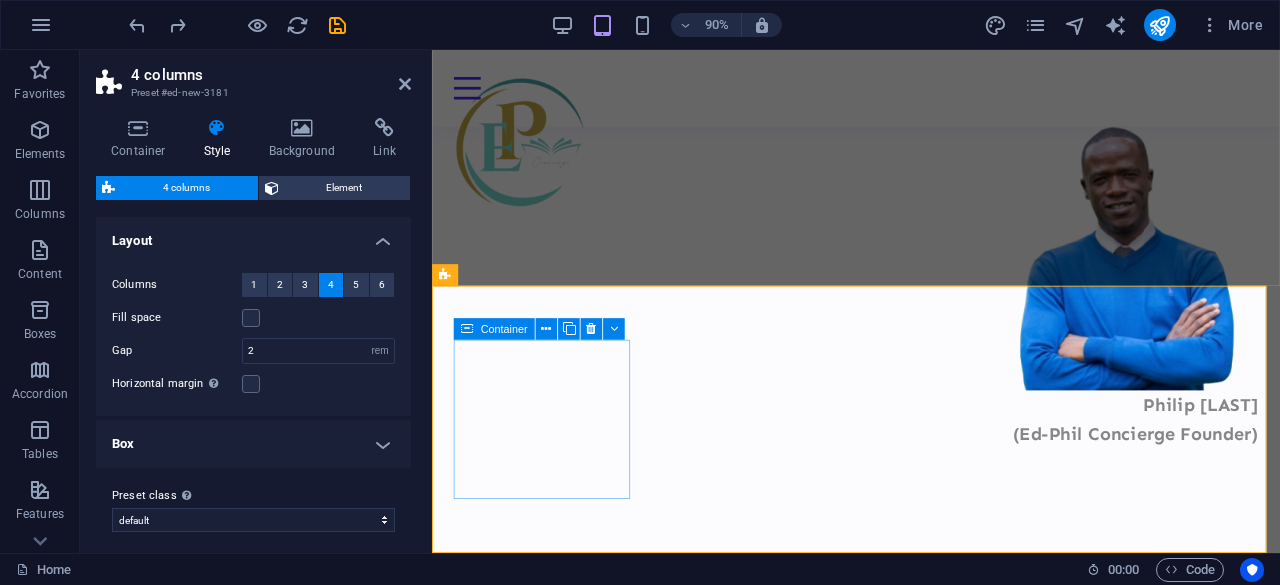 click on "Add elements" at bounding box center [555, 975] 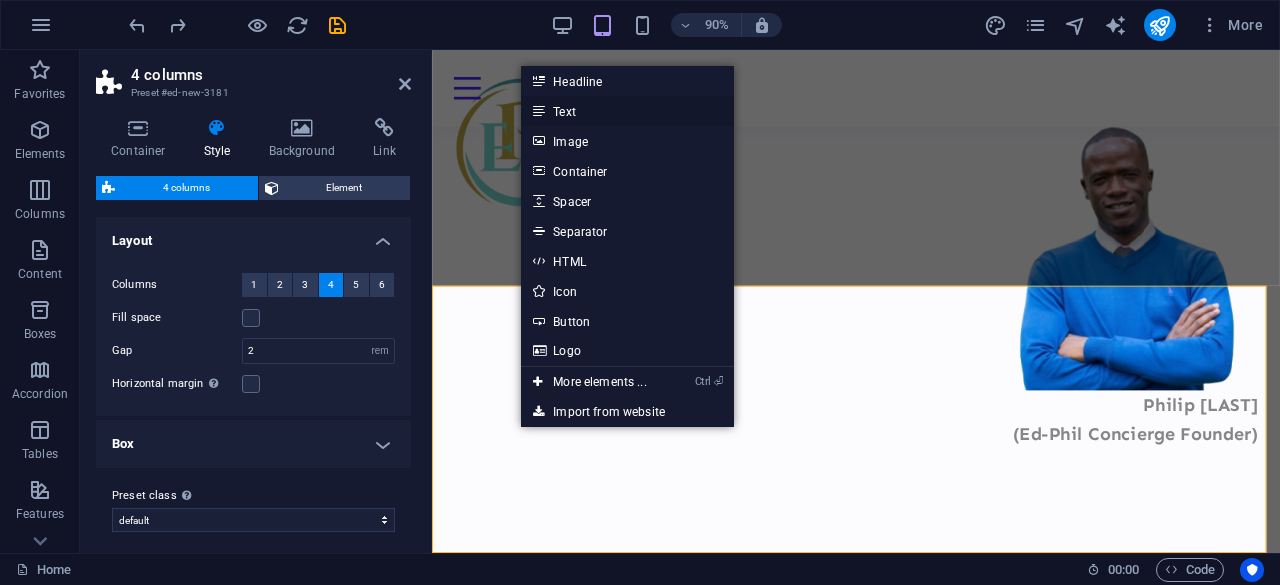 drag, startPoint x: 572, startPoint y: 112, endPoint x: 156, endPoint y: 67, distance: 418.42682 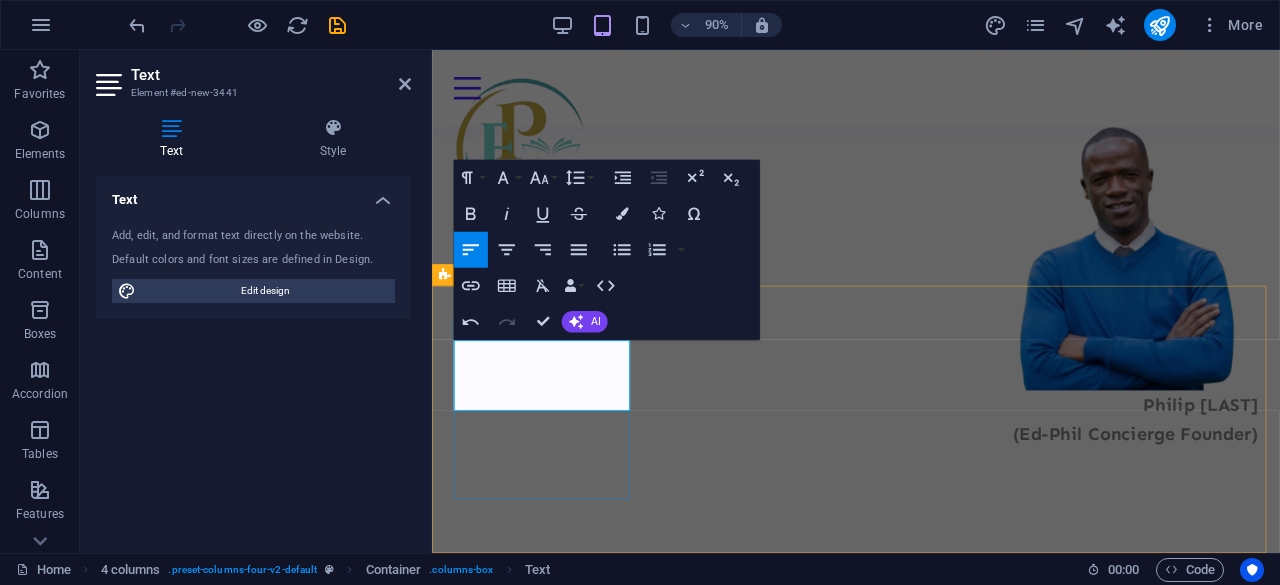 click on "K–12 Elite School Placement" at bounding box center (556, 907) 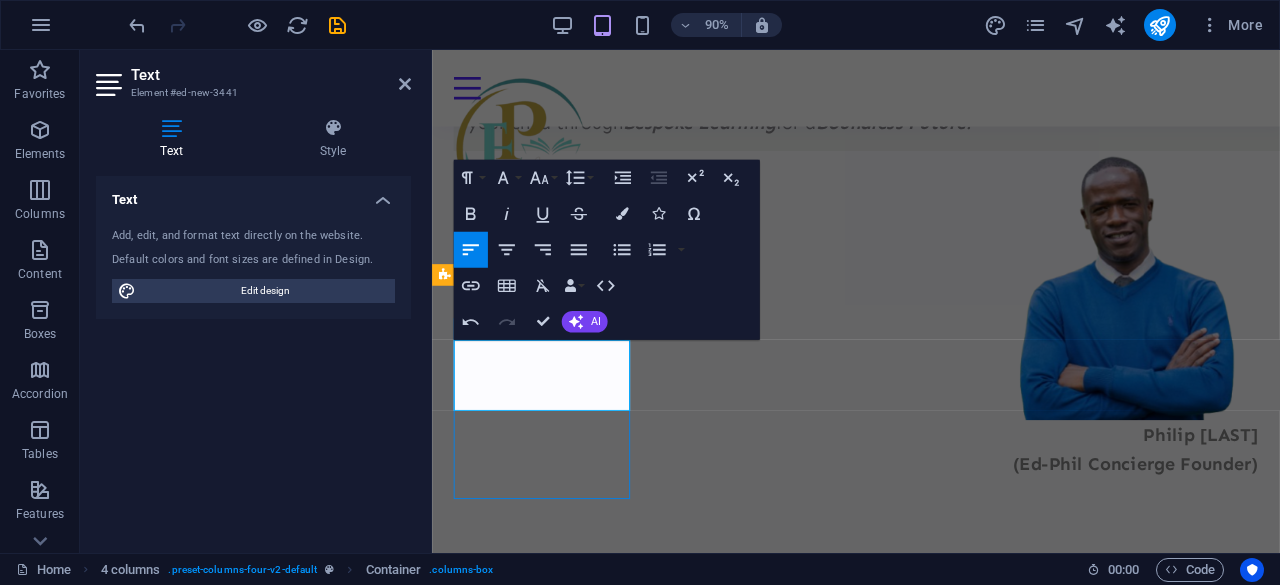 scroll, scrollTop: 1495, scrollLeft: 0, axis: vertical 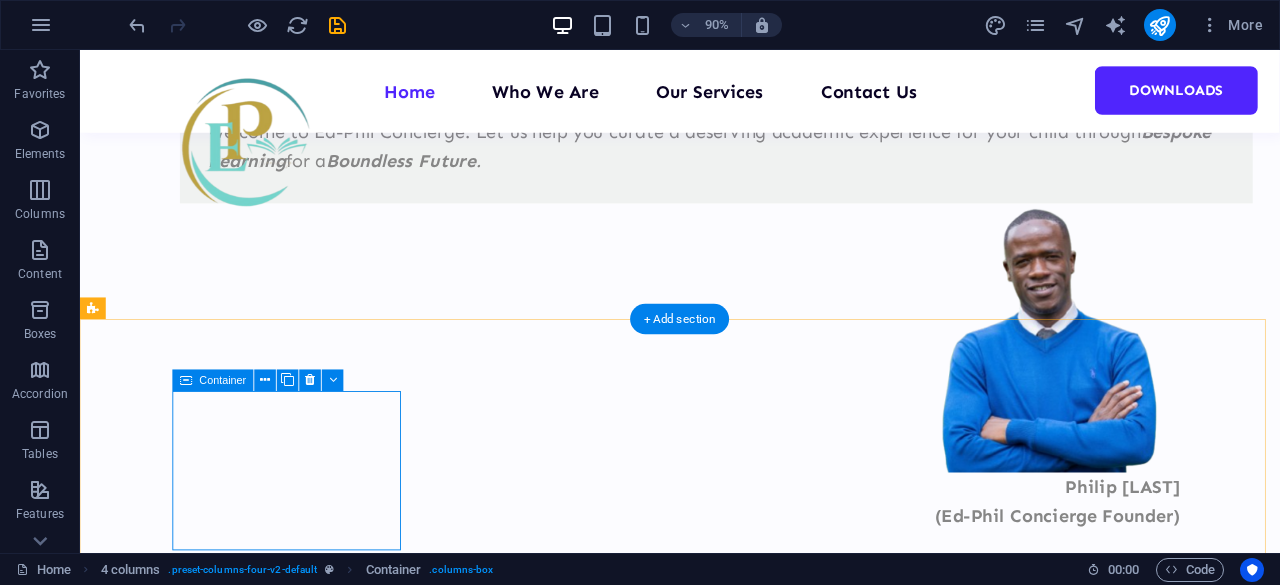 click on "K–12 Elite School Placement" at bounding box center [231, 1079] 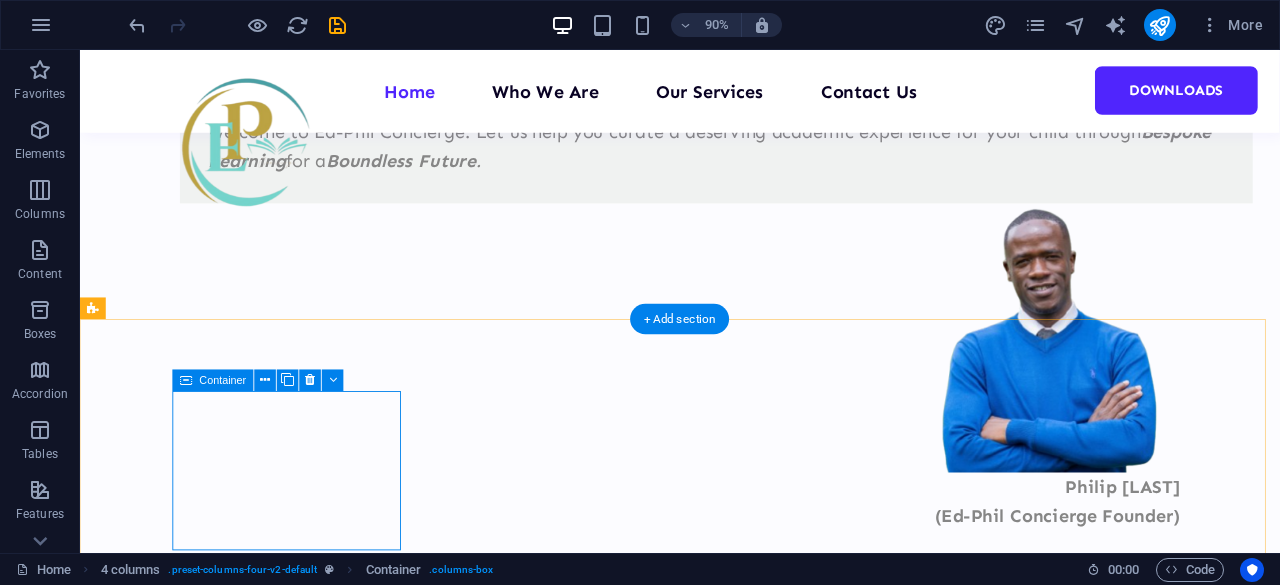 click on "K–12 Elite School Placement" at bounding box center [231, 1079] 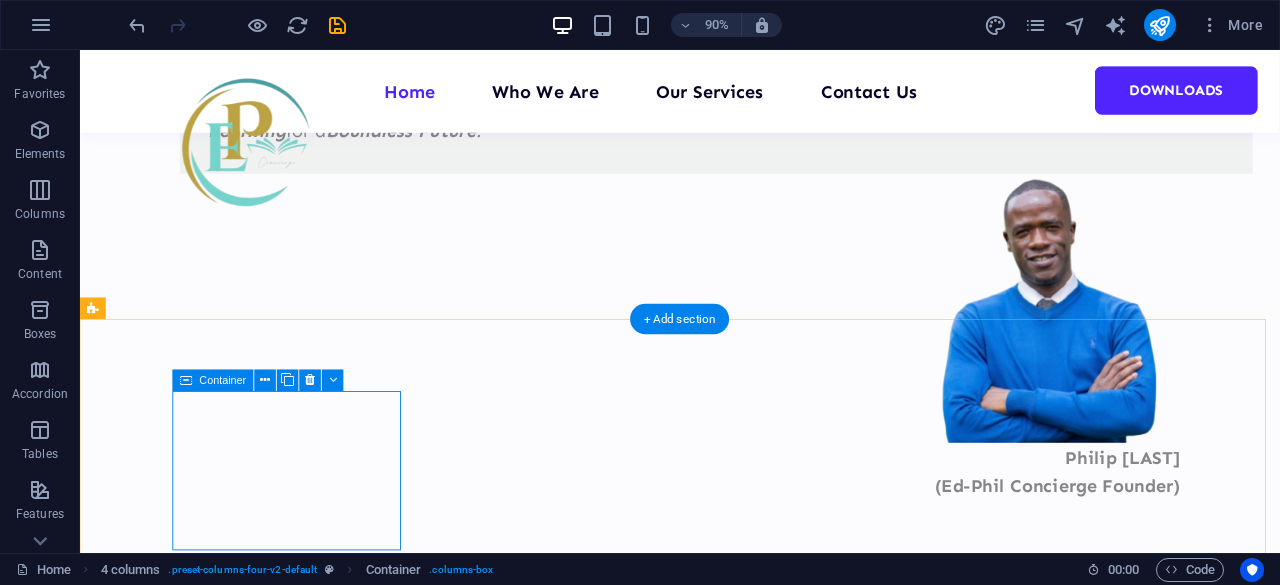click on "K–12 Elite School Placement Drop content here or  Add elements  Paste clipboard Drop content here or  Add elements  Paste clipboard Drop content here or  Add elements  Paste clipboard" at bounding box center [746, 1337] 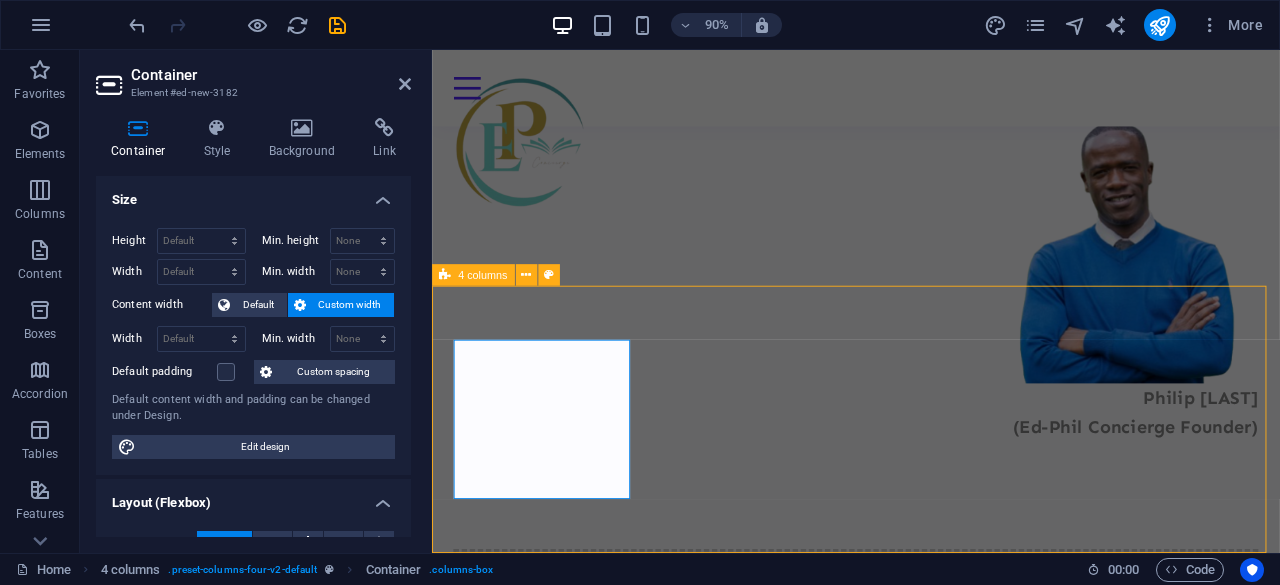 scroll, scrollTop: 1488, scrollLeft: 0, axis: vertical 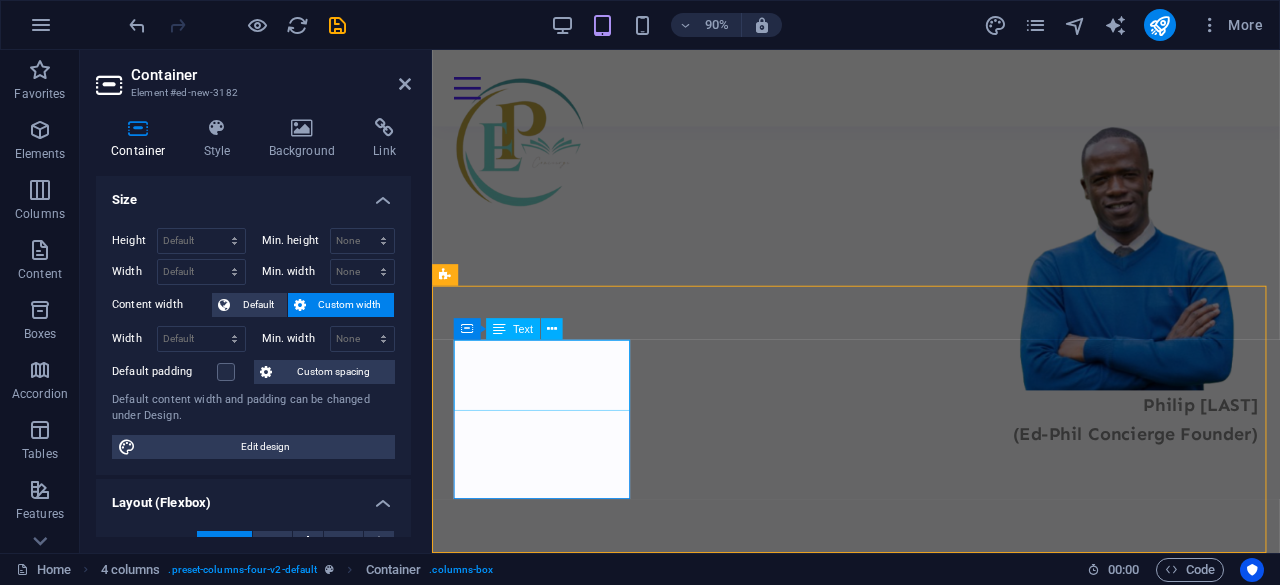 click on "Drop content here or  Add elements  Paste clipboard" at bounding box center (903, 683) 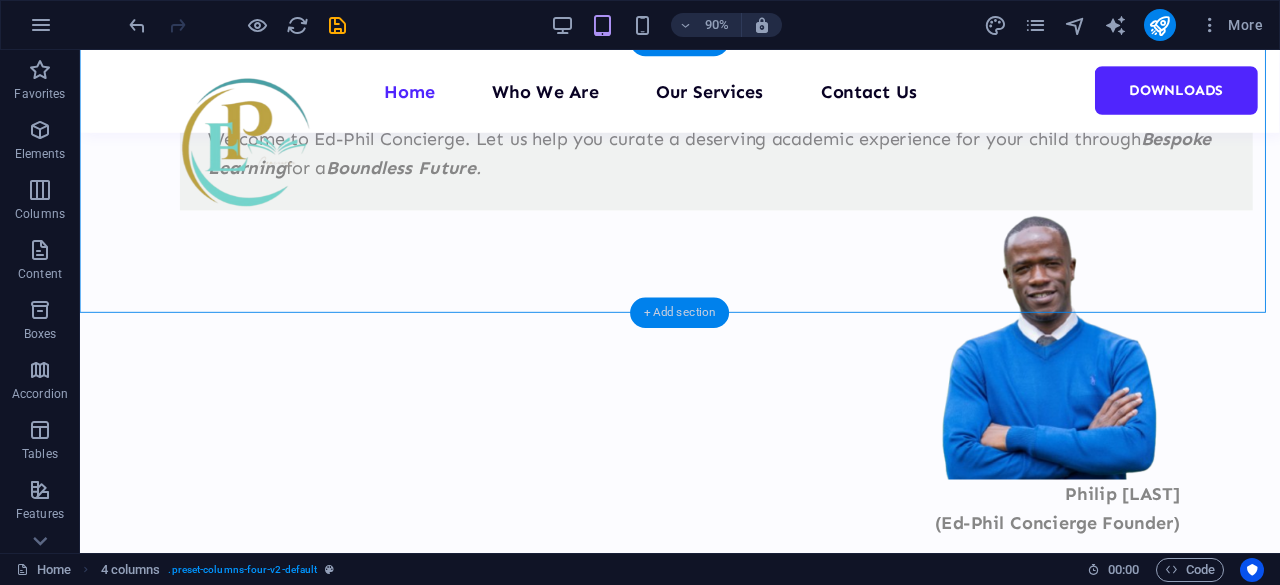 scroll, scrollTop: 1495, scrollLeft: 0, axis: vertical 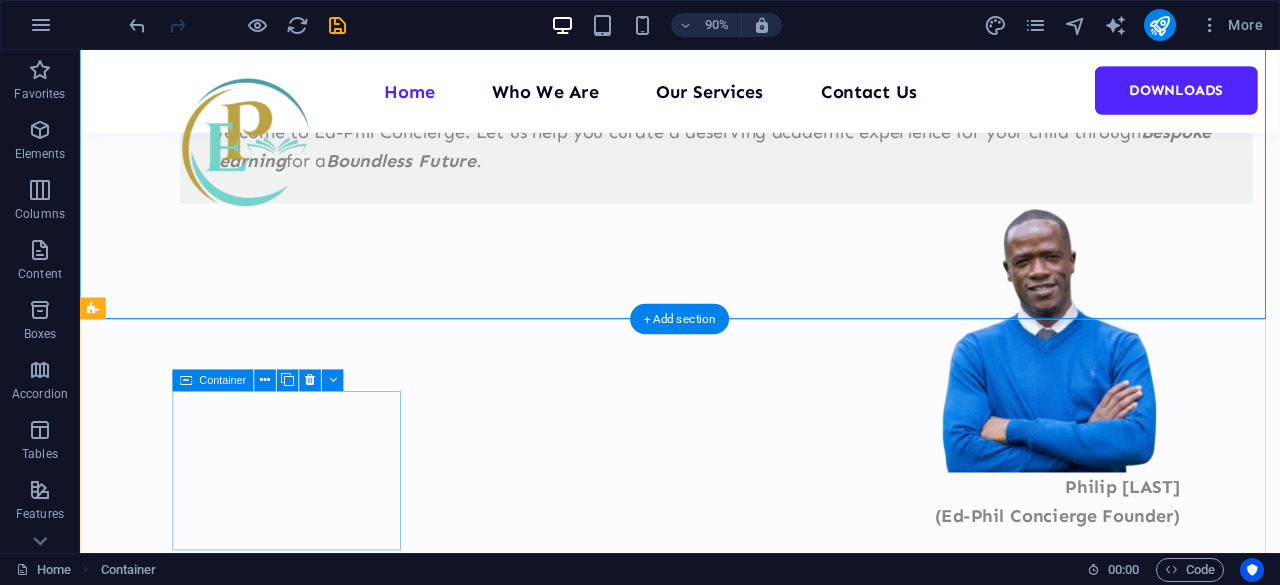 click on "K–12 Elite School Placement" at bounding box center (231, 1079) 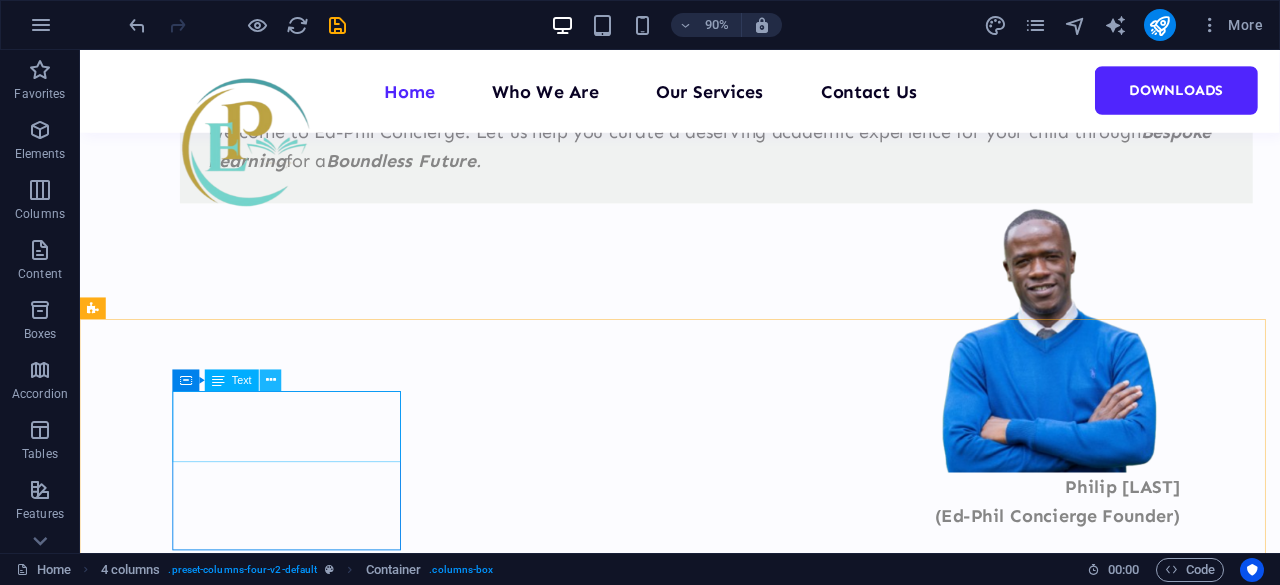 click at bounding box center [271, 380] 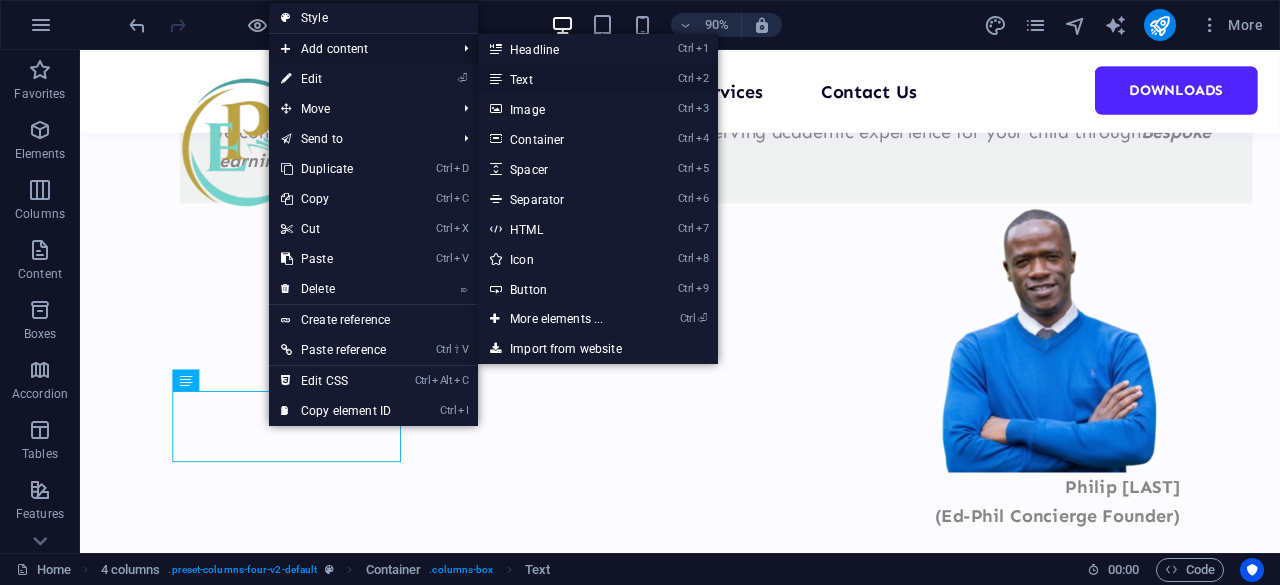 drag, startPoint x: 530, startPoint y: 80, endPoint x: 54, endPoint y: 184, distance: 487.2289 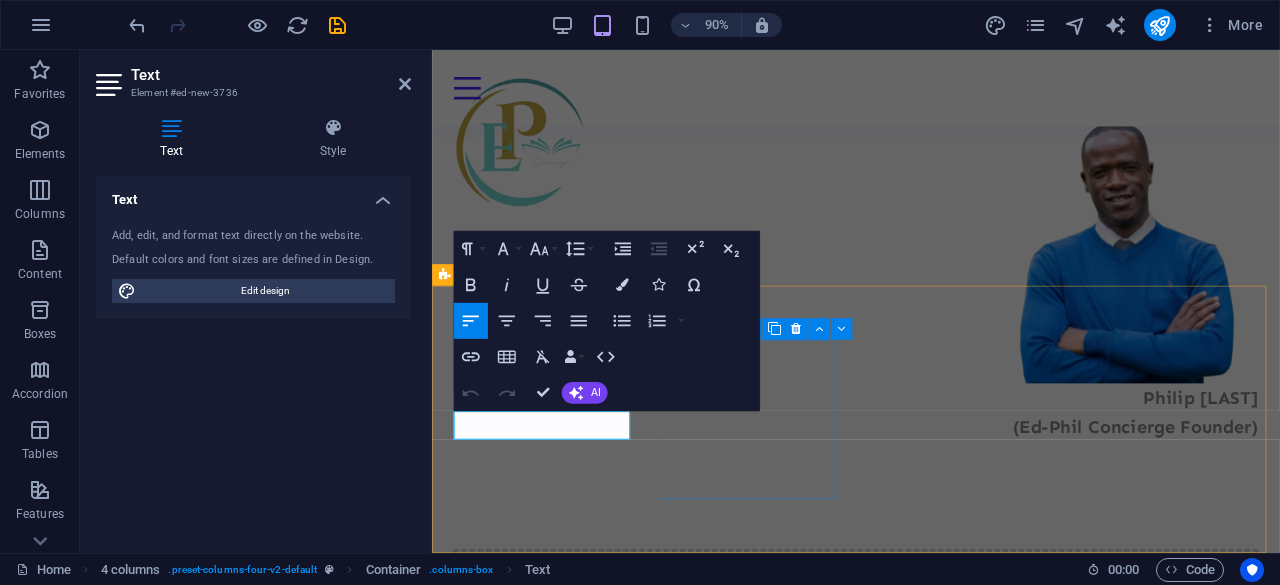scroll, scrollTop: 1488, scrollLeft: 0, axis: vertical 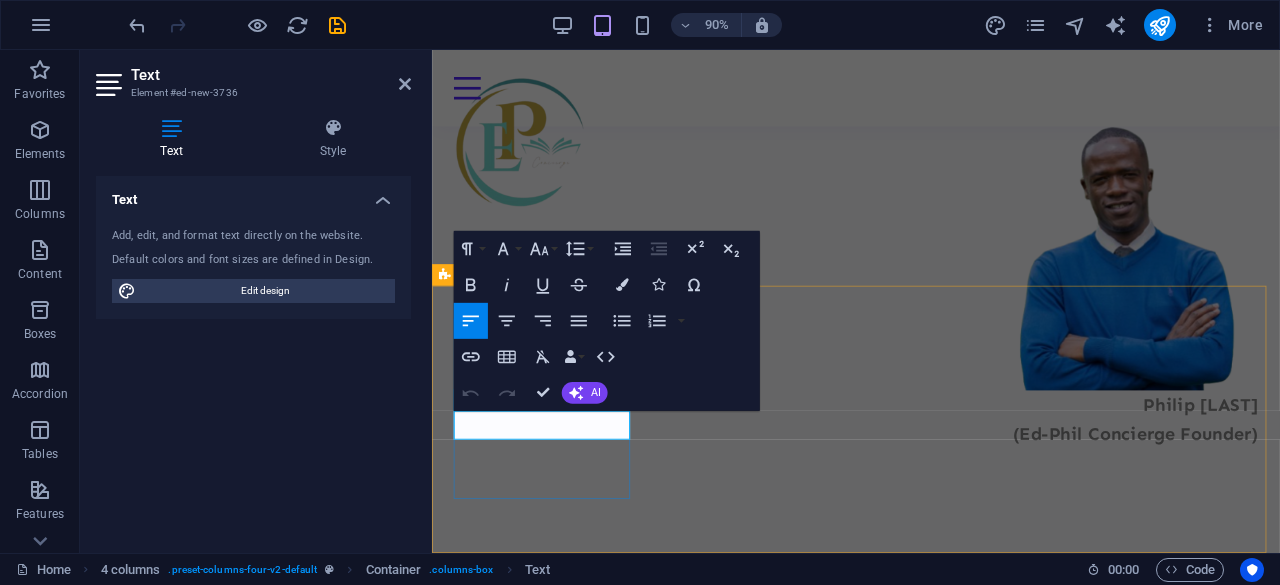 click on "New text element" at bounding box center [556, 969] 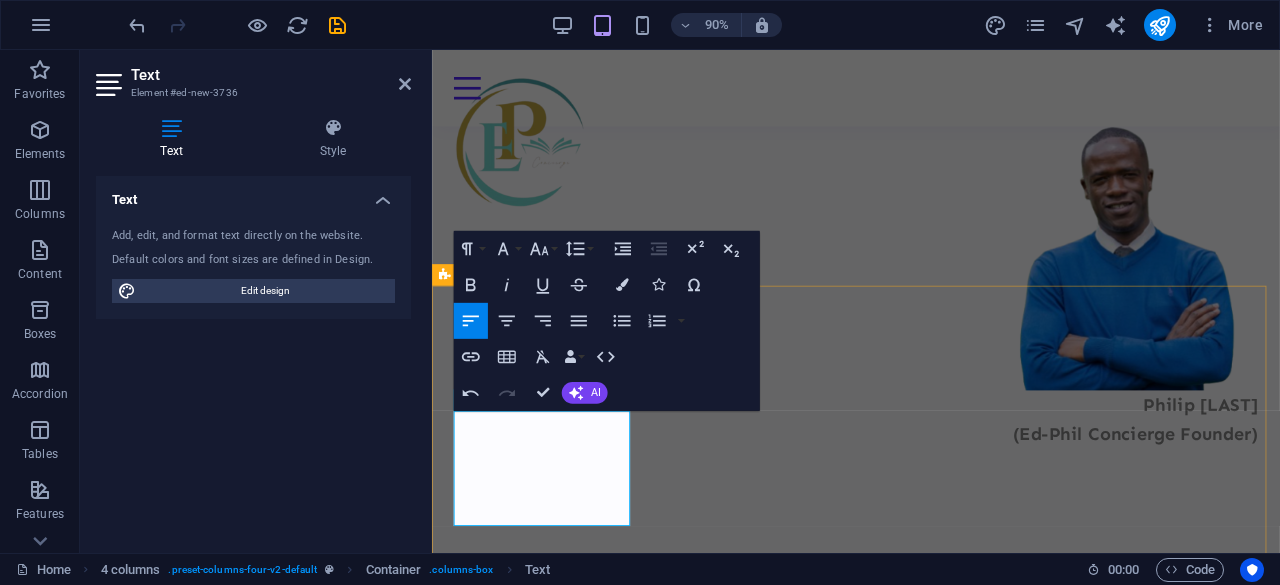 click on "K–12 Elite School Placement We match your child to prestigious local and international schools with precision and care. Drop content here or  Add elements  Paste clipboard Drop content here or  Add elements  Paste clipboard Drop content here or  Add elements  Paste clipboard" at bounding box center [903, 1268] 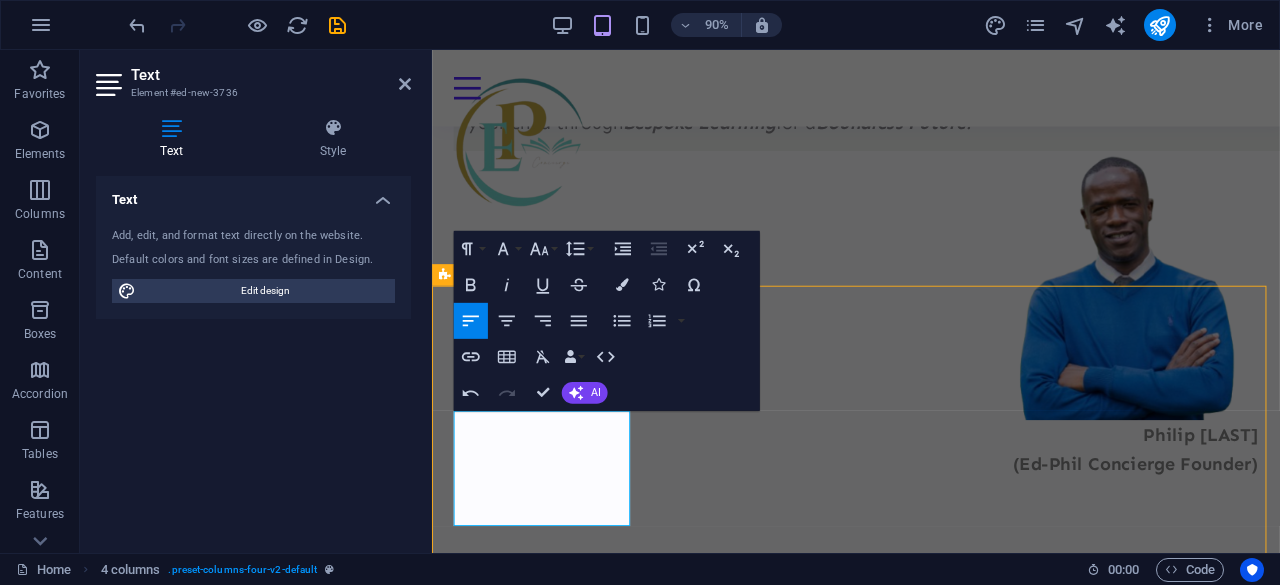 scroll, scrollTop: 1495, scrollLeft: 0, axis: vertical 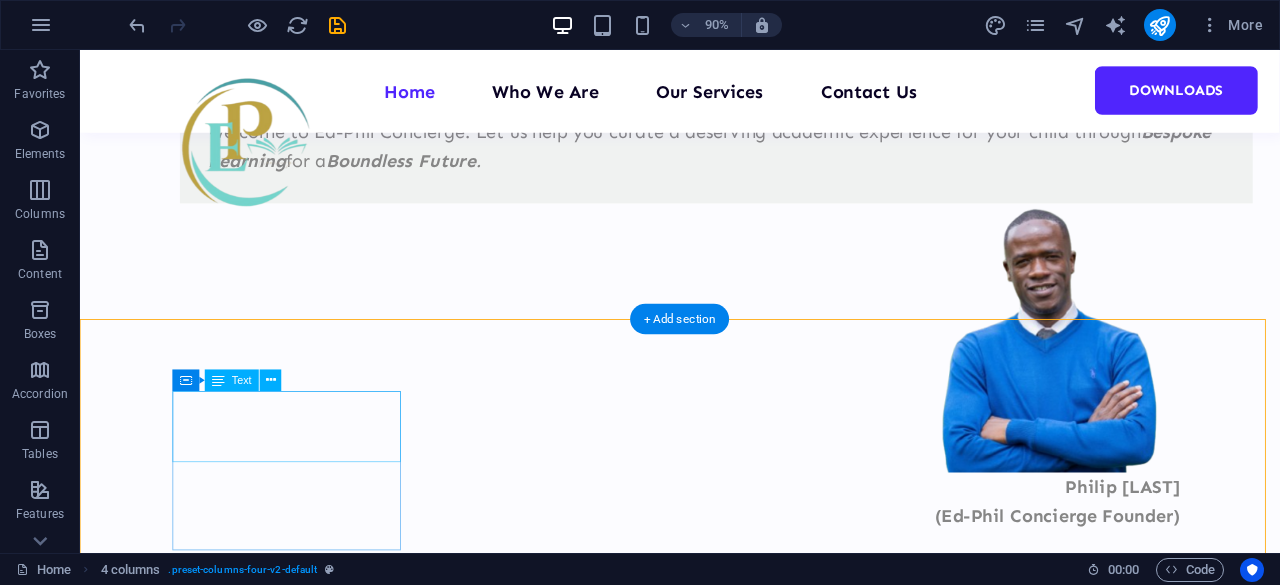 click on "K–12 Elite School Placement" at bounding box center (231, 1079) 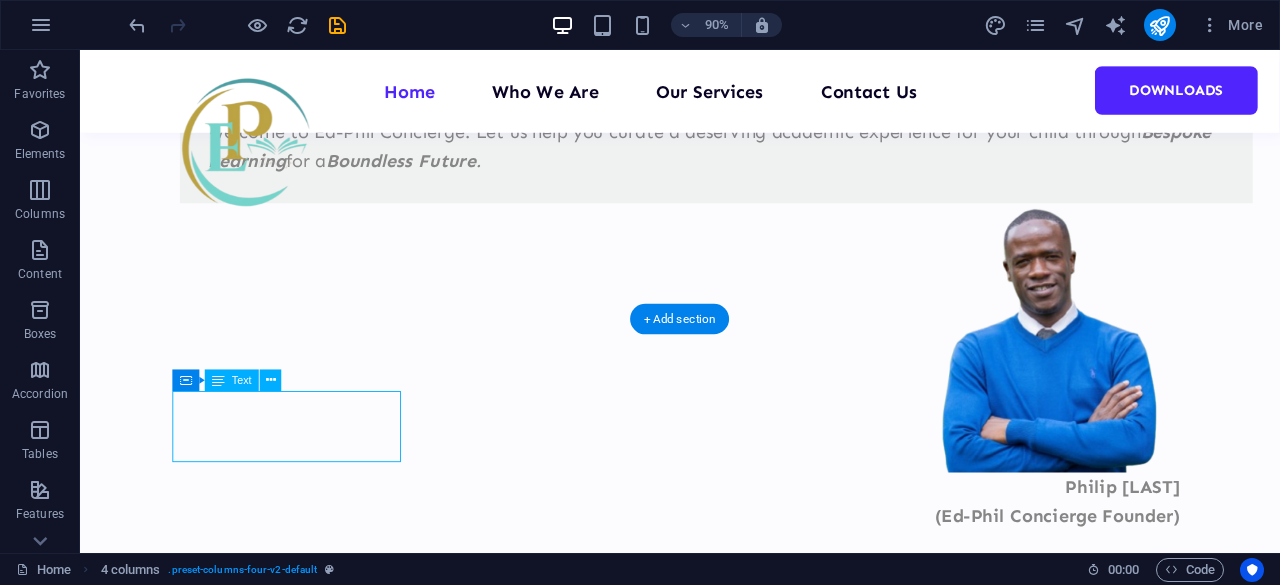 click on "K–12 Elite School Placement" at bounding box center (231, 1079) 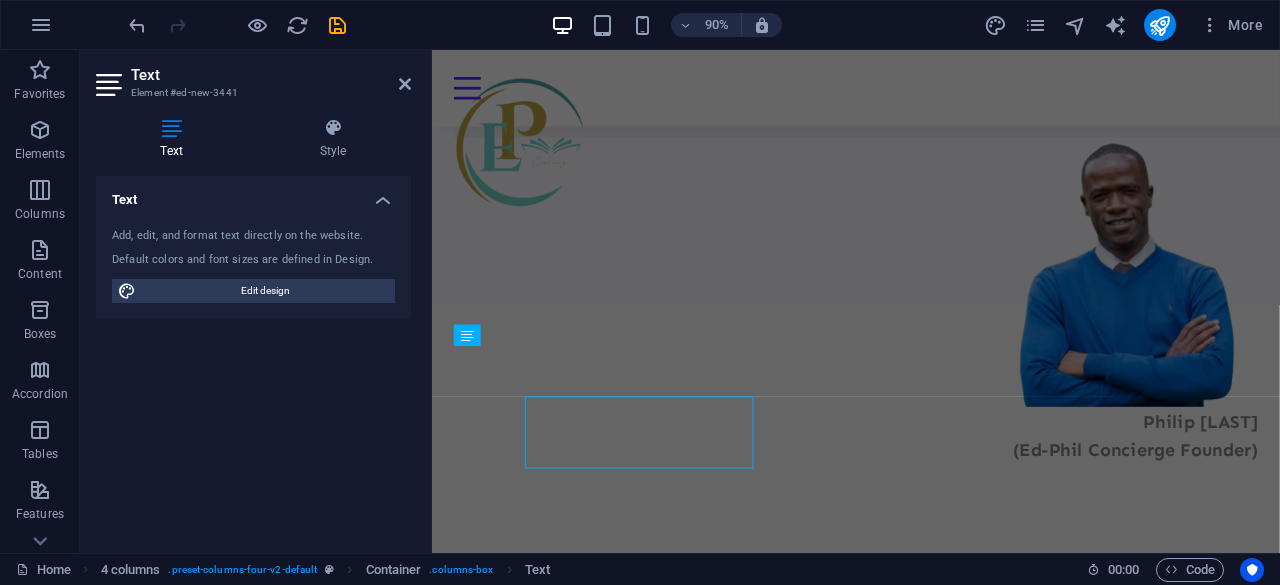 scroll, scrollTop: 1488, scrollLeft: 0, axis: vertical 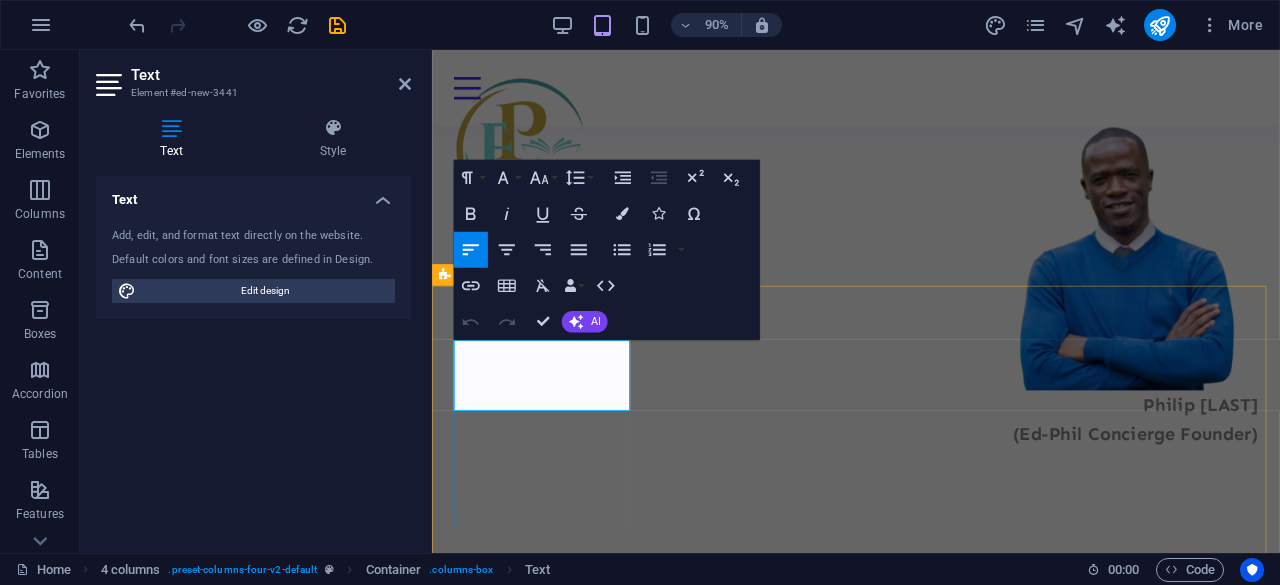 click on "K–12 Elite School Placement" at bounding box center (556, 907) 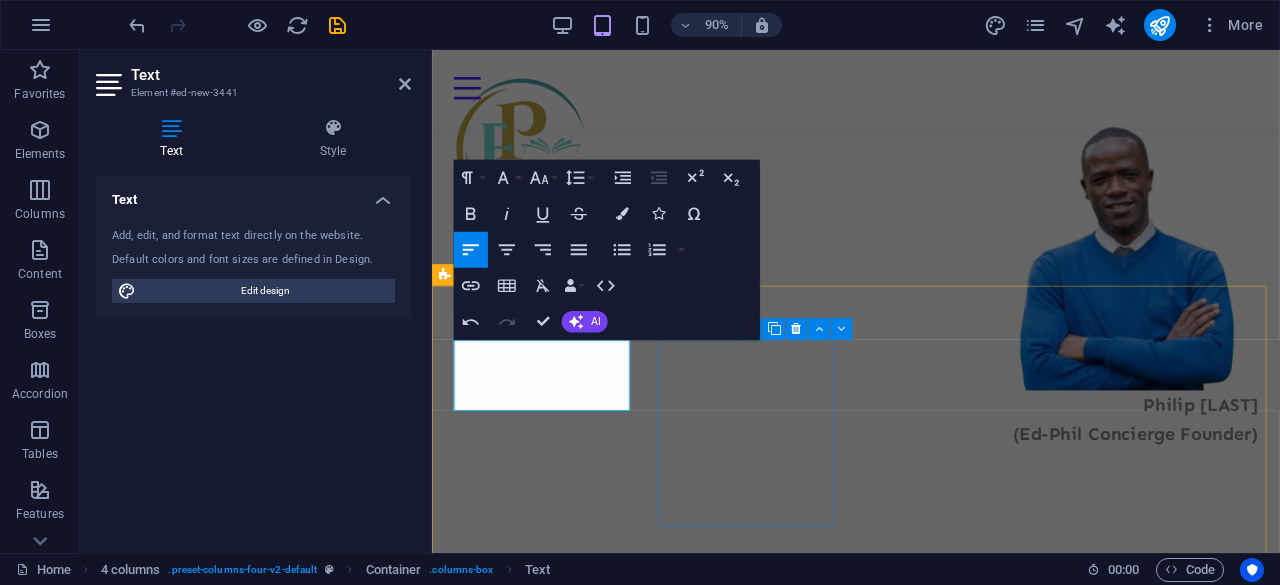 click on "Drop content here or  Add elements  Paste clipboard" at bounding box center [556, 1186] 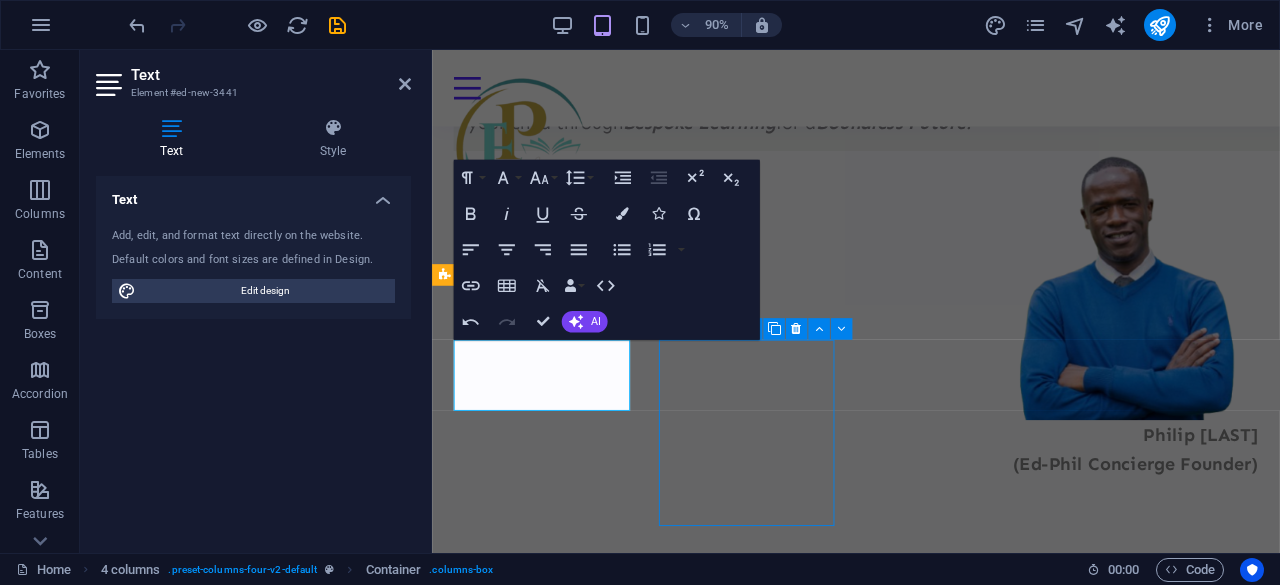 scroll, scrollTop: 1495, scrollLeft: 0, axis: vertical 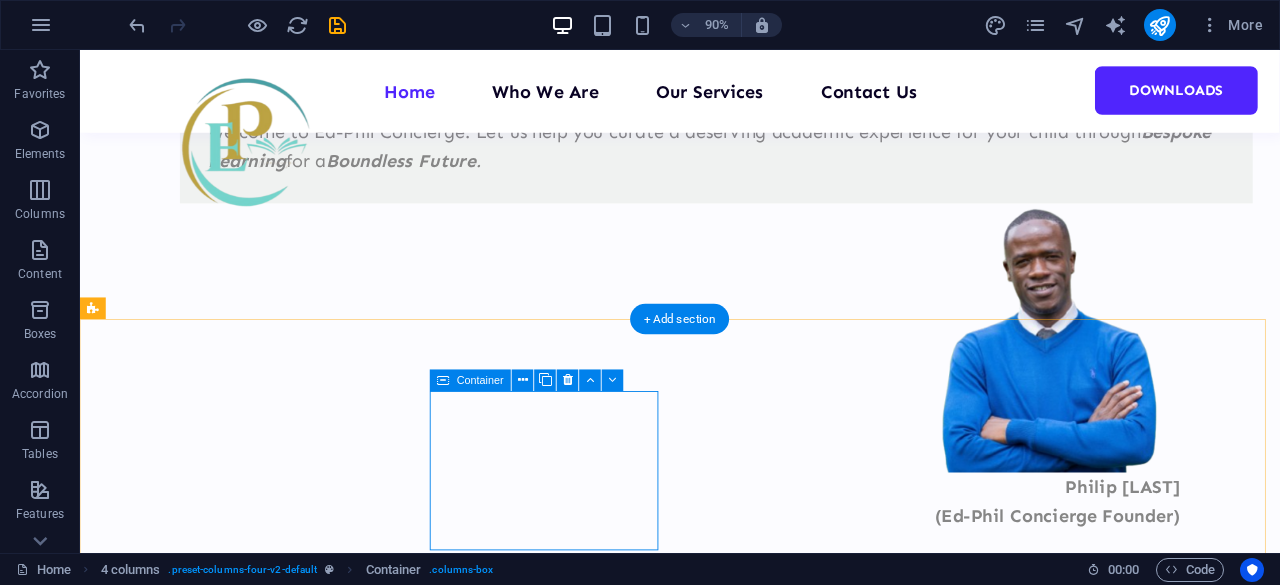 click on "Add elements" at bounding box center [230, 1305] 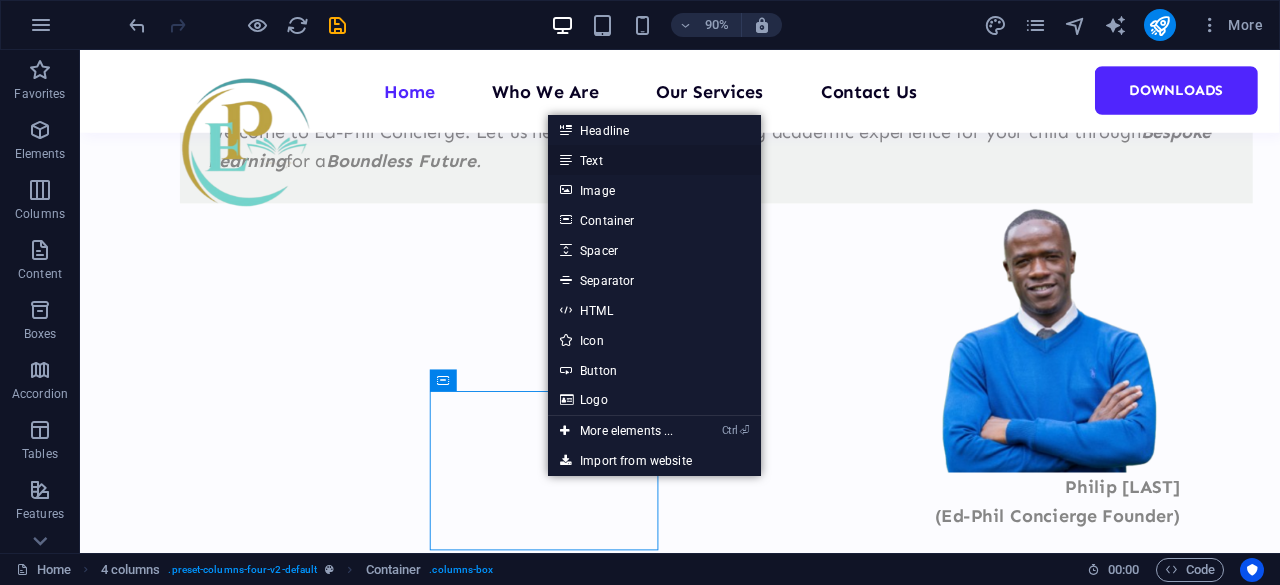 click on "Text" at bounding box center [654, 160] 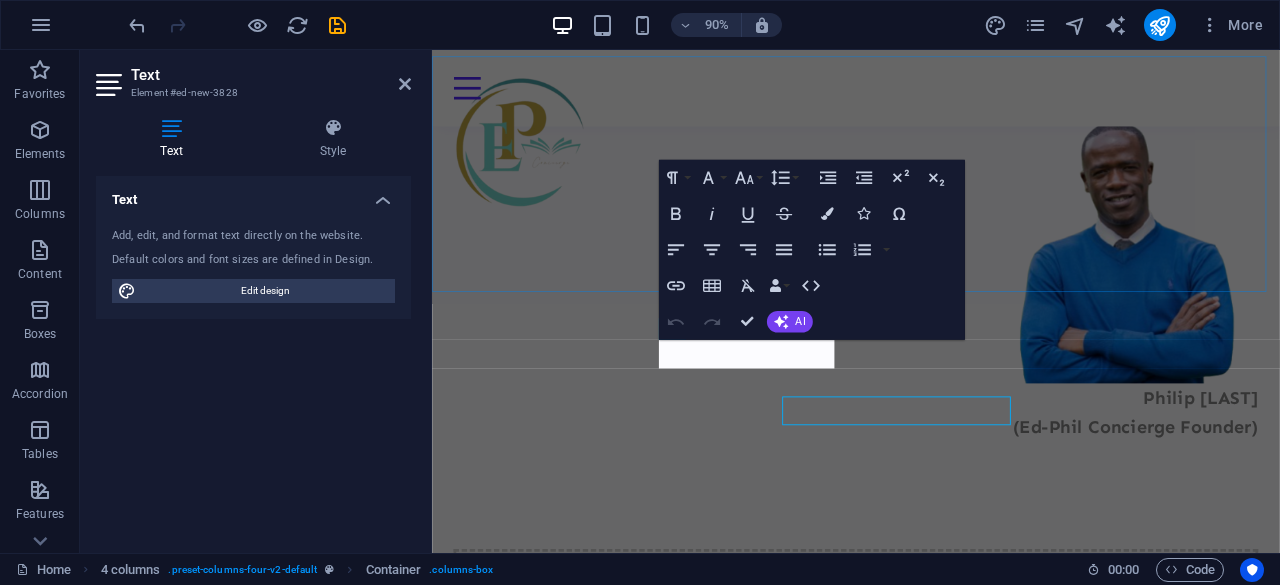 scroll, scrollTop: 1488, scrollLeft: 0, axis: vertical 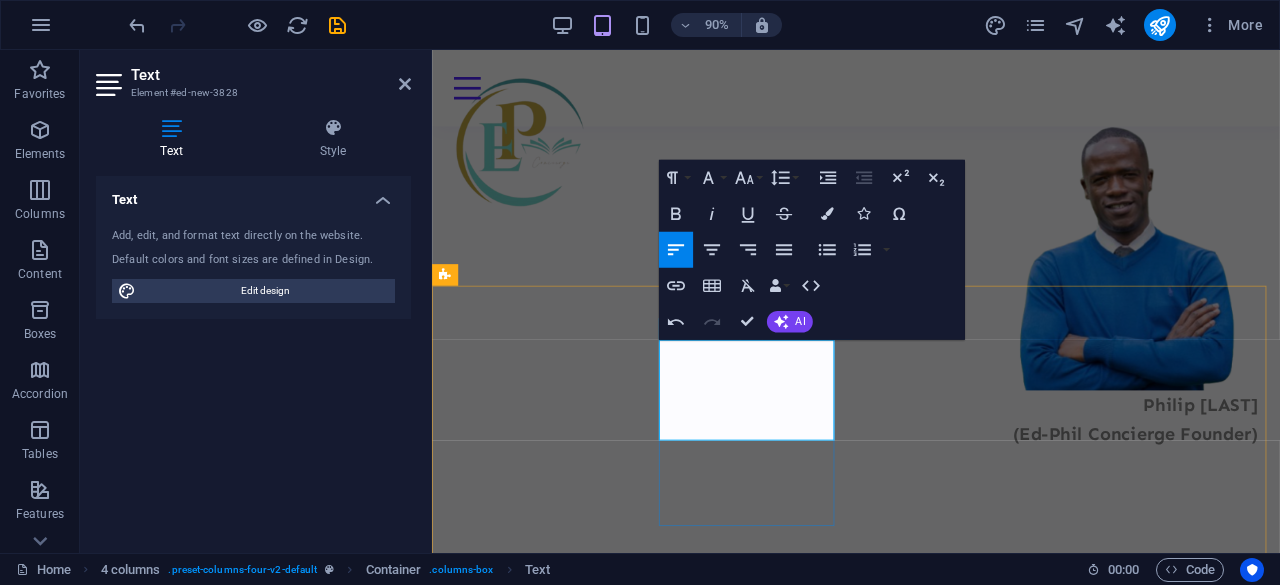 click on "Curriculum Design as a Service (CDaaS)" at bounding box center [556, 1147] 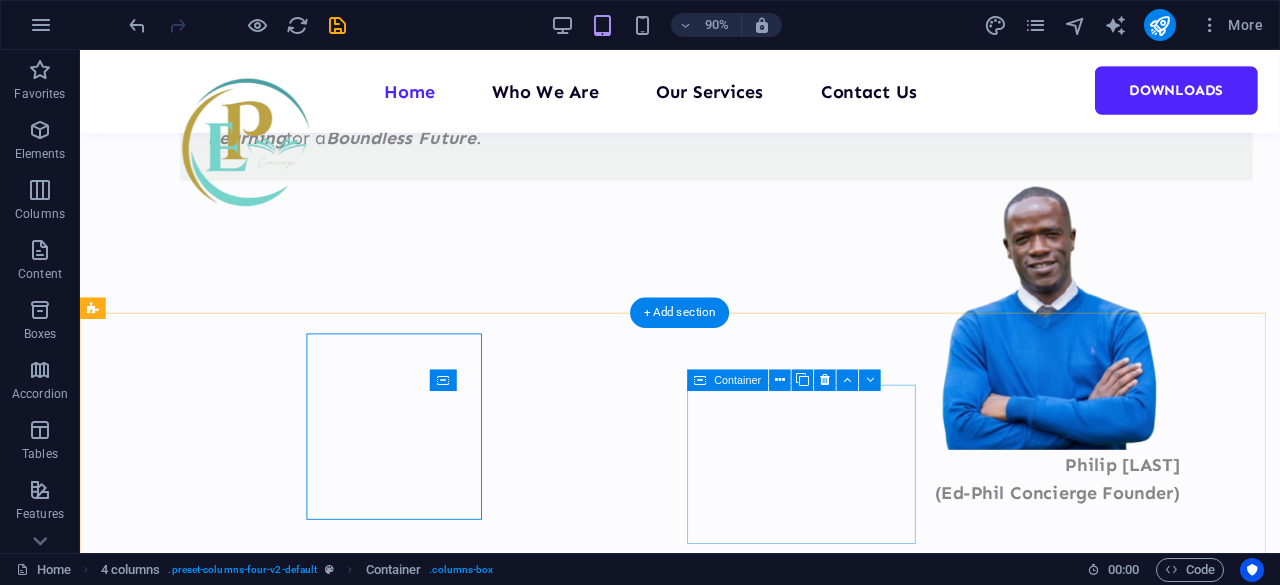 scroll, scrollTop: 1495, scrollLeft: 0, axis: vertical 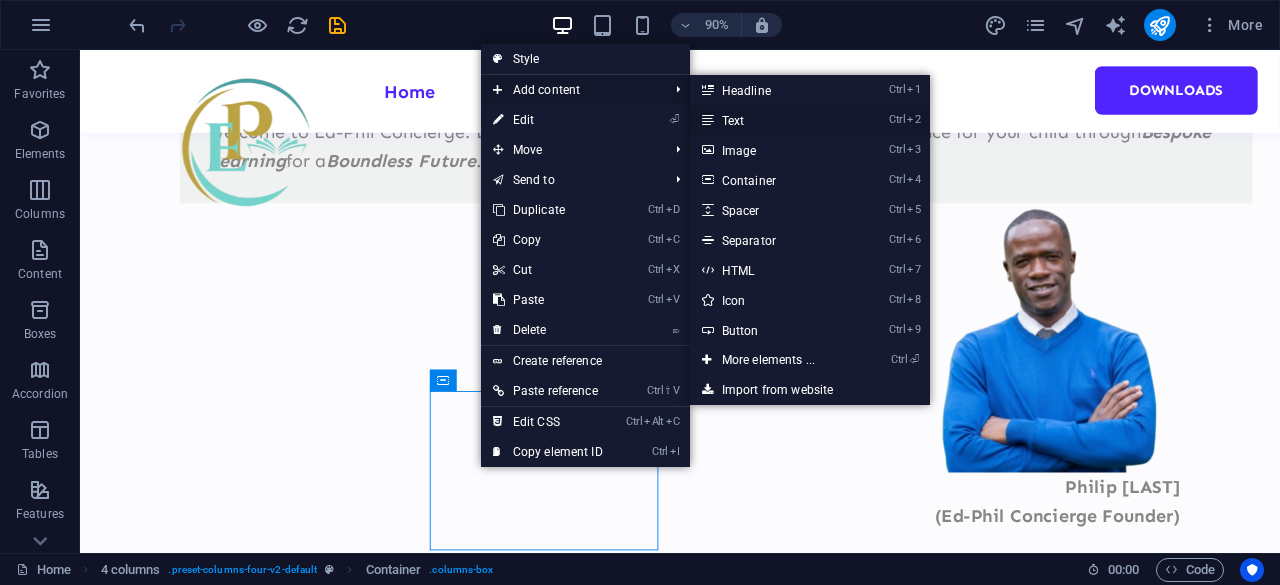 click on "Ctrl 2  Text" at bounding box center [772, 120] 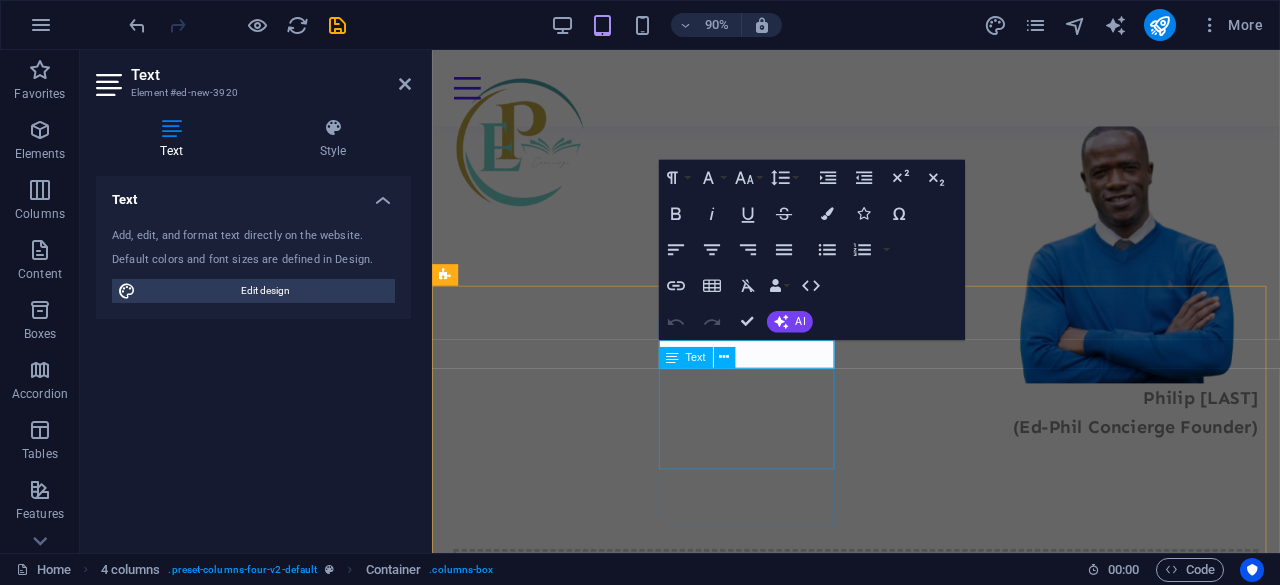 scroll, scrollTop: 1488, scrollLeft: 0, axis: vertical 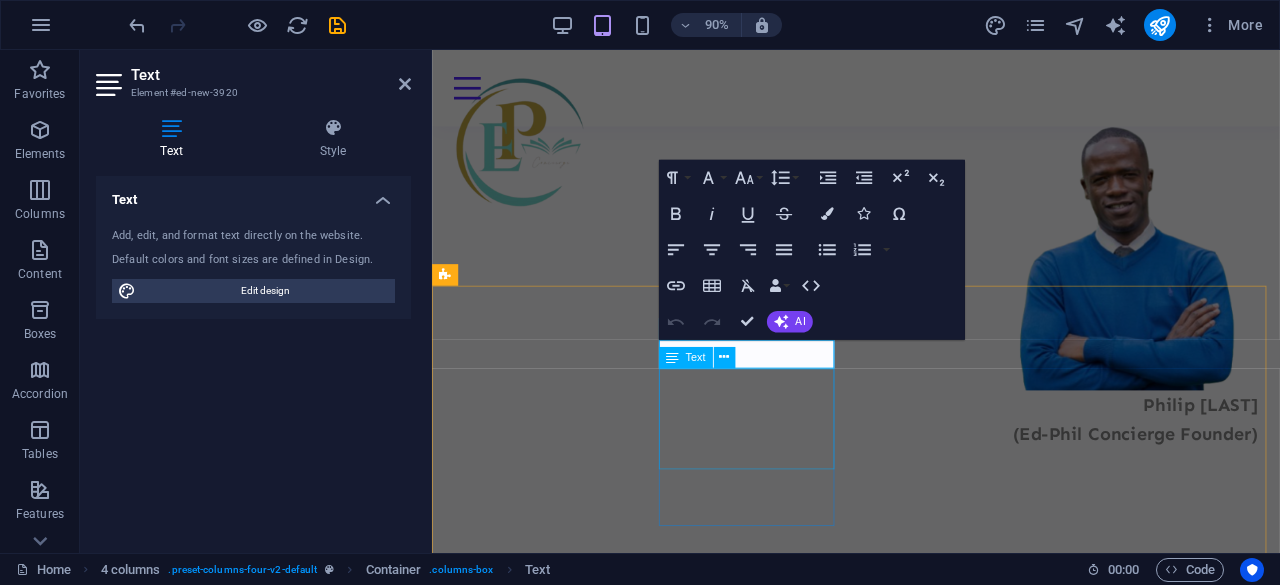 drag, startPoint x: 1107, startPoint y: 409, endPoint x: 693, endPoint y: 387, distance: 414.58414 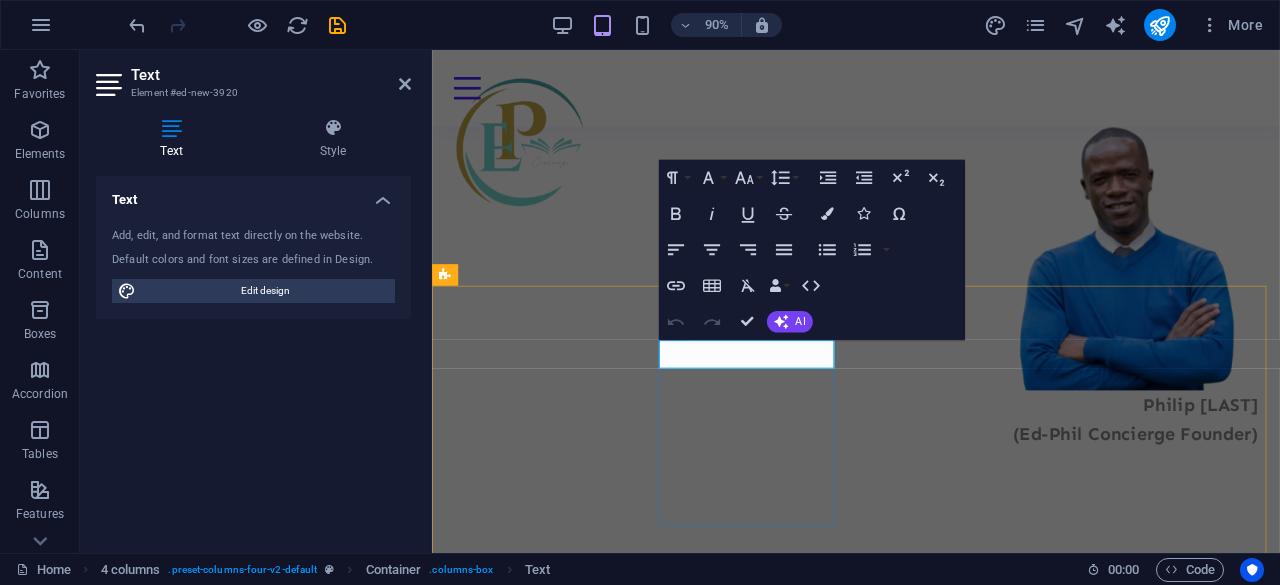 click on "New text element" at bounding box center (556, 1113) 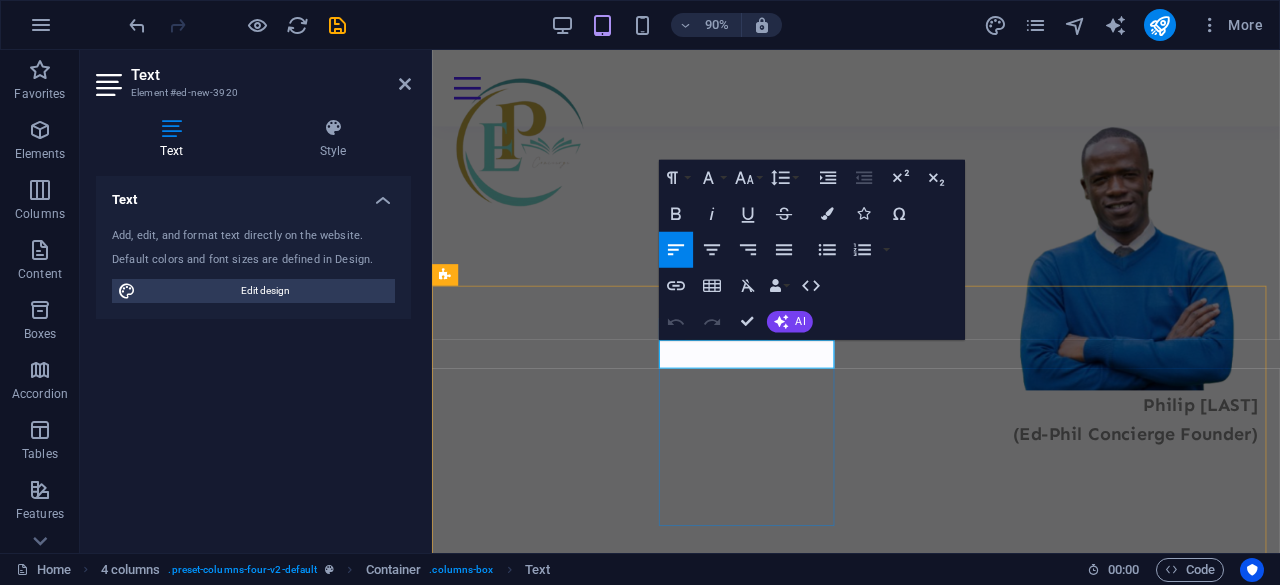click on "New text element" at bounding box center [556, 1113] 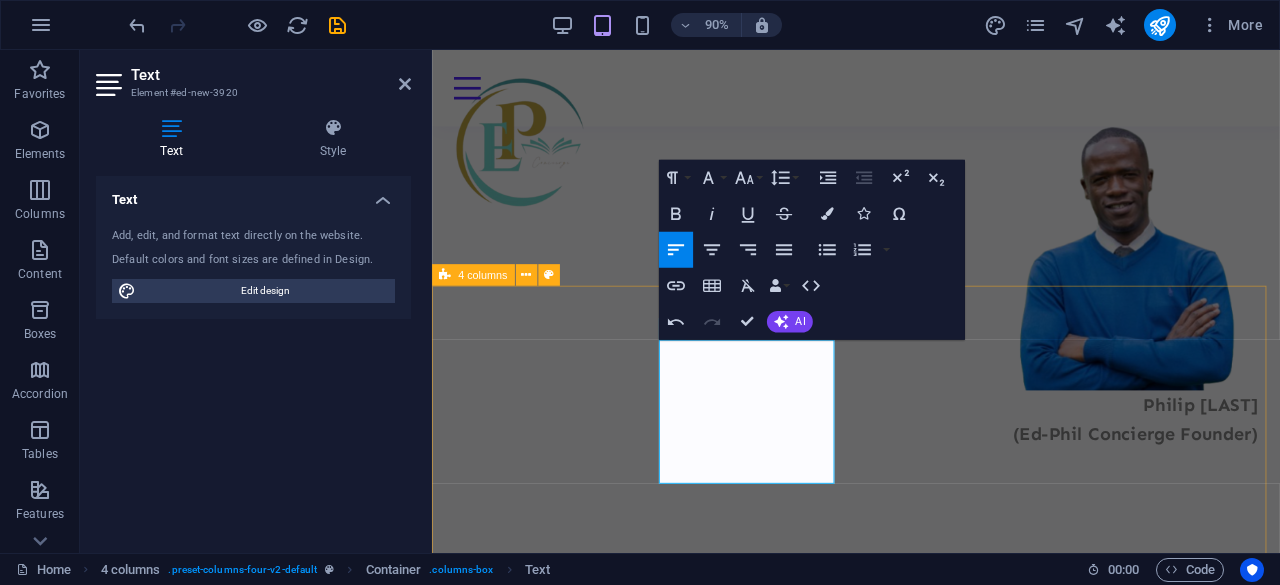 click on "K–12 School Placement We match your child to prestigious local and international schools with precision and care. Custom academic pathways and support systems for learners, institutions, and micro-schools. Curriculum Design as a Service (CDaaS) Drop content here or  Add elements  Paste clipboard Drop content here or  Add elements  Paste clipboard" at bounding box center (903, 1310) 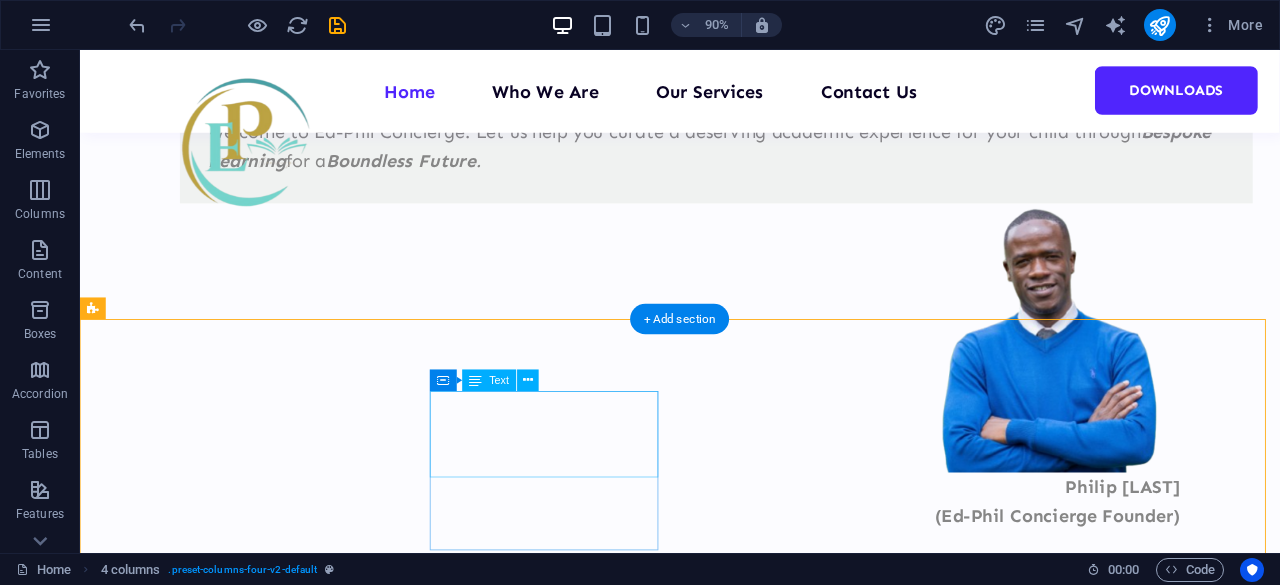 scroll, scrollTop: 1572, scrollLeft: 0, axis: vertical 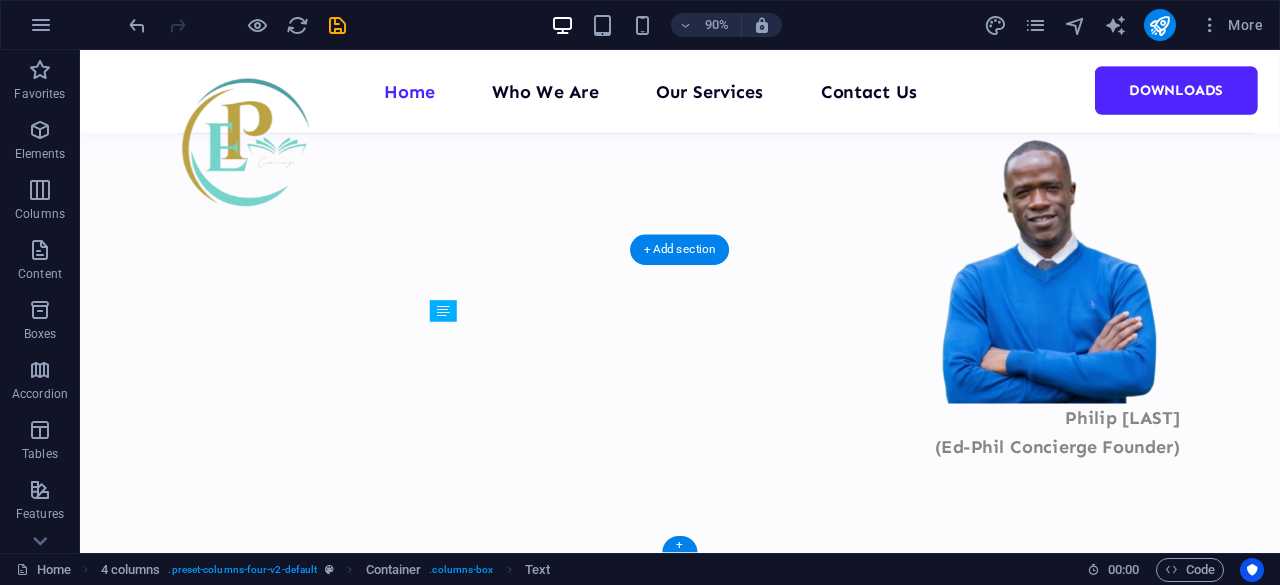drag, startPoint x: 520, startPoint y: 445, endPoint x: 487, endPoint y: 386, distance: 67.601776 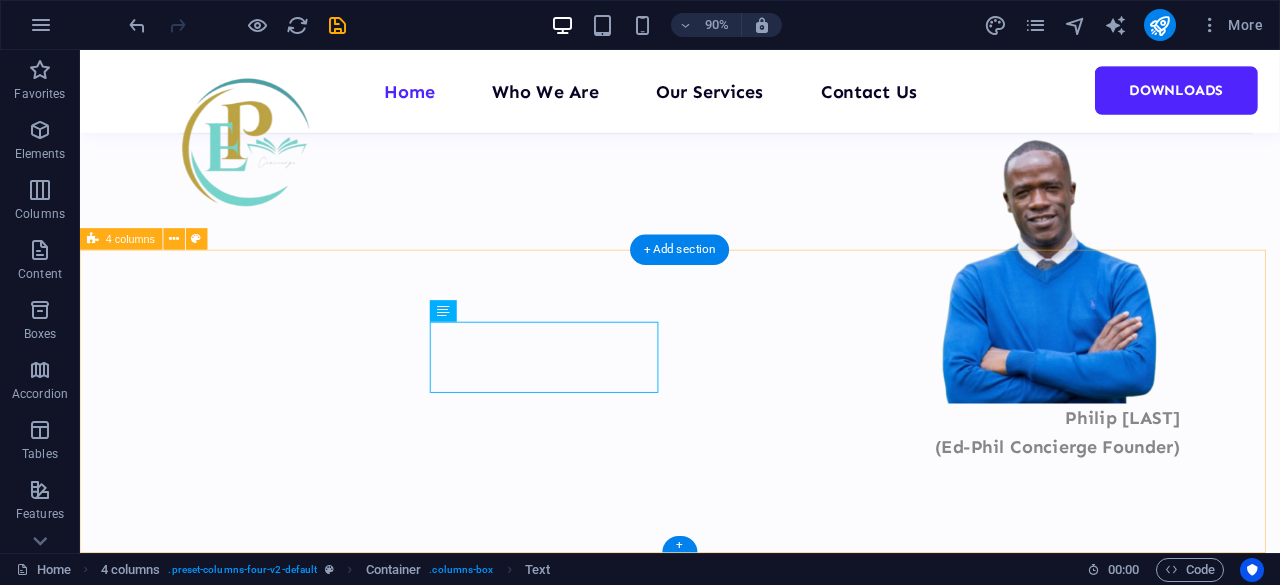 click on "K–12 School Placement We match your child to prestigious local and international schools with precision and care. Curriculum Design as a Service (CDaaS) Custom academic pathways and support systems for learners, institutions, and micro-schools. Drop content here or  Add elements  Paste clipboard Drop content here or  Add elements  Paste clipboard" at bounding box center (746, 1329) 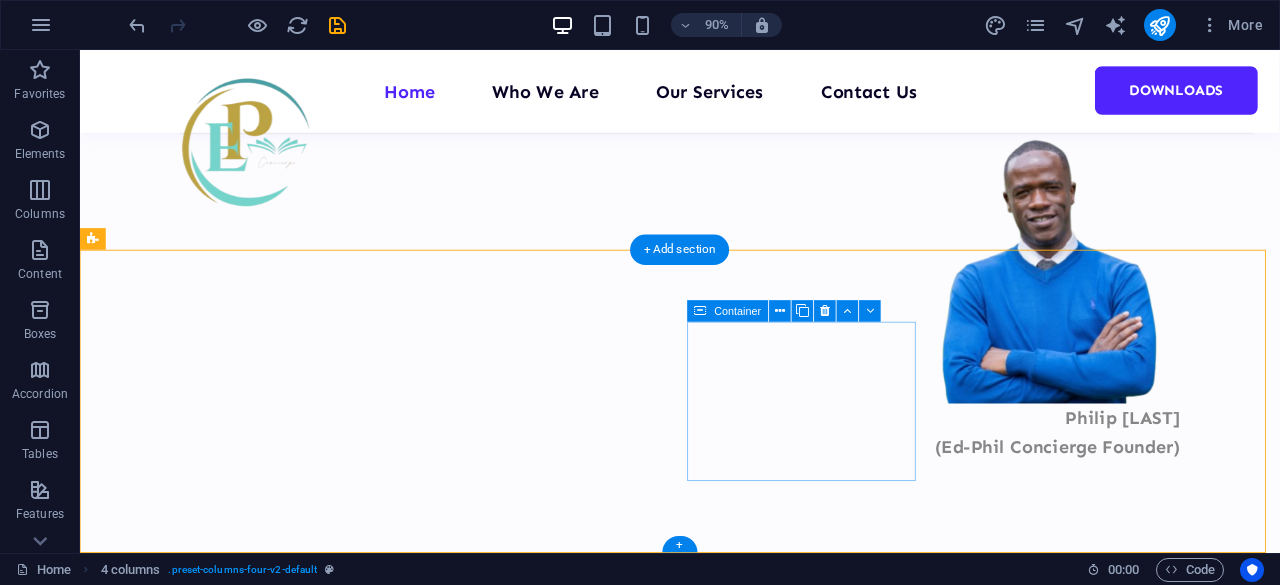 click on "Add elements" at bounding box center [230, 1419] 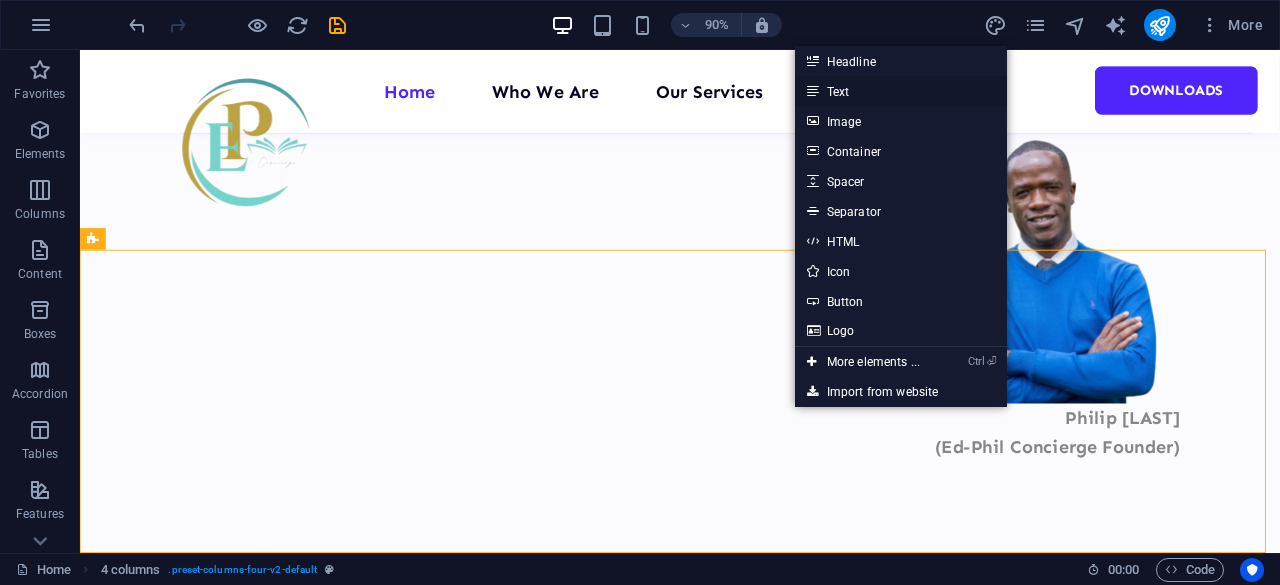 click on "Text" at bounding box center [901, 91] 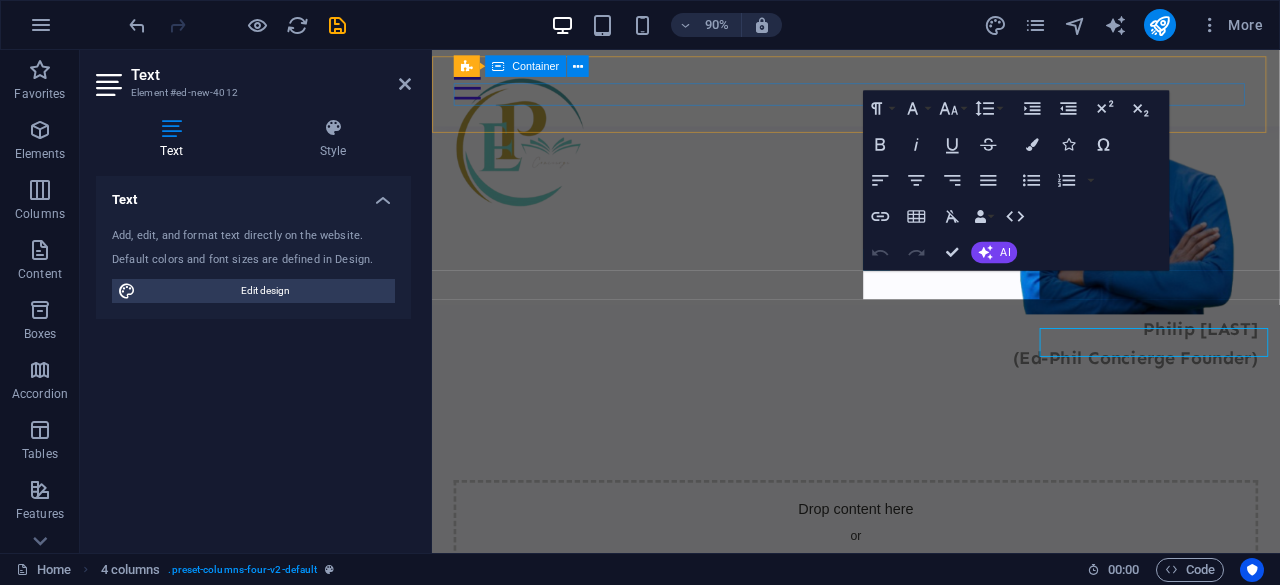scroll, scrollTop: 1565, scrollLeft: 0, axis: vertical 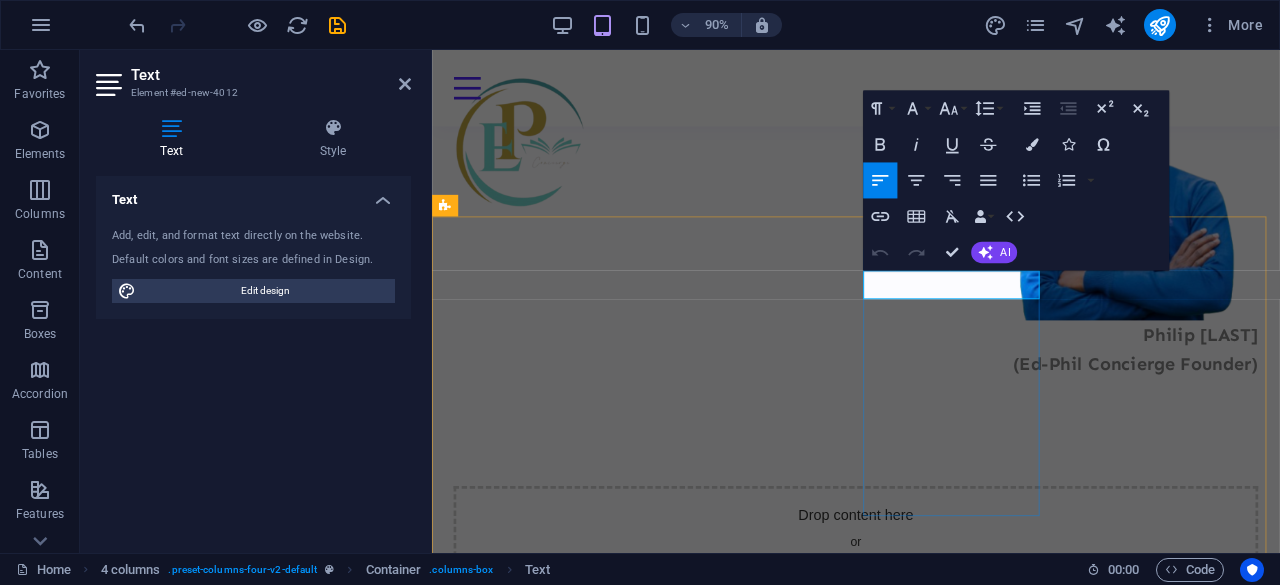 click on "New text element" at bounding box center [556, 1325] 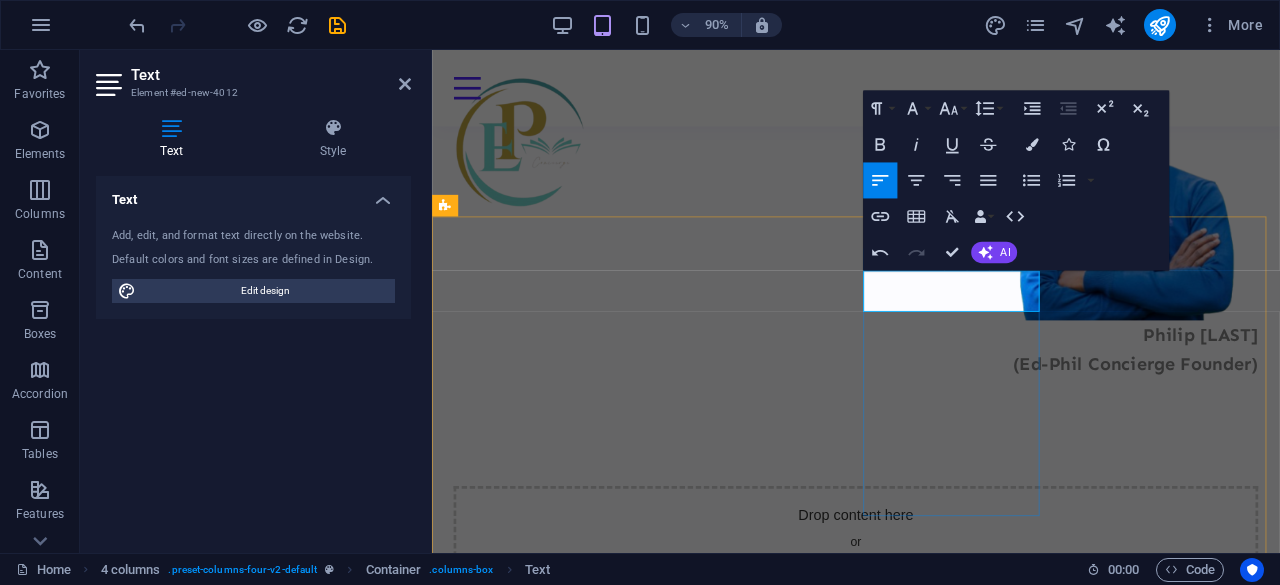 click on "SEND Support" at bounding box center [556, 1326] 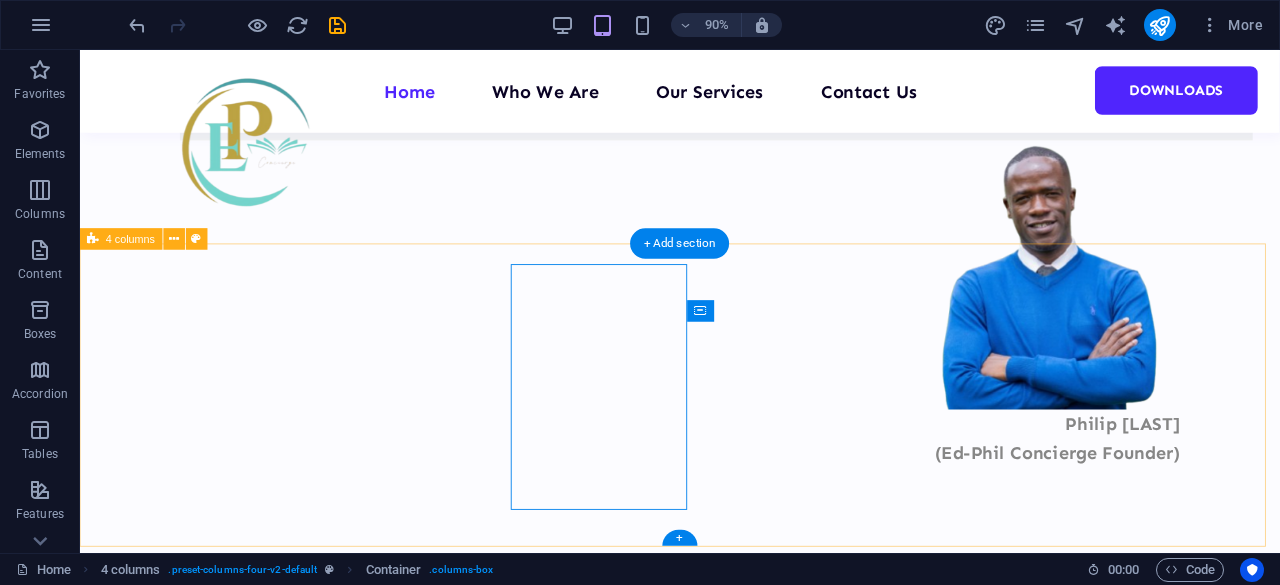 scroll, scrollTop: 1572, scrollLeft: 0, axis: vertical 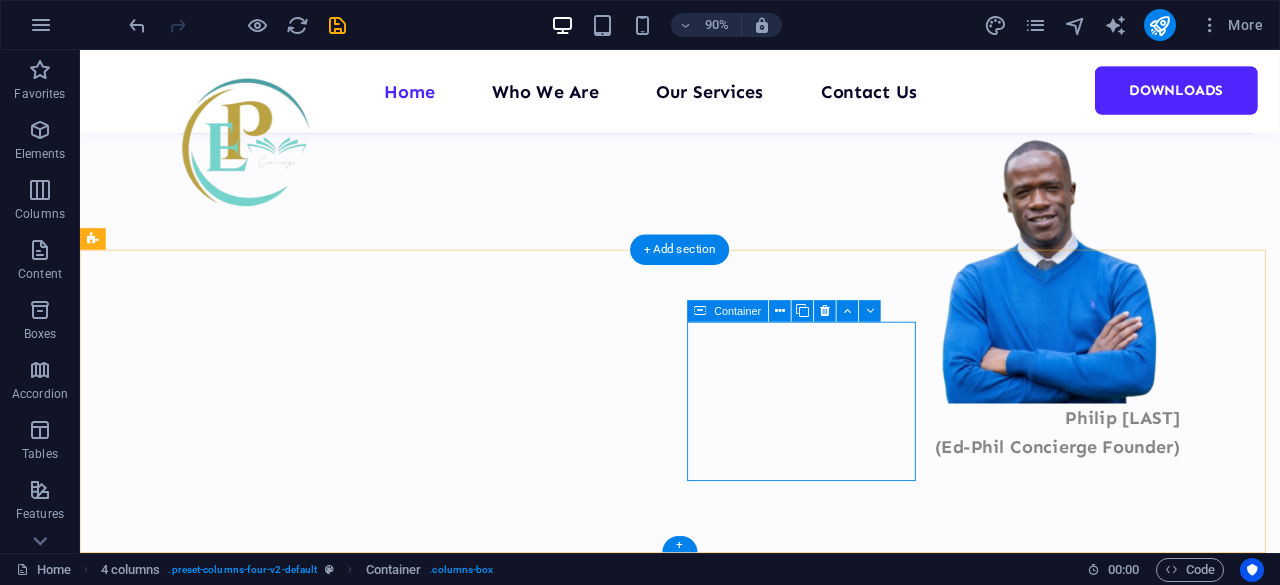 click on "SEND Support" at bounding box center [231, 1335] 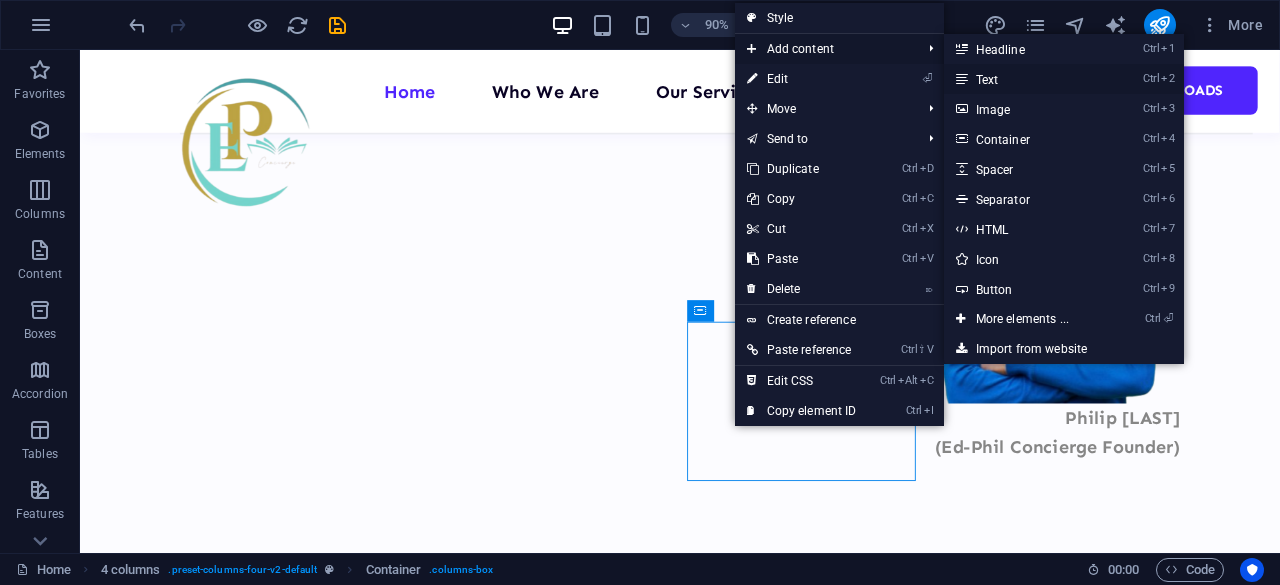click on "Ctrl 2  Text" at bounding box center [1026, 79] 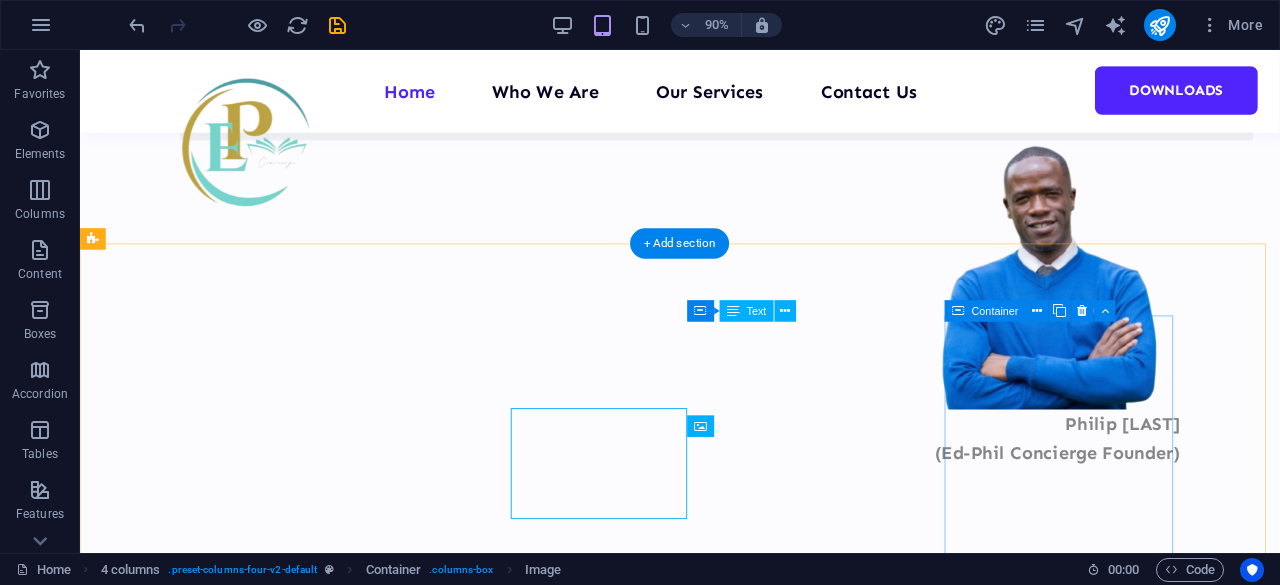 scroll, scrollTop: 1572, scrollLeft: 0, axis: vertical 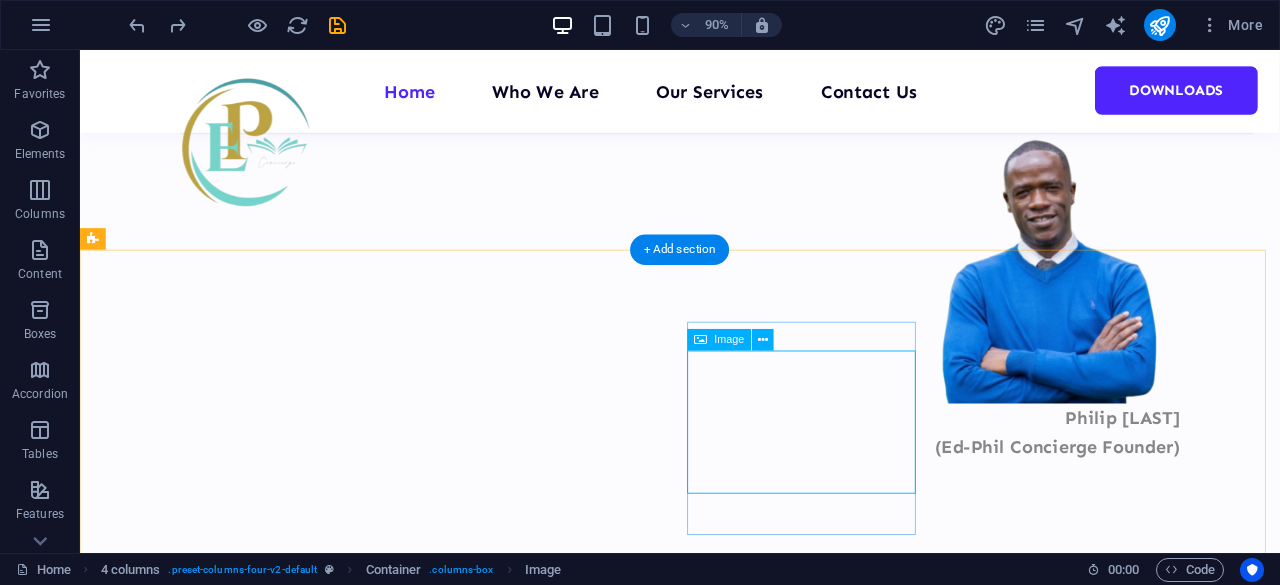 click at bounding box center (231, 1495) 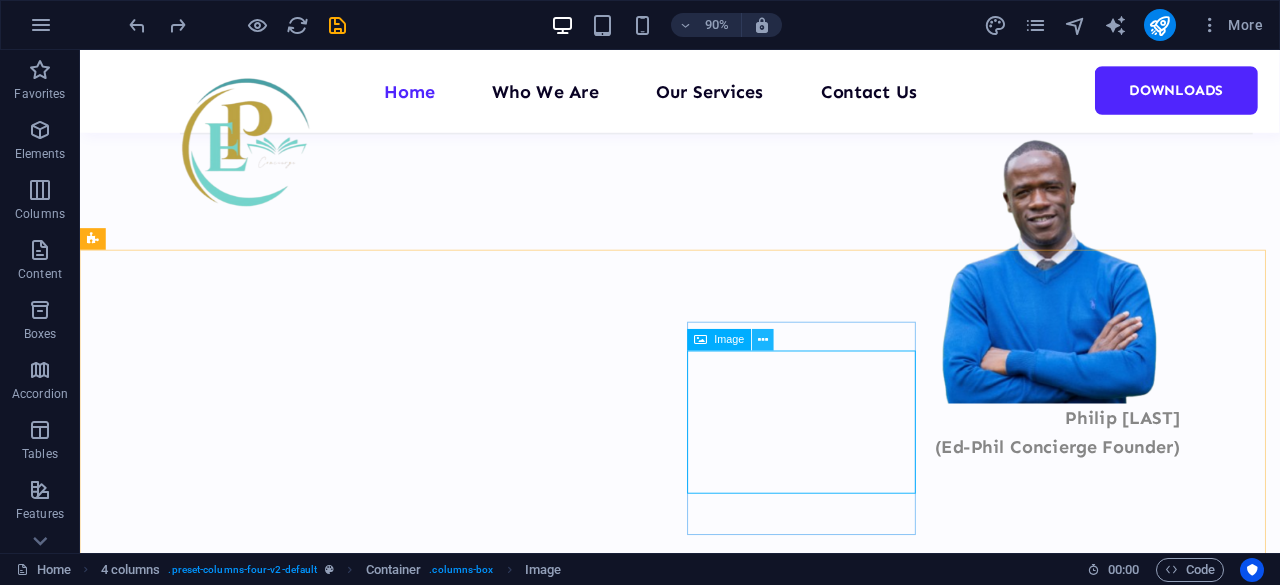 click at bounding box center (763, 339) 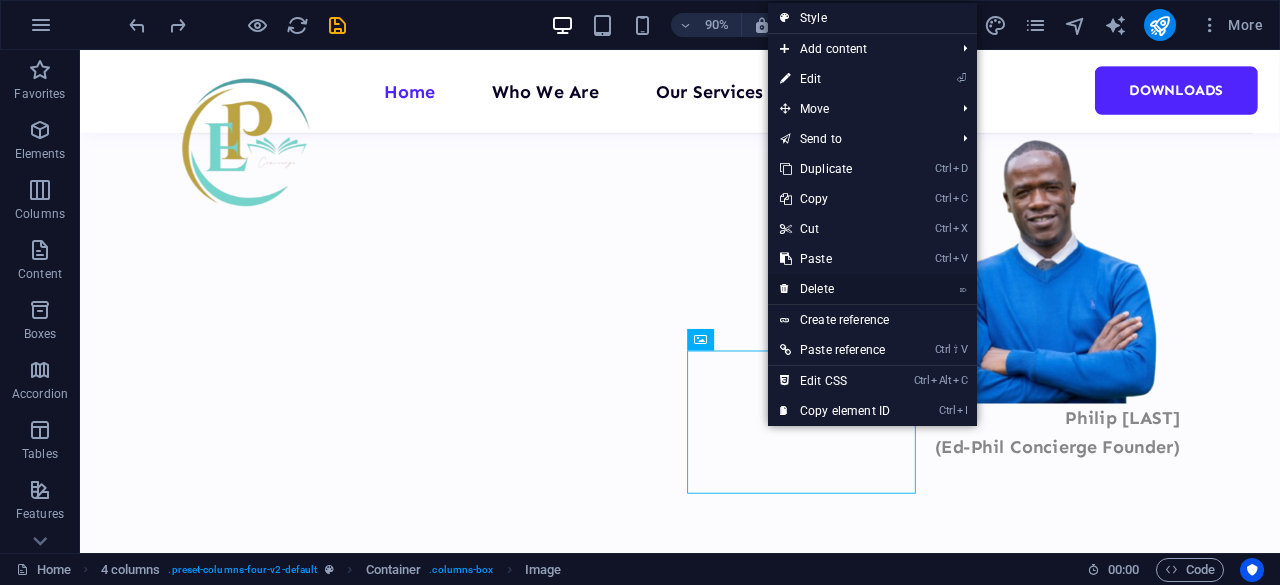 click on "⌦  Delete" at bounding box center [835, 289] 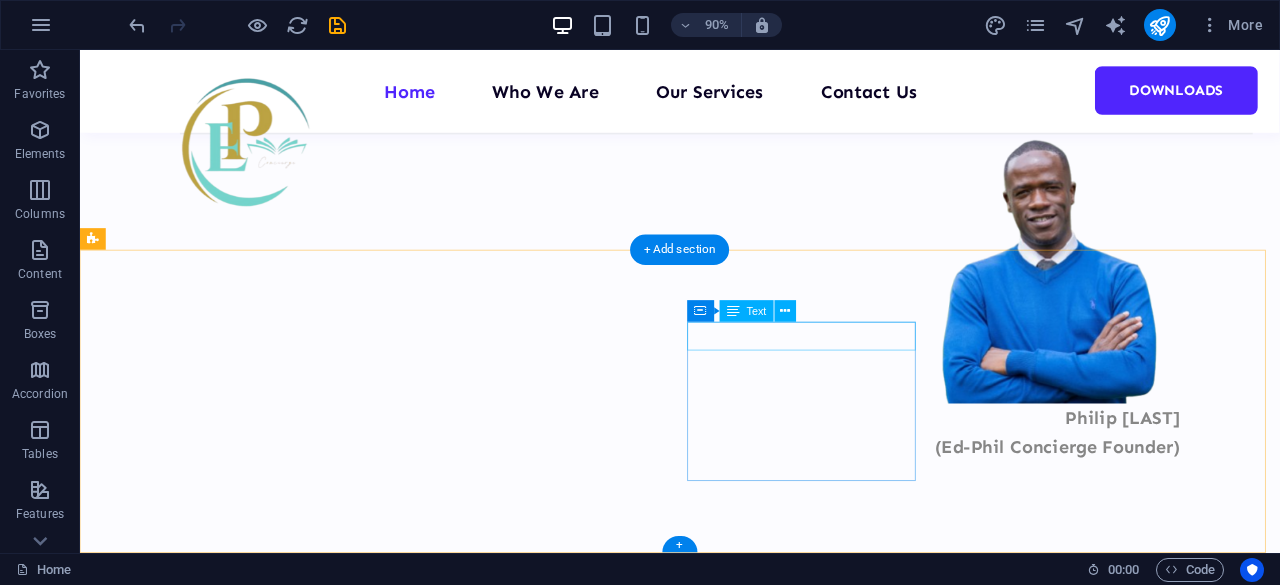 click on "New text element" at bounding box center (231, 1334) 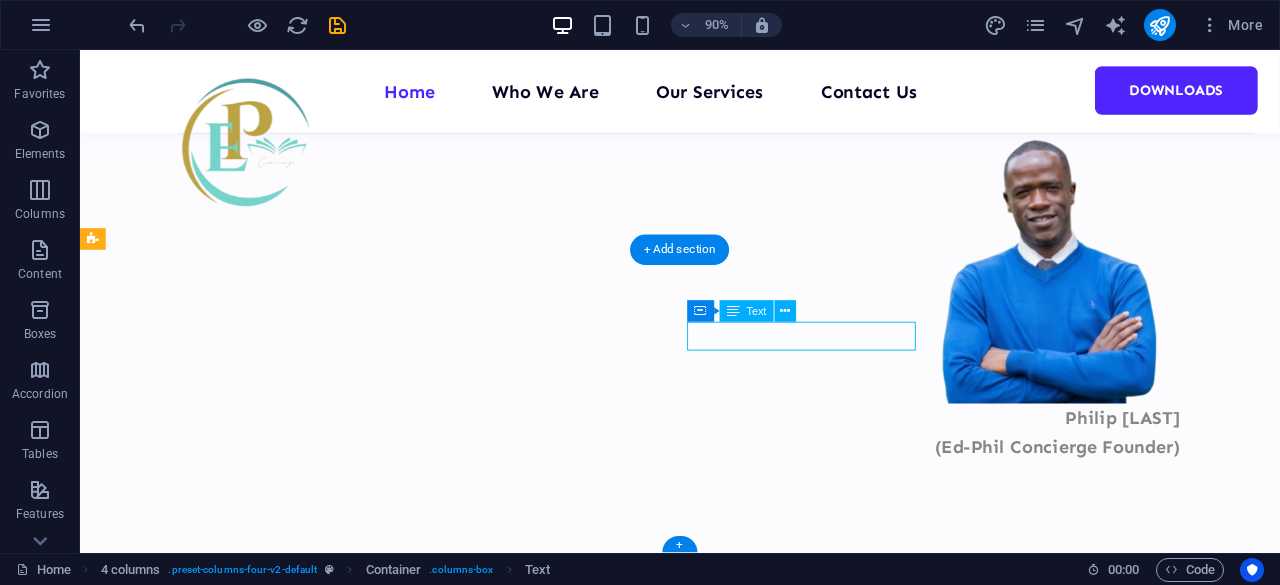 click on "New text element" at bounding box center [231, 1334] 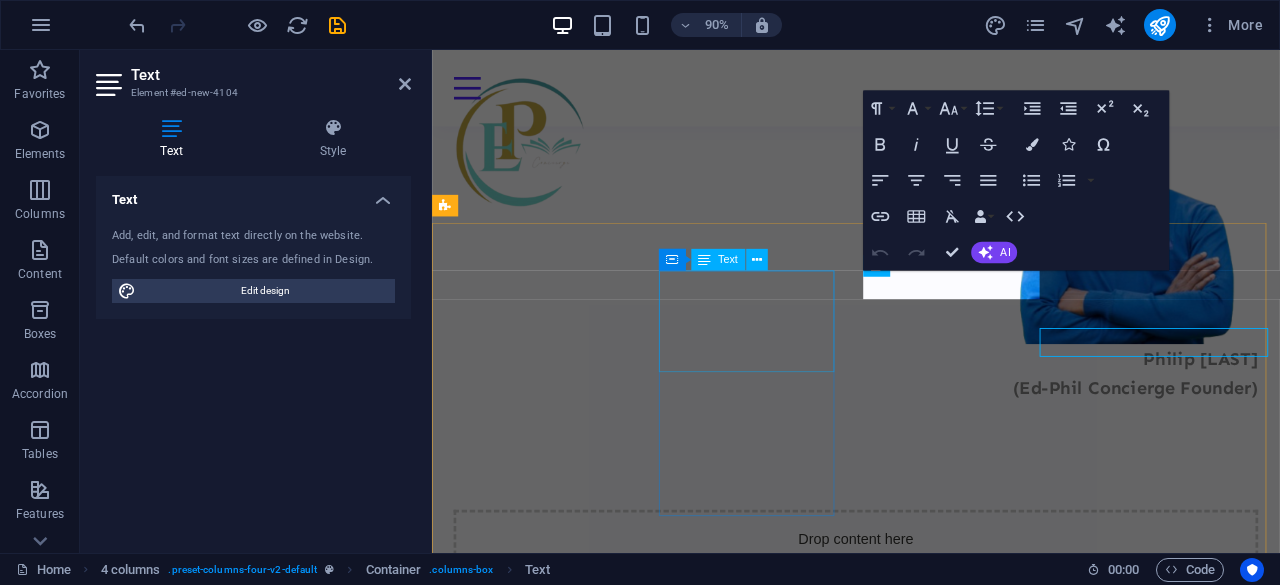 scroll, scrollTop: 1565, scrollLeft: 0, axis: vertical 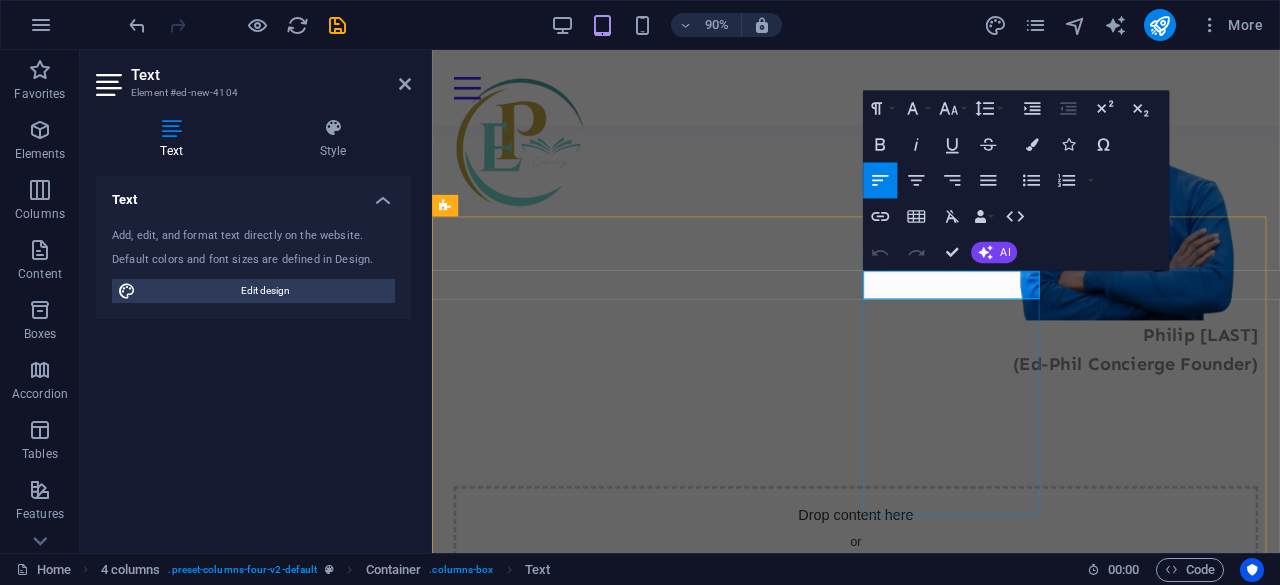 click on "New text element" at bounding box center [556, 1325] 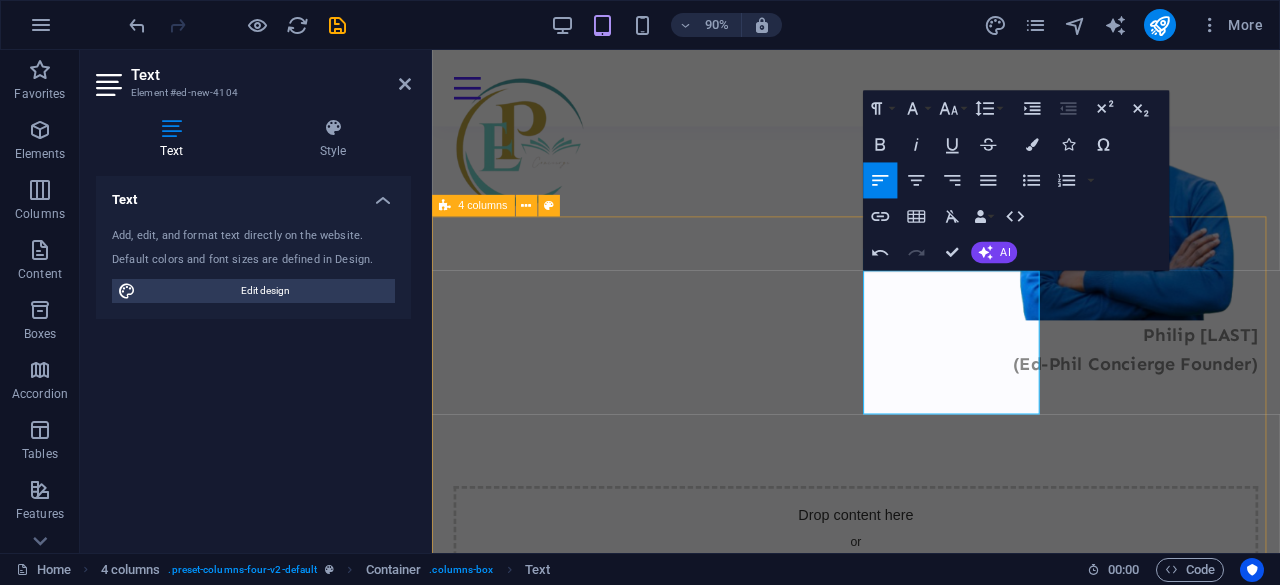 click on "K–12 School Placement We match your child to prestigious local and international schools with precision and care. Curriculum Design as a Service (CDaaS) Custom academic pathways and support systems for learners, institutions, and micro-schools. Specialized educational plans and support for neurodiverse learners, delivered with discretion and expertise. SEND Support Drop content here or  Add elements  Paste clipboard" at bounding box center (903, 1247) 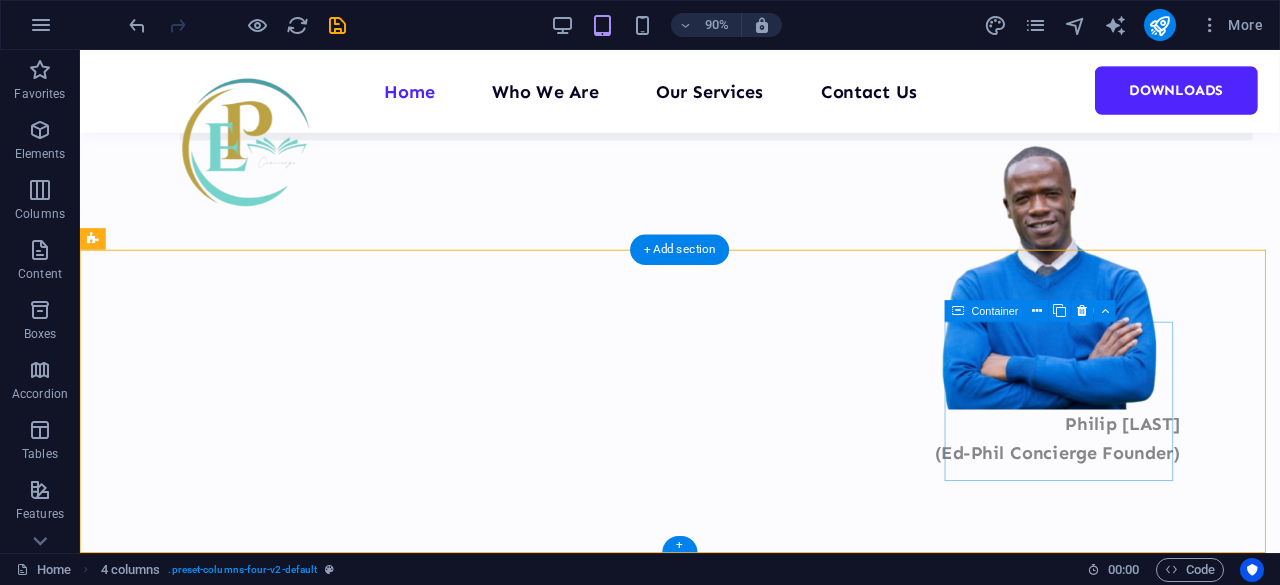scroll, scrollTop: 1572, scrollLeft: 0, axis: vertical 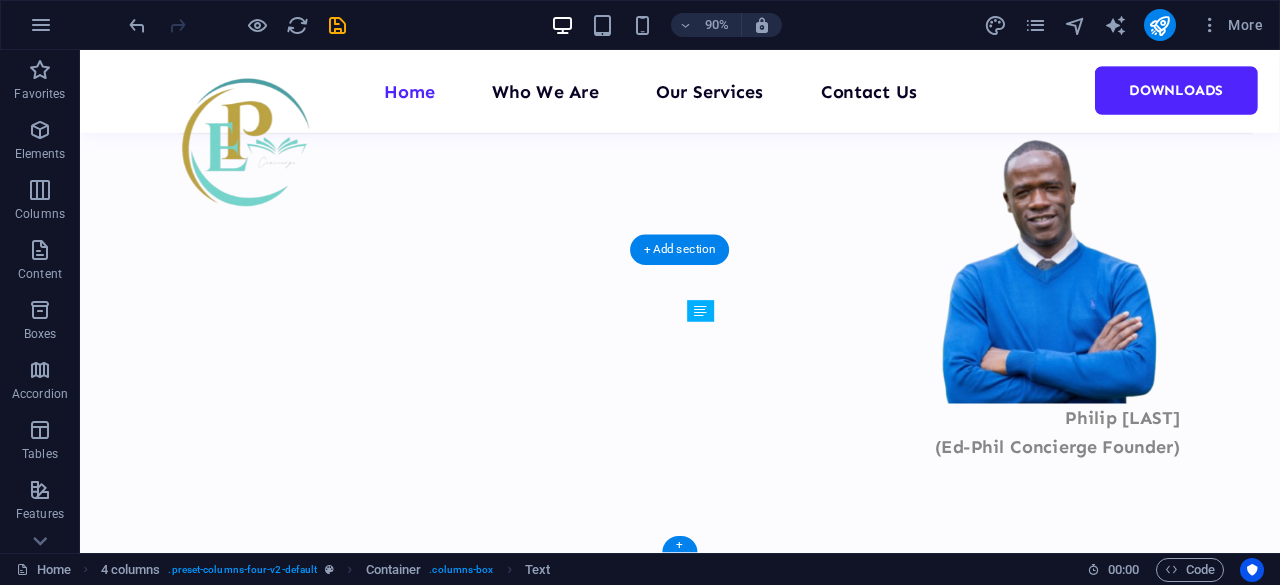 drag, startPoint x: 815, startPoint y: 361, endPoint x: 806, endPoint y: 508, distance: 147.27525 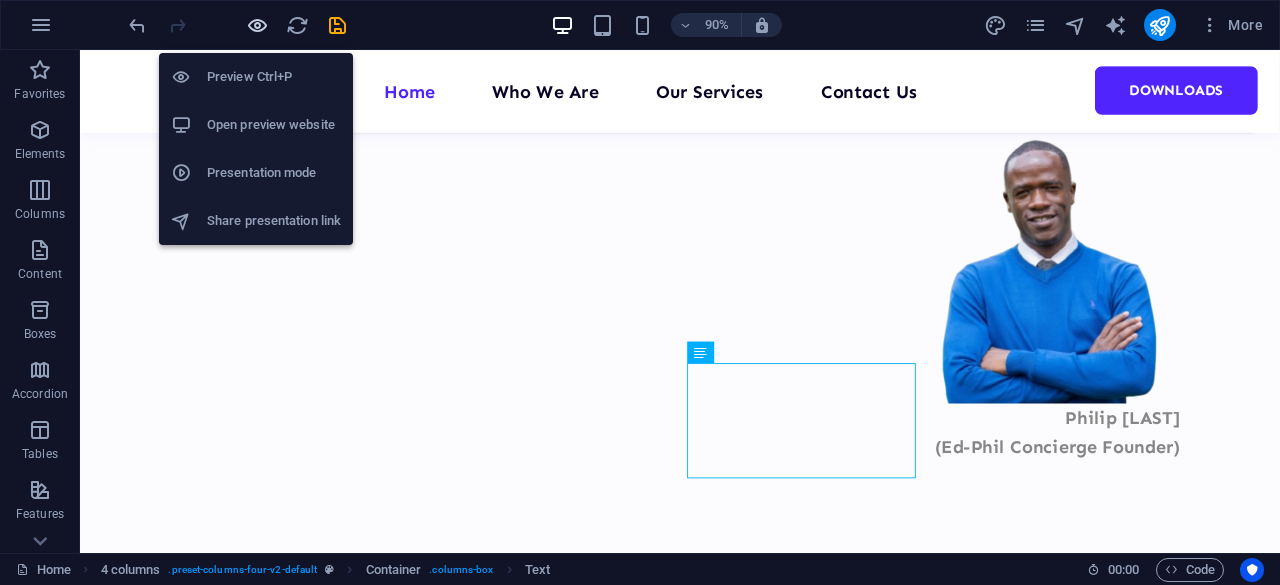 click at bounding box center [257, 25] 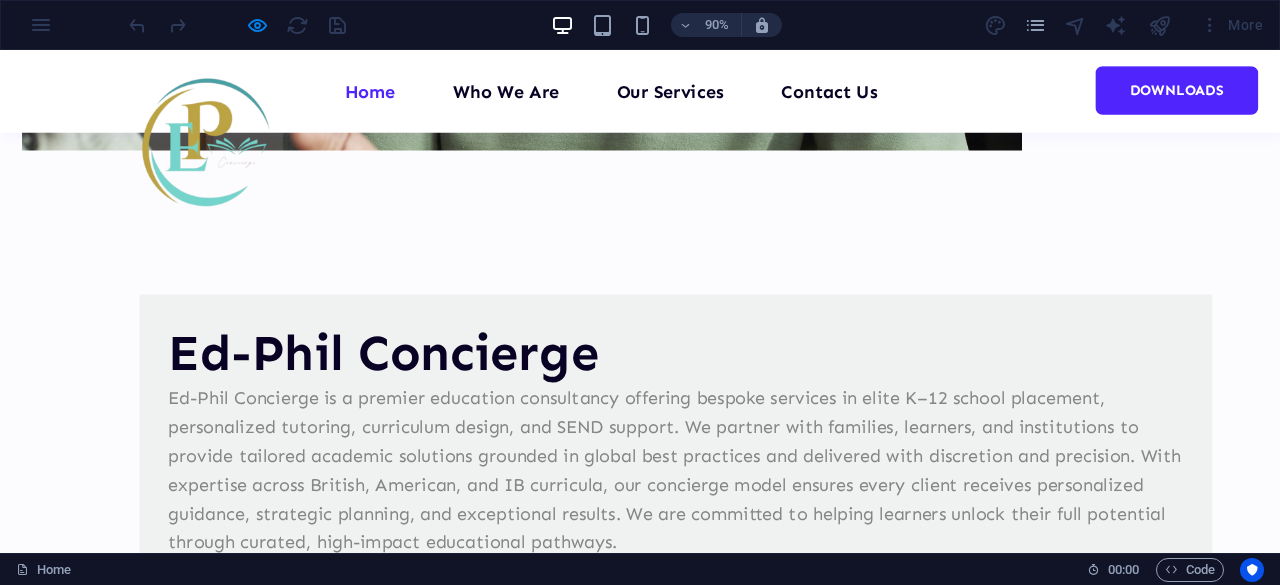 scroll, scrollTop: 828, scrollLeft: 0, axis: vertical 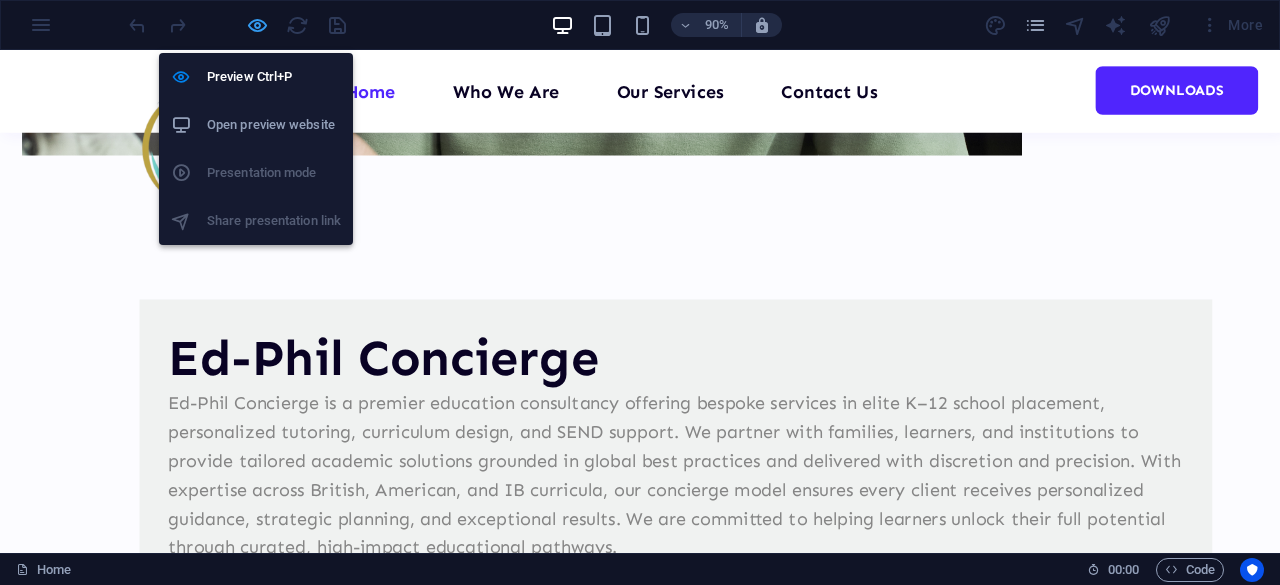 click at bounding box center [257, 25] 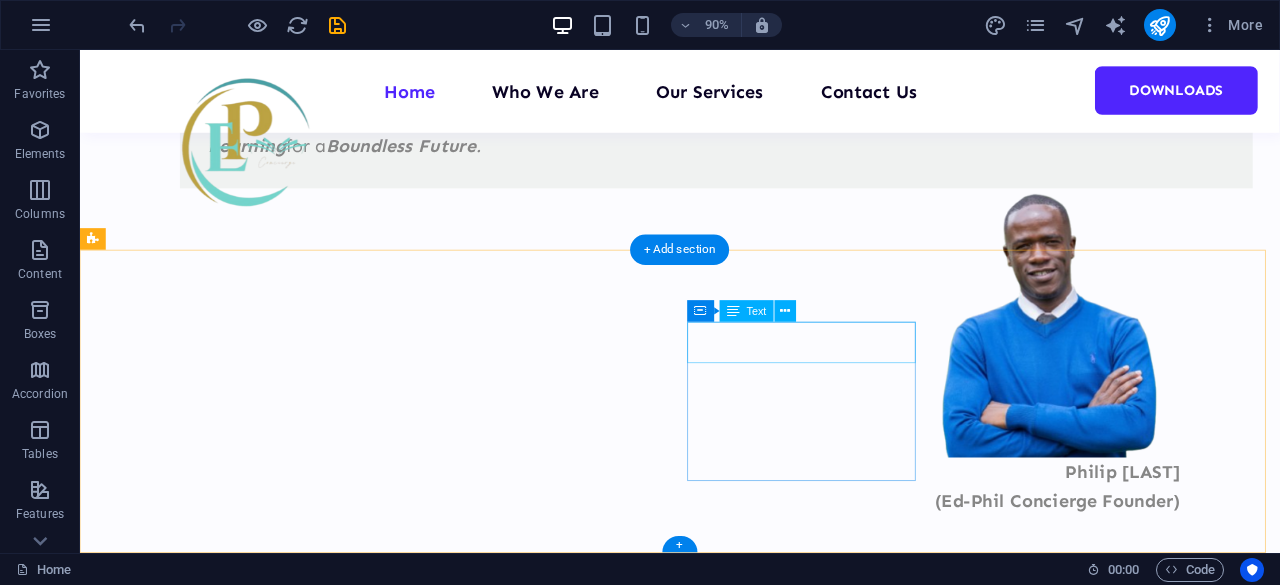 scroll, scrollTop: 1572, scrollLeft: 0, axis: vertical 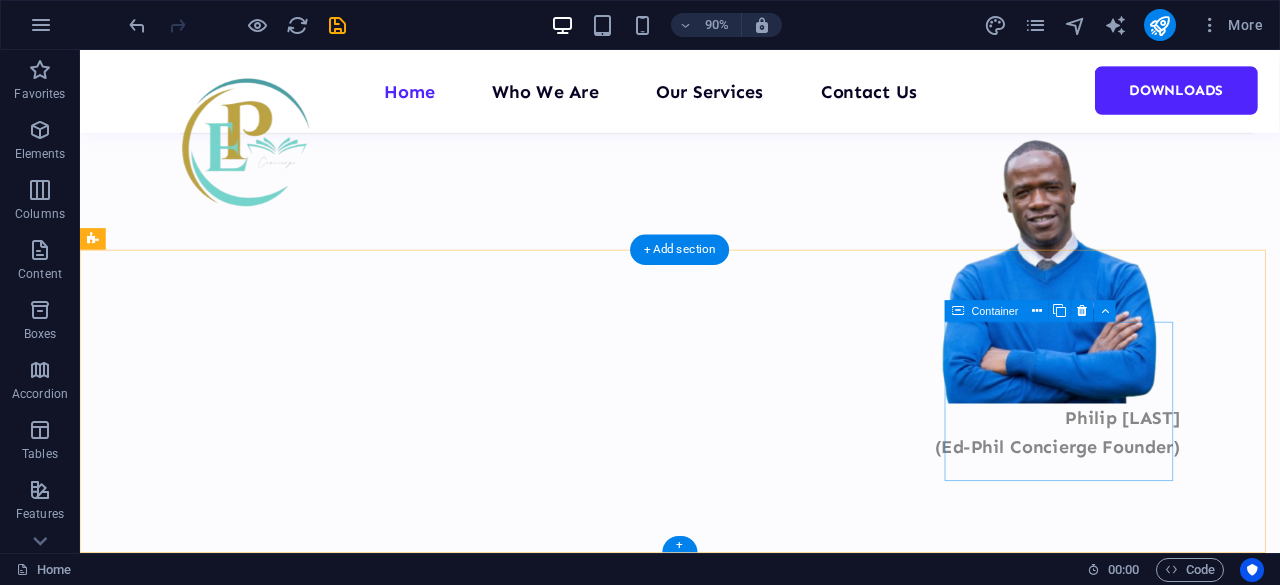 click on "Add elements" at bounding box center [230, 1609] 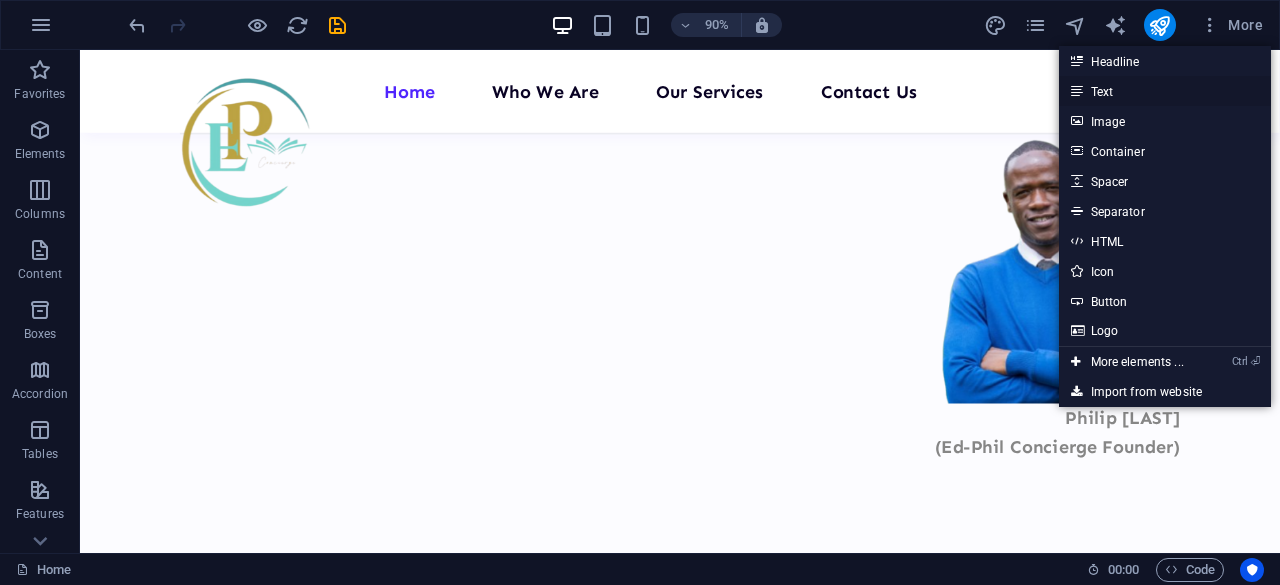 click on "Text" at bounding box center (1165, 91) 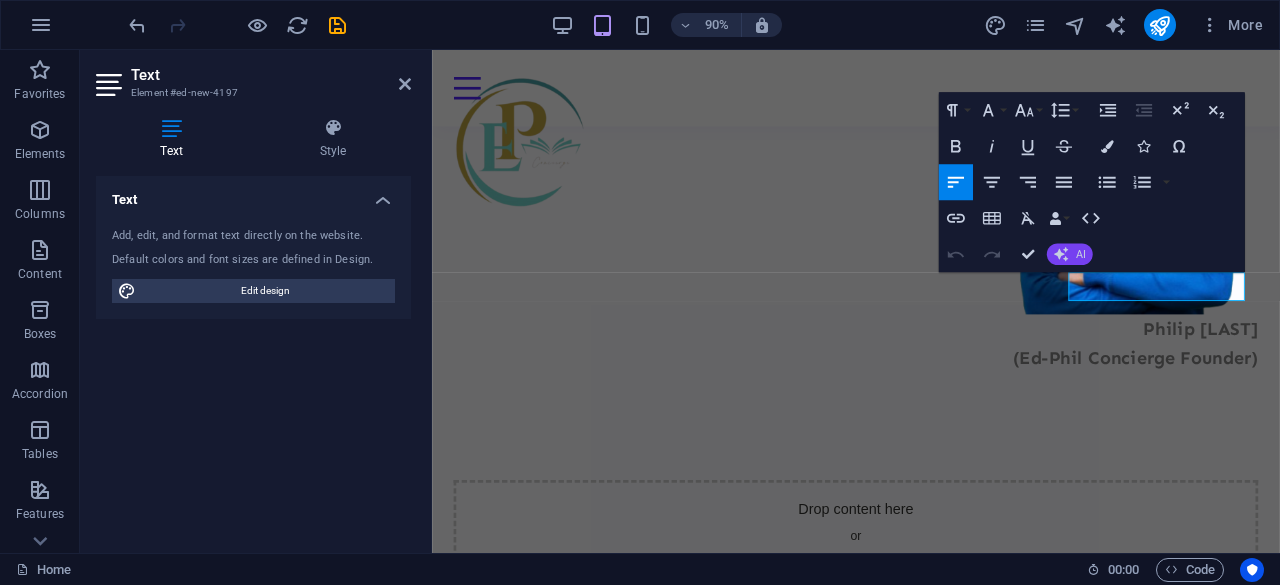 scroll, scrollTop: 1563, scrollLeft: 0, axis: vertical 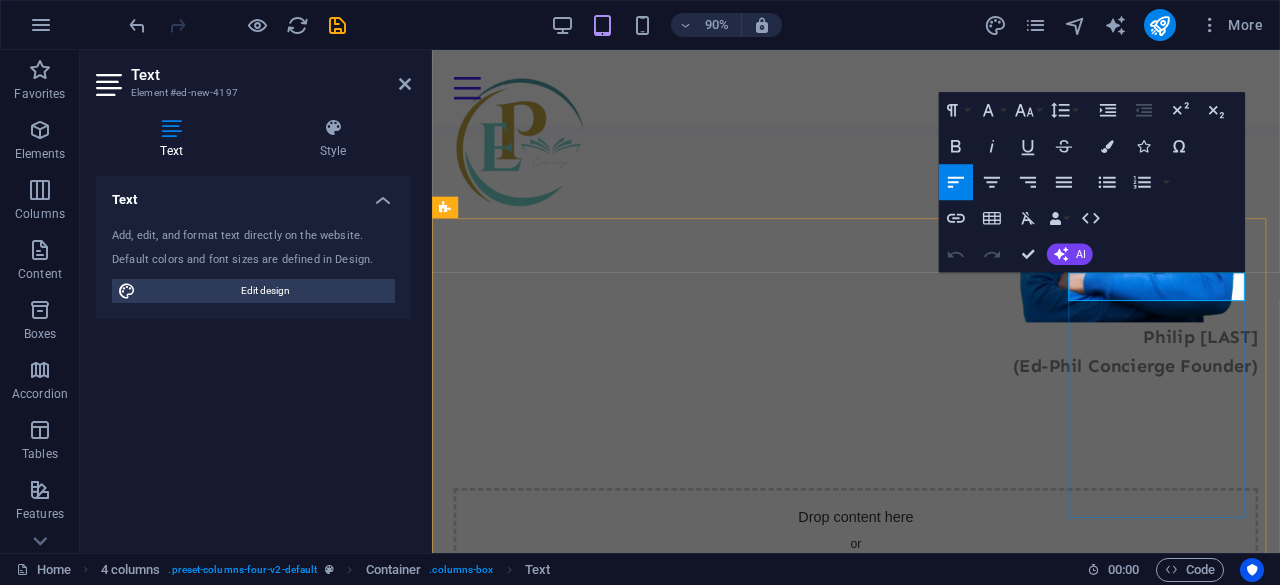 click on "New text element" at bounding box center (556, 1549) 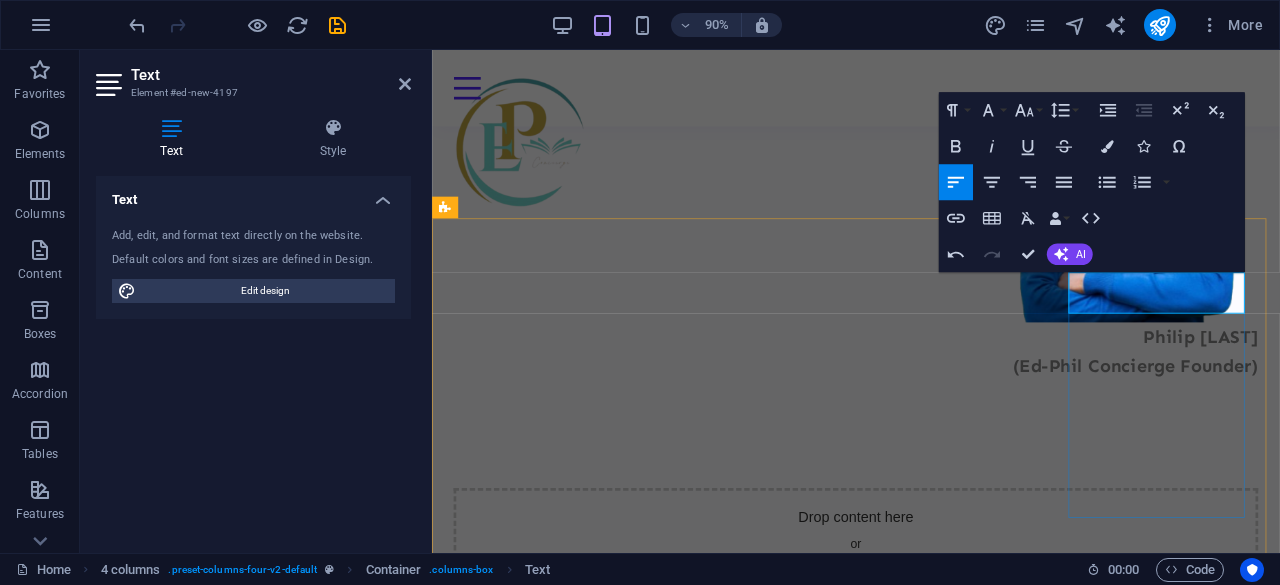 click on "Premier Tutoring" at bounding box center [556, 1550] 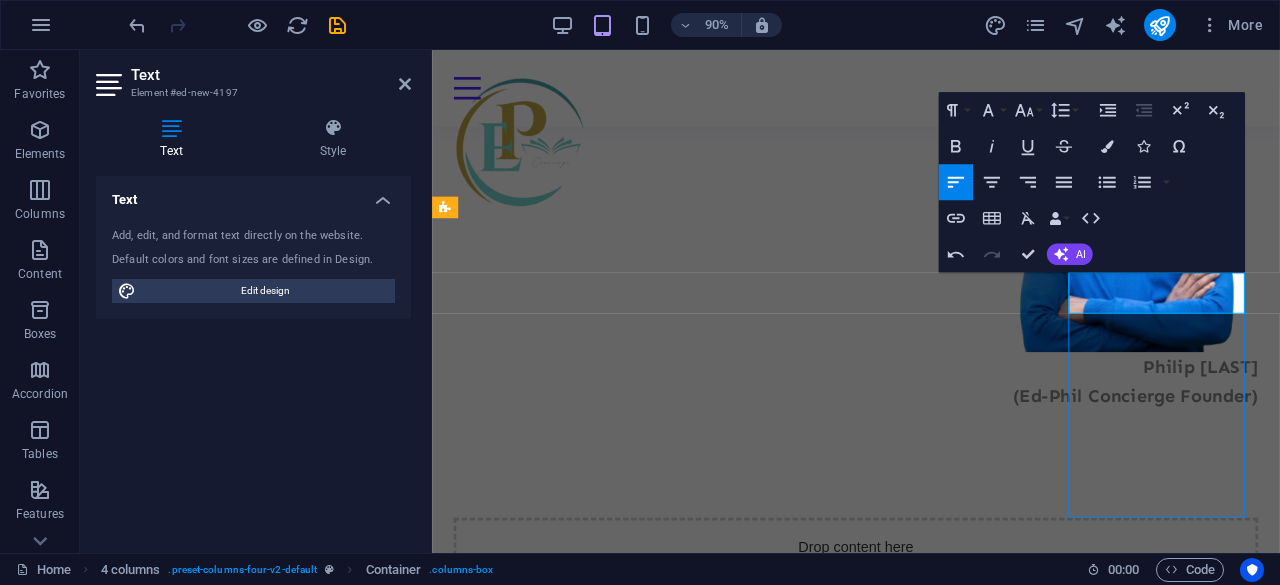 scroll, scrollTop: 1569, scrollLeft: 0, axis: vertical 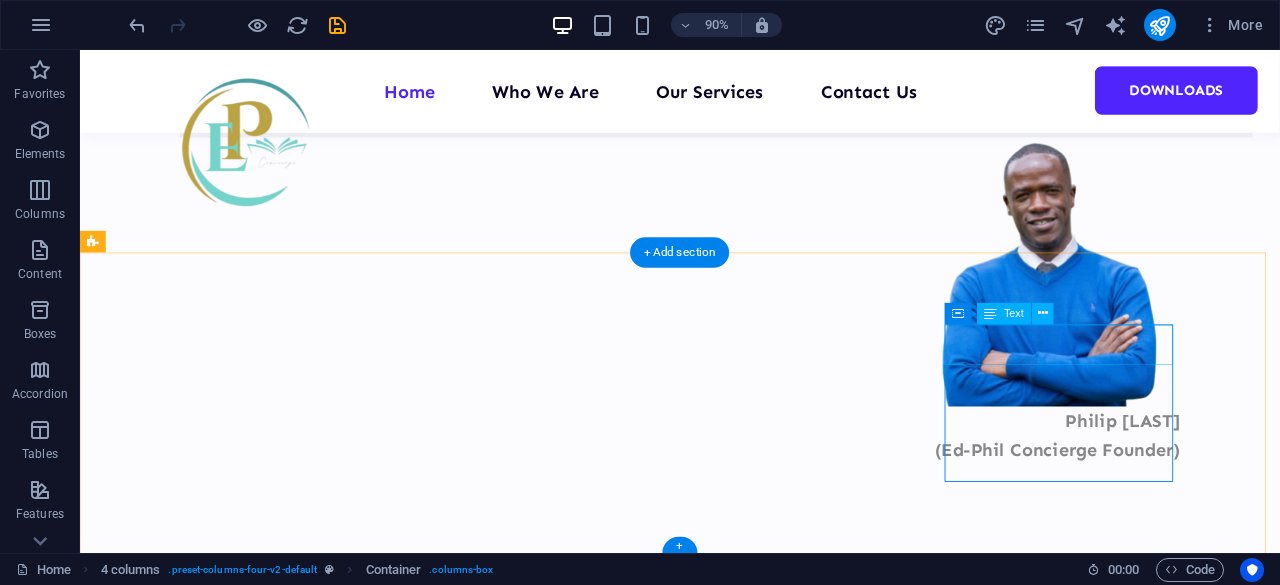 click on "Premier Tutoring" at bounding box center [231, 1528] 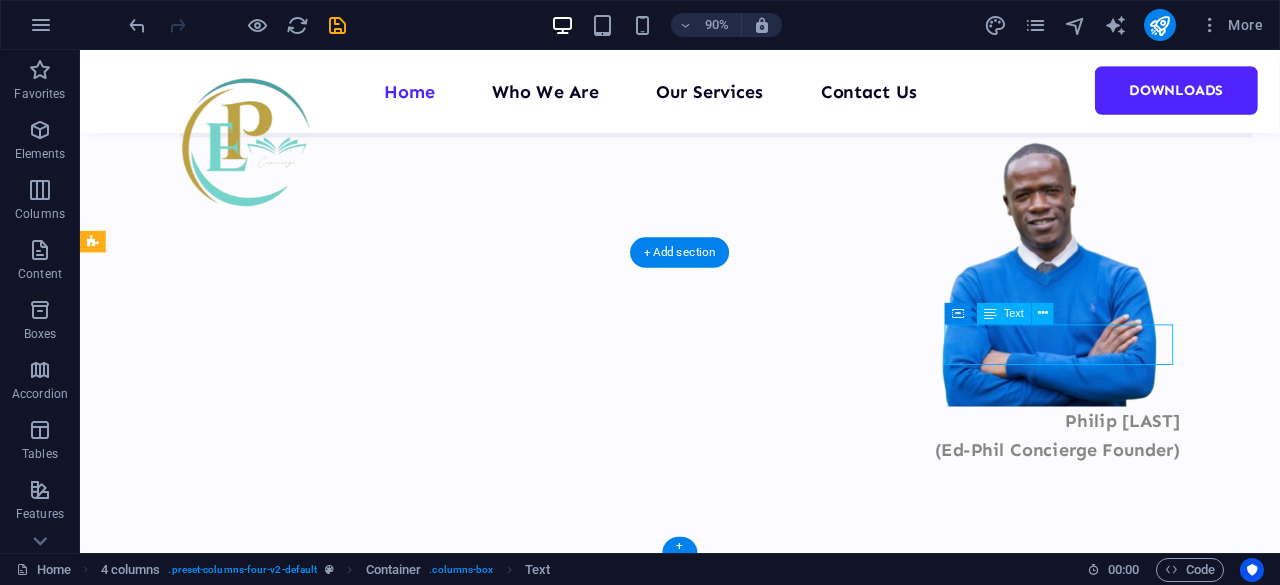click on "Premier Tutoring" at bounding box center (231, 1528) 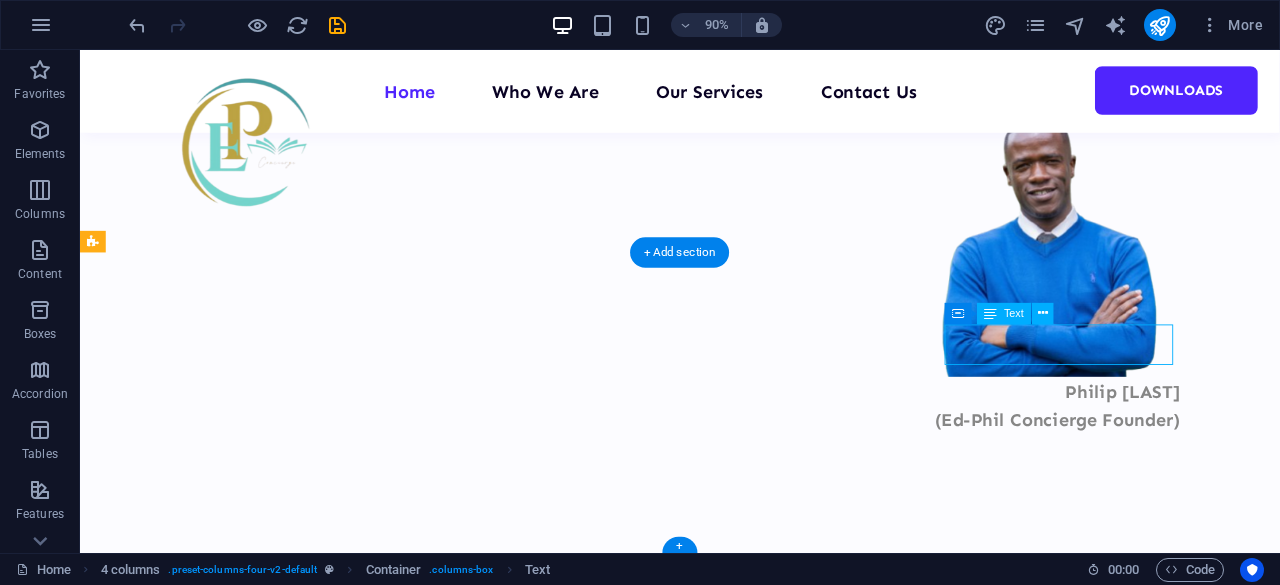 scroll, scrollTop: 1562, scrollLeft: 0, axis: vertical 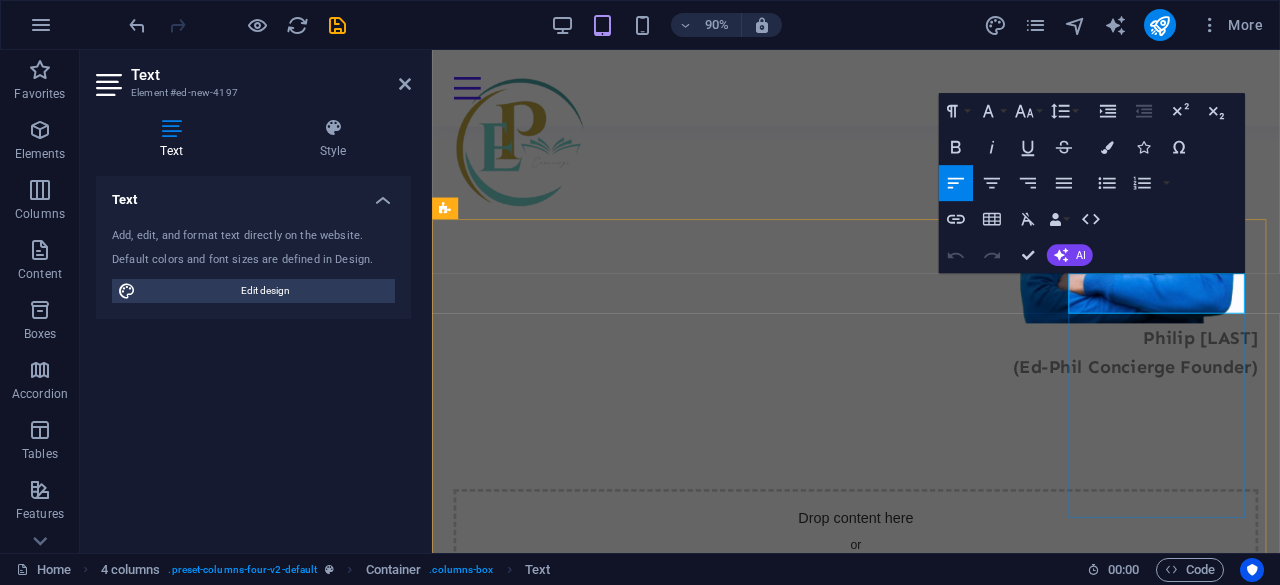 click on "Premier Tutoring" at bounding box center (556, 1551) 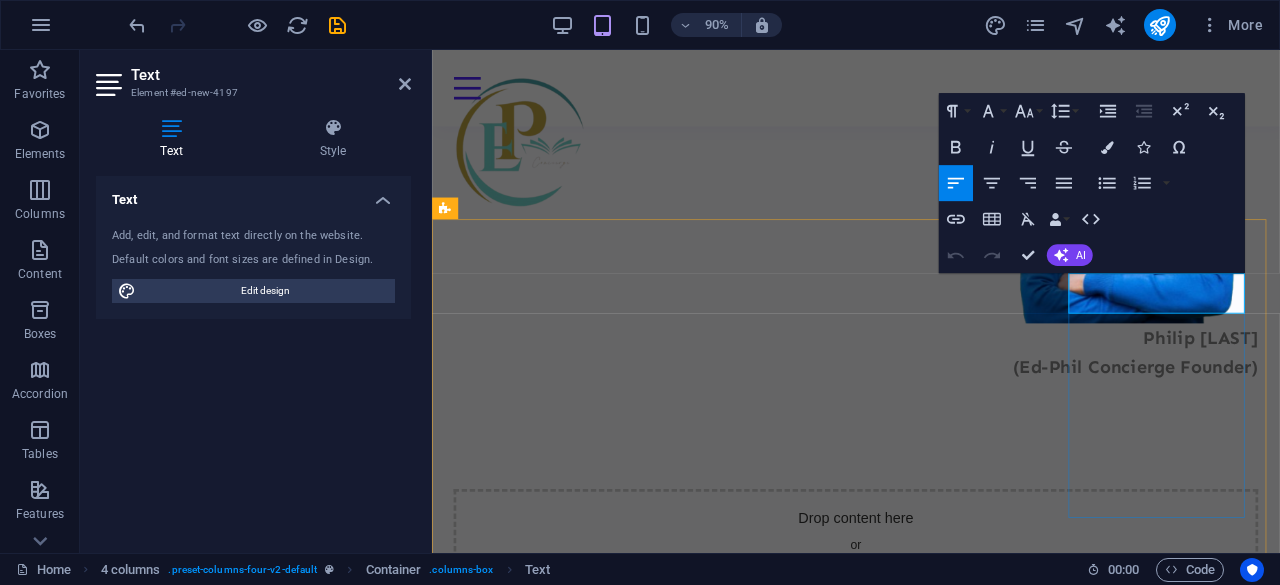 click on "Premier Tutoring" at bounding box center [556, 1551] 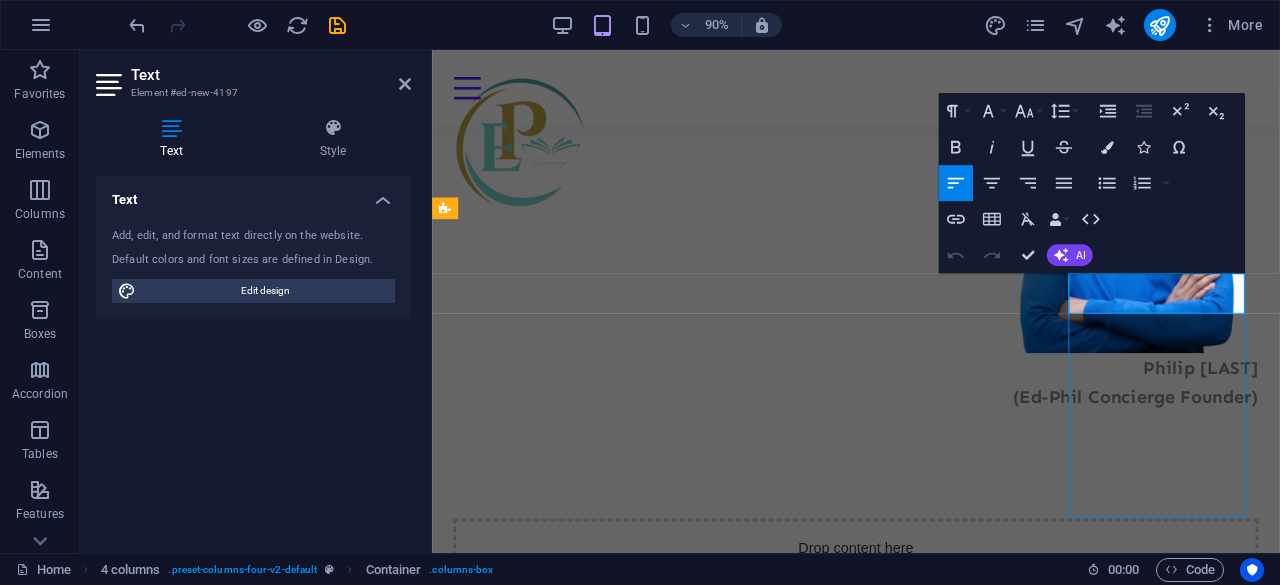 scroll, scrollTop: 1569, scrollLeft: 0, axis: vertical 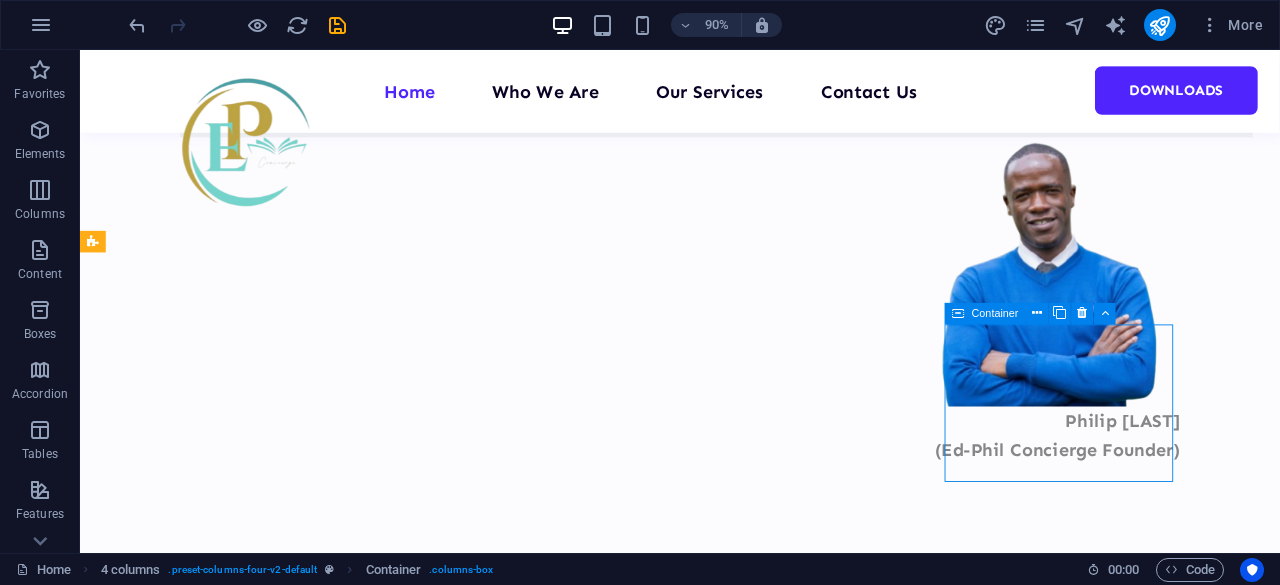 click on "Premier Tutoring" at bounding box center [231, 1528] 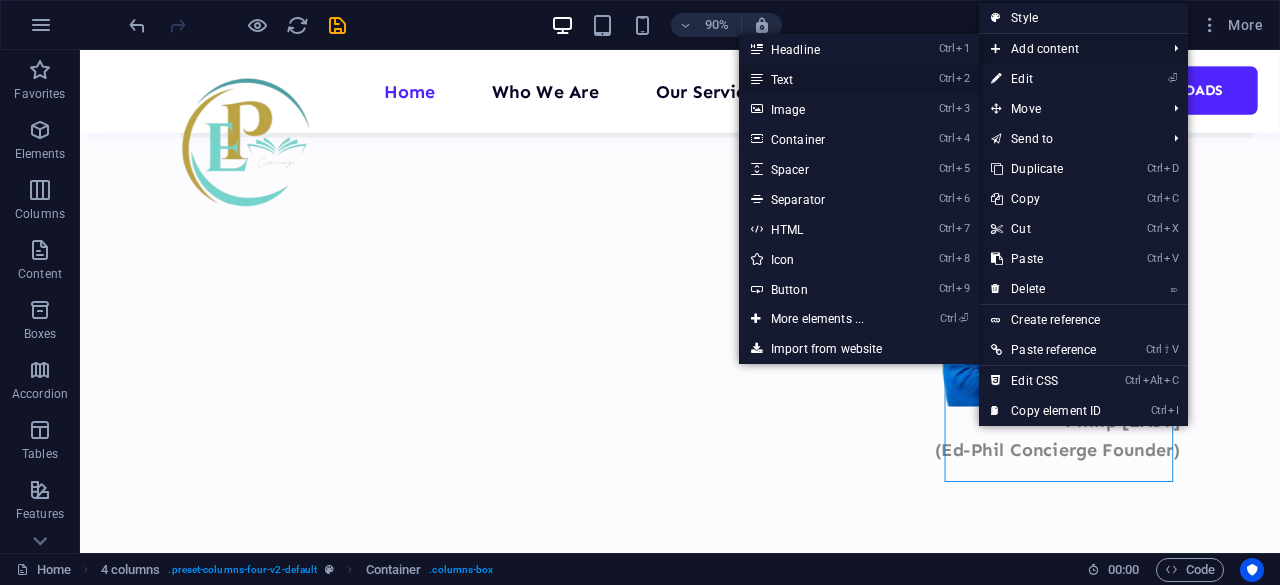 click on "Ctrl 2  Text" at bounding box center [821, 79] 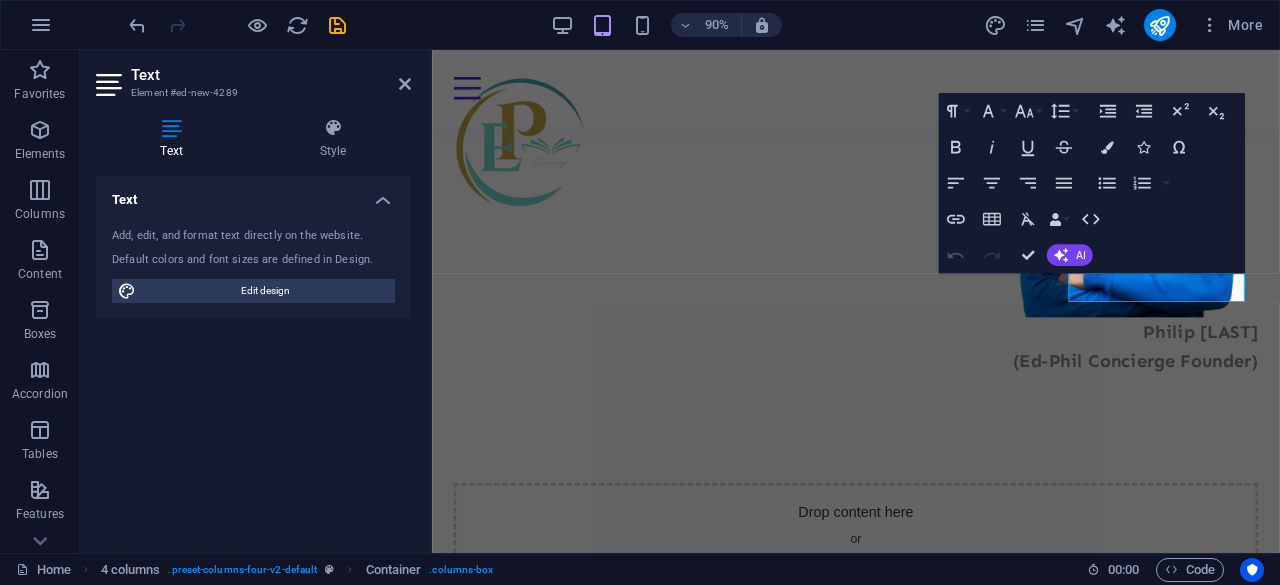 scroll, scrollTop: 1562, scrollLeft: 0, axis: vertical 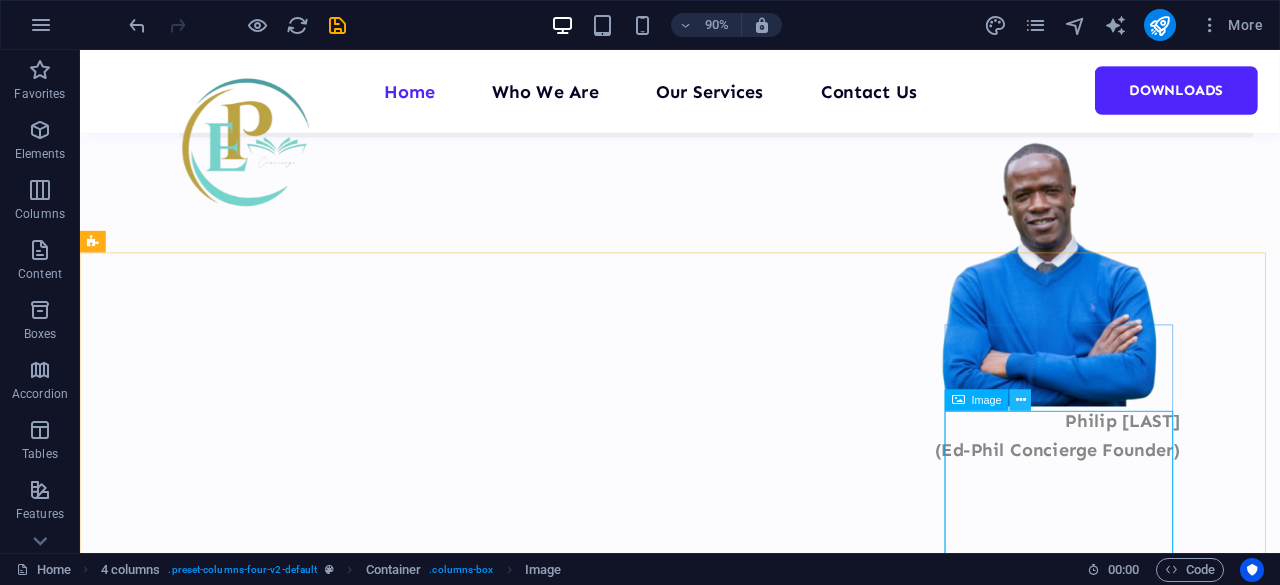 click at bounding box center [1021, 399] 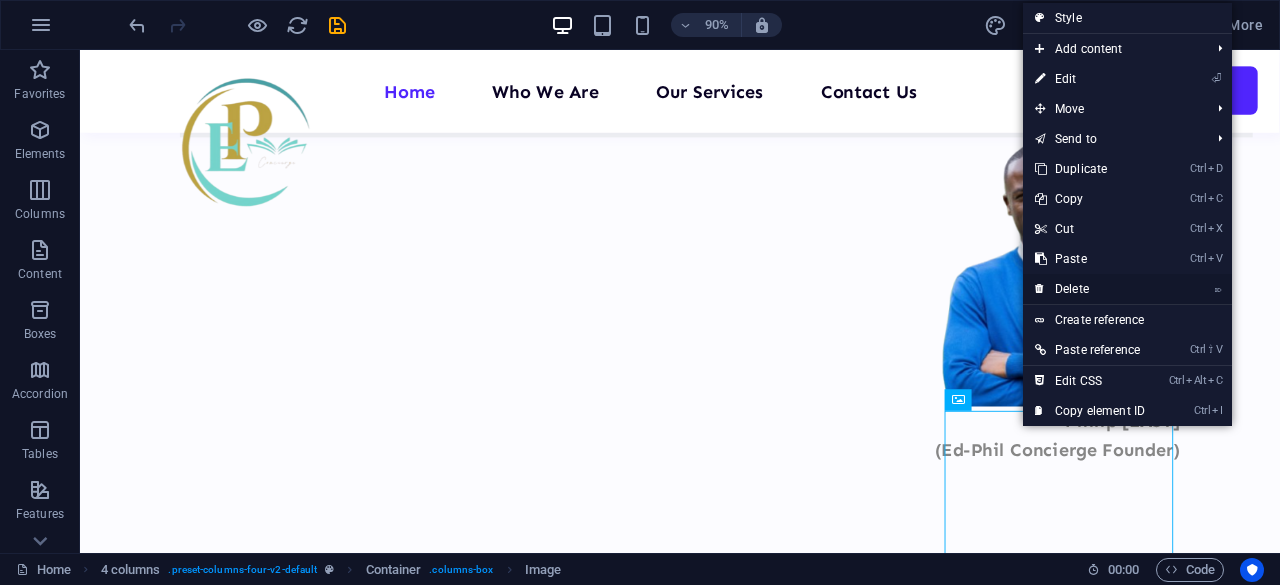 click on "⌦  Delete" at bounding box center [1090, 289] 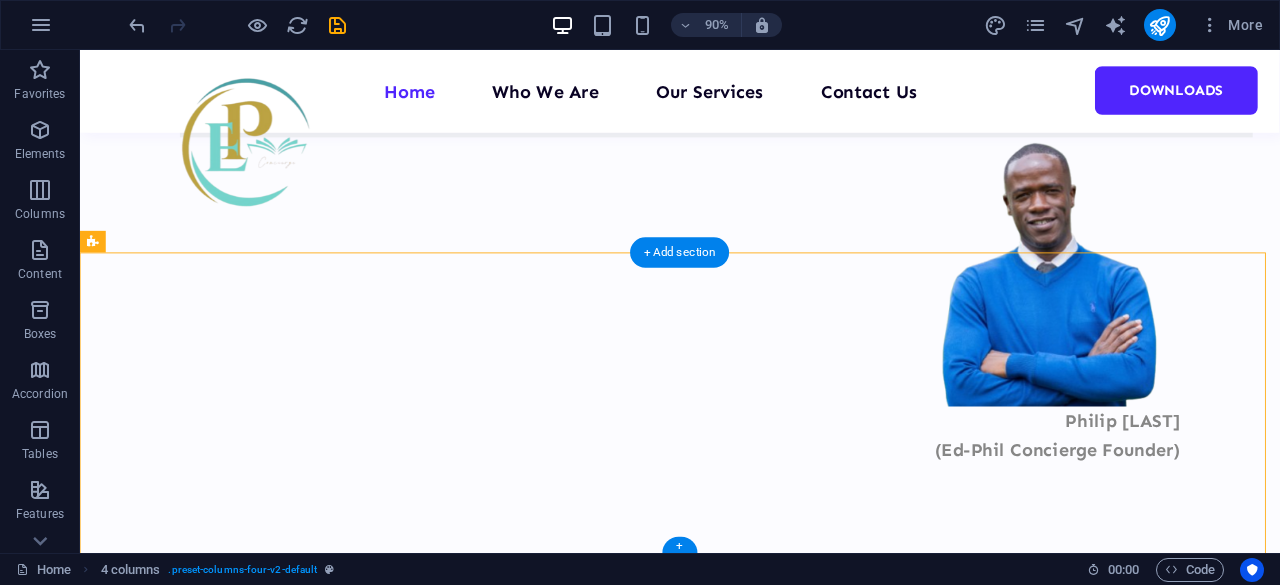 drag, startPoint x: 1082, startPoint y: 370, endPoint x: 1102, endPoint y: 482, distance: 113.7717 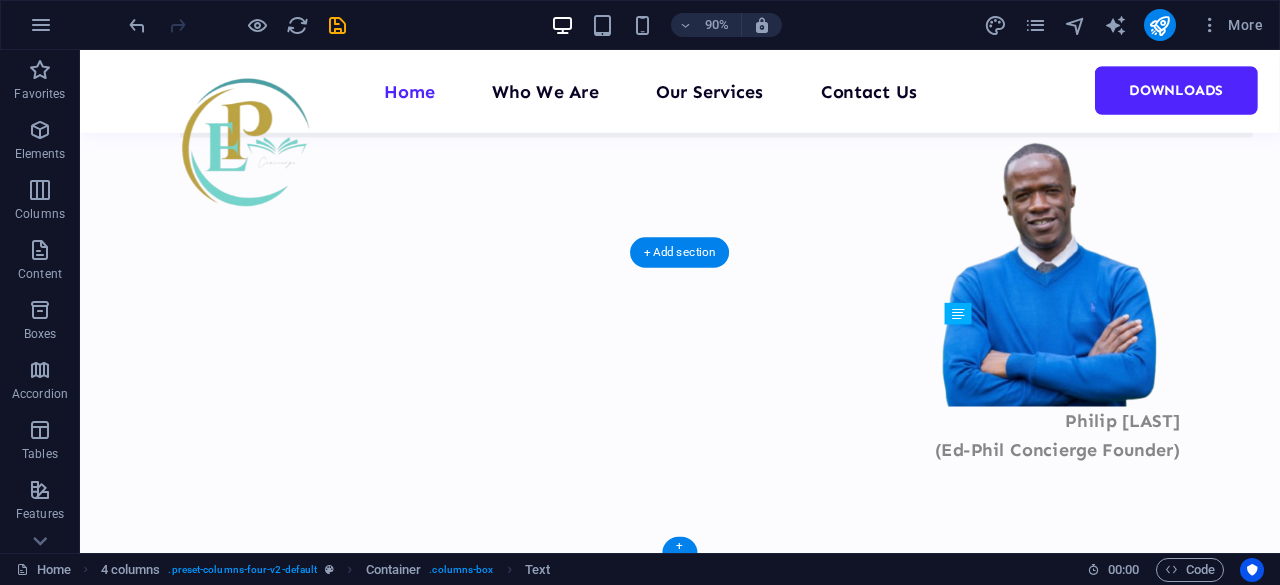 drag, startPoint x: 1036, startPoint y: 448, endPoint x: 1052, endPoint y: 402, distance: 48.703182 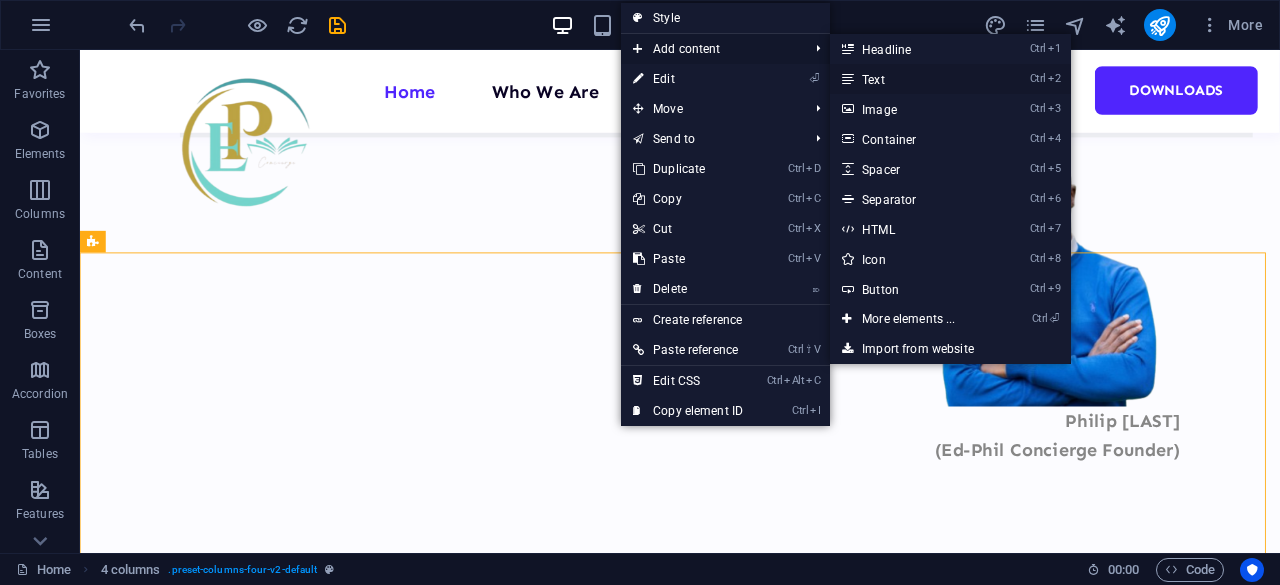 click on "Ctrl 2  Text" at bounding box center (912, 79) 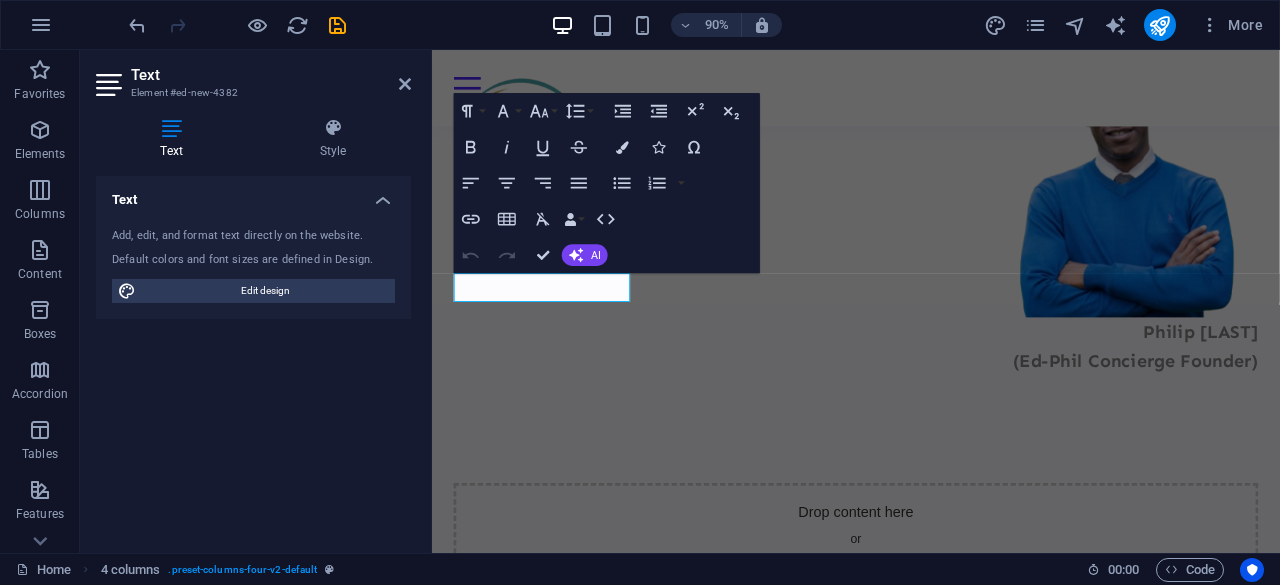 scroll, scrollTop: 1562, scrollLeft: 0, axis: vertical 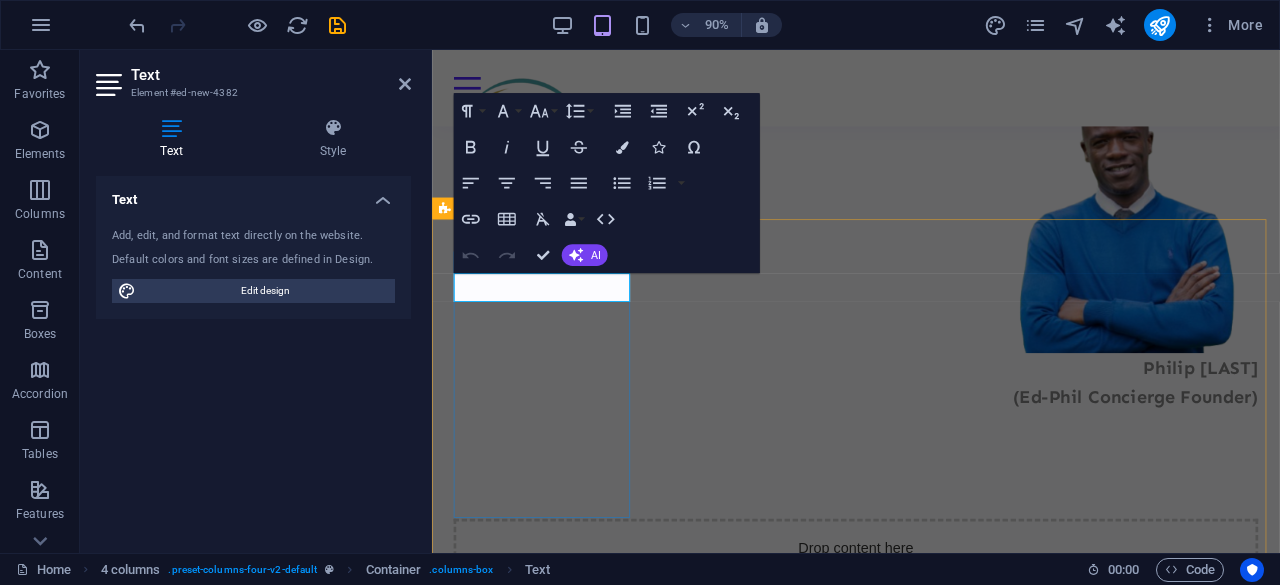click on "Drop content here or  Add elements  Paste clipboard" at bounding box center [903, 642] 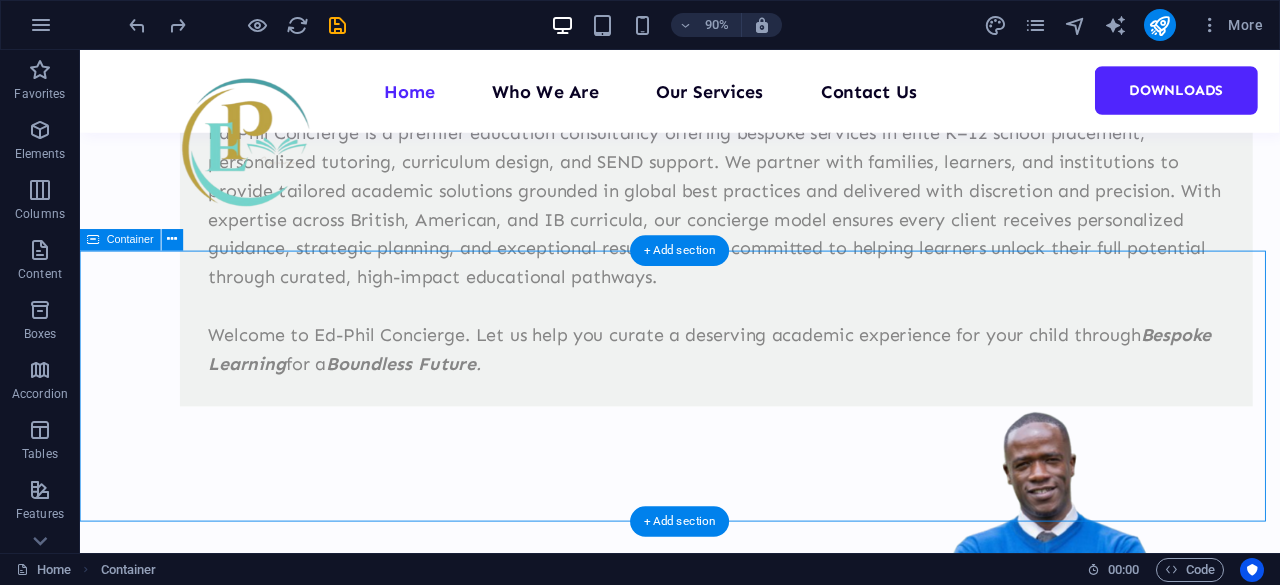 scroll, scrollTop: 1370, scrollLeft: 0, axis: vertical 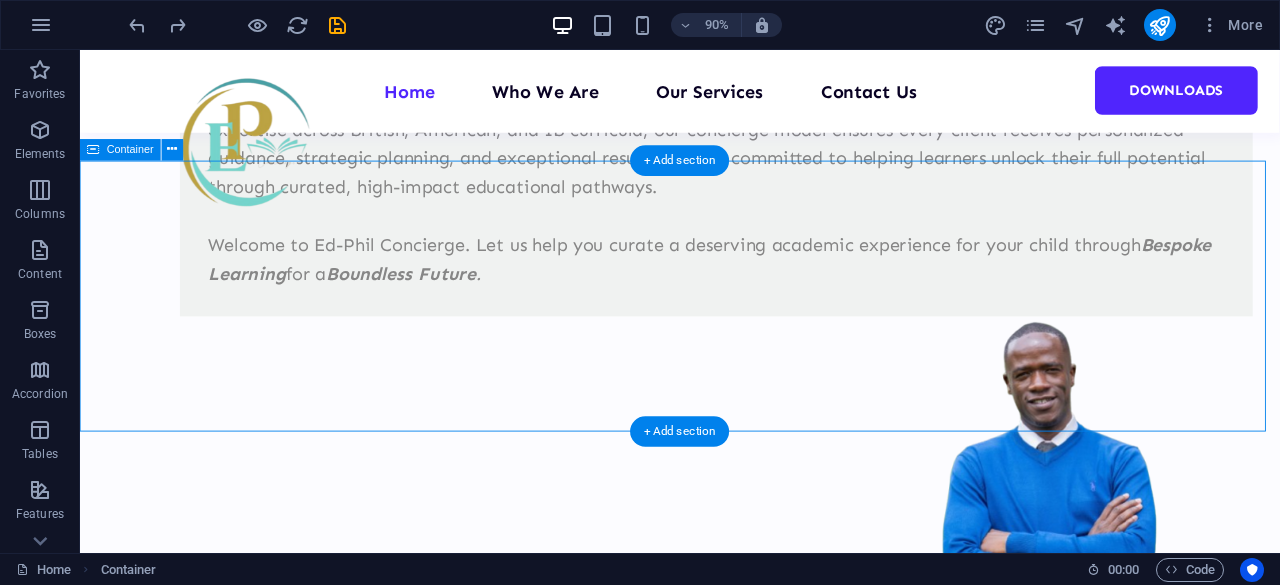click on "Add elements" at bounding box center [687, 970] 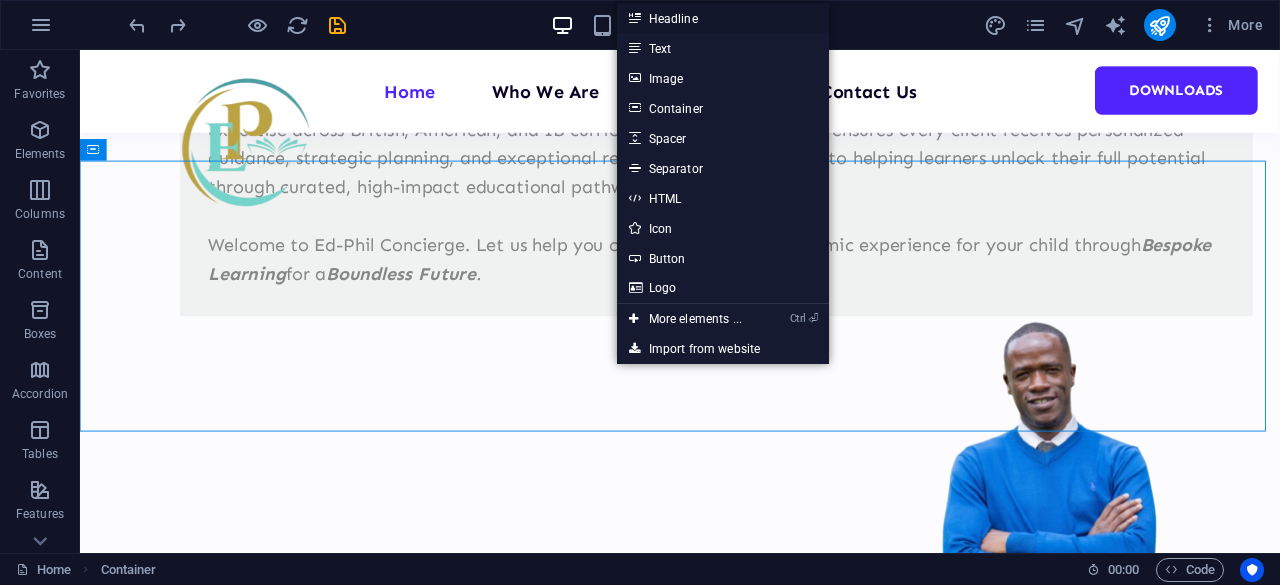 click on "Headline" at bounding box center [723, 18] 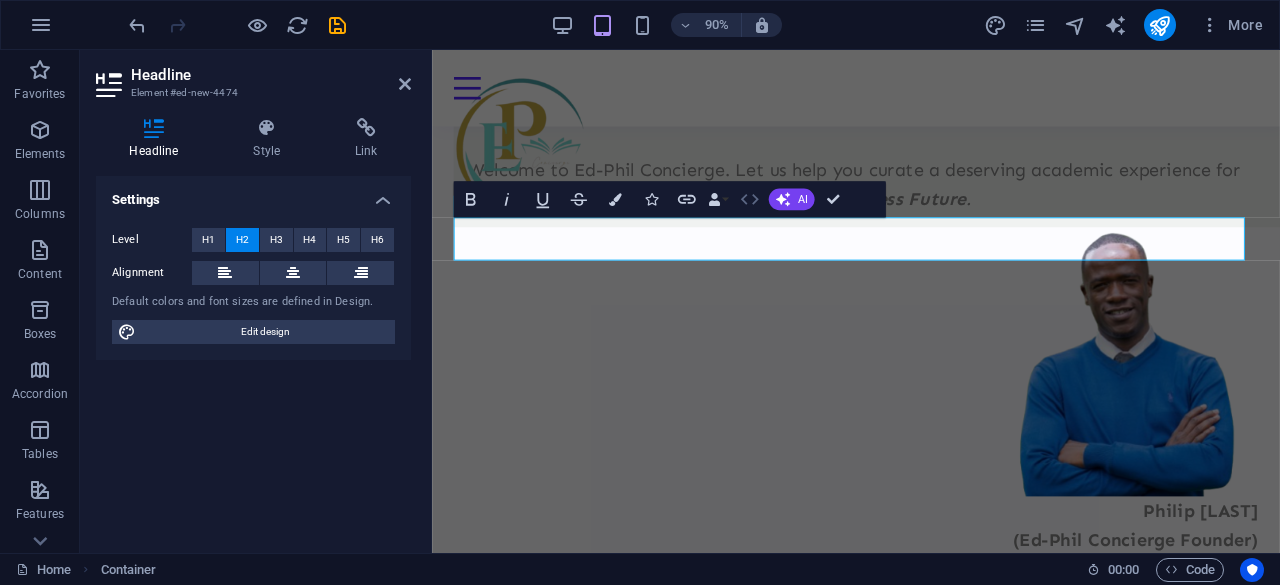 scroll, scrollTop: 1363, scrollLeft: 0, axis: vertical 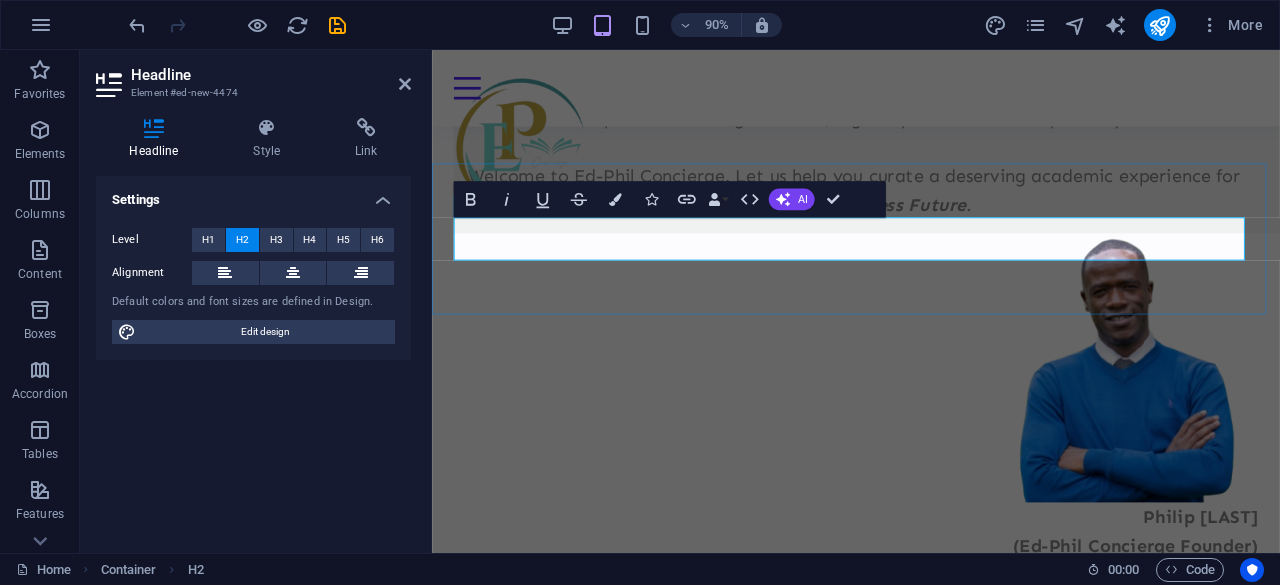 type 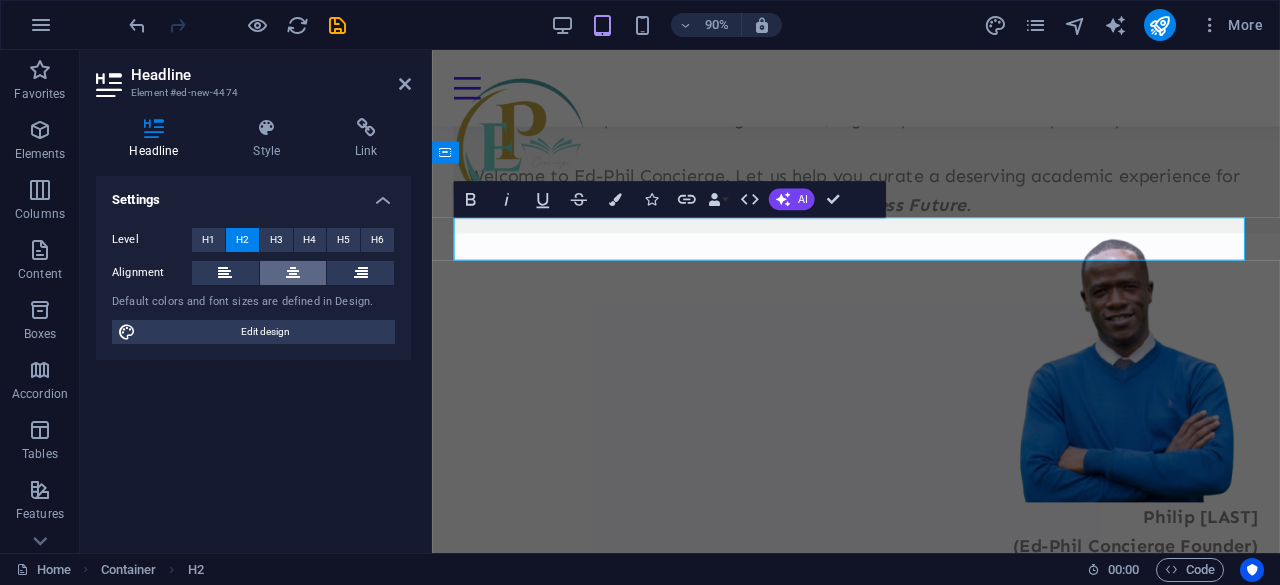 click at bounding box center [293, 273] 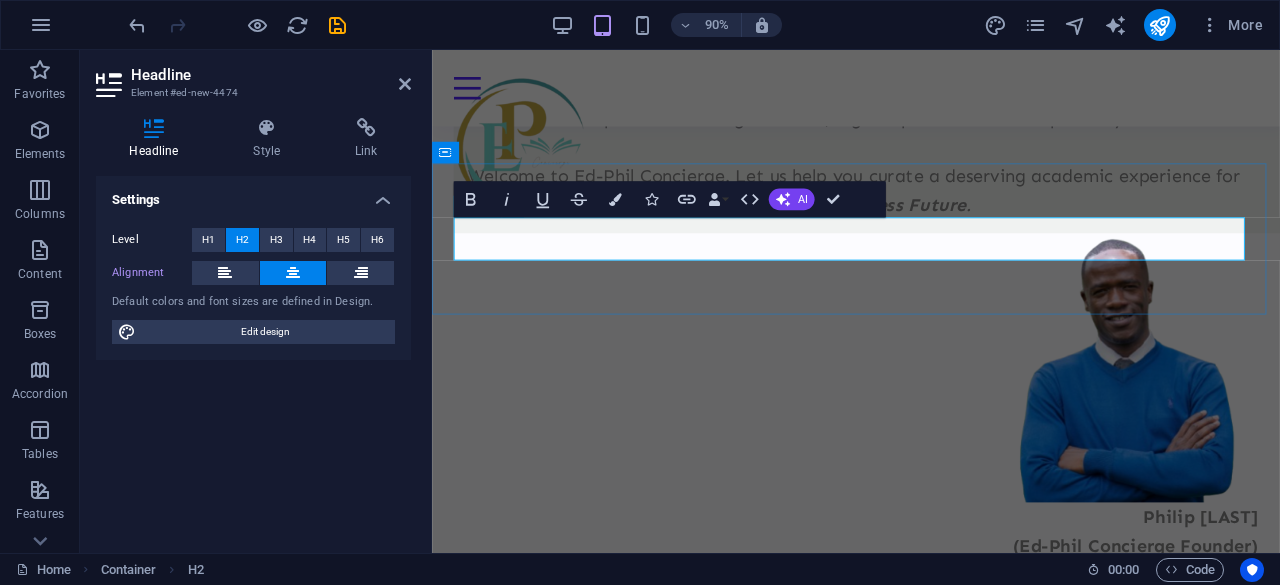 click on "Our Services" at bounding box center (903, 761) 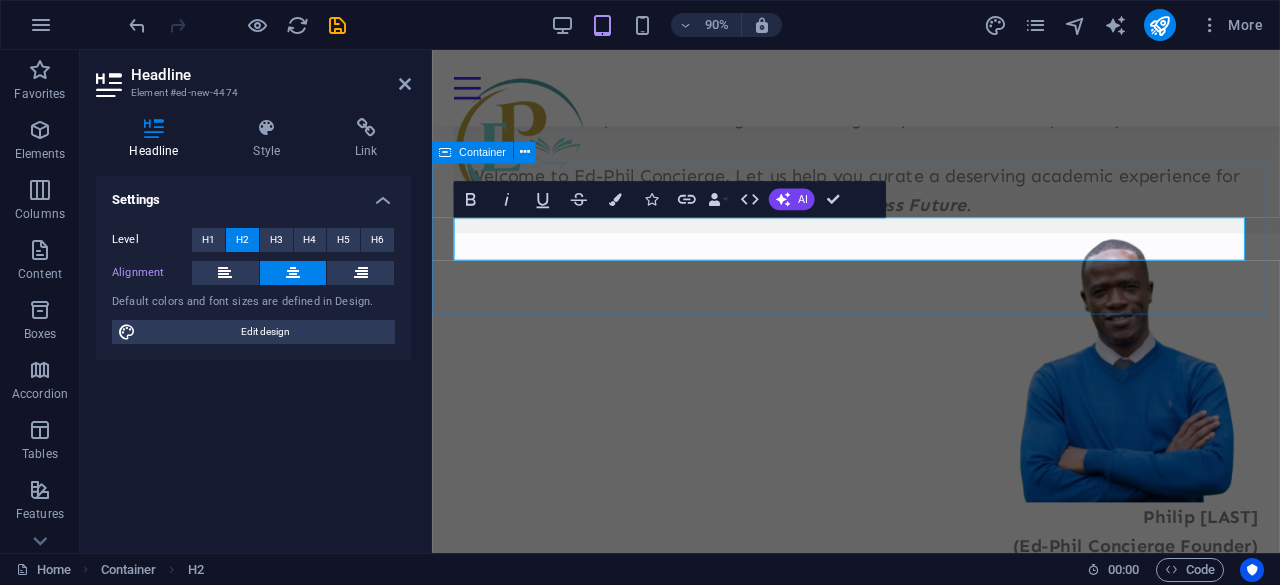 click on "Our Services" at bounding box center [903, 761] 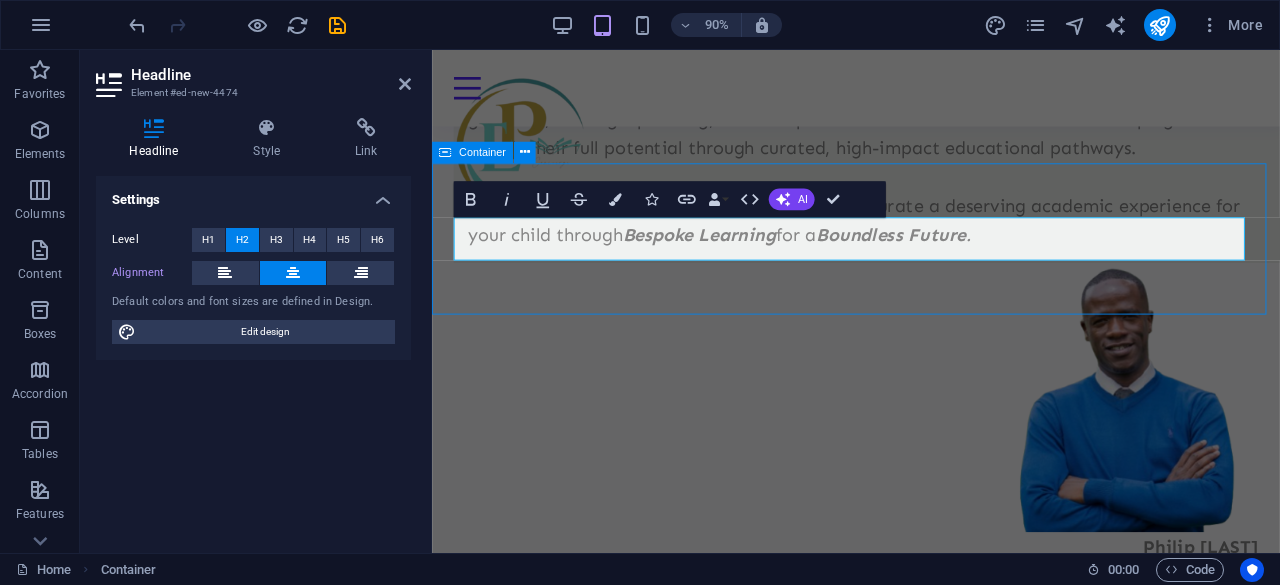 scroll, scrollTop: 1370, scrollLeft: 0, axis: vertical 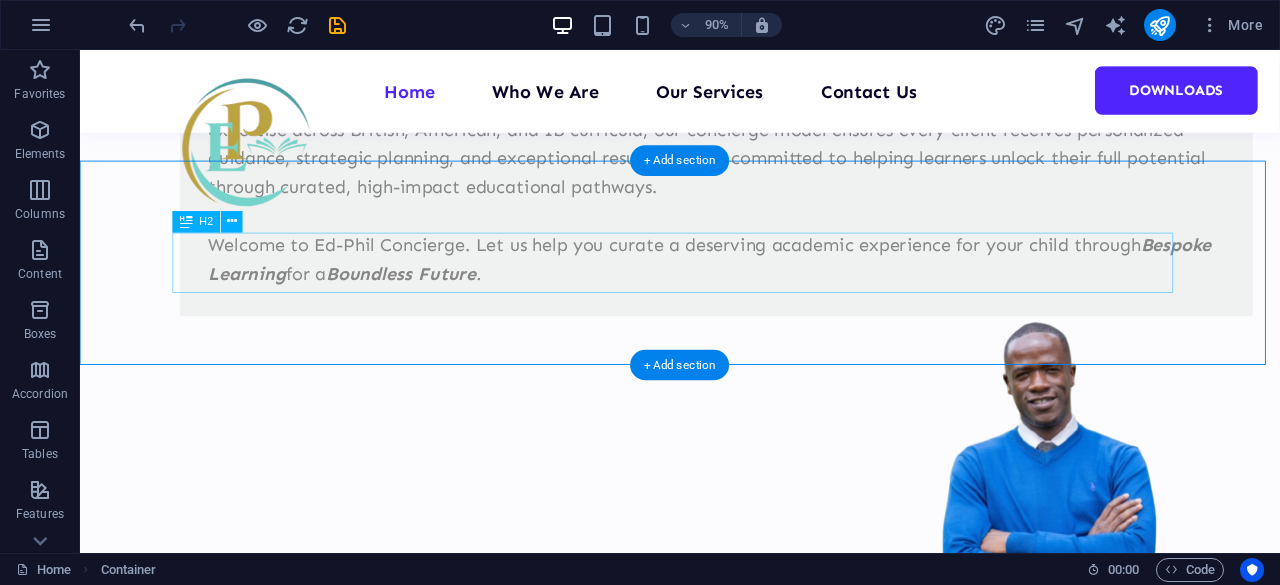 click on "Our Services" at bounding box center [747, 902] 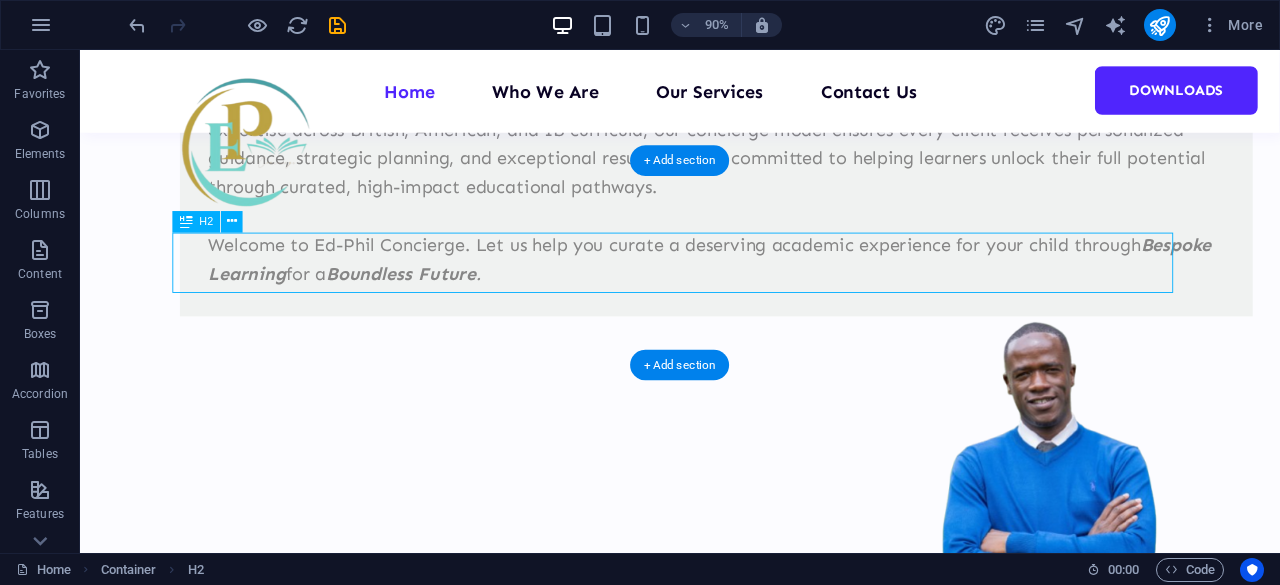 click on "Our Services" at bounding box center (747, 902) 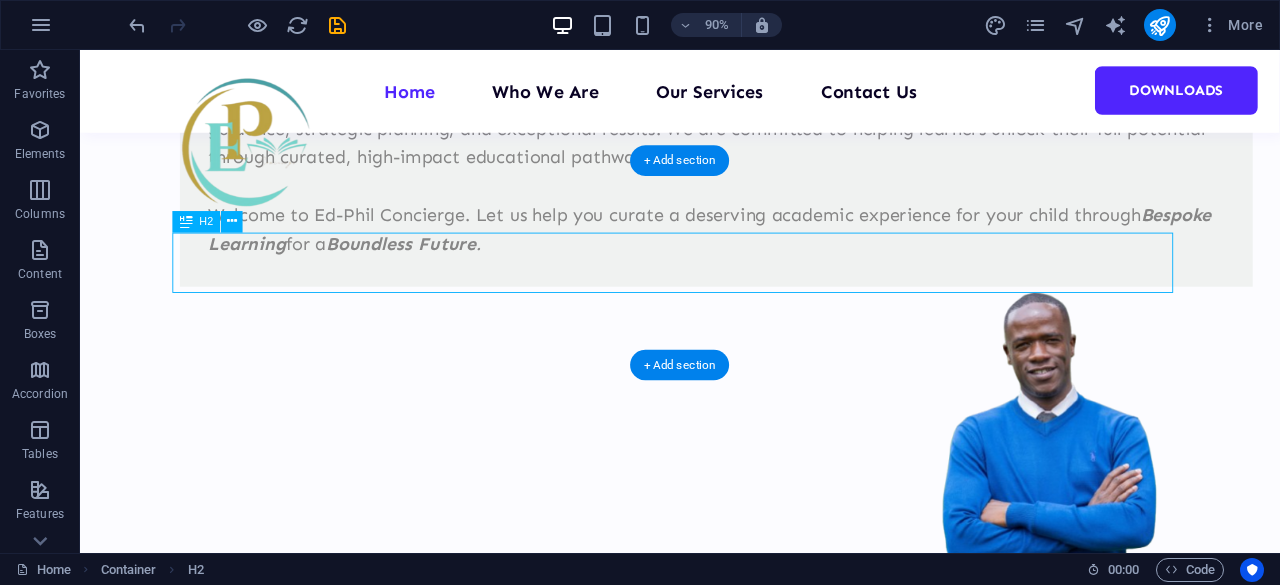 scroll, scrollTop: 1363, scrollLeft: 0, axis: vertical 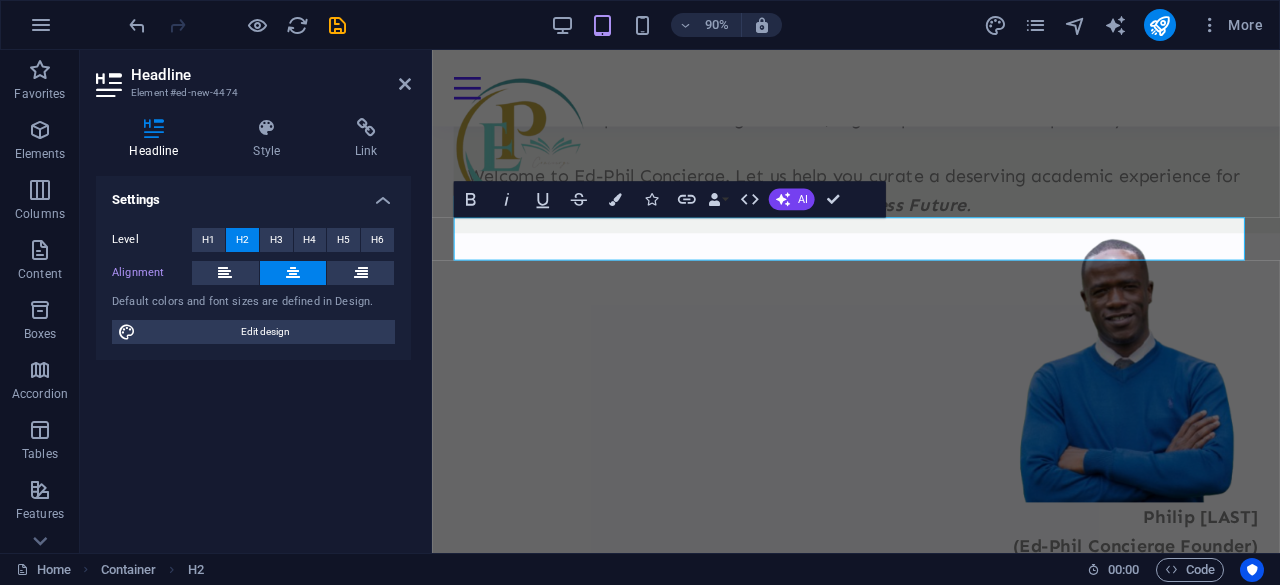 click at bounding box center (293, 273) 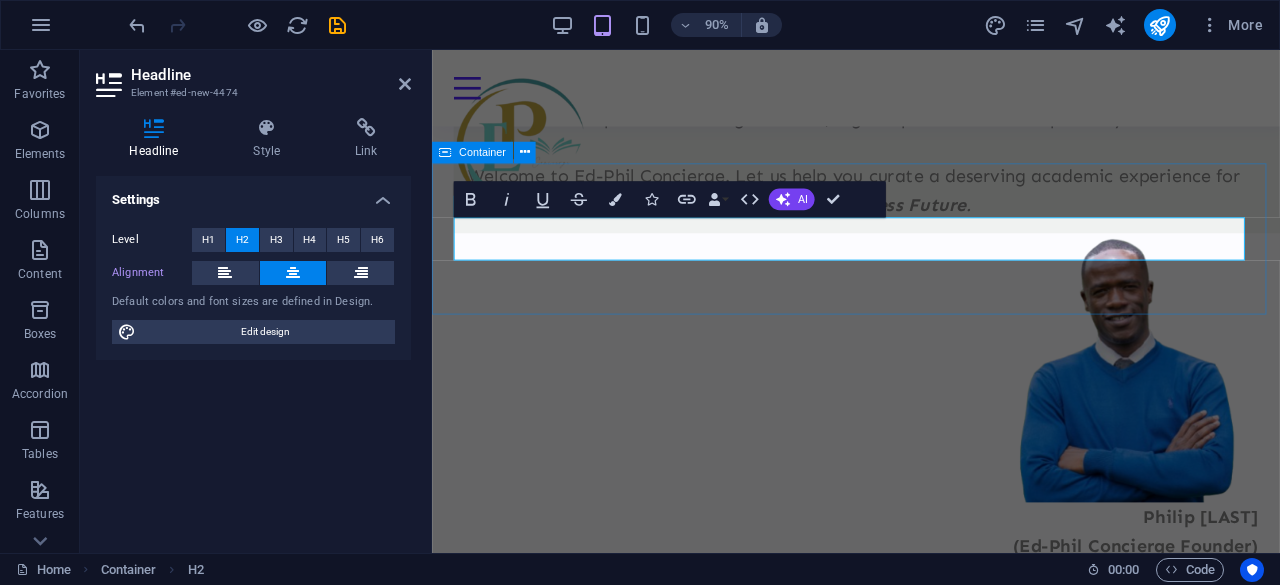 click on "Our Services" at bounding box center (903, 761) 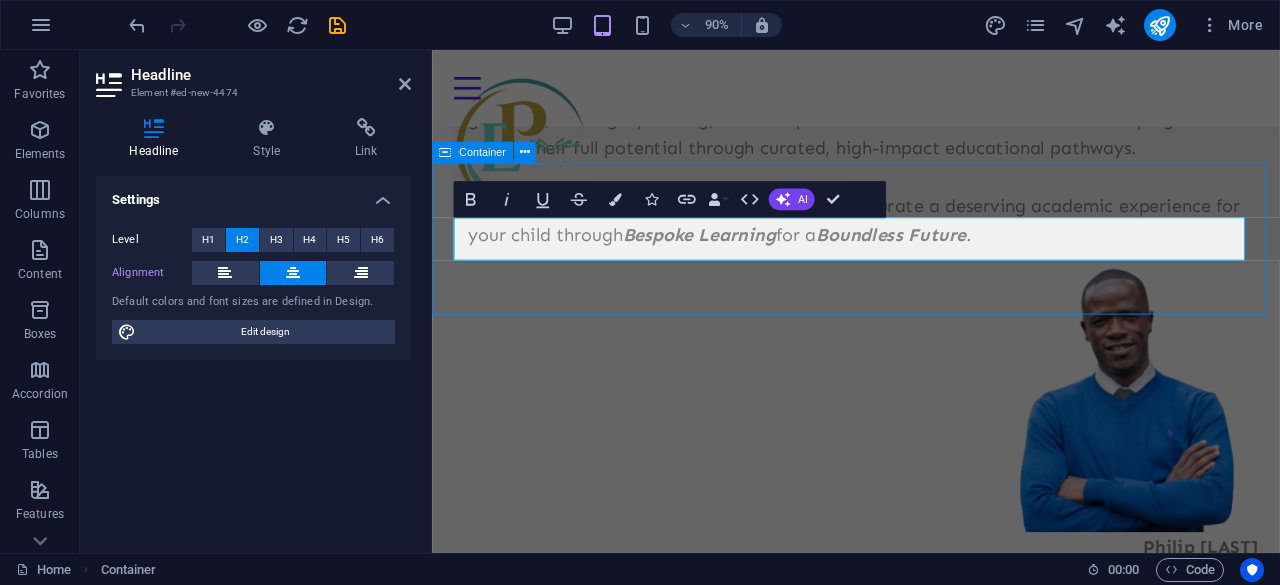 scroll, scrollTop: 1370, scrollLeft: 0, axis: vertical 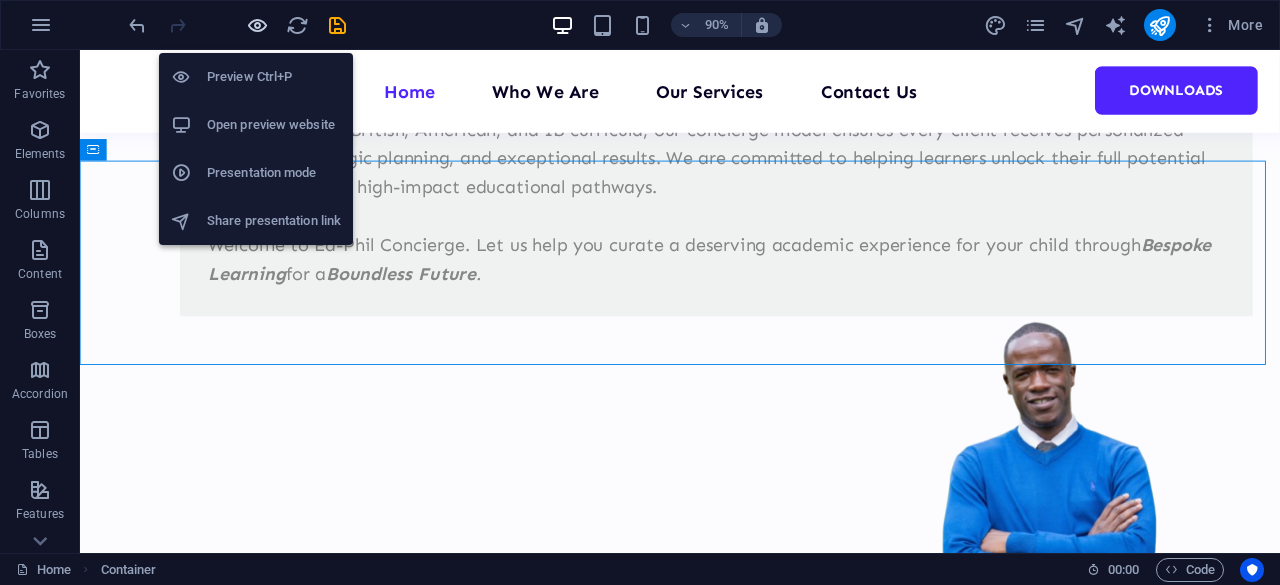 click at bounding box center [257, 25] 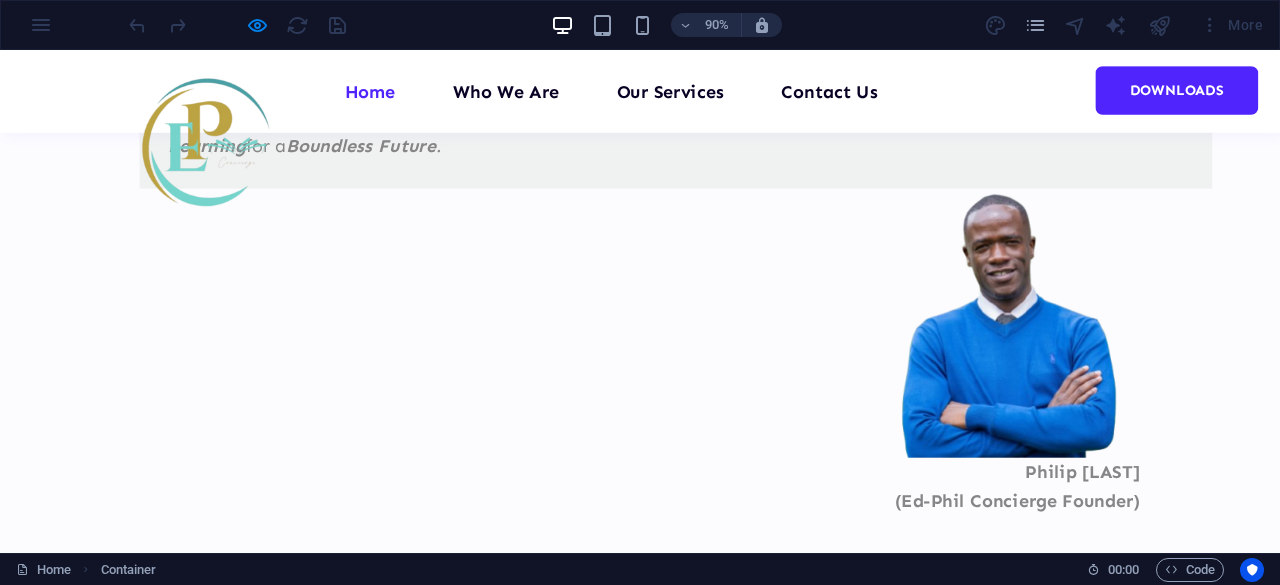 type 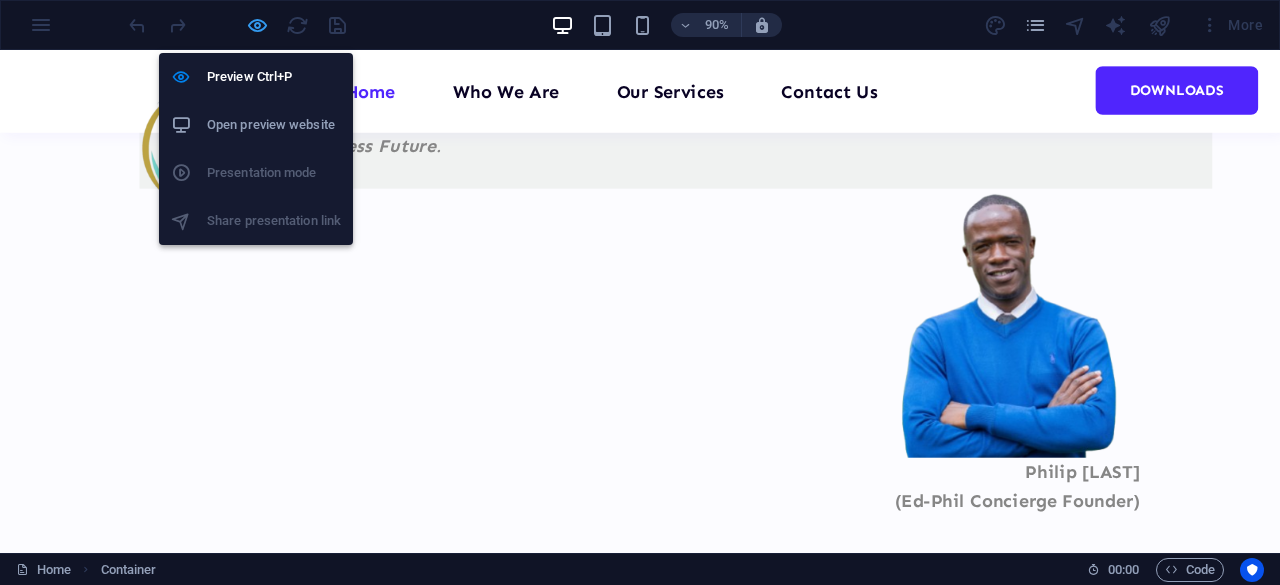 click at bounding box center [257, 25] 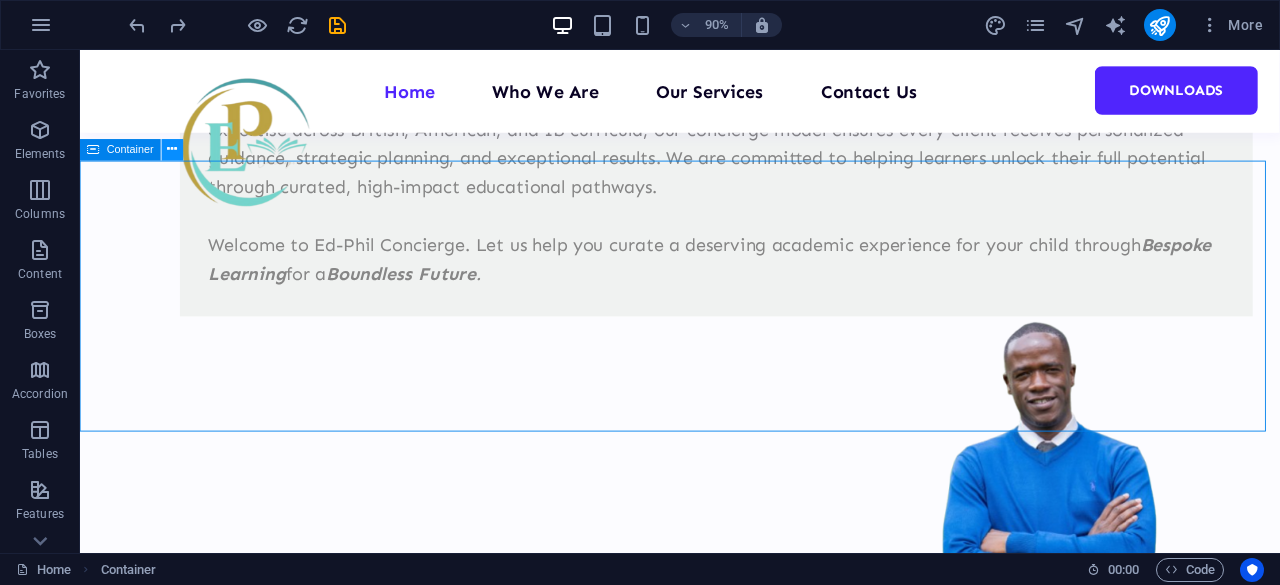 click at bounding box center [173, 149] 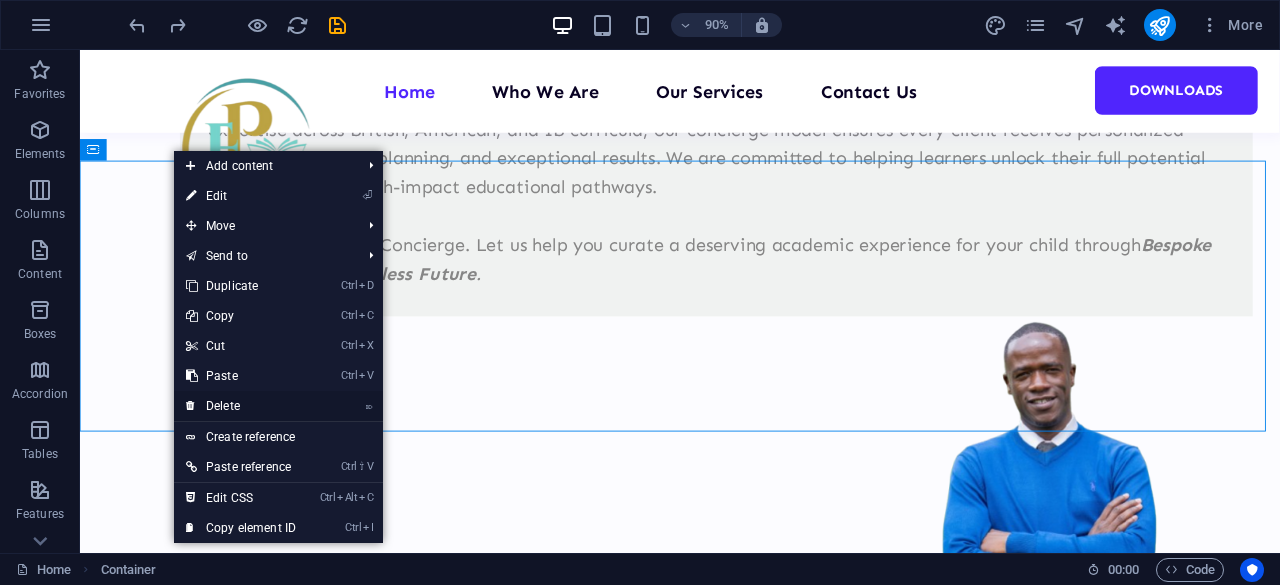 click on "⌦  Delete" at bounding box center (241, 406) 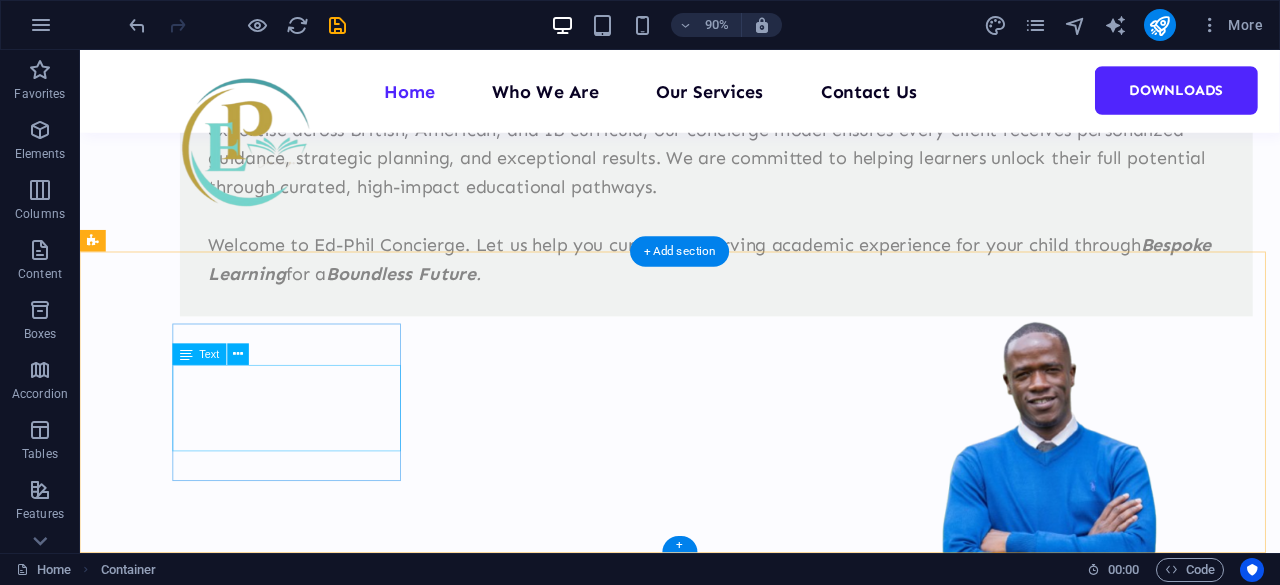 scroll, scrollTop: 1268, scrollLeft: 0, axis: vertical 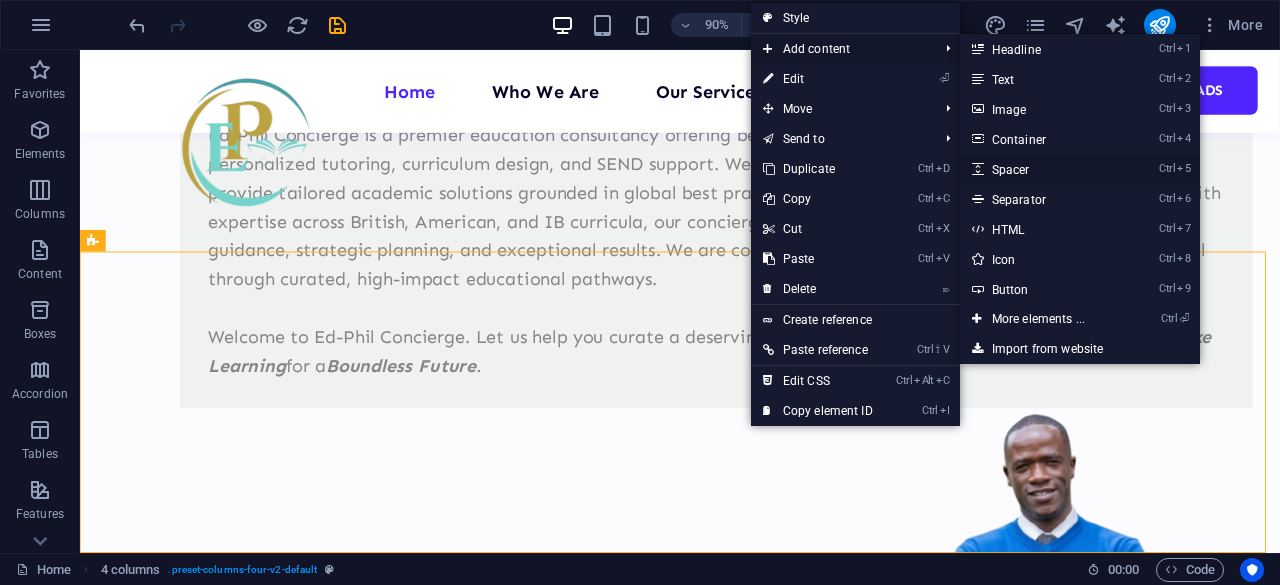 click on "Ctrl 5  Spacer" at bounding box center (1042, 169) 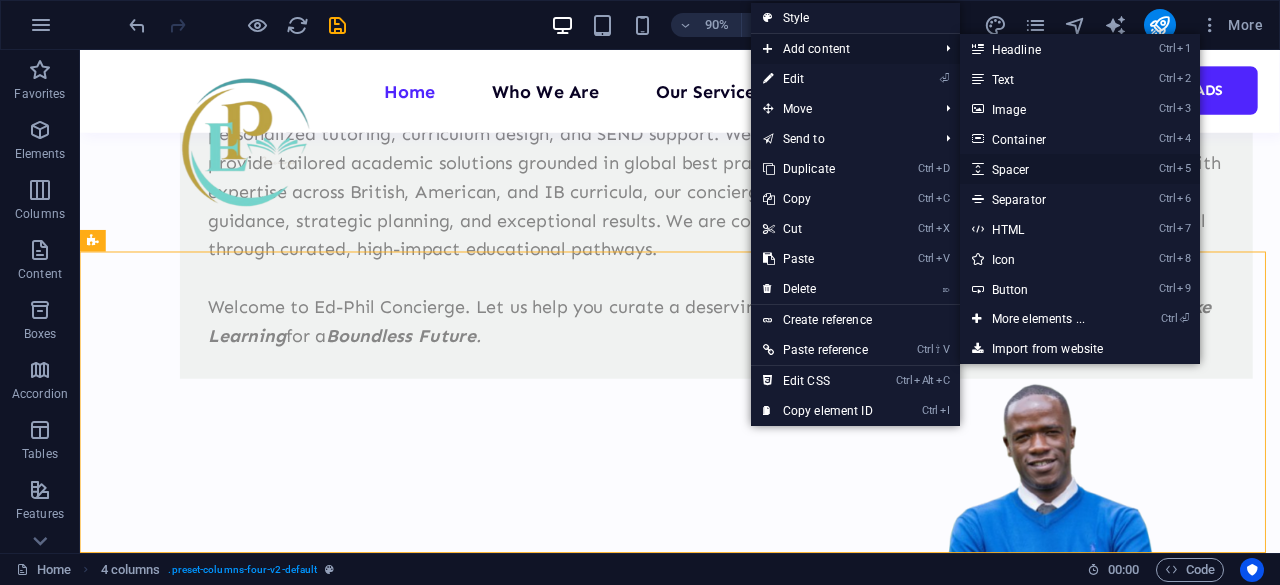 select on "px" 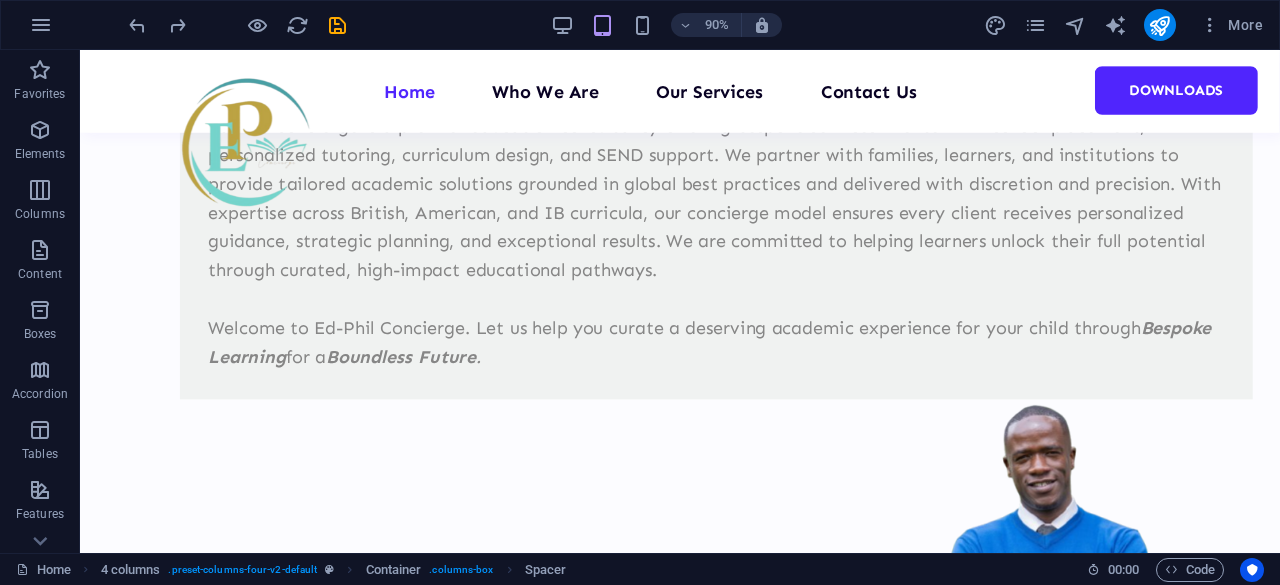 scroll, scrollTop: 1268, scrollLeft: 0, axis: vertical 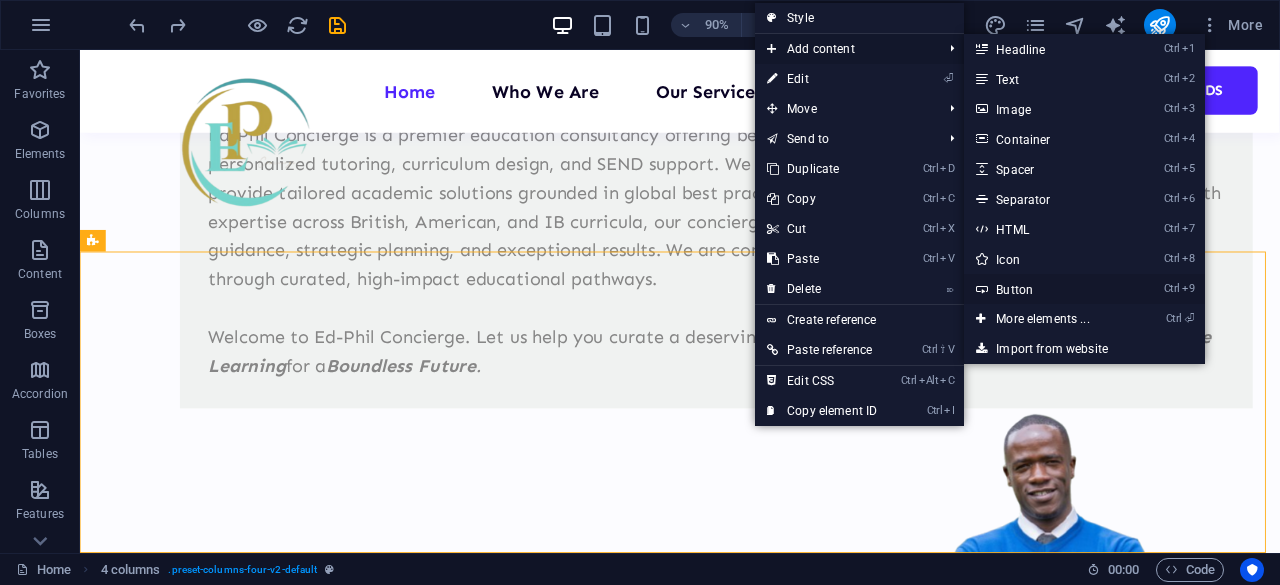 click on "Ctrl 9  Button" at bounding box center (1046, 289) 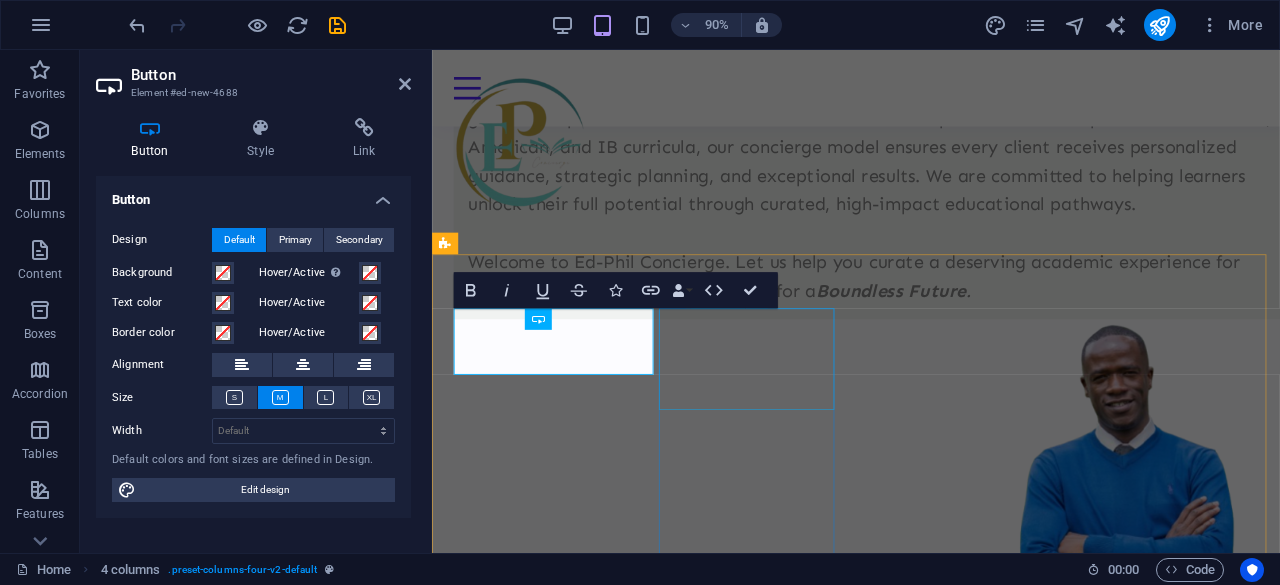 scroll, scrollTop: 1262, scrollLeft: 0, axis: vertical 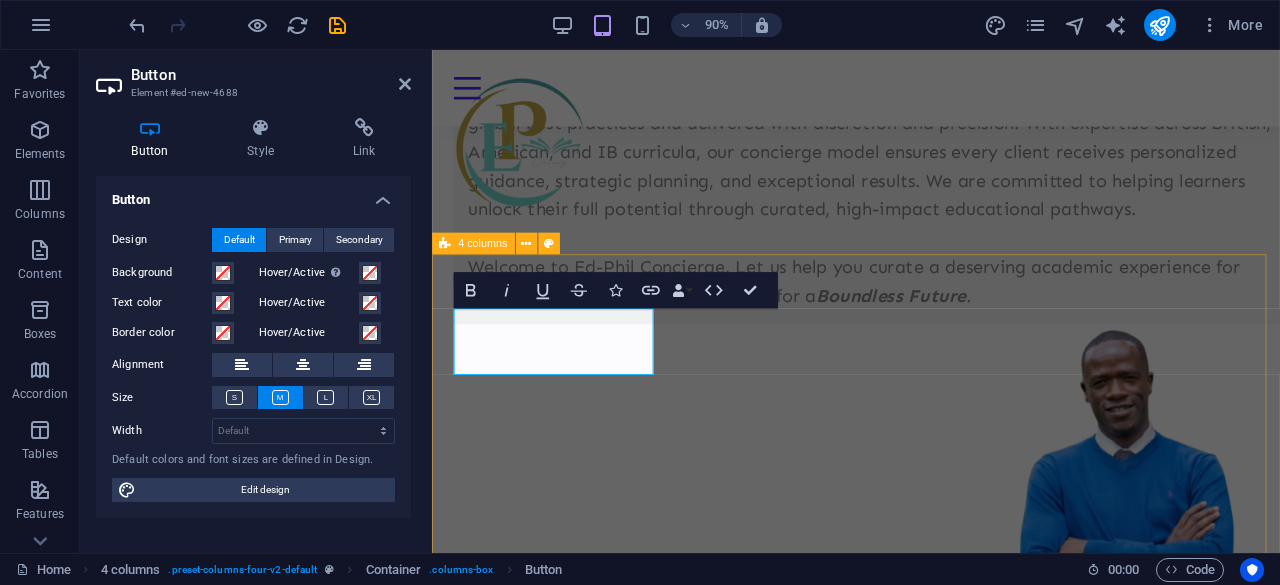 click on "Button label K–12 School Placement We match your child to prestigious local and international schools with precision and care. Curriculum Design as a Service (CDaaS) Custom academic pathways and support systems for learners, institutions, and micro-schools. SEND Support Specialized educational plans and support for neurodiverse learners, delivered with discretion and expertise. Premier Tutoring Personalized tutoring for K–12, IGCSE, IB, and A-Level students by top-tier educators." at bounding box center [903, 1352] 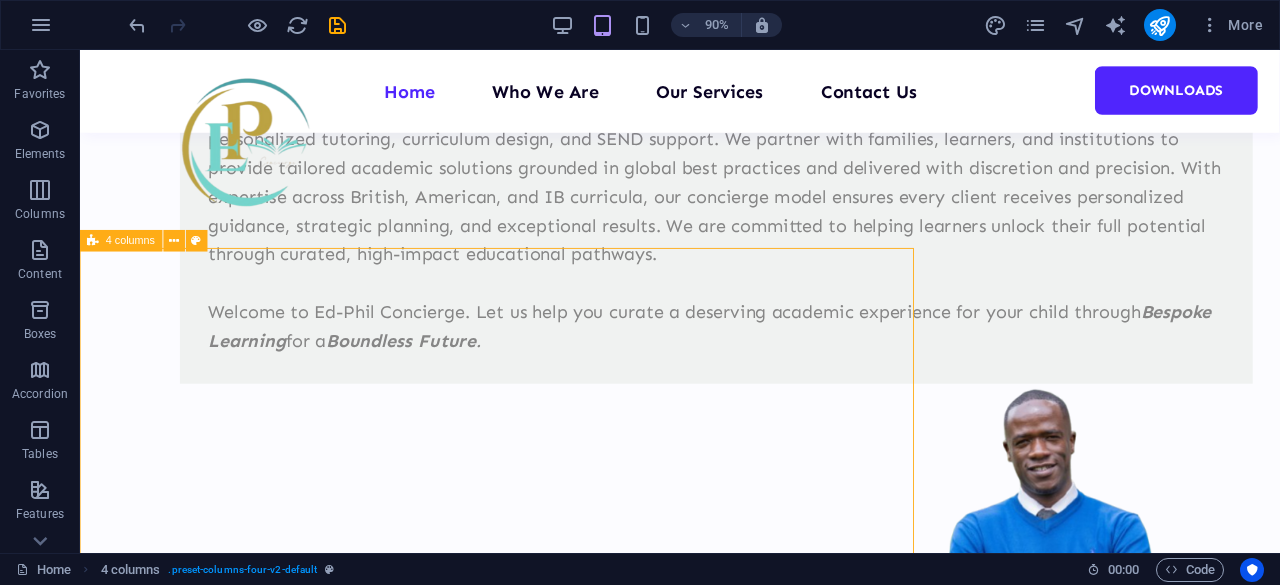 scroll, scrollTop: 1268, scrollLeft: 0, axis: vertical 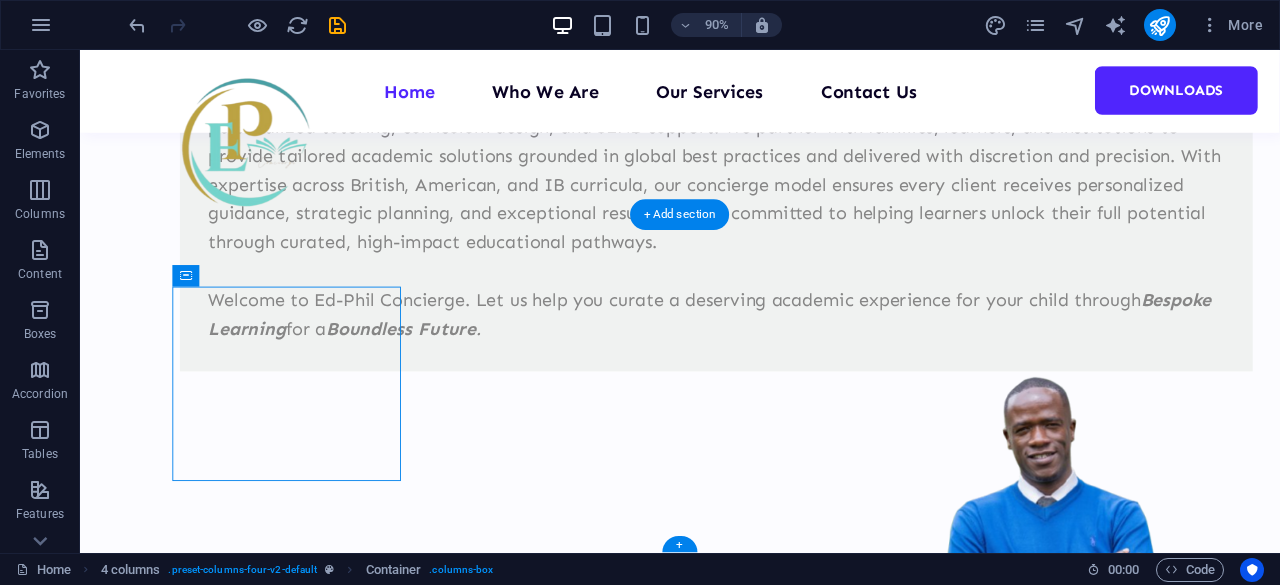 drag, startPoint x: 414, startPoint y: 308, endPoint x: 780, endPoint y: 544, distance: 435.49054 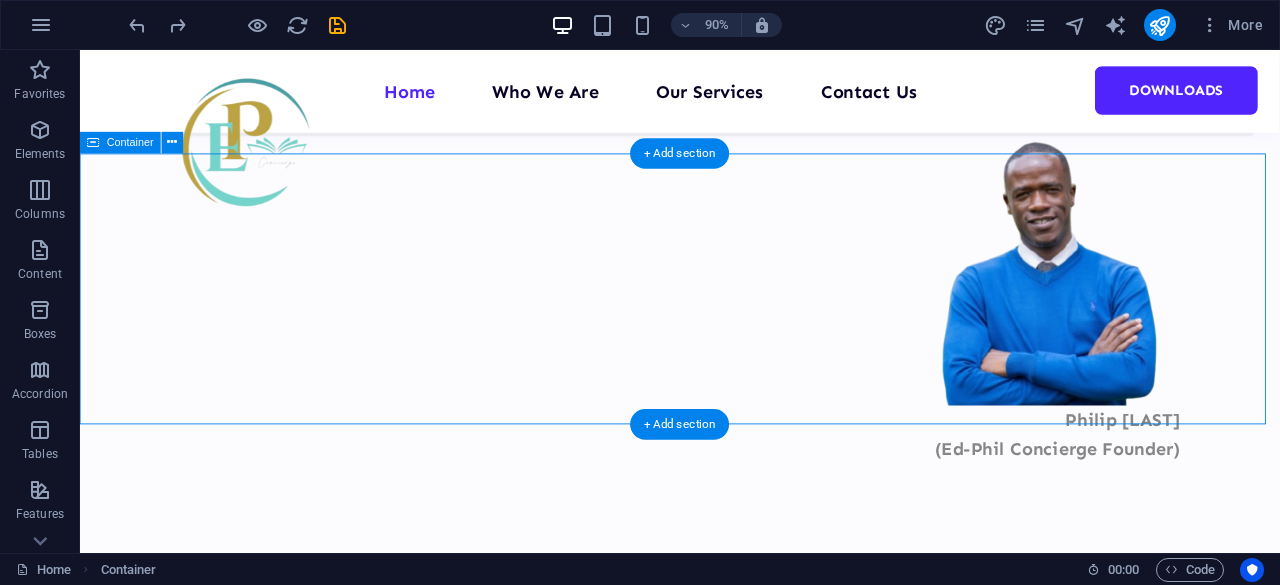 scroll, scrollTop: 1370, scrollLeft: 0, axis: vertical 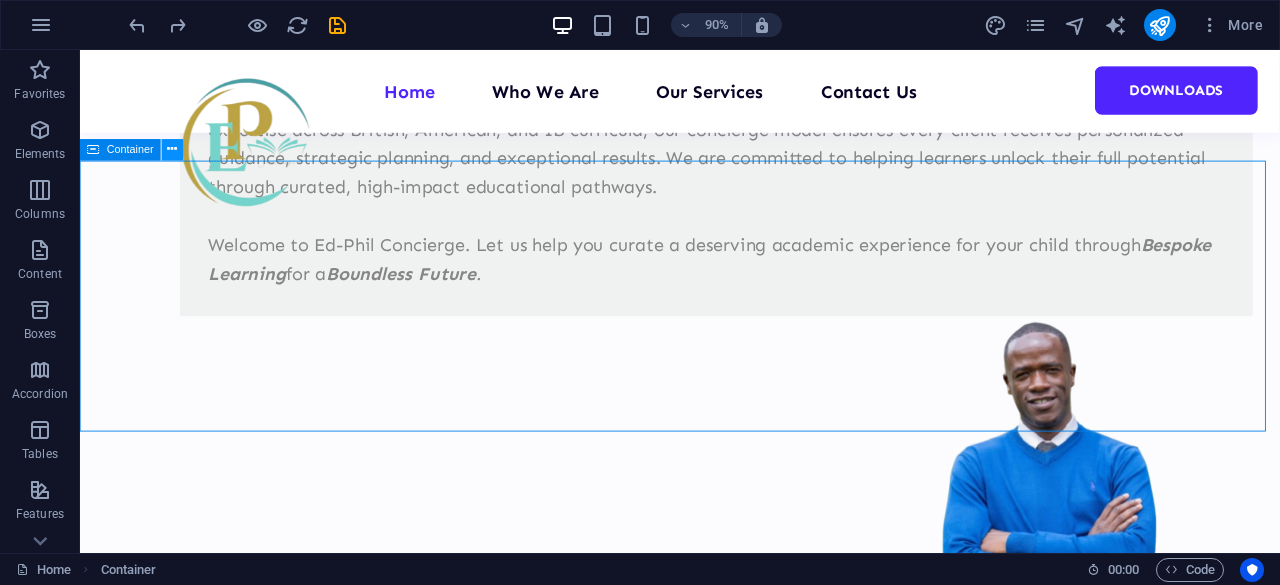 click at bounding box center (173, 150) 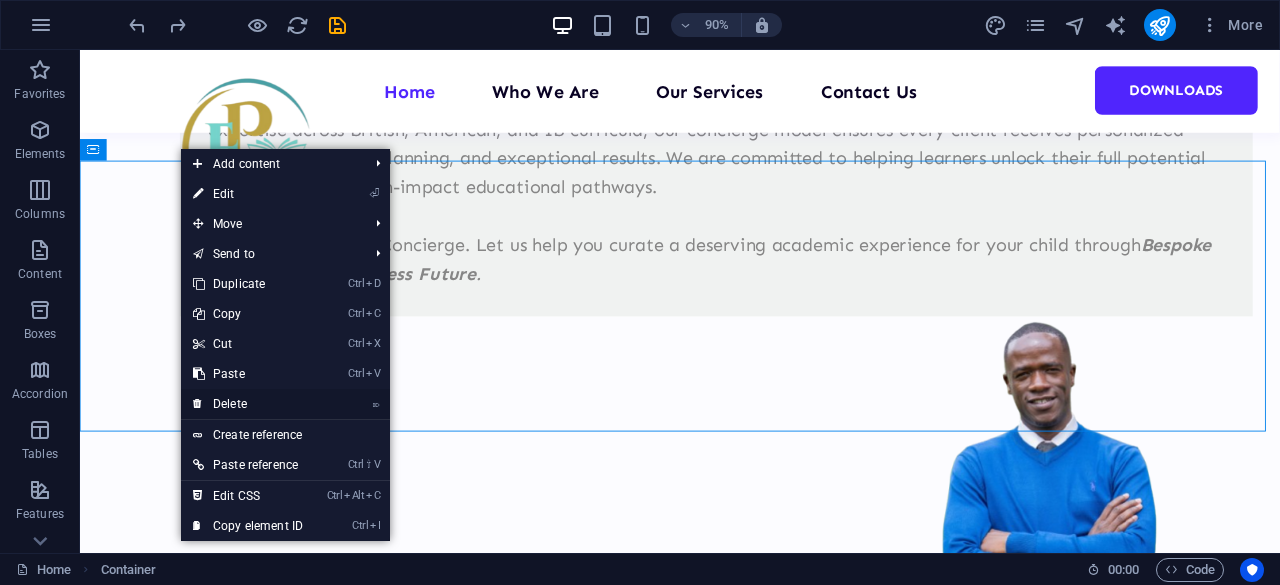 click on "⌦  Delete" at bounding box center [248, 404] 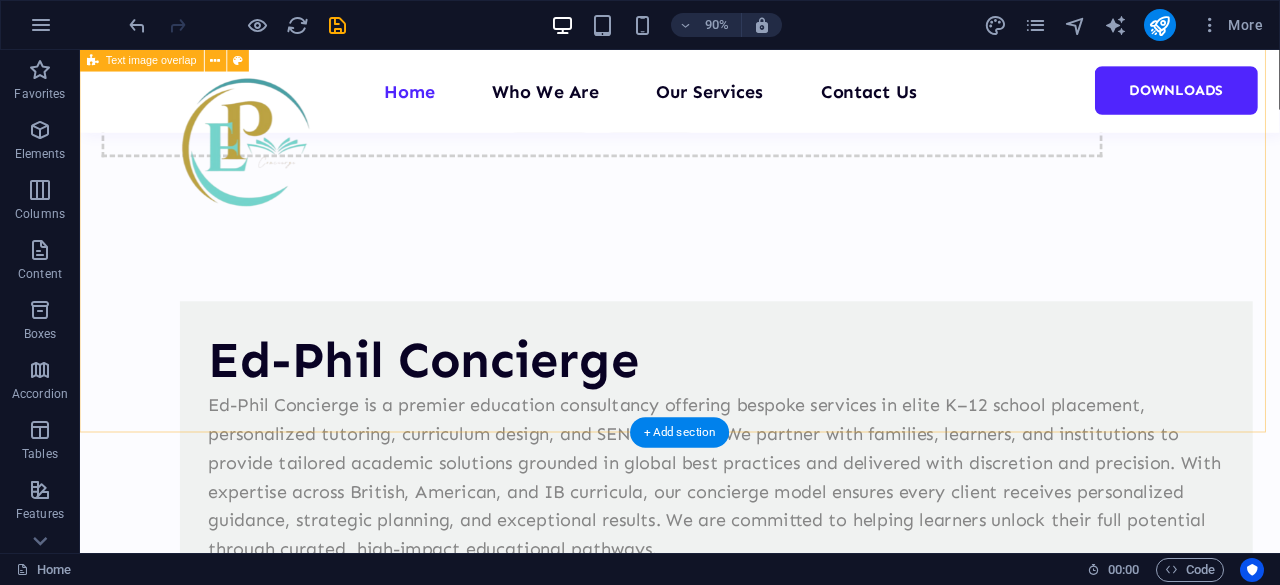 scroll, scrollTop: 1068, scrollLeft: 0, axis: vertical 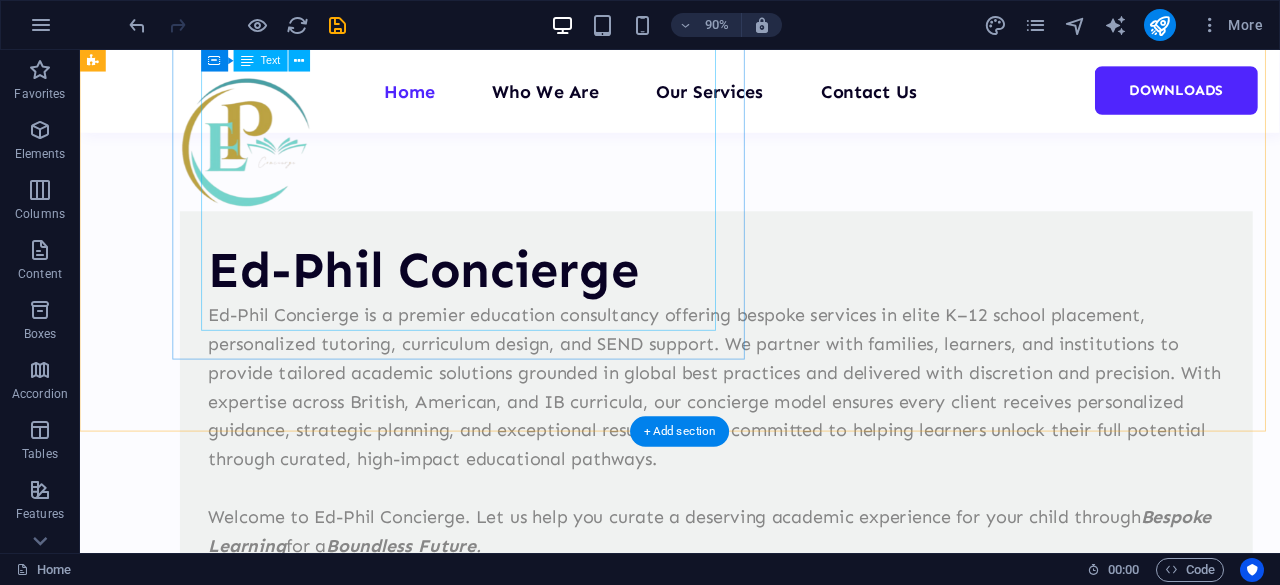 click on "Ed-Phil Concierge is a premier education consultancy offering bespoke services in elite K–12 school placement, personalized tutoring, curriculum design, and SEND support. We partner with families, learners, and institutions to provide tailored academic solutions grounded in global best practices and delivered with discretion and precision. With expertise across British, American, and IB curricula, our concierge model ensures every client receives personalized guidance, strategic planning, and exceptional results. We are committed to helping learners unlock their full potential through curated, high-impact educational pathways. Welcome to Ed-Phil Concierge. Let us help you curate a deserving academic experience for your child through  Bespoke Learning  for a  Boundless Future ." at bounding box center (787, 472) 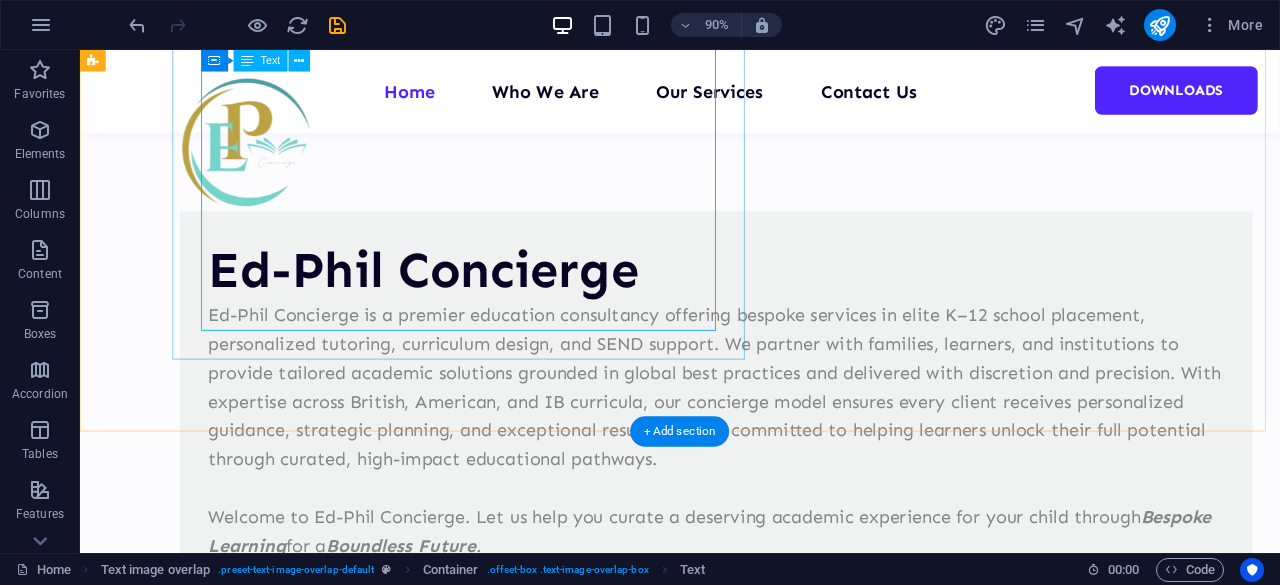 click on "Ed-Phil Concierge is a premier education consultancy offering bespoke services in elite K–12 school placement, personalized tutoring, curriculum design, and SEND support. We partner with families, learners, and institutions to provide tailored academic solutions grounded in global best practices and delivered with discretion and precision. With expertise across British, American, and IB curricula, our concierge model ensures every client receives personalized guidance, strategic planning, and exceptional results. We are committed to helping learners unlock their full potential through curated, high-impact educational pathways. Welcome to Ed-Phil Concierge. Let us help you curate a deserving academic experience for your child through  Bespoke Learning  for a  Boundless Future ." at bounding box center [787, 472] 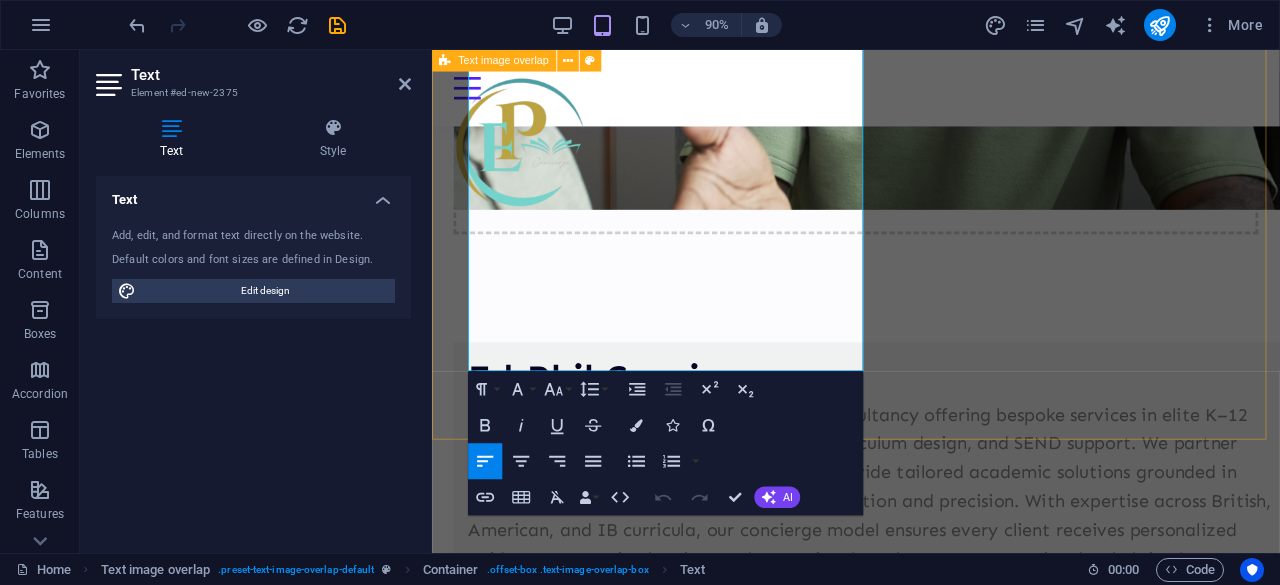scroll, scrollTop: 1135, scrollLeft: 0, axis: vertical 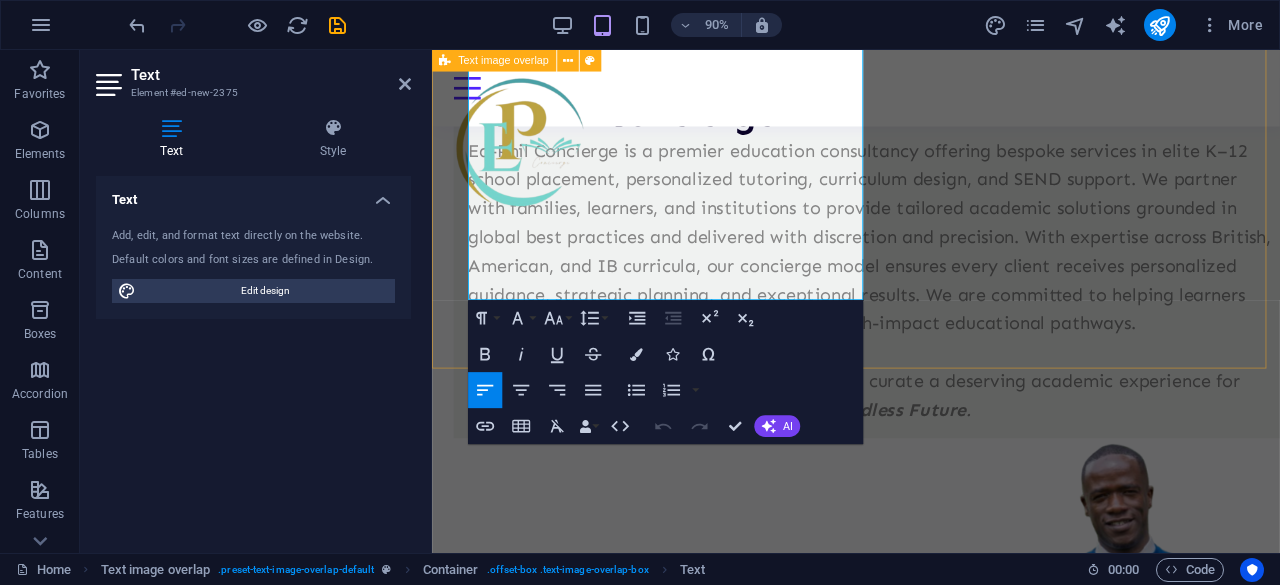 click on "Ed-Phil Concierge Ed-Phil Concierge is a premier education consultancy offering bespoke services in elite K–12 school placement, personalized tutoring, curriculum design, and SEND support. We partner with families, learners, and institutions to provide tailored academic solutions grounded in global best practices and delivered with discretion and precision. With expertise across British, American, and IB curricula, our concierge model ensures every client receives personalized guidance, strategic planning, and exceptional results. We are committed to helping learners unlock their full potential through curated, high-impact educational pathways. Welcome to Ed-Phil Concierge. Let us help you curate a deserving academic experience for your child through  Bespoke Learning  for a  Boundless Future . Philip Nyalele  (Ed-Phil Concierge Founder)" at bounding box center [903, 463] 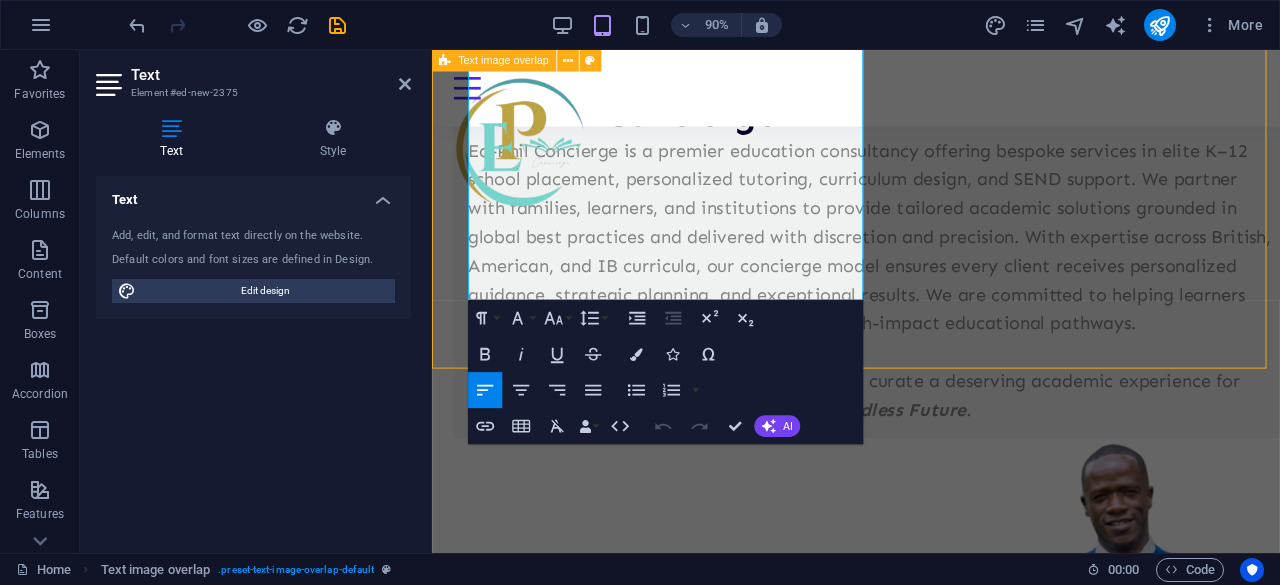 scroll, scrollTop: 1142, scrollLeft: 0, axis: vertical 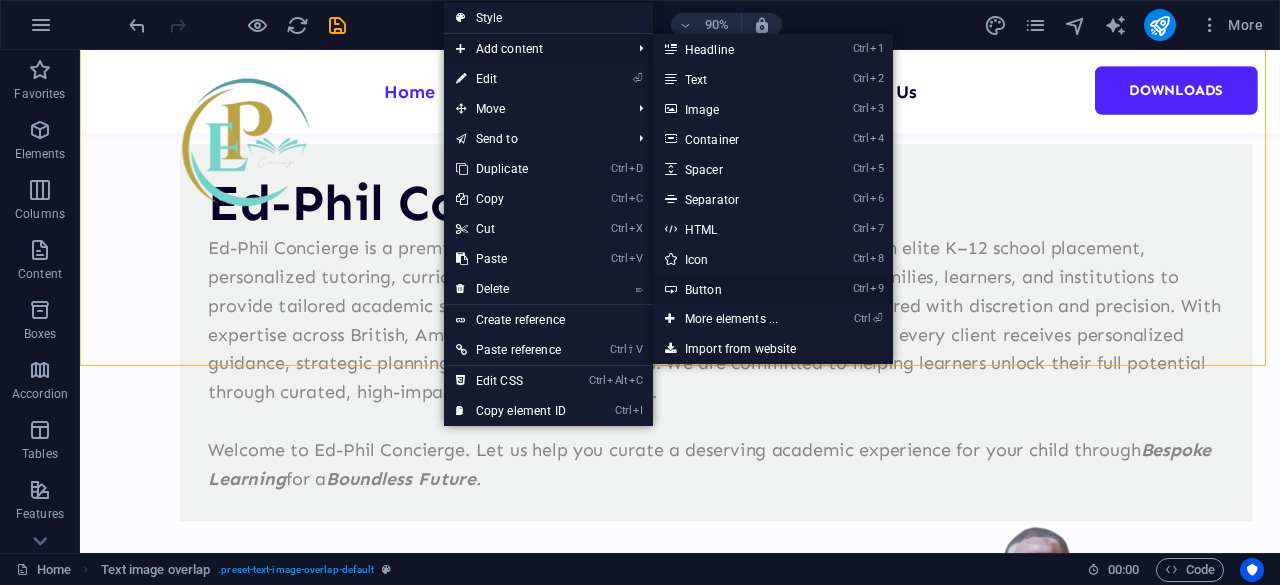 click on "Ctrl 9  Button" at bounding box center [735, 289] 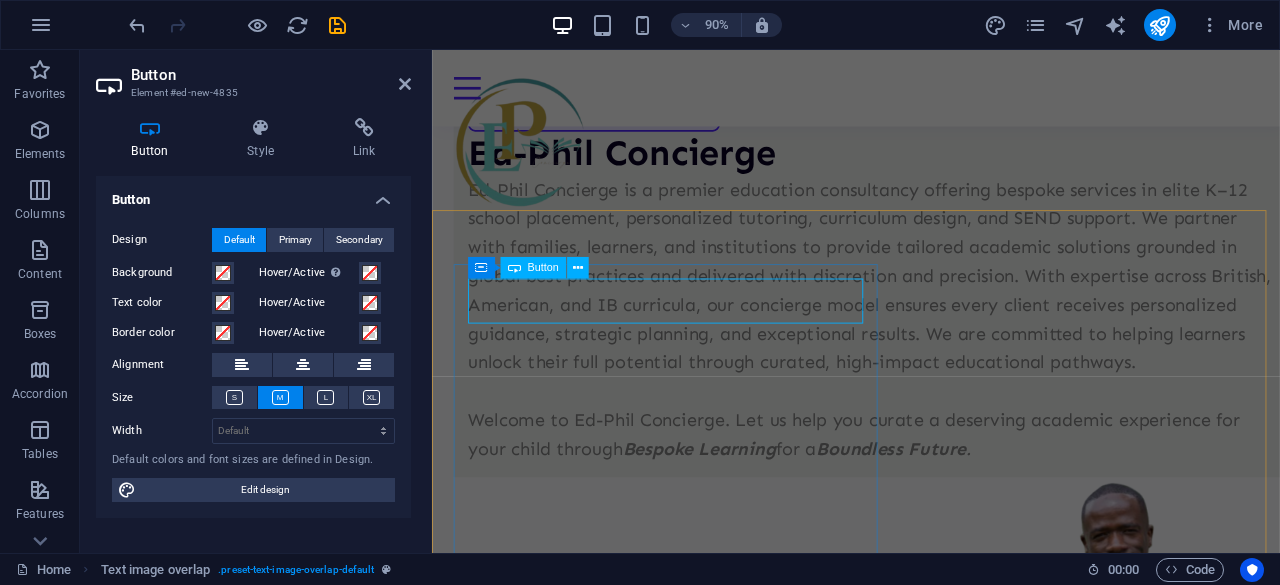 scroll, scrollTop: 470, scrollLeft: 0, axis: vertical 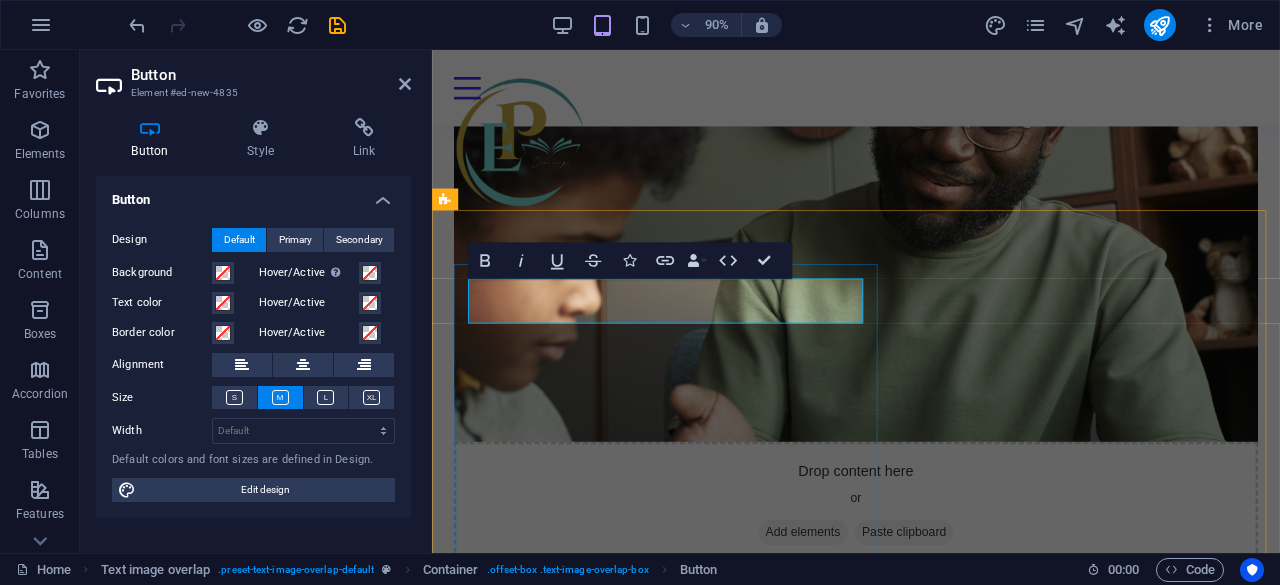 click on "Button label" at bounding box center [612, 788] 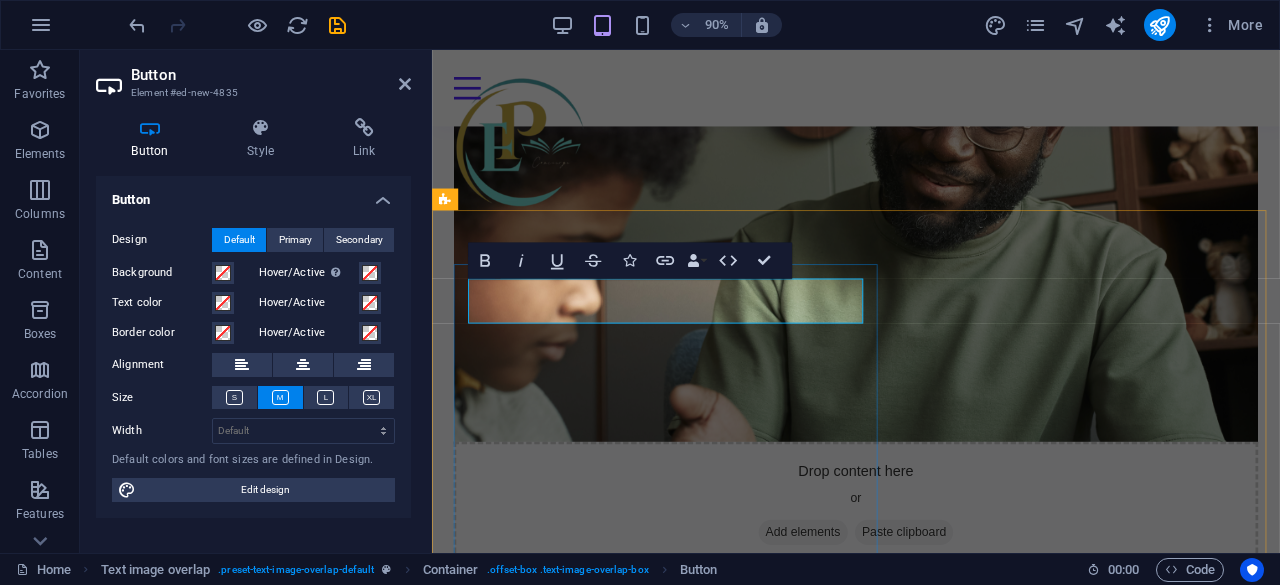 type 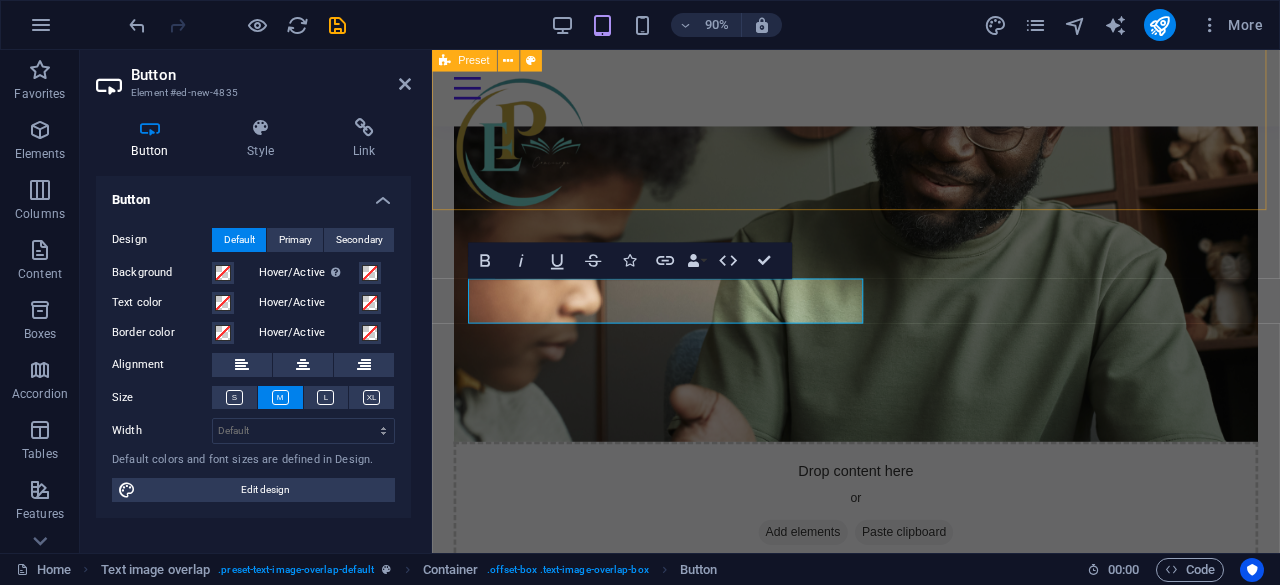 click on "Education Without Compromise Top-tier placement, premium tutoring, SEND support, and curriculum strategy for elite learners. Book a Private Consultation. Drop content here or  Add elements  Paste clipboard" at bounding box center (903, 133) 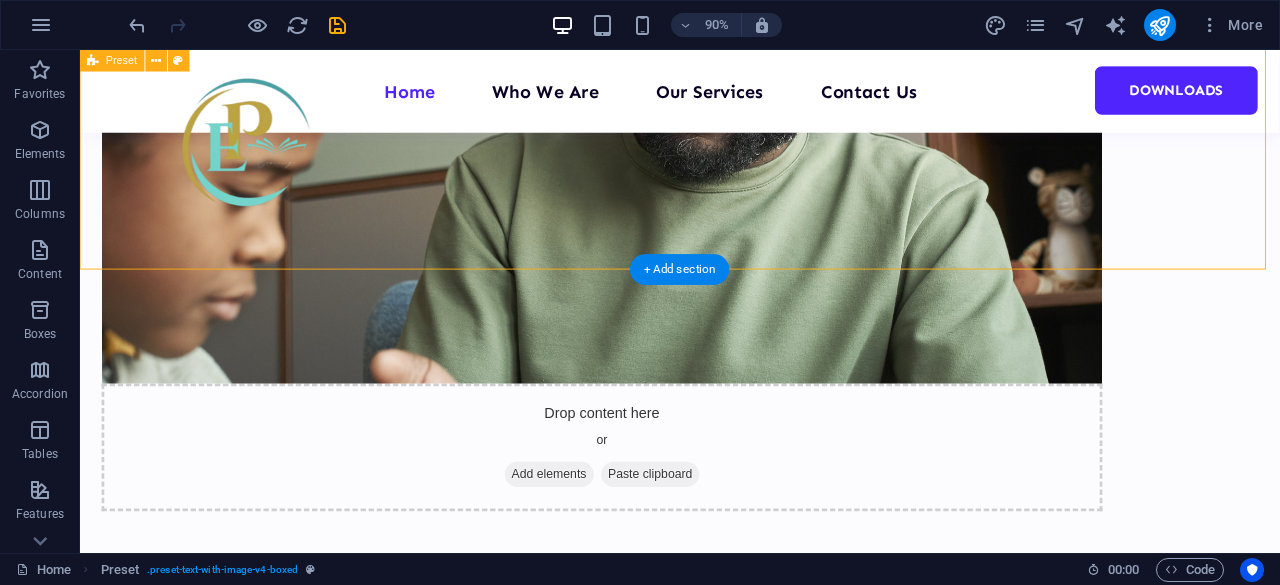 scroll, scrollTop: 577, scrollLeft: 0, axis: vertical 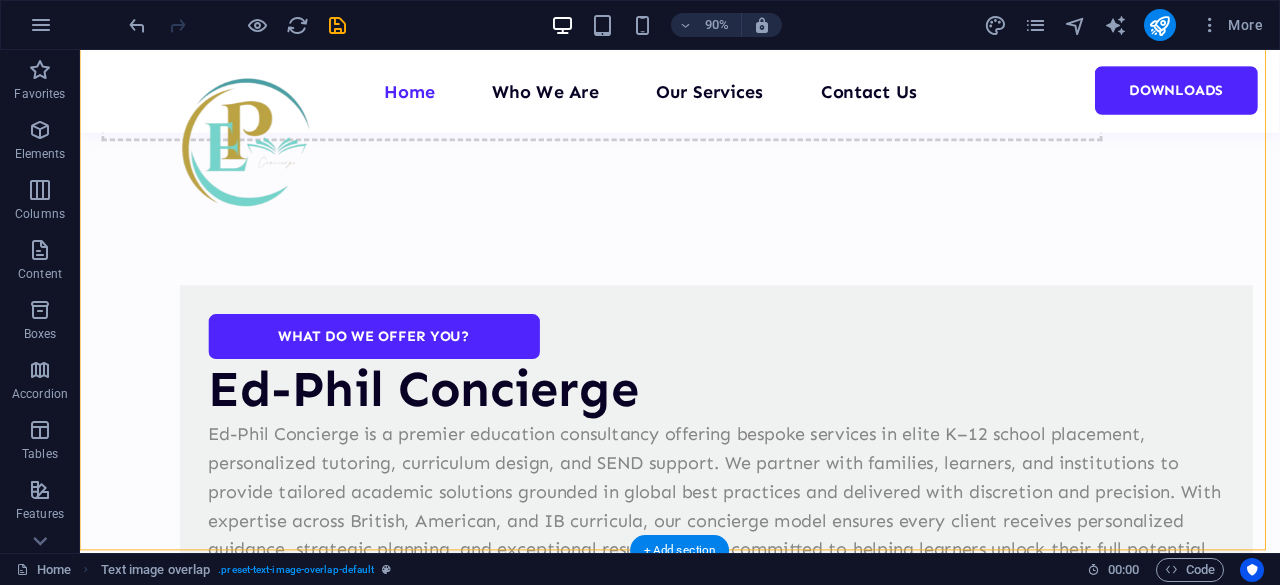 drag, startPoint x: 303, startPoint y: 319, endPoint x: 244, endPoint y: 507, distance: 197.0406 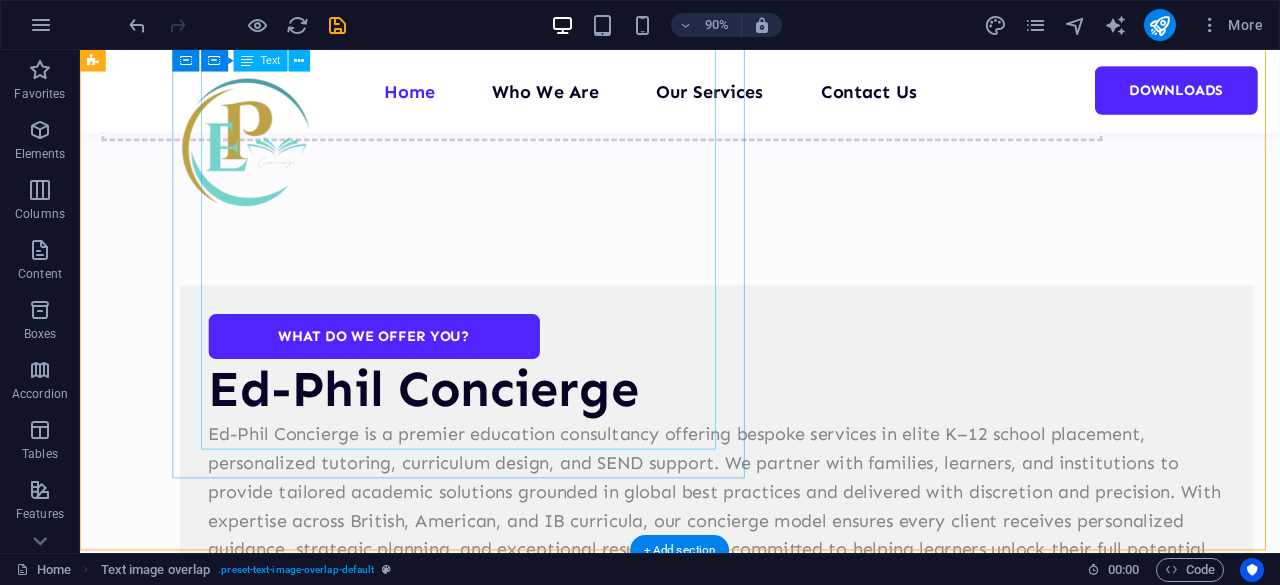 scroll, scrollTop: 486, scrollLeft: 0, axis: vertical 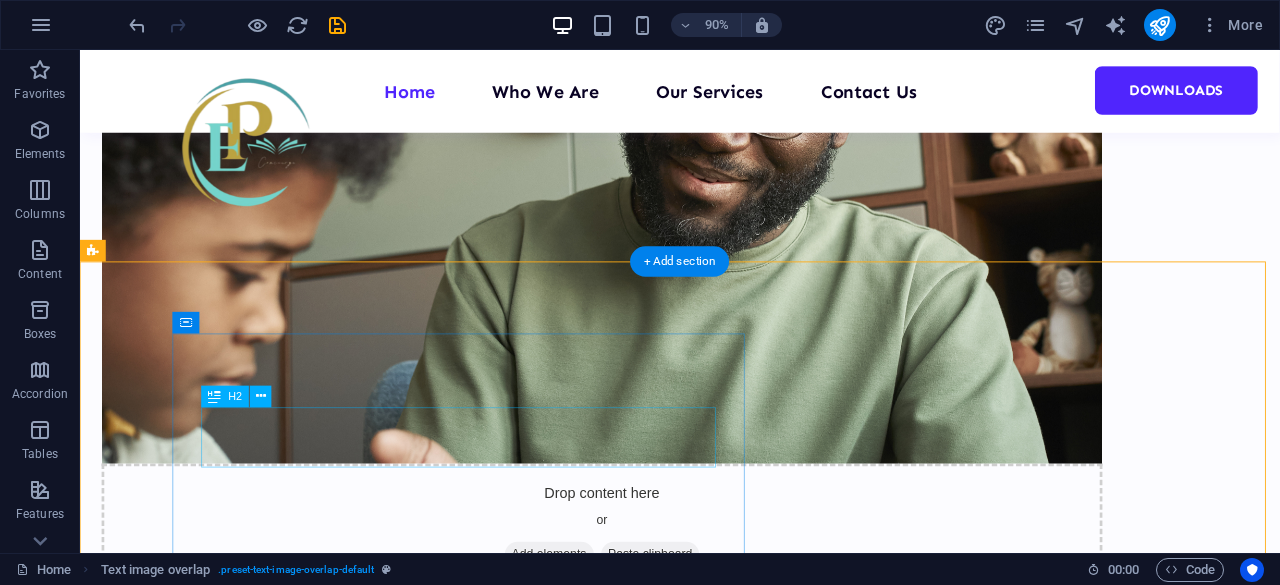 drag, startPoint x: 293, startPoint y: 405, endPoint x: 228, endPoint y: 474, distance: 94.79452 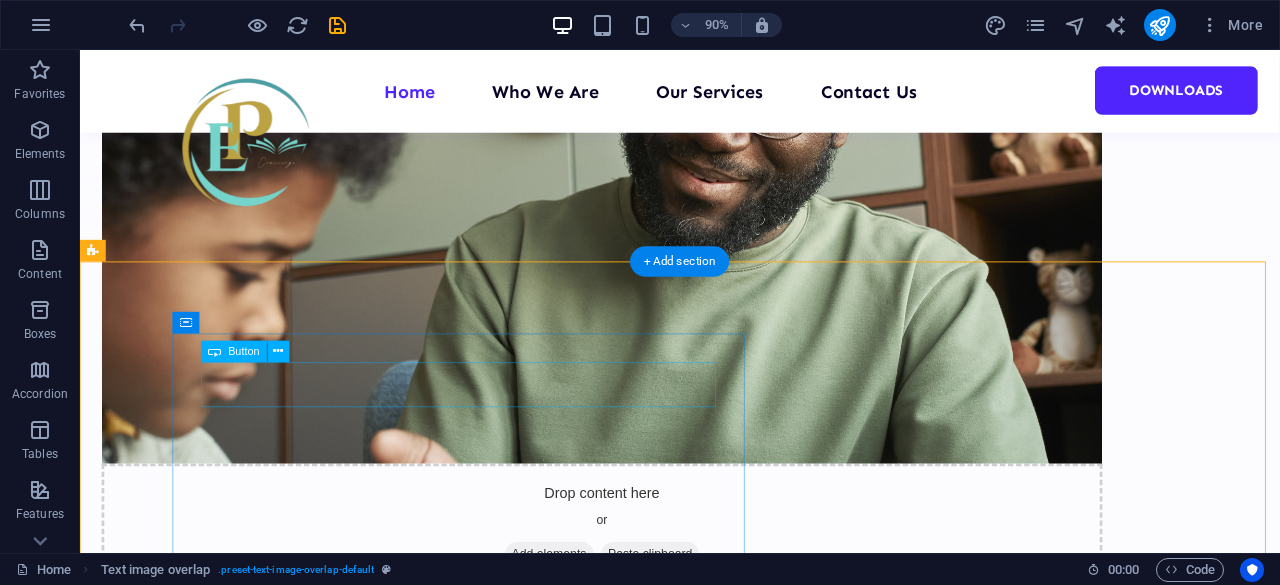 click on "What Do We Offer You?" at bounding box center [787, 868] 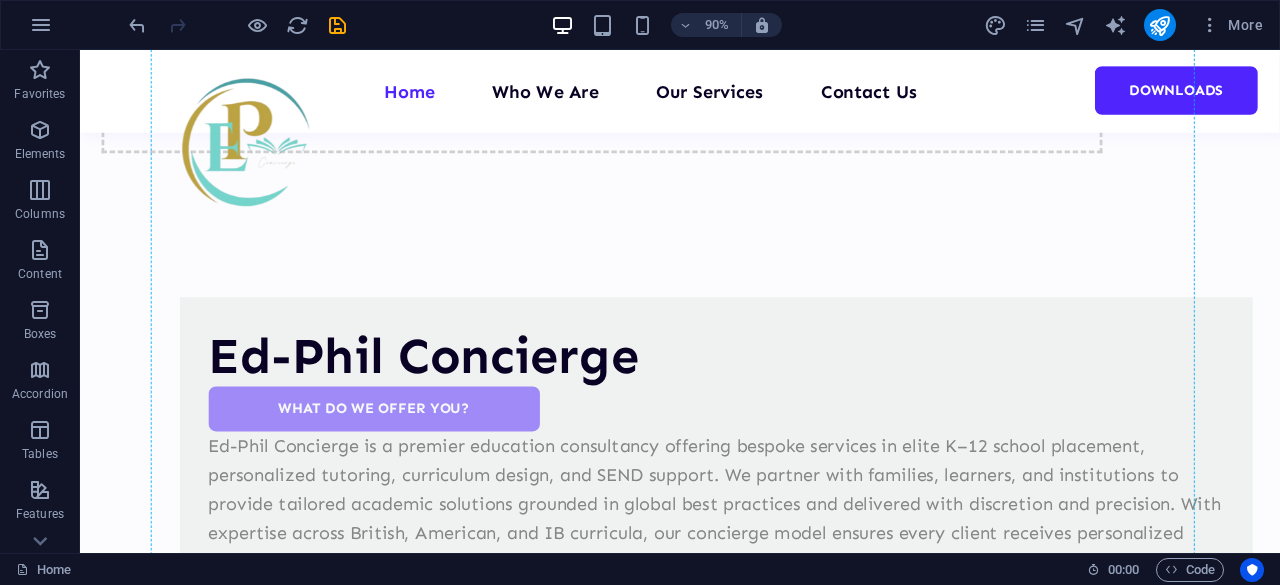 scroll, scrollTop: 922, scrollLeft: 0, axis: vertical 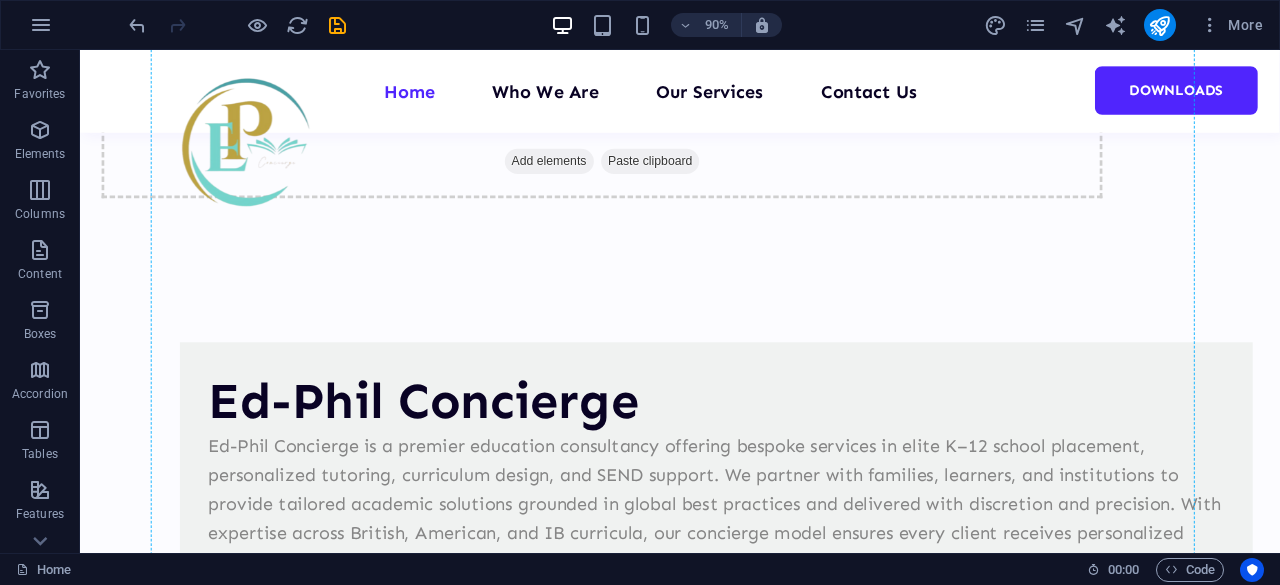 drag, startPoint x: 306, startPoint y: 401, endPoint x: 254, endPoint y: 502, distance: 113.600174 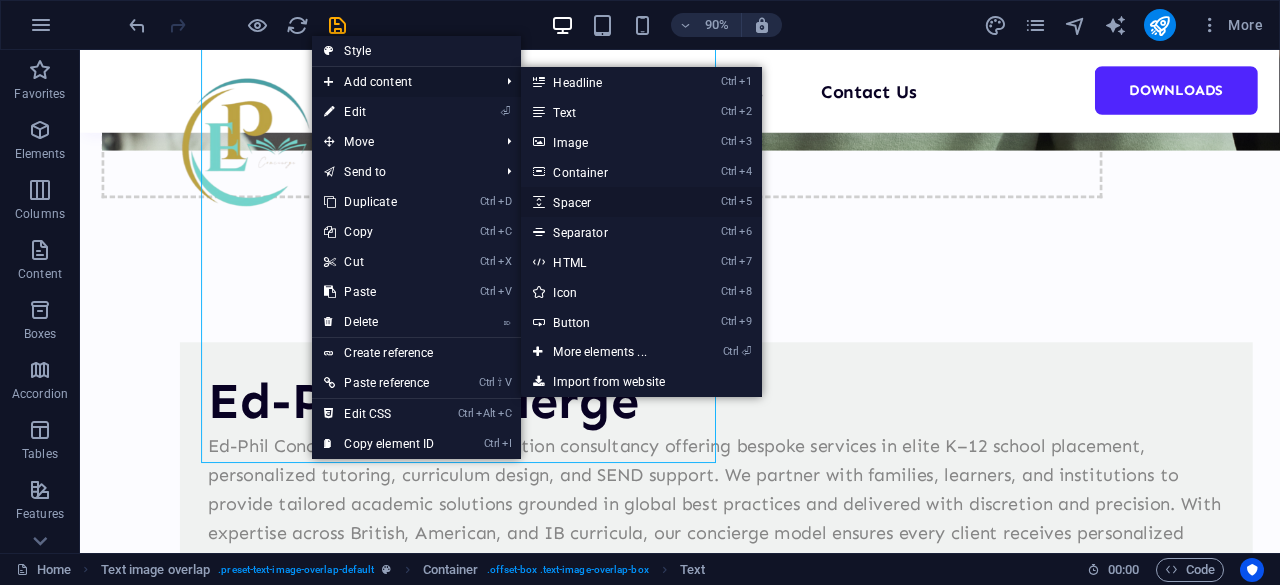 click on "Ctrl 5  Spacer" at bounding box center [603, 202] 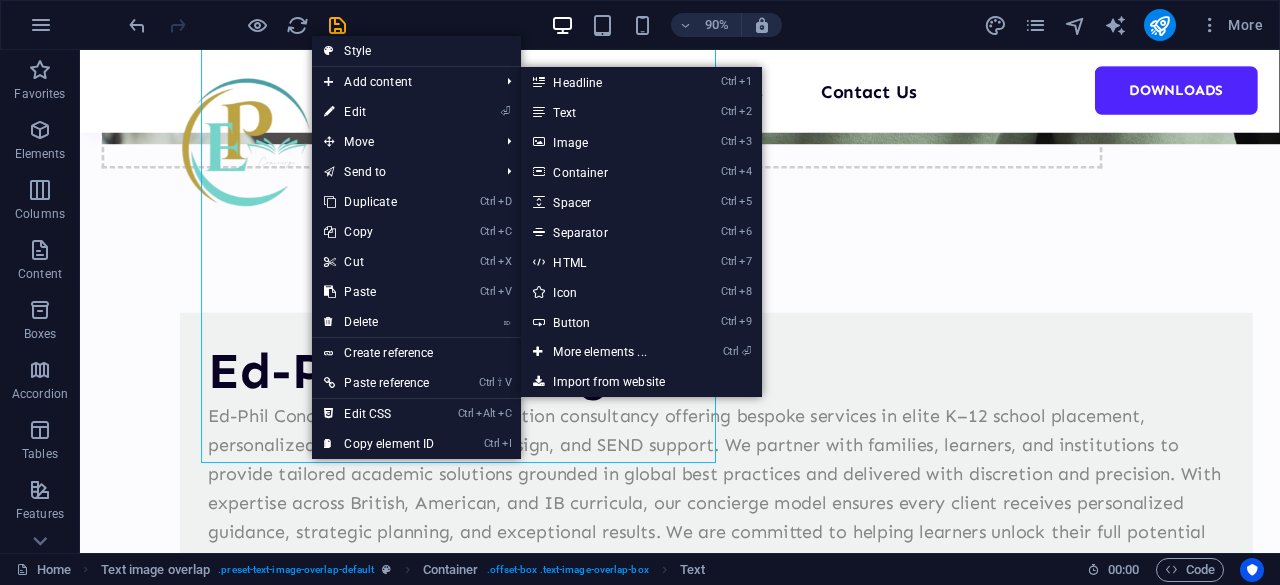 select on "px" 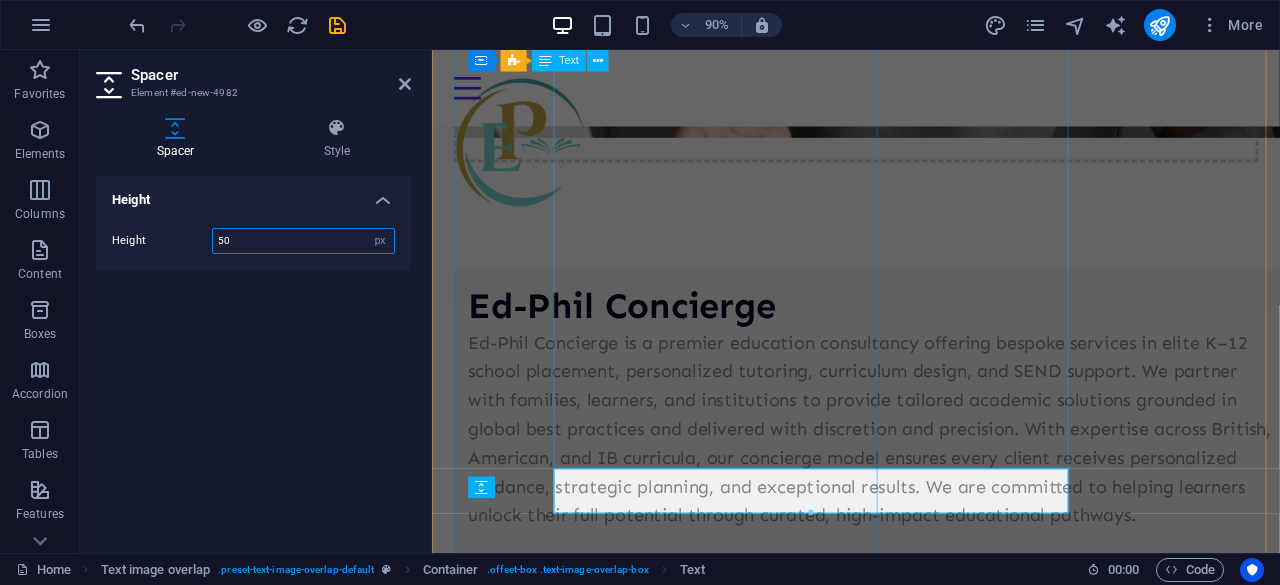 scroll, scrollTop: 915, scrollLeft: 0, axis: vertical 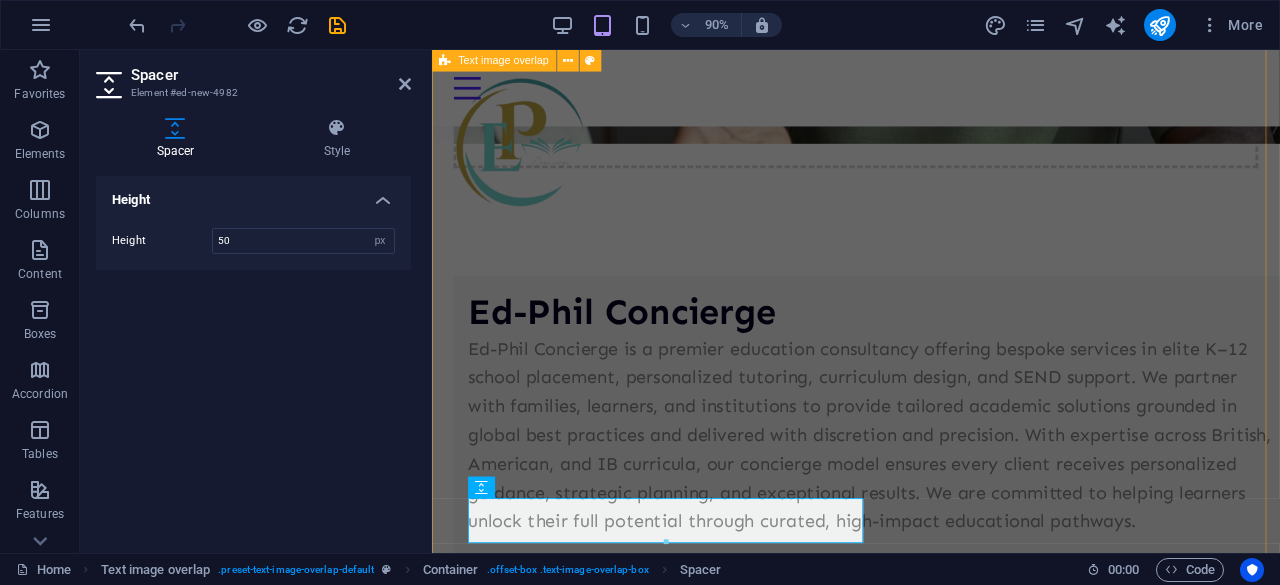 drag, startPoint x: 1034, startPoint y: 525, endPoint x: 1427, endPoint y: 525, distance: 393 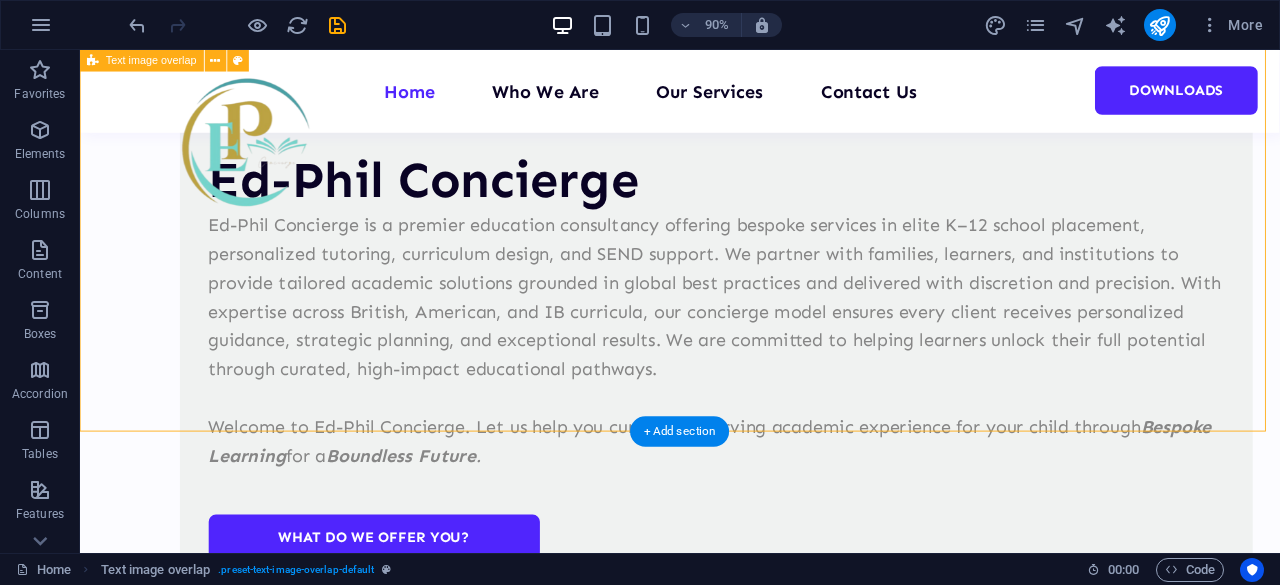 scroll, scrollTop: 1368, scrollLeft: 0, axis: vertical 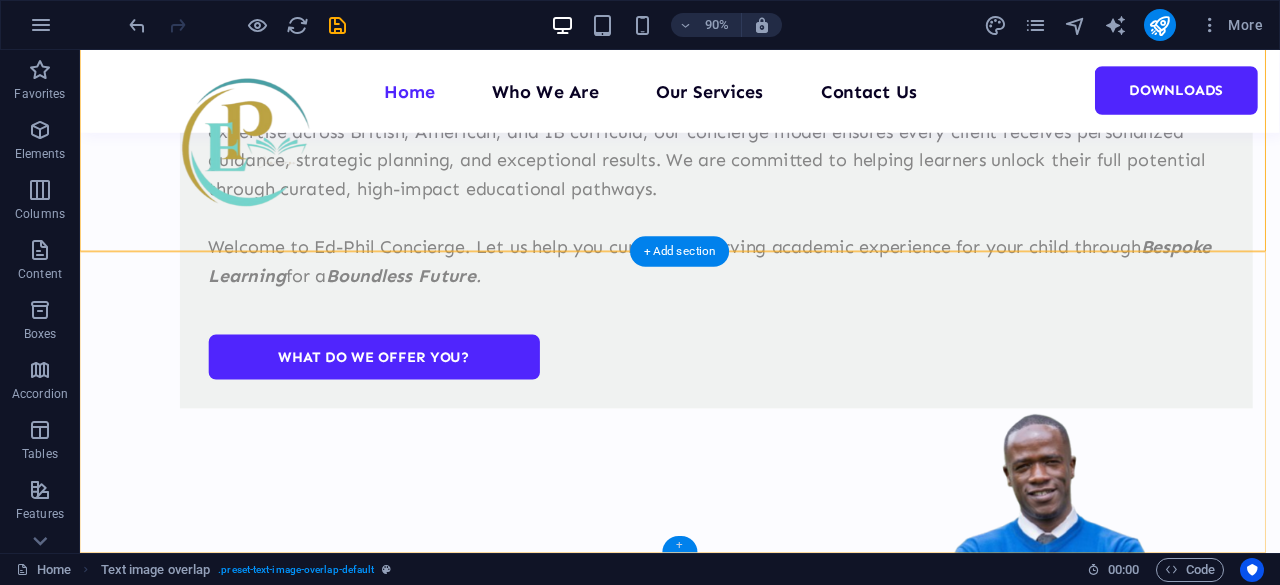 click on "+" at bounding box center (679, 544) 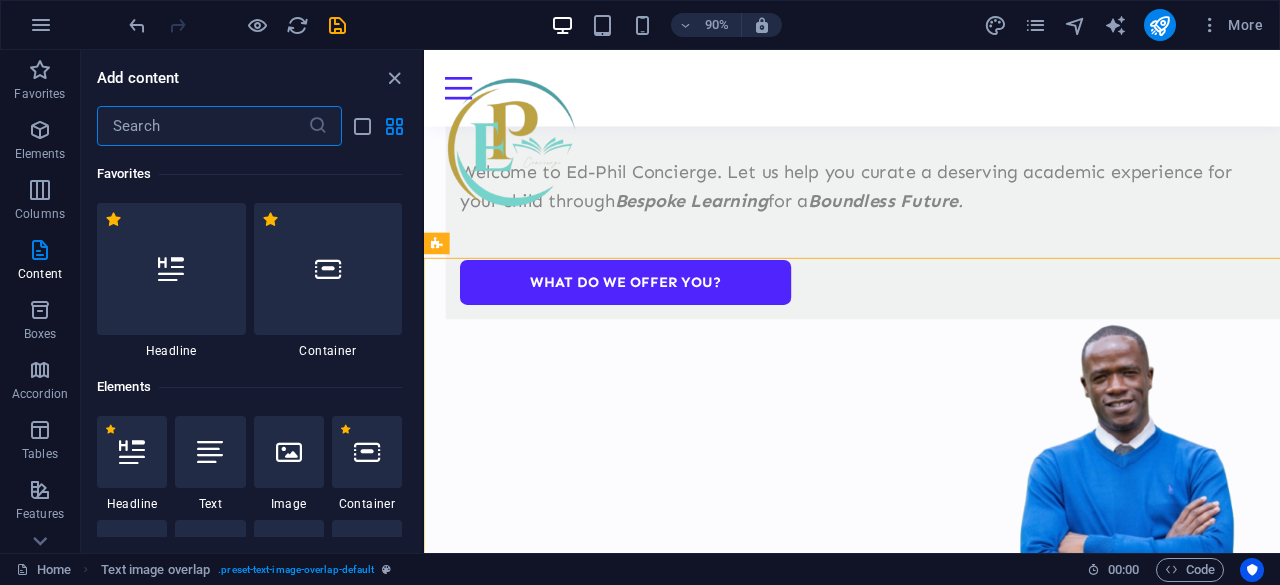 scroll, scrollTop: 1362, scrollLeft: 0, axis: vertical 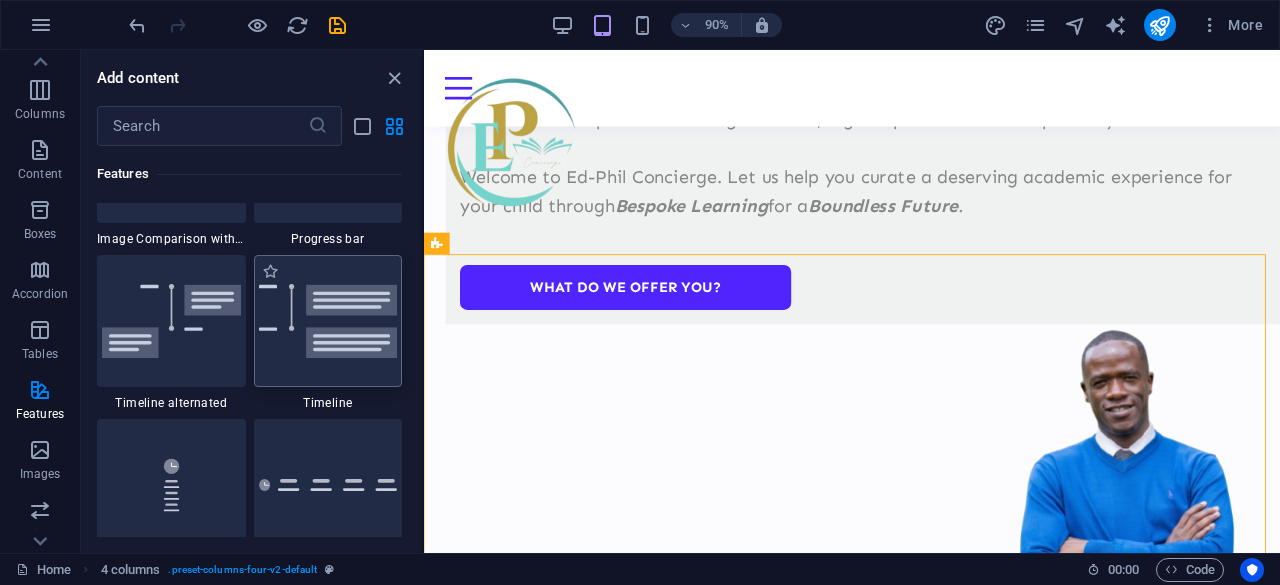 click at bounding box center [328, 321] 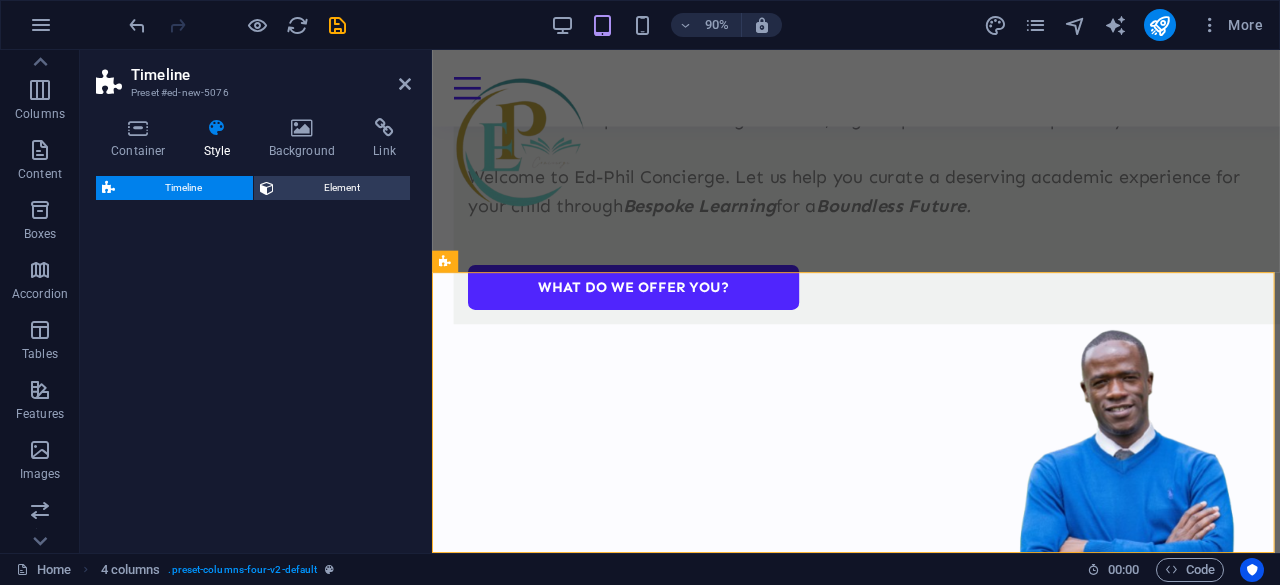 select on "rem" 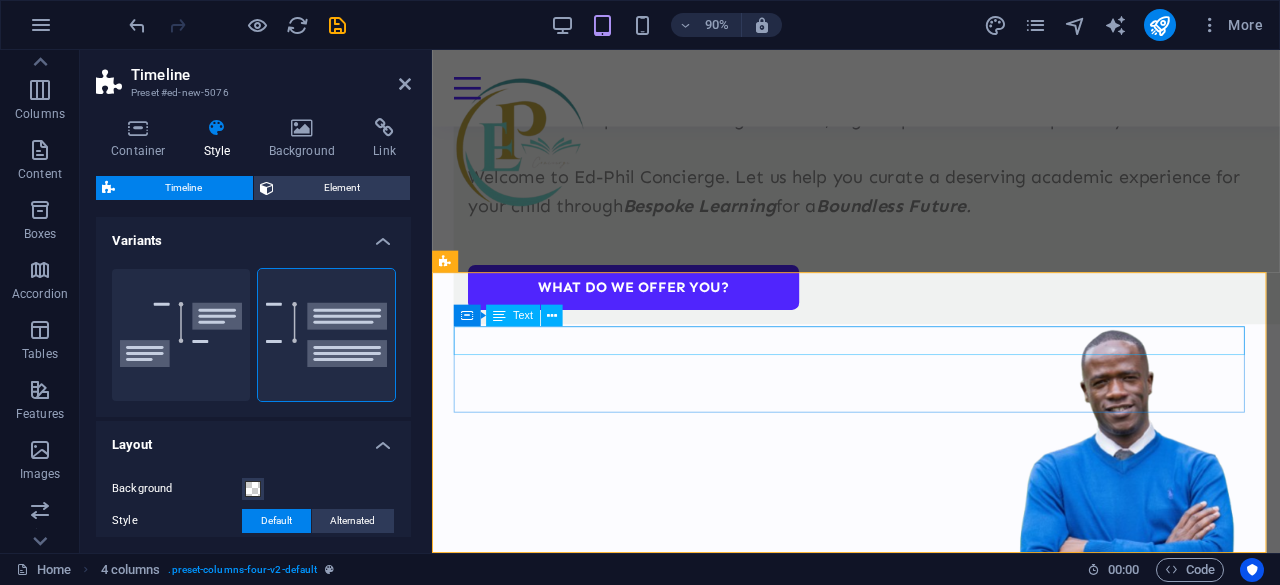 scroll, scrollTop: 1734, scrollLeft: 0, axis: vertical 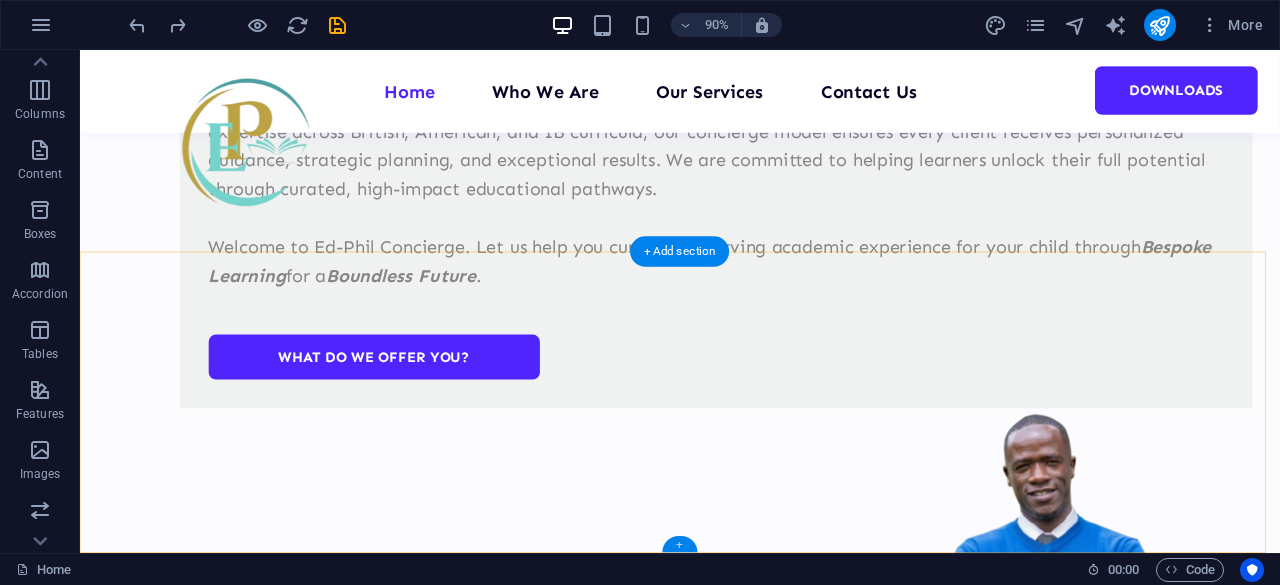 click on "+" at bounding box center [679, 544] 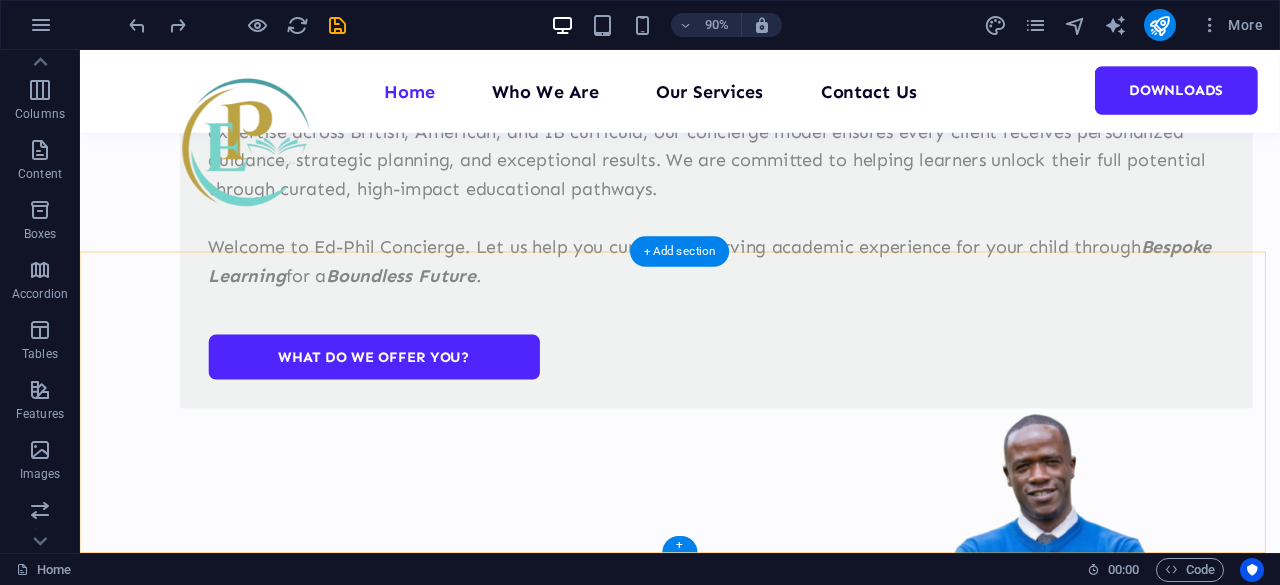 scroll, scrollTop: 1362, scrollLeft: 0, axis: vertical 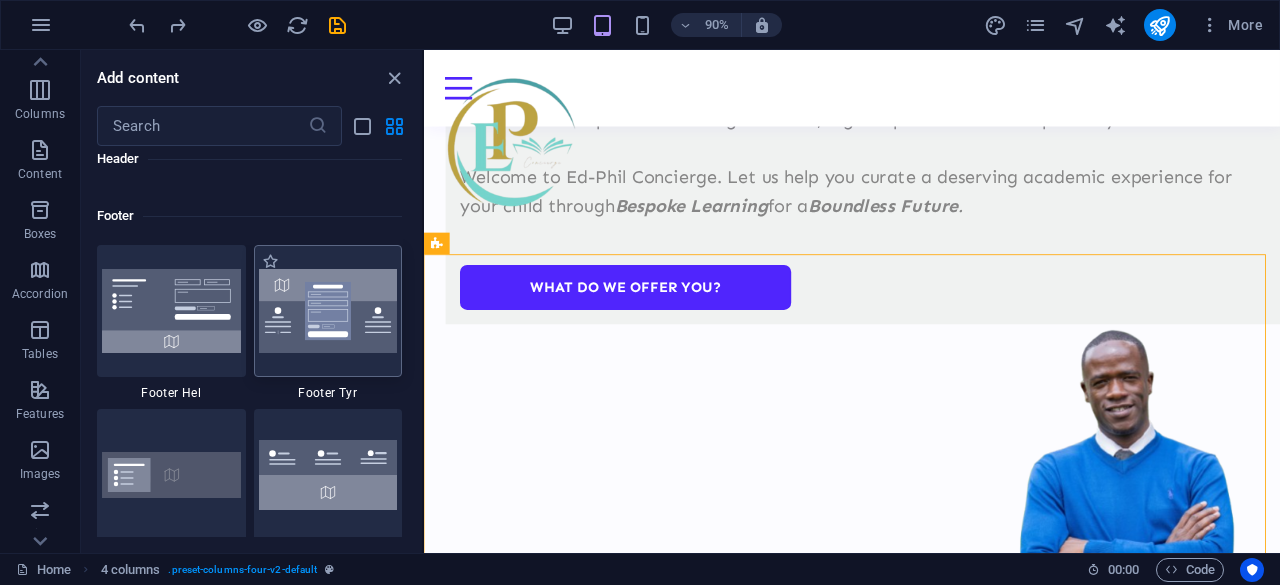 drag, startPoint x: 298, startPoint y: 346, endPoint x: 48, endPoint y: 321, distance: 251.24689 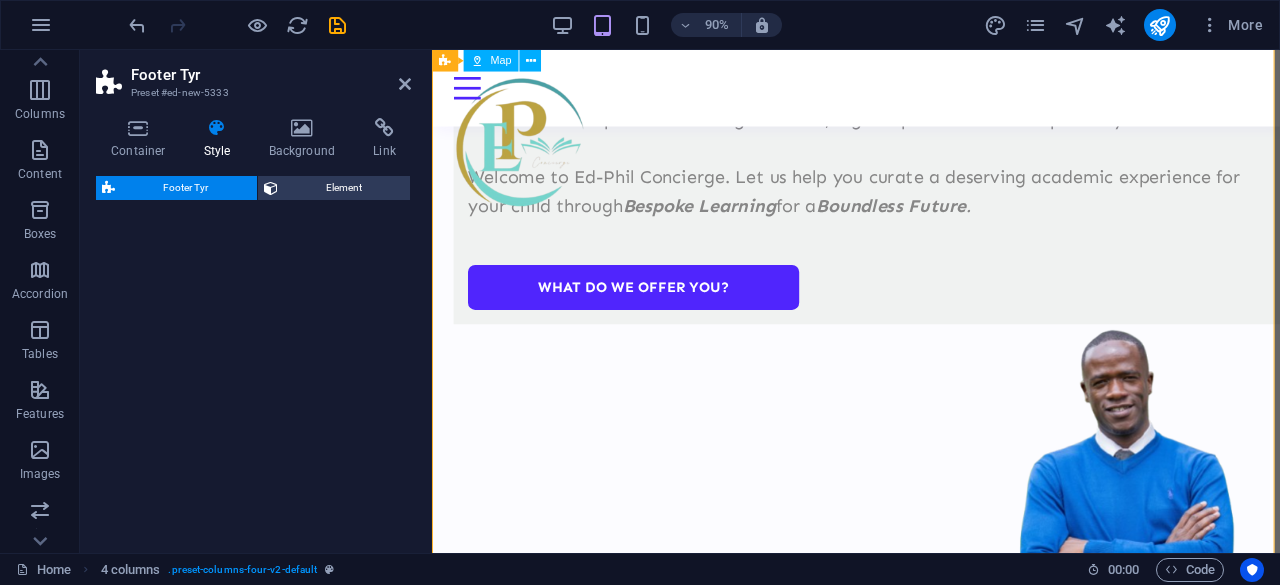 select on "rem" 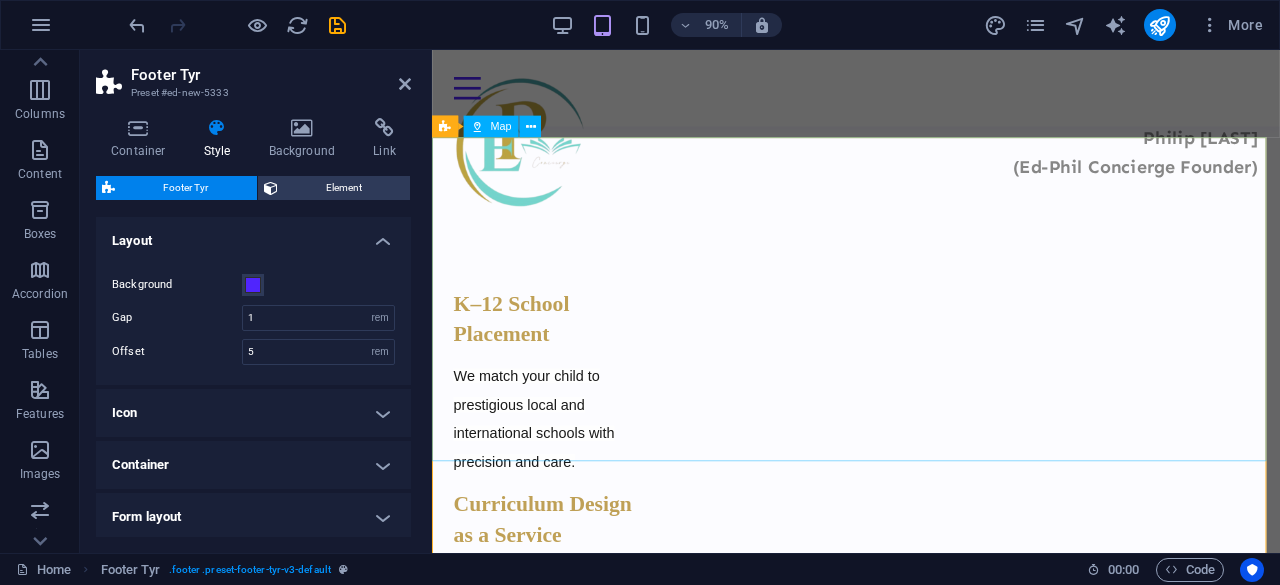 scroll, scrollTop: 1924, scrollLeft: 0, axis: vertical 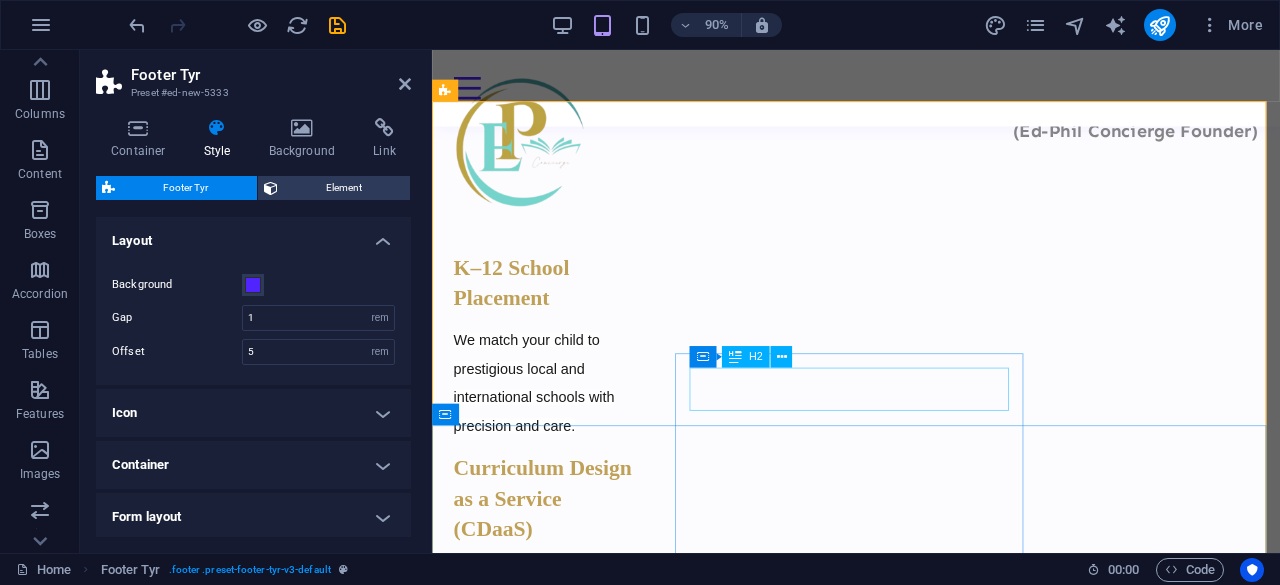 click on "Get in touch" at bounding box center [903, 1768] 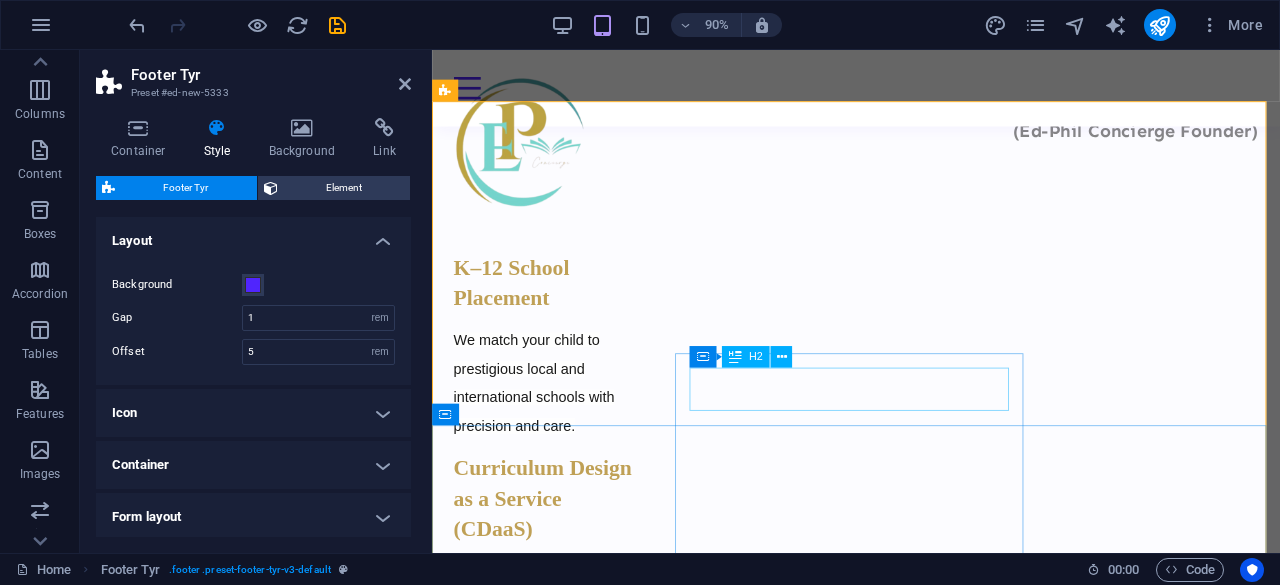 click on "Get in touch" at bounding box center [903, 1768] 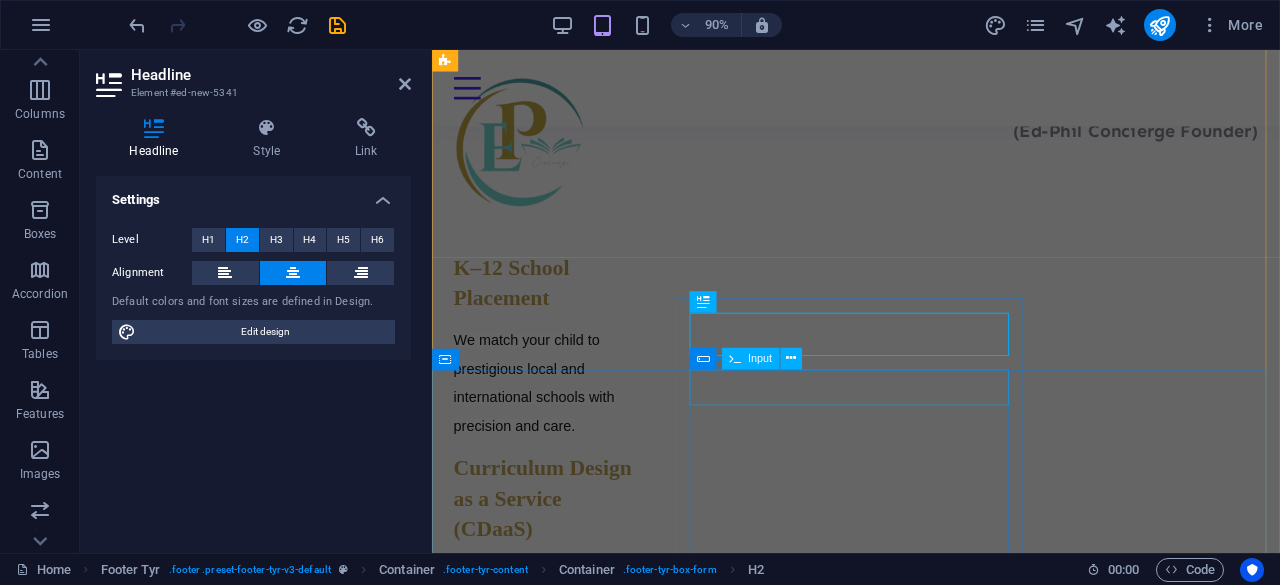 scroll, scrollTop: 1986, scrollLeft: 0, axis: vertical 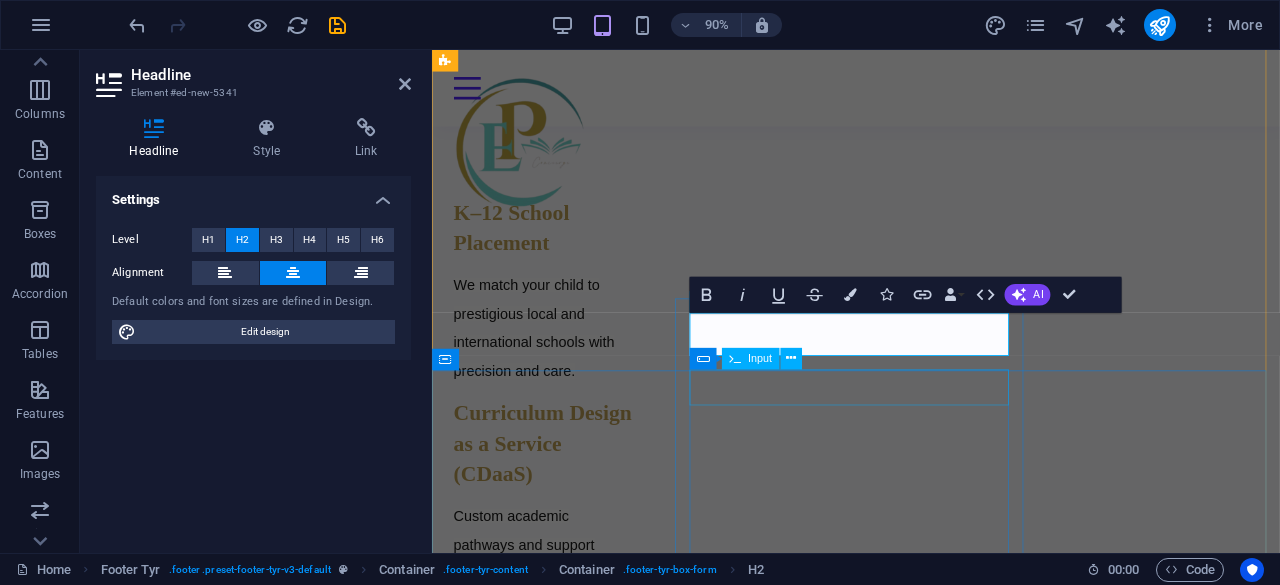 type 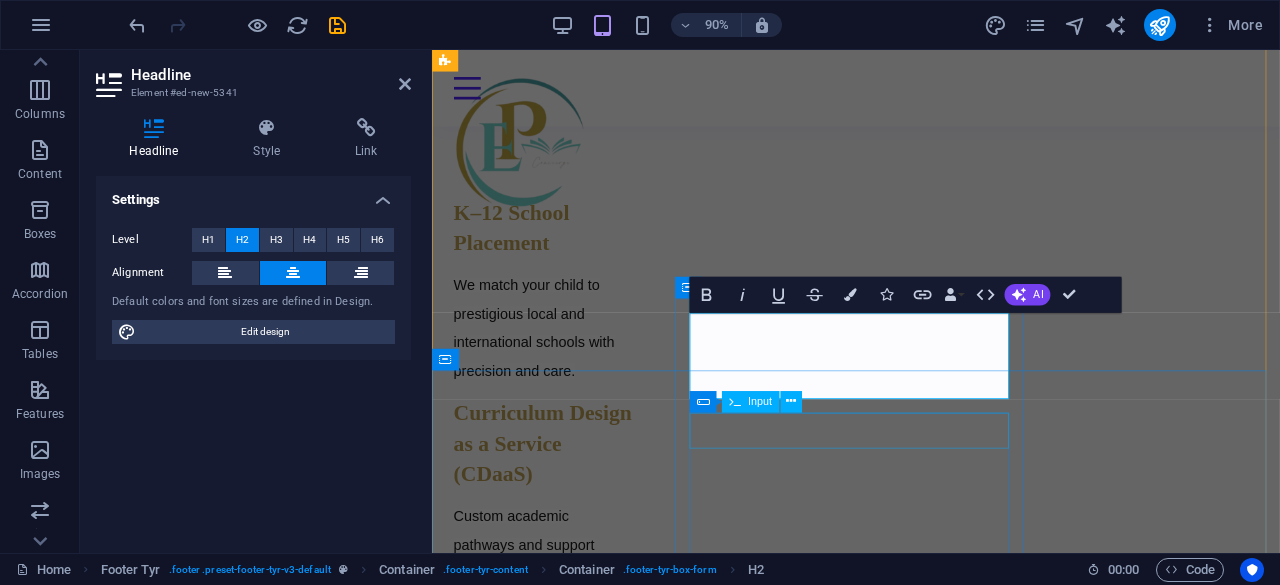 click at bounding box center [903, 1770] 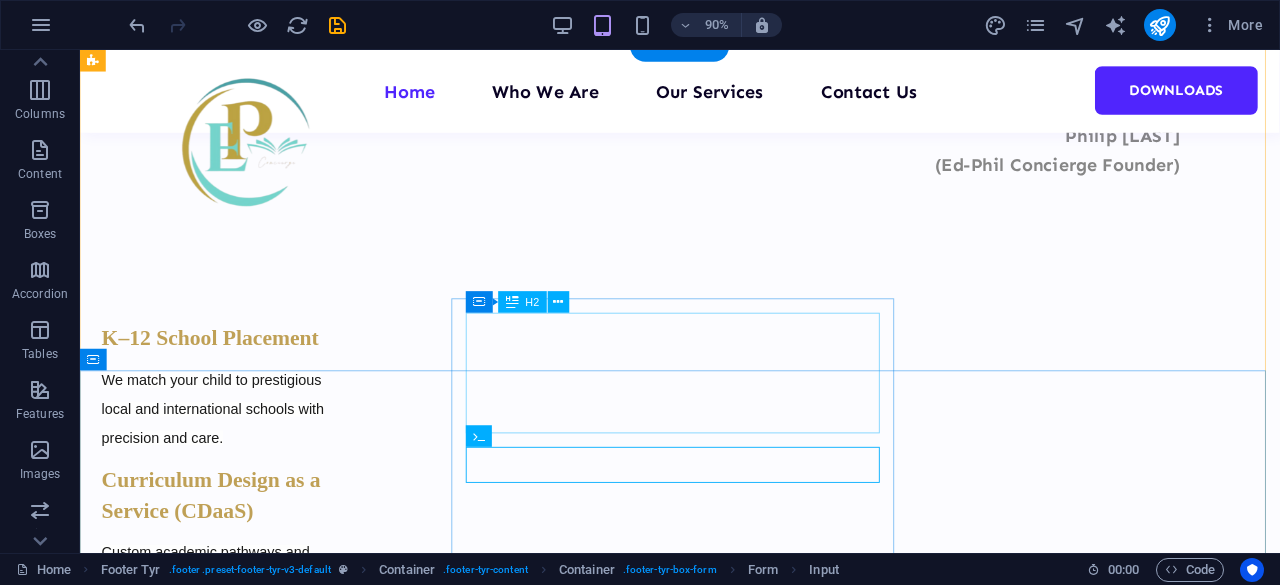scroll, scrollTop: 1932, scrollLeft: 0, axis: vertical 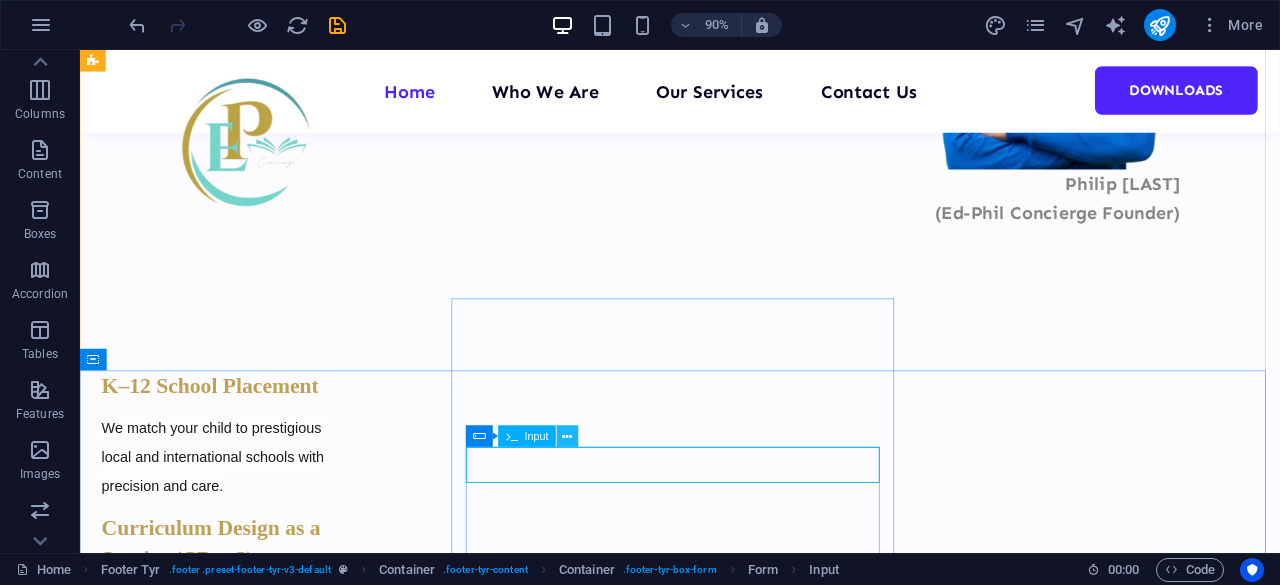 click at bounding box center (568, 436) 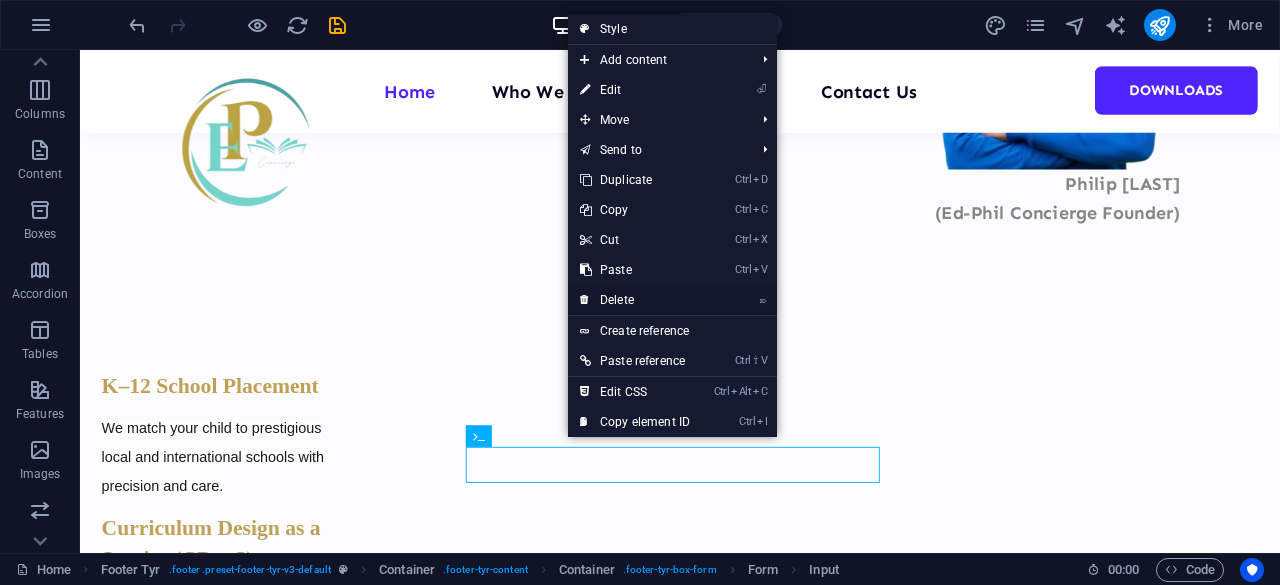 click on "⌦  Delete" at bounding box center [635, 300] 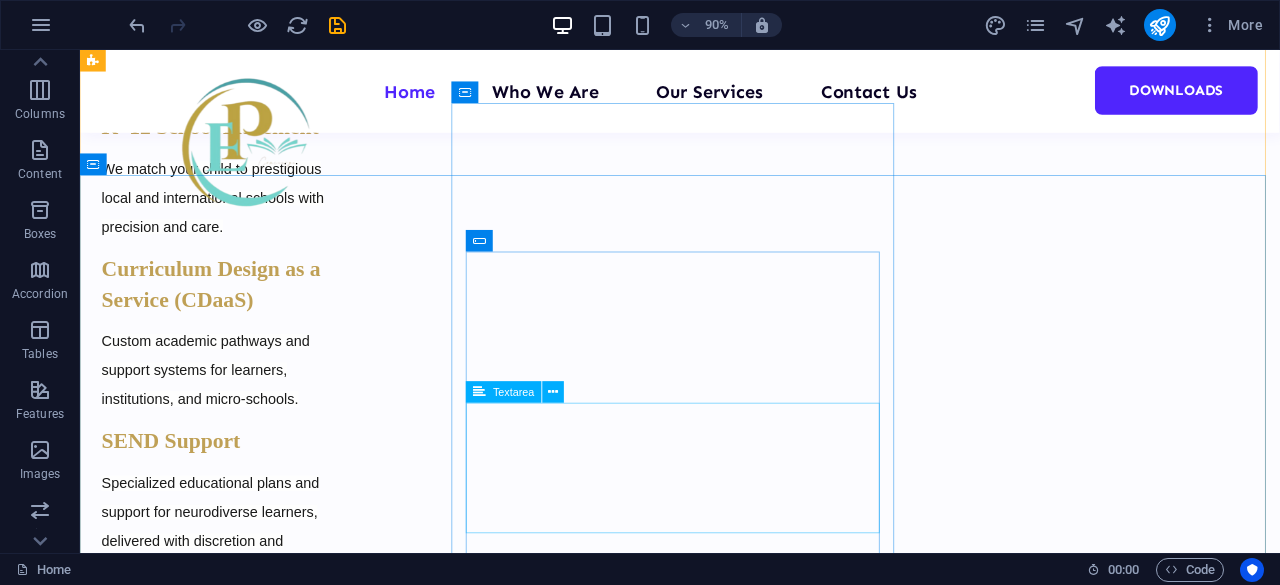 scroll, scrollTop: 2120, scrollLeft: 0, axis: vertical 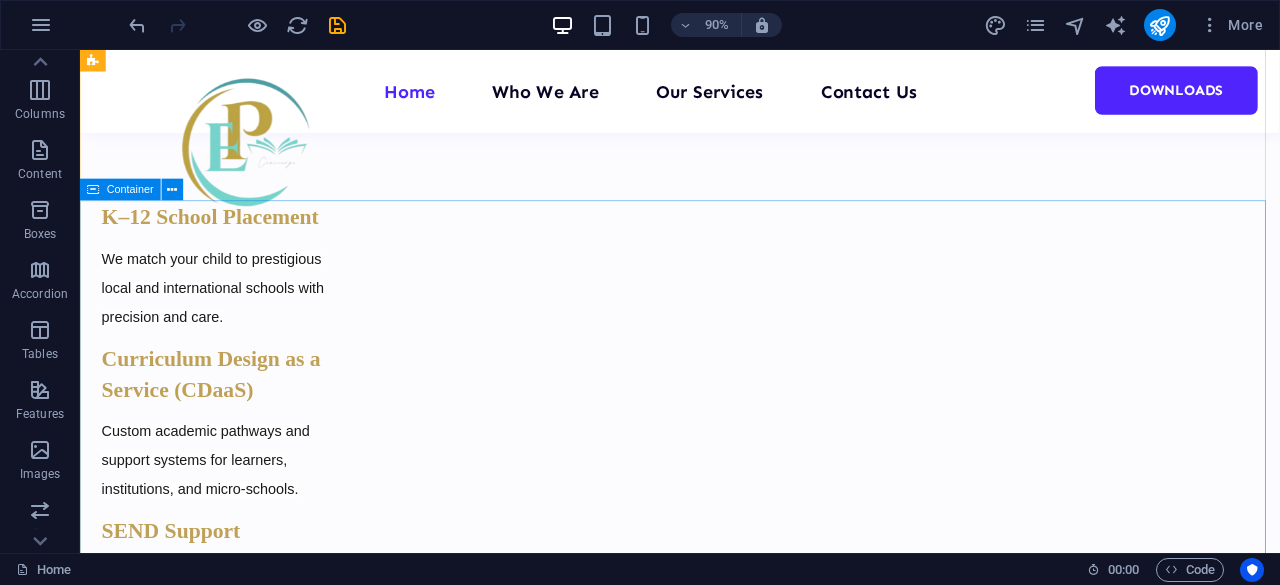 click on "Address Street 12345   Berlin Legal Notice  |  Privacy Policy How Can We Help You?   I have read and understand the privacy policy. Unreadable? Load new Submit Contact edphilconcierge.co.ke 0123 - 456789 ed21702e4801c7690d1f6b2cb4a5a7@cpanel.local" at bounding box center [746, 1861] 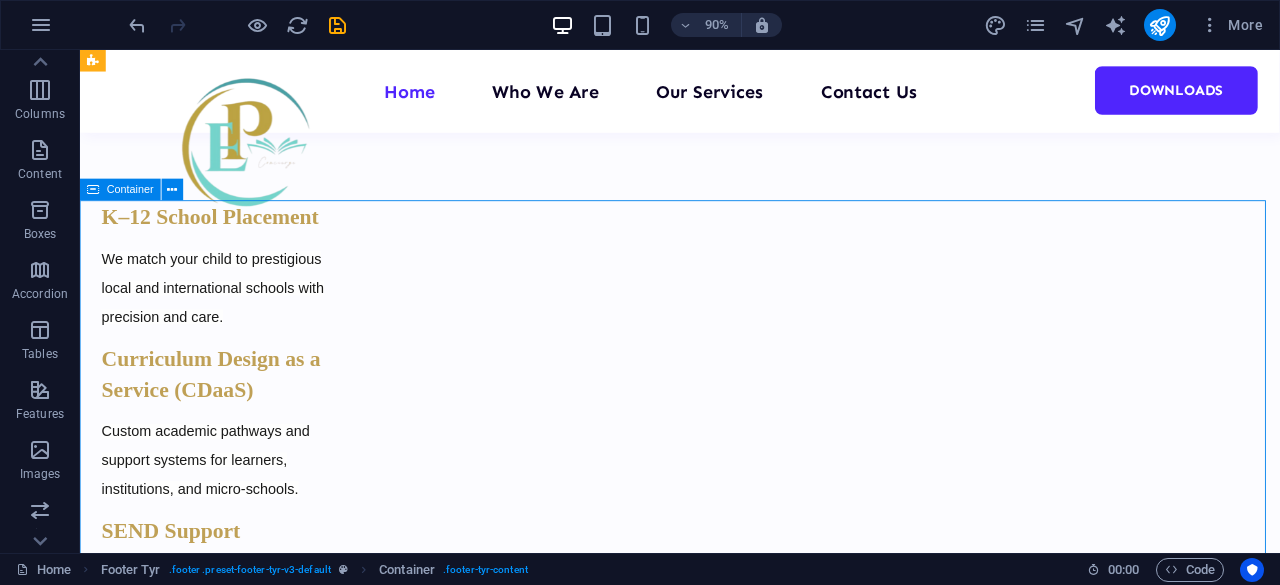 click on "Address Street 12345   Berlin Legal Notice  |  Privacy Policy How Can We Help You?   I have read and understand the privacy policy. Unreadable? Load new Submit Contact edphilconcierge.co.ke 0123 - 456789 ed21702e4801c7690d1f6b2cb4a5a7@cpanel.local" at bounding box center [746, 1861] 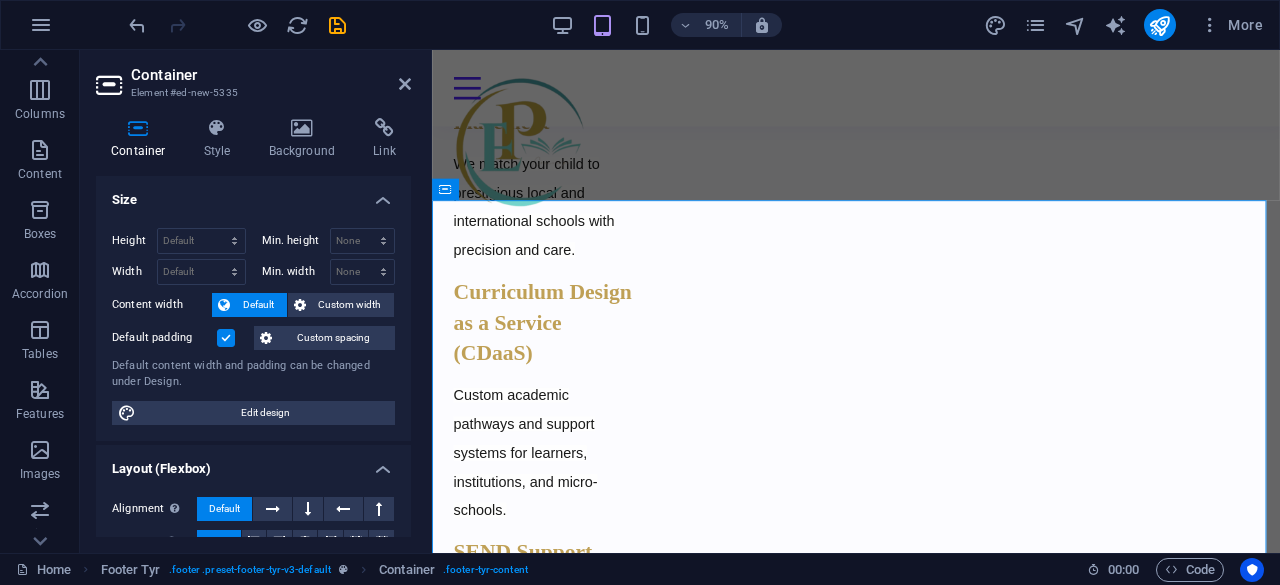 scroll, scrollTop: 2174, scrollLeft: 0, axis: vertical 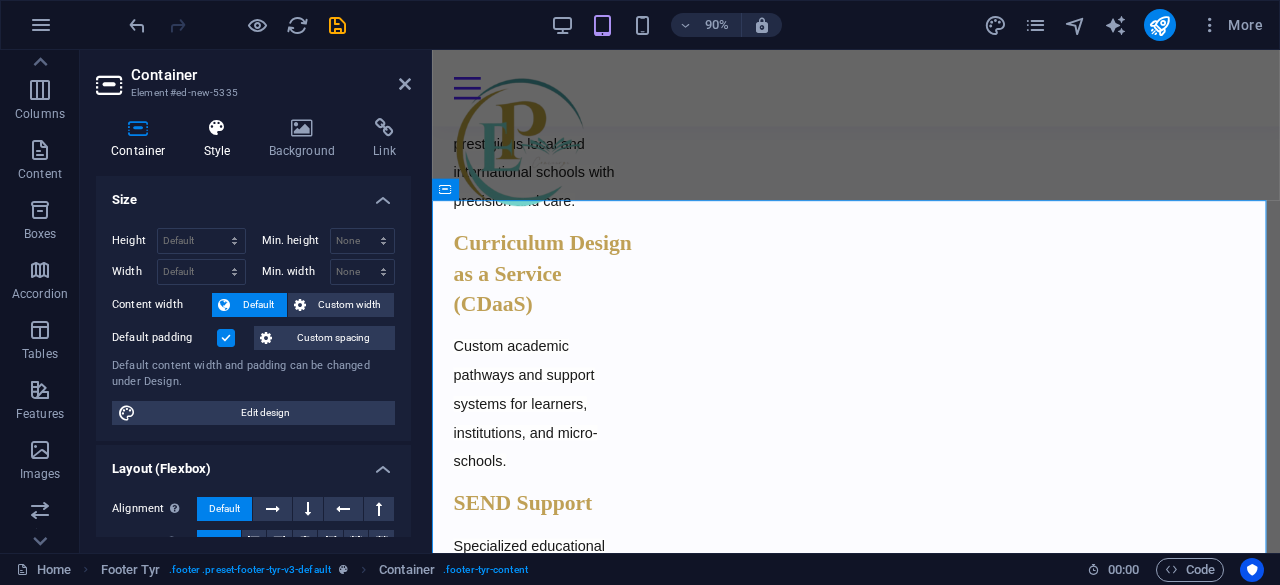 click at bounding box center (217, 128) 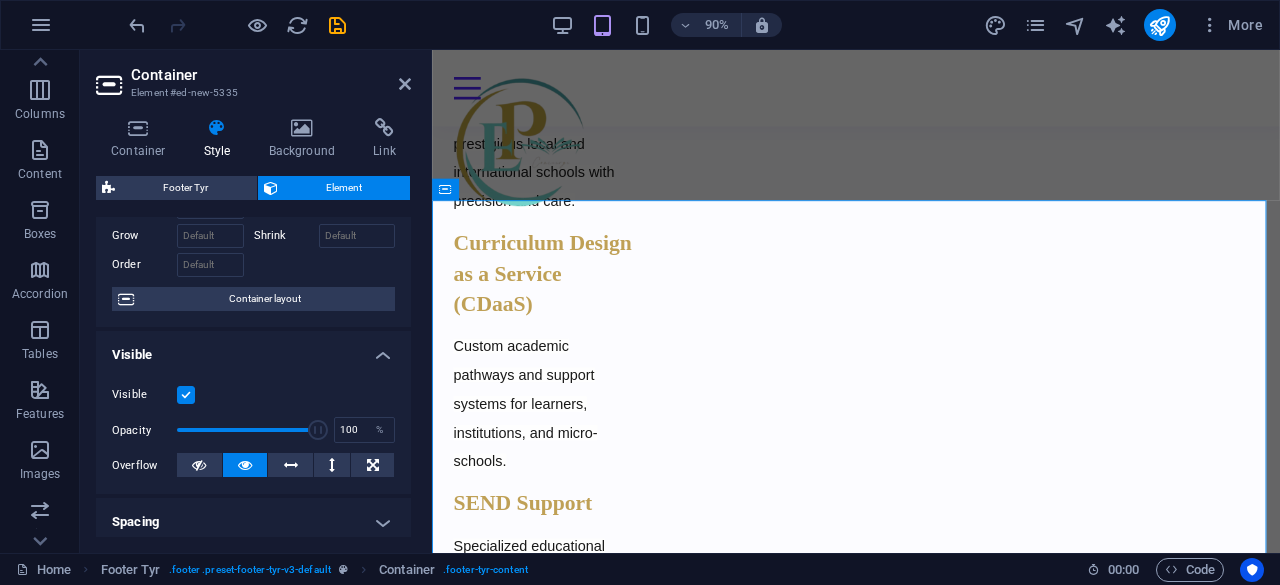 scroll, scrollTop: 0, scrollLeft: 0, axis: both 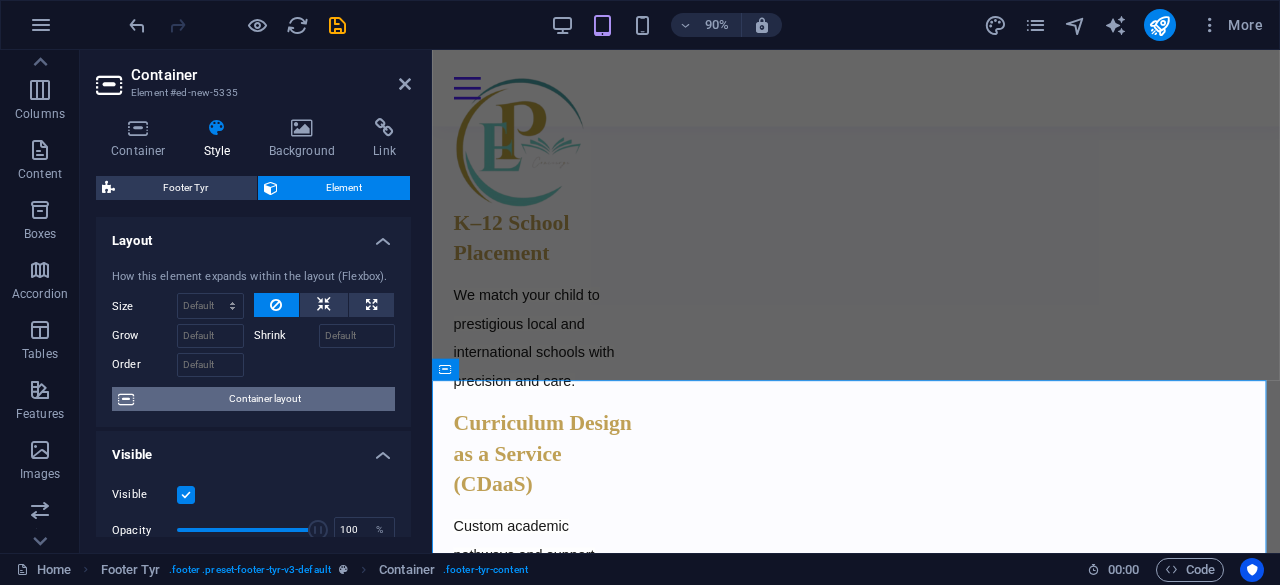 click on "Container layout" at bounding box center (264, 399) 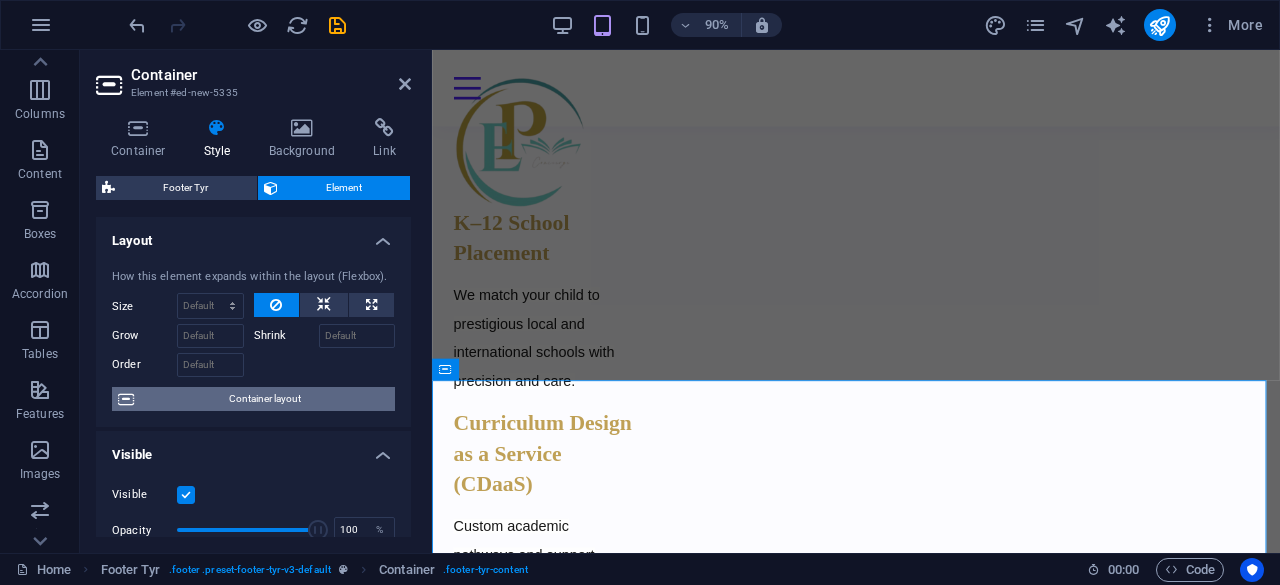 select on "rem" 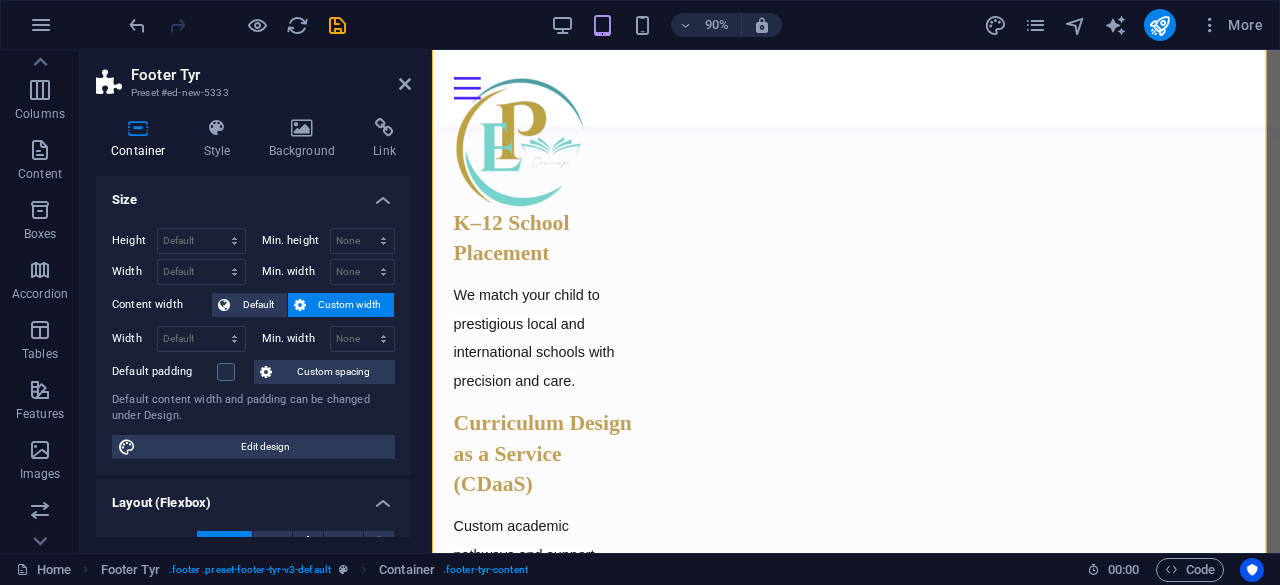 scroll, scrollTop: 2036, scrollLeft: 0, axis: vertical 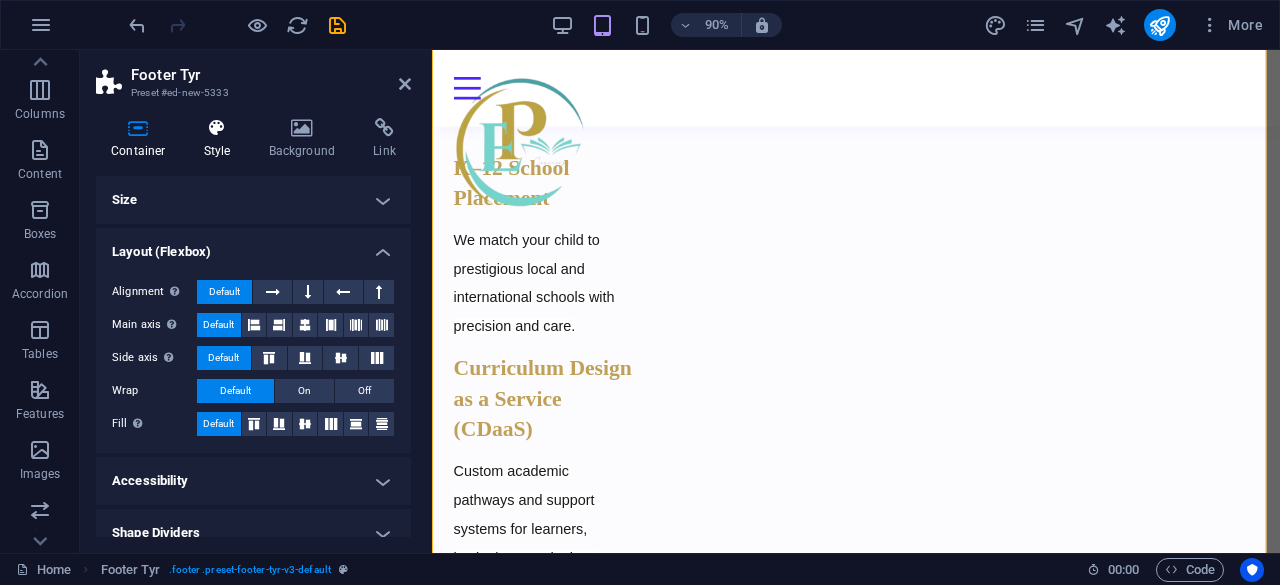 click at bounding box center [217, 128] 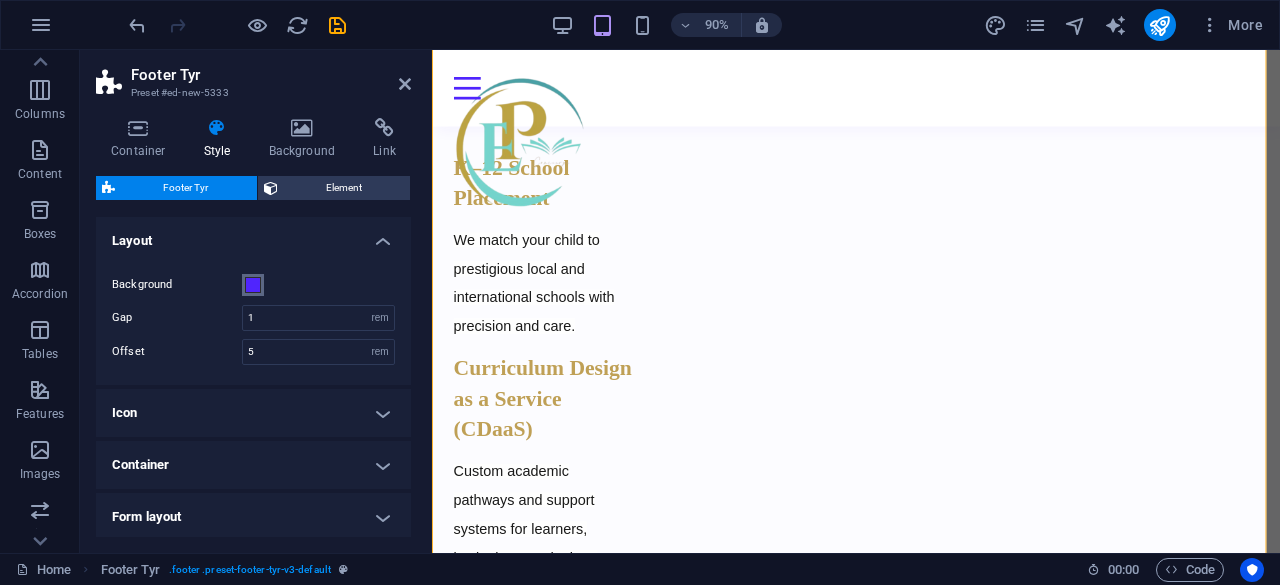 click at bounding box center (253, 285) 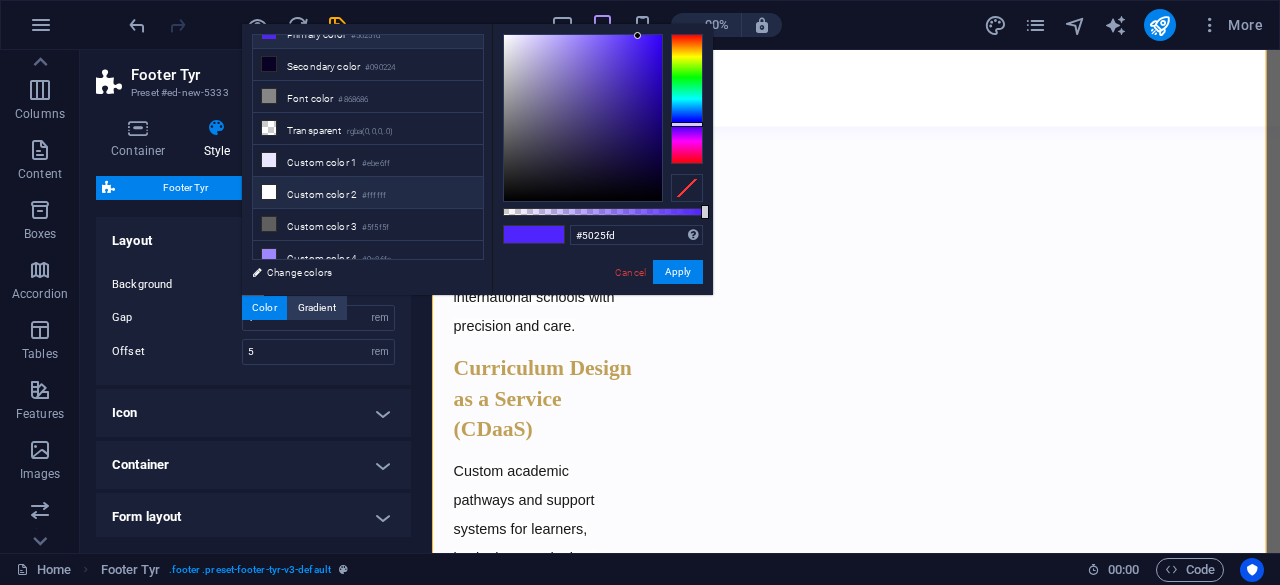 scroll, scrollTop: 0, scrollLeft: 0, axis: both 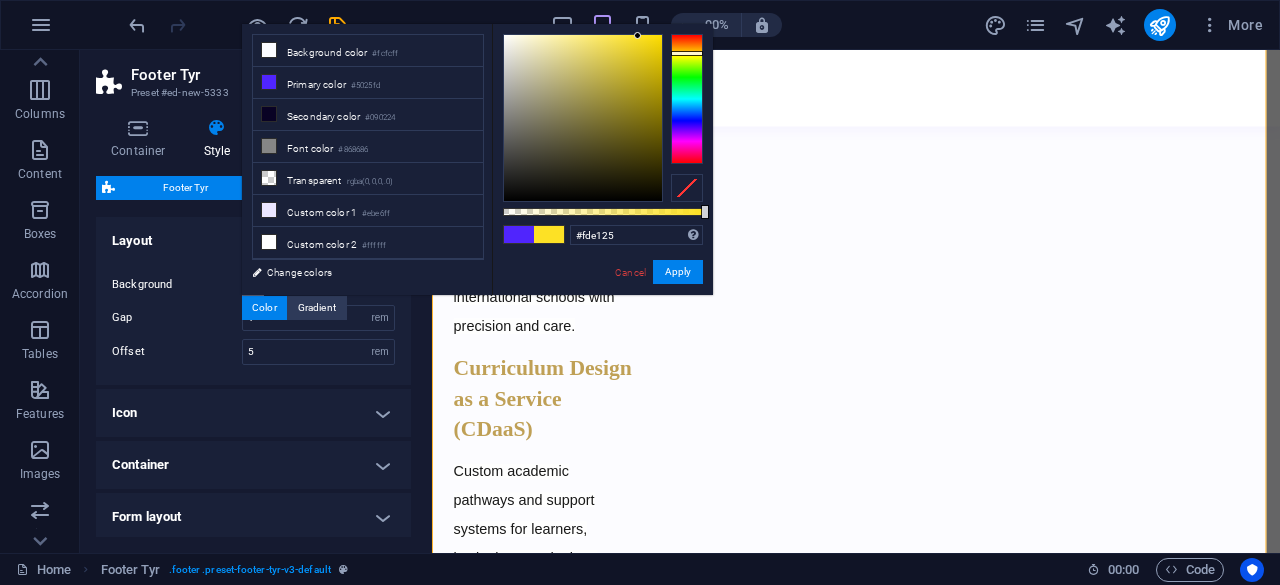click at bounding box center [687, 99] 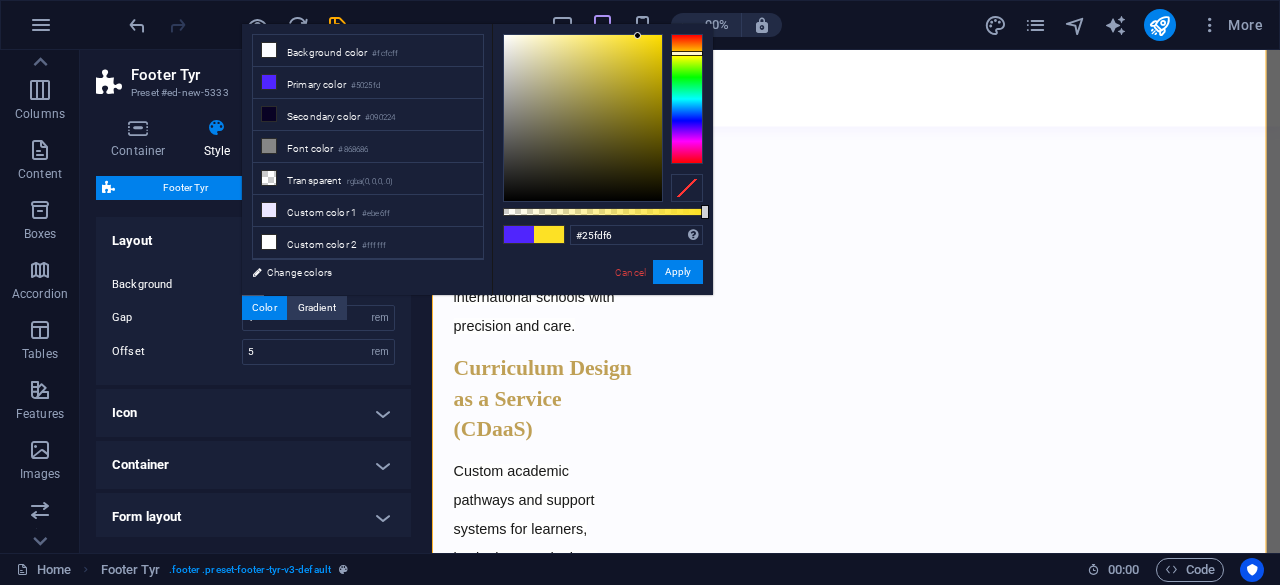 click at bounding box center [687, 99] 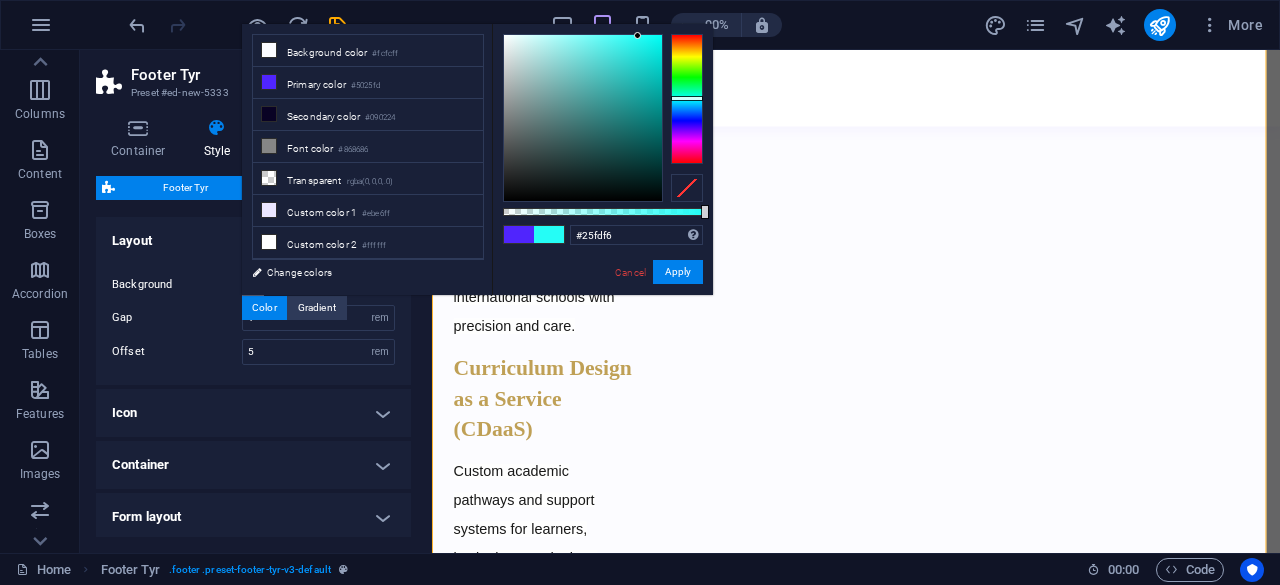 type on "#18f5ee" 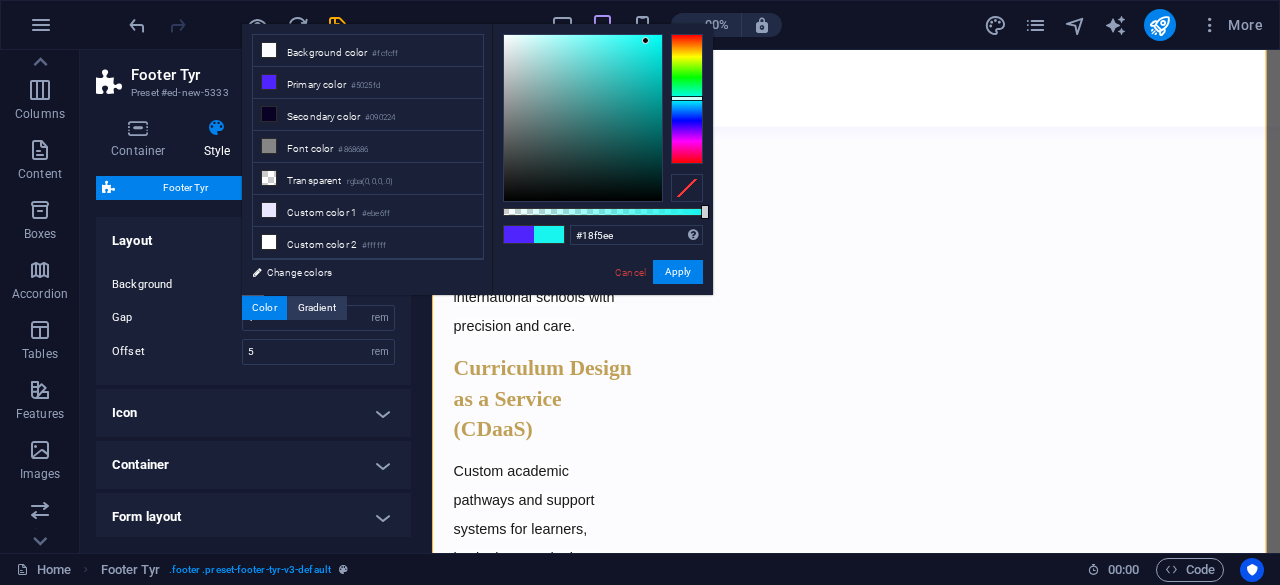 click at bounding box center (583, 118) 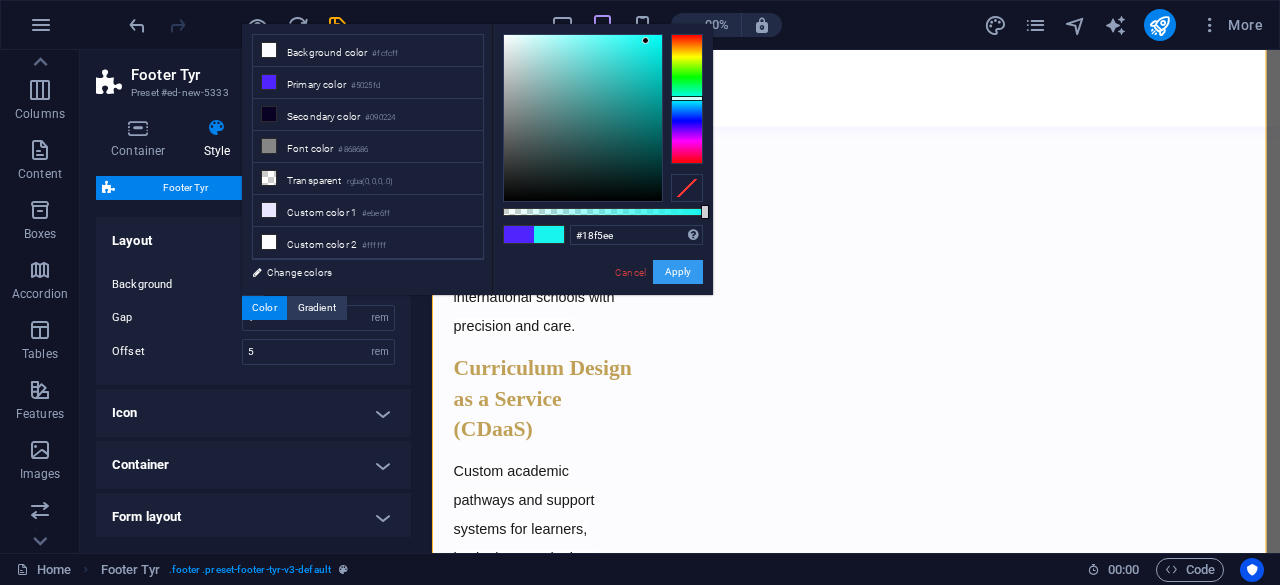 click on "Apply" at bounding box center (678, 272) 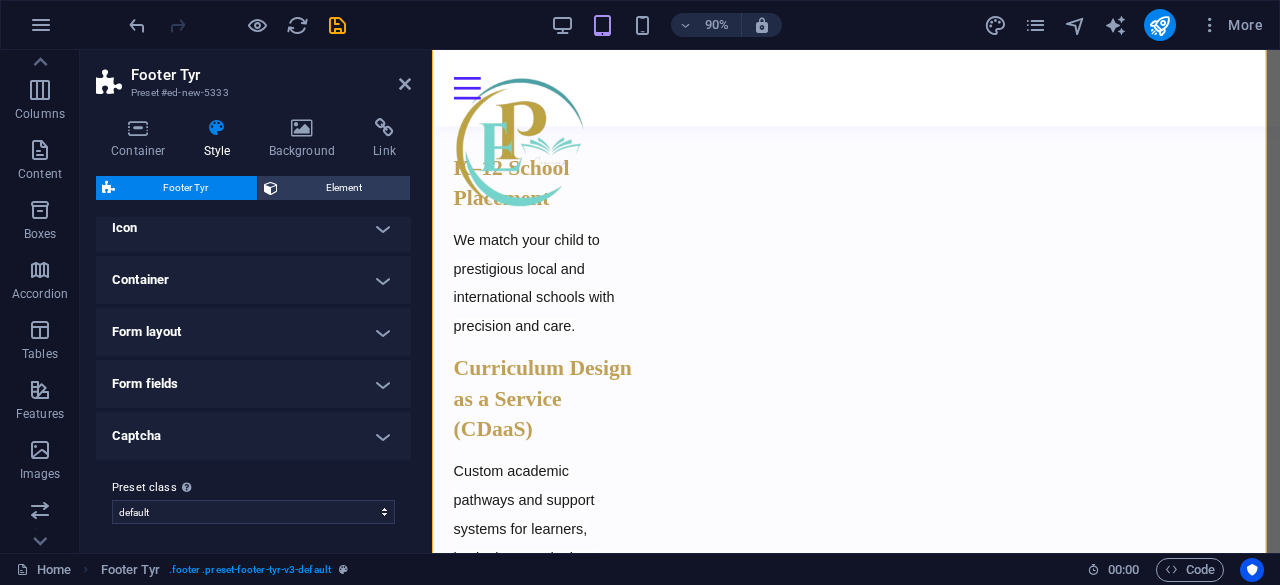 scroll, scrollTop: 186, scrollLeft: 0, axis: vertical 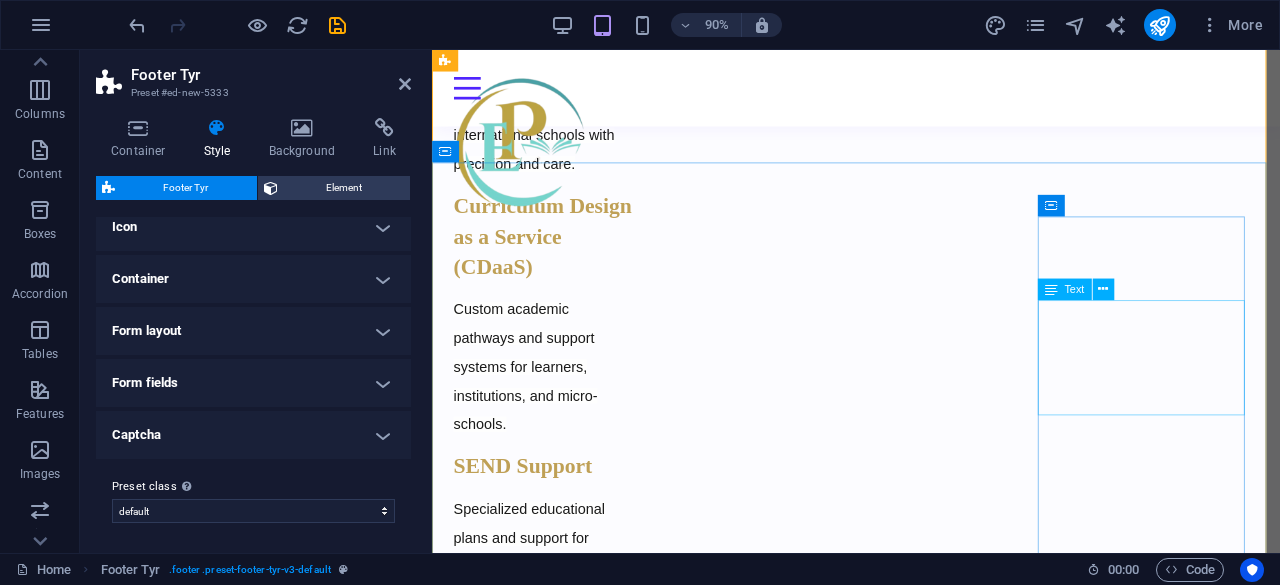 click on "edphilconcierge.co.ke 0123 - 456789 ed21702e4801c7690d1f6b2cb4a5a7@cpanel.local" at bounding box center [903, 2208] 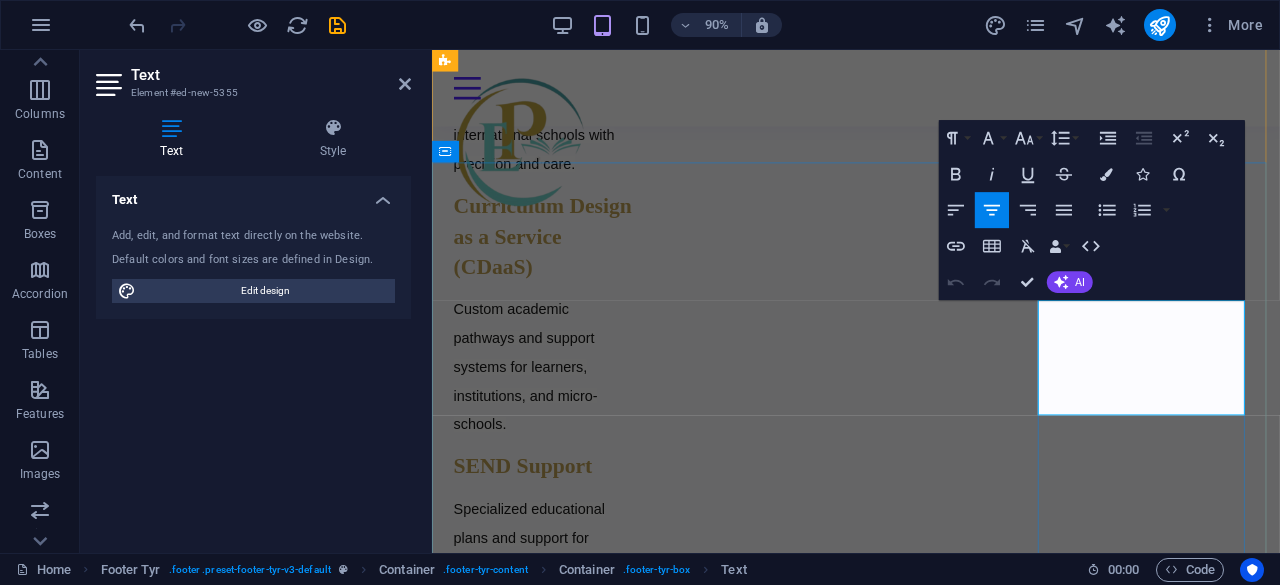 click on "ed21702e4801c7690d1f6b2cb4a5a7@cpanel.local" at bounding box center [903, 2240] 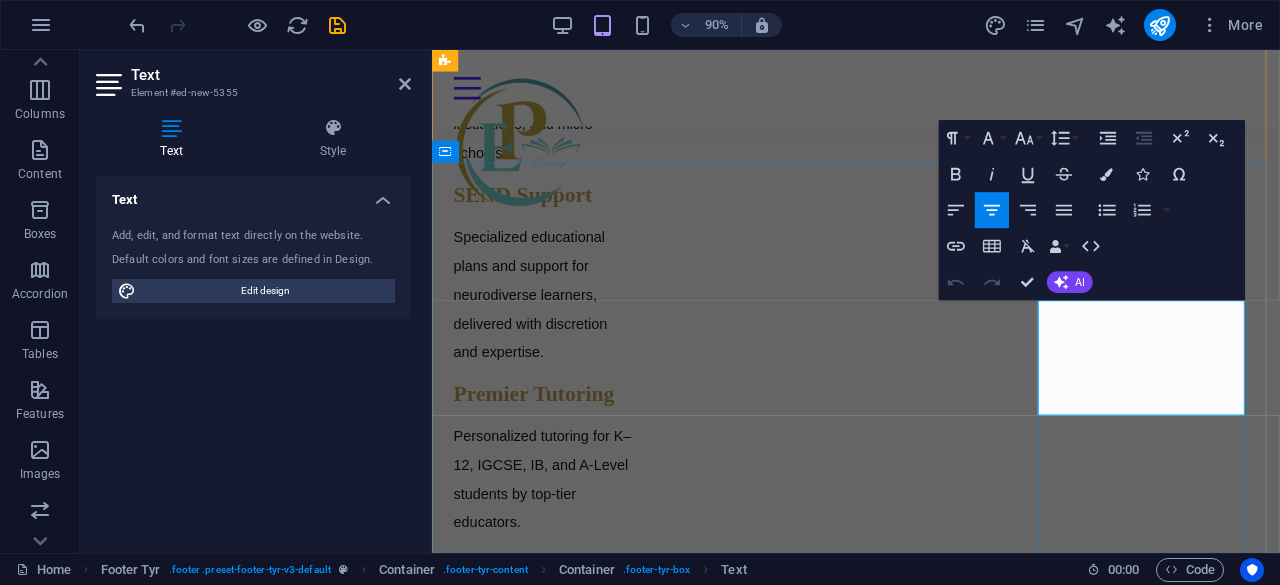 scroll, scrollTop: 3362, scrollLeft: 0, axis: vertical 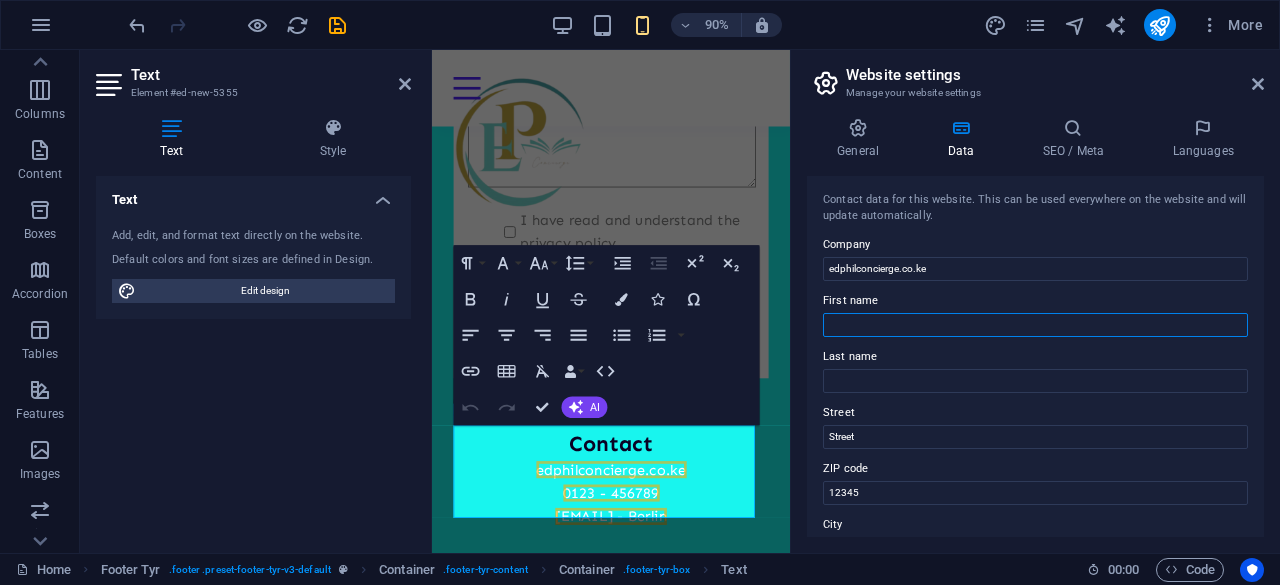 click on "First name" at bounding box center (1035, 325) 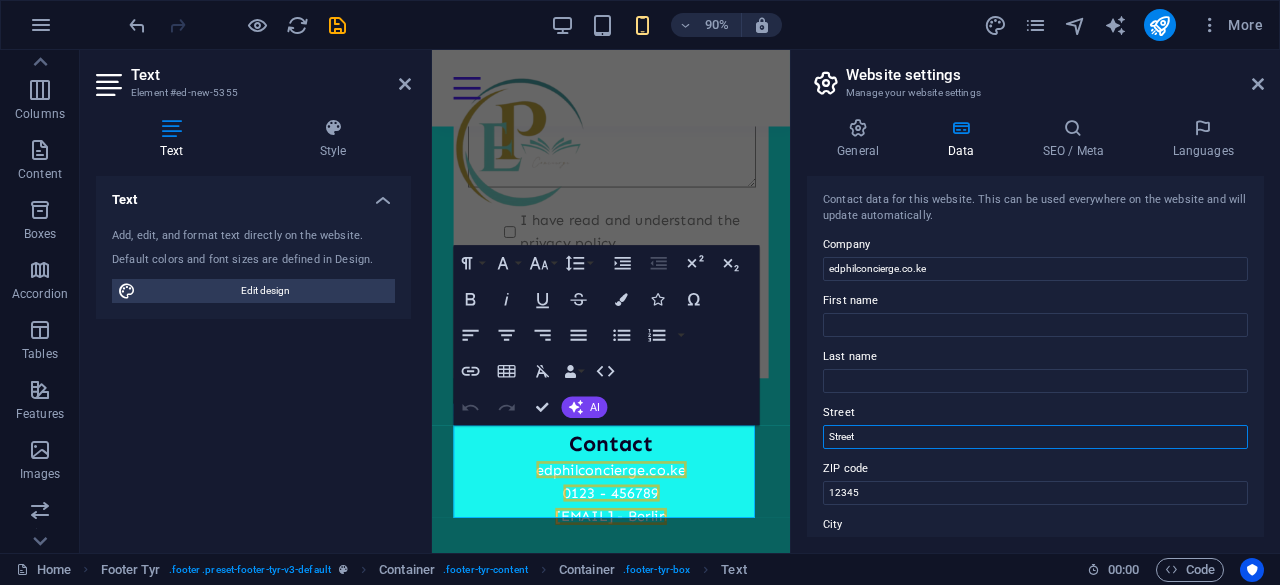 click on "Street" at bounding box center [1035, 437] 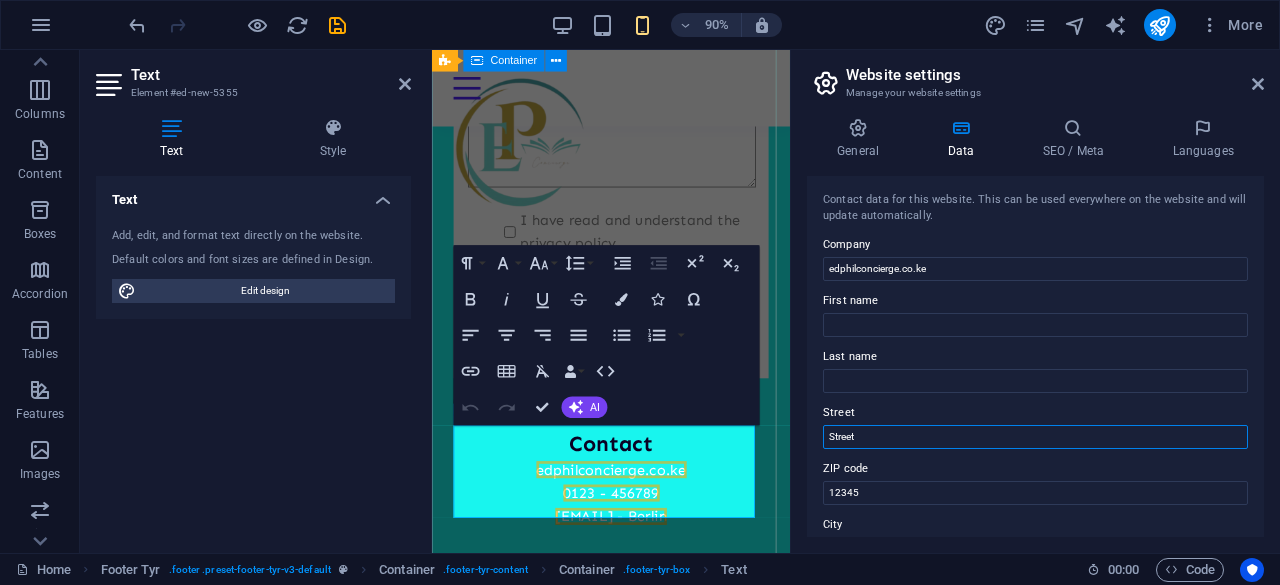 drag, startPoint x: 1298, startPoint y: 479, endPoint x: 803, endPoint y: 472, distance: 495.0495 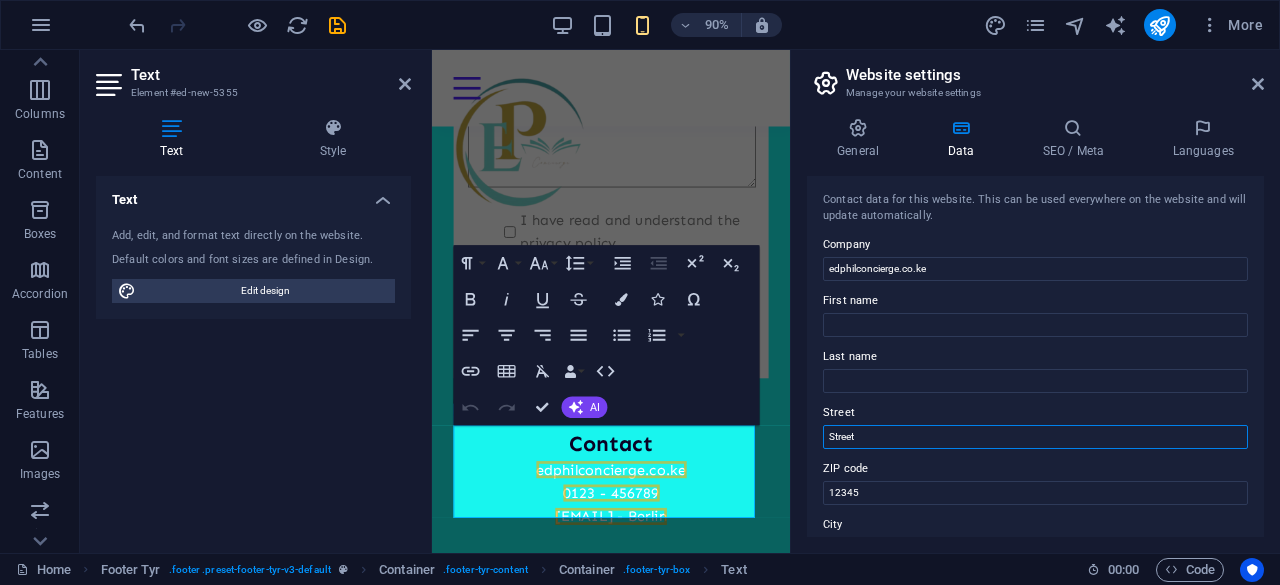 click on "Street" at bounding box center (1035, 437) 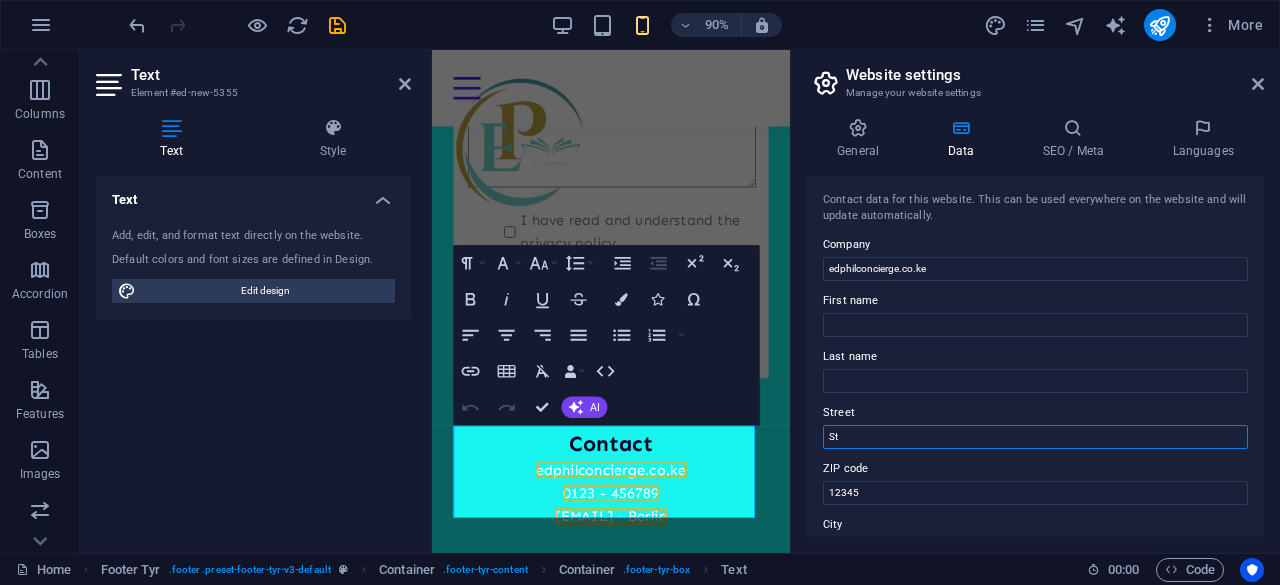 type on "S" 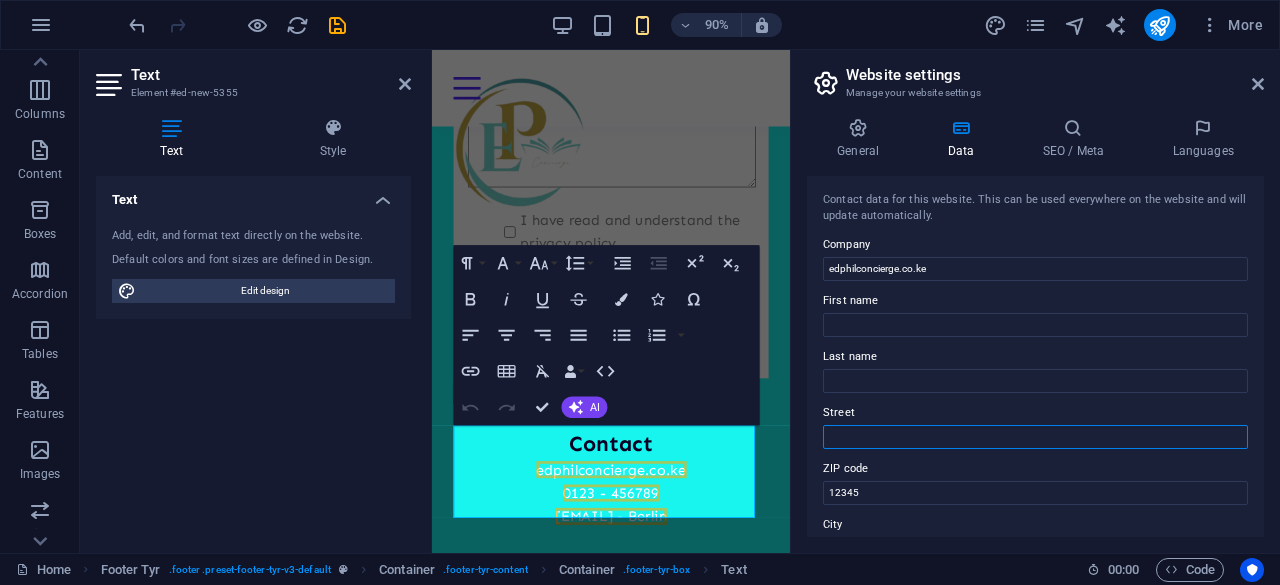 scroll, scrollTop: 3336, scrollLeft: 0, axis: vertical 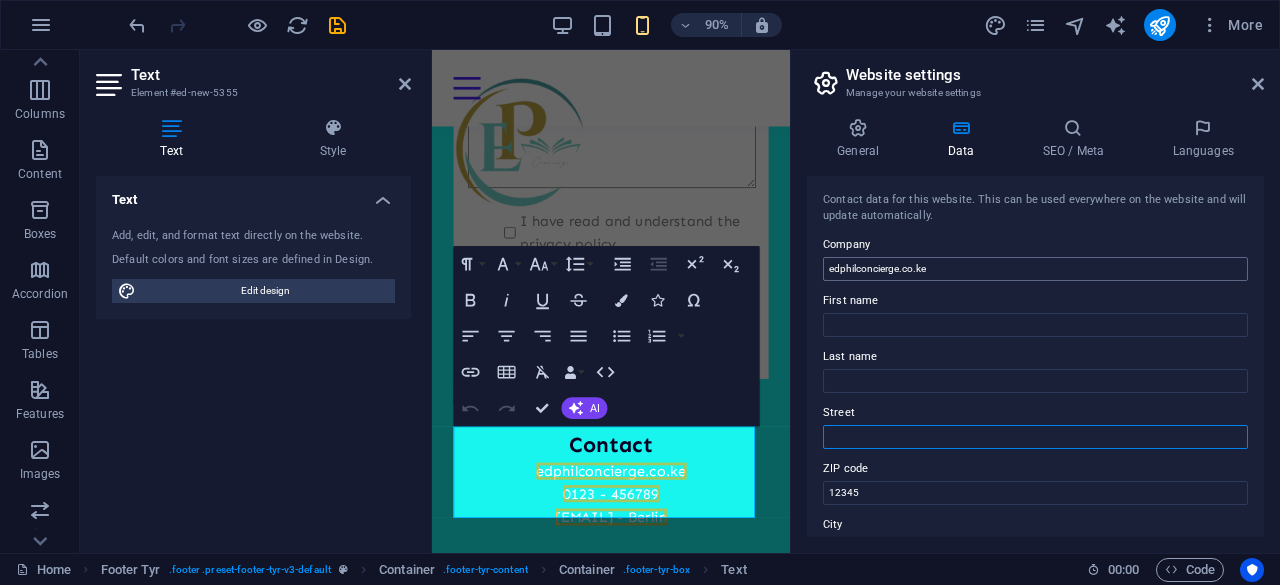 type 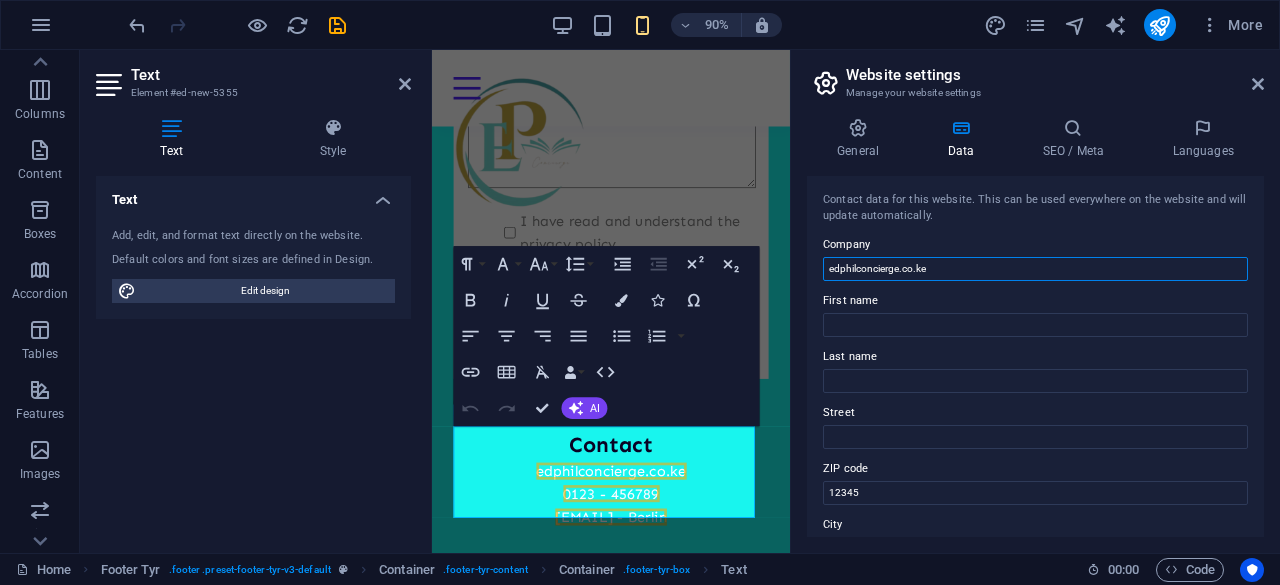click on "edphilconcierge.co.ke" at bounding box center [1035, 269] 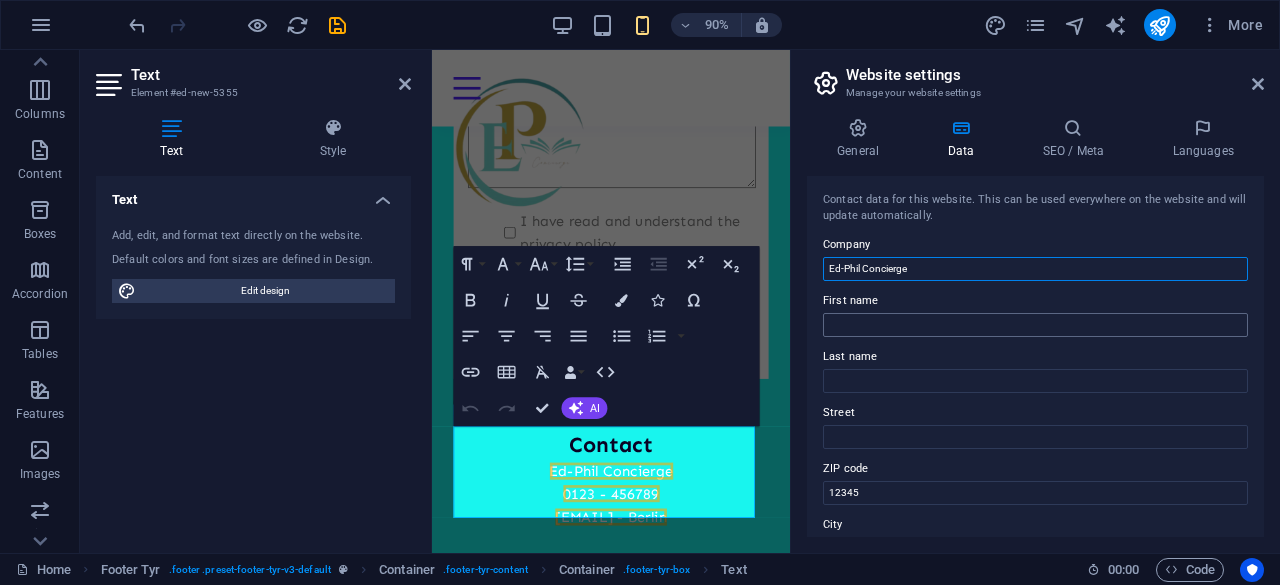 type on "Ed-Phil Concierge" 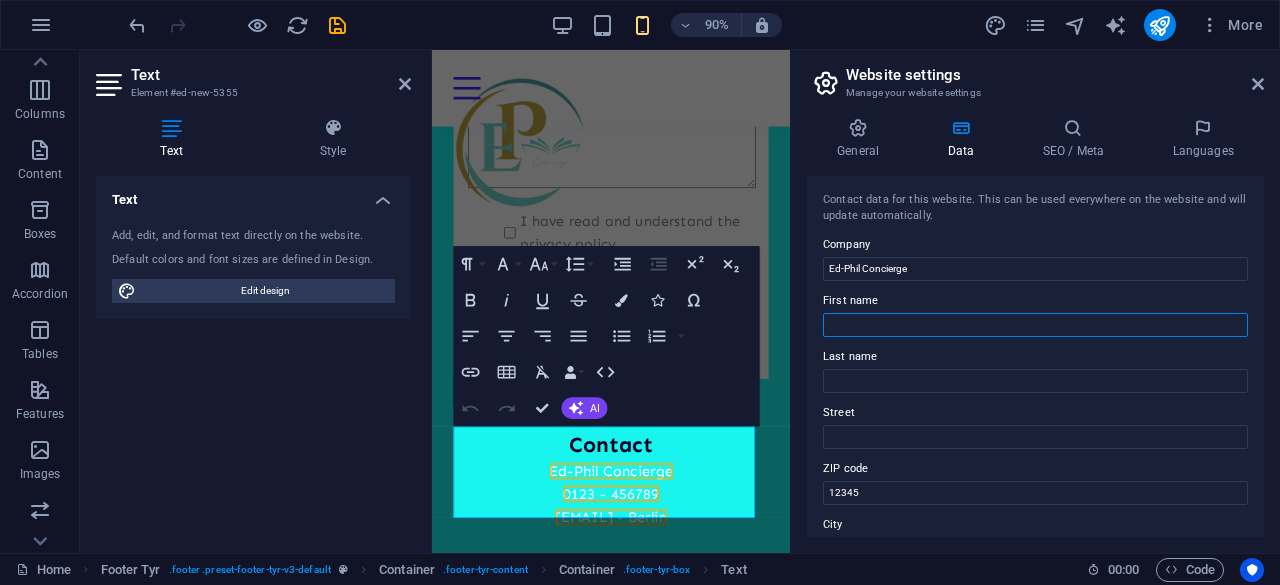 click on "First name" at bounding box center (1035, 325) 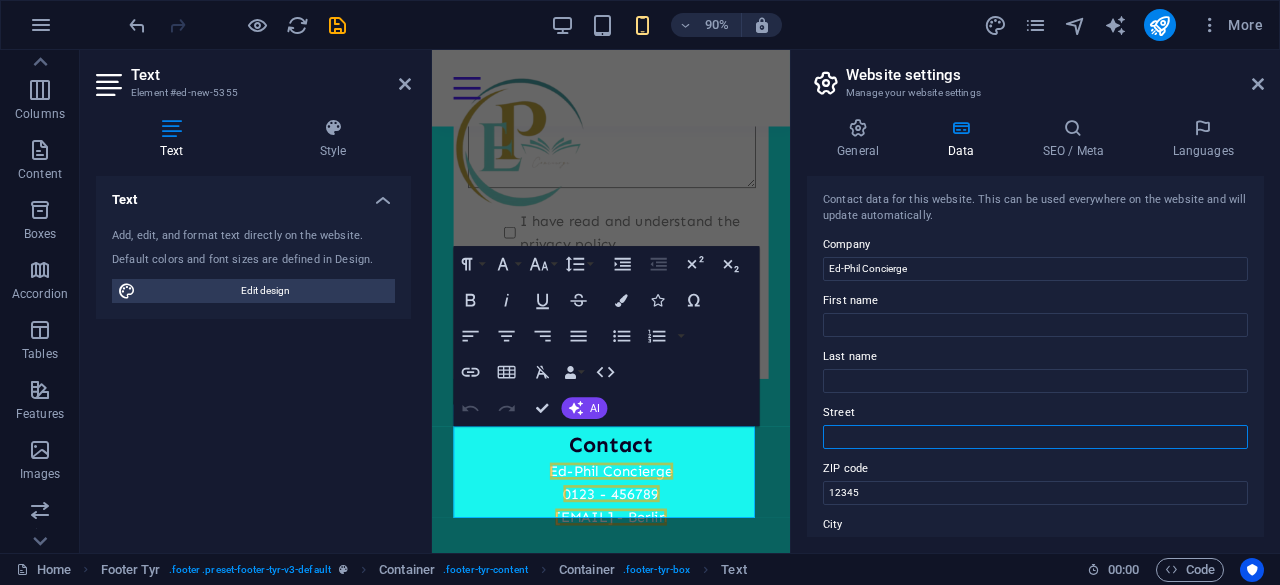 click on "Street" at bounding box center [1035, 437] 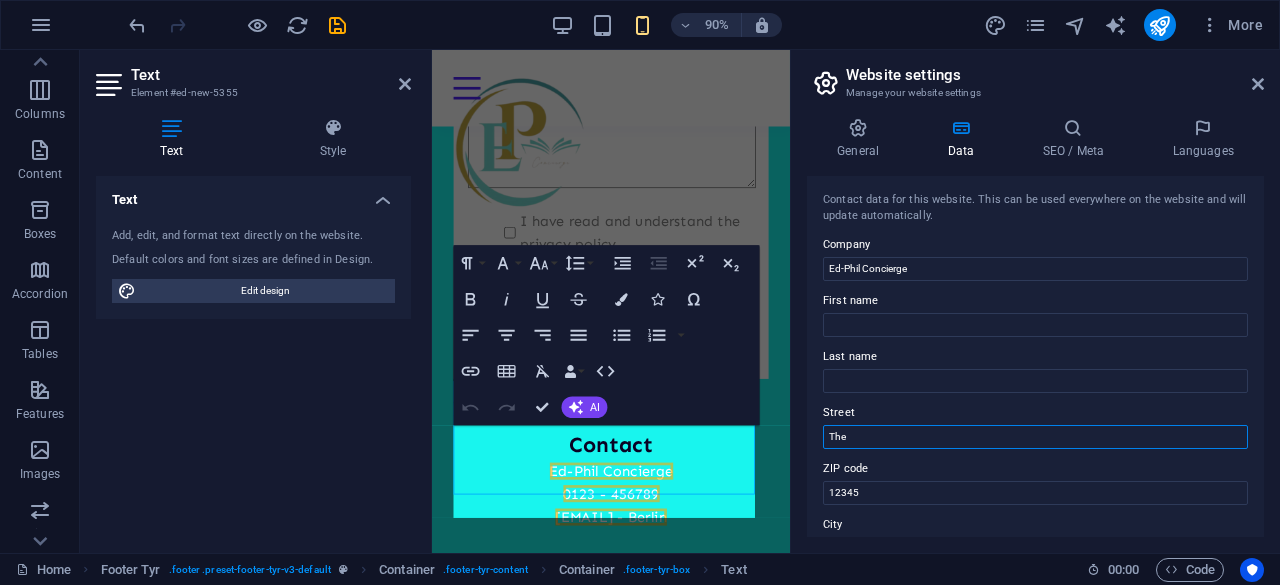scroll, scrollTop: 3362, scrollLeft: 0, axis: vertical 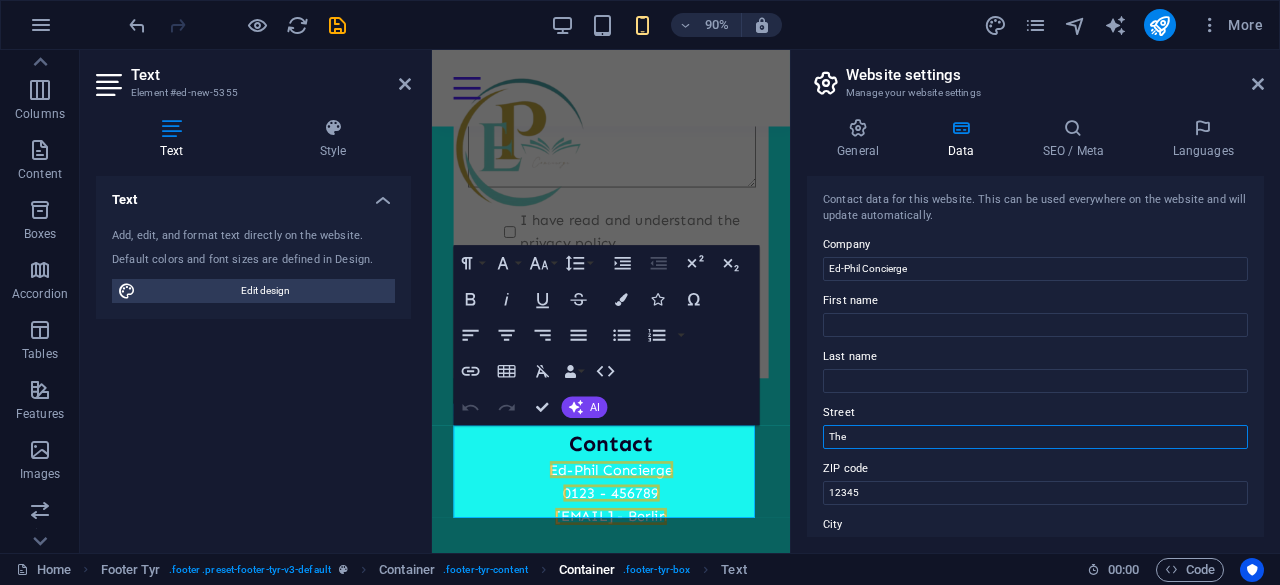 type on "The" 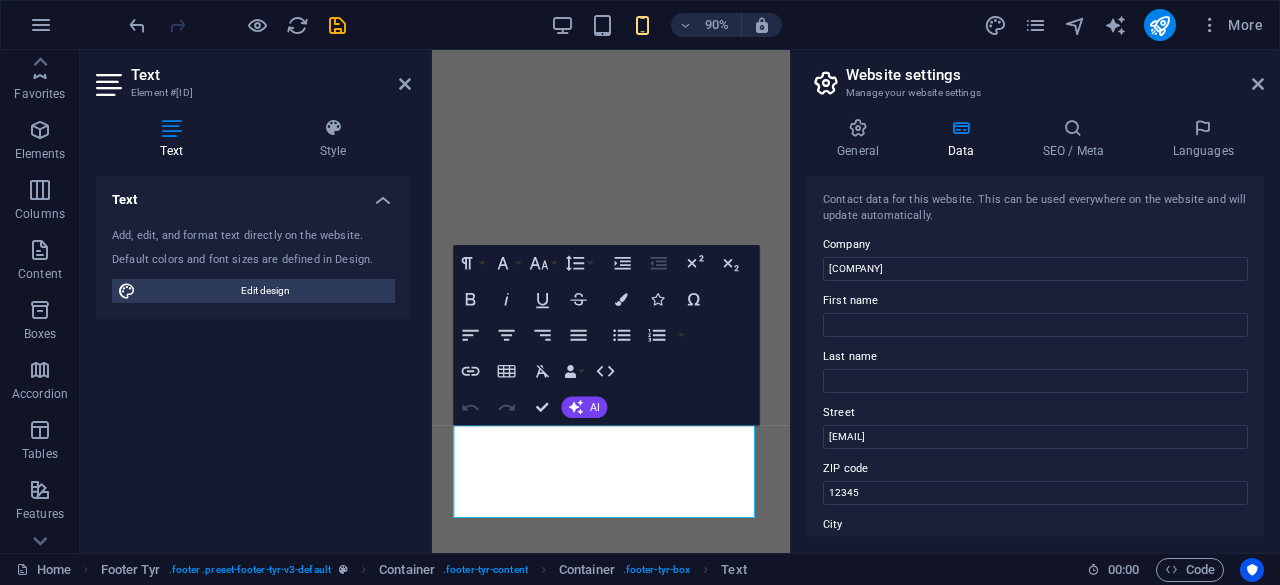 scroll, scrollTop: 0, scrollLeft: 0, axis: both 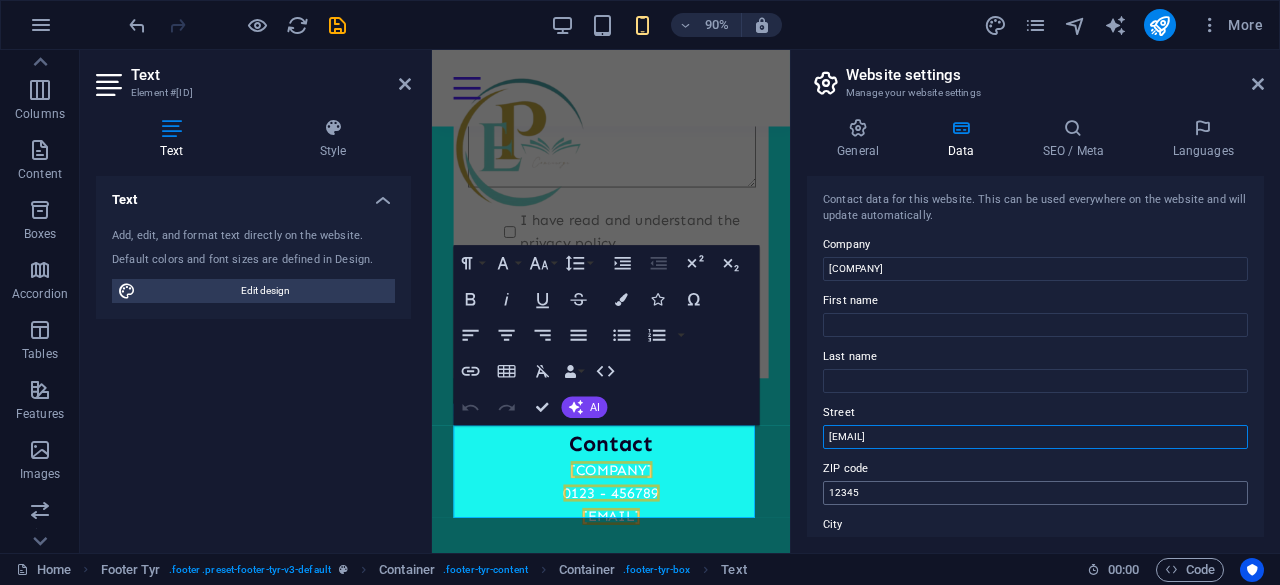 type on "Ikigai Riverside" 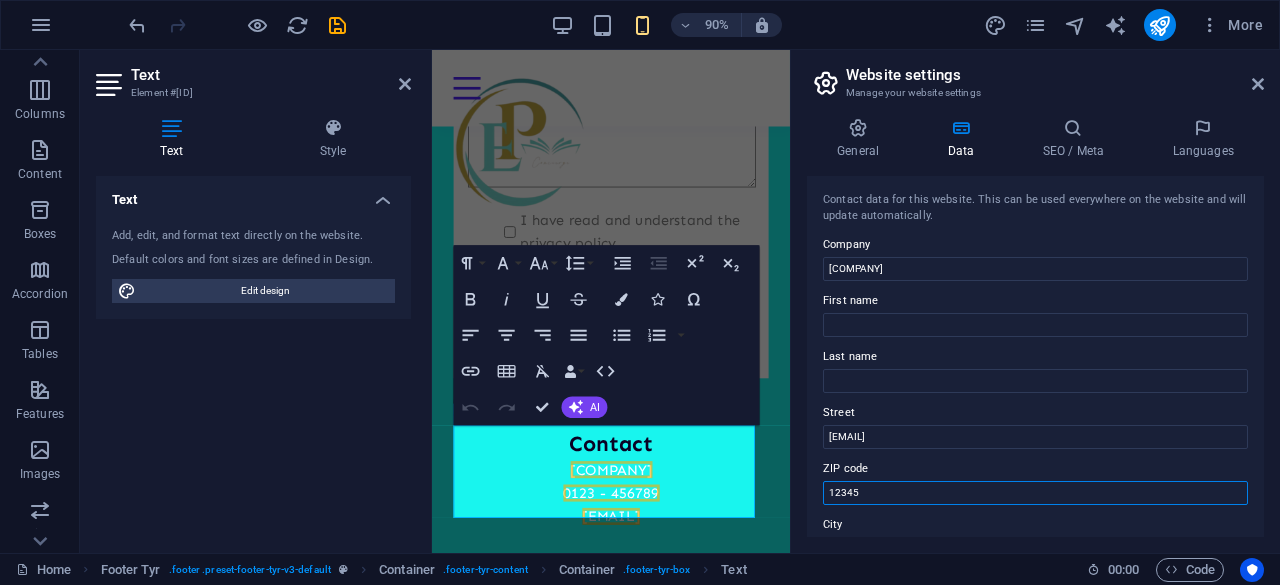 click on "12345" at bounding box center (1035, 493) 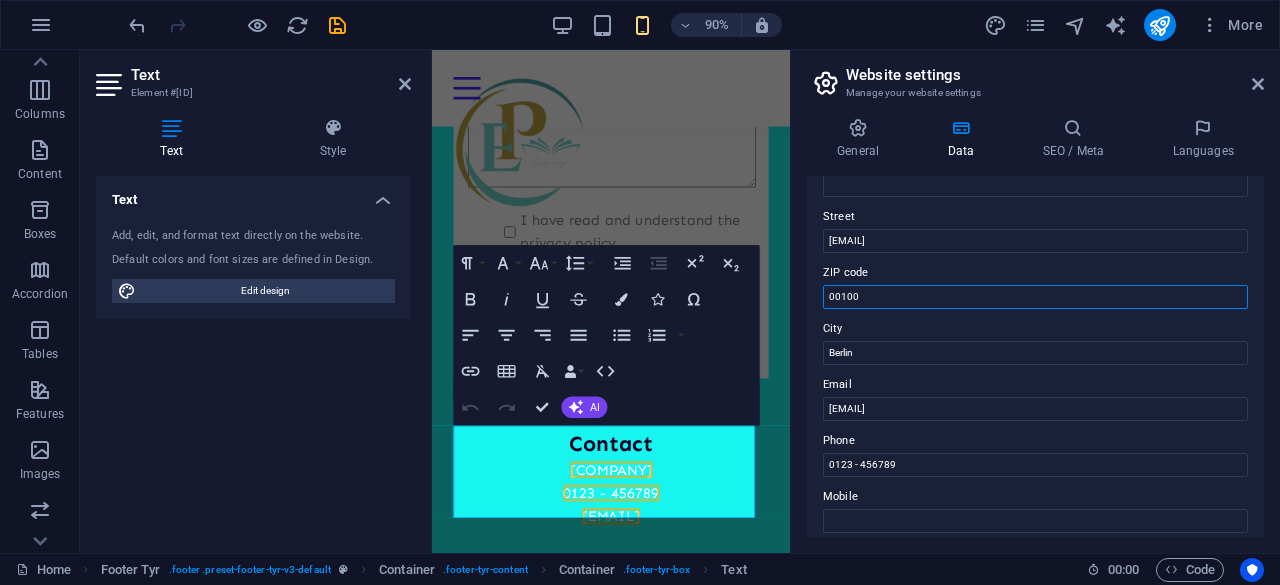 scroll, scrollTop: 200, scrollLeft: 0, axis: vertical 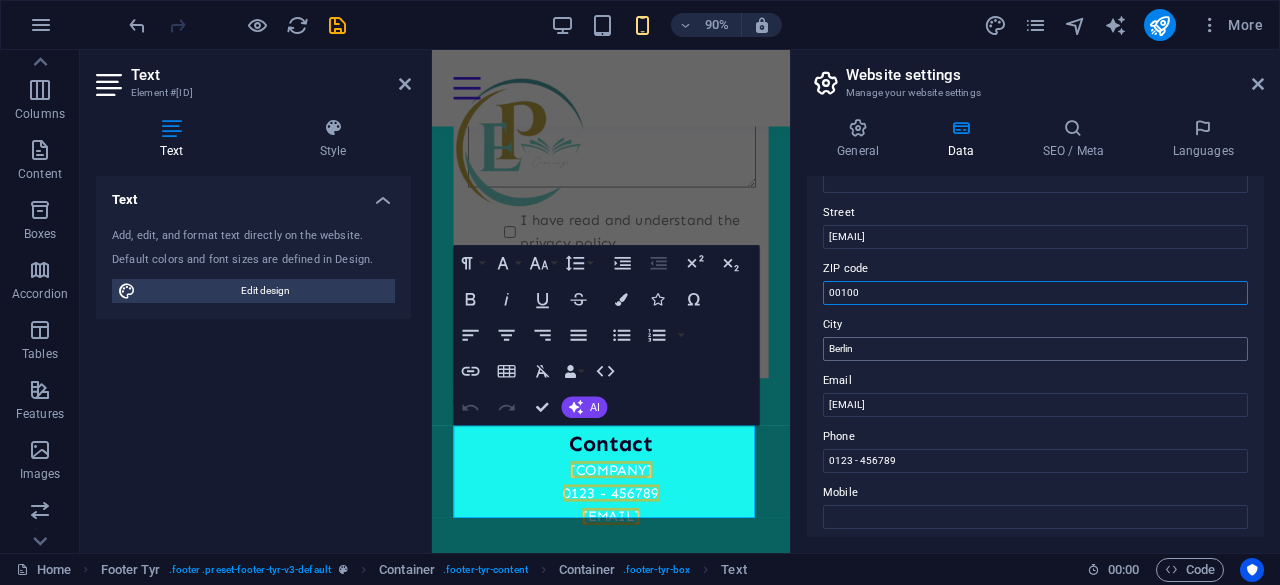 type on "00100" 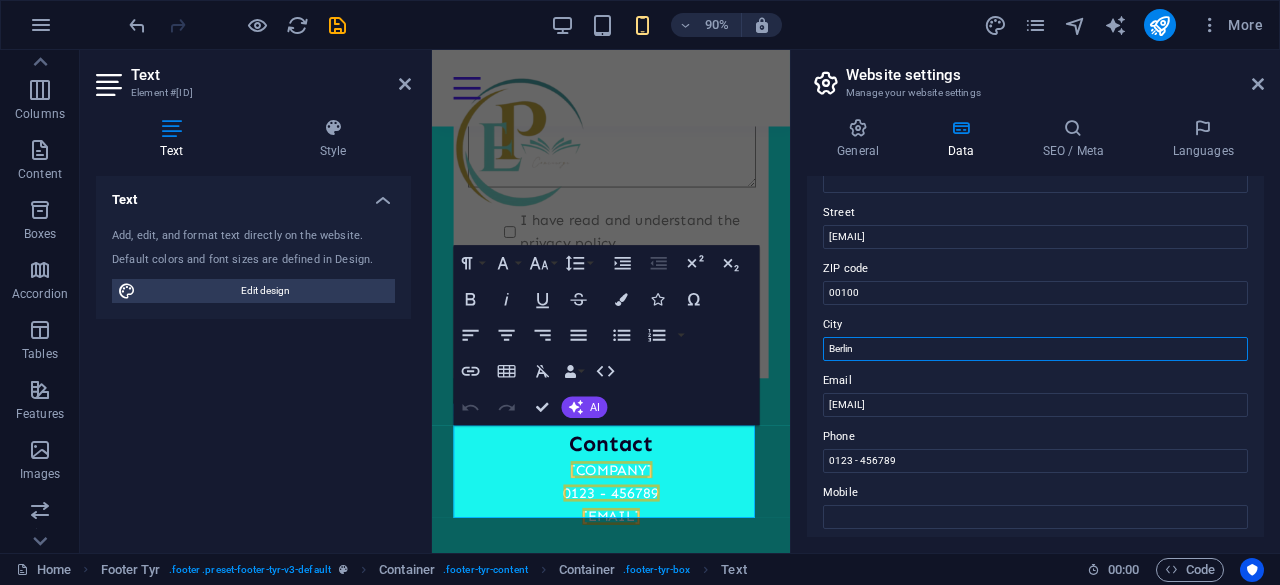 click on "Berlin" at bounding box center (1035, 349) 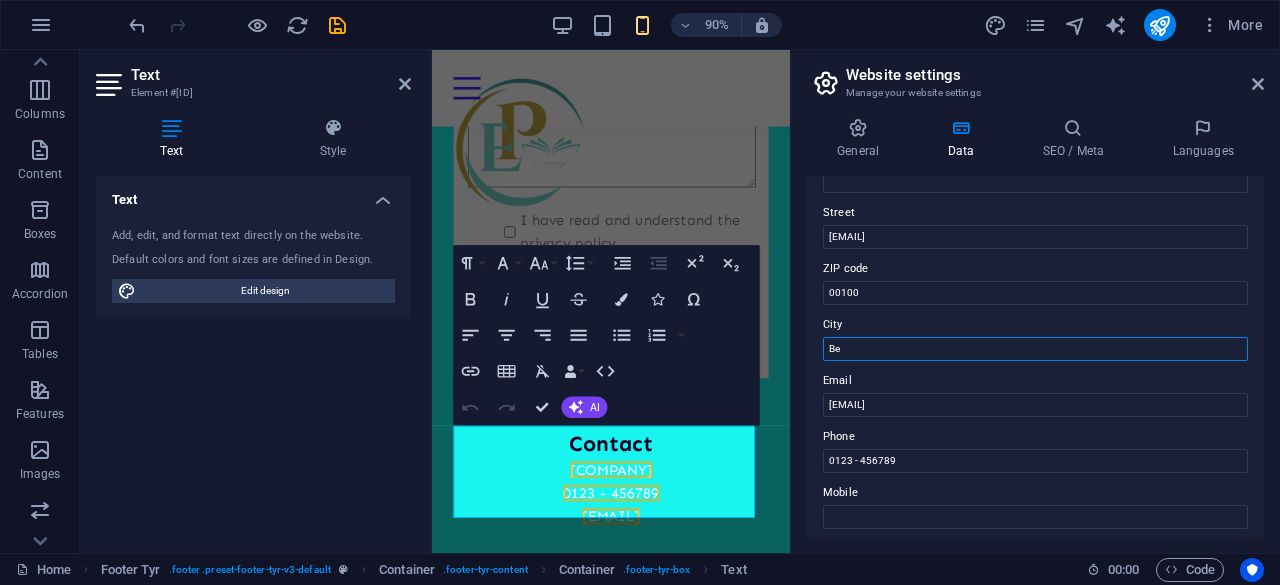 type on "B" 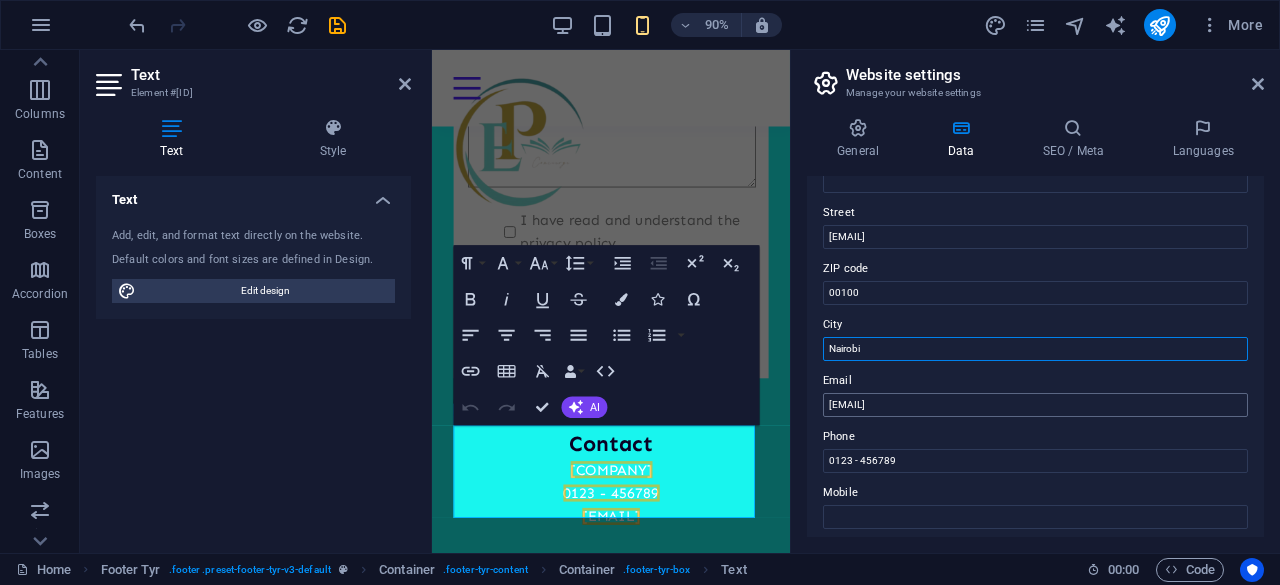 type on "Nairobi" 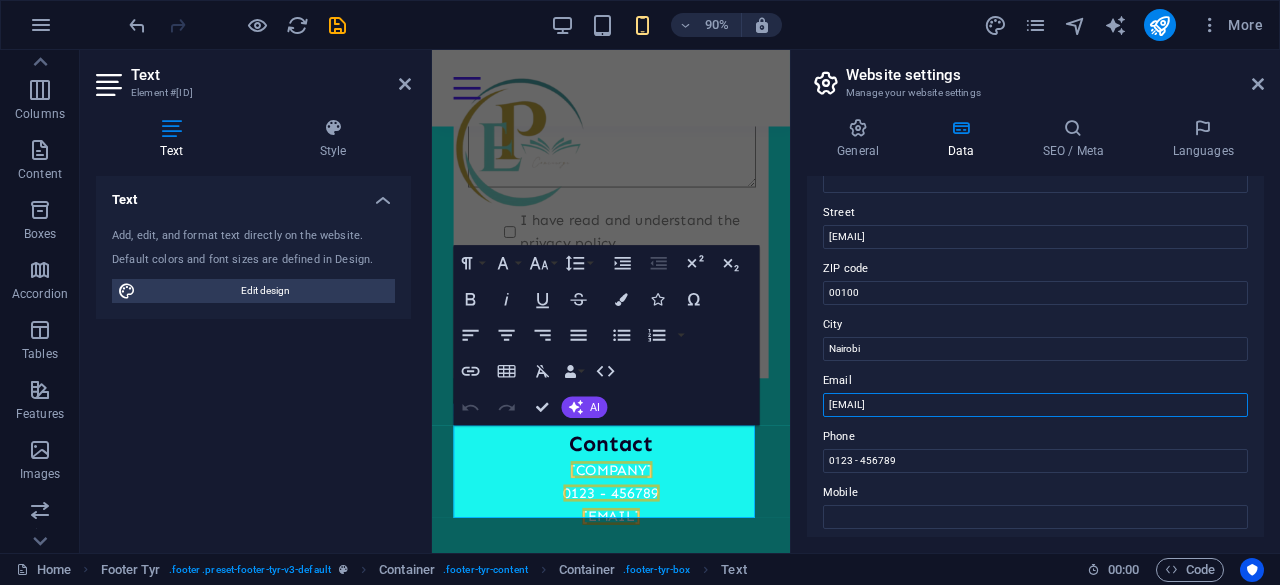 click on "ed21702e4801c7690d1f6b2cb4a5a7@cpanel.local" at bounding box center (1035, 405) 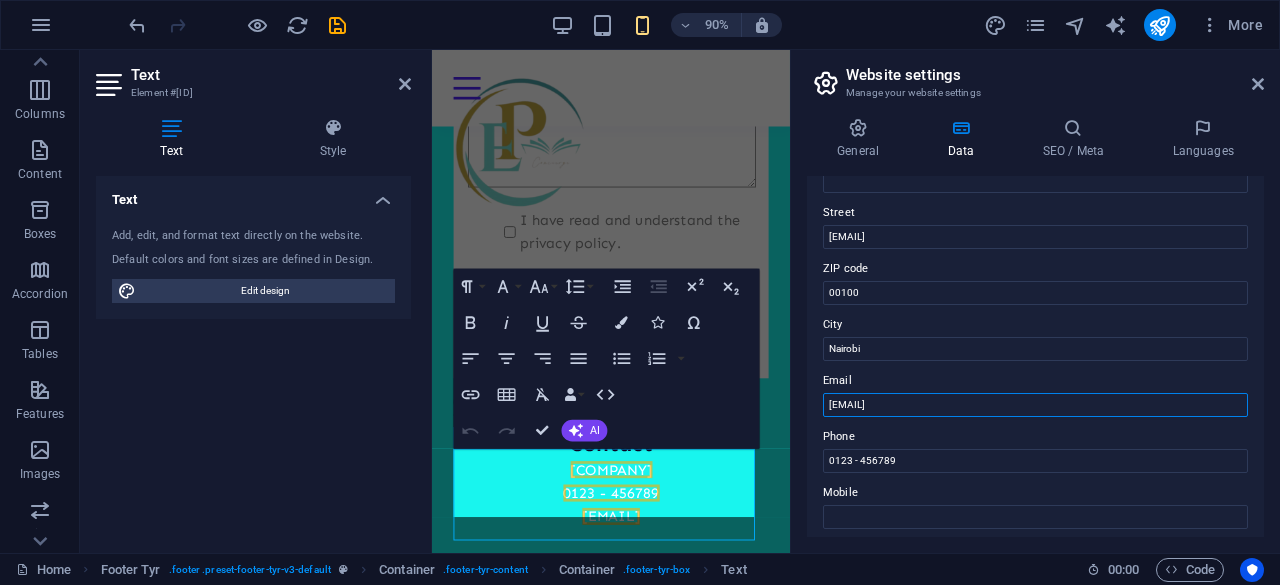 scroll, scrollTop: 3336, scrollLeft: 0, axis: vertical 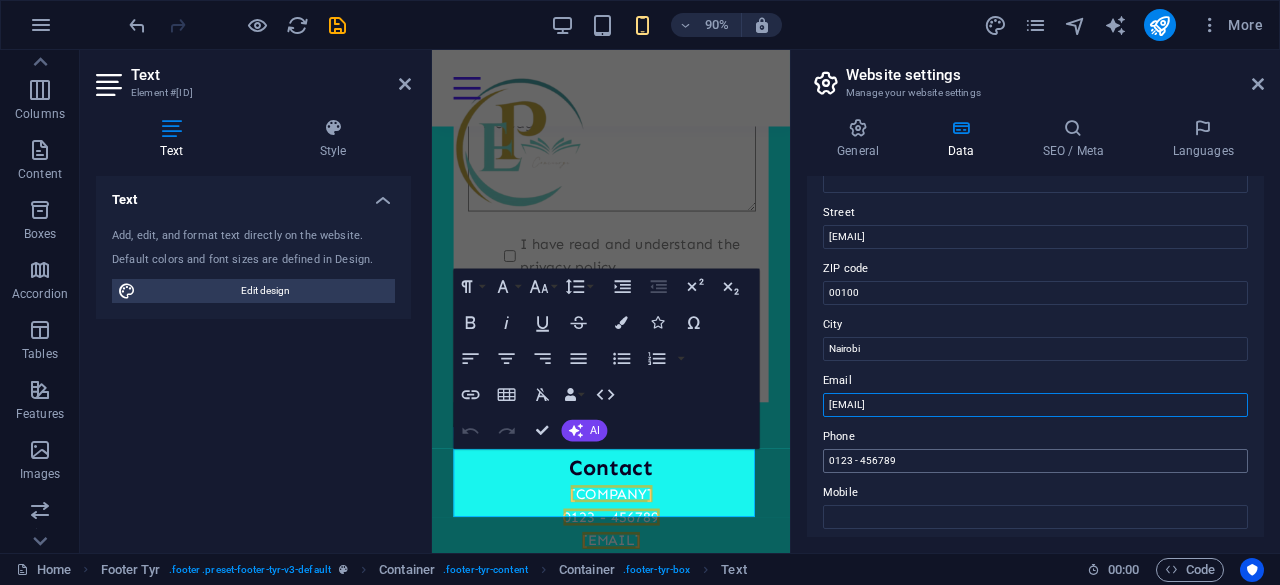 type on "[EMAIL]" 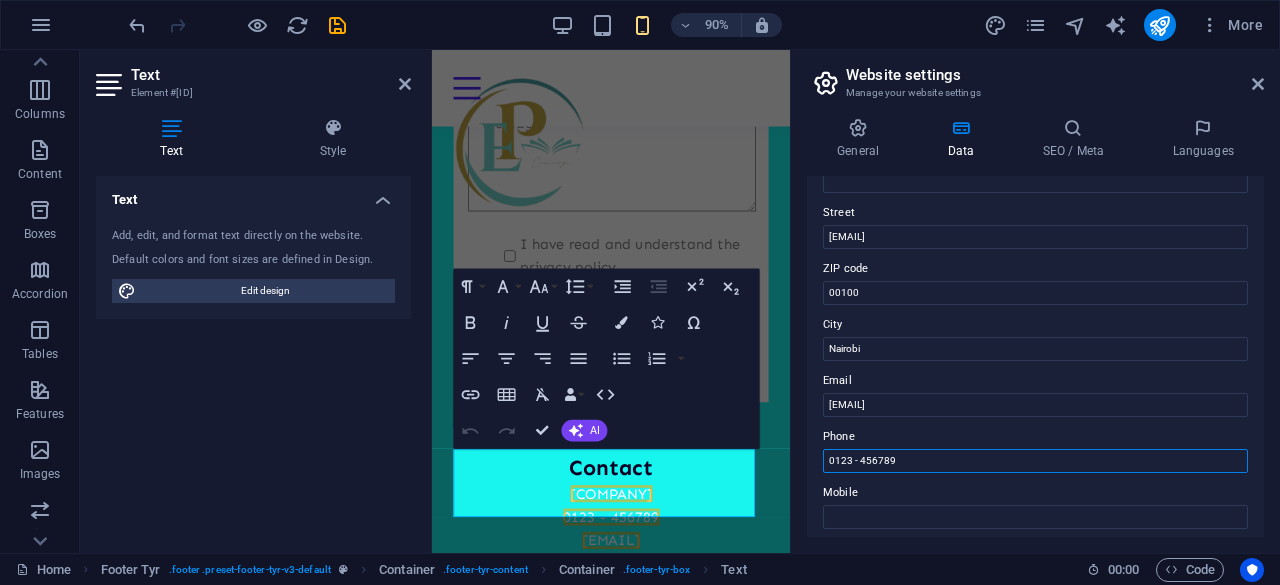 click on "0123 - 456789" at bounding box center (1035, 461) 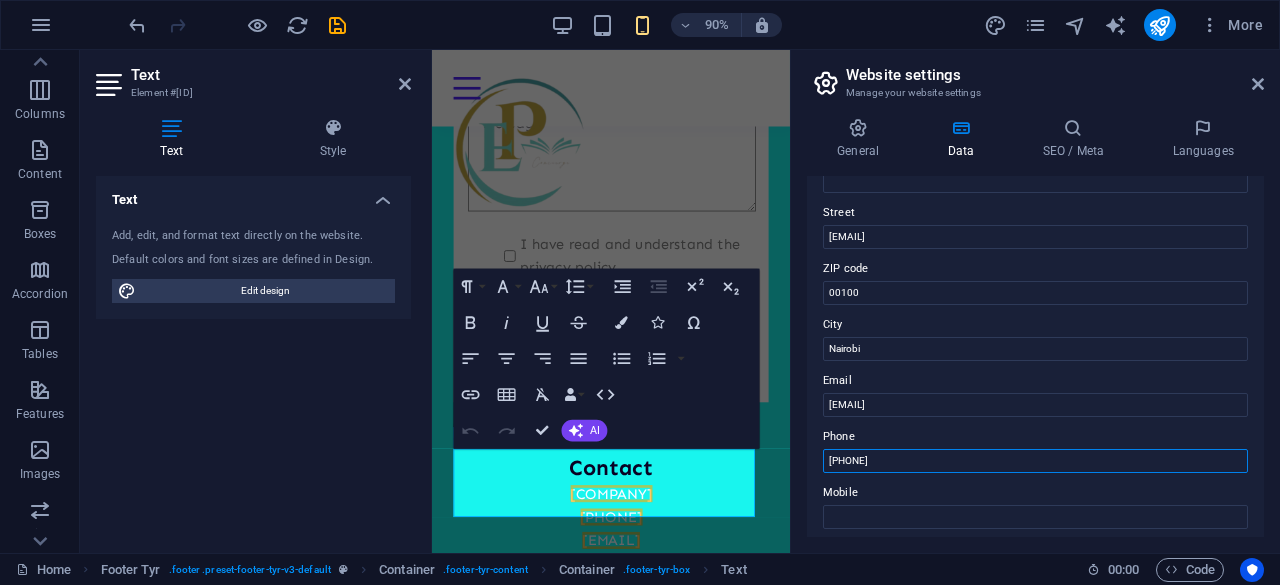 type on "[PHONE]" 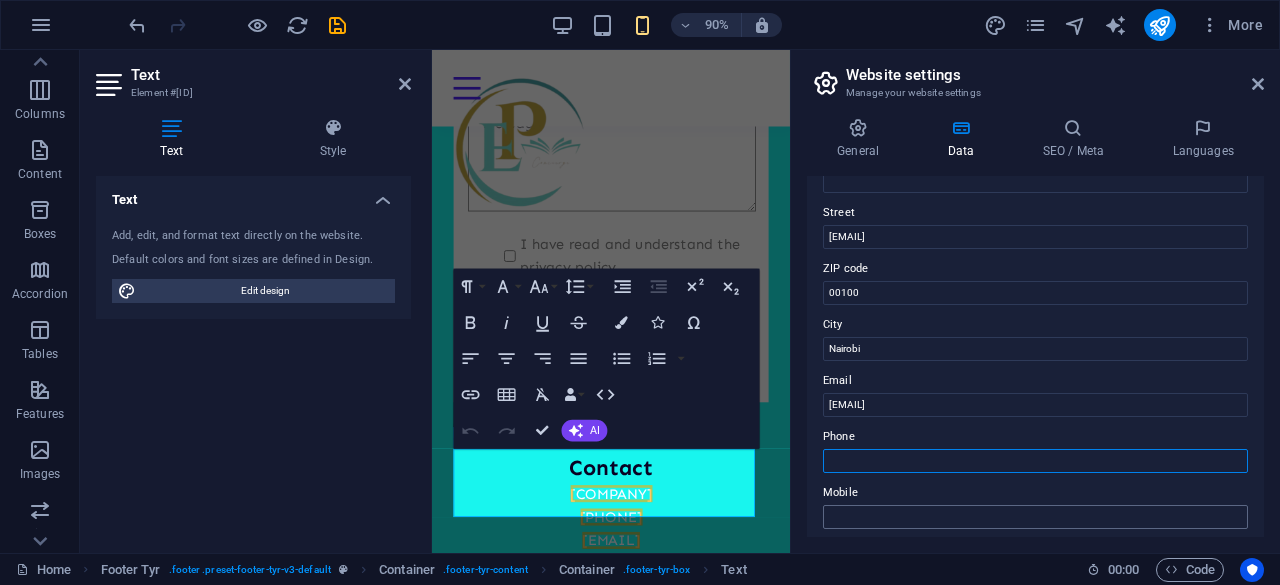 type 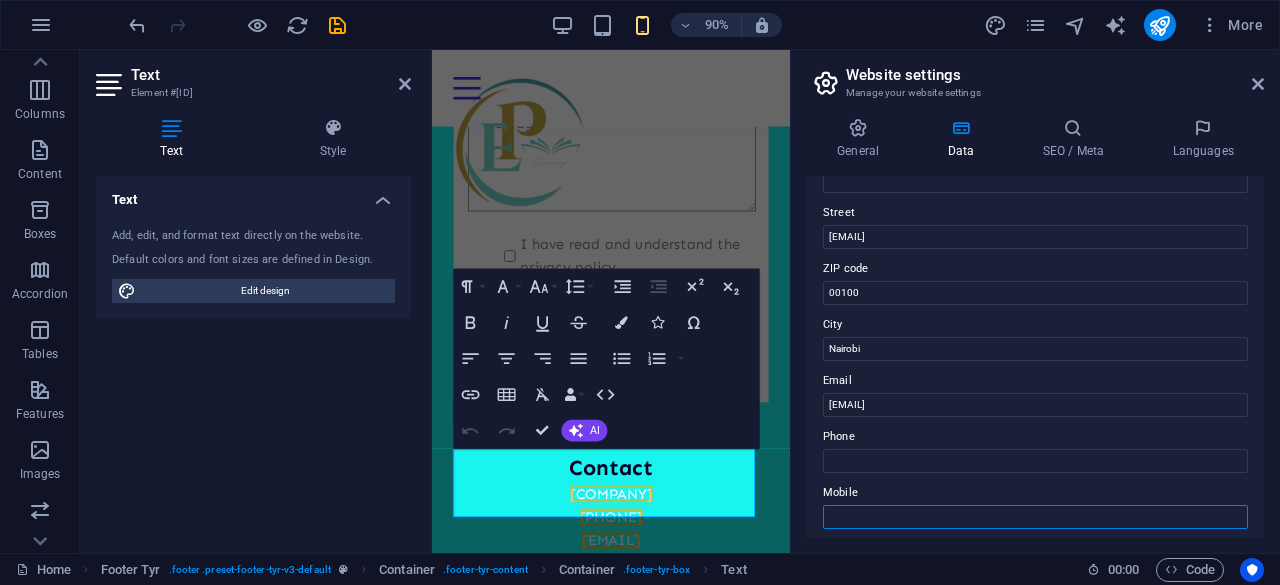 click on "Mobile" at bounding box center [1035, 517] 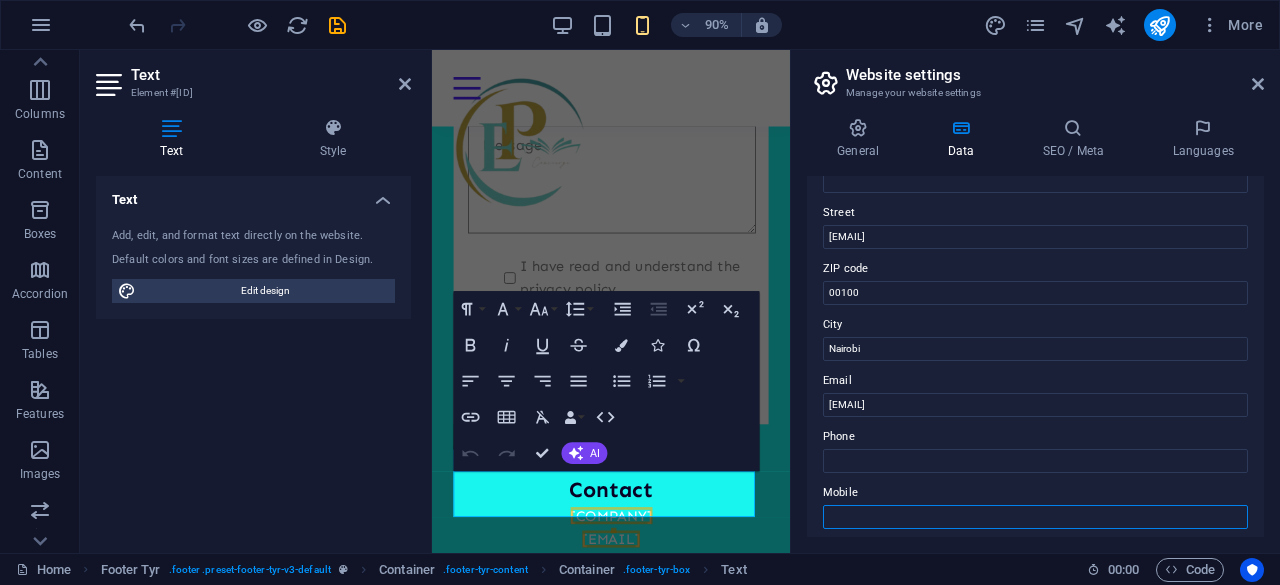 paste on "[PHONE]" 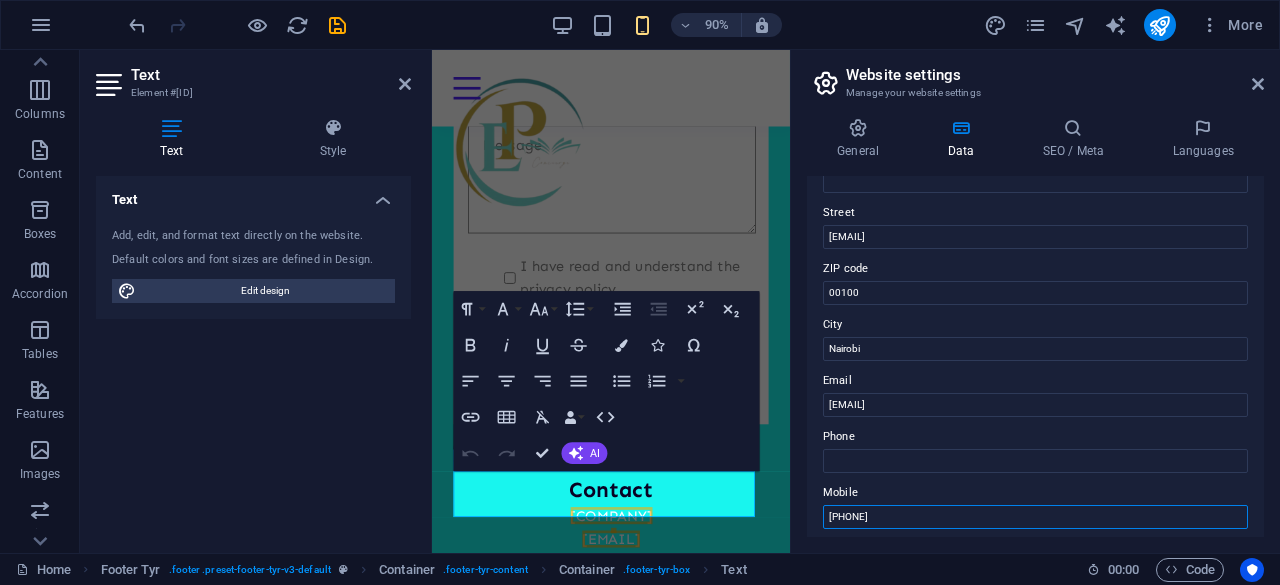 drag, startPoint x: 928, startPoint y: 519, endPoint x: 804, endPoint y: 517, distance: 124.01613 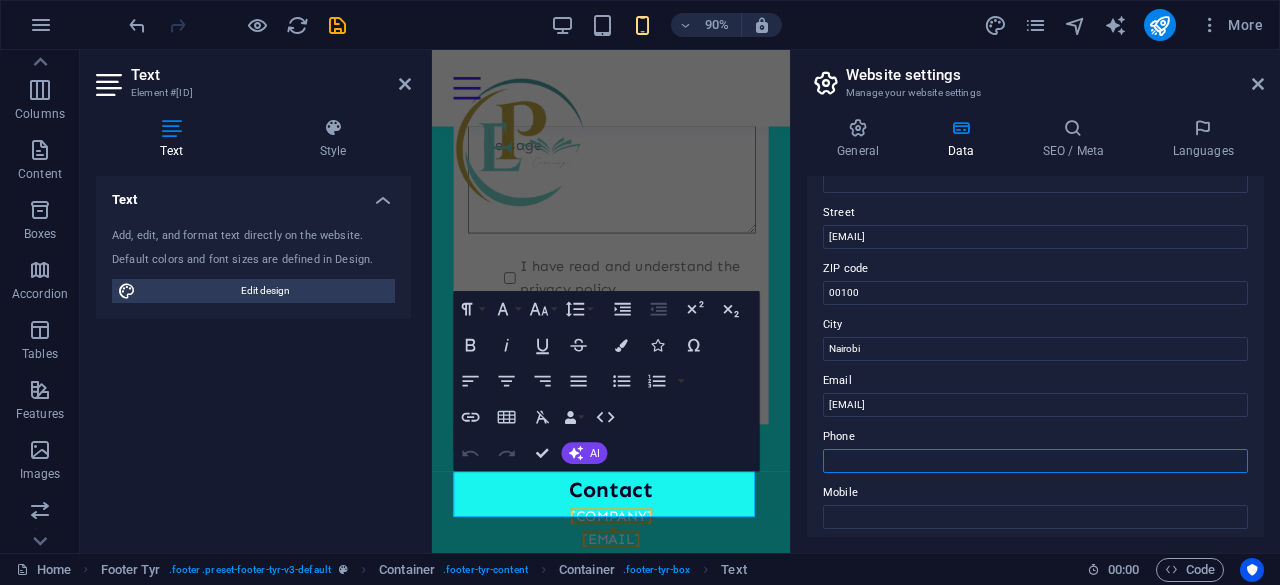 click on "Phone" at bounding box center (1035, 461) 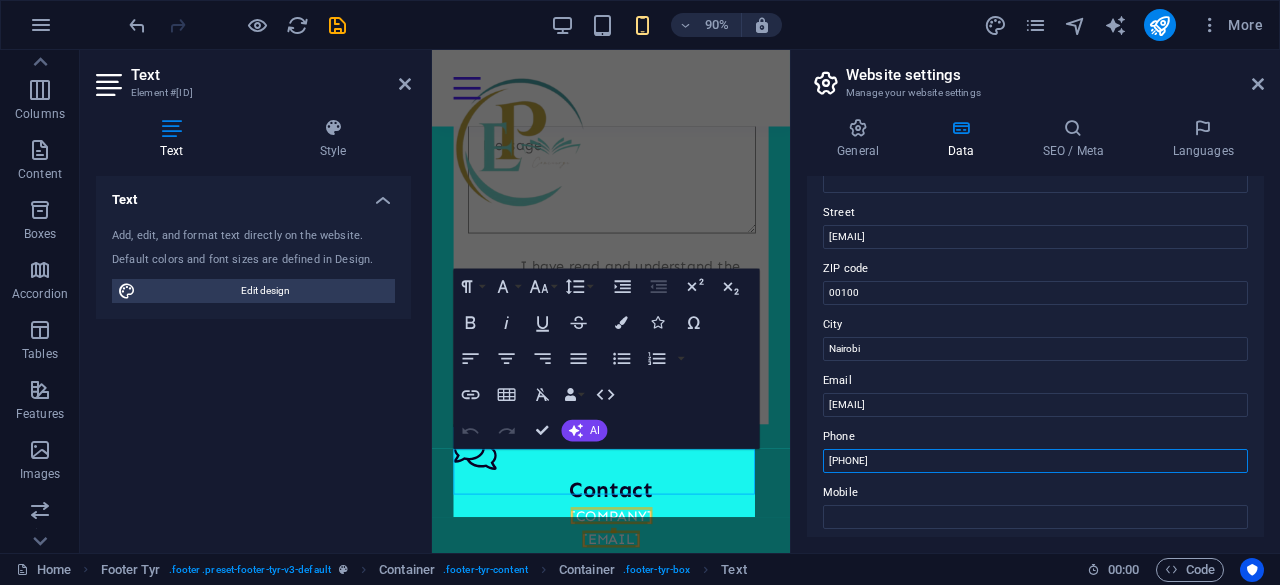 scroll, scrollTop: 3336, scrollLeft: 0, axis: vertical 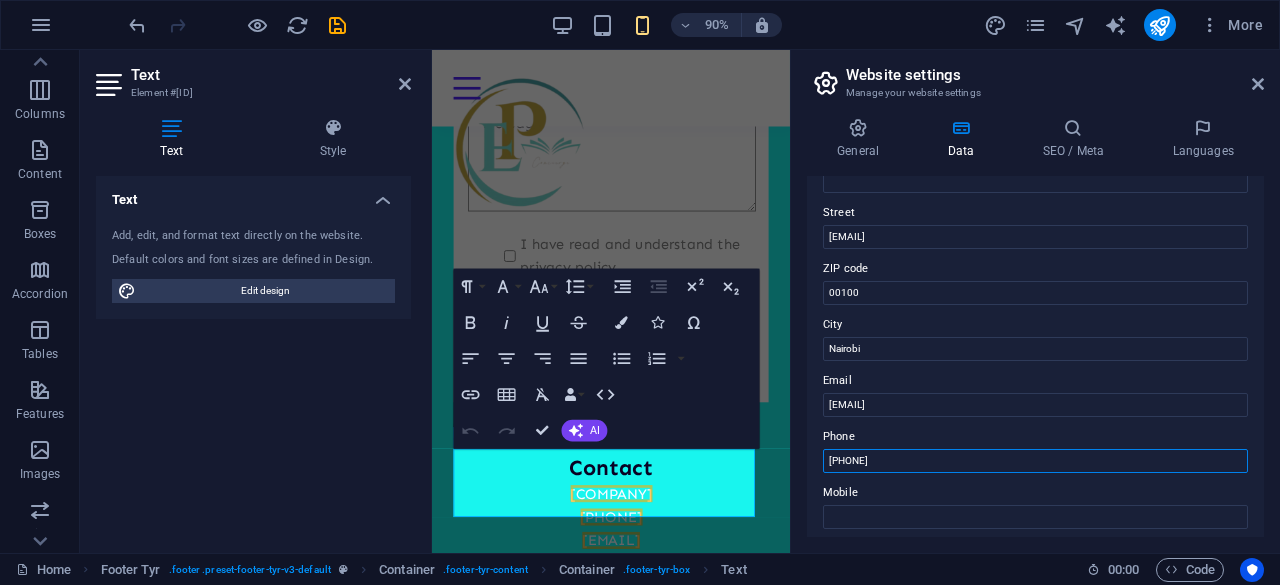 type on "[PHONE]" 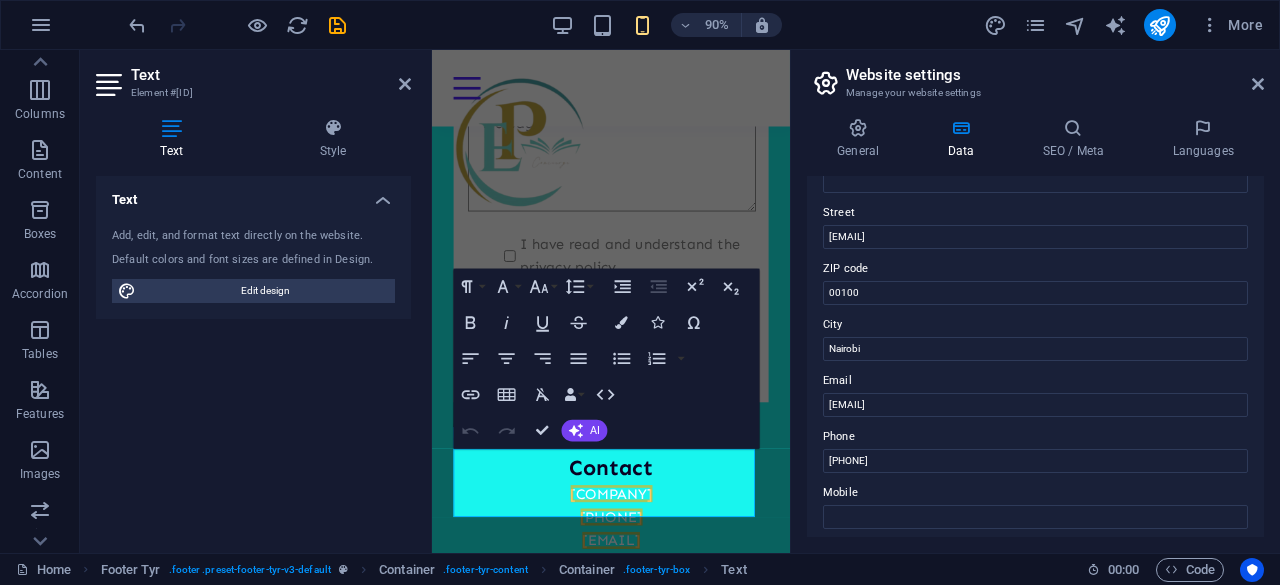 click on "Mobile" at bounding box center [1035, 493] 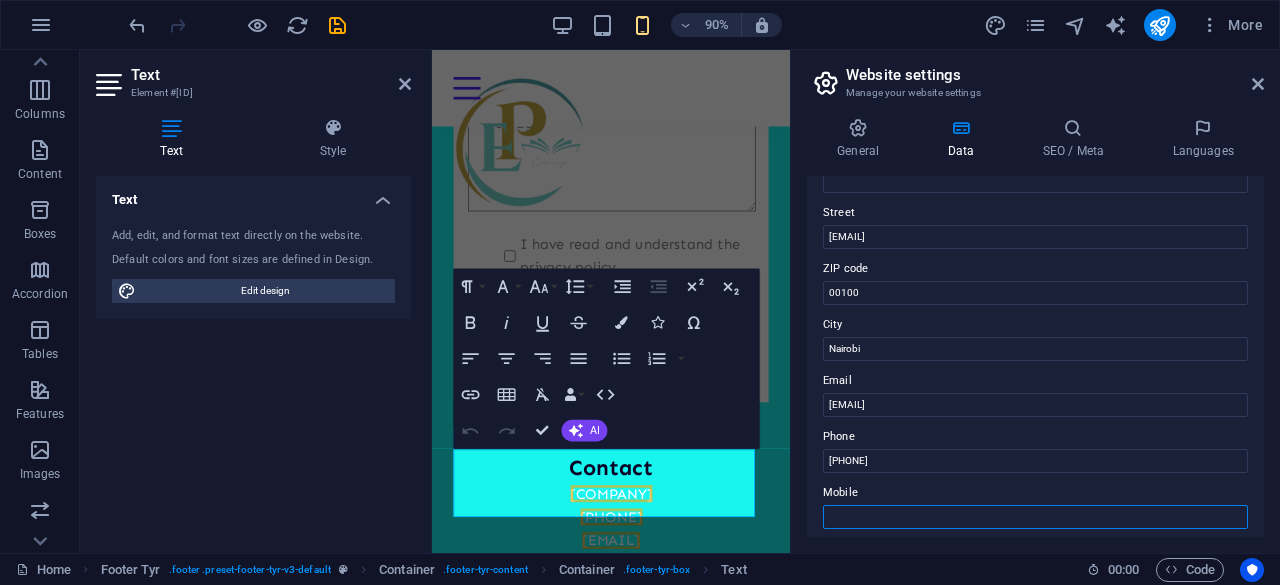 click on "Mobile" at bounding box center (1035, 517) 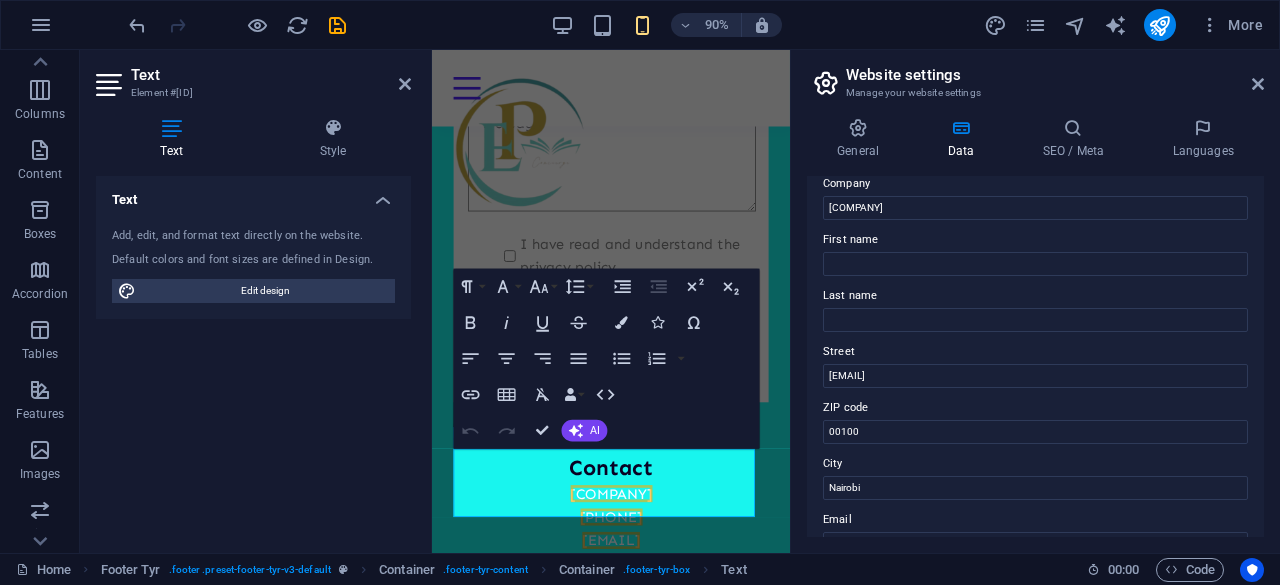 scroll, scrollTop: 200, scrollLeft: 0, axis: vertical 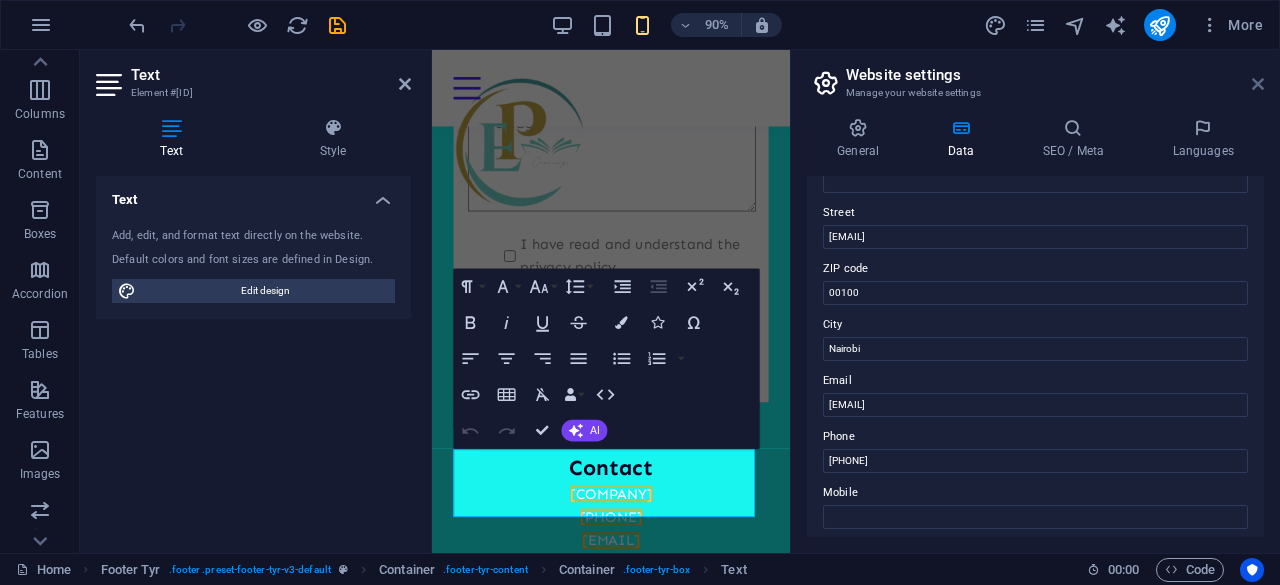 drag, startPoint x: 1258, startPoint y: 81, endPoint x: 446, endPoint y: 150, distance: 814.9264 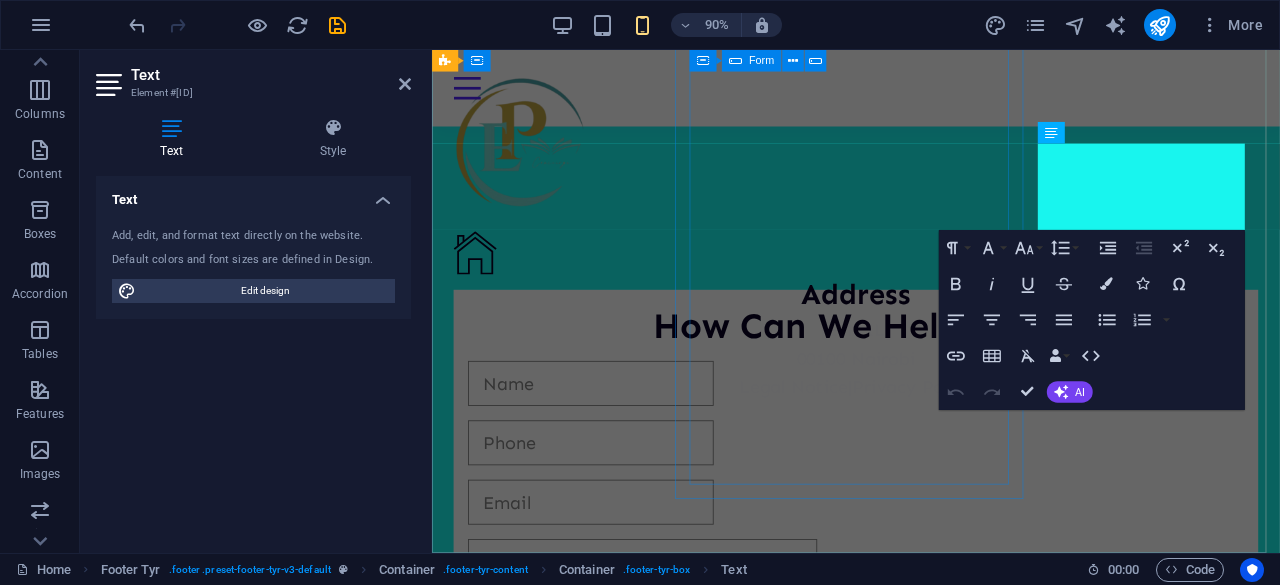 scroll, scrollTop: 2390, scrollLeft: 0, axis: vertical 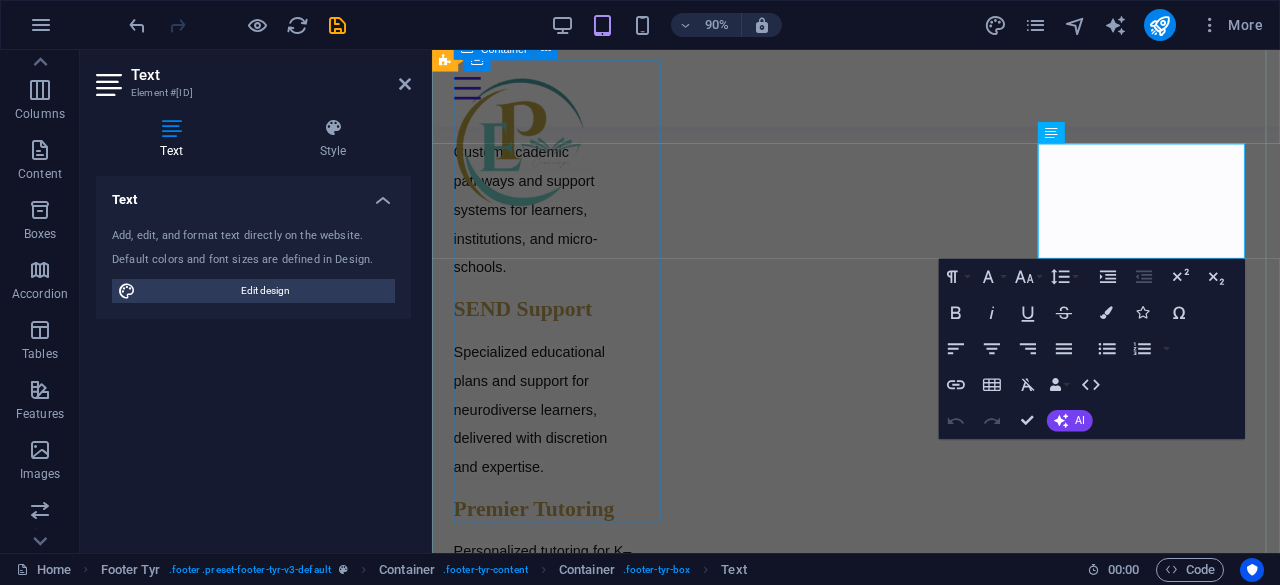 click on "Address Ikigai Riverside 00100   Nairobi Legal Notice  |  Privacy Policy" at bounding box center [903, 1291] 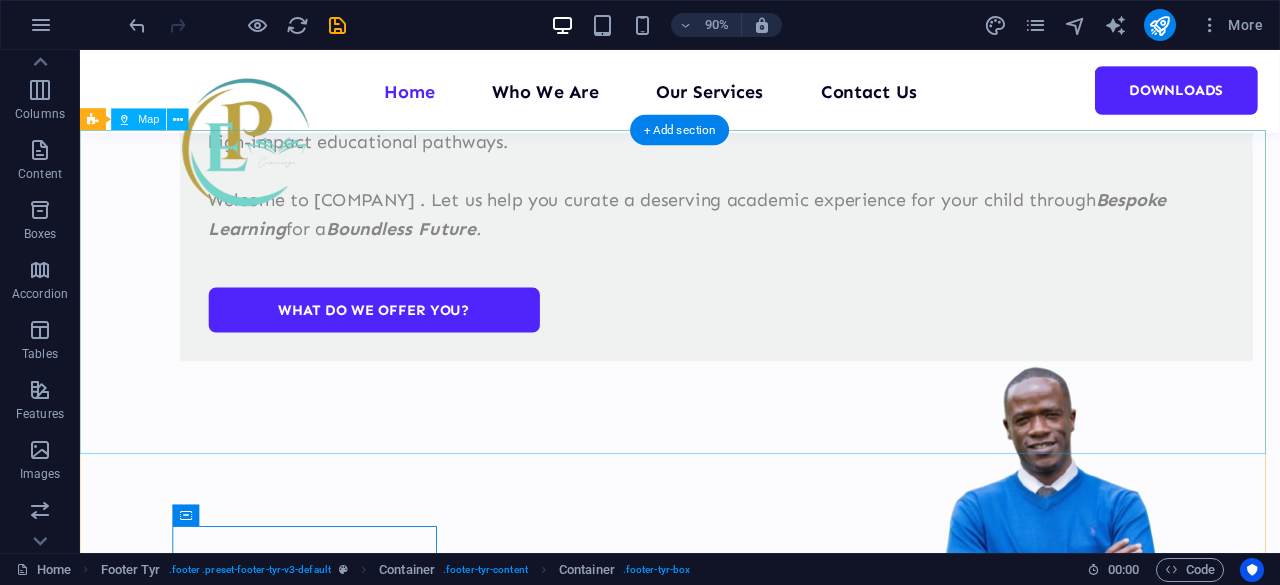 scroll, scrollTop: 1920, scrollLeft: 0, axis: vertical 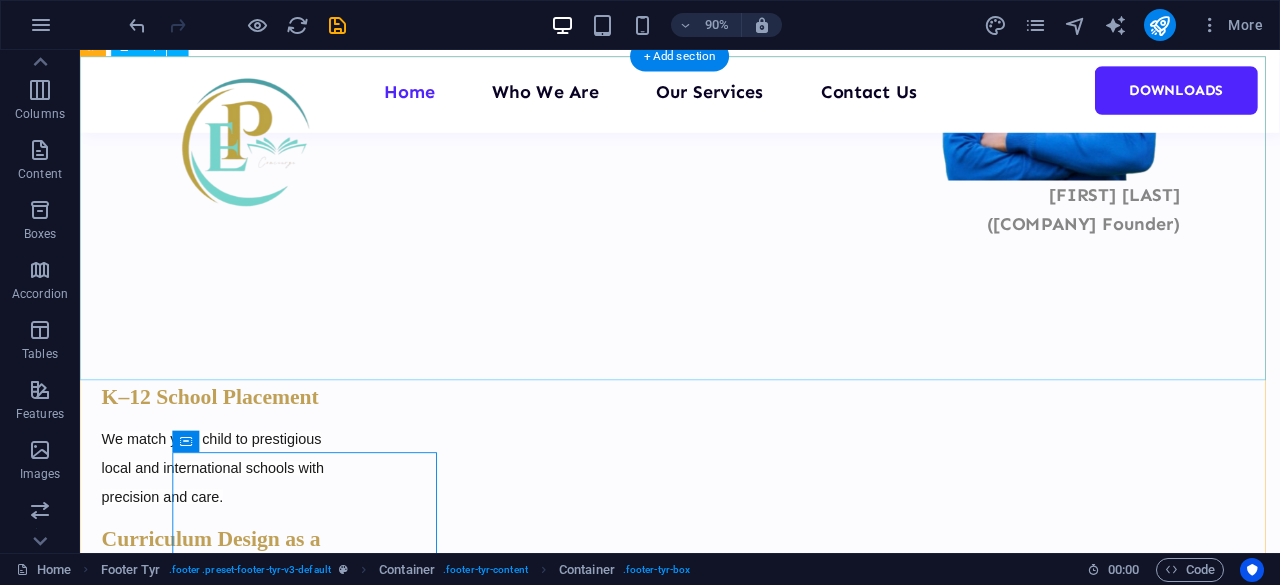 click at bounding box center [746, 1359] 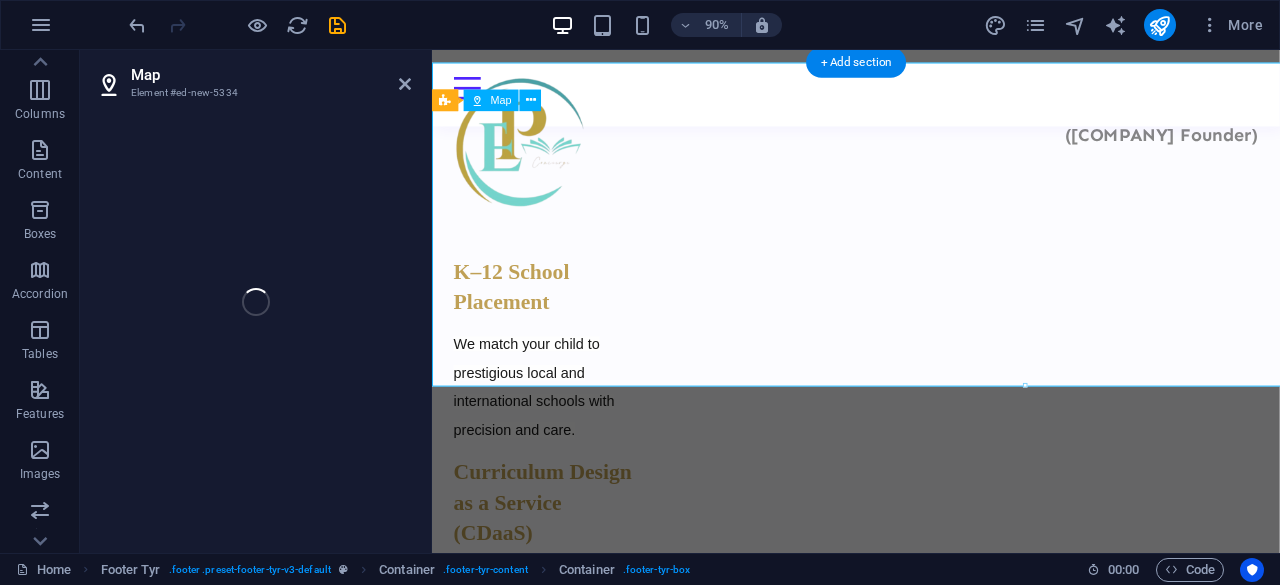 select on "1" 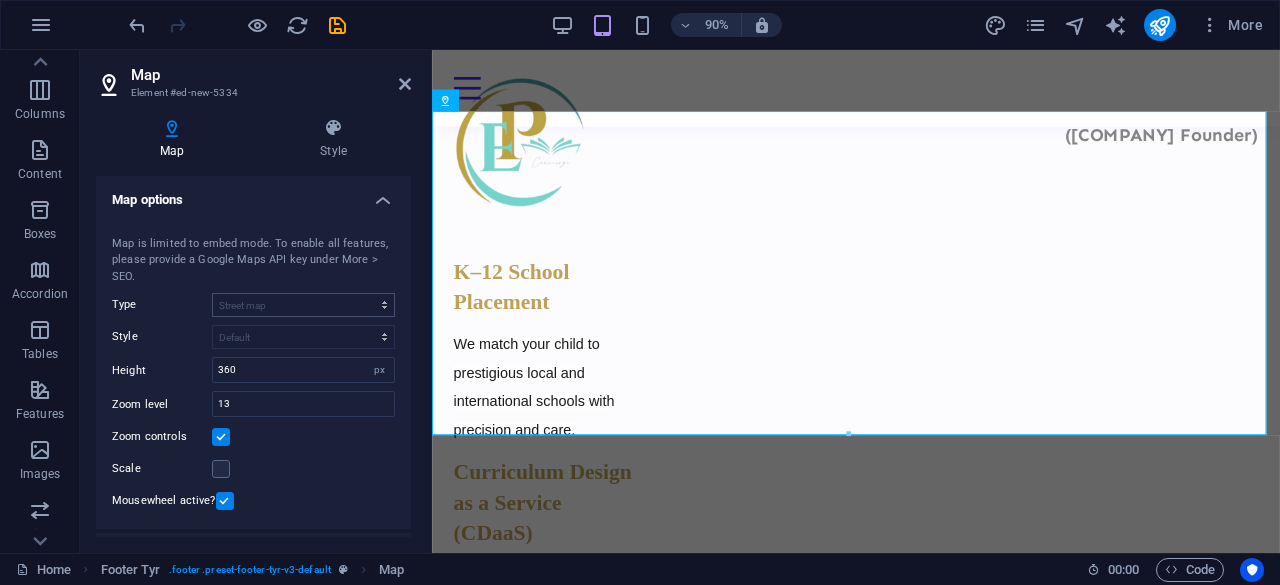 scroll, scrollTop: 1914, scrollLeft: 0, axis: vertical 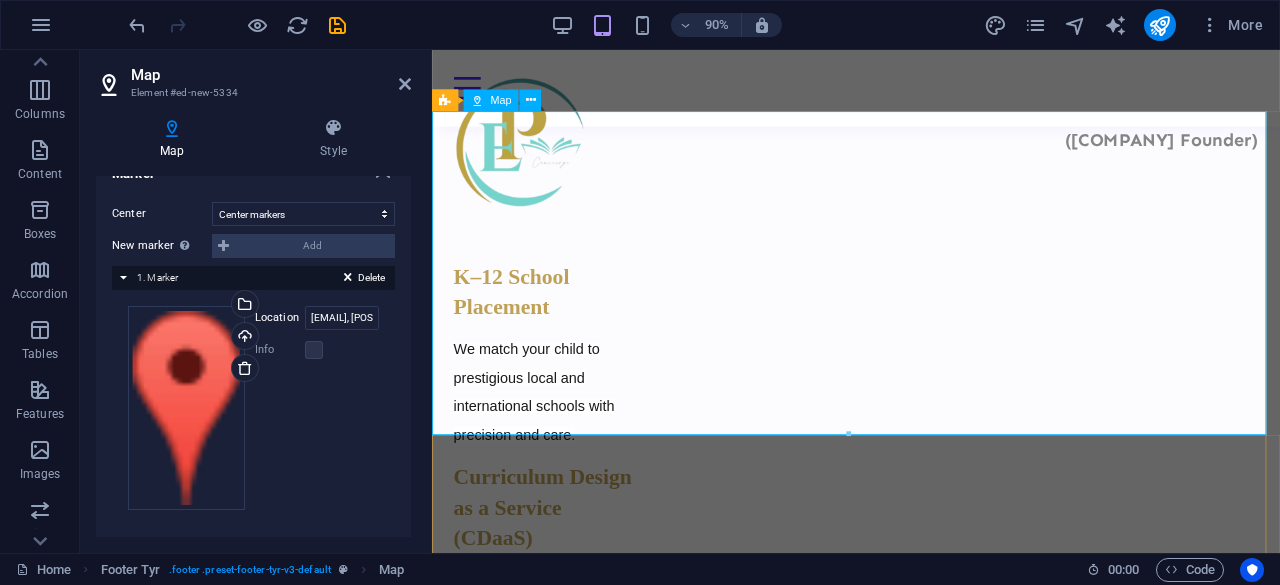 click at bounding box center [903, 1433] 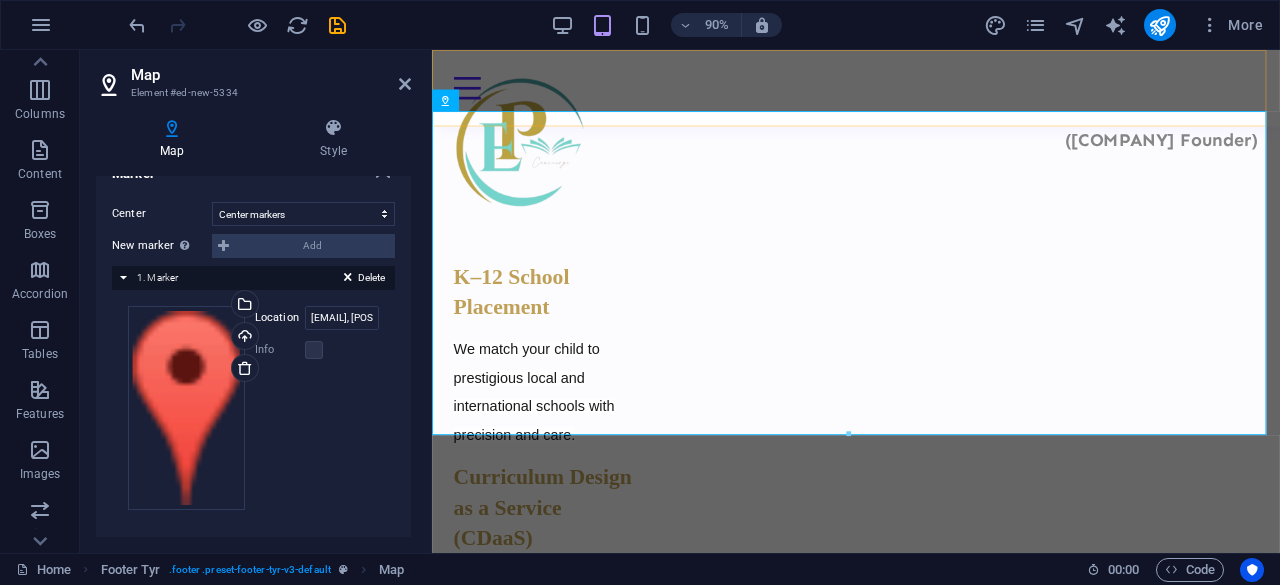 click on "Home Who We Are Our Services Contact Us Downloads" at bounding box center (903, 92) 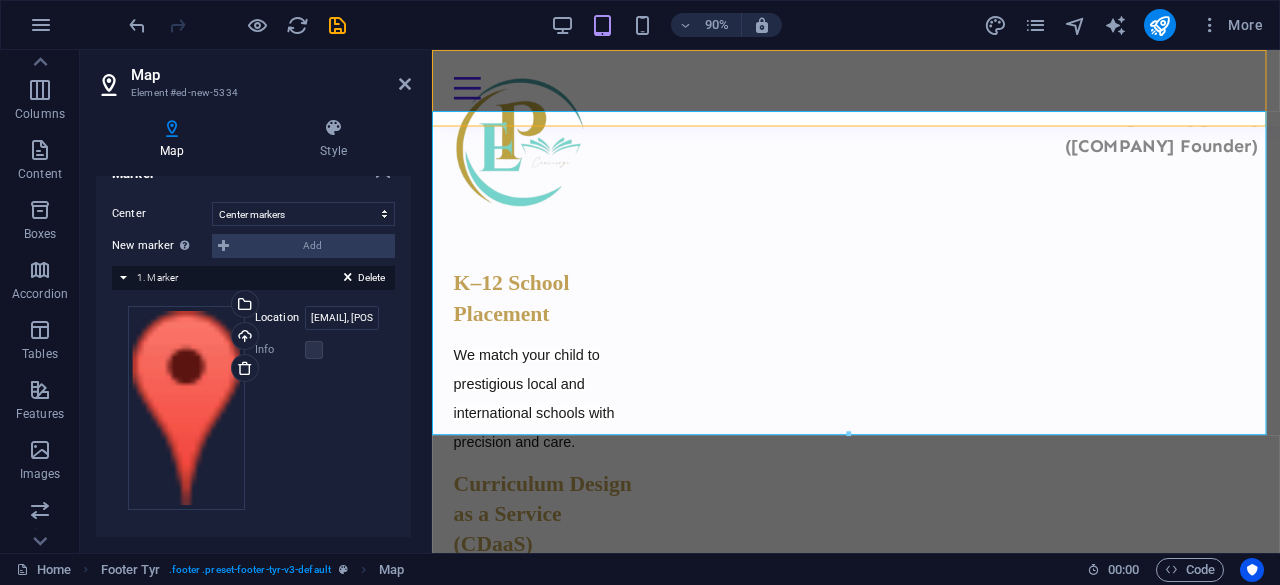 click at bounding box center (903, 1440) 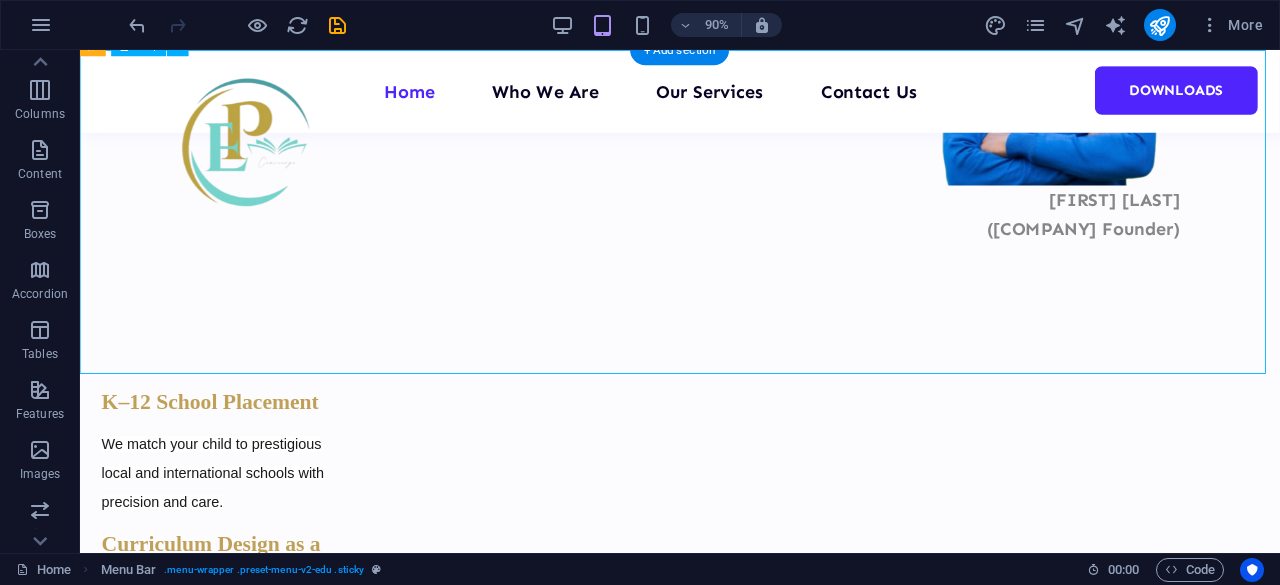 scroll, scrollTop: 1920, scrollLeft: 0, axis: vertical 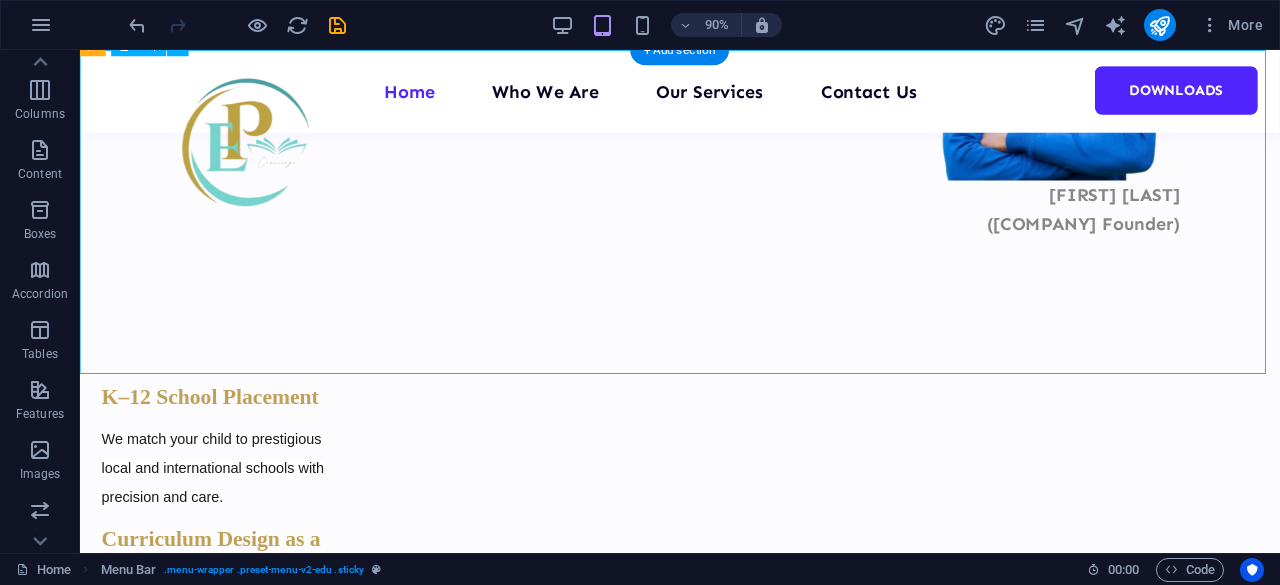click at bounding box center [746, 1359] 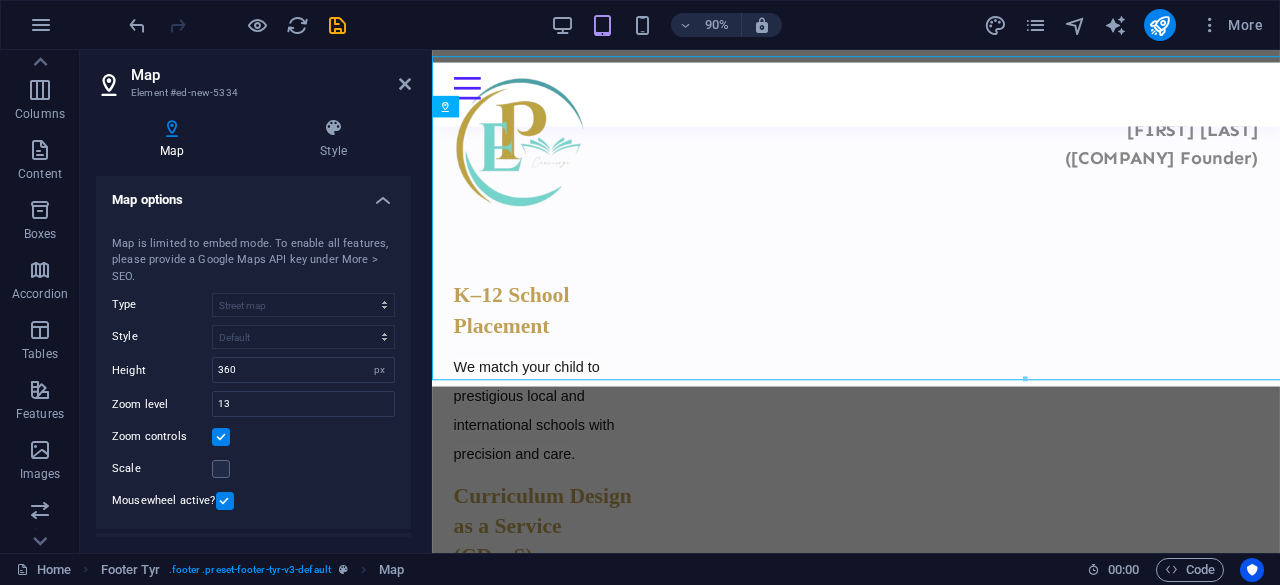scroll, scrollTop: 1914, scrollLeft: 0, axis: vertical 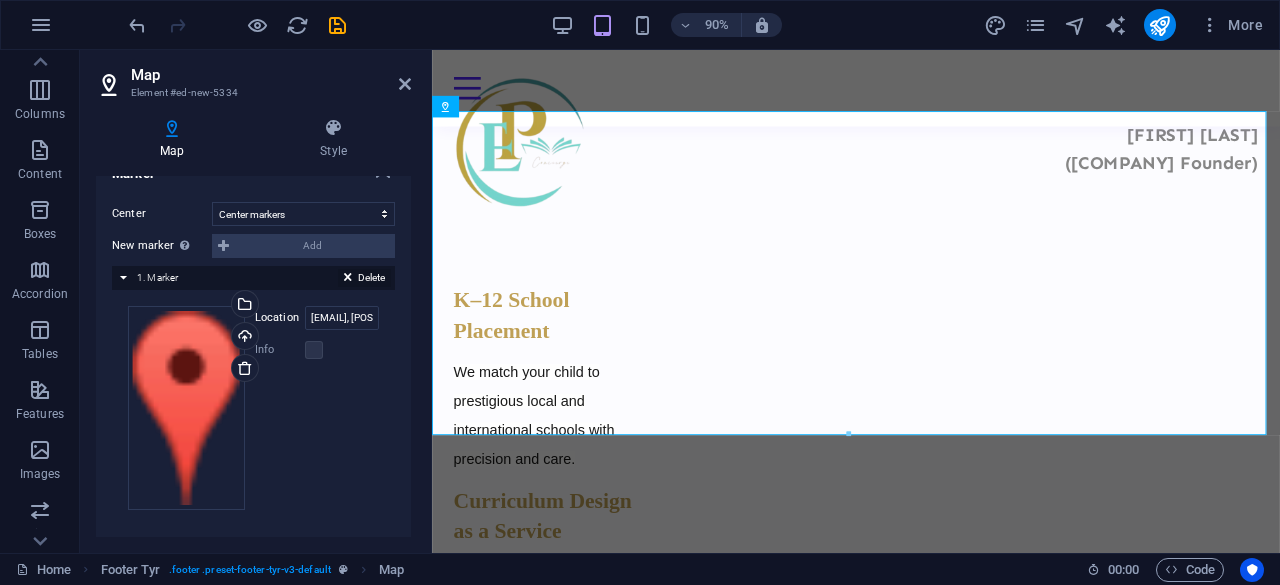 click on "Delete" at bounding box center [364, 278] 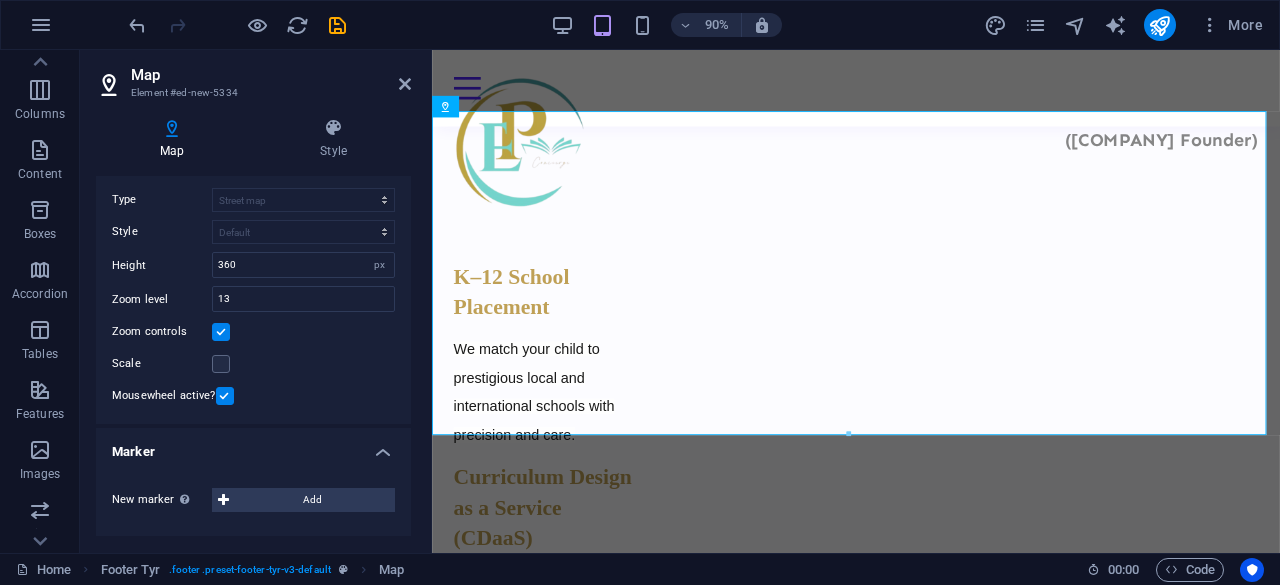 scroll, scrollTop: 102, scrollLeft: 0, axis: vertical 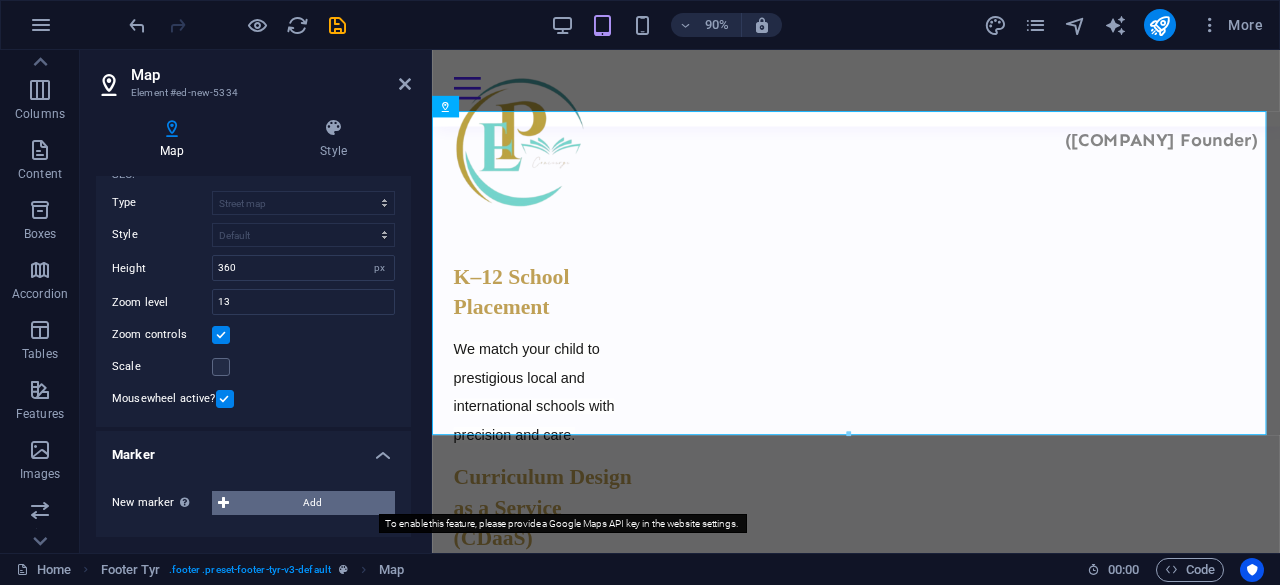 click on "Add" at bounding box center (312, 503) 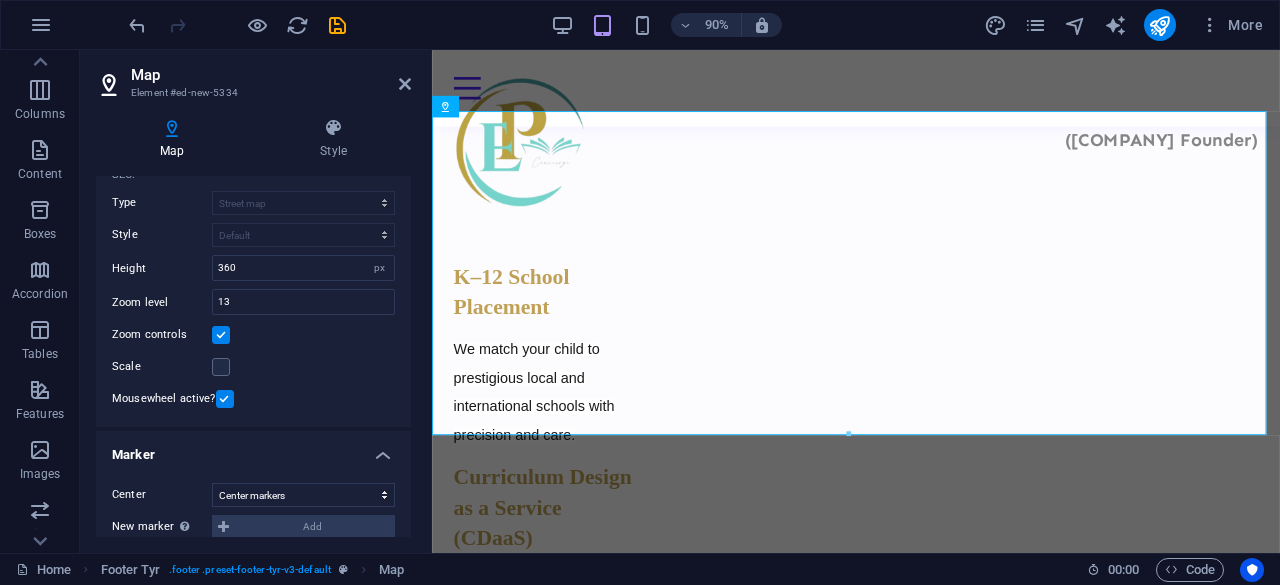 scroll, scrollTop: 383, scrollLeft: 0, axis: vertical 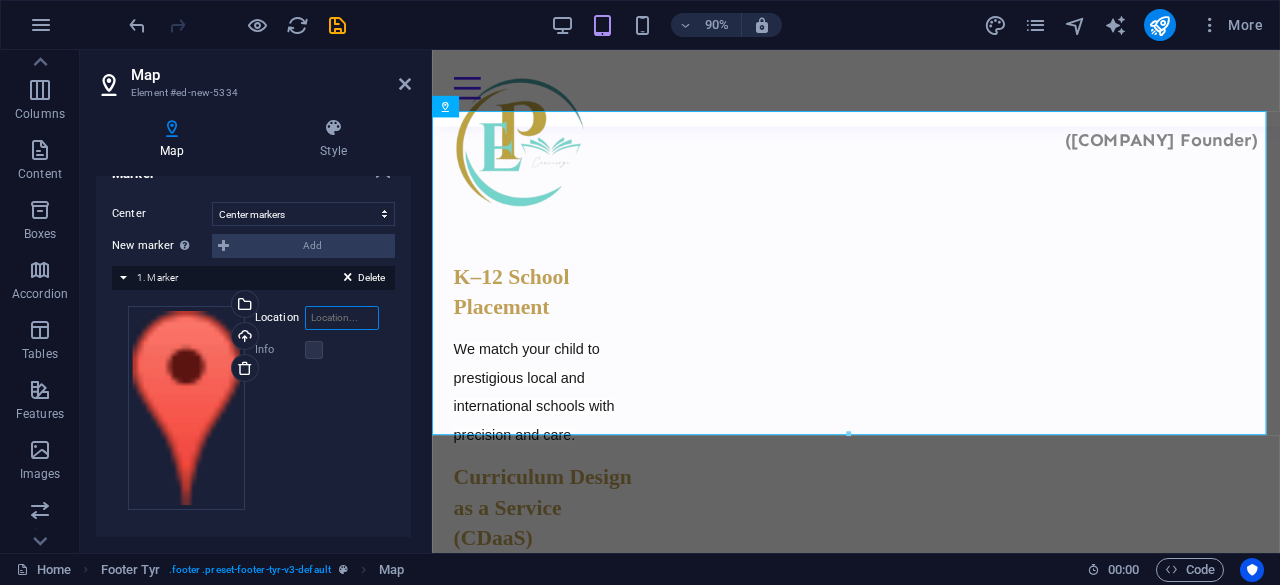 click on "Location" at bounding box center [342, 318] 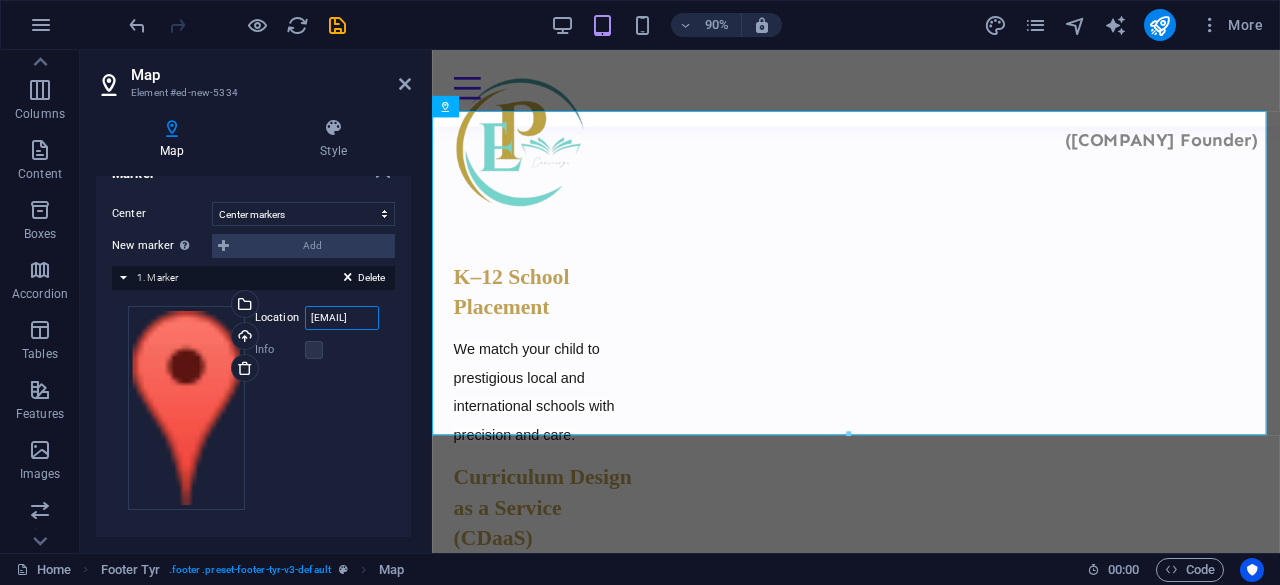 scroll, scrollTop: 0, scrollLeft: 6, axis: horizontal 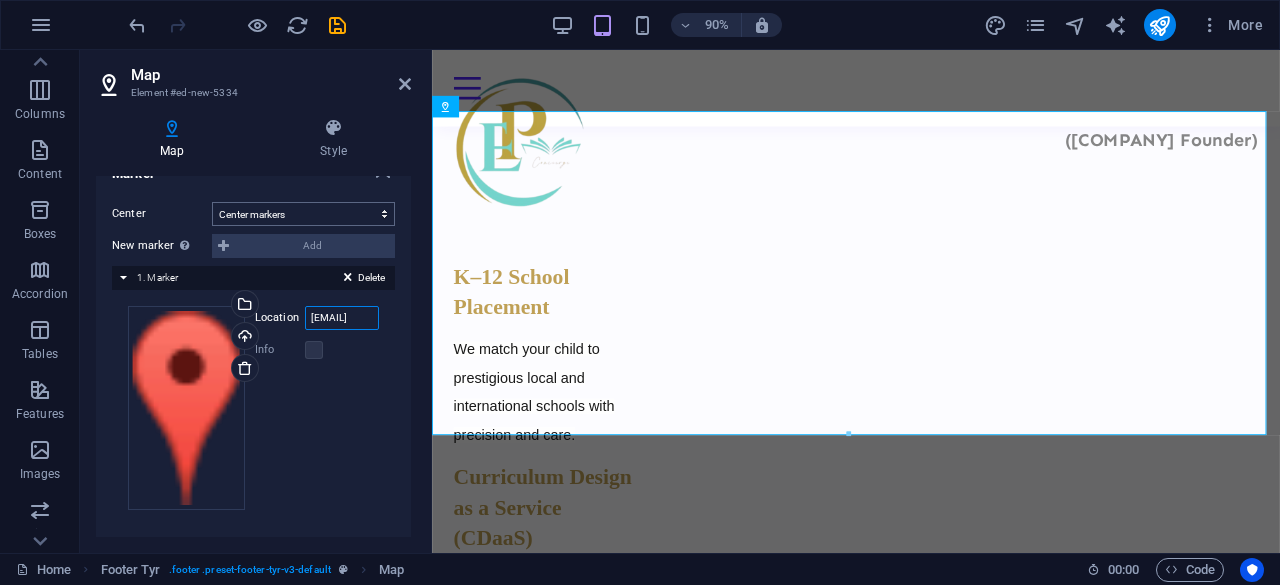type on "Ikigai Riverside" 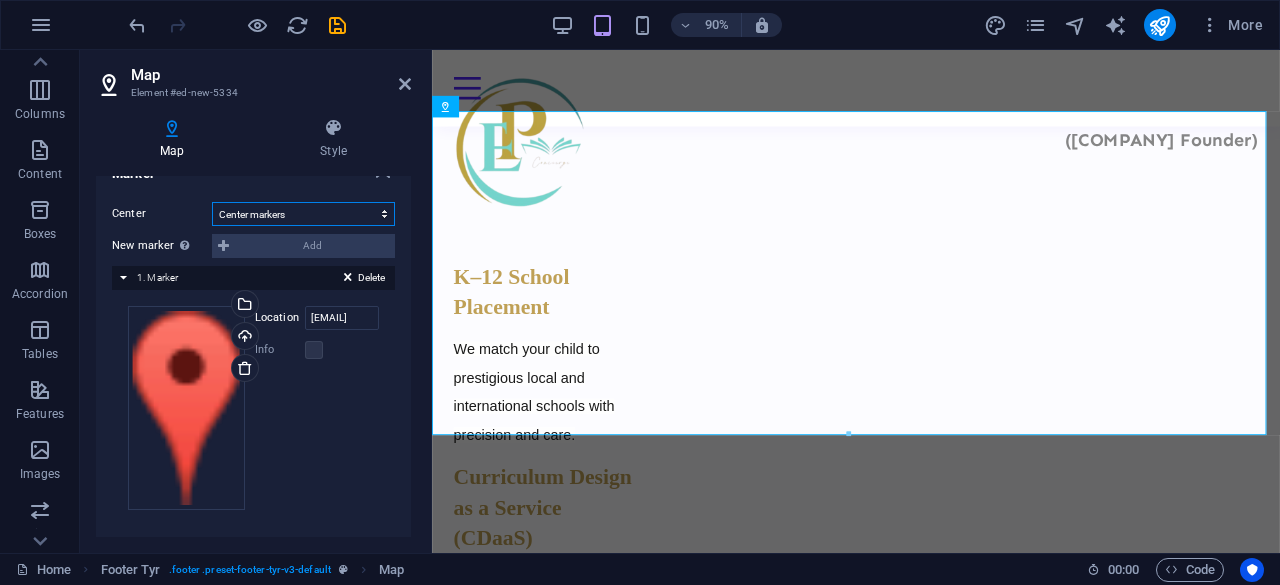 click on "Don't center Center markers Center and zoom markers" at bounding box center [303, 214] 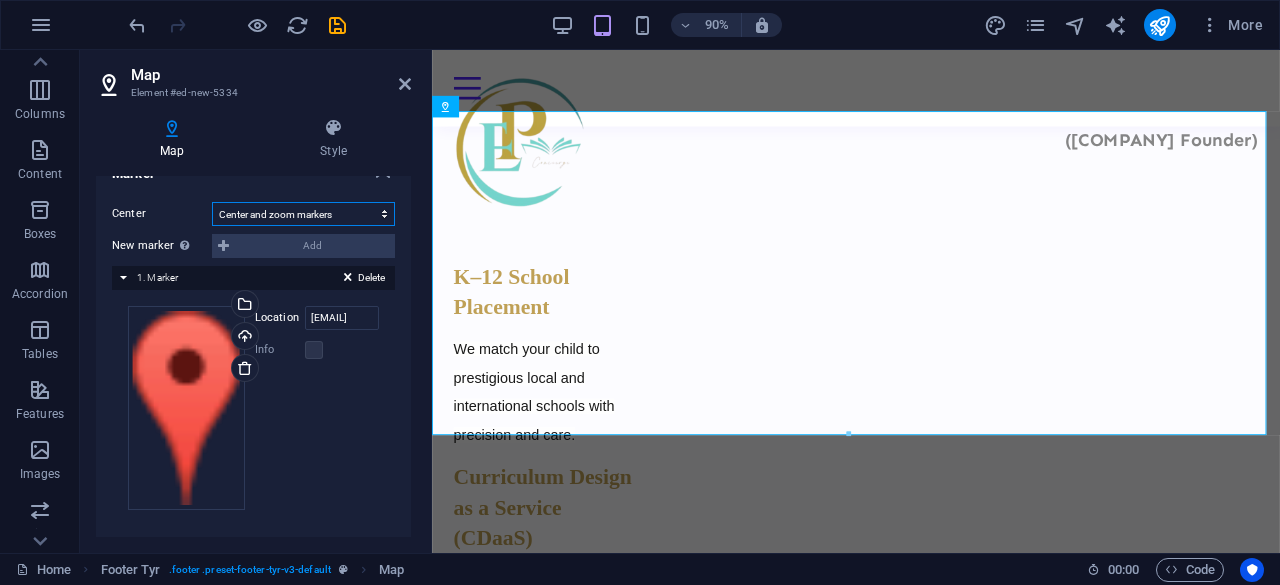 click on "Don't center Center markers Center and zoom markers" at bounding box center (303, 214) 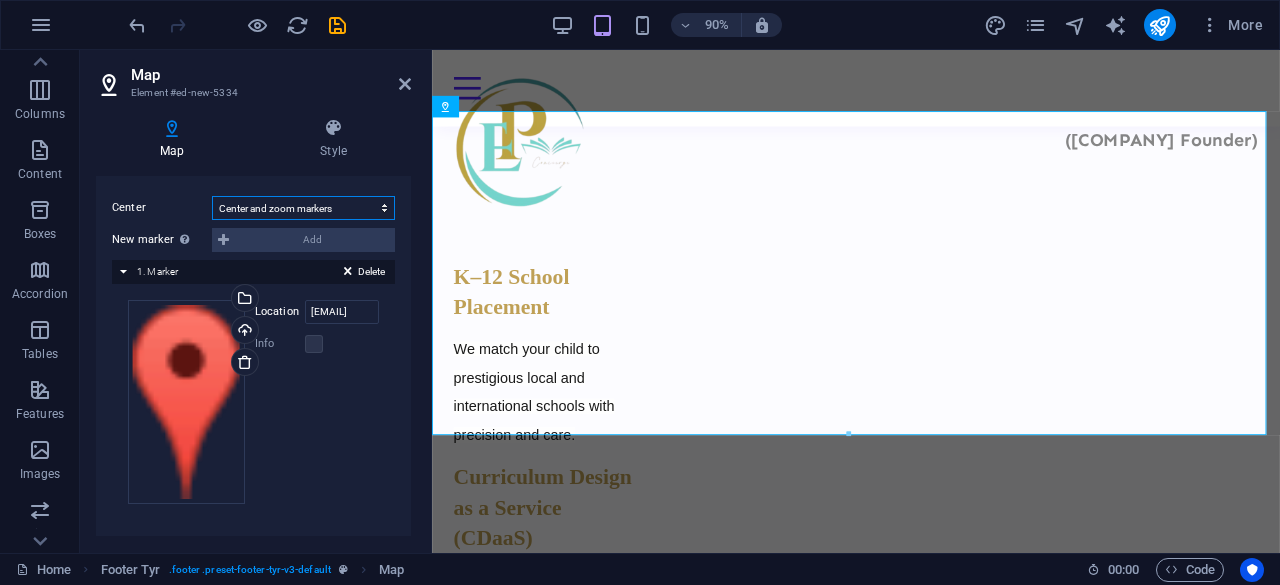 scroll, scrollTop: 350, scrollLeft: 0, axis: vertical 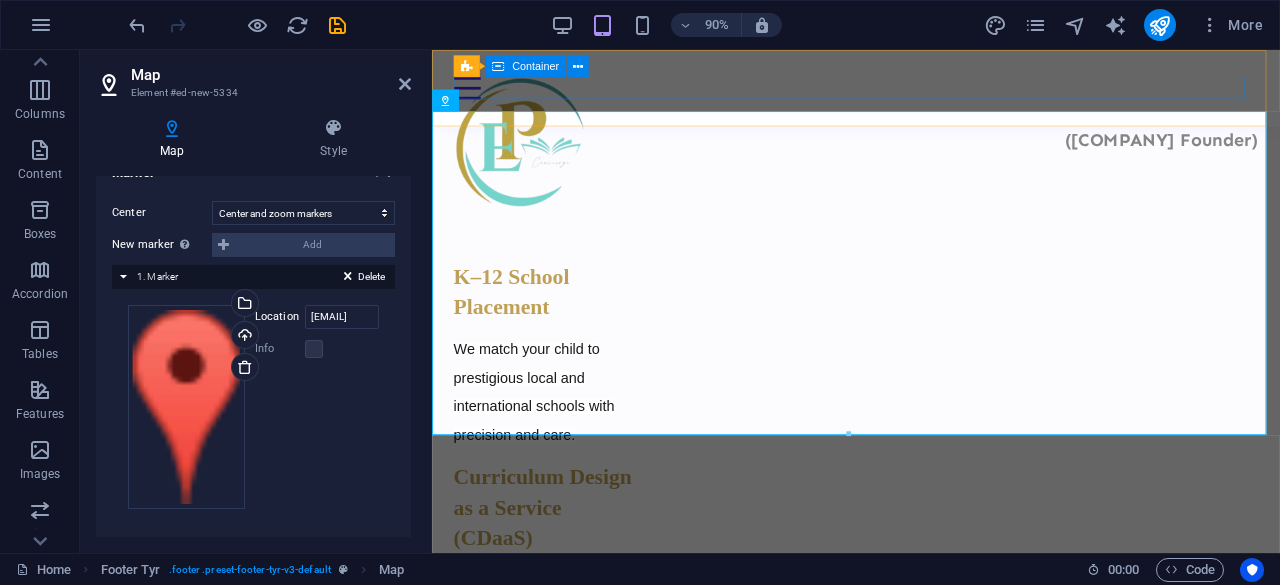 click at bounding box center [903, 92] 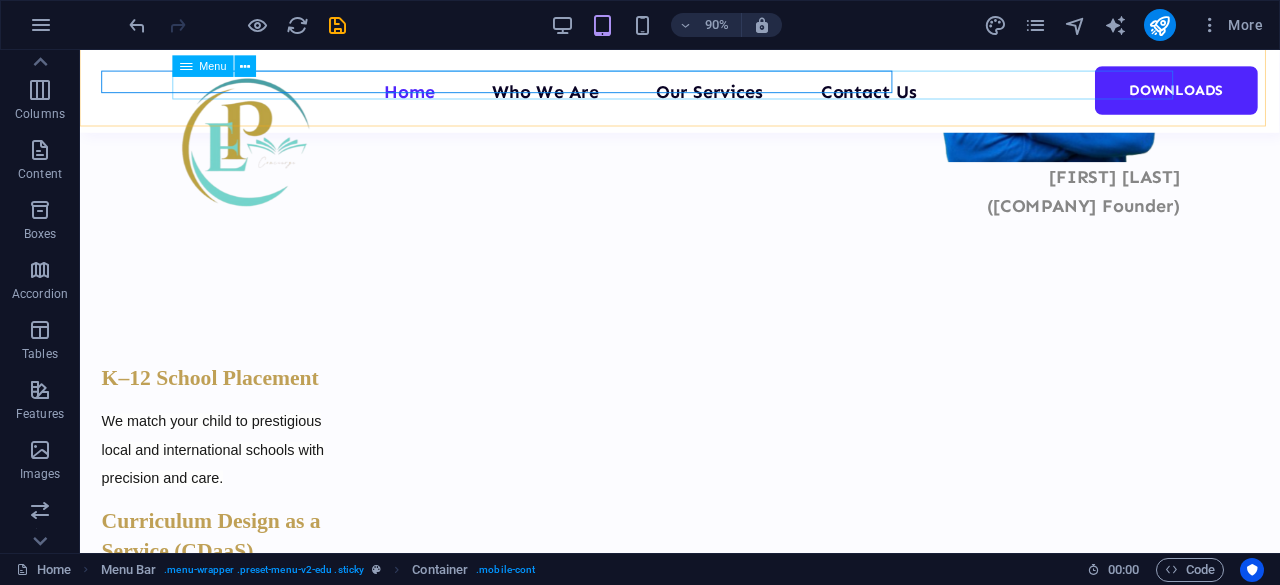 scroll, scrollTop: 1920, scrollLeft: 0, axis: vertical 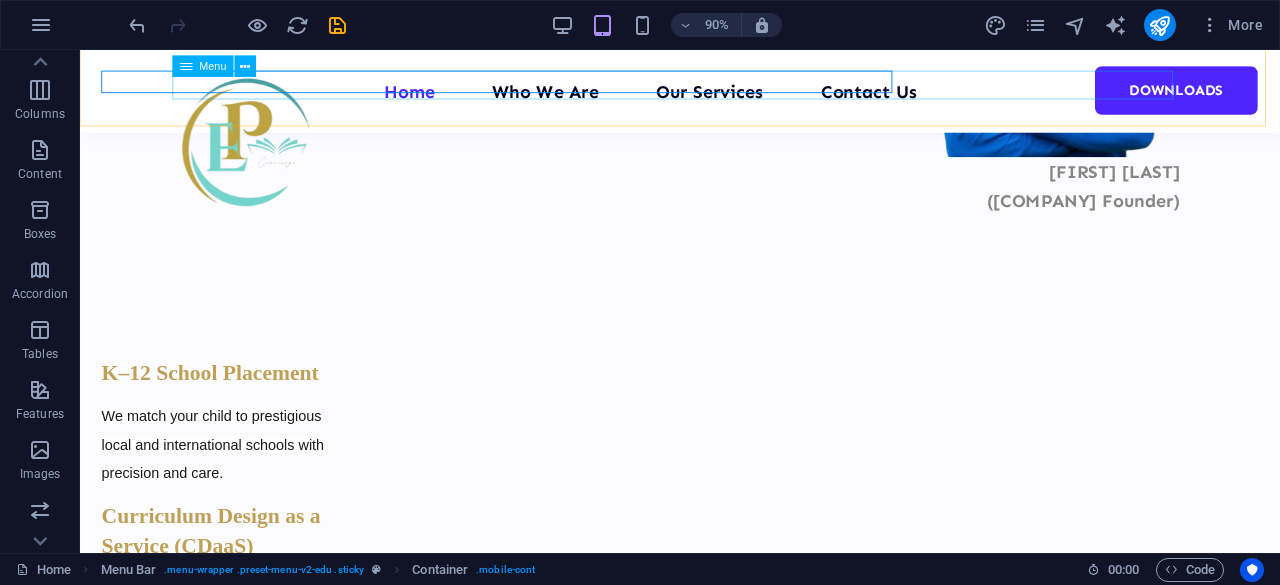 click on "Home Who We Are Our Services Contact Us Downloads" at bounding box center [747, 96] 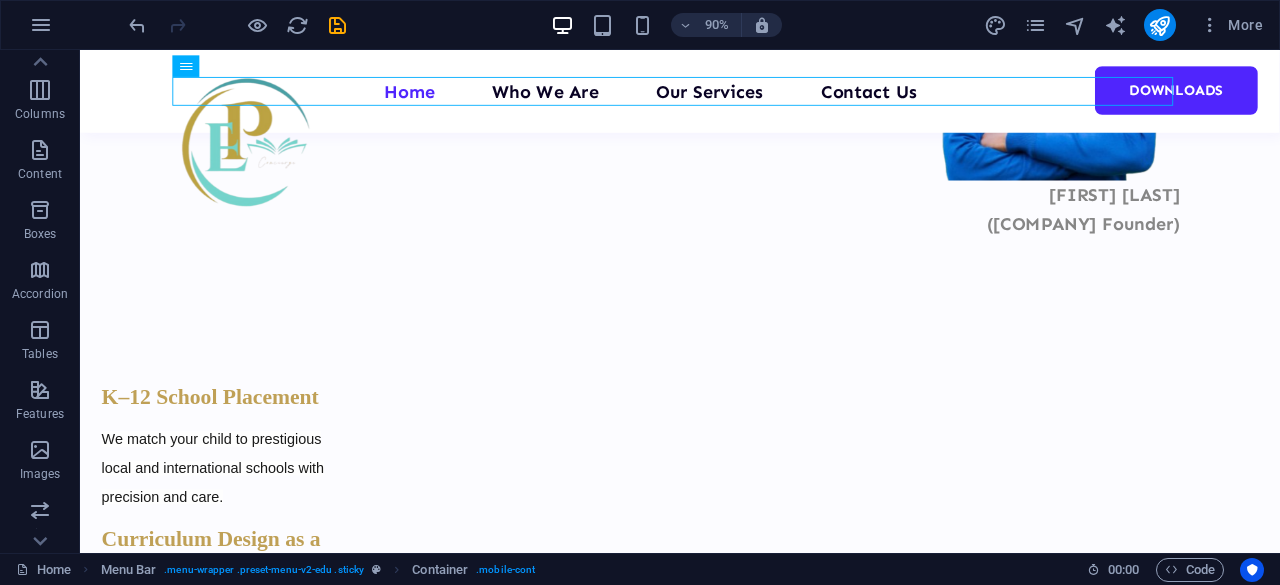 click on "Home Who We Are Our Services Contact Us Downloads" at bounding box center (747, 96) 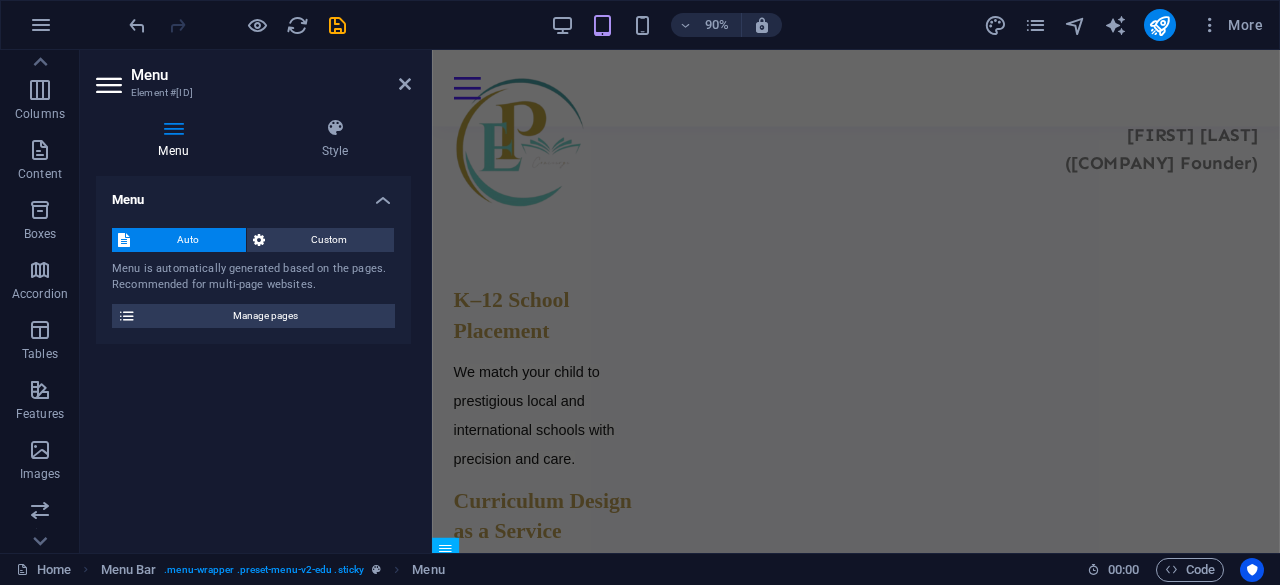 scroll, scrollTop: 1354, scrollLeft: 0, axis: vertical 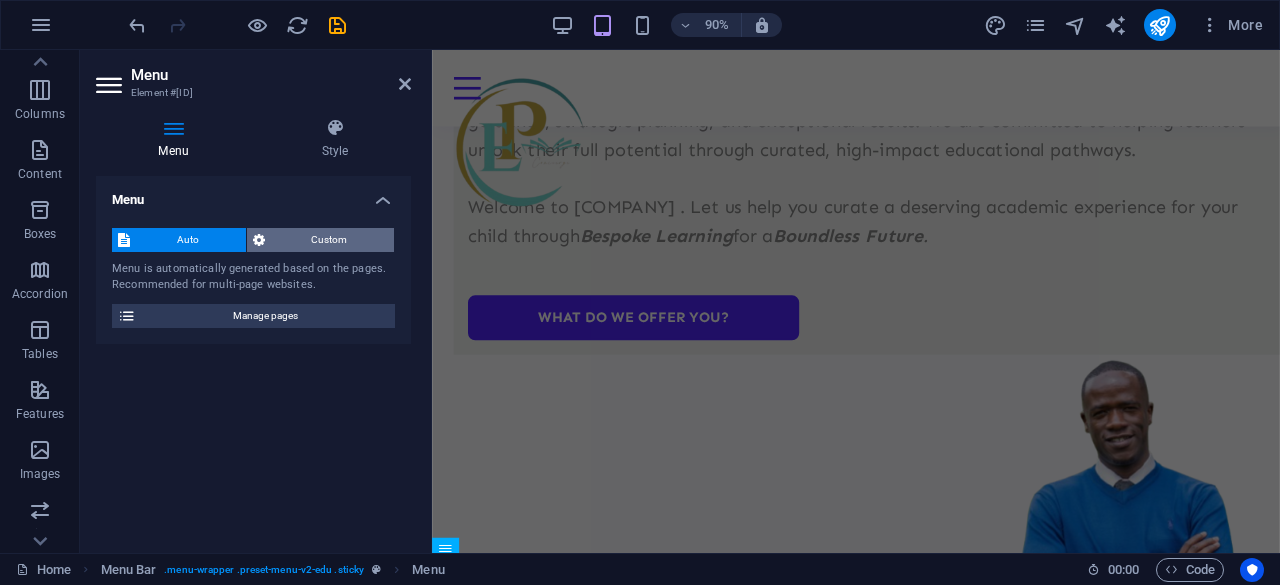 click on "Custom" at bounding box center [330, 240] 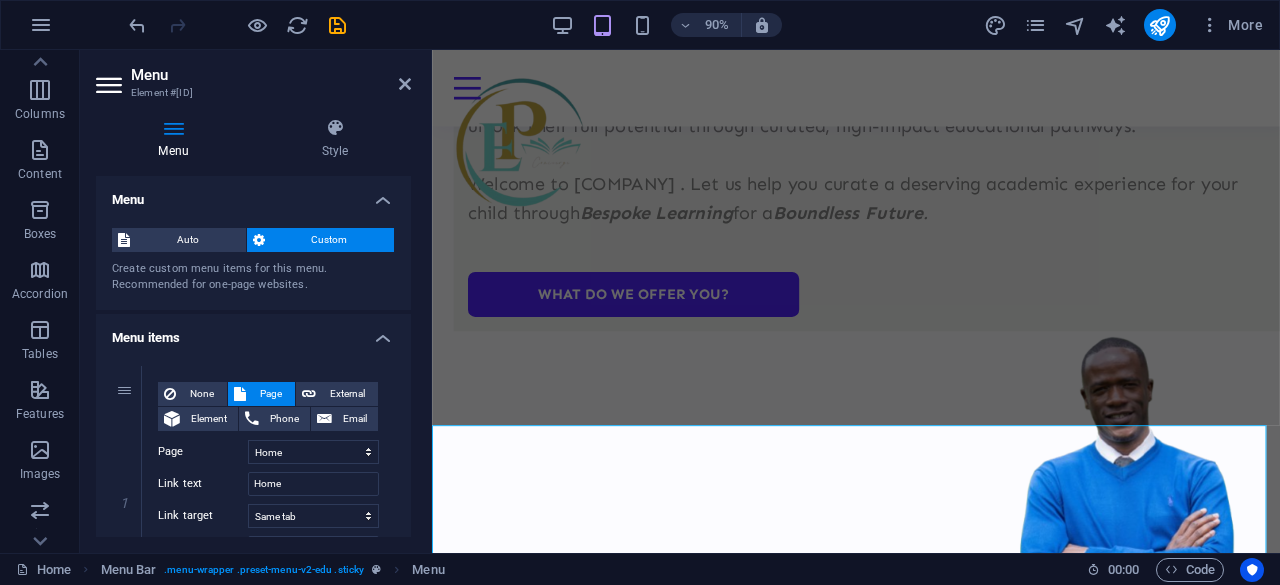 scroll, scrollTop: 236, scrollLeft: 0, axis: vertical 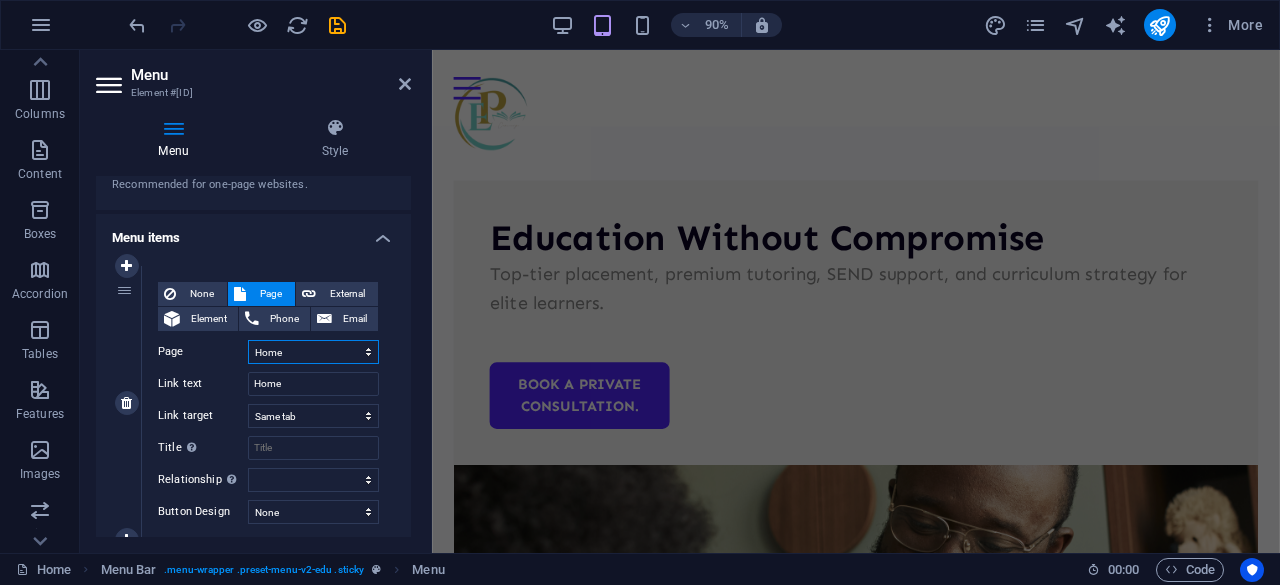 click on "Home Who We Are Our Services Contact Us Downloads" at bounding box center [313, 352] 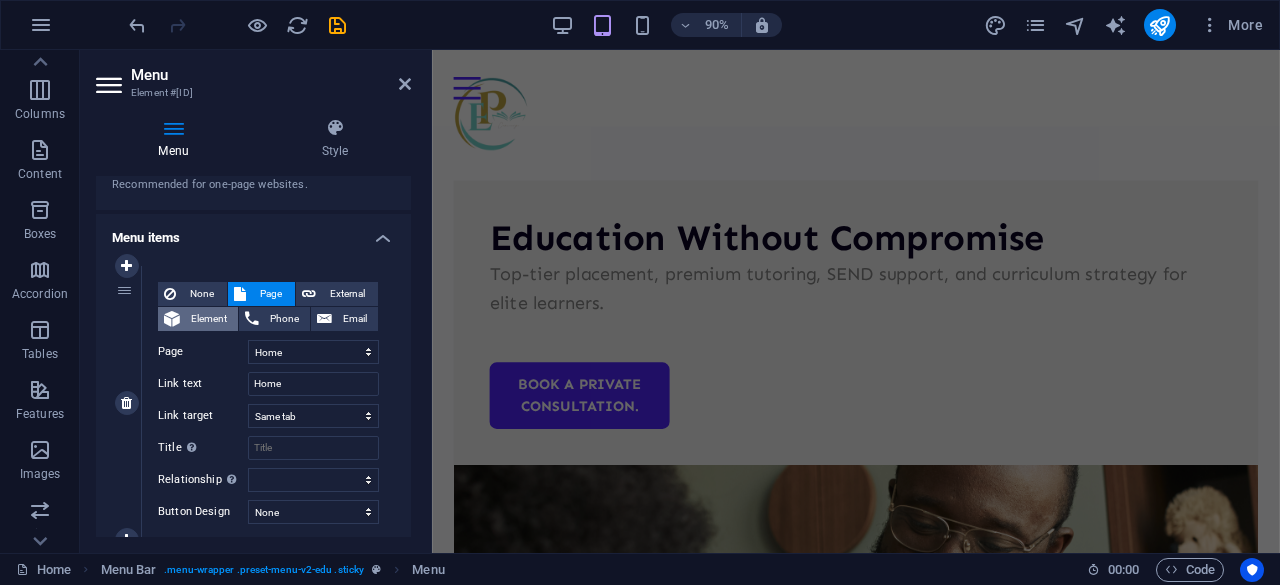 click on "Element" at bounding box center (209, 319) 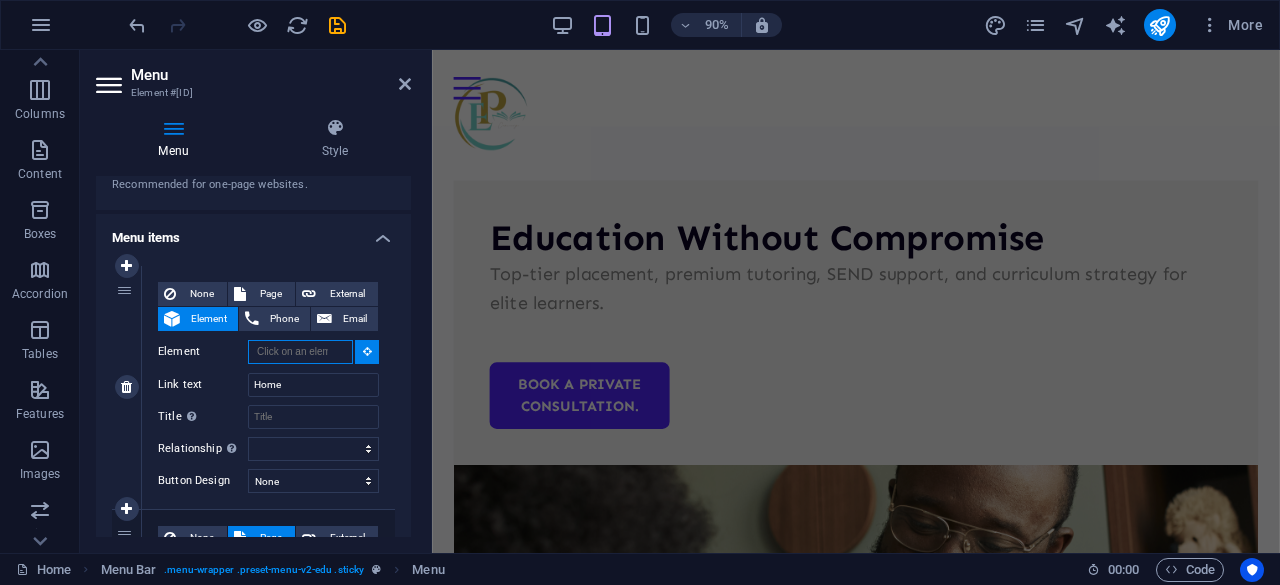 select 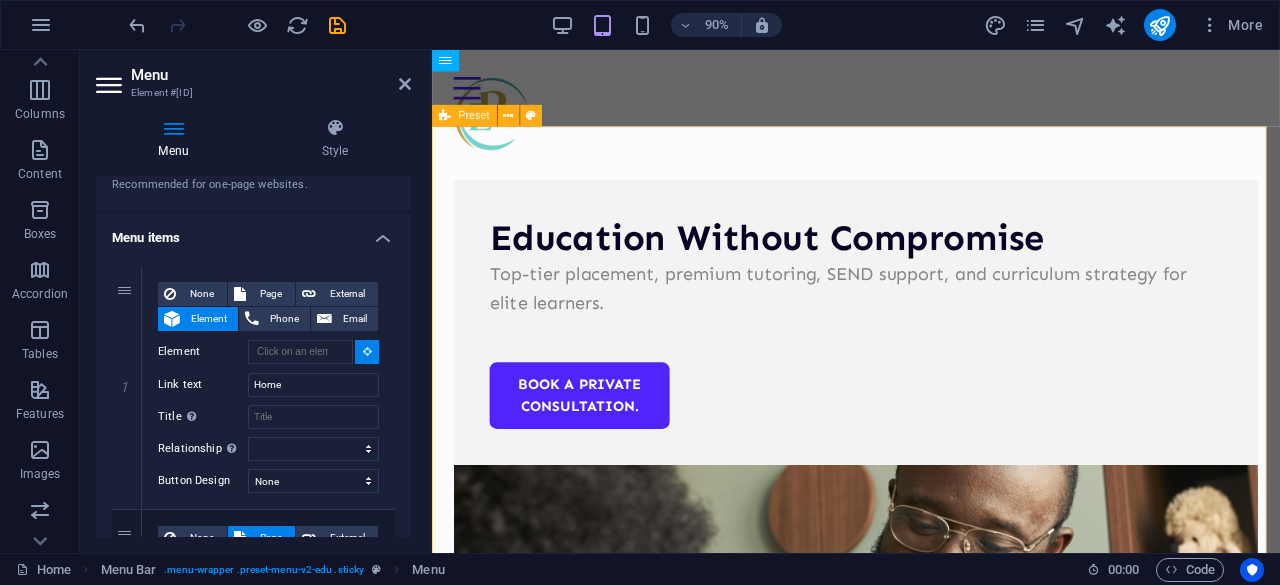 click on "Education Without Compromise Top-tier placement, premium tutoring, SEND support, and curriculum strategy for elite learners. Book a Private Consultation. Drop content here or  Add elements  Paste clipboard" at bounding box center [903, 646] 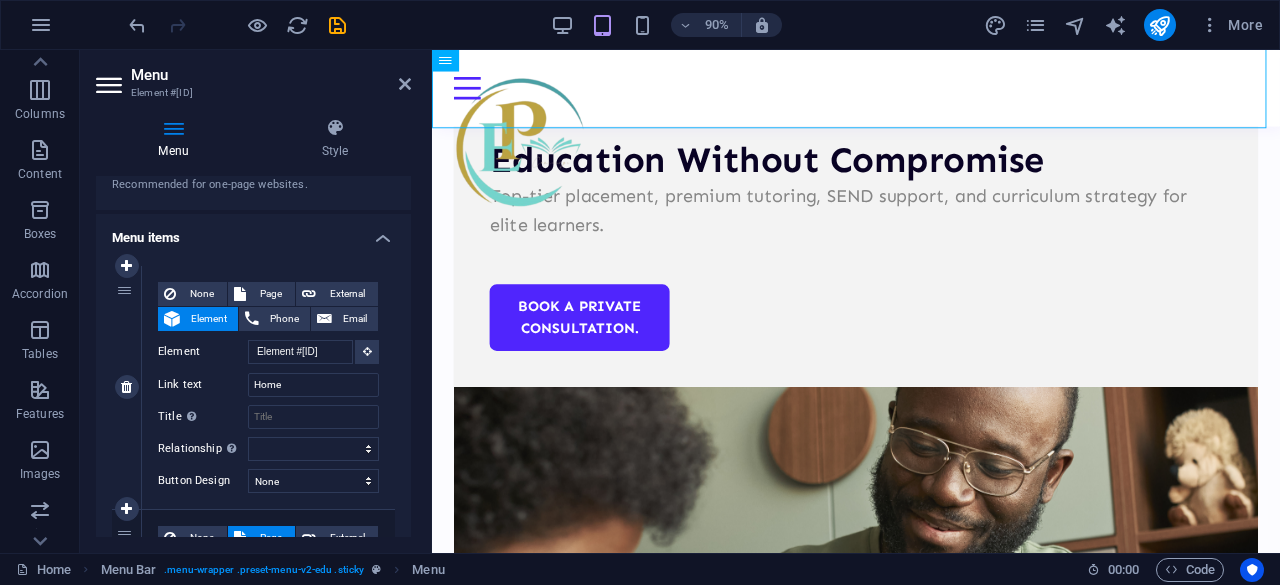 scroll, scrollTop: 0, scrollLeft: 0, axis: both 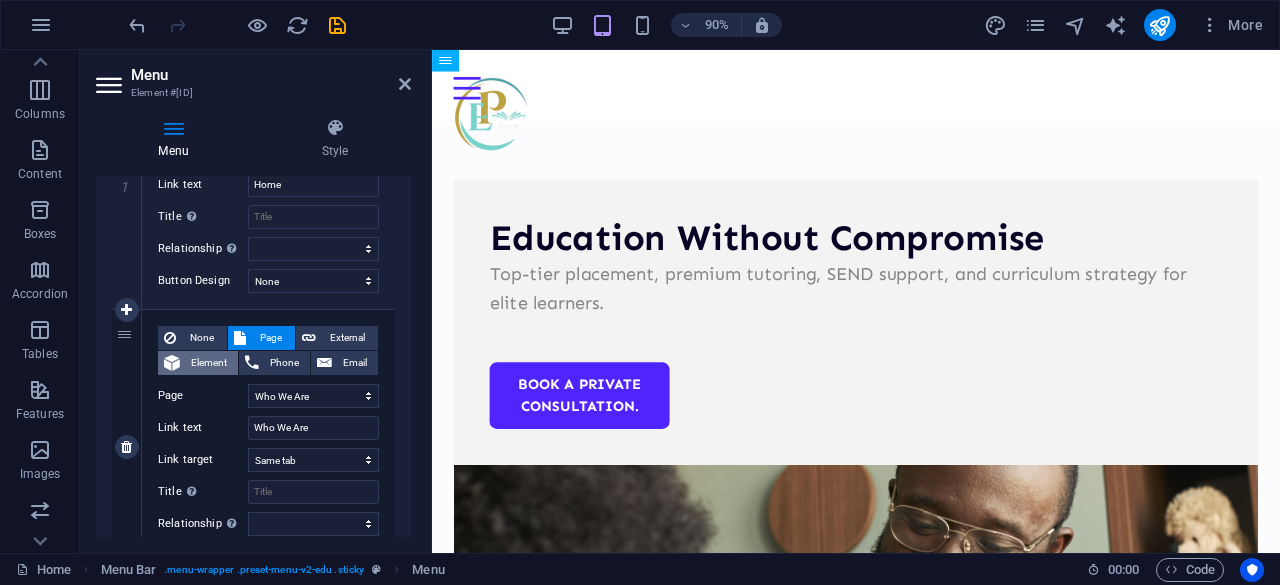 click on "Element" at bounding box center (209, 363) 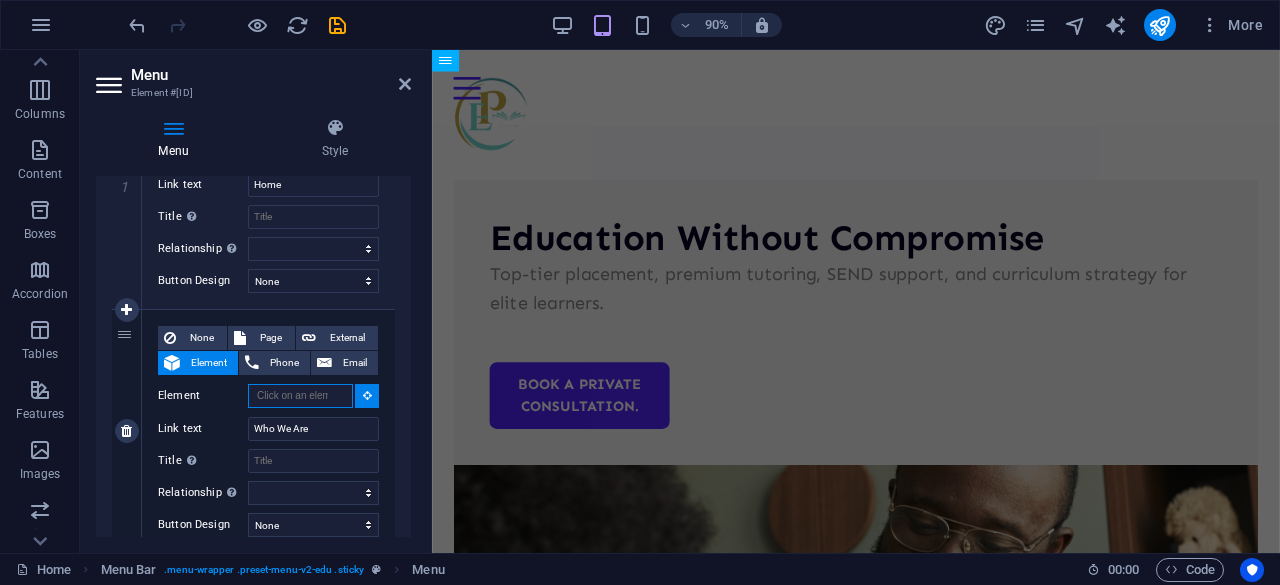 select 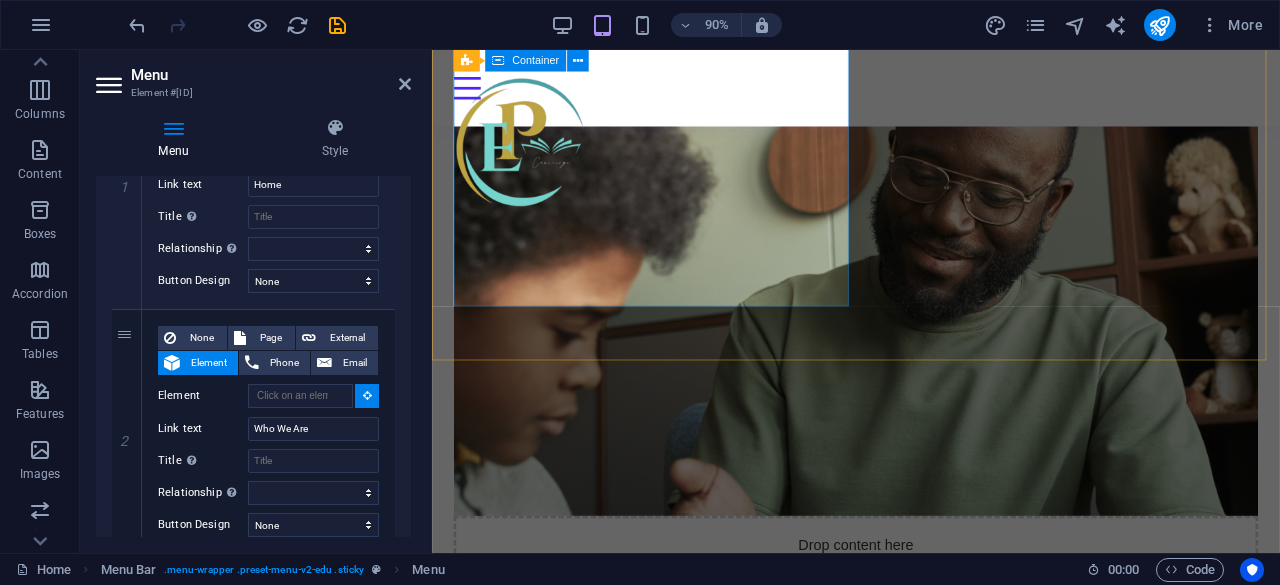 scroll, scrollTop: 400, scrollLeft: 0, axis: vertical 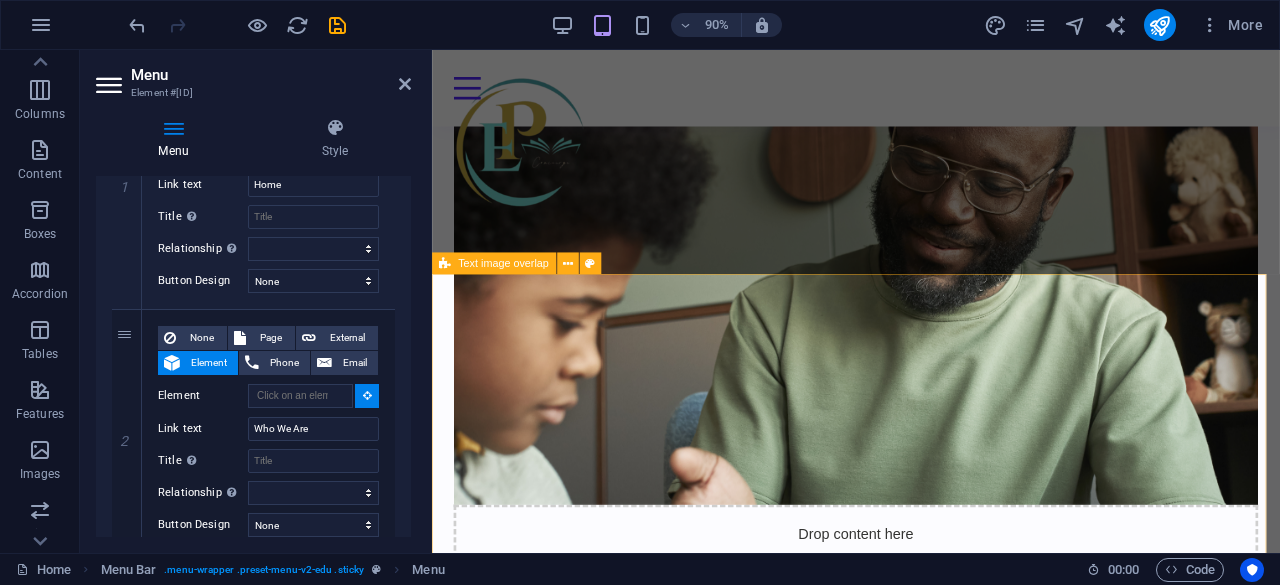 click on "Ed-Phil Concierge Ed-Phil Concierge is a premier education consultancy offering bespoke services in elite K–12 school placement, personalized tutoring, curriculum design, and SEND support. We partner with families, learners, and institutions to provide tailored academic solutions grounded in global best practices and delivered with discretion and precision. With expertise across British, American, and IB curricula, our concierge model ensures every client receives personalized guidance, strategic planning, and exceptional results. We are committed to helping learners unlock their full potential through curated, high-impact educational pathways. Welcome to Ed-Phil Concierge. Let us help you curate a deserving academic experience for your child through  Bespoke Learning  for a  Boundless Future . What Do We Offer You? Philip Nyalele  (Ed-Phil Concierge Founder)" at bounding box center [903, 1248] 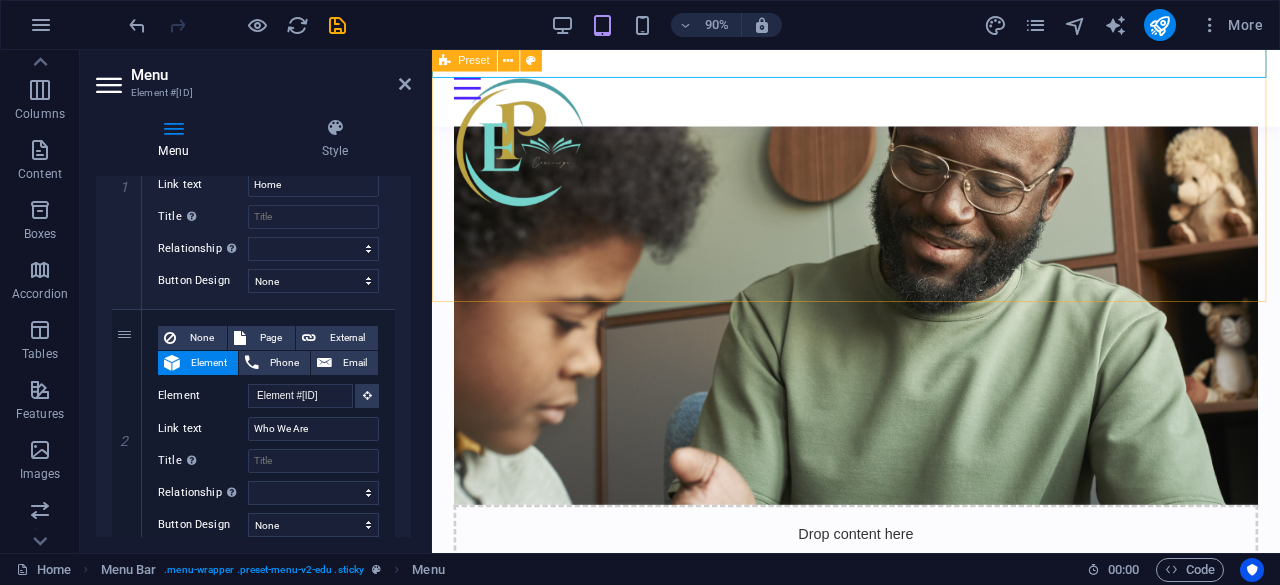 scroll, scrollTop: 0, scrollLeft: 0, axis: both 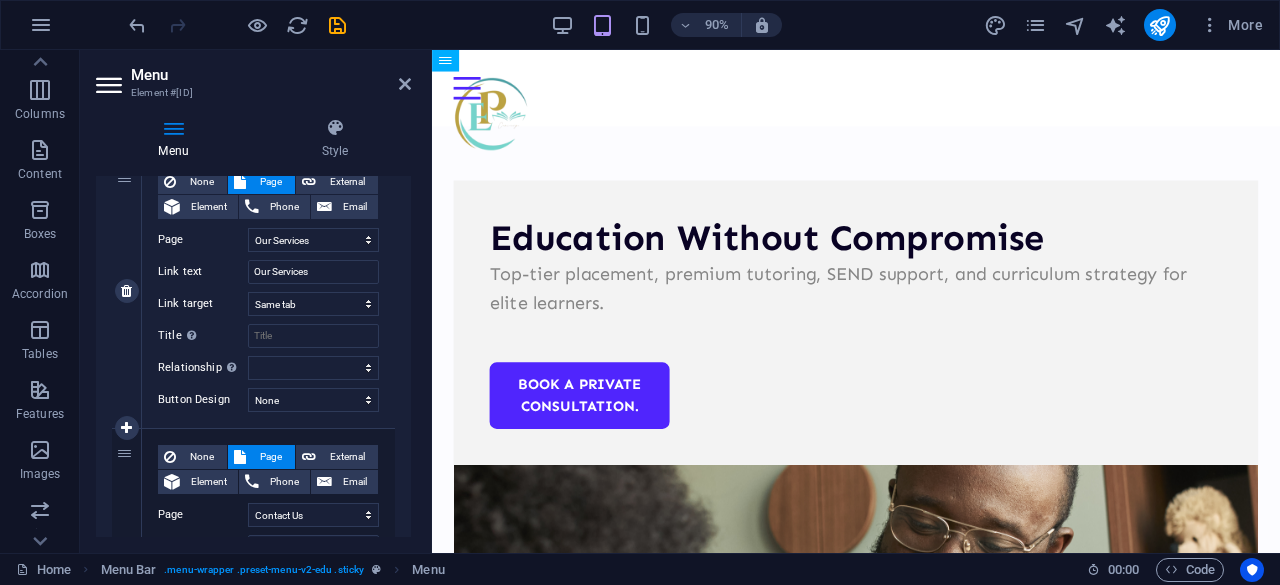 click on "Link target" at bounding box center [203, 304] 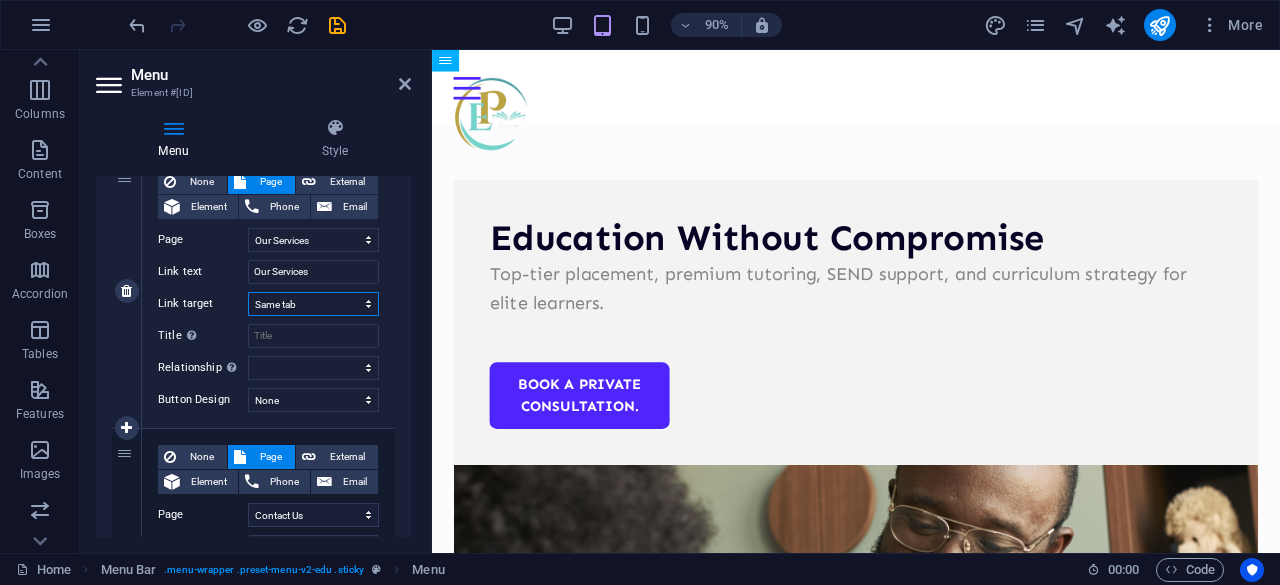 click on "New tab Same tab Overlay" at bounding box center [313, 304] 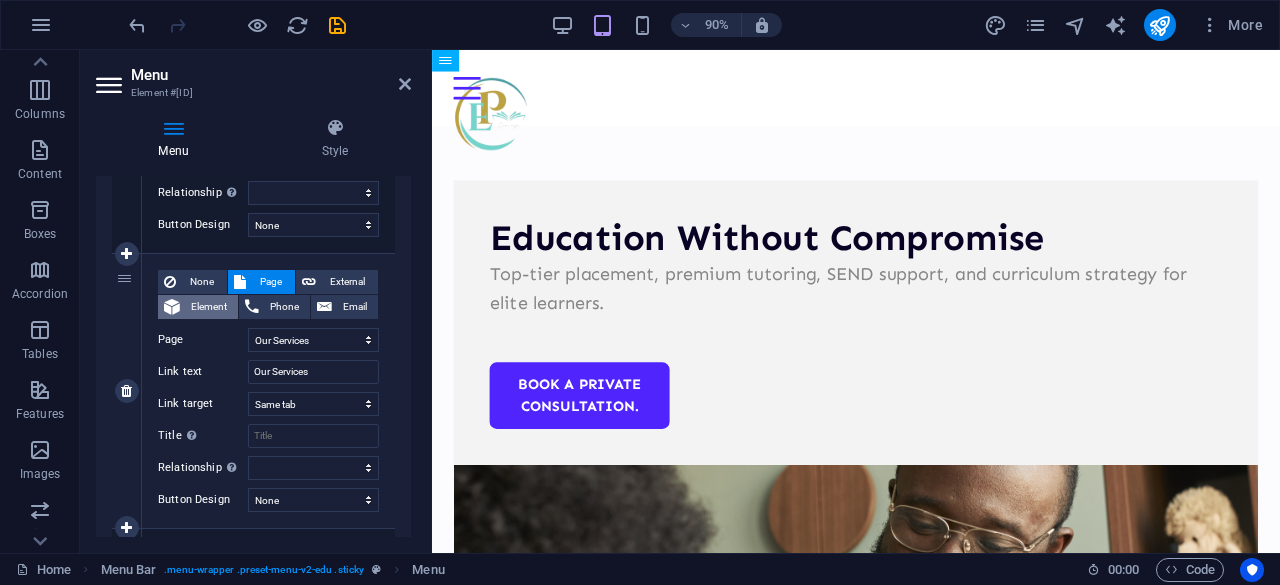 click on "Element" at bounding box center [209, 307] 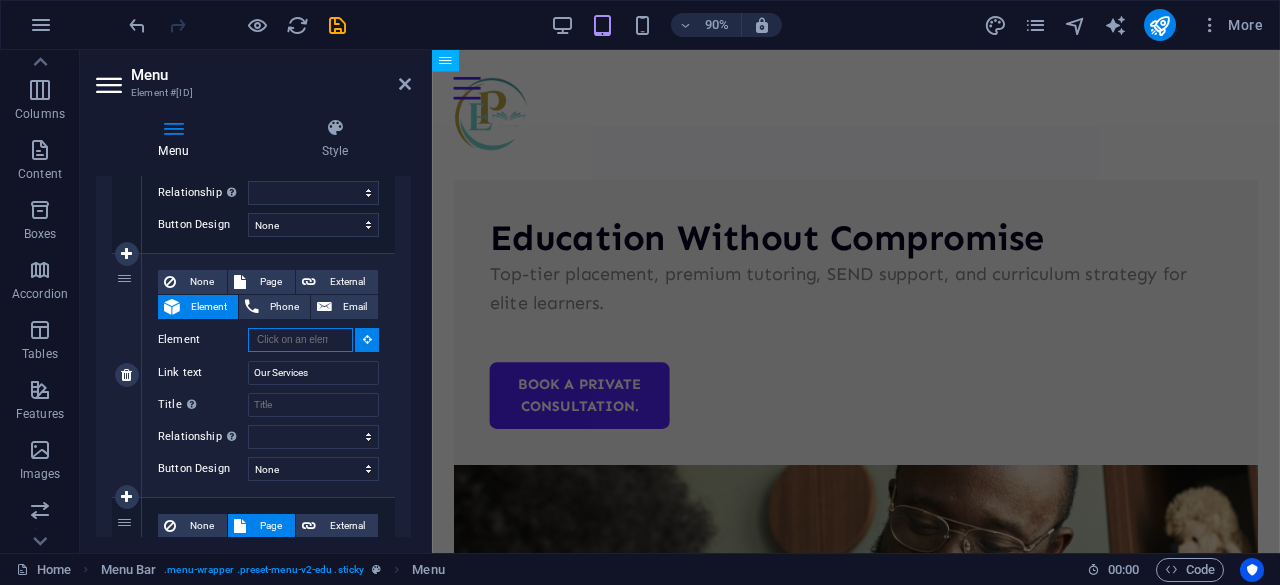click on "Element" at bounding box center [300, 340] 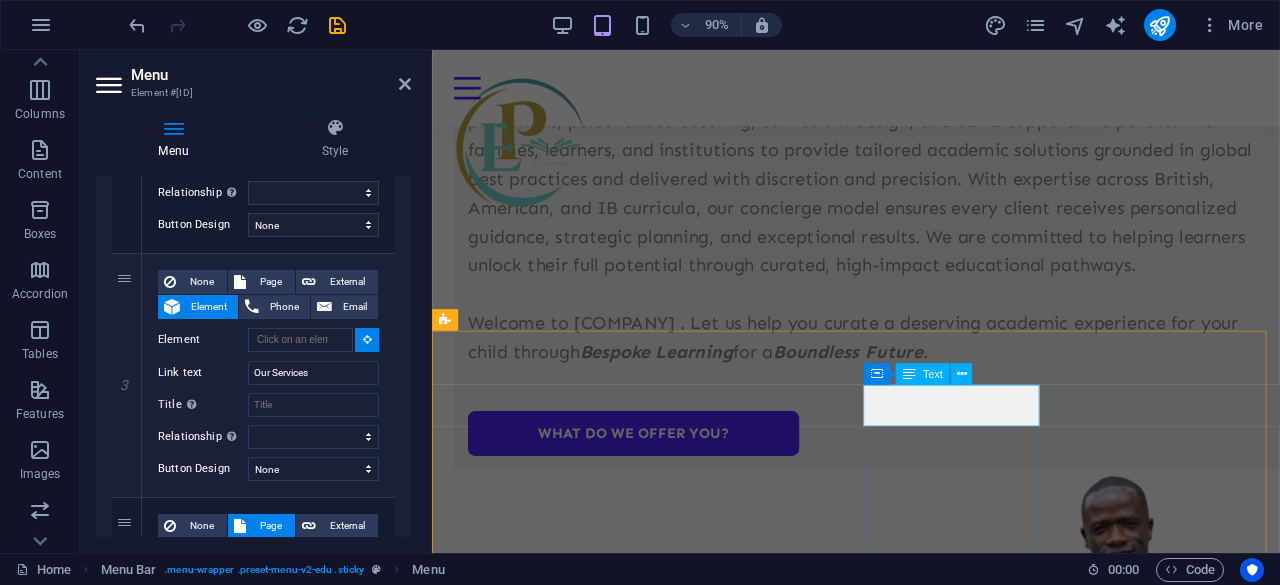 scroll, scrollTop: 1300, scrollLeft: 0, axis: vertical 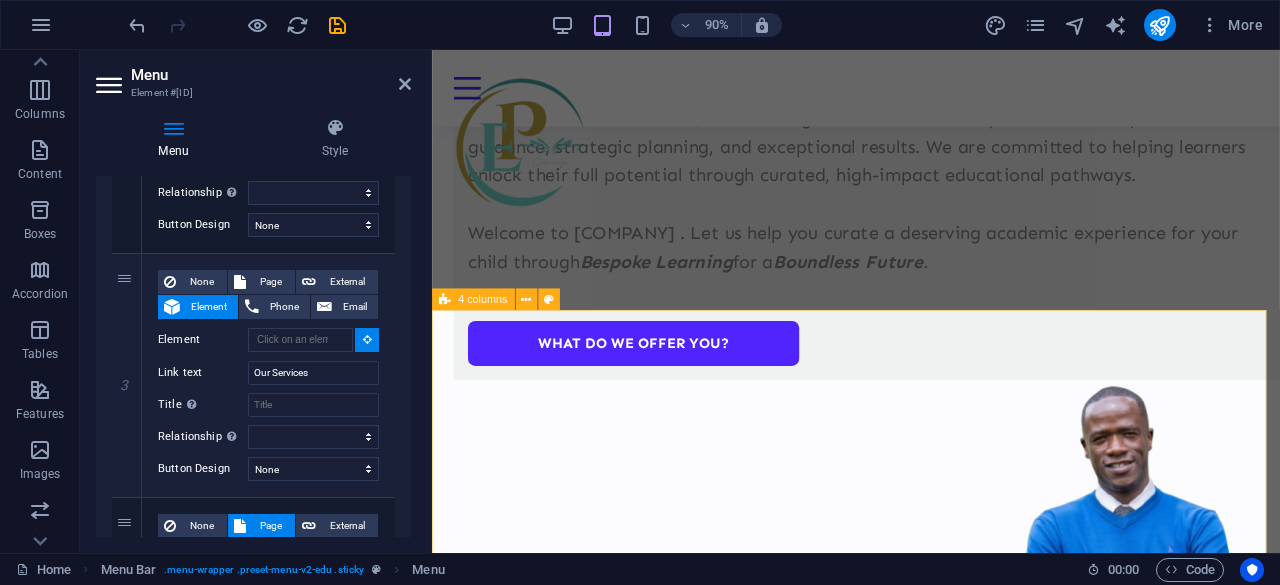 click on "K–12 School Placement We match your child to prestigious local and international schools with precision and care. Curriculum Design as a Service (CDaaS) Custom academic pathways and support systems for learners, institutions, and micro-schools. SEND Support Specialized educational plans and support for neurodiverse learners, delivered with discretion and expertise. Premier Tutoring Personalized tutoring for K–12, IGCSE, IB, and A-Level students by top-tier educators." at bounding box center [903, 1353] 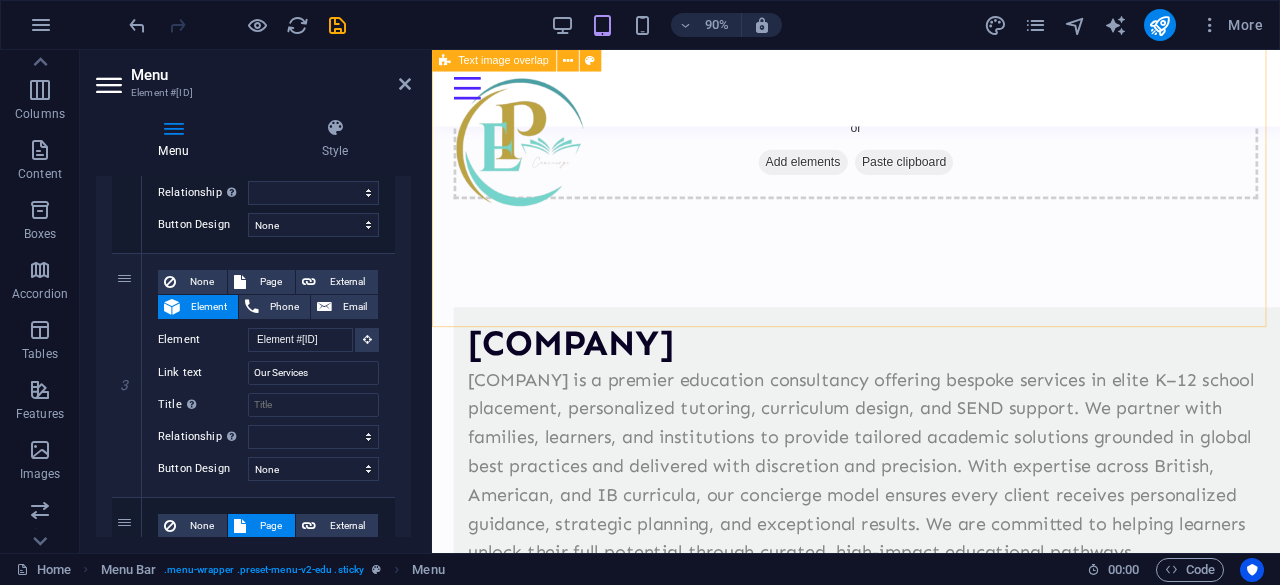 scroll, scrollTop: 1281, scrollLeft: 0, axis: vertical 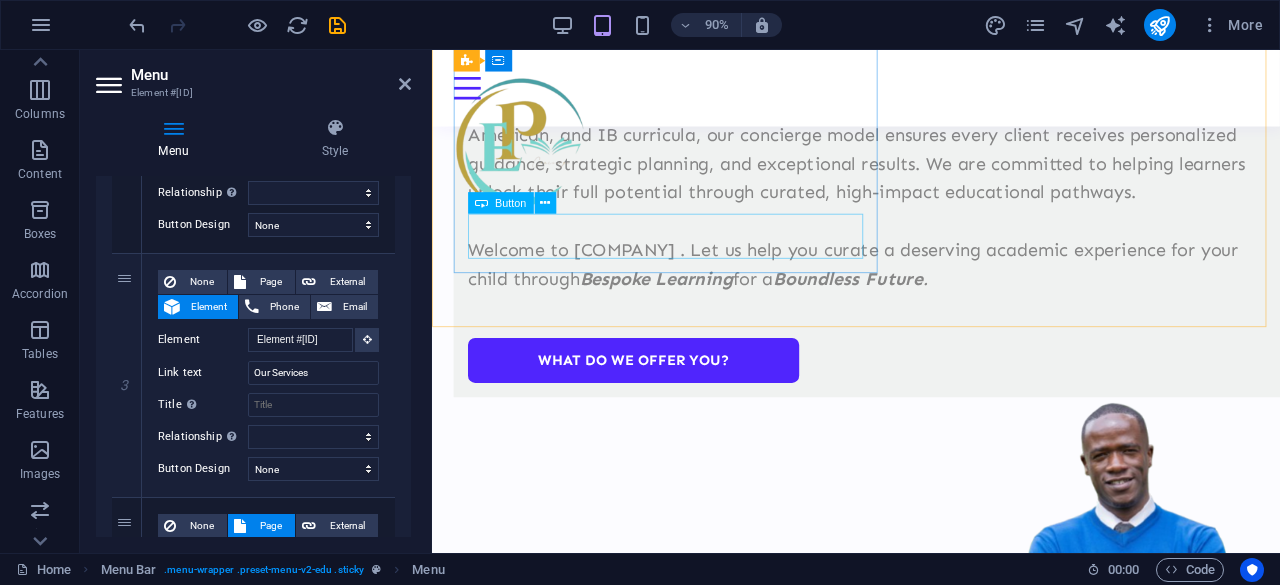 click on "What Do We Offer You?" at bounding box center [919, 395] 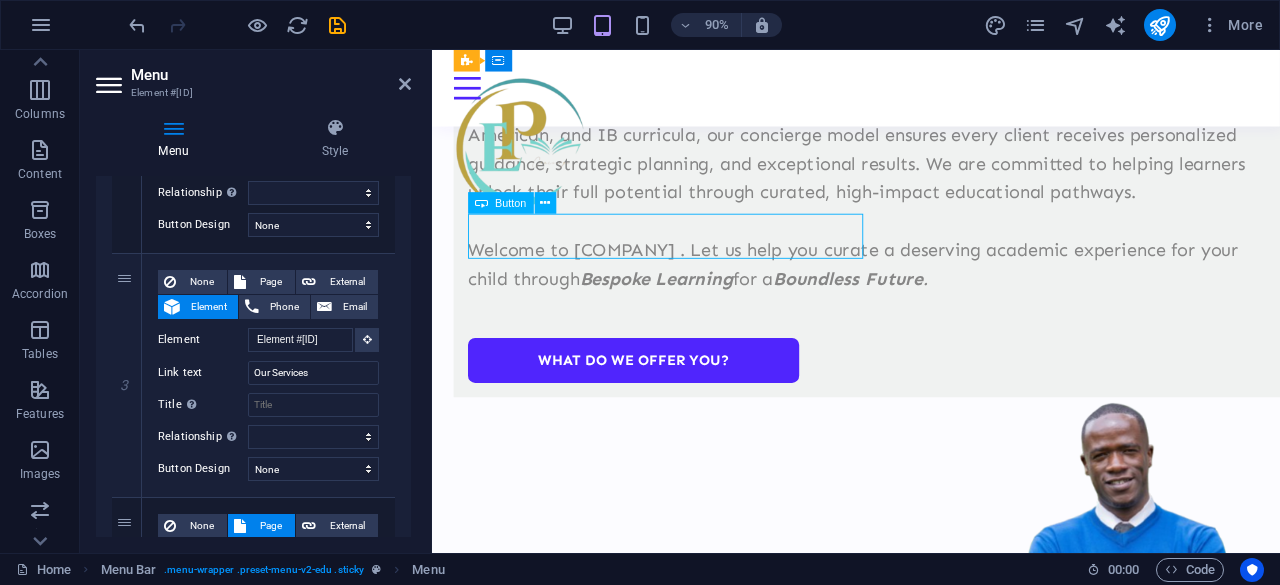 click on "What Do We Offer You?" at bounding box center (919, 395) 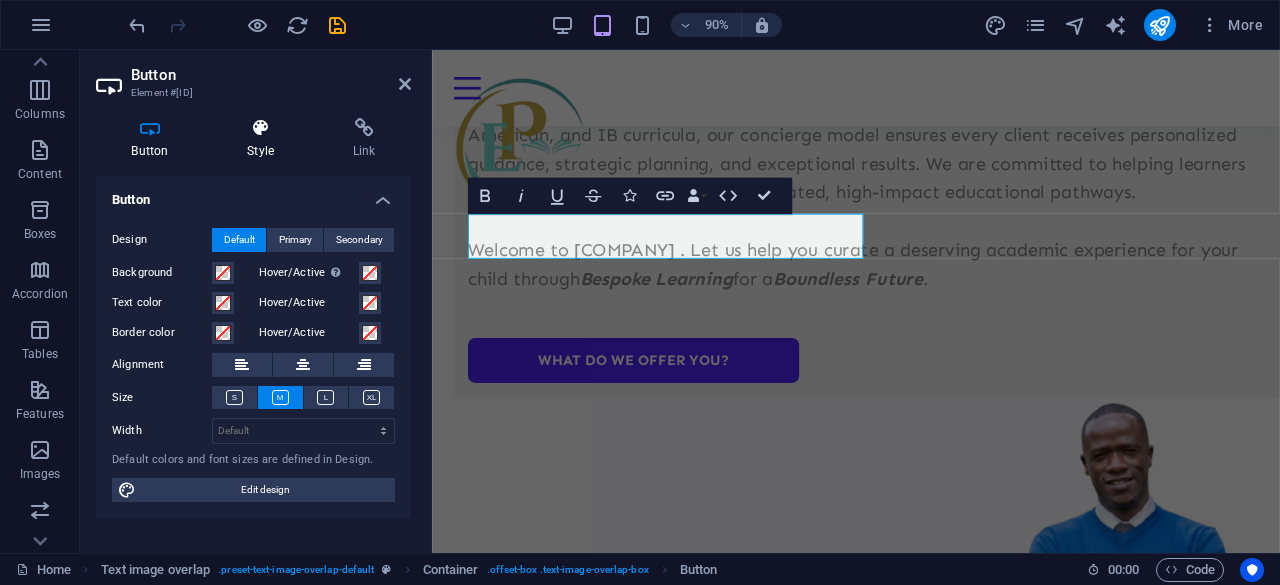 click at bounding box center (261, 128) 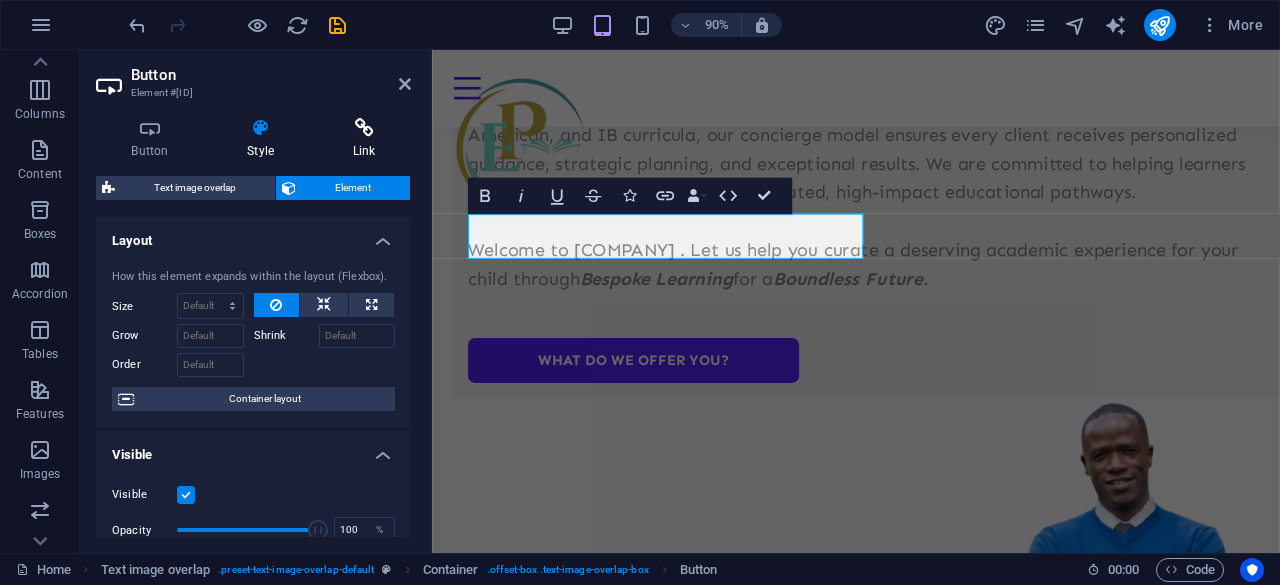 click at bounding box center [364, 128] 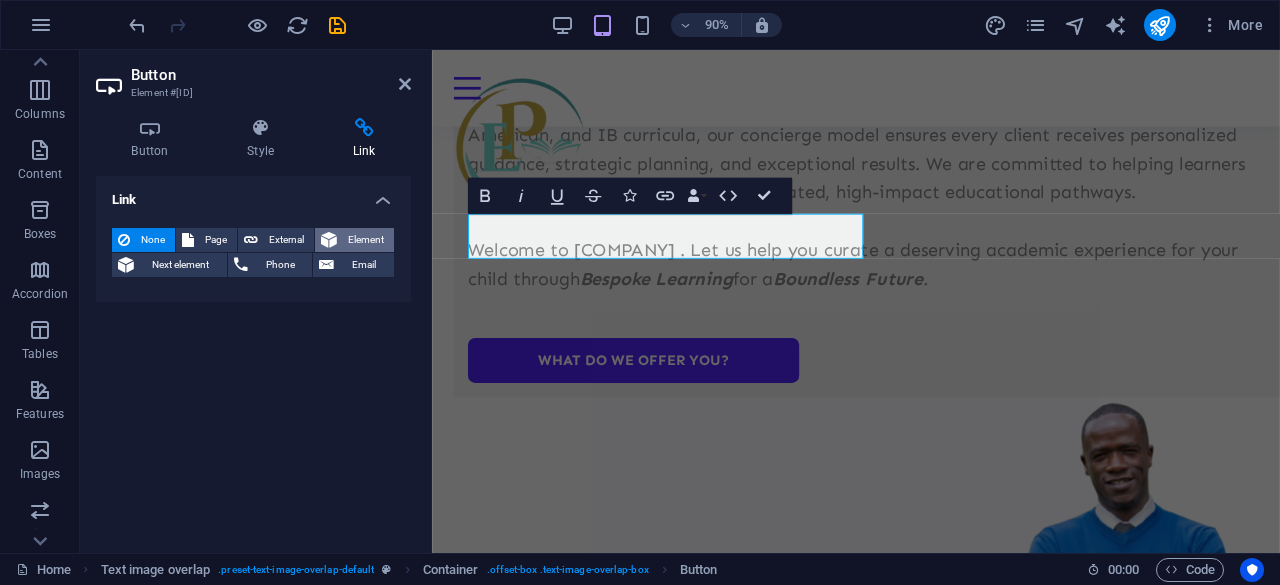 click on "Element" at bounding box center (365, 240) 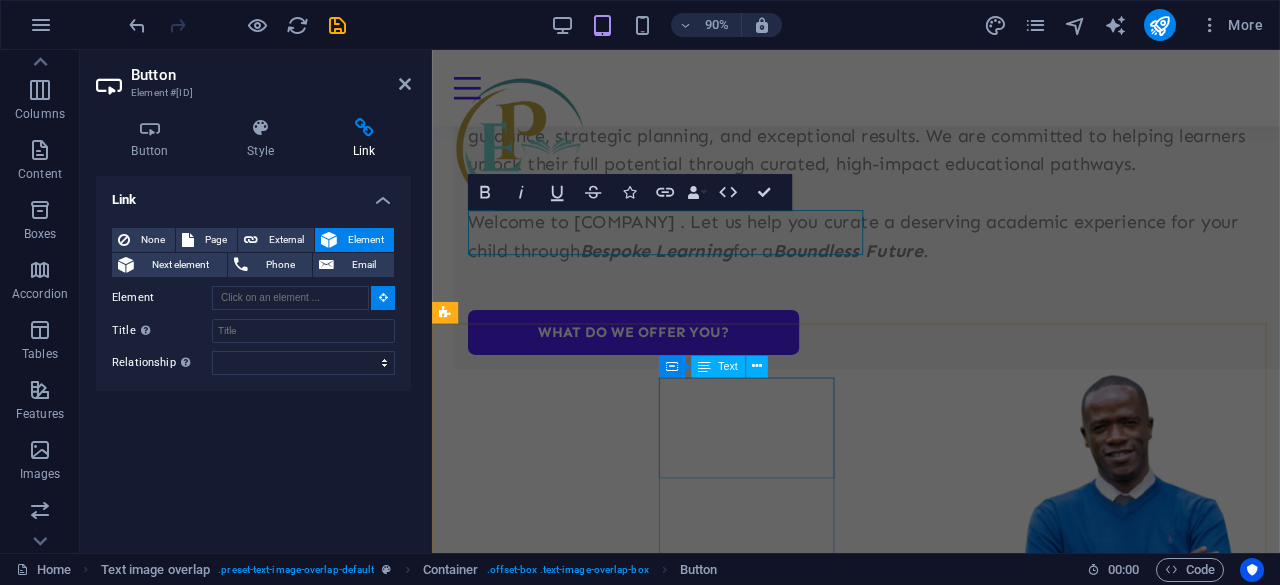 scroll, scrollTop: 1212, scrollLeft: 0, axis: vertical 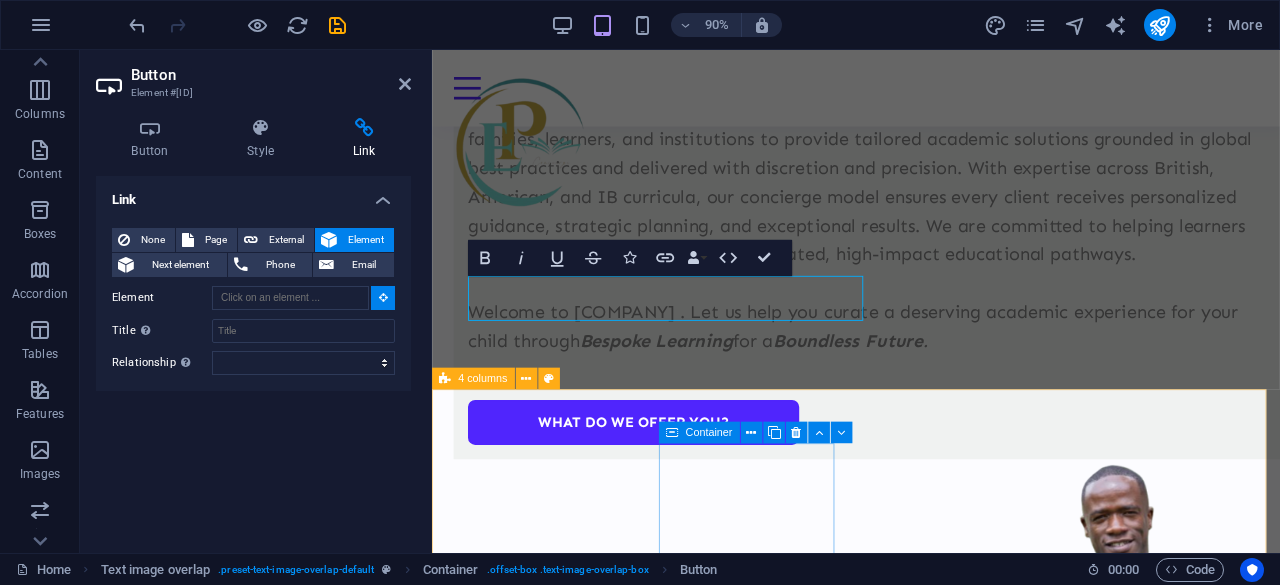 click on "K–12 School Placement We match your child to prestigious local and international schools with precision and care. Curriculum Design as a Service (CDaaS) Custom academic pathways and support systems for learners, institutions, and micro-schools. SEND Support Specialized educational plans and support for neurodiverse learners, delivered with discretion and expertise. Premier Tutoring Personalized tutoring for K–12, IGCSE, IB, and A-Level students by top-tier educators." at bounding box center (903, 1441) 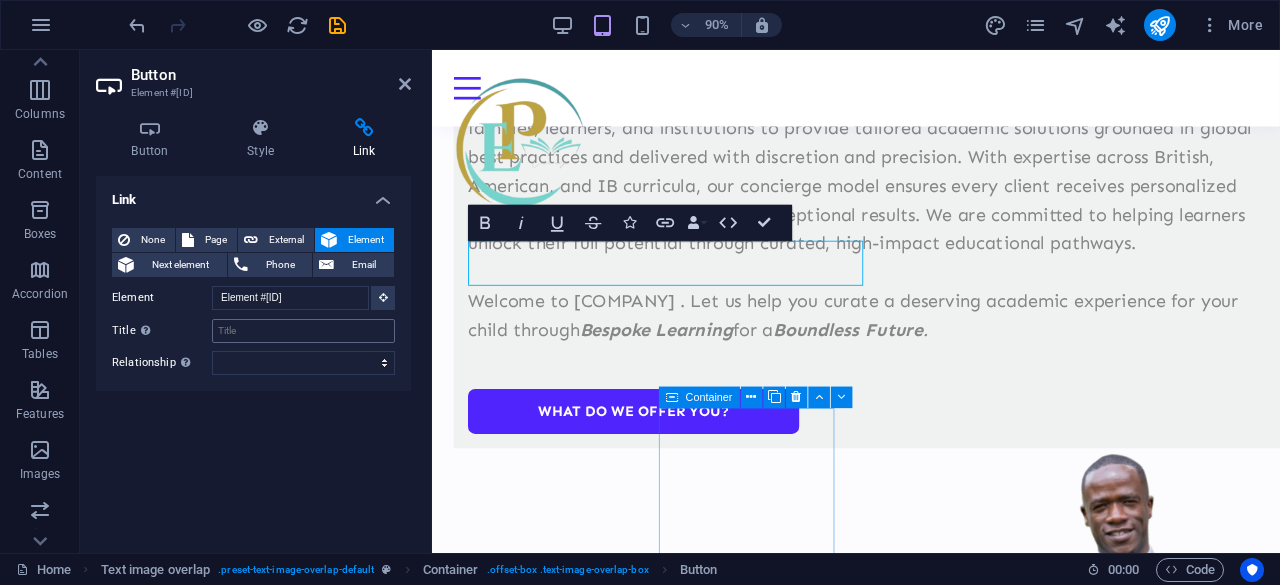 scroll, scrollTop: 1127, scrollLeft: 0, axis: vertical 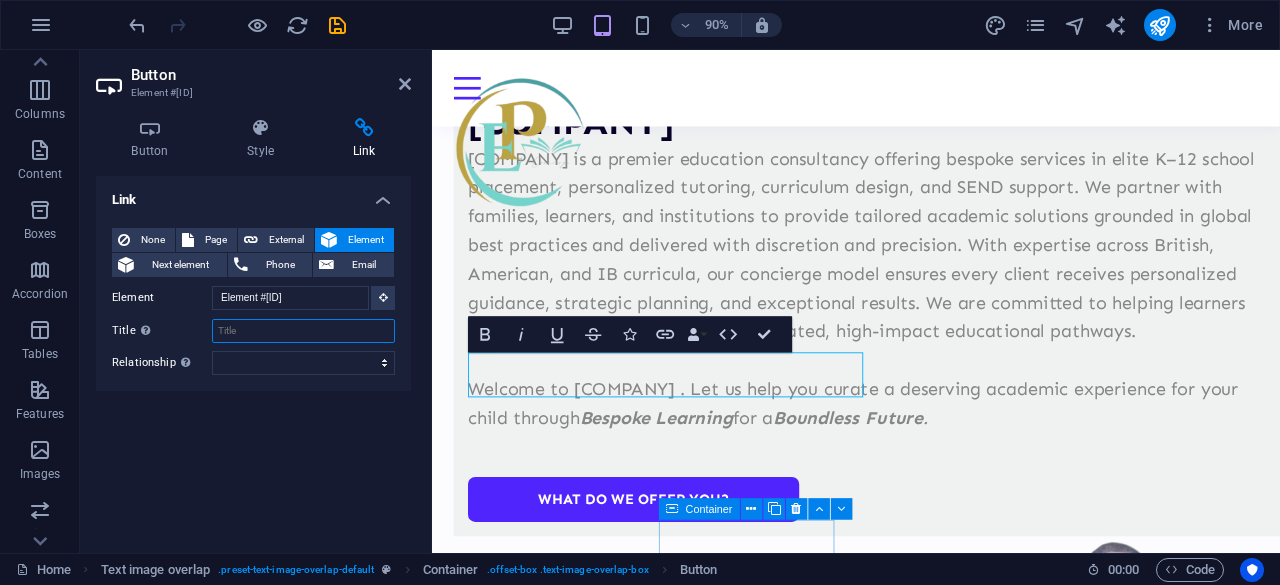 click on "Title Additional link description, should not be the same as the link text. The title is most often shown as a tooltip text when the mouse moves over the element. Leave empty if uncertain." at bounding box center (303, 331) 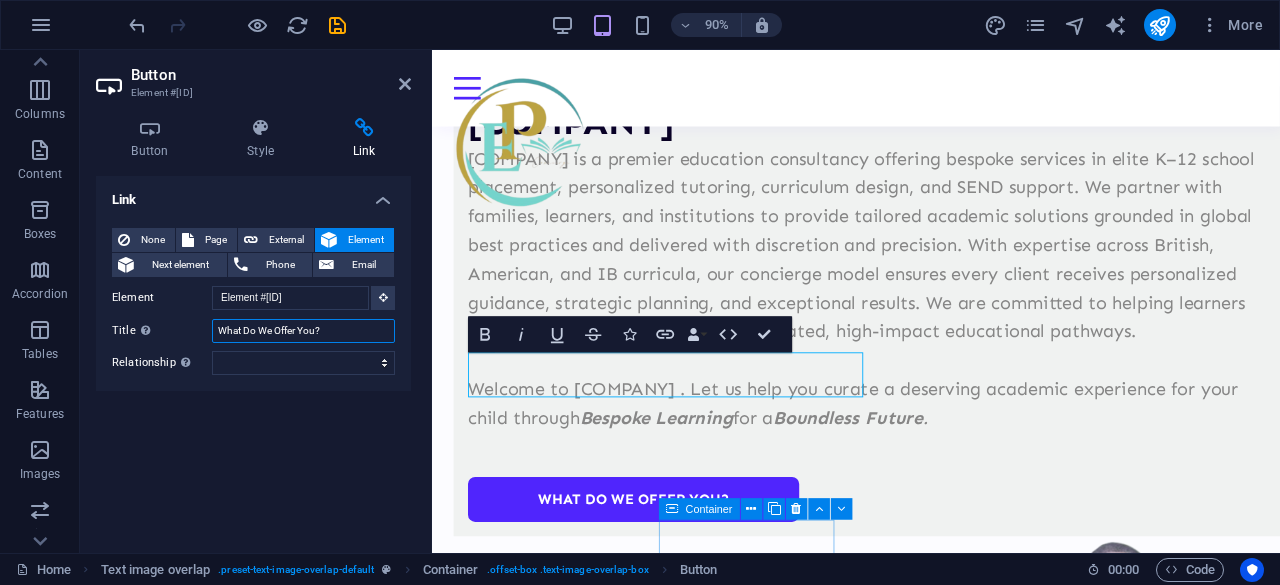 type on "What Do We Offer You?" 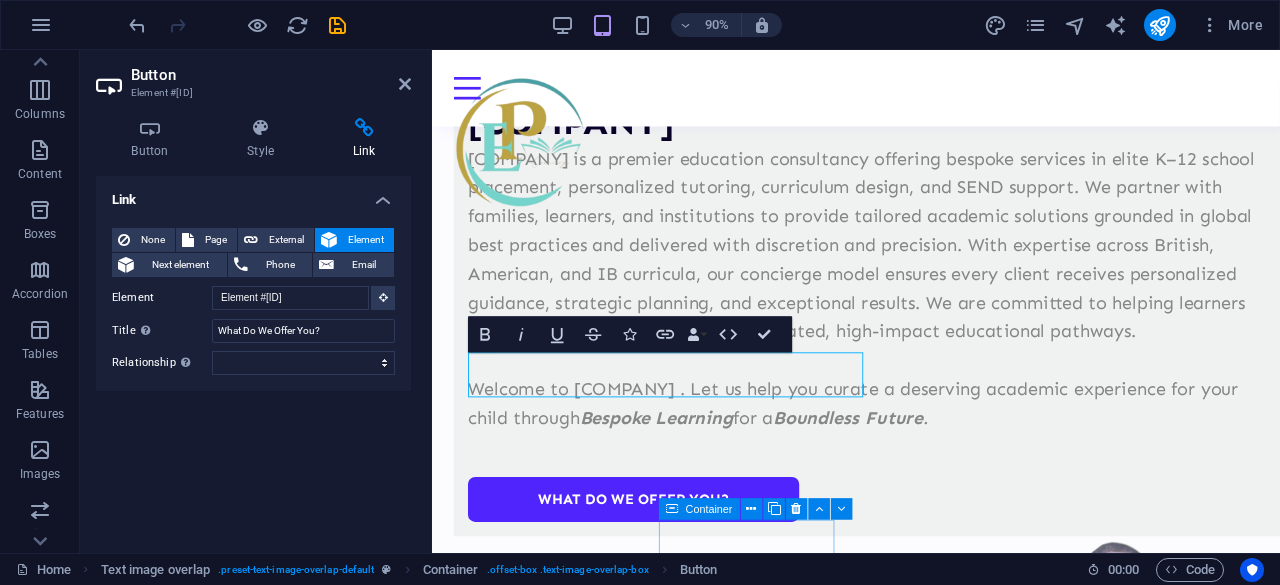 click on "None Page External Element Next element Phone Email Page Home Who We Are Our Services Contact Us Downloads Element #ed-new-3181
URL Phone Email Link target New tab Same tab Overlay Title Additional link description, should not be the same as the link text. The title is most often shown as a tooltip text when the mouse moves over the element. Leave empty if uncertain. What Do We Offer You? Relationship Sets the  relationship of this link to the link target . For example, the value "nofollow" instructs search engines not to follow the link. Can be left empty. alternate author bookmark external help license next nofollow noreferrer noopener prev search tag" at bounding box center (253, 301) 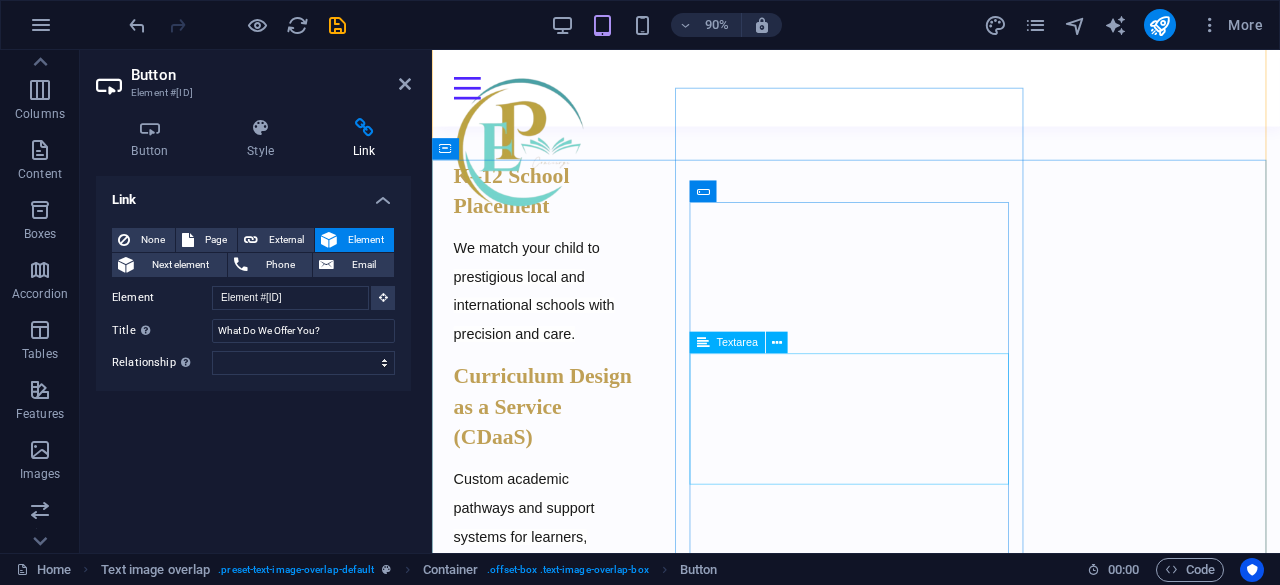 scroll, scrollTop: 2227, scrollLeft: 0, axis: vertical 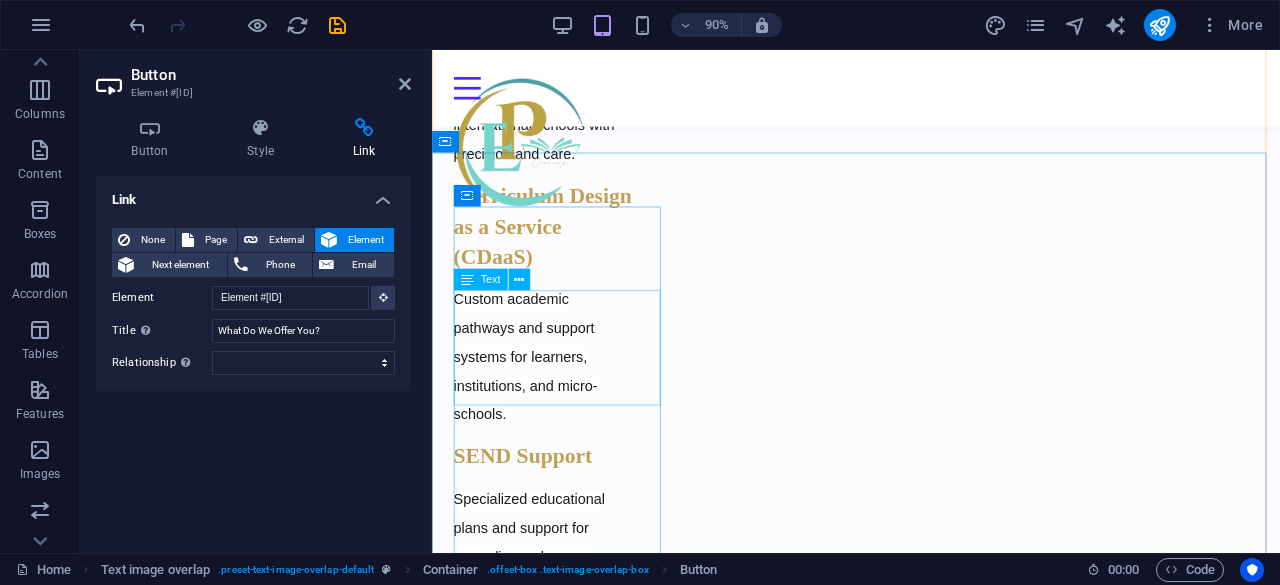 click on "Ikigai Riverside 00100   Nairobi Legal Notice  |  Privacy Policy" at bounding box center (903, 1501) 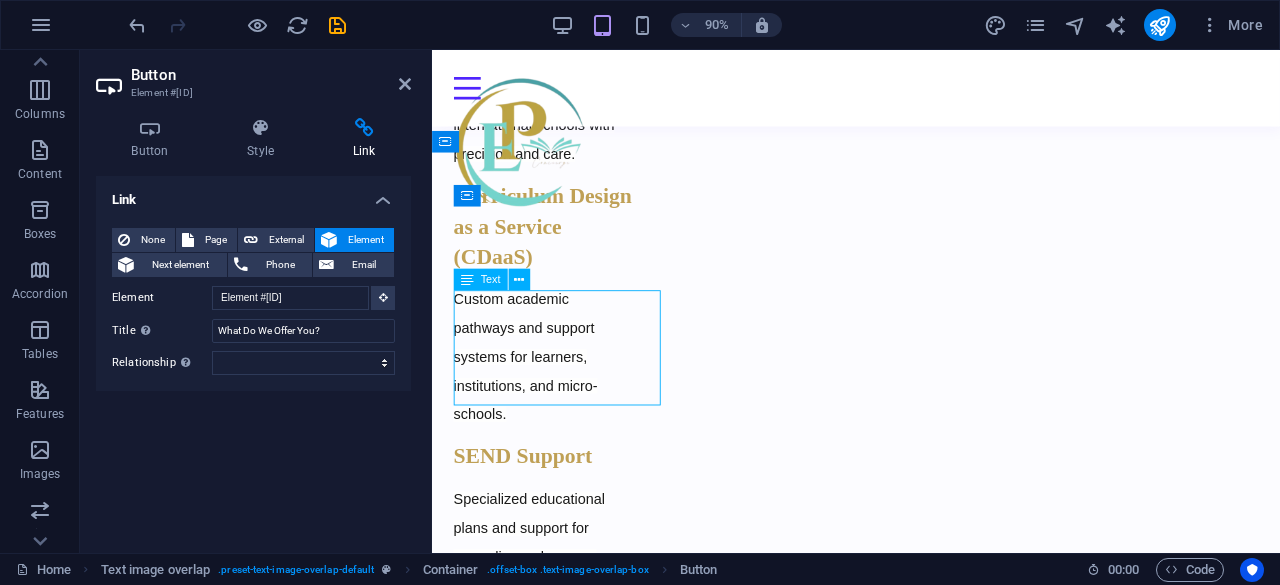 click on "Ikigai Riverside 00100   Nairobi Legal Notice  |  Privacy Policy" at bounding box center (903, 1501) 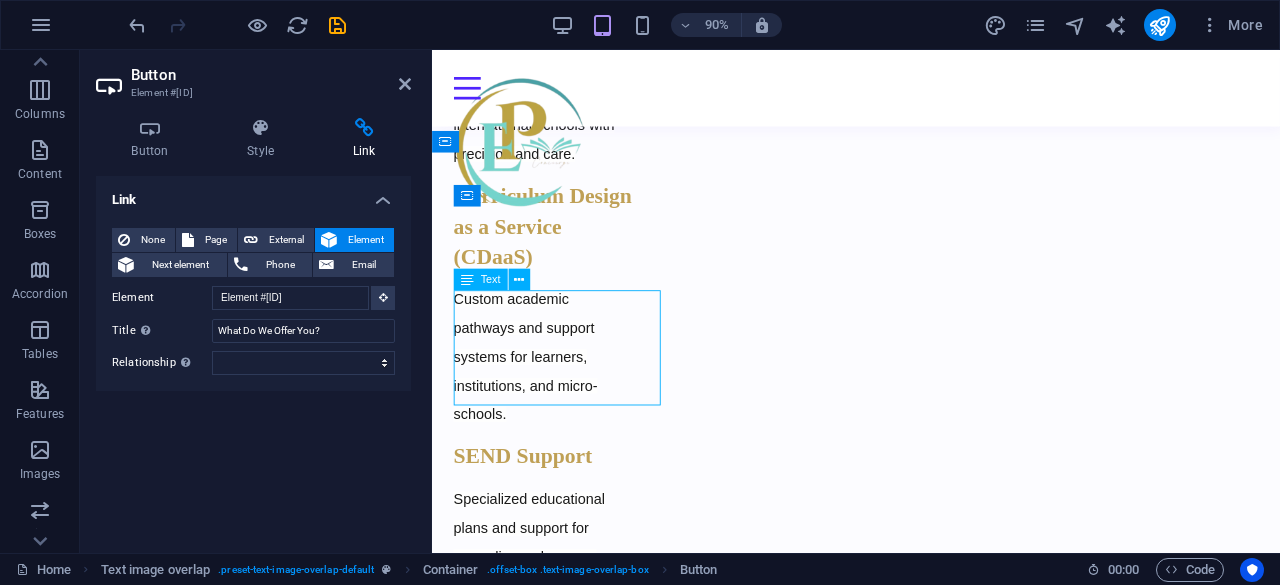 click on "Address Ikigai Riverside 00100   Nairobi Legal Notice  |  Privacy Policy" at bounding box center (903, 1454) 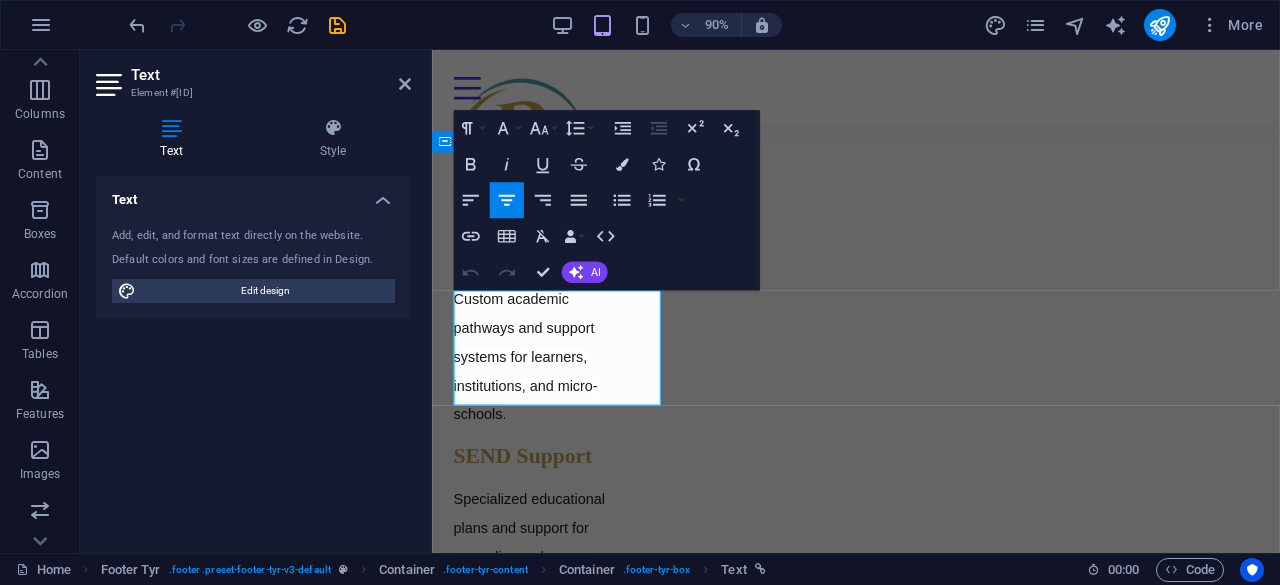 click on "Legal Notice  |  Privacy Policy" at bounding box center [903, 1533] 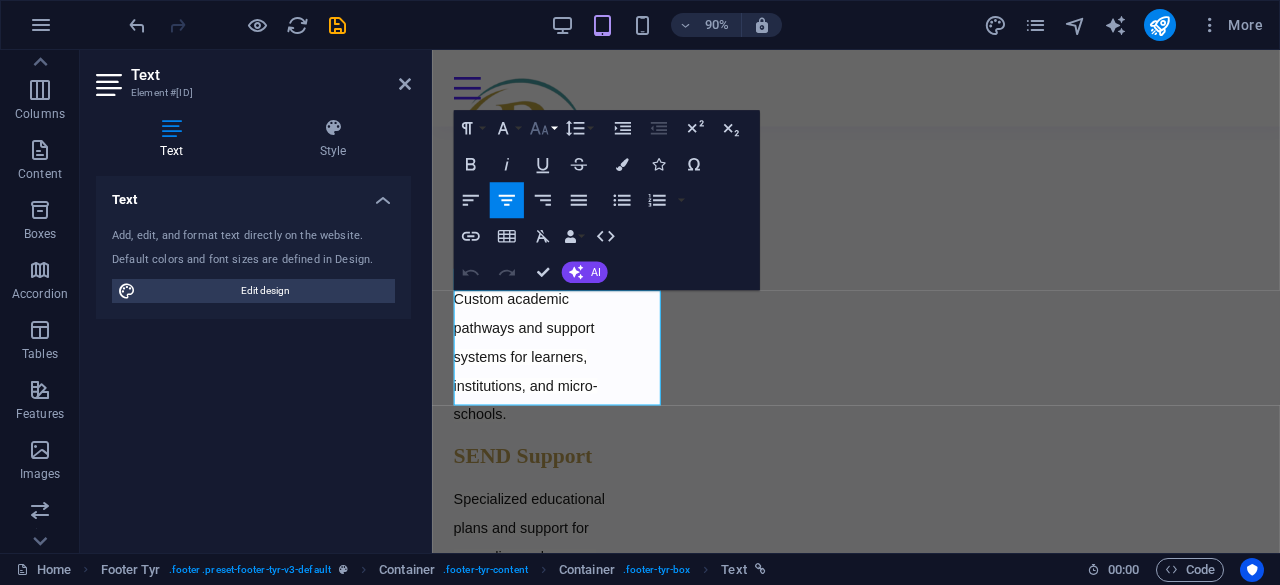 click on "Font Size" at bounding box center [543, 129] 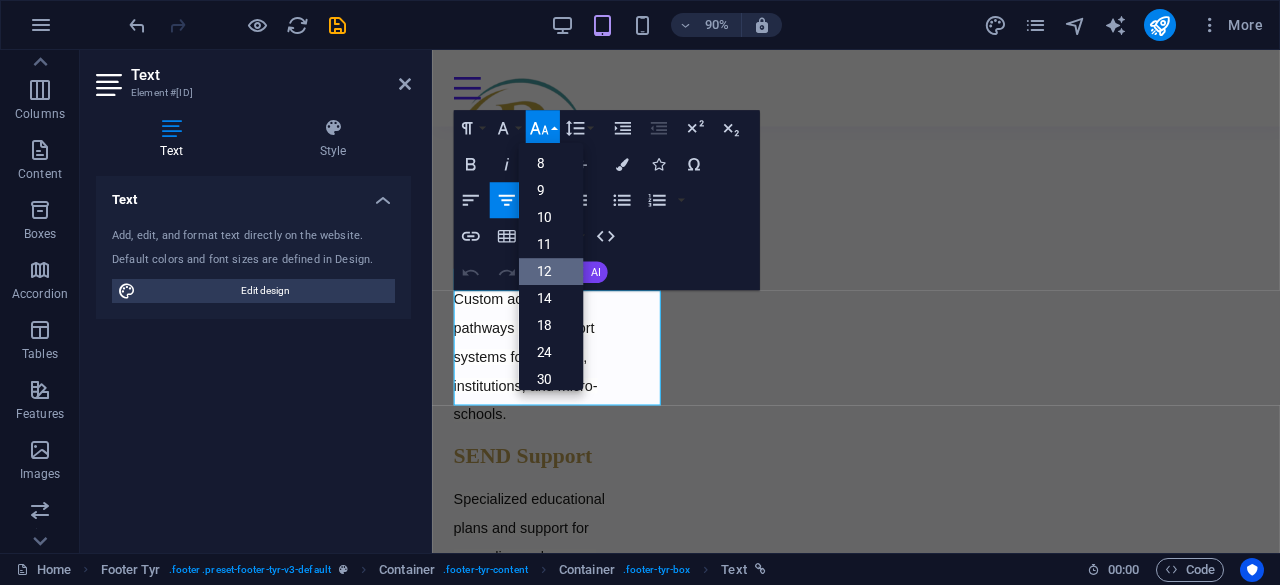 click on "12" at bounding box center (550, 271) 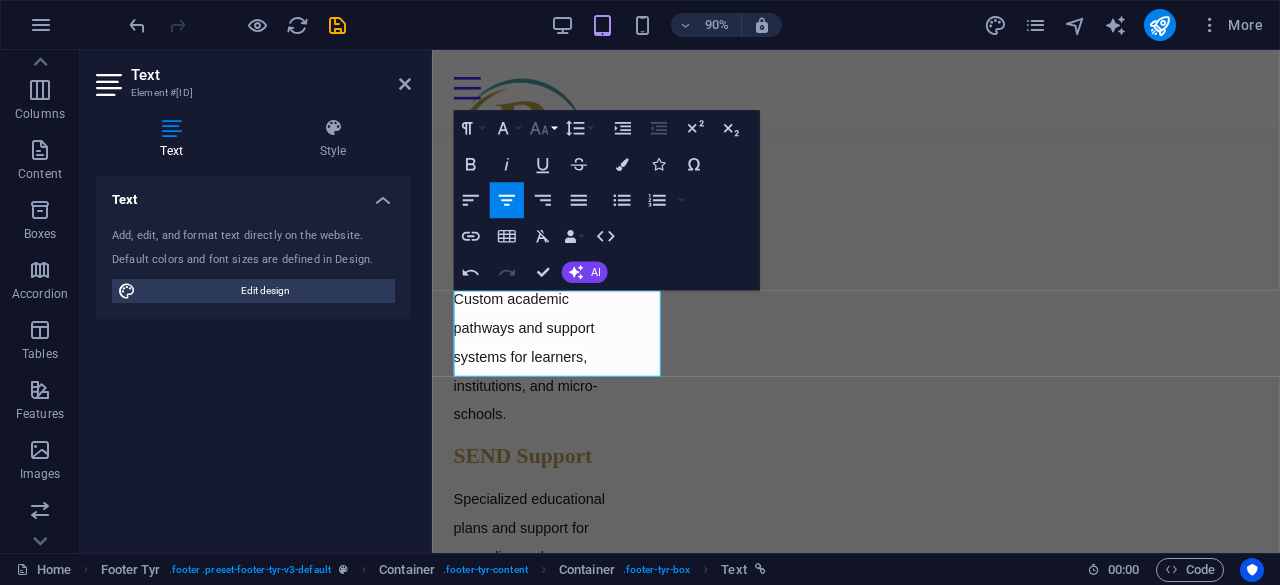 click on "Font Size" at bounding box center [543, 129] 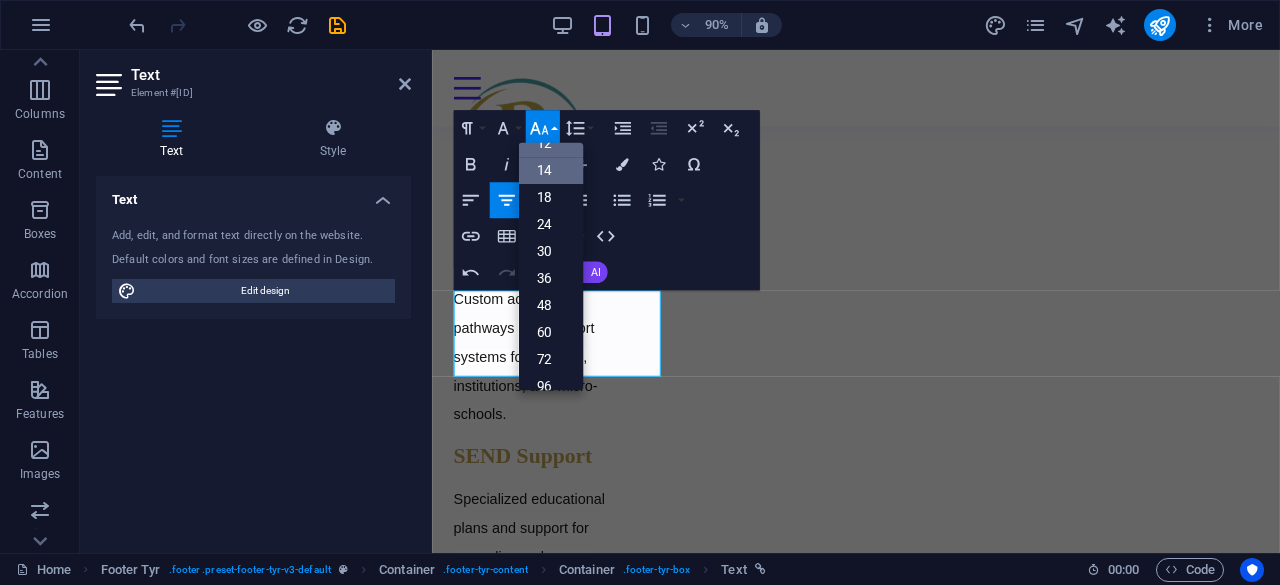 click on "14" at bounding box center (550, 170) 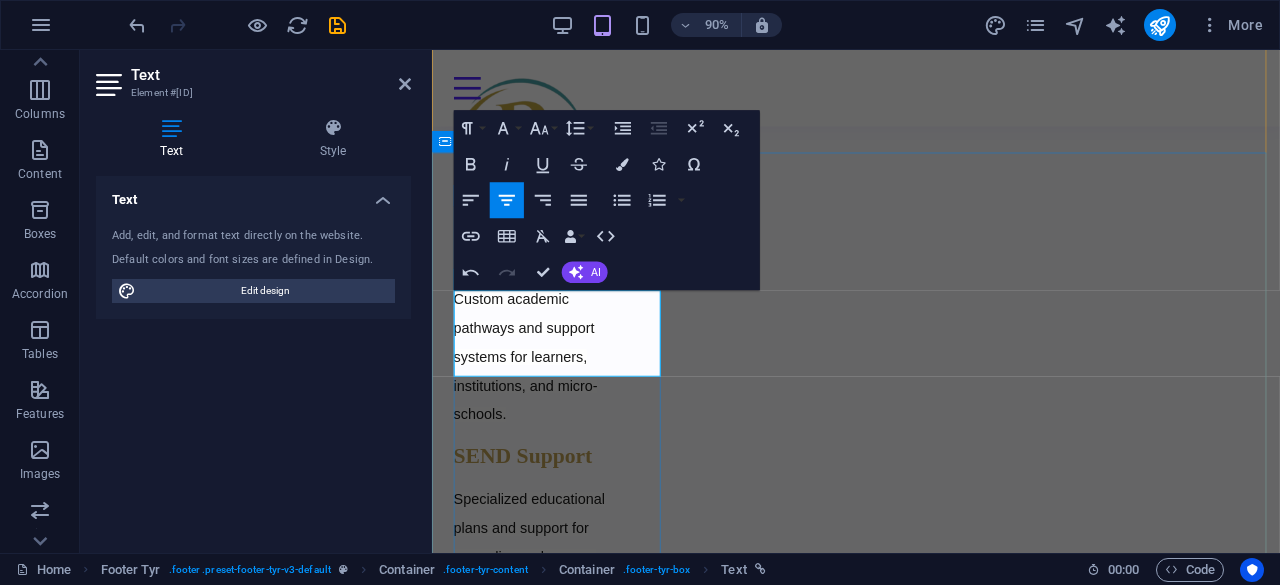 click on "Address Ikigai Riverside 00100   Nairobi Legal Notice  |  Privacy Policy" at bounding box center [903, 1454] 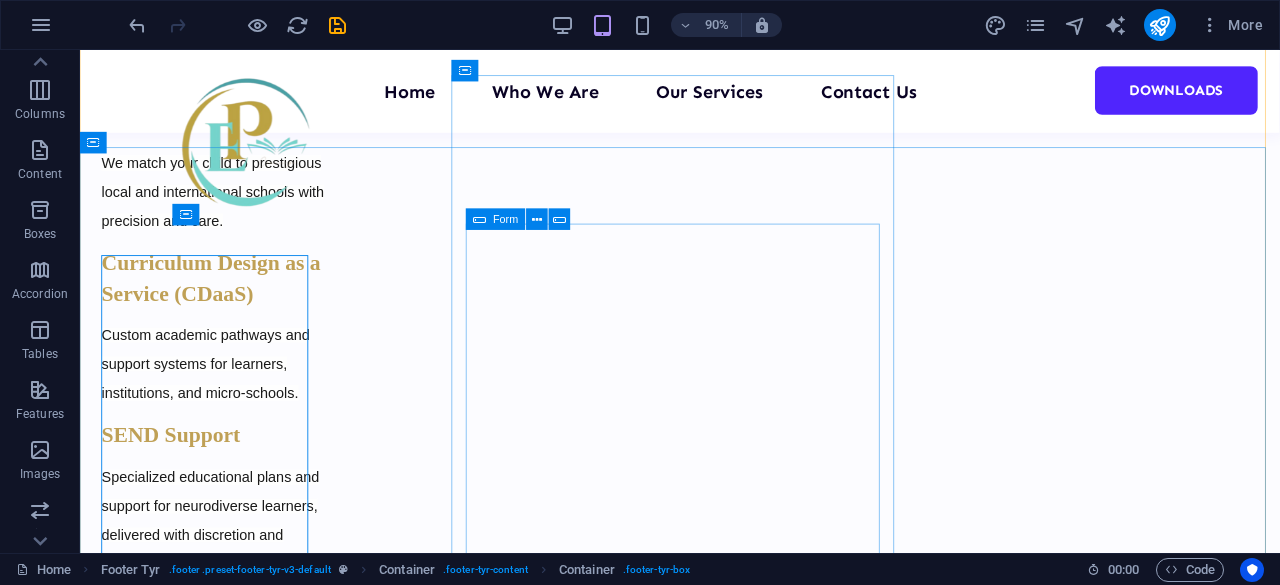 scroll, scrollTop: 2173, scrollLeft: 0, axis: vertical 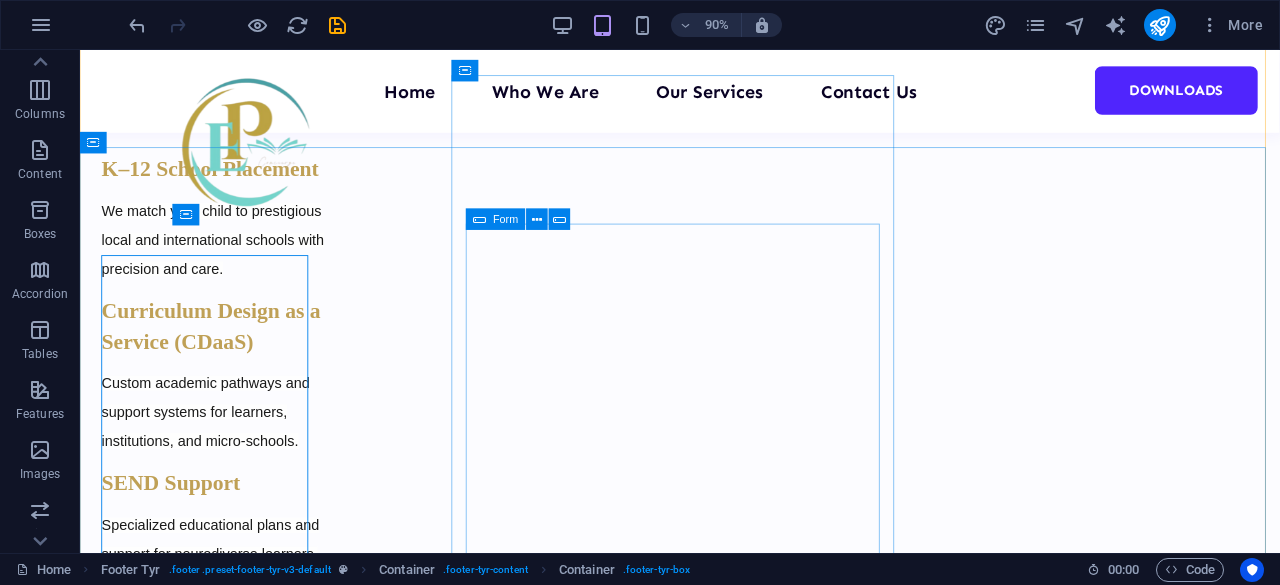 click on "Ed-Phil Concierge +254726527934 edphilconcierge@gmail.com" at bounding box center (660, 2203) 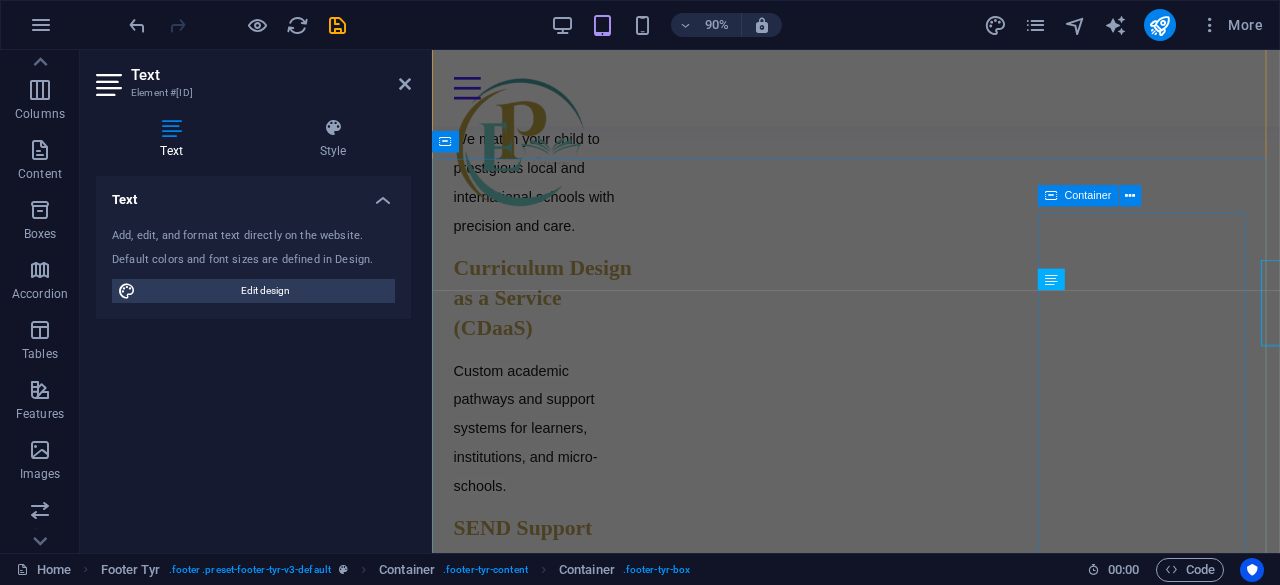 click on "Contact" at bounding box center (903, 2183) 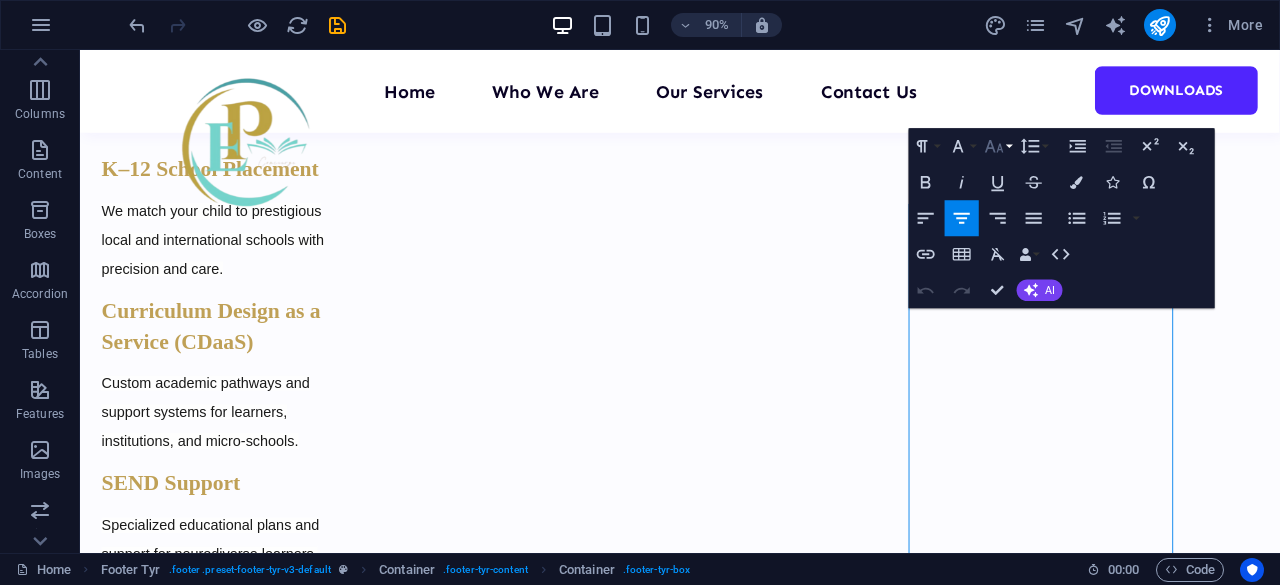 click on "Font Size" at bounding box center [998, 147] 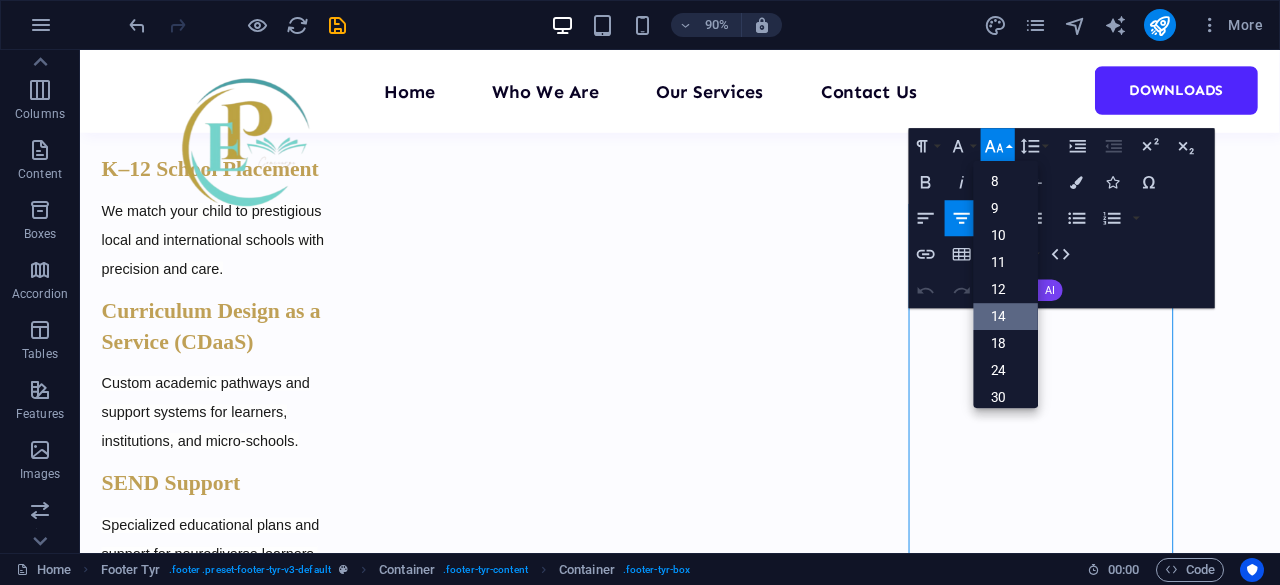 click on "14" at bounding box center (1006, 316) 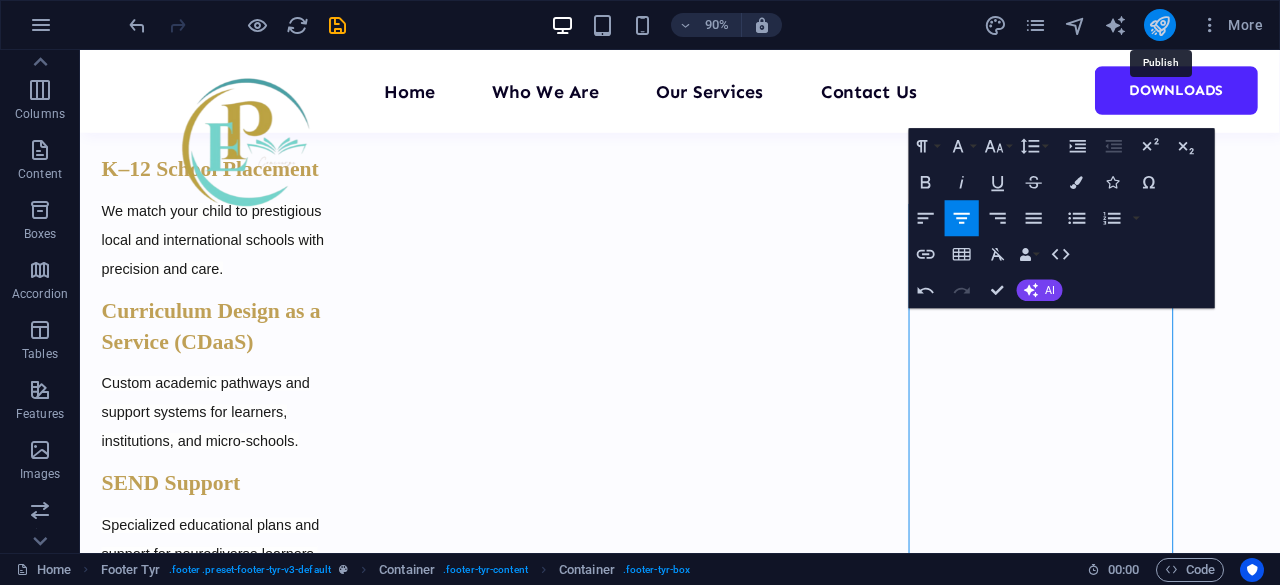 click at bounding box center [1159, 25] 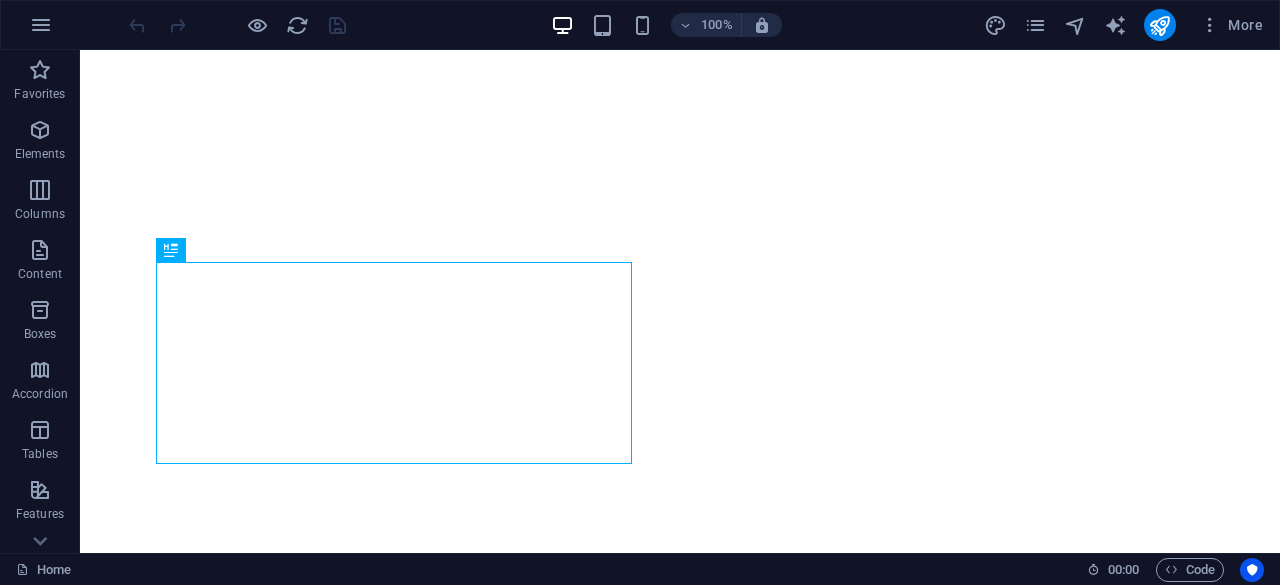 scroll, scrollTop: 0, scrollLeft: 0, axis: both 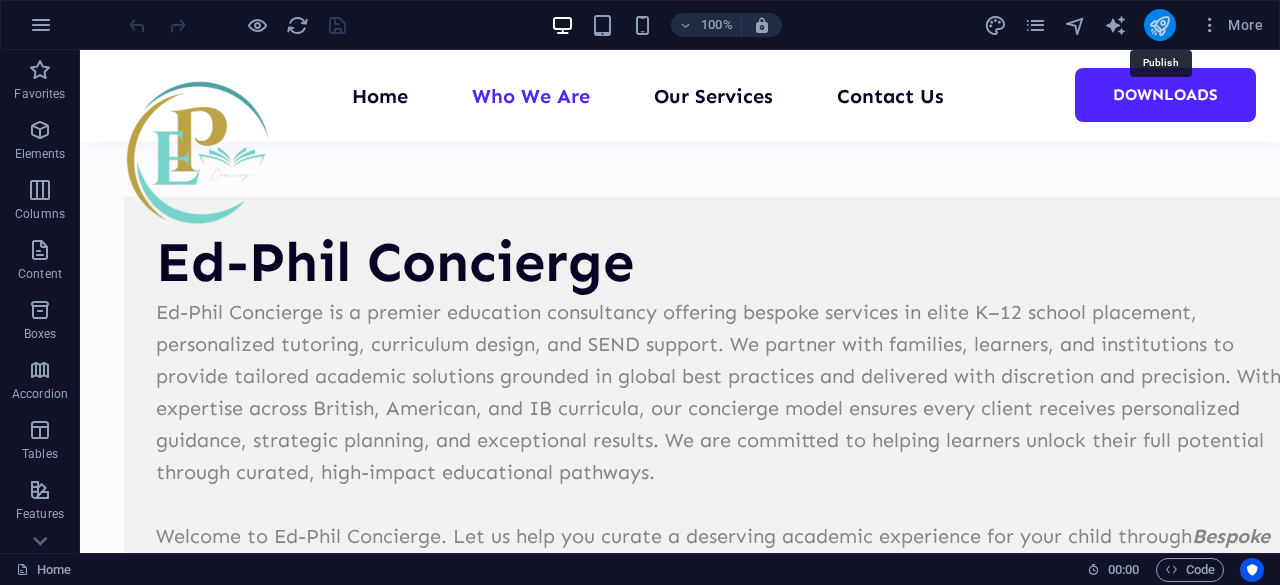 click at bounding box center [1159, 25] 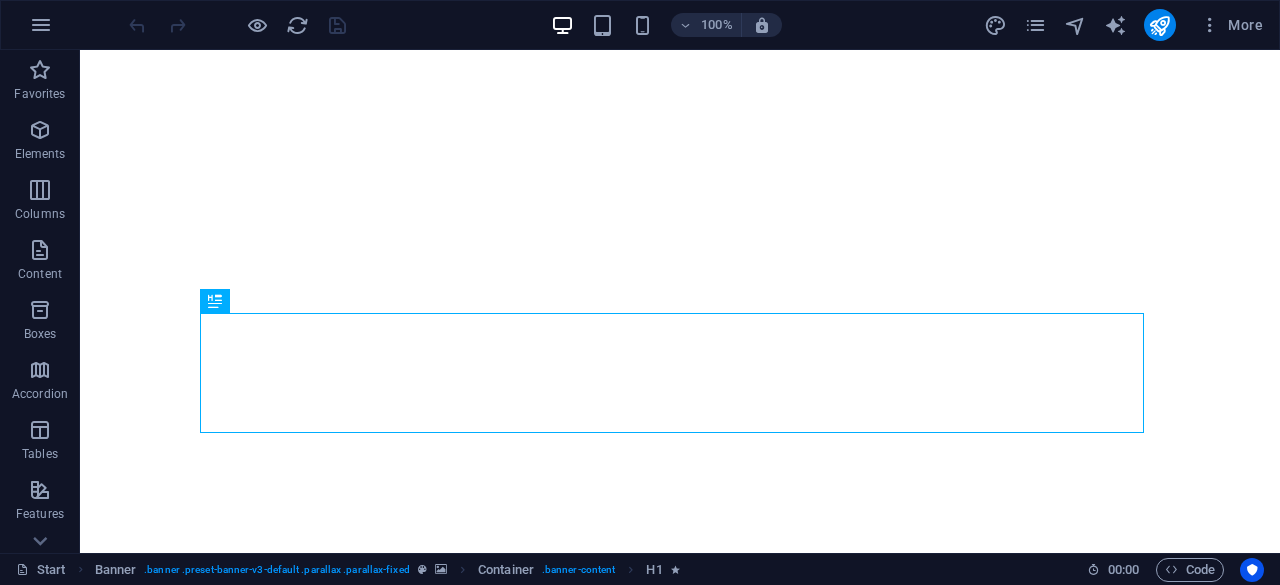 scroll, scrollTop: 0, scrollLeft: 0, axis: both 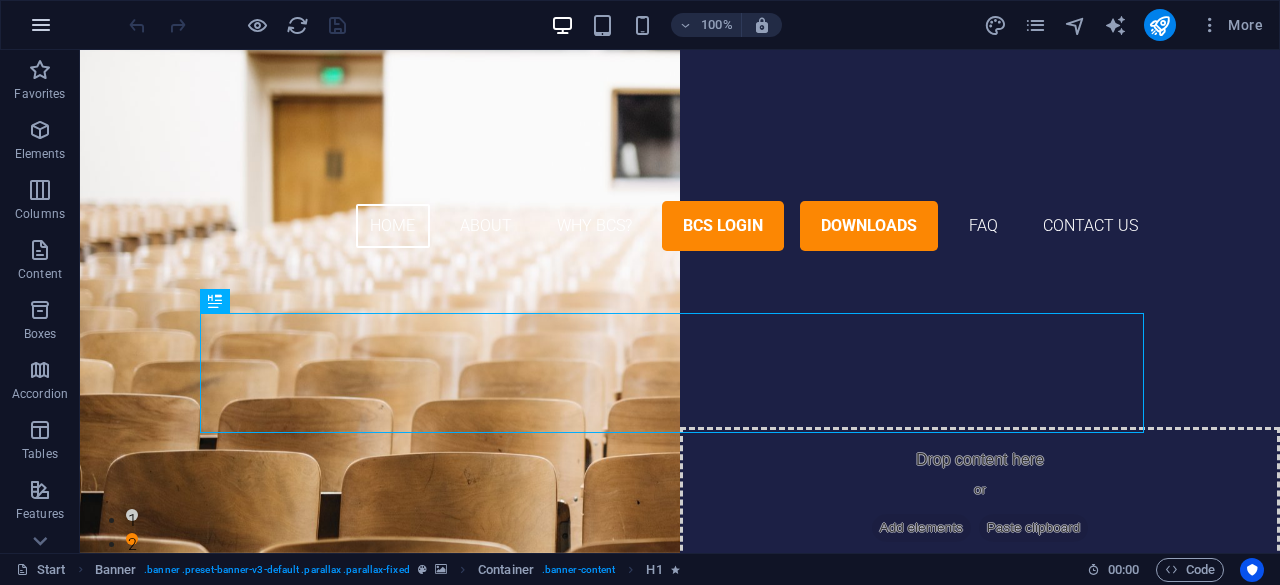 click at bounding box center [41, 25] 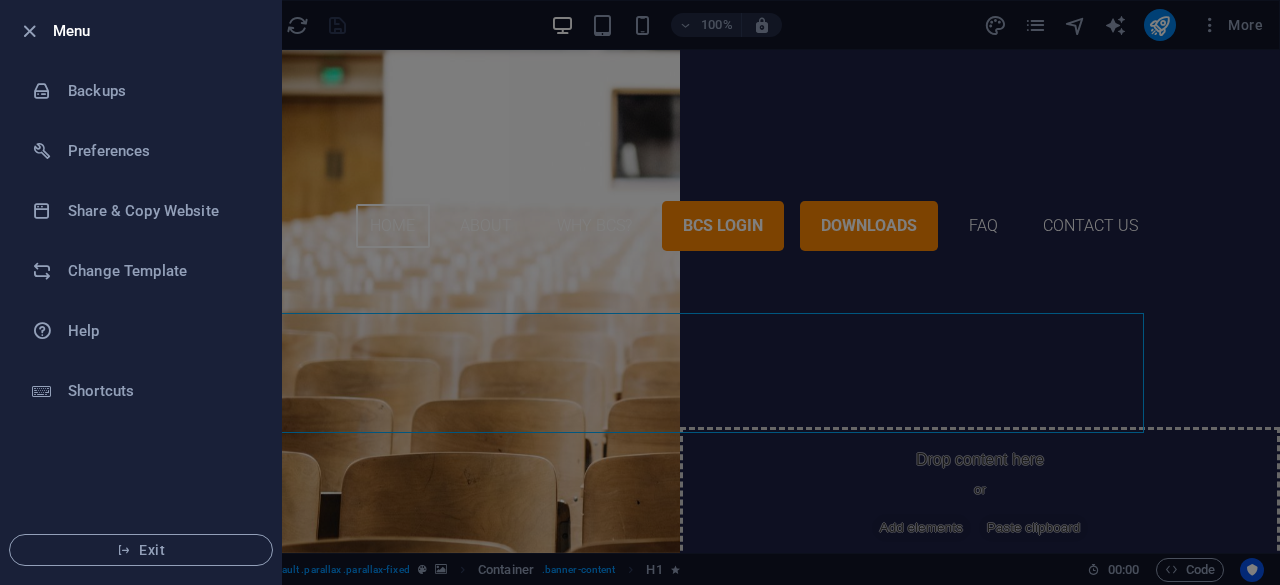 click at bounding box center (640, 292) 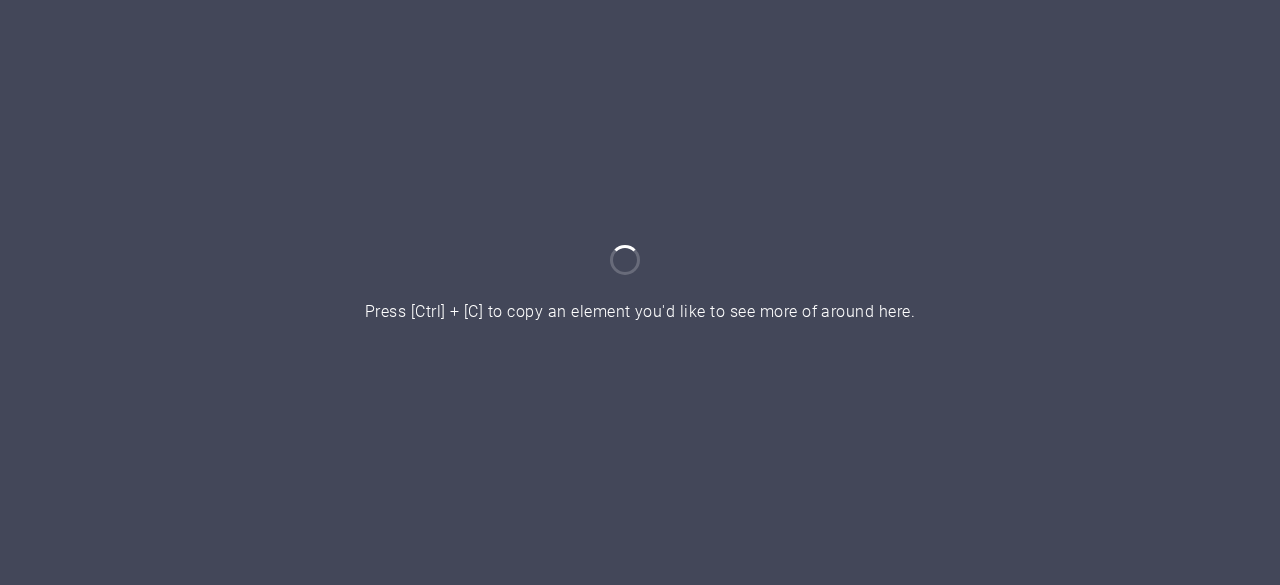 scroll, scrollTop: 0, scrollLeft: 0, axis: both 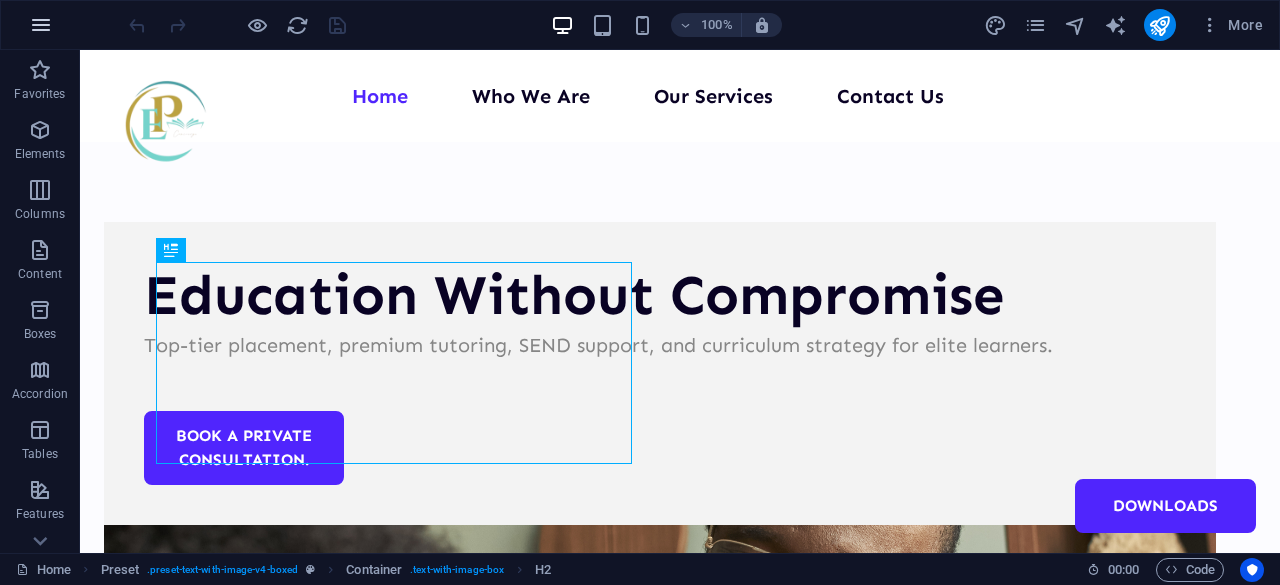 click at bounding box center [41, 25] 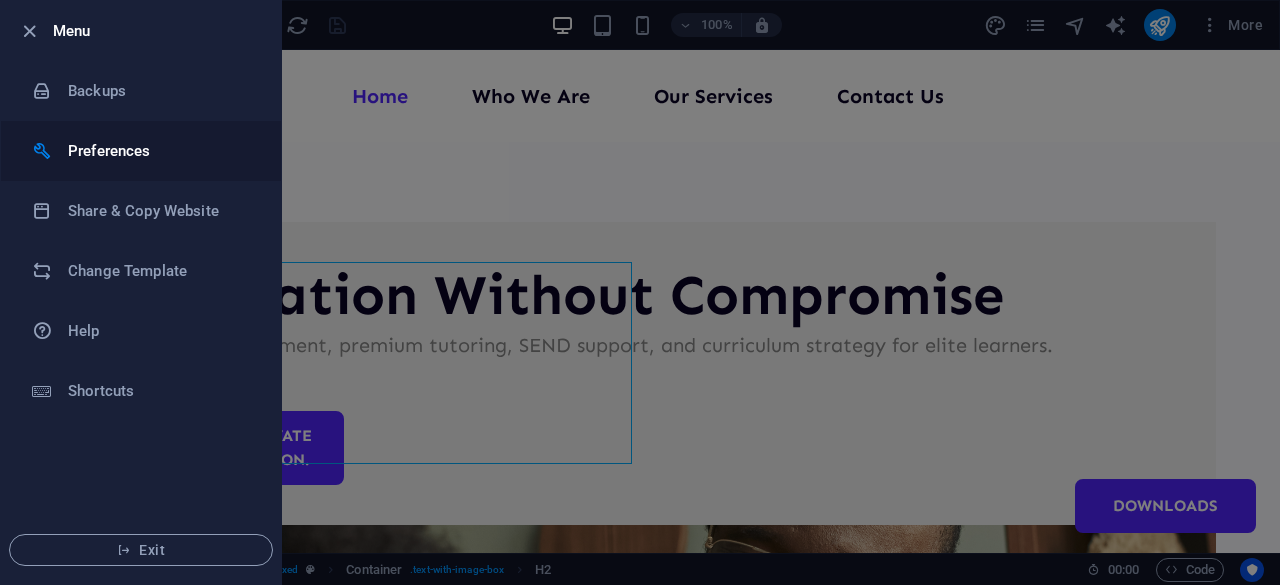 click on "Preferences" at bounding box center (160, 151) 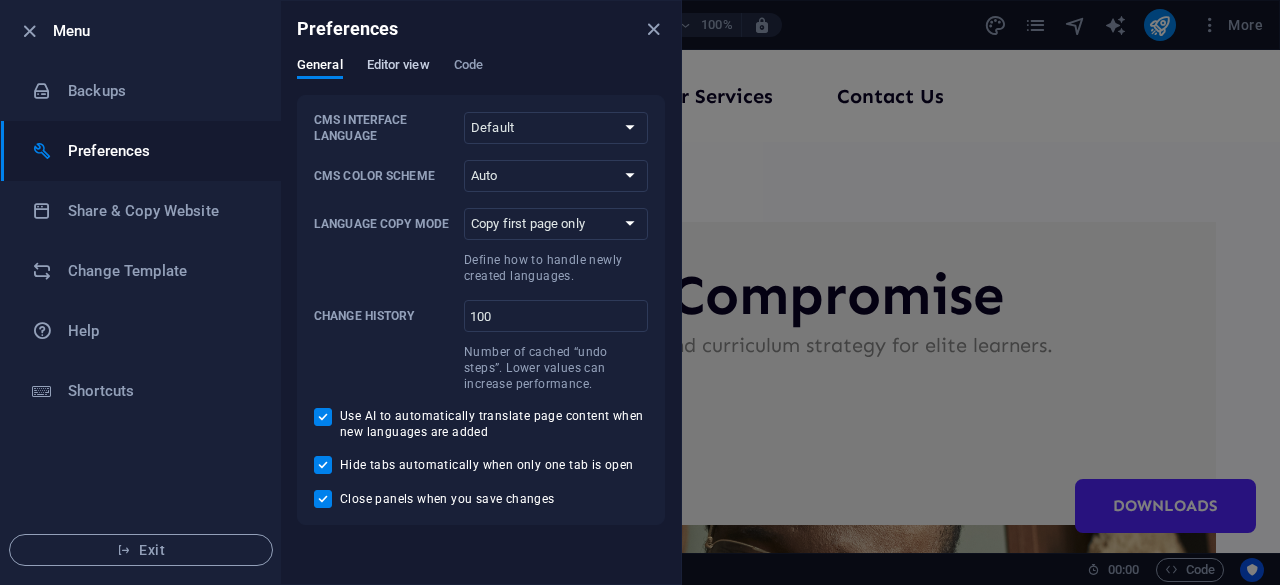 click on "Editor view" at bounding box center [398, 67] 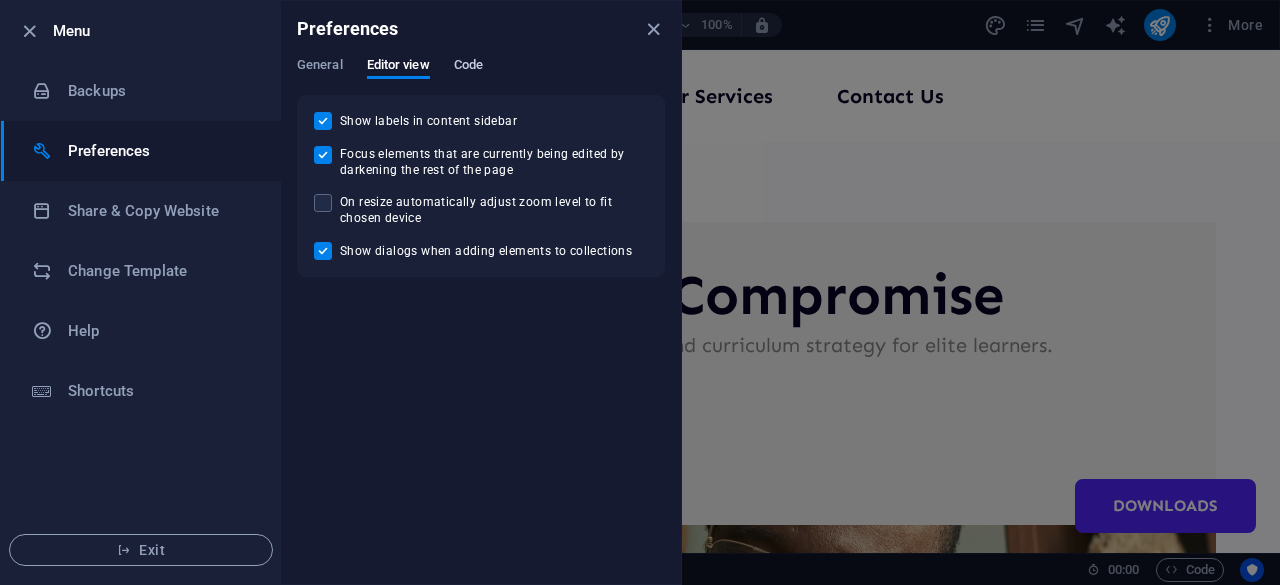 click on "Code" at bounding box center (468, 67) 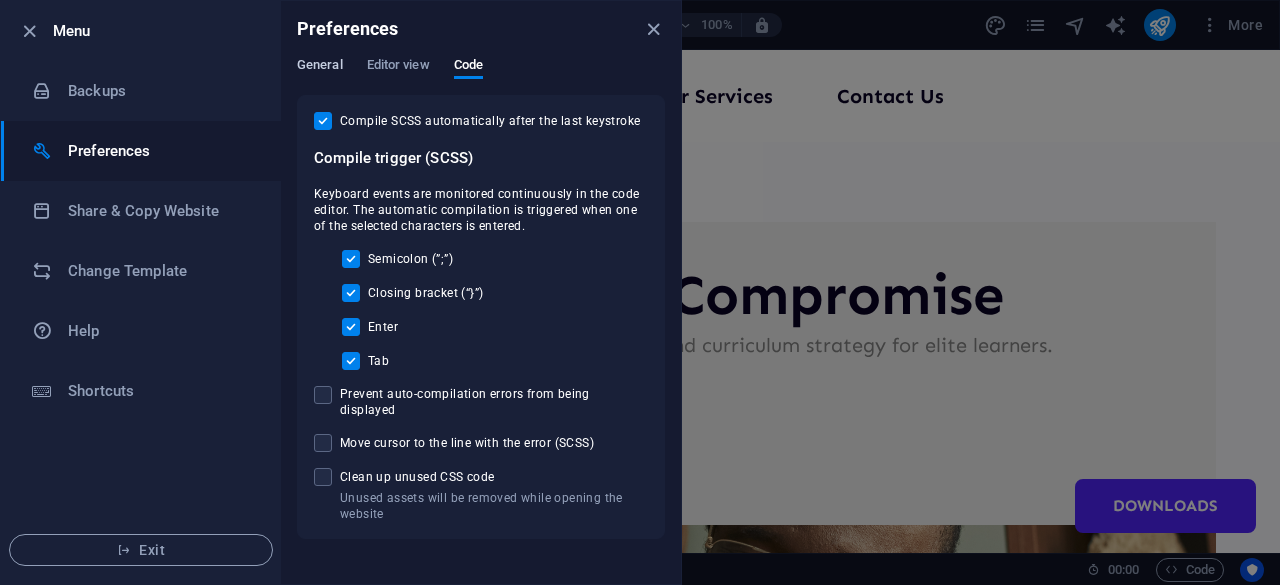 click on "General" at bounding box center (320, 67) 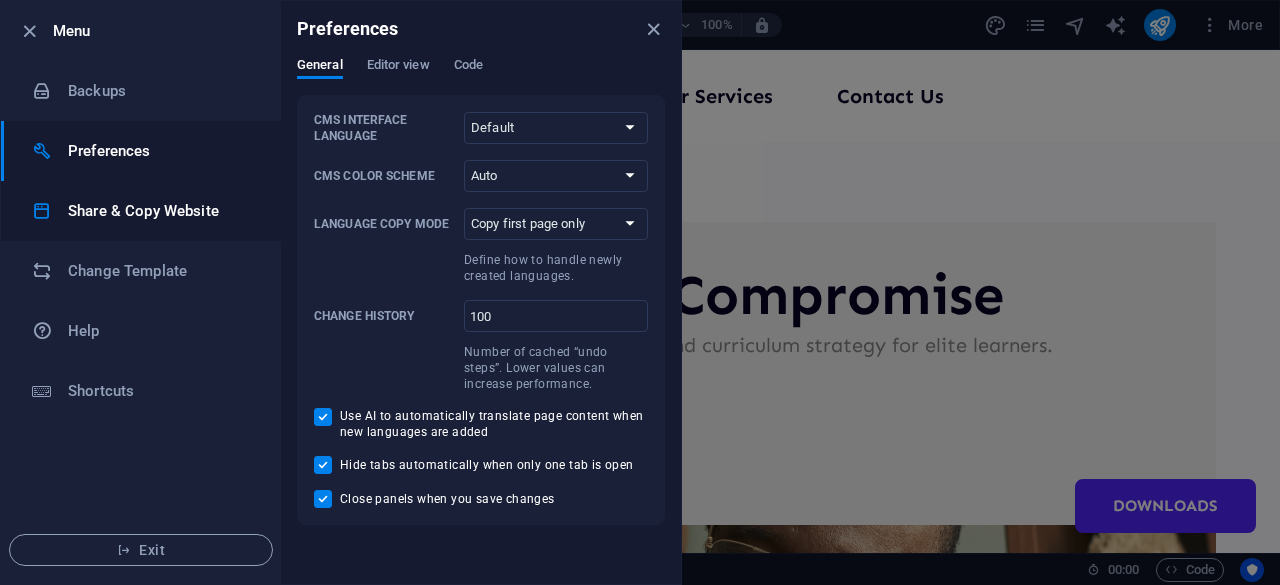 click on "Share & Copy Website" at bounding box center [160, 211] 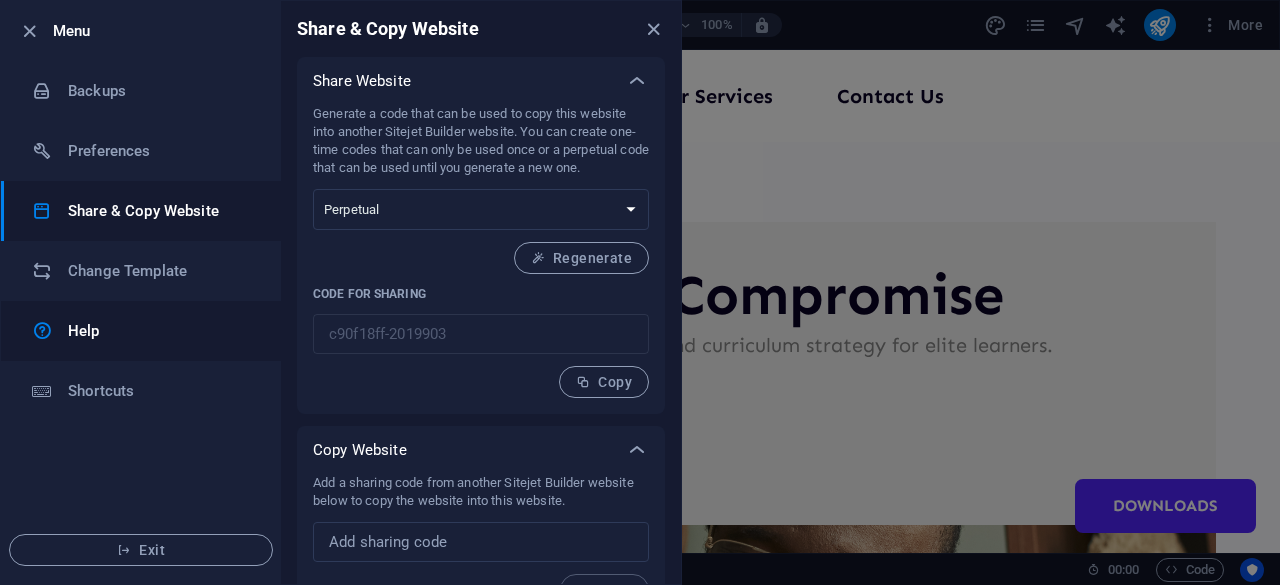 click on "Help" at bounding box center (160, 331) 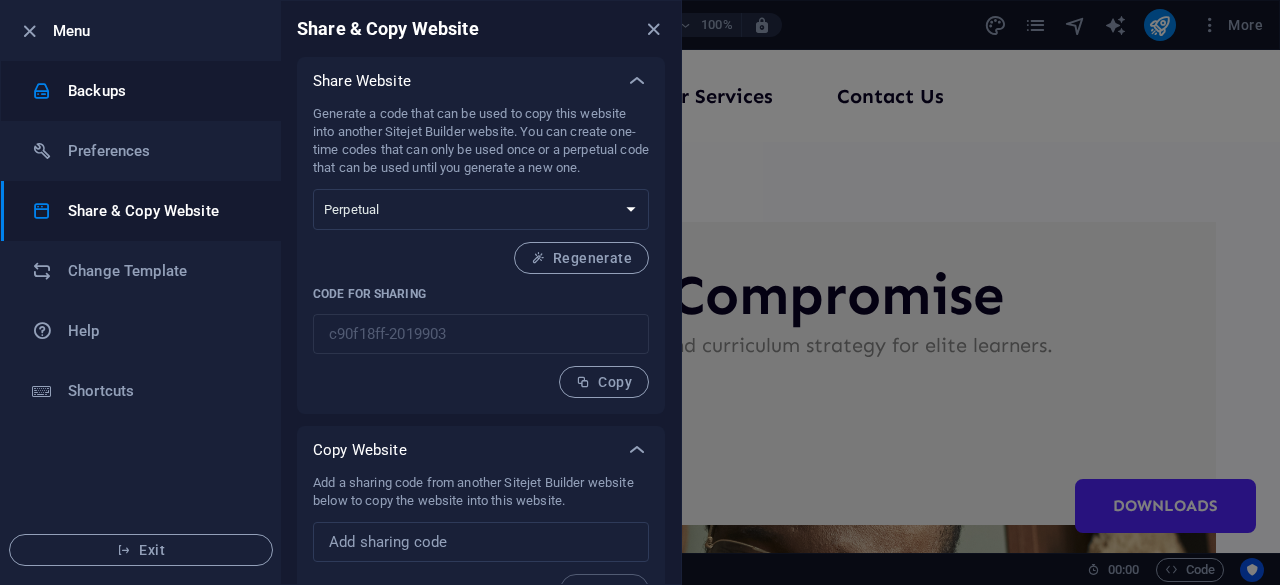 click on "Backups" at bounding box center [160, 91] 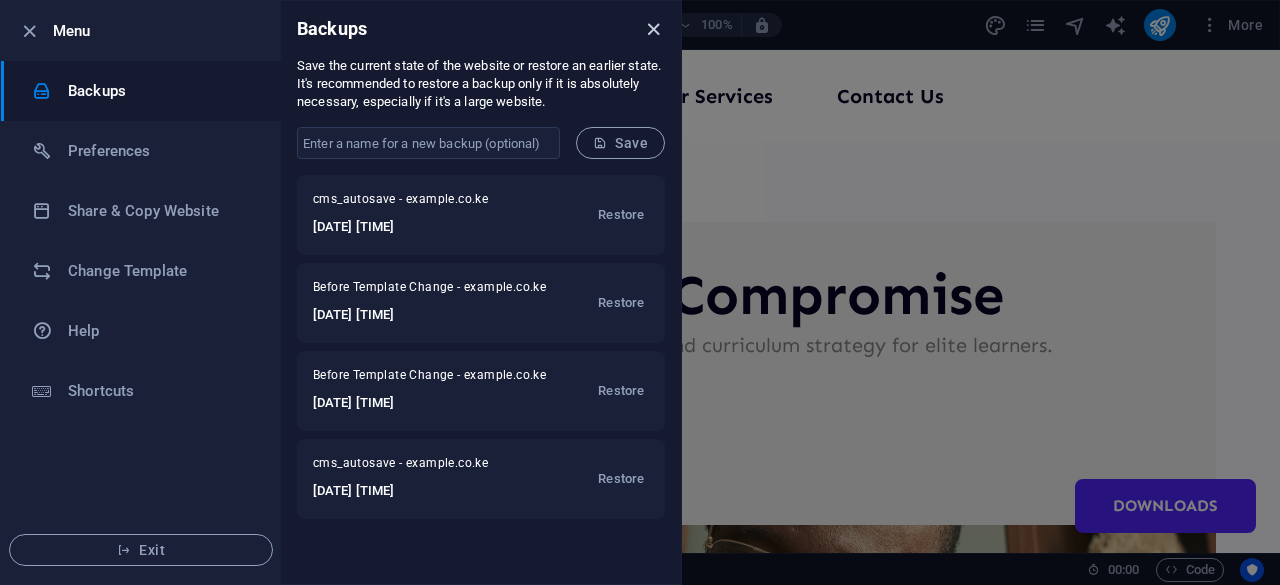 click at bounding box center [653, 29] 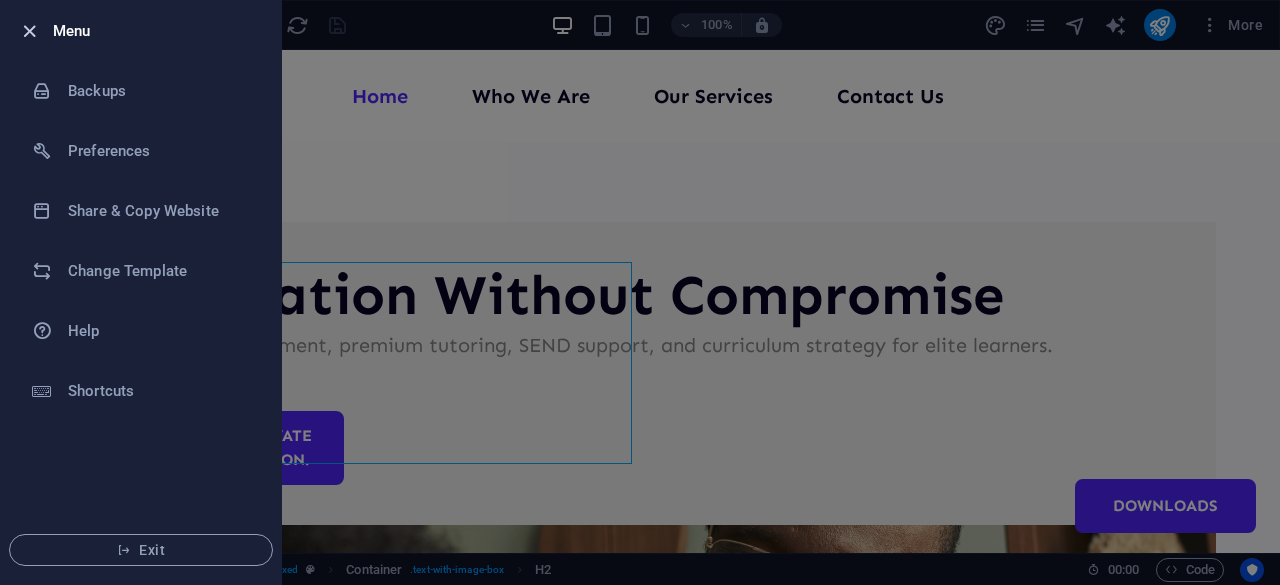 click at bounding box center (29, 31) 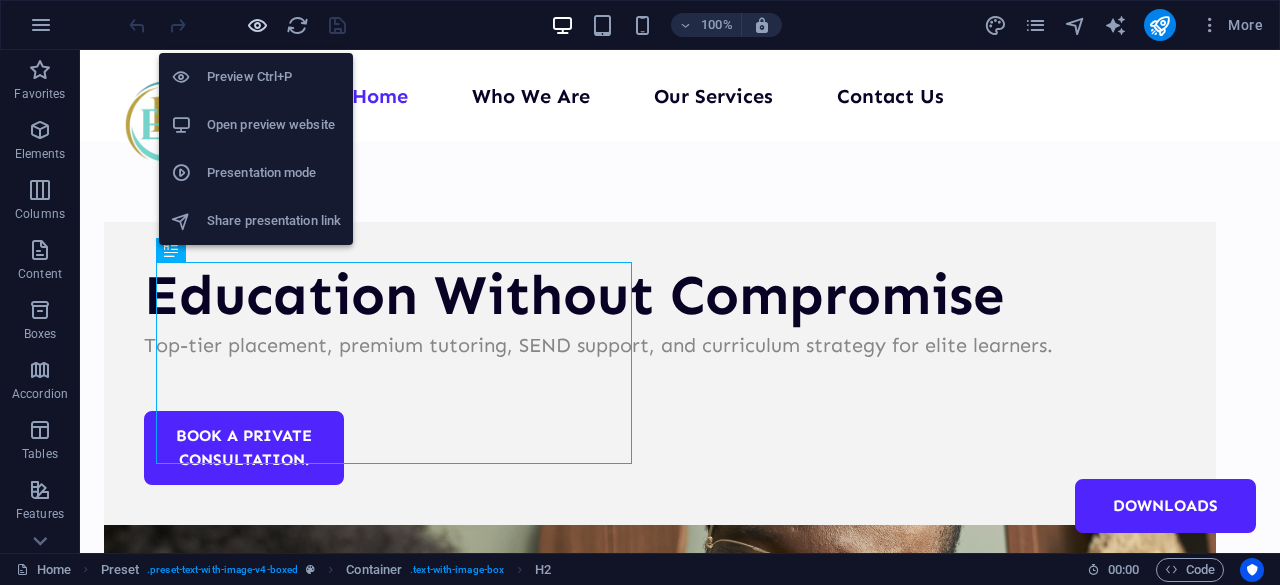 click at bounding box center [257, 25] 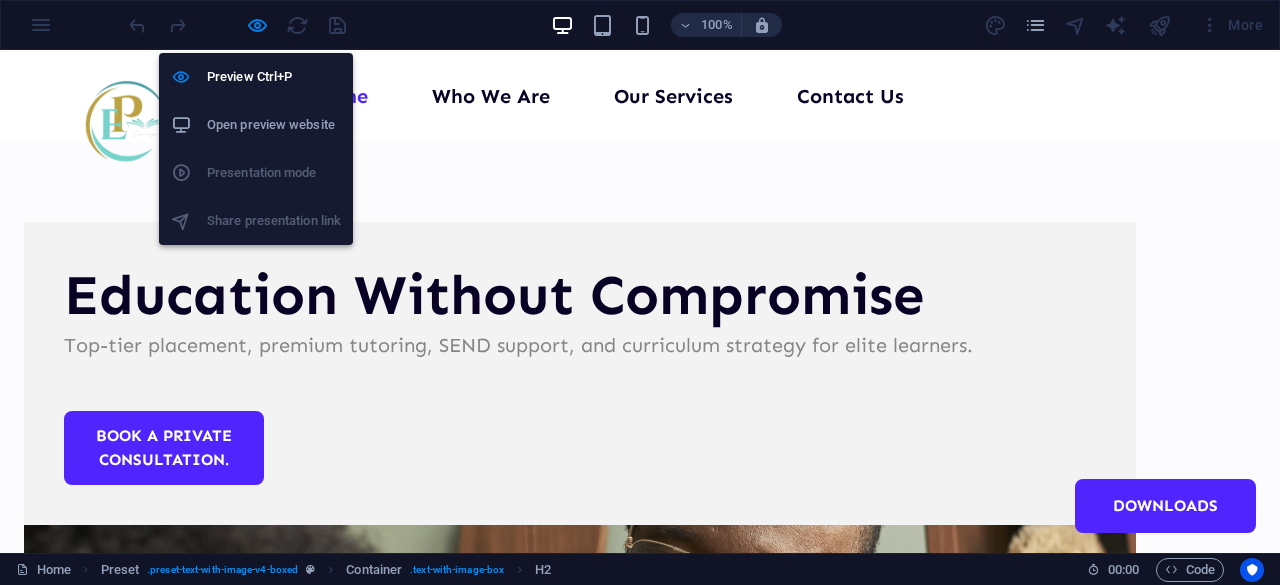 click on "Open preview website" at bounding box center [274, 125] 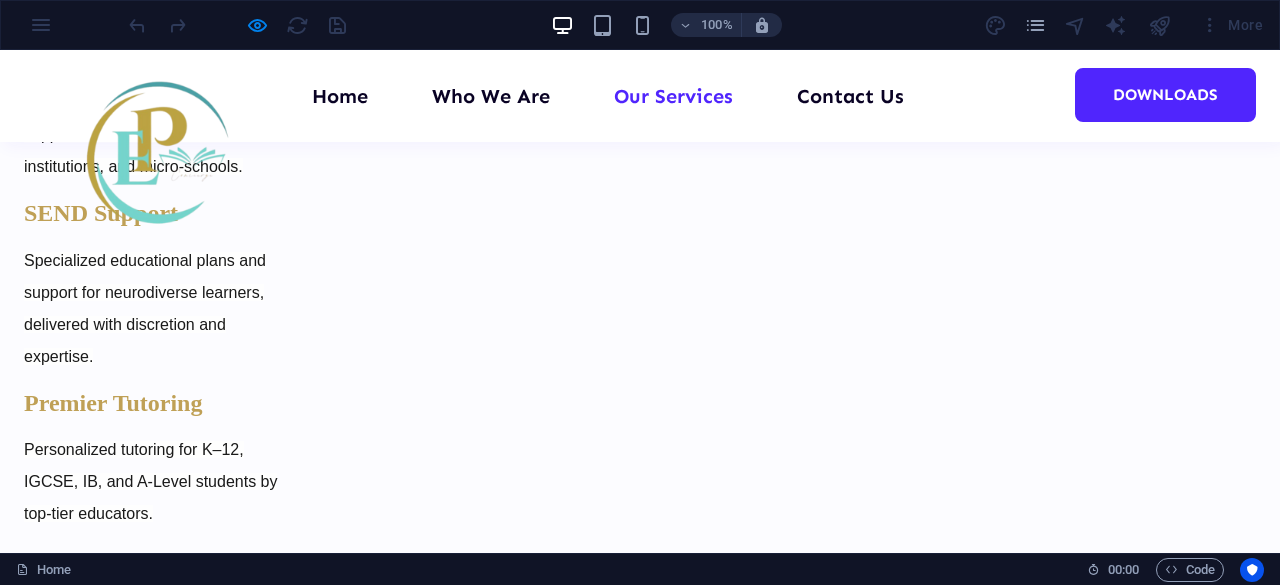 scroll, scrollTop: 2276, scrollLeft: 0, axis: vertical 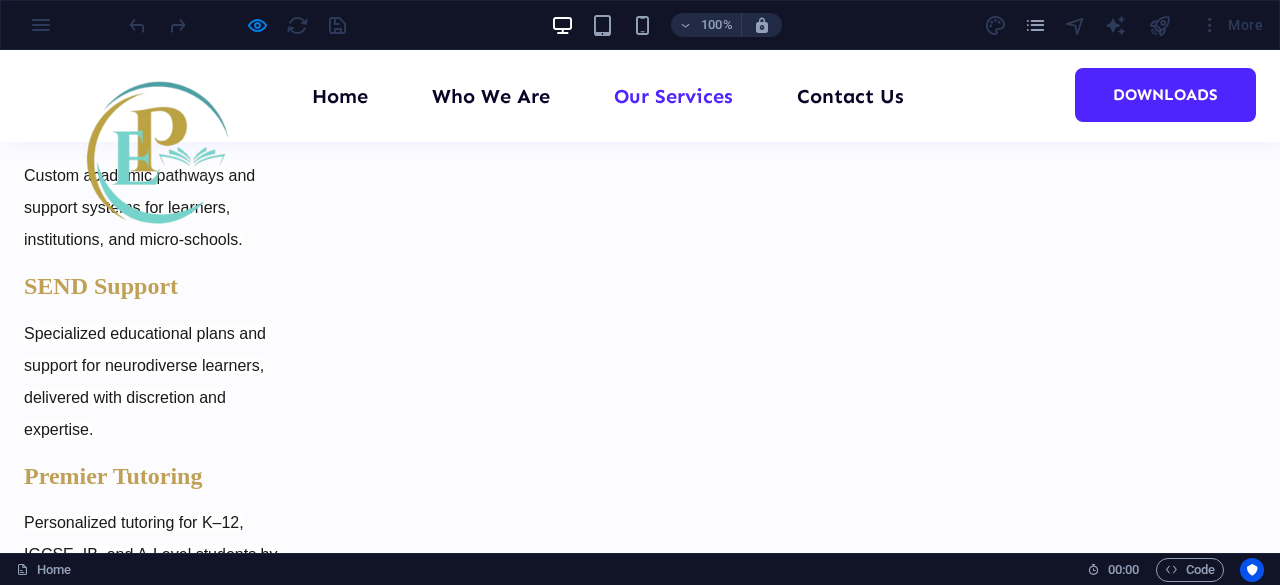 click on "[PHONE]" at bounding box center [580, 1958] 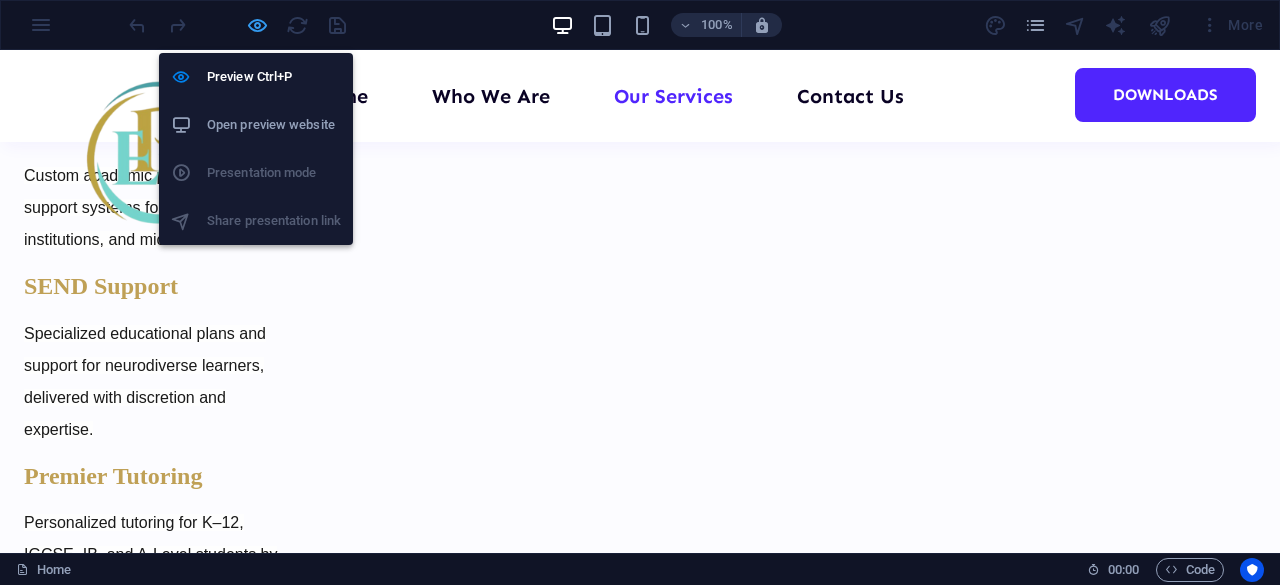 click at bounding box center (257, 25) 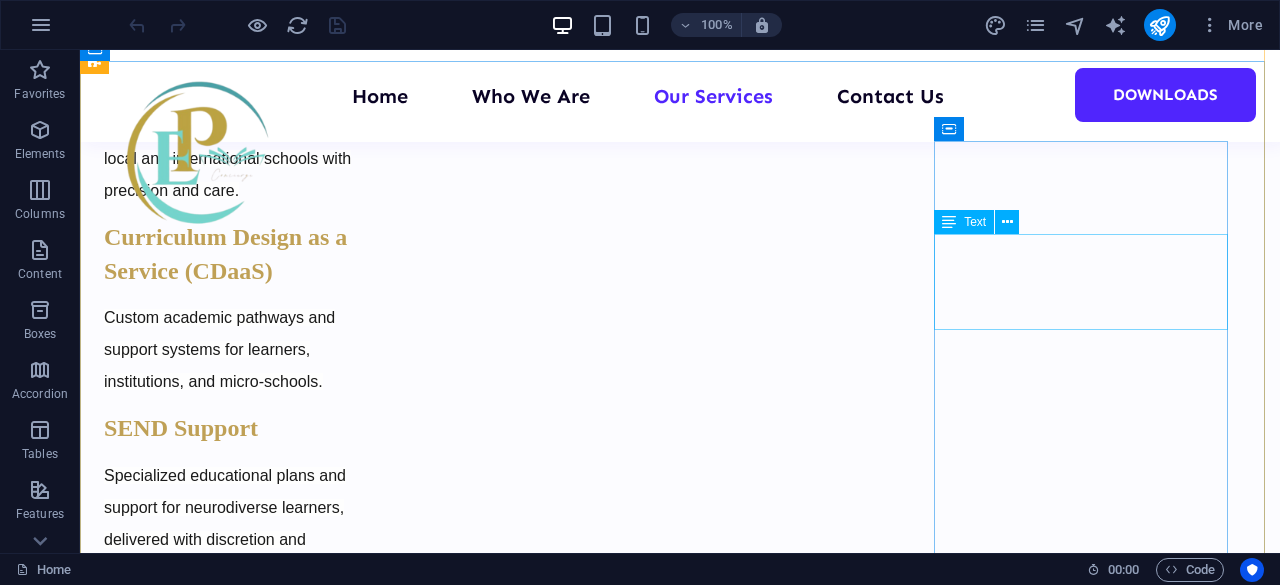 click on "[PHONE]" at bounding box center [660, 2100] 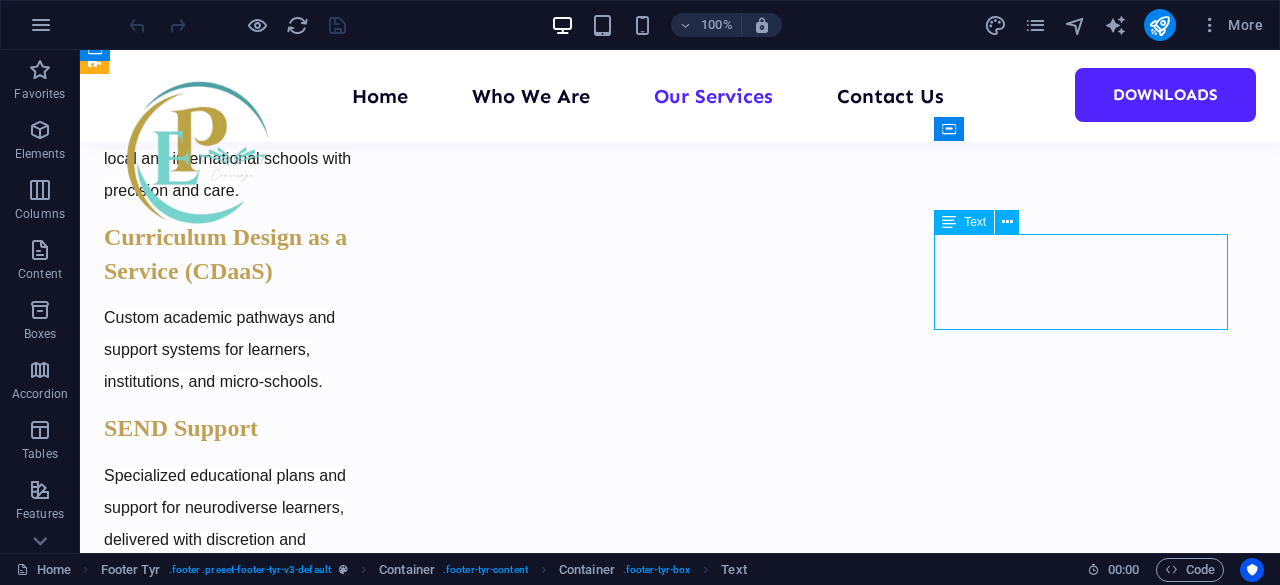 click on "[PHONE]" at bounding box center [660, 2100] 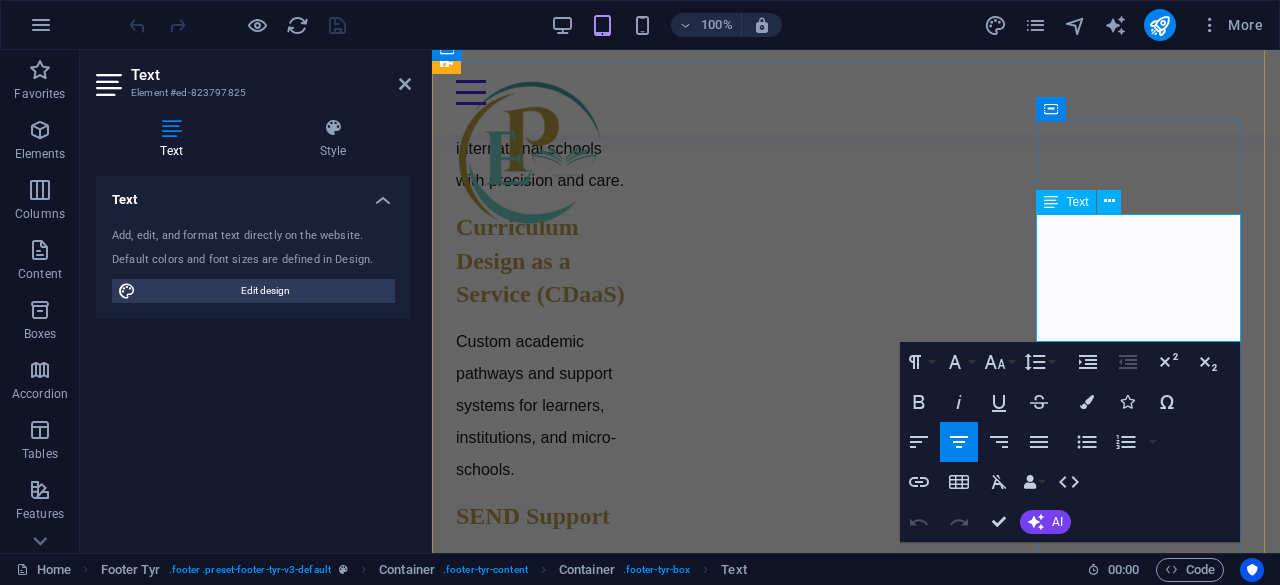 scroll, scrollTop: 2458, scrollLeft: 0, axis: vertical 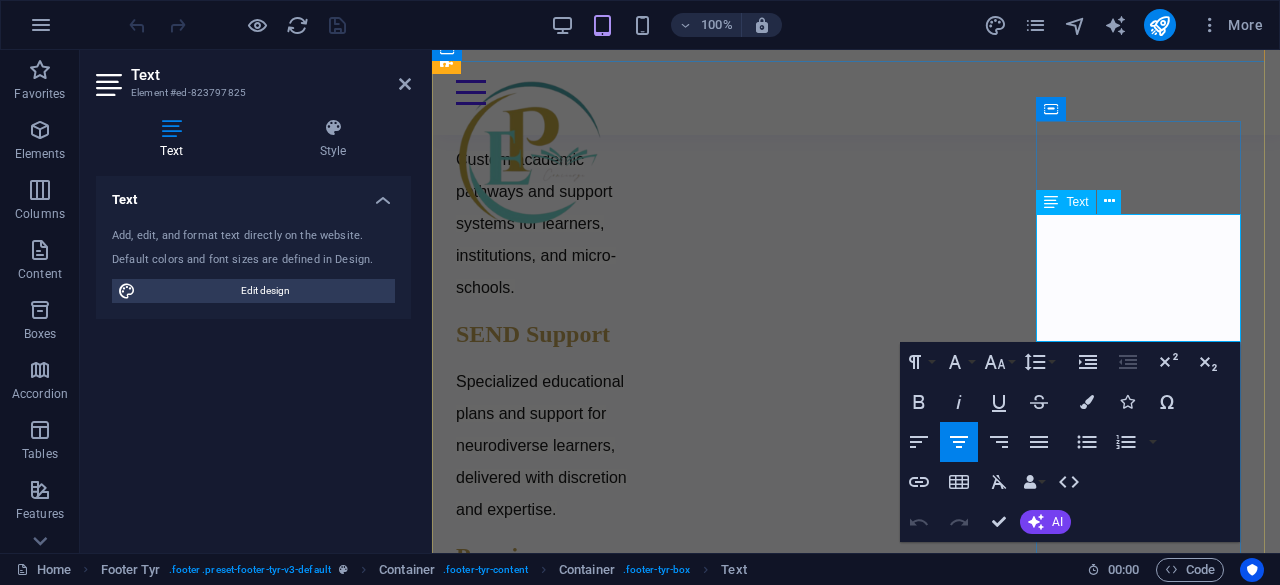 click on "[EMAIL]" at bounding box center (856, 2096) 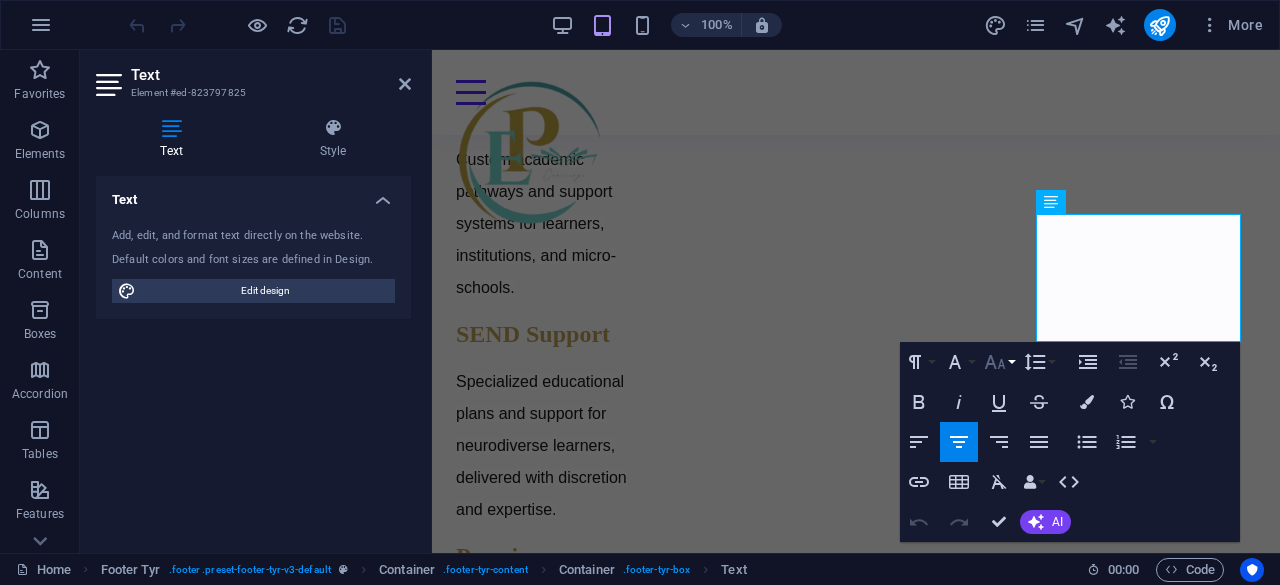 click on "Font Size" at bounding box center (999, 362) 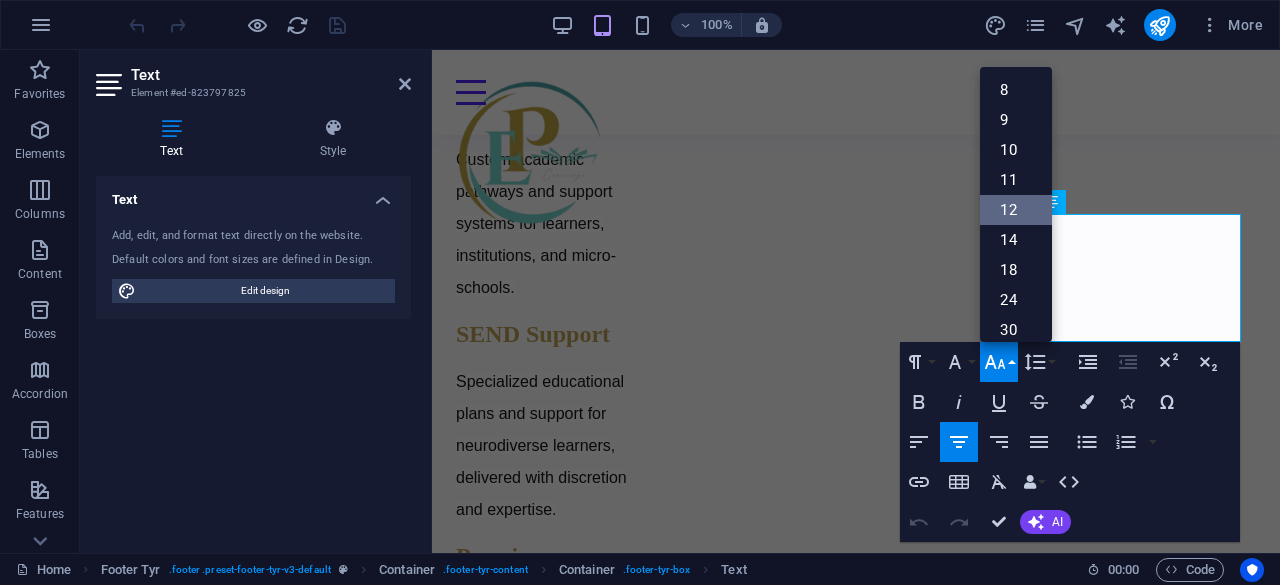 click on "12" at bounding box center (1016, 210) 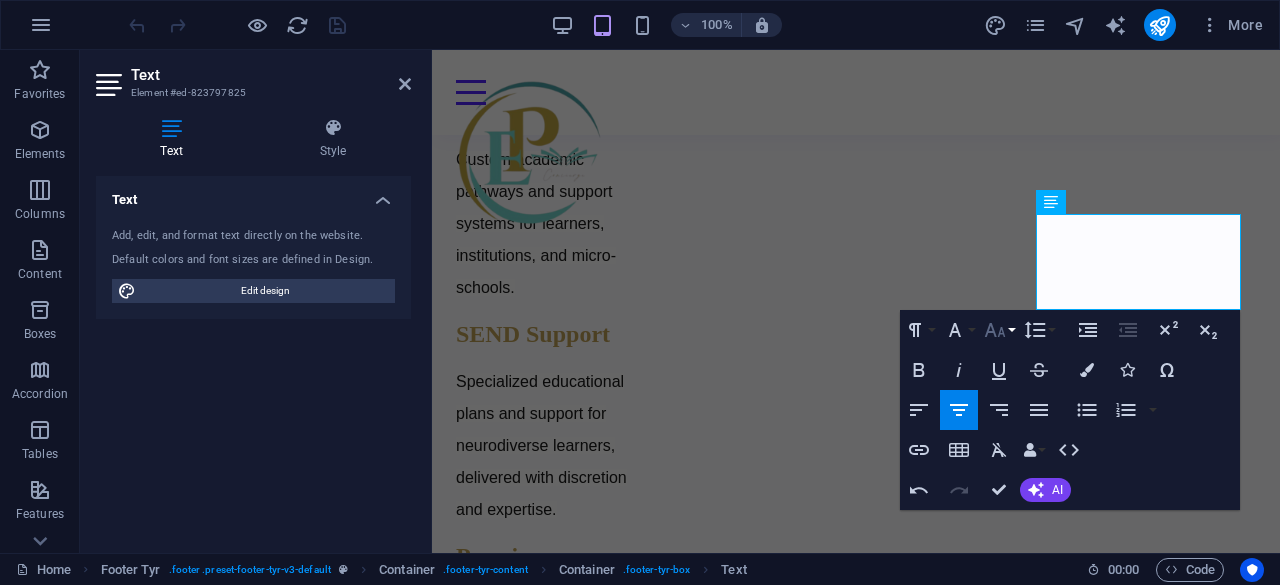 click on "Font Size" at bounding box center [999, 330] 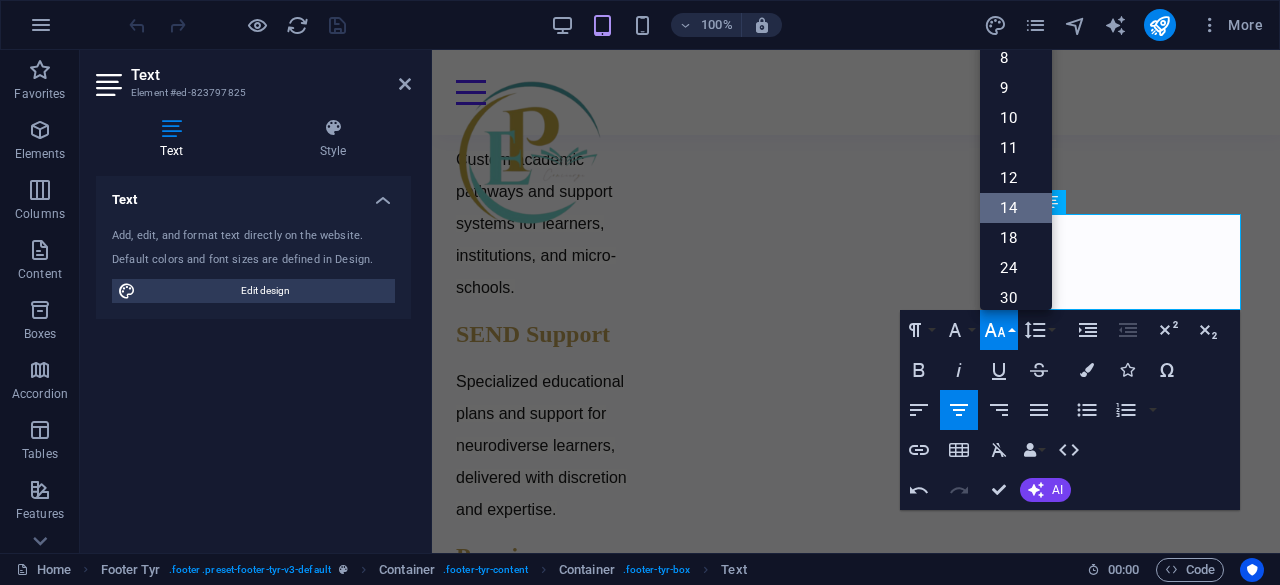click on "14" at bounding box center (1016, 208) 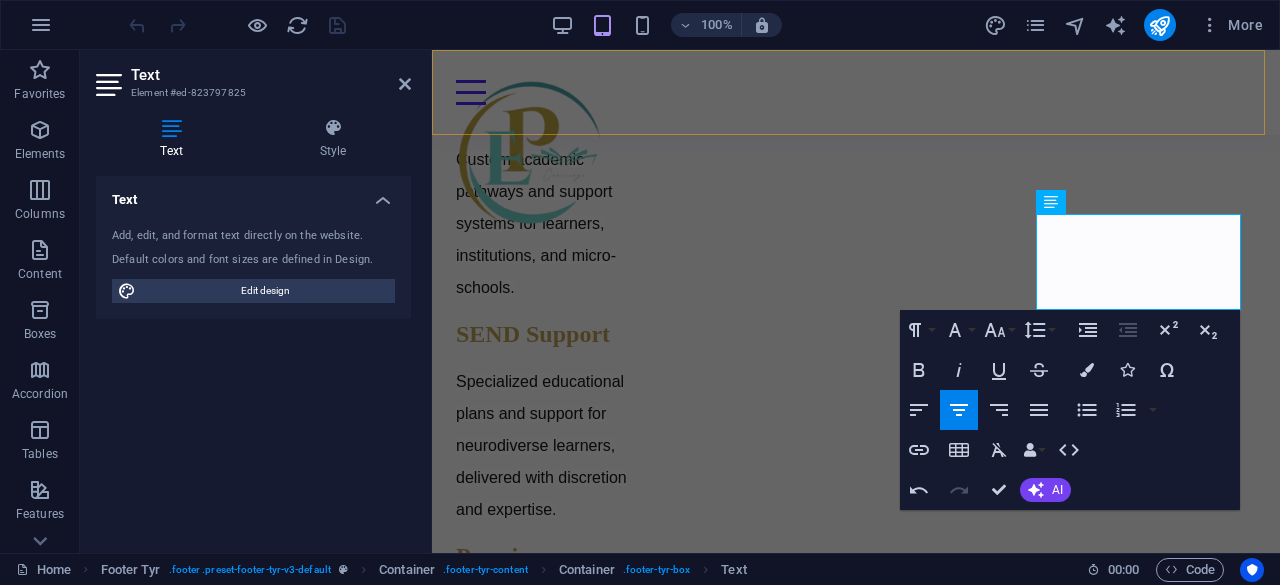 click on "Home Who We Are Our Services Contact Us Downloads" at bounding box center [856, 92] 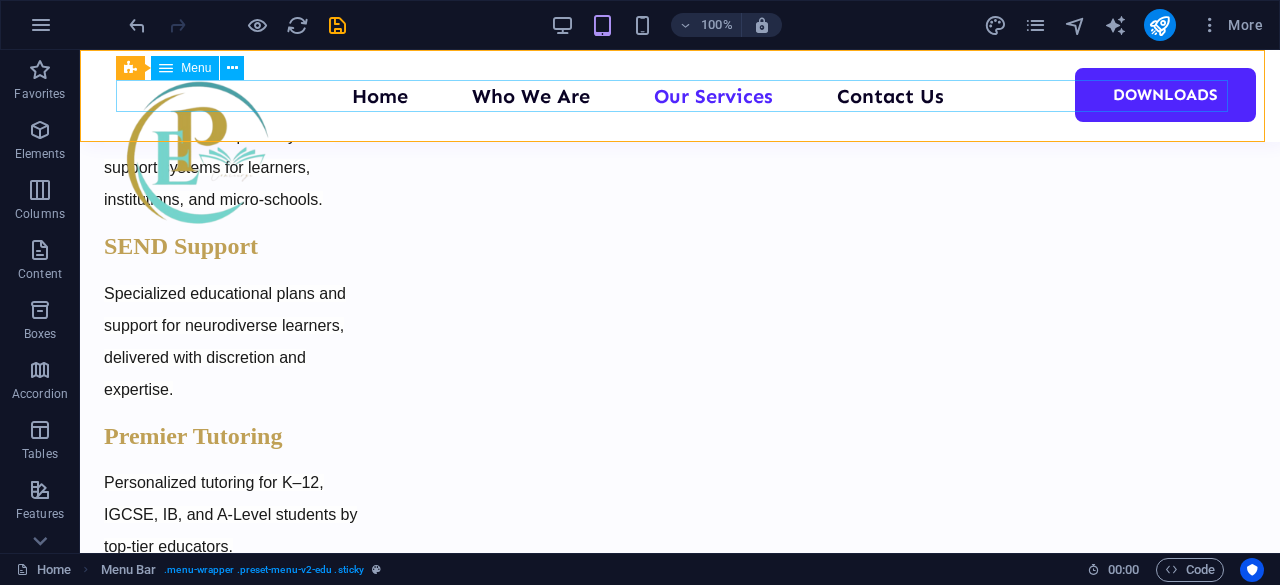 scroll, scrollTop: 2276, scrollLeft: 0, axis: vertical 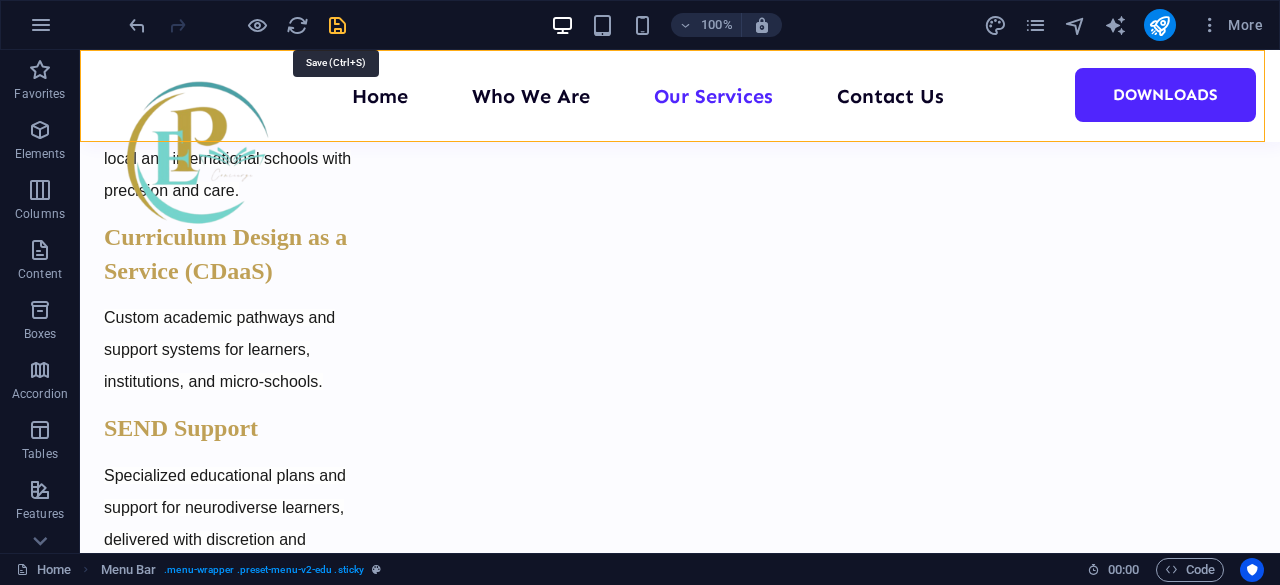 click at bounding box center (337, 25) 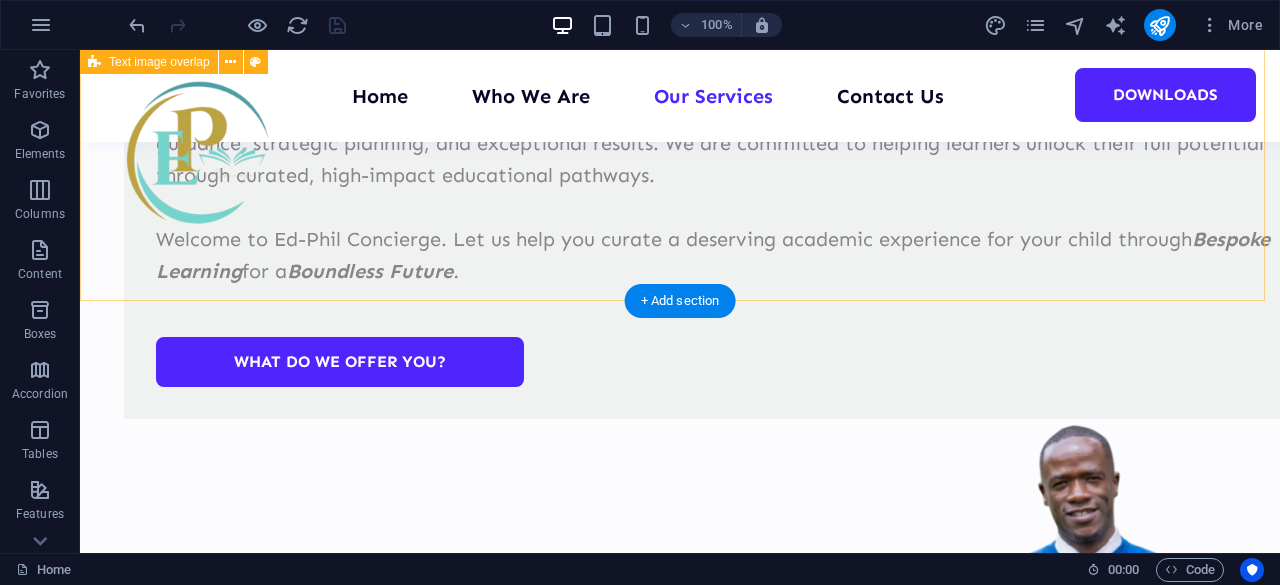 scroll, scrollTop: 1576, scrollLeft: 0, axis: vertical 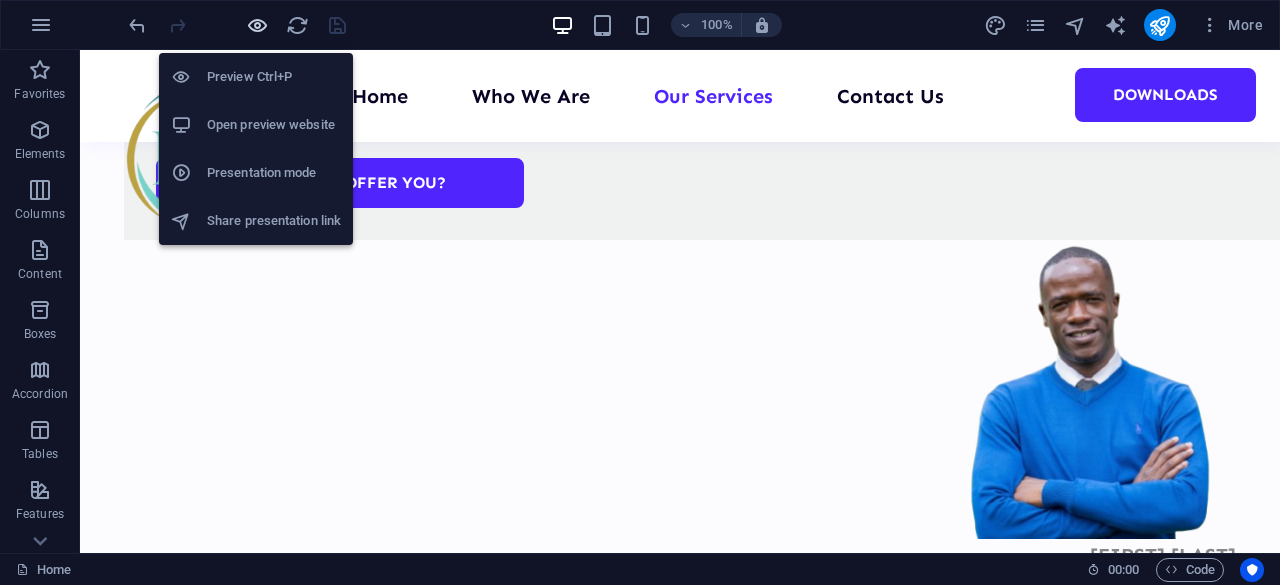 click at bounding box center (257, 25) 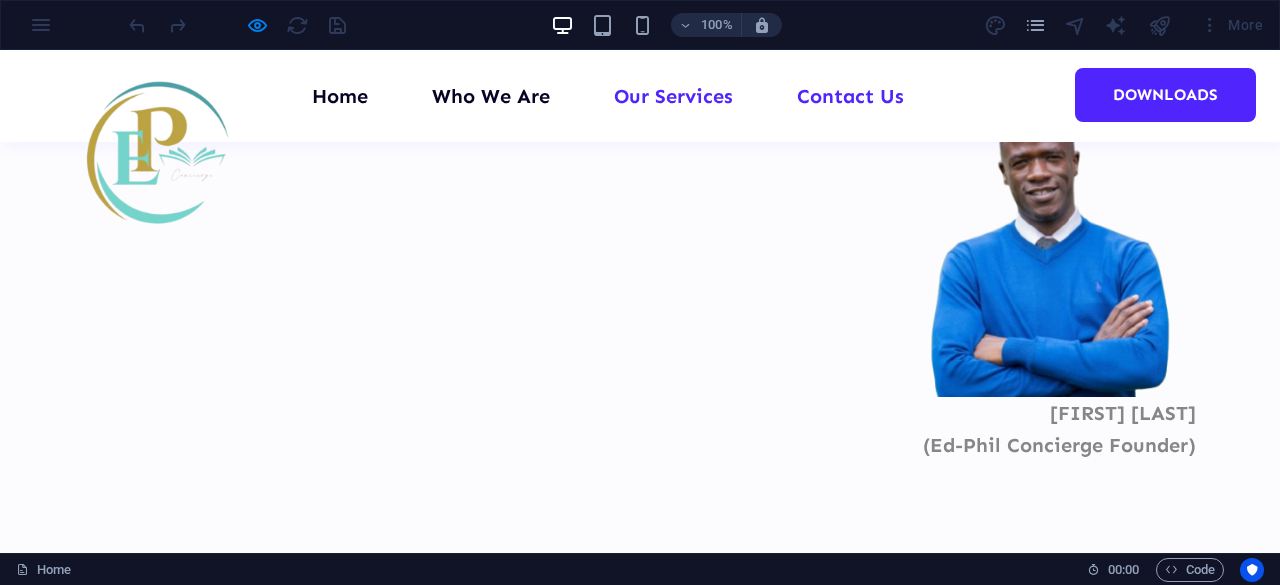 click on "Contact Us" at bounding box center (850, 96) 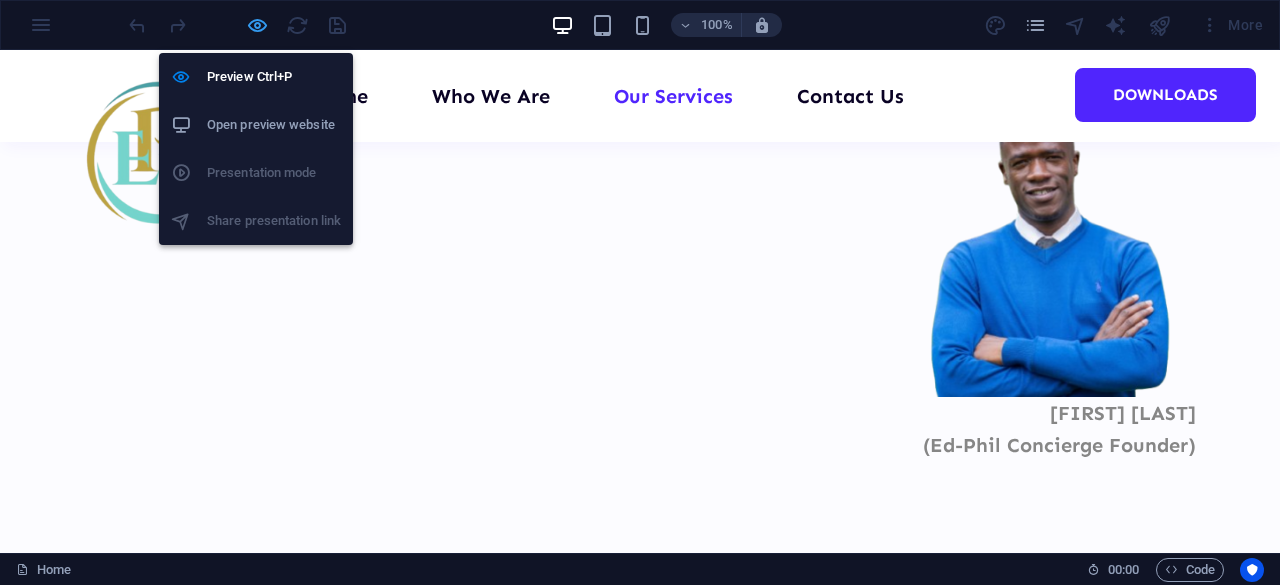 click at bounding box center (257, 25) 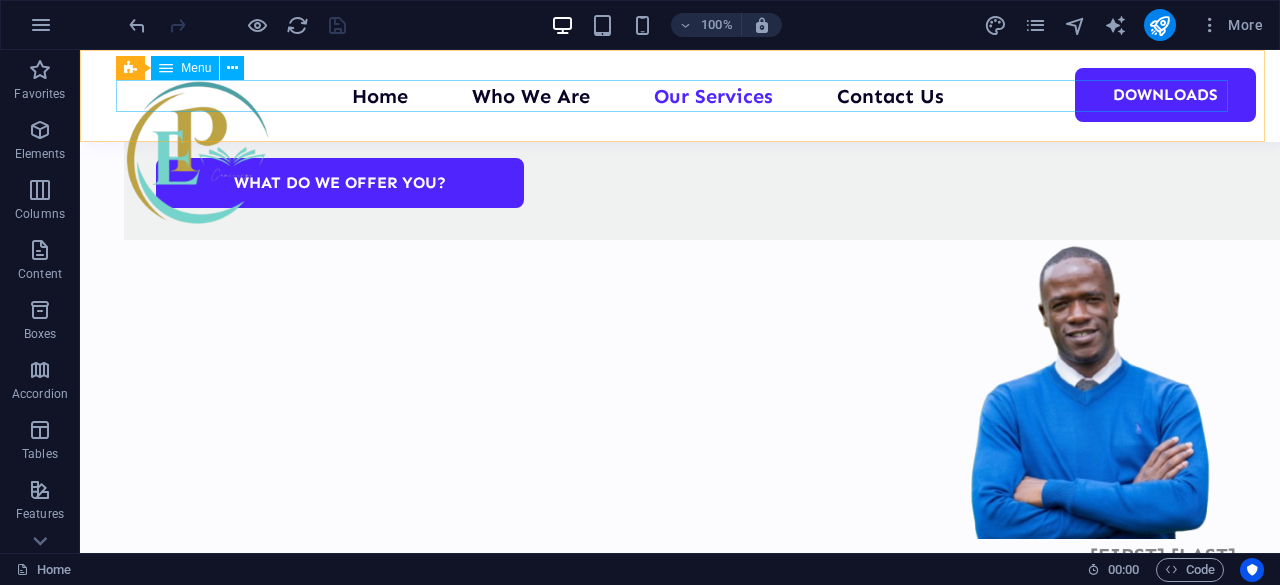 click on "Home Who We Are Our Services Contact Us Downloads" at bounding box center [680, 96] 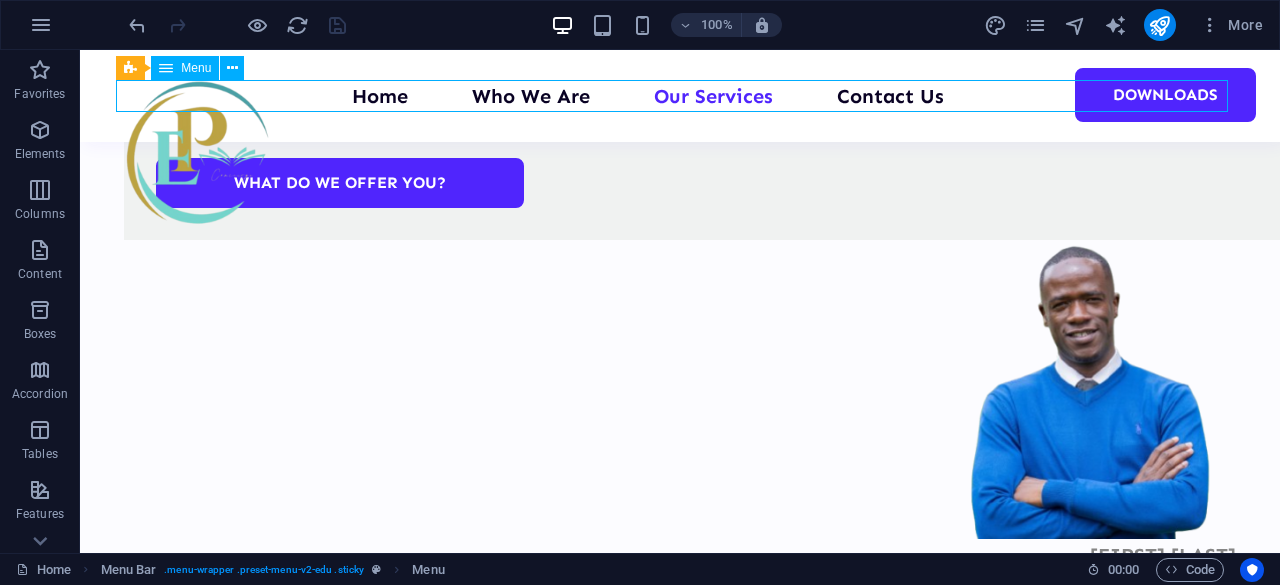 click on "Home Who We Are Our Services Contact Us Downloads" at bounding box center [680, 96] 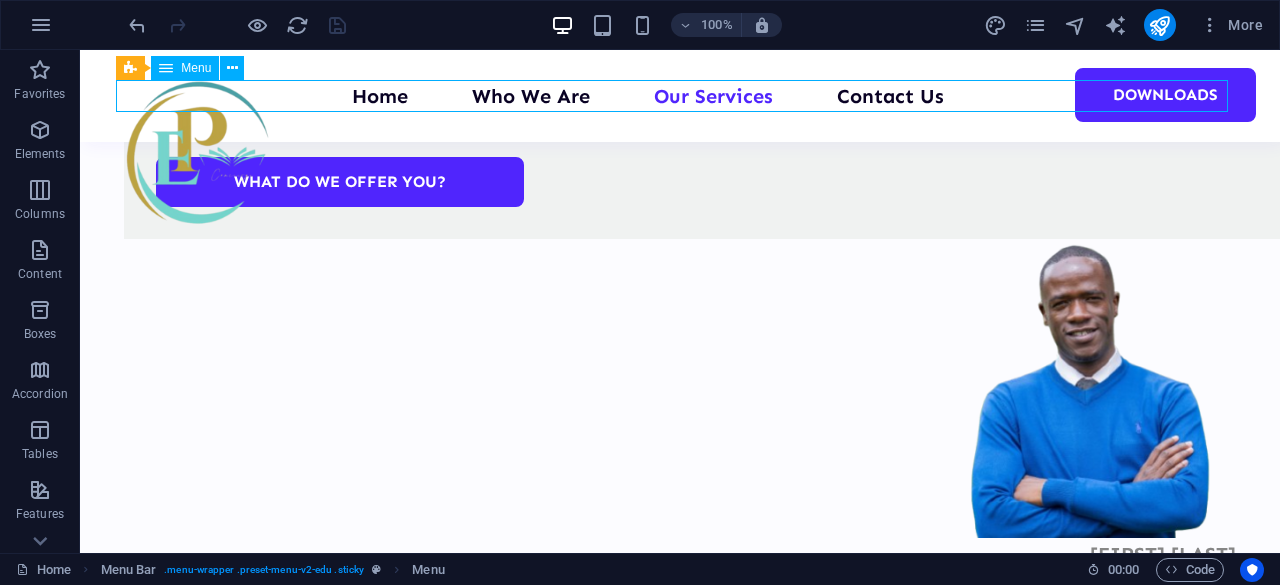 select 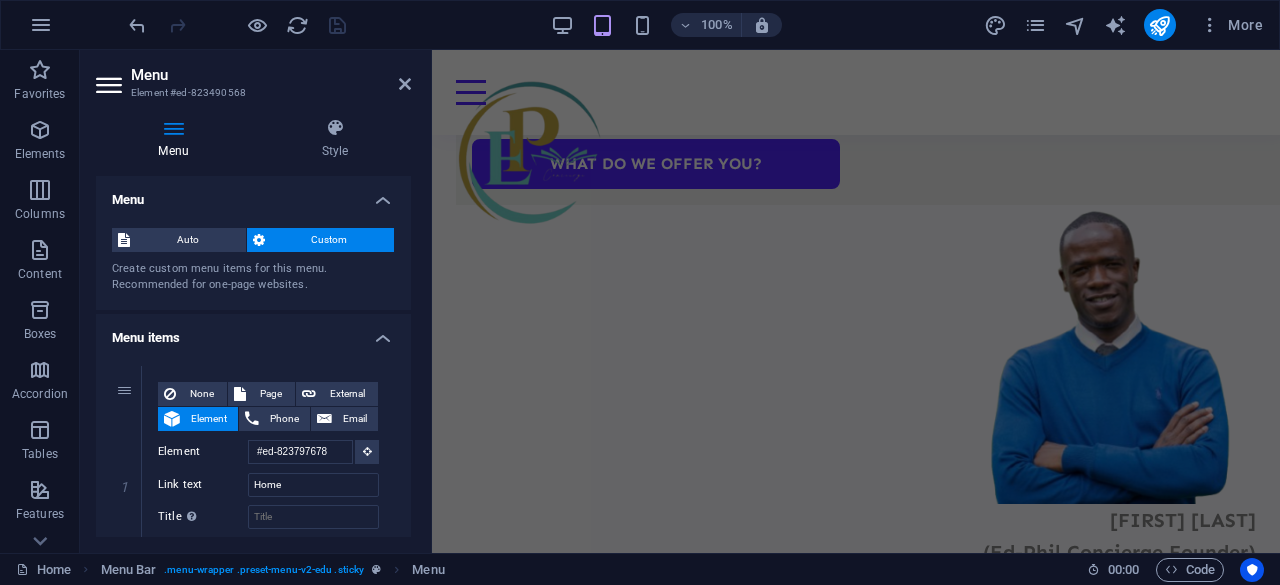 scroll, scrollTop: 1066, scrollLeft: 0, axis: vertical 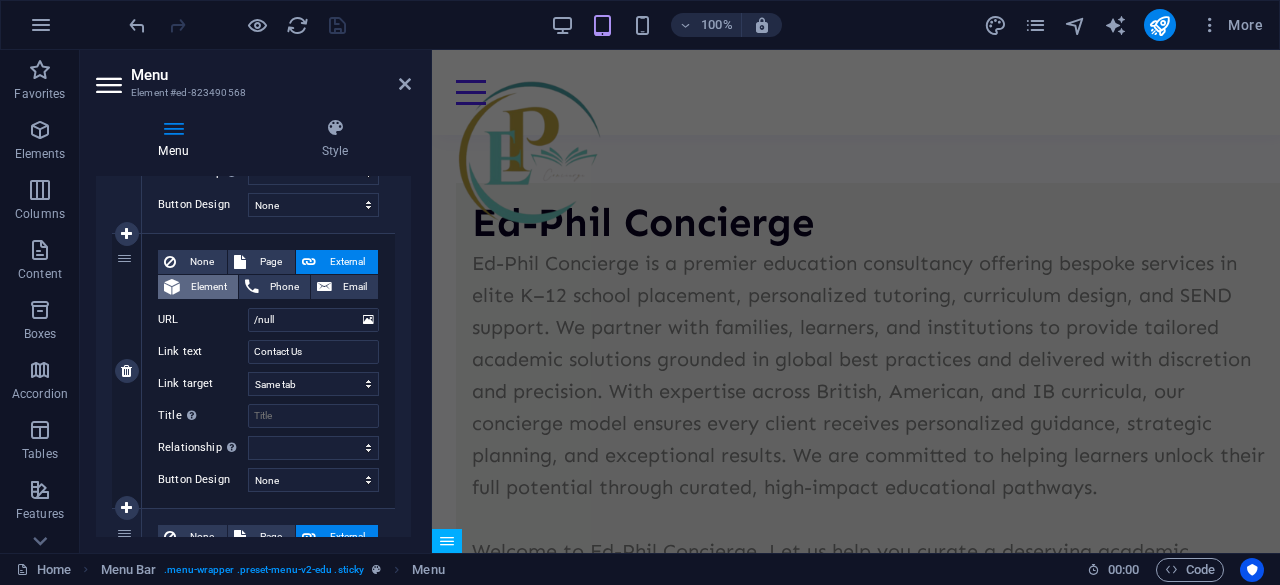 click on "Element" at bounding box center [209, 287] 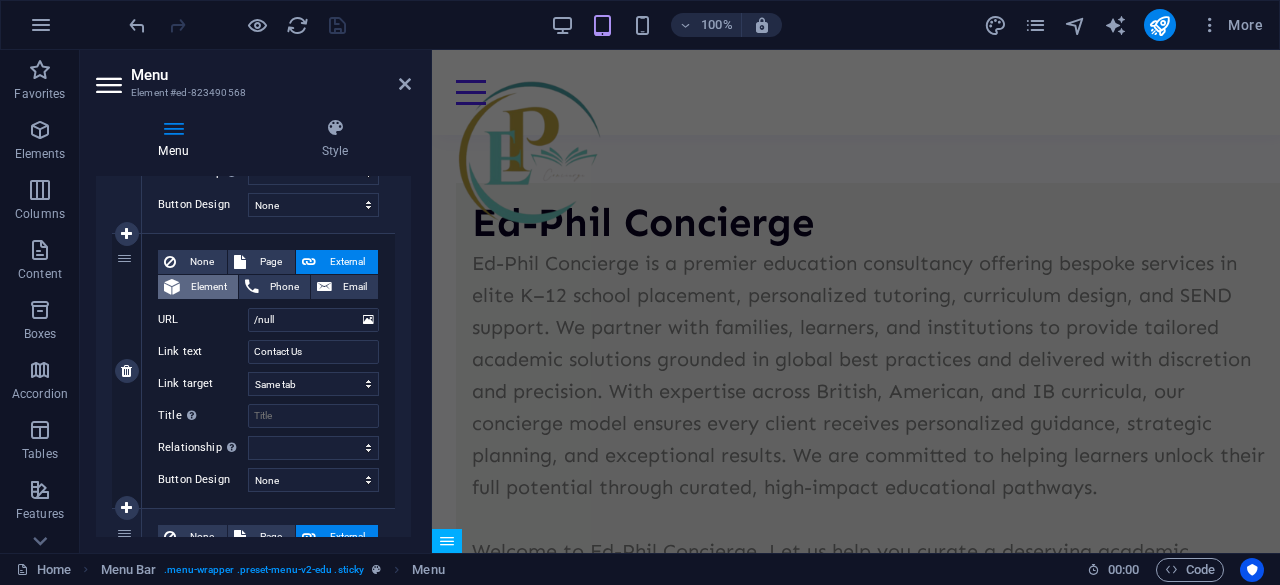 select 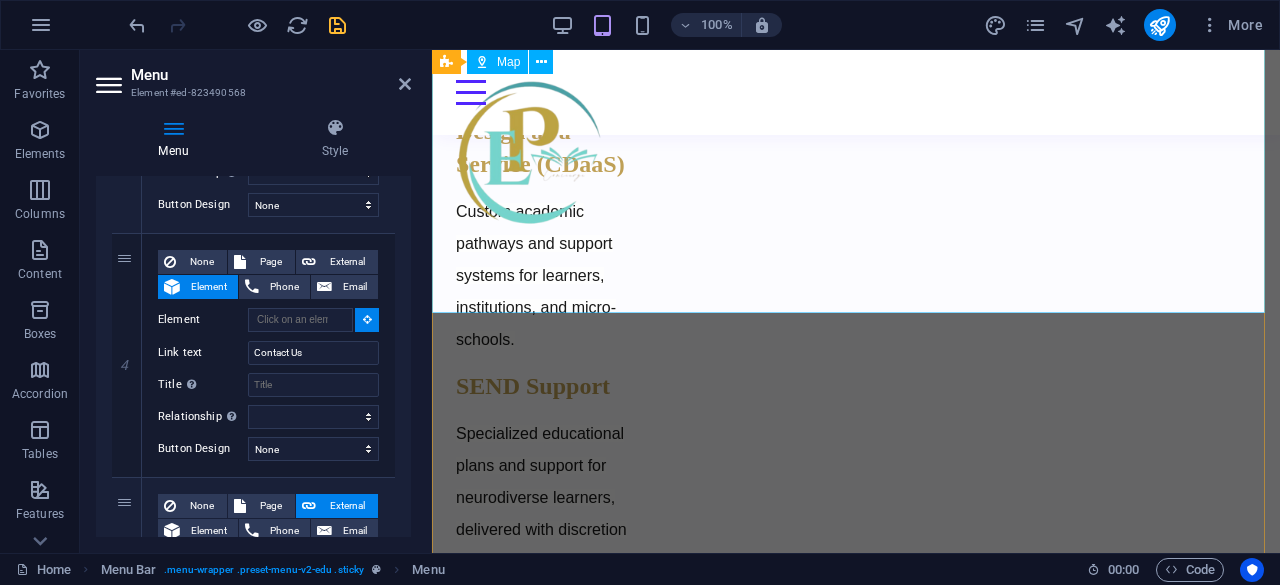 scroll, scrollTop: 2206, scrollLeft: 0, axis: vertical 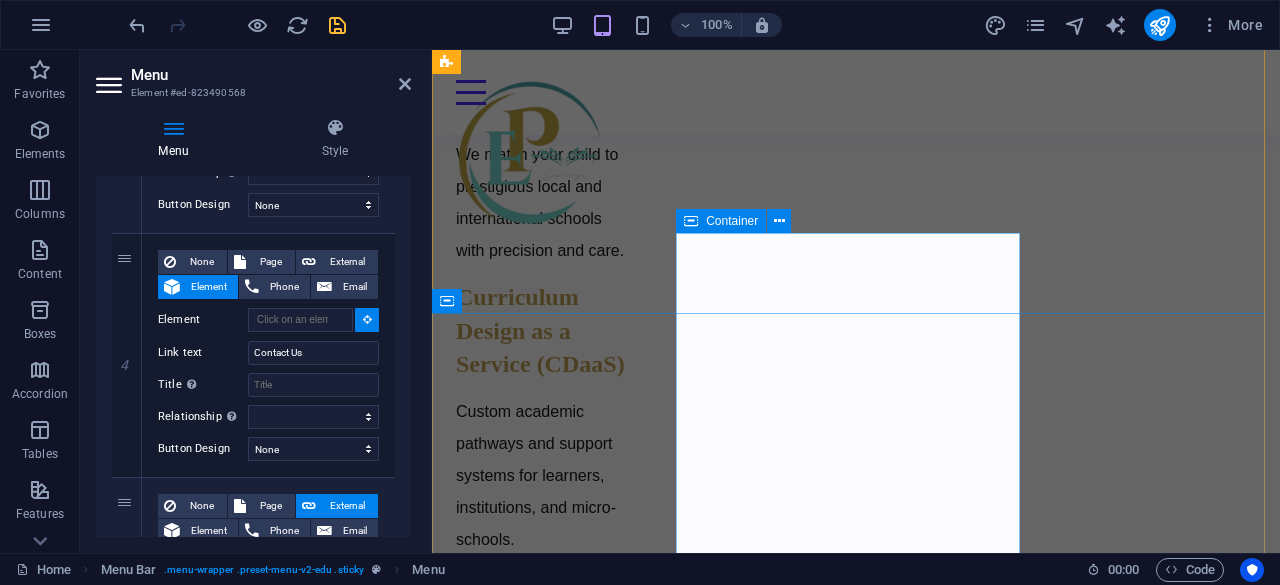 click on "How Can We Help You?   I have read and understand the privacy policy. Unreadable? Load new Submit" at bounding box center (856, 1856) 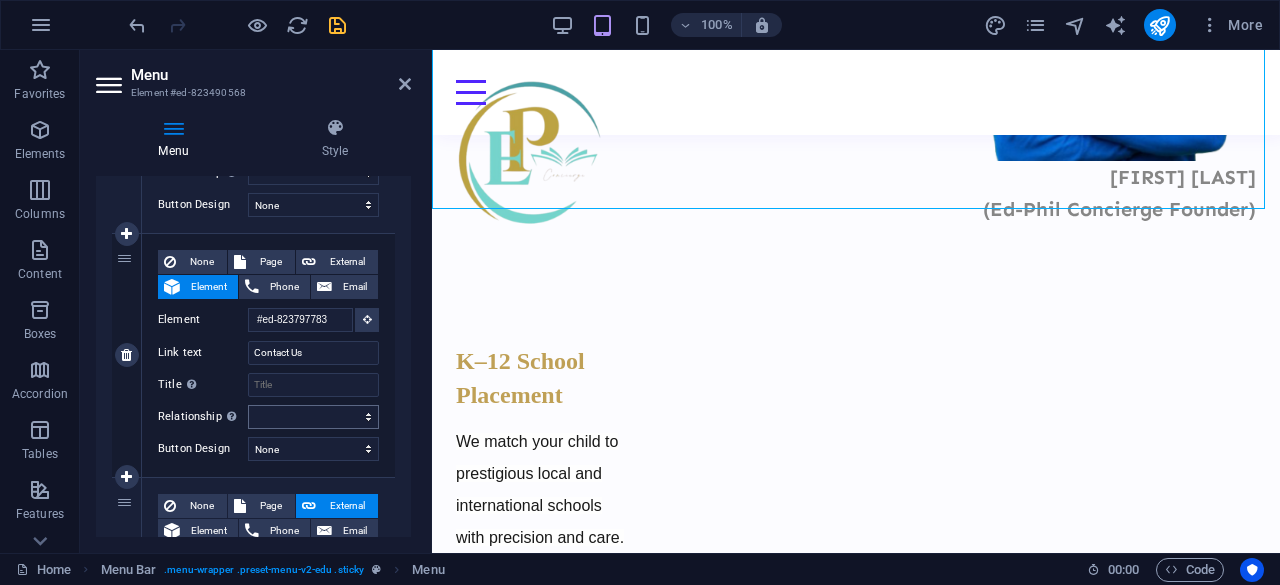 scroll, scrollTop: 1915, scrollLeft: 0, axis: vertical 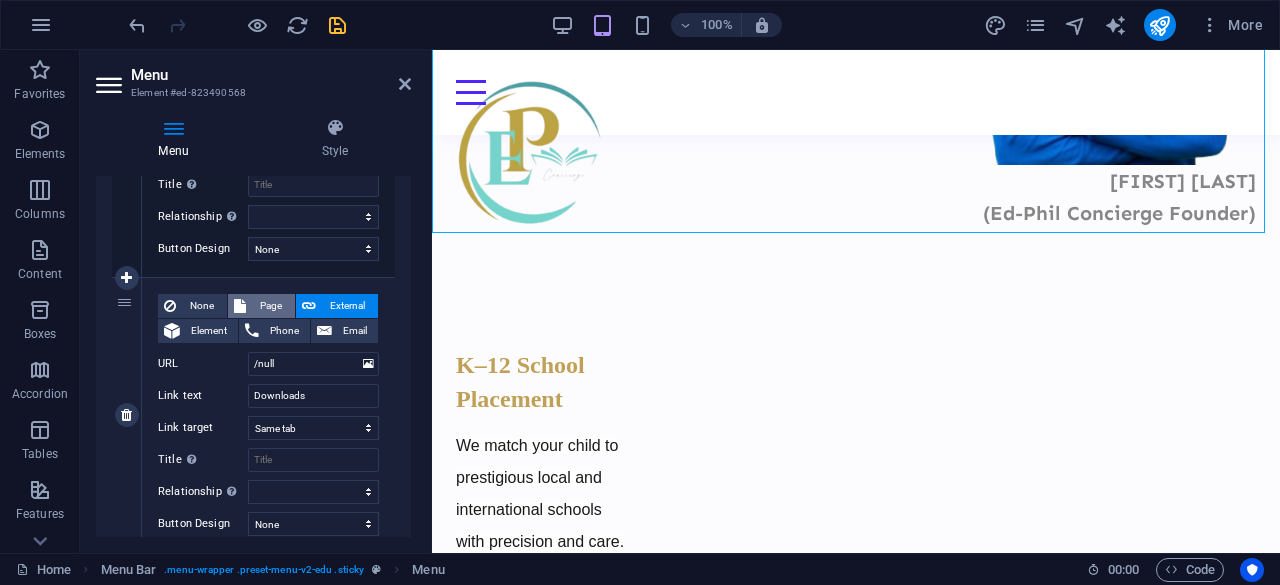click on "Page" at bounding box center (270, 306) 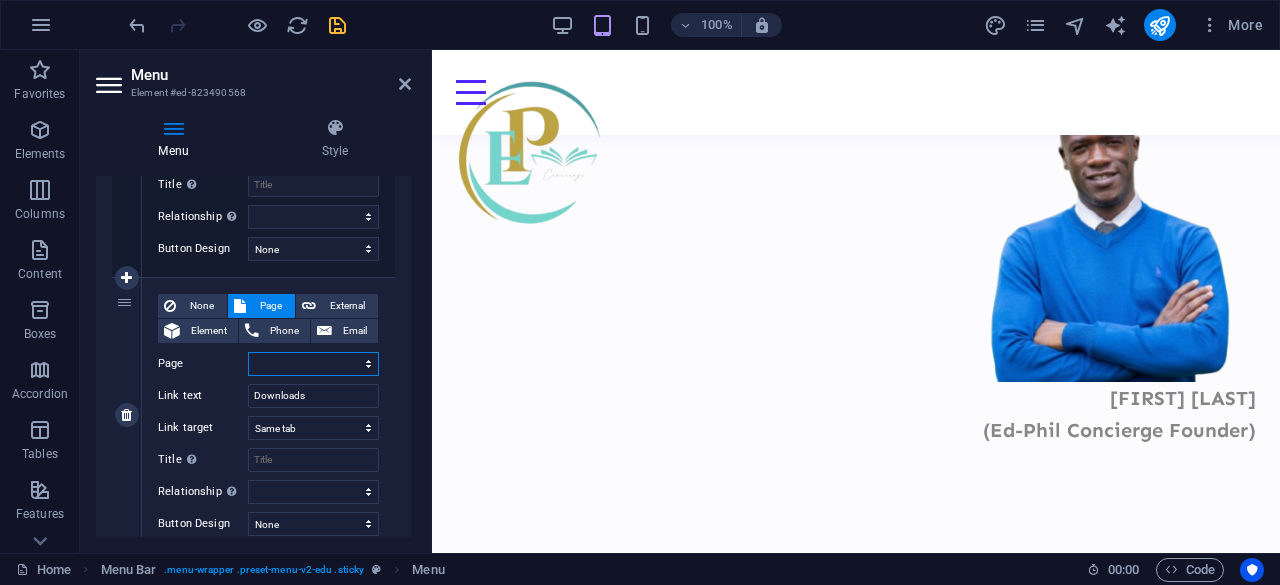 scroll, scrollTop: 908, scrollLeft: 0, axis: vertical 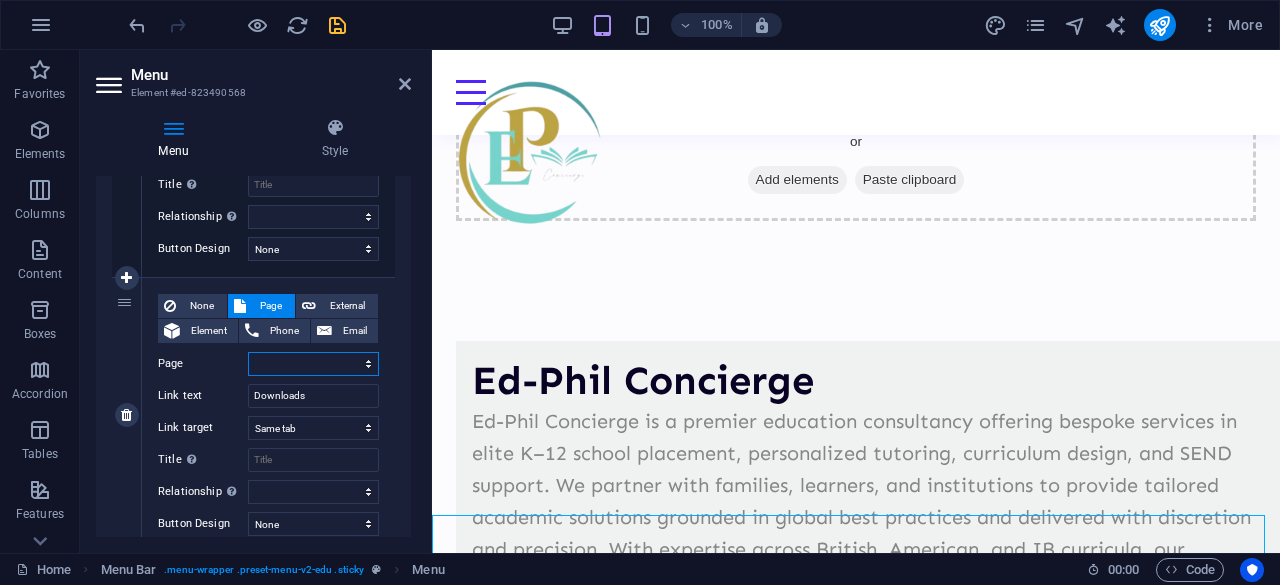 click on "Home Who We Are Our Services Contact Us Downloads" at bounding box center (313, 364) 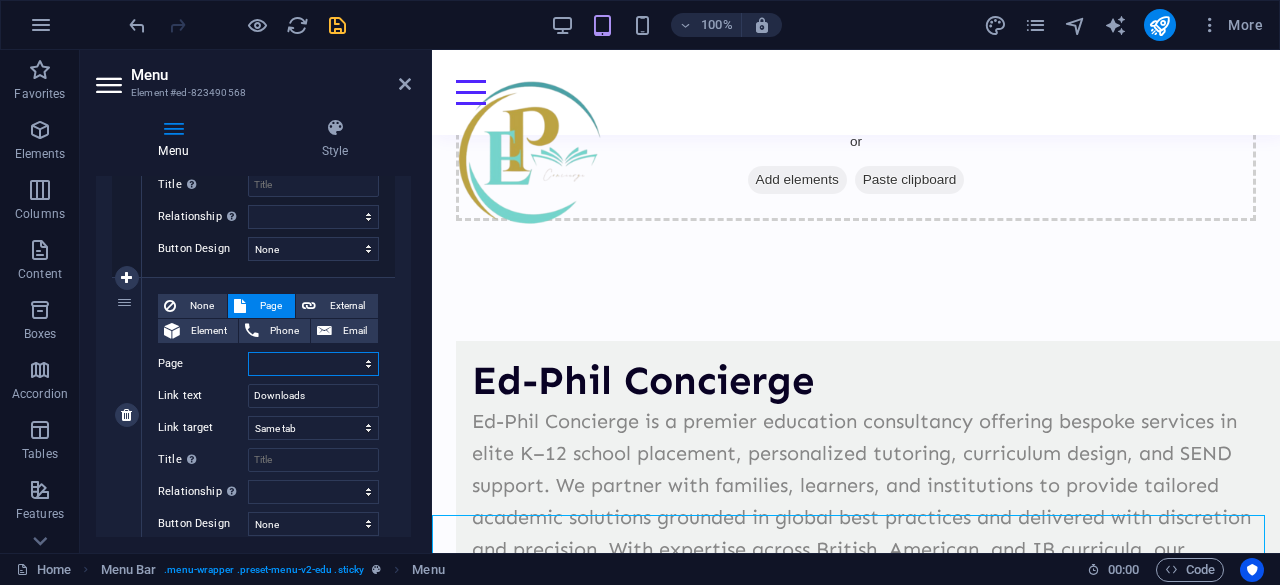 select on "4" 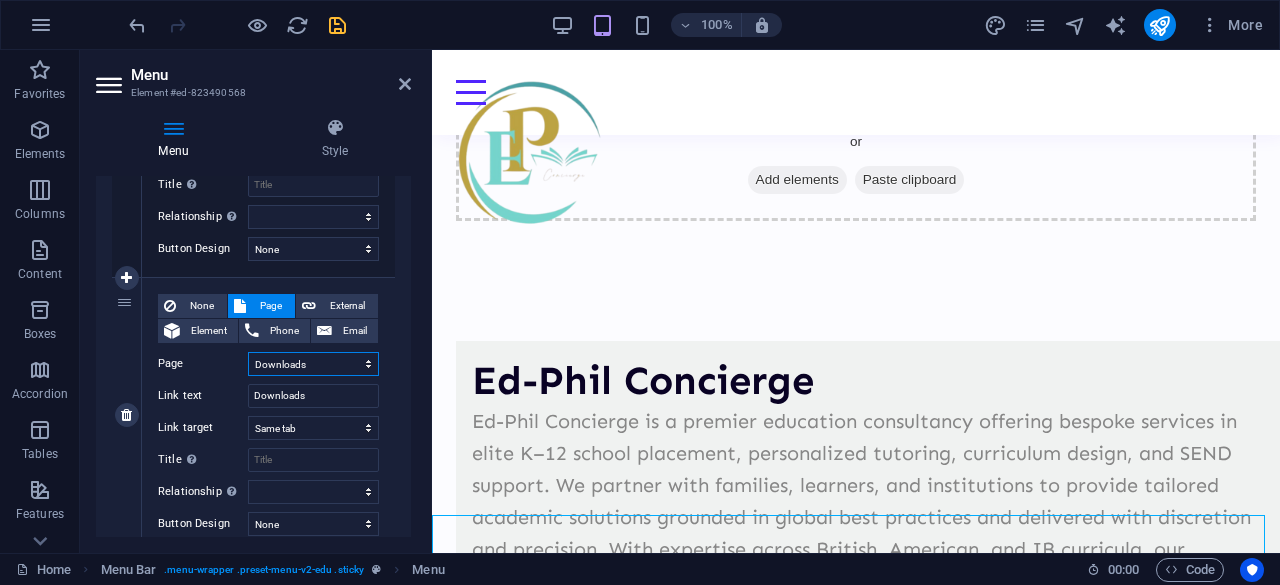 click on "Home Who We Are Our Services Contact Us Downloads" at bounding box center (313, 364) 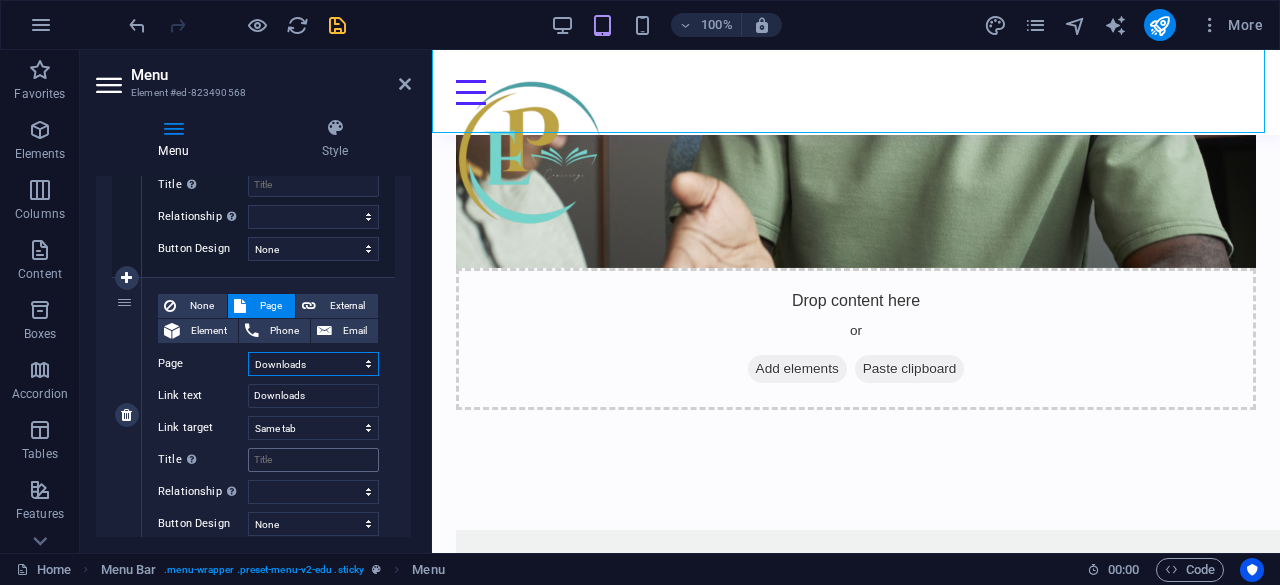 scroll, scrollTop: 0, scrollLeft: 0, axis: both 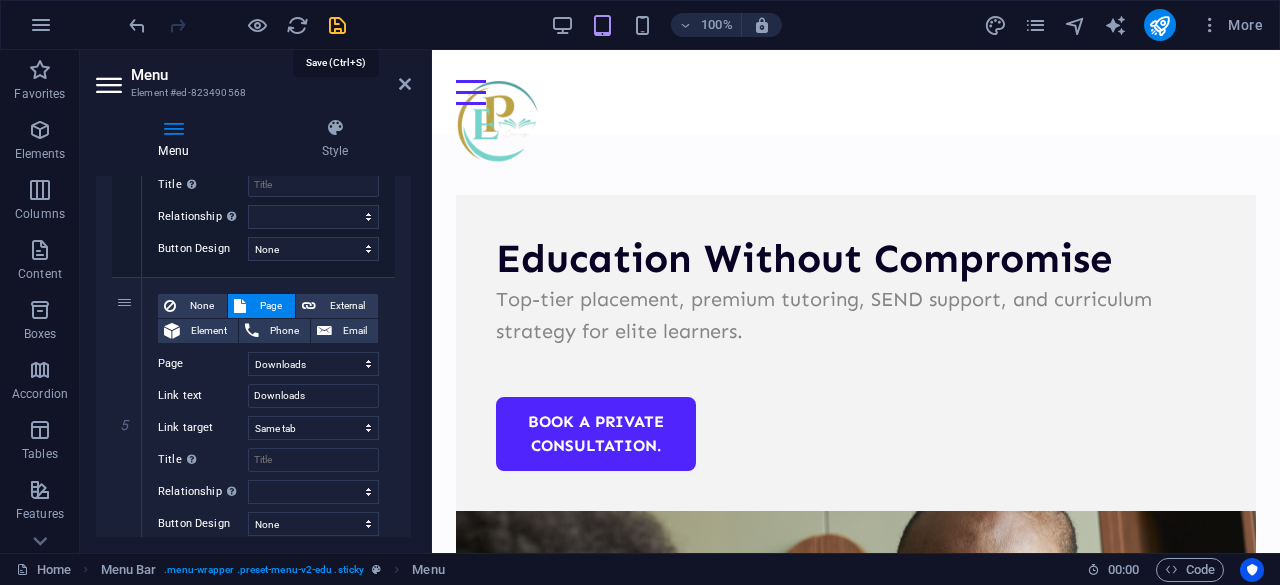 click at bounding box center [337, 25] 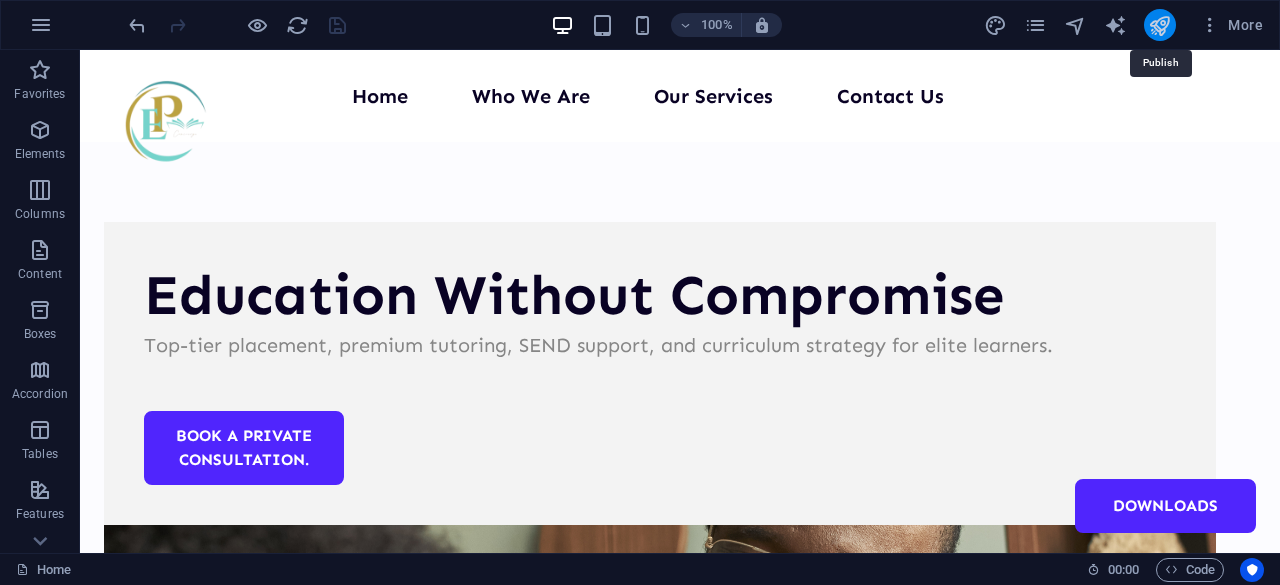 click at bounding box center (1159, 25) 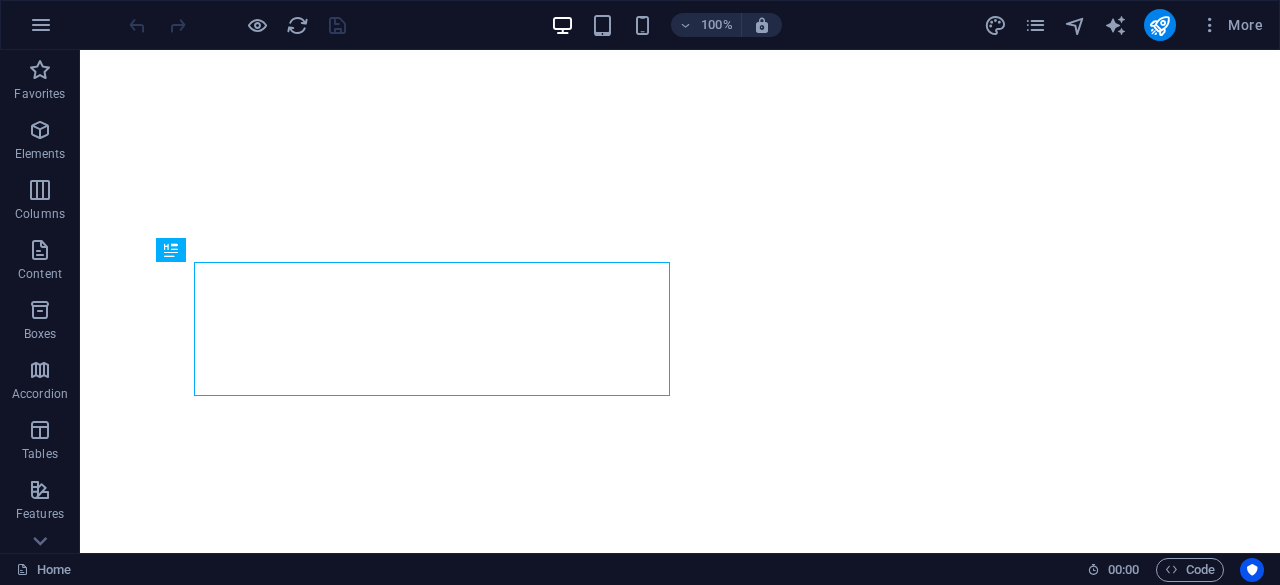 scroll, scrollTop: 0, scrollLeft: 0, axis: both 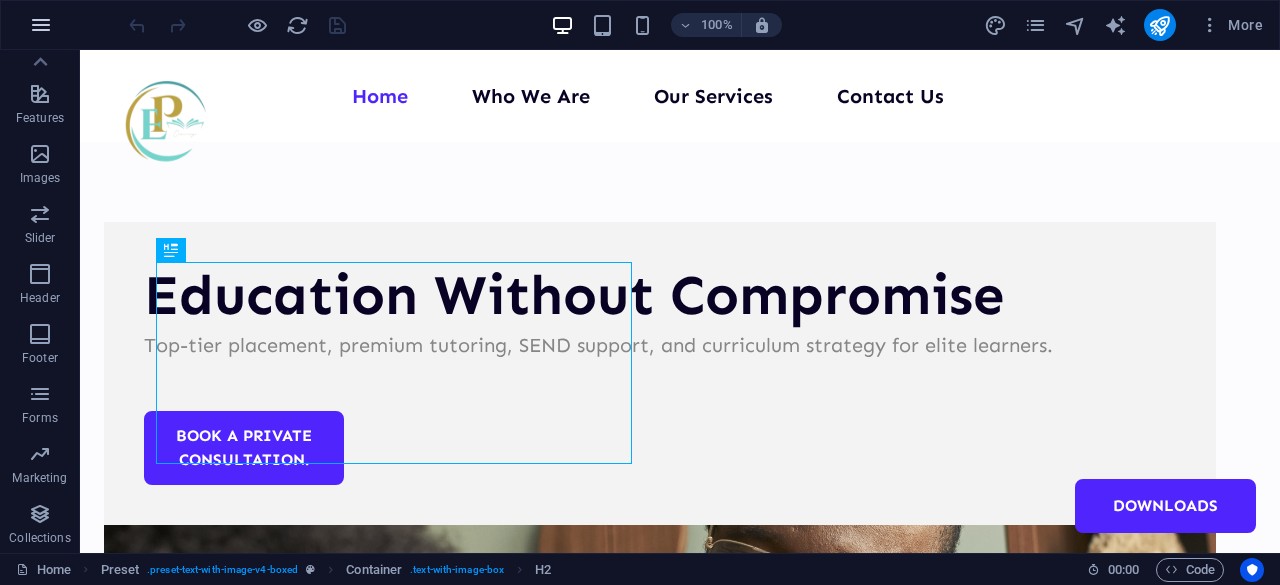 click at bounding box center [41, 25] 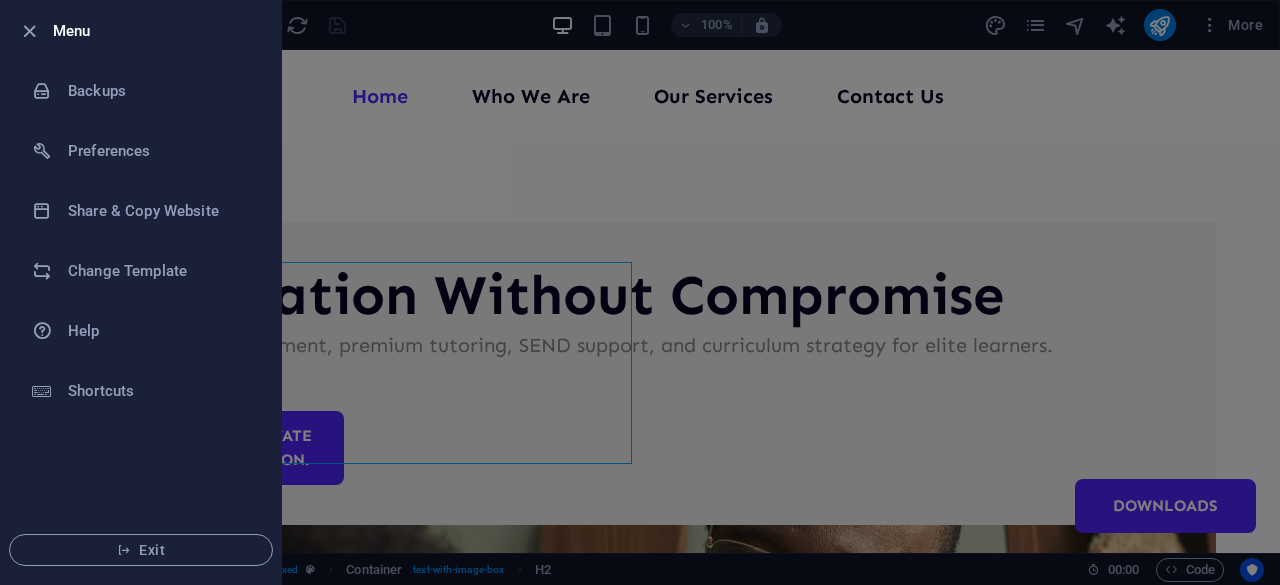 click at bounding box center (640, 292) 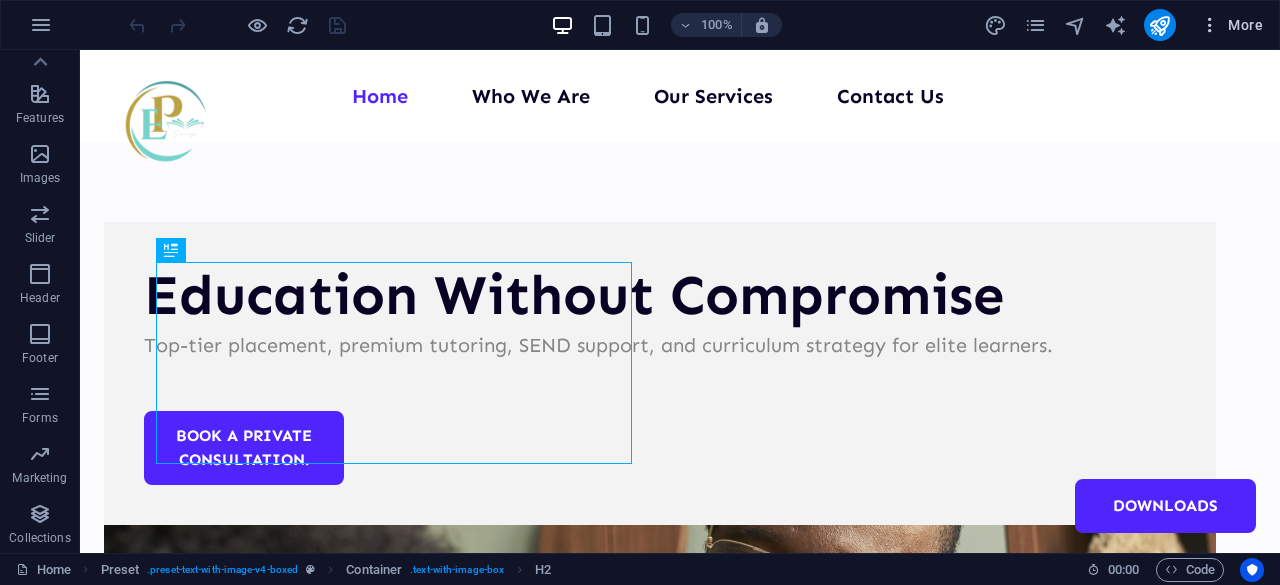 click on "More" at bounding box center [1231, 25] 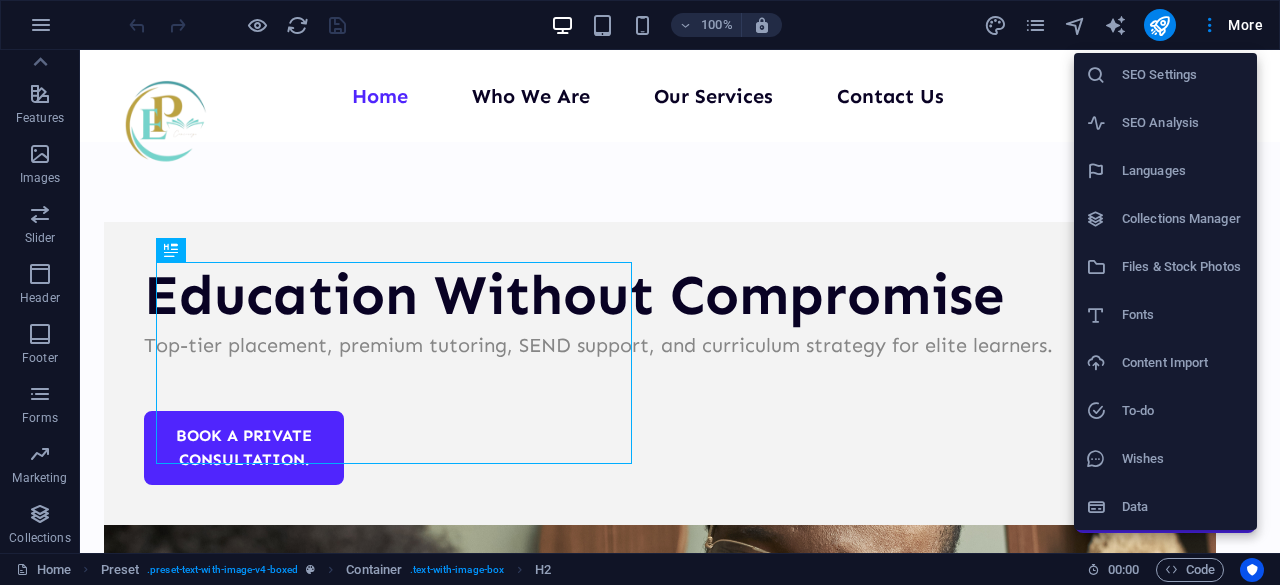 scroll, scrollTop: 0, scrollLeft: 0, axis: both 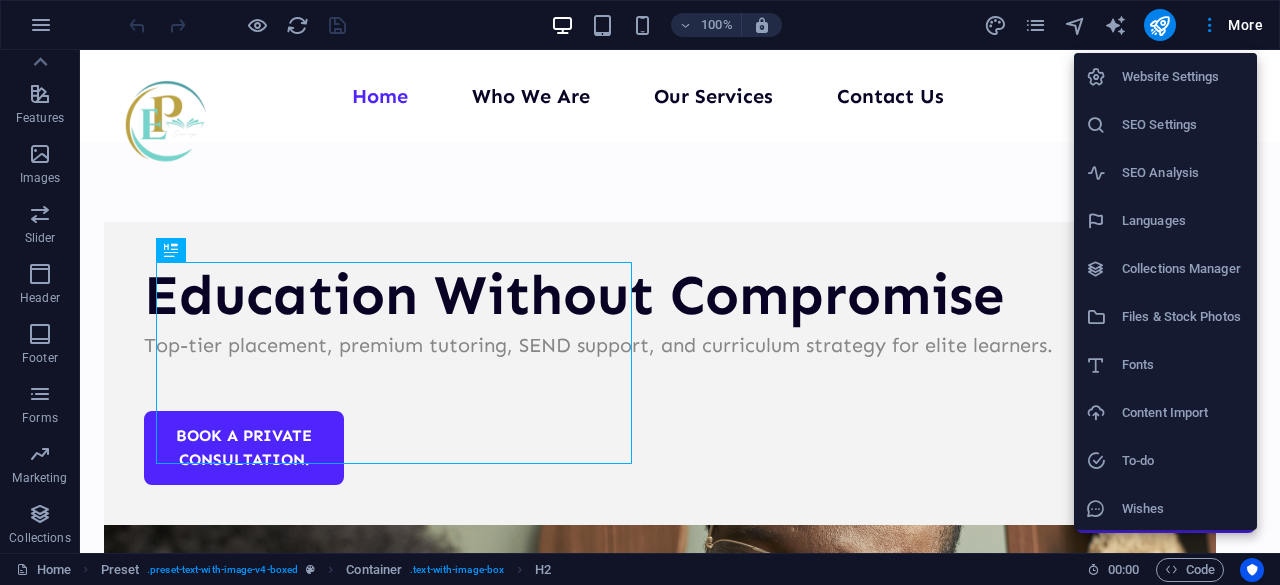 click at bounding box center (640, 292) 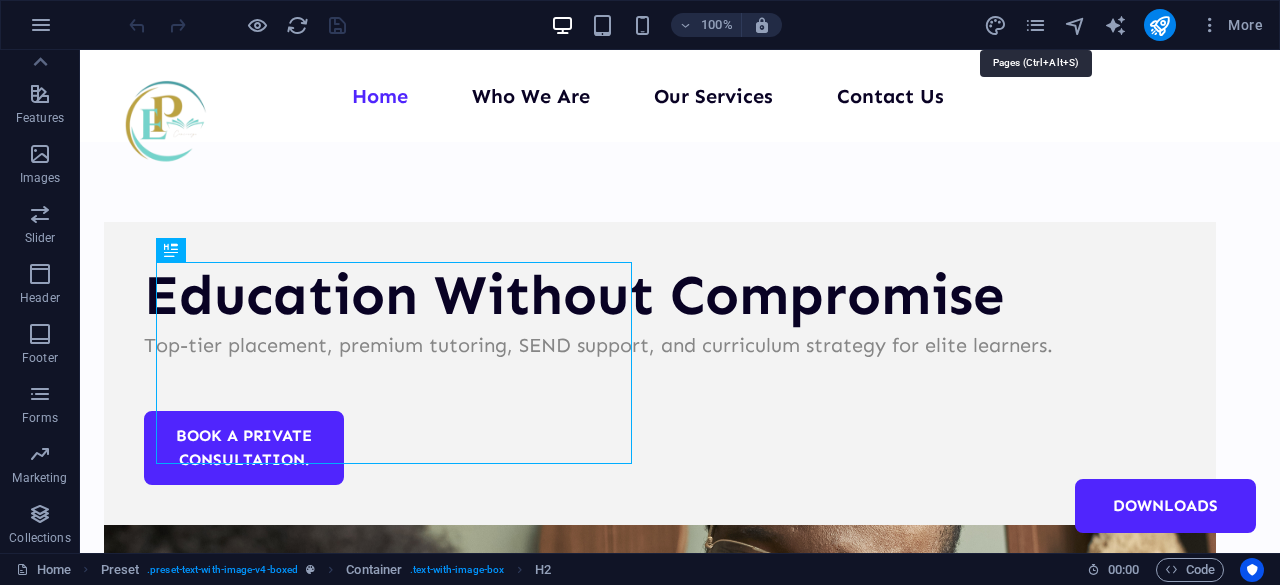 click at bounding box center [1035, 25] 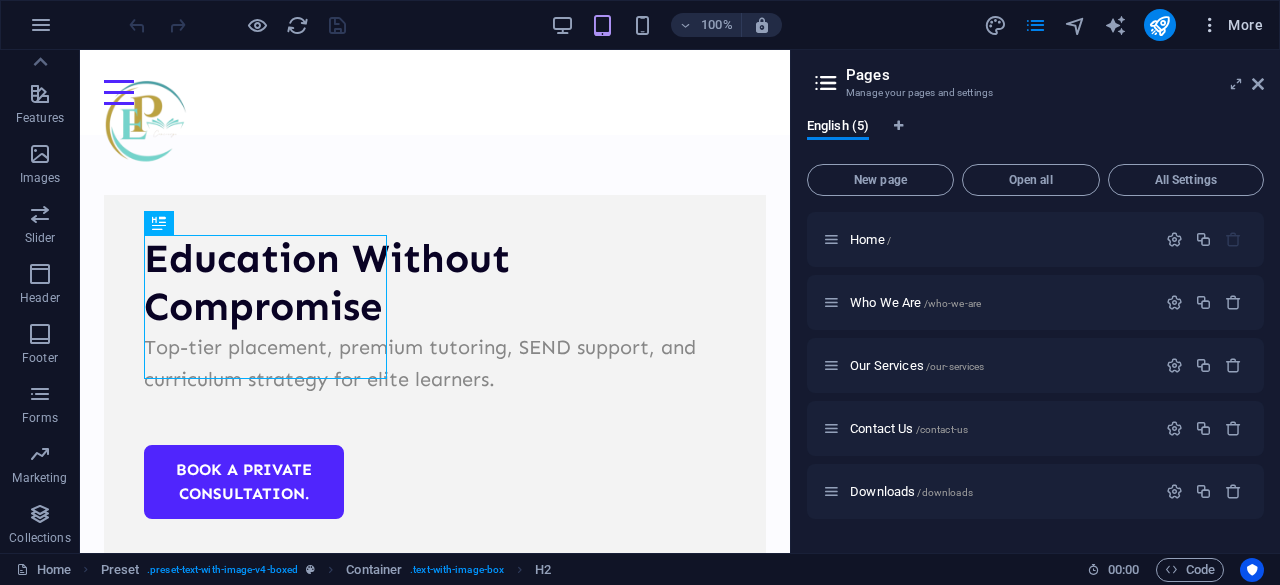 click at bounding box center [1210, 25] 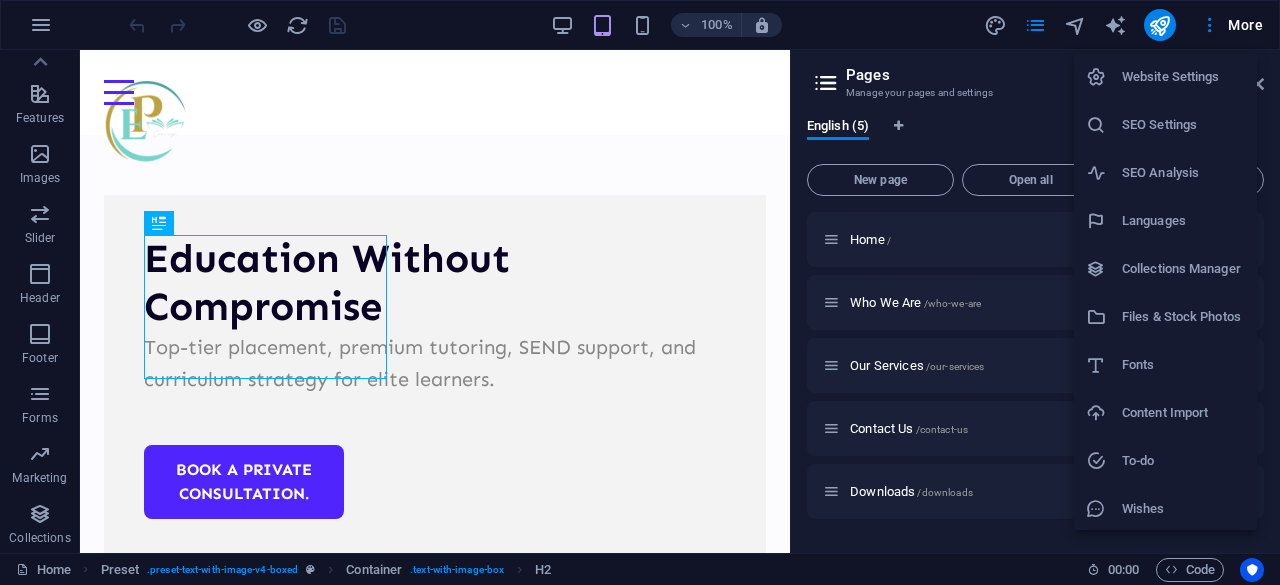 click at bounding box center [640, 292] 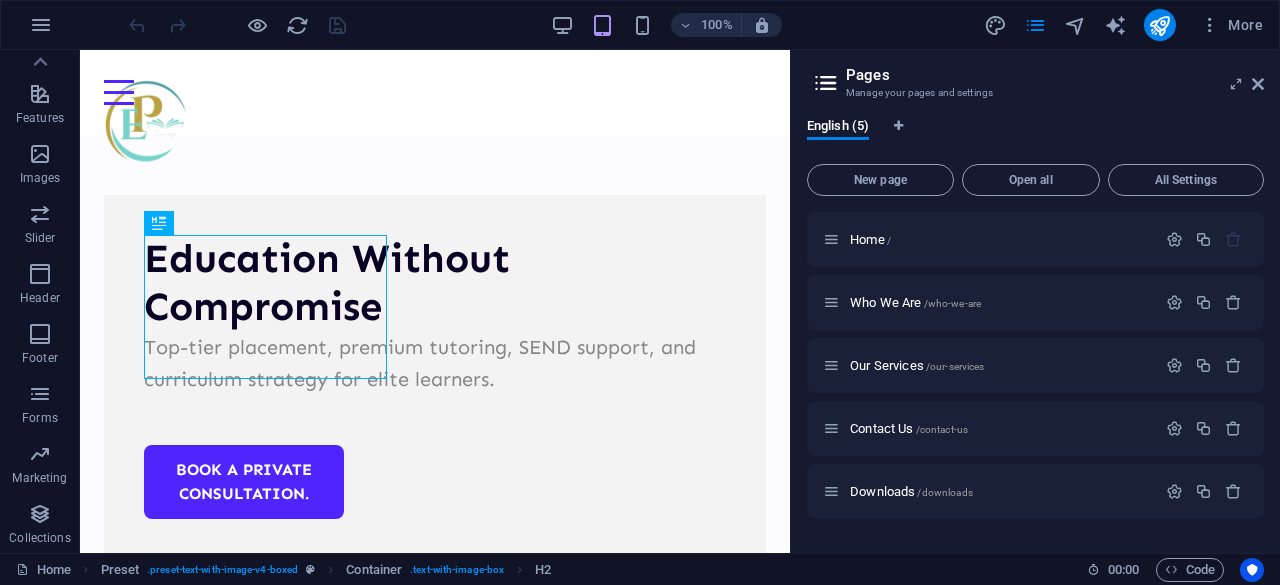 click at bounding box center [41, 25] 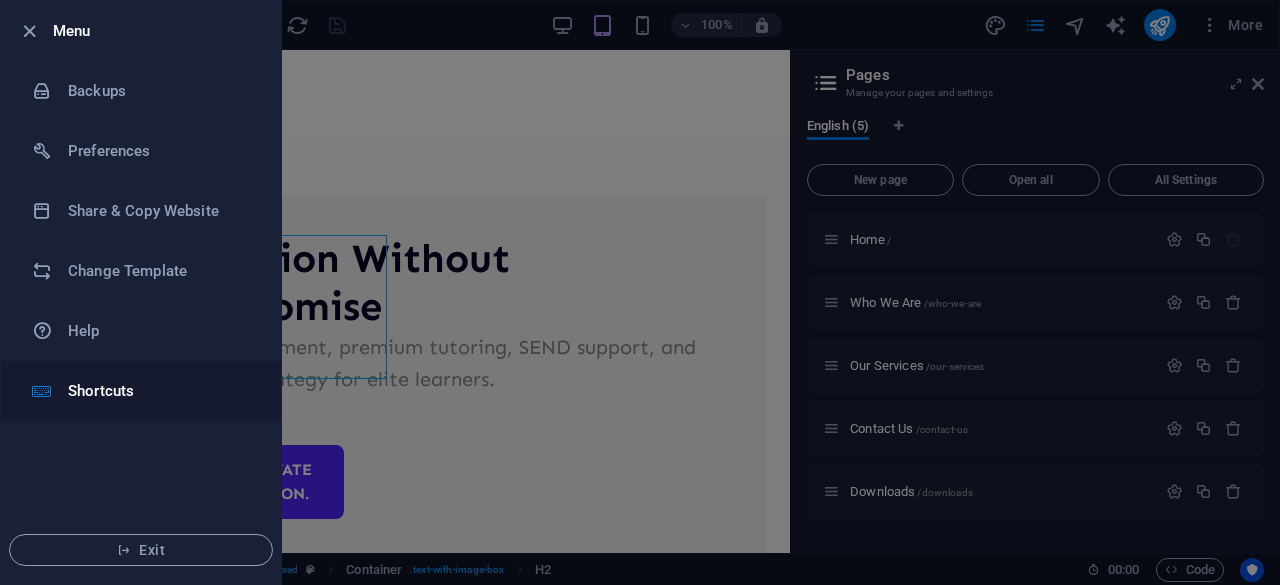 click on "Shortcuts" at bounding box center (160, 391) 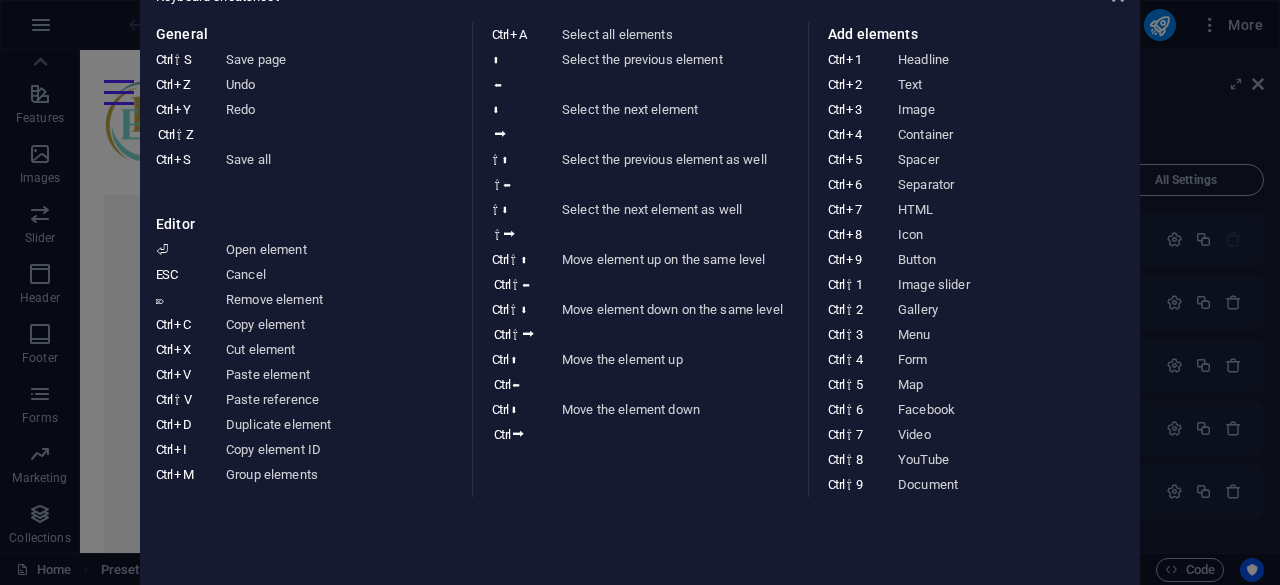 click on "Keyboard cheatsheet General Ctrl ⇧ S Save page Ctrl Z Undo Ctrl Y Ctrl ⇧ Z Redo Ctrl S Save all Editor ⏎ Open element ESC Cancel ⌦ Remove element Ctrl C Copy element Ctrl X Cut element Ctrl V Paste element Ctrl ⇧ V Paste reference Ctrl D Duplicate element Ctrl I Copy element ID Ctrl M Group elements Ctrl A Select all elements ⬆ ⬅ Select the previous element ⬇ ⮕ Select the next element ⇧ ⬆ ⇧ ⬅ Select the previous element as well ⇧ ⬇ ⇧ ⮕ Select the next element as well Ctrl ⇧ ⬆ Ctrl ⇧ ⬅ Move element up on the same level Ctrl ⇧ ⬇ Ctrl ⇧ ⮕ Move element down on the same level Ctrl ⬆ Ctrl ⬅ Move the element up Ctrl ⬇ Ctrl ⮕ Move the element down Add elements Ctrl 1 Headline Ctrl 2 Text Ctrl 3 Image Ctrl 4 Container Ctrl 5 Spacer Ctrl 6 Separator Ctrl 7 HTML Ctrl 8 Icon Ctrl 9 Button Ctrl ⇧ 1 Image slider Ctrl ⇧ 2 Gallery Ctrl ⇧ 3 Menu Ctrl ⇧ 4 Form Ctrl ⇧ 5 Map Ctrl ⇧ 6 Facebook Ctrl ⇧ 7 Video Ctrl ⇧ 8 YouTube Ctrl ⇧ 9 Document" at bounding box center [640, 292] 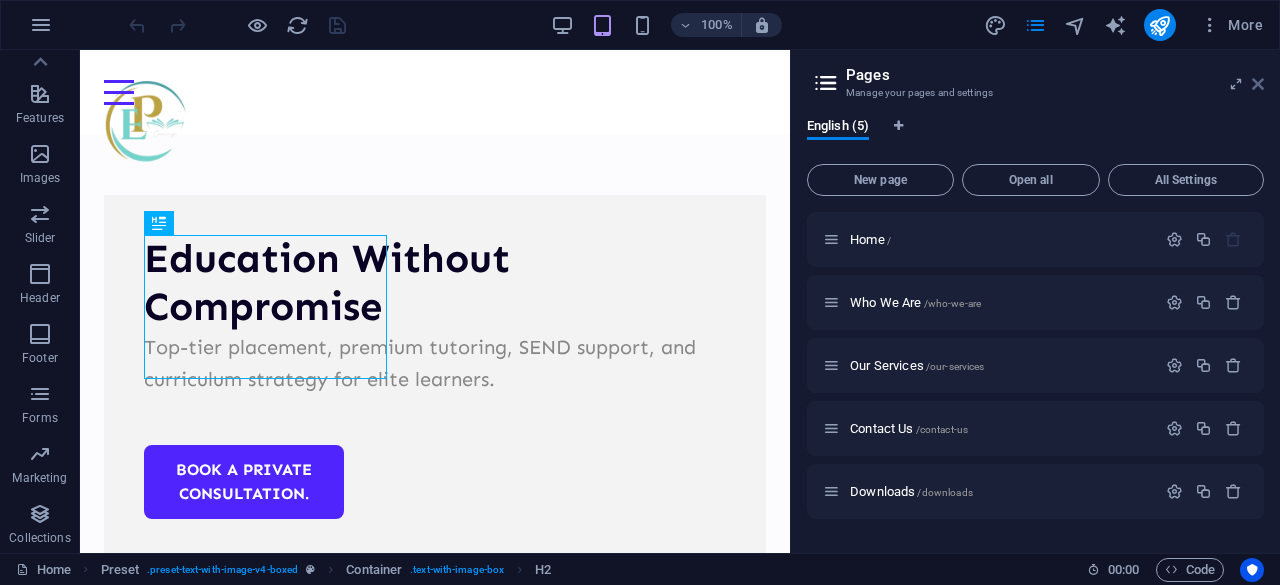 click at bounding box center (1258, 84) 